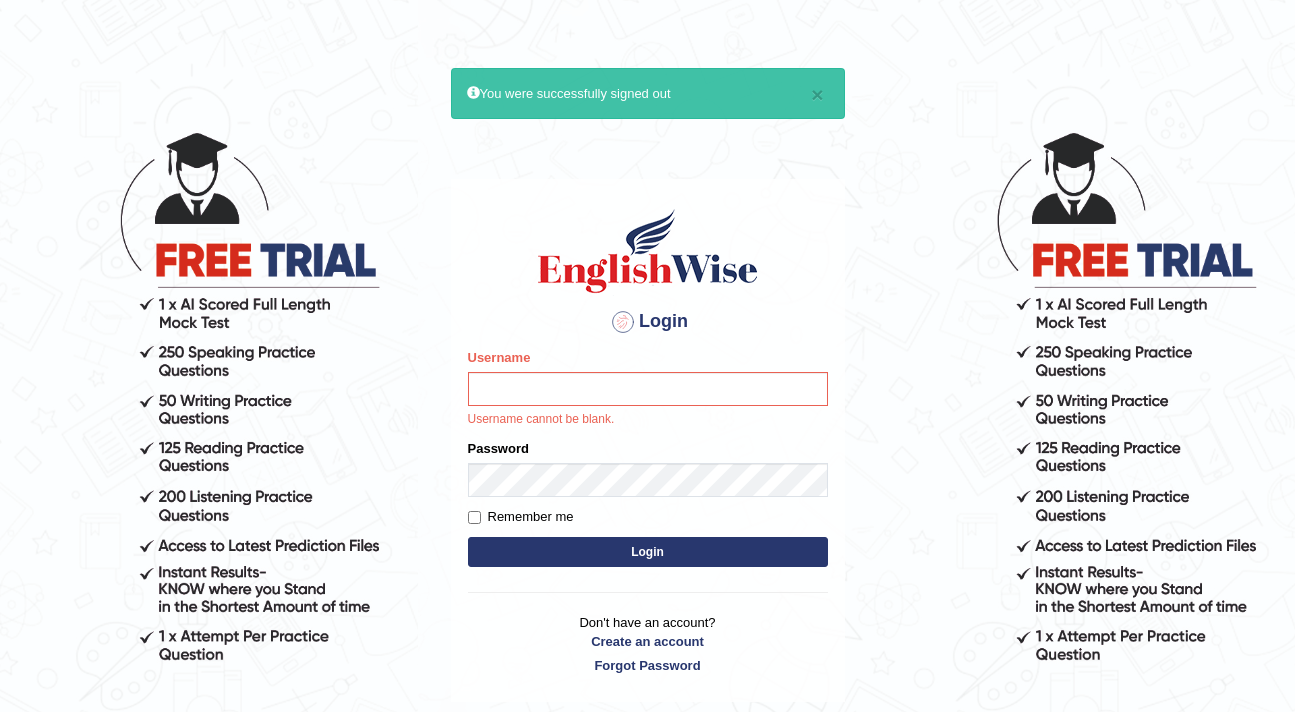 scroll, scrollTop: 0, scrollLeft: 0, axis: both 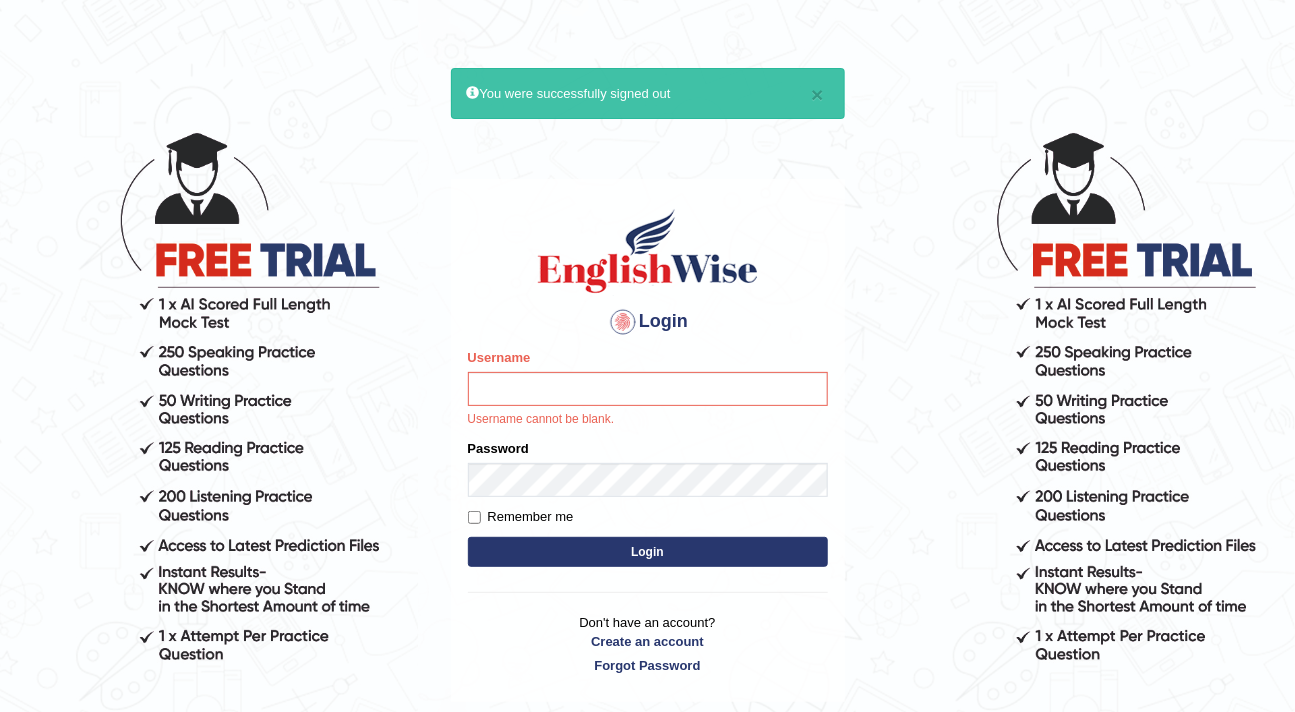 click on "Username" at bounding box center [648, 389] 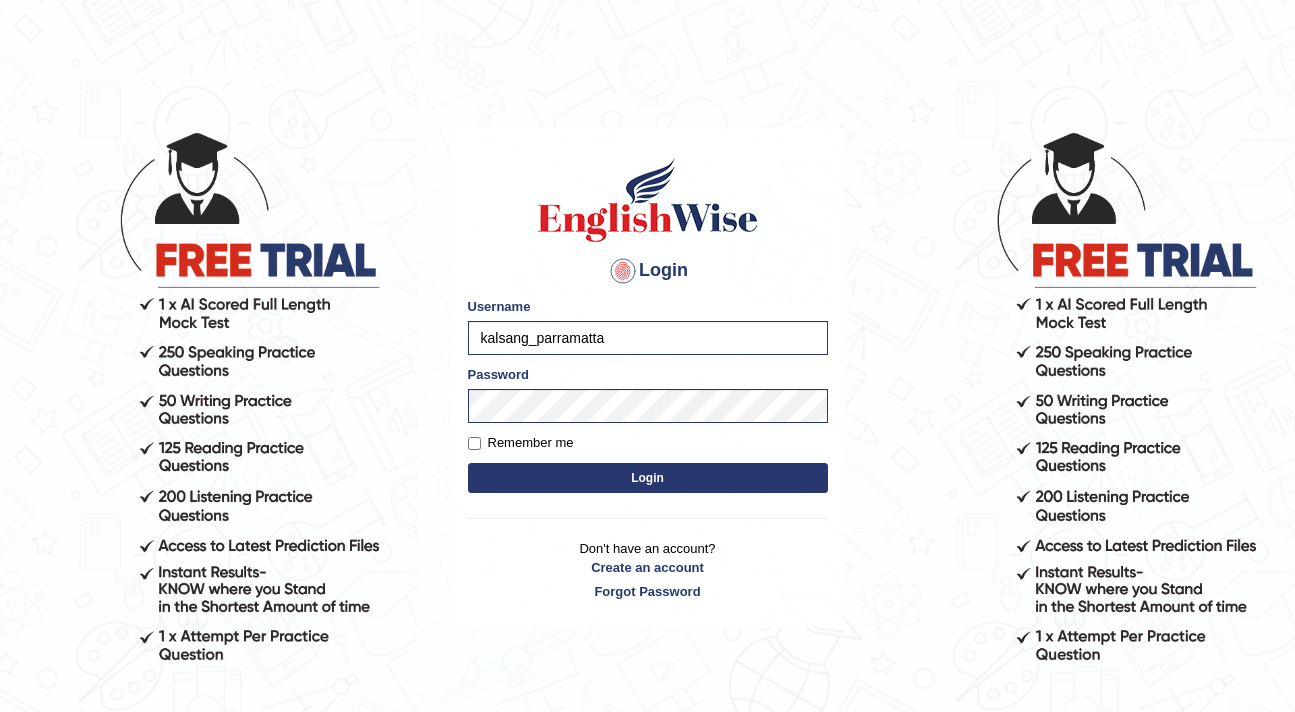 scroll, scrollTop: 0, scrollLeft: 0, axis: both 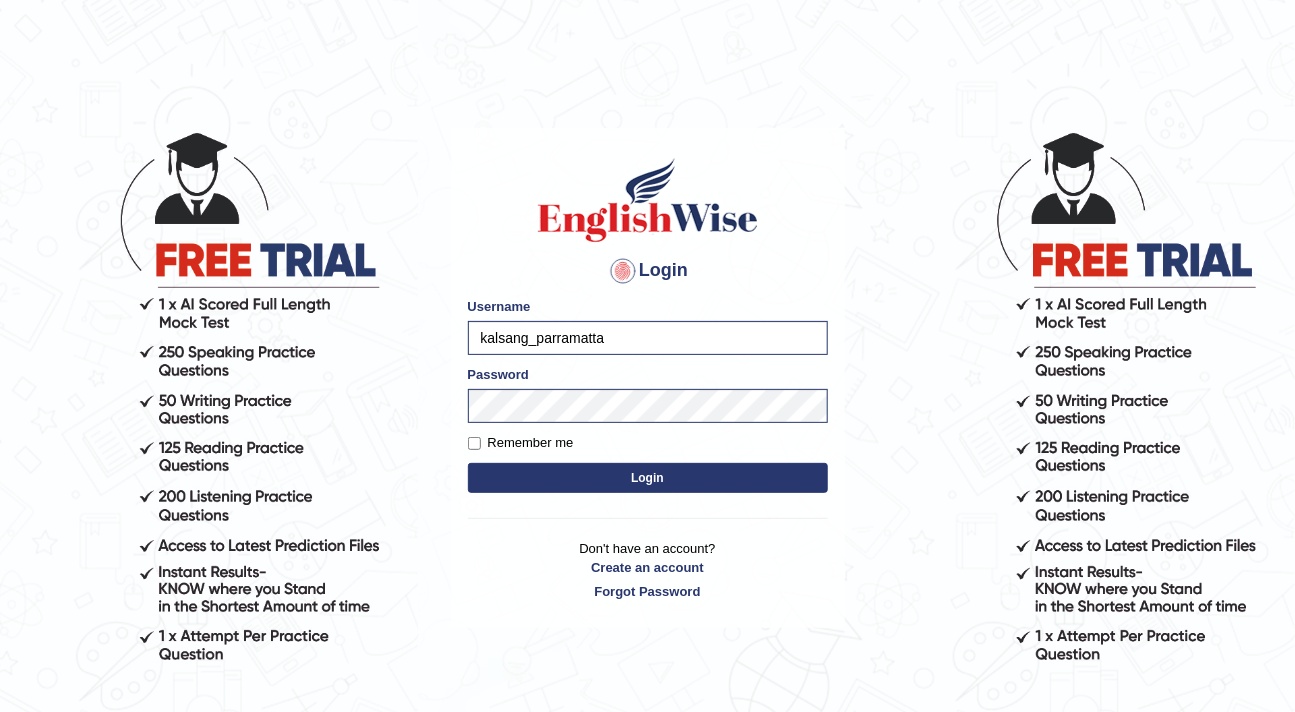 click on "Login" at bounding box center (648, 478) 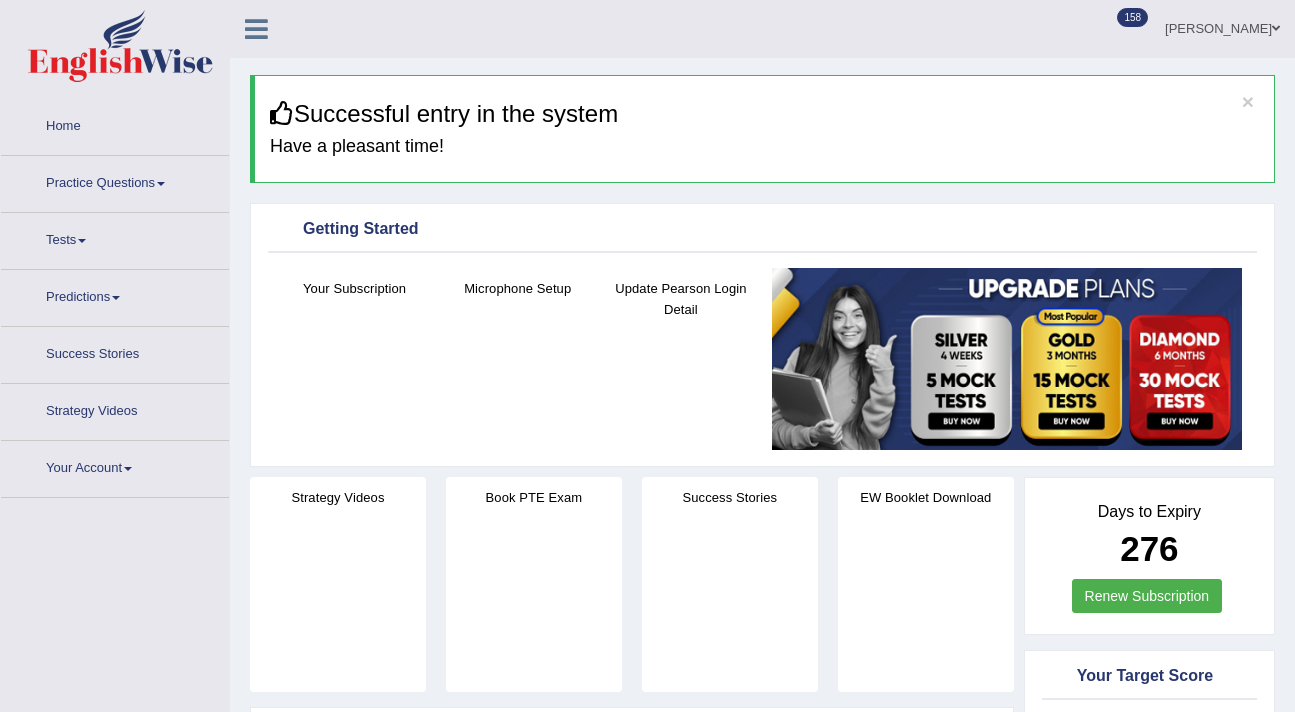 scroll, scrollTop: 0, scrollLeft: 0, axis: both 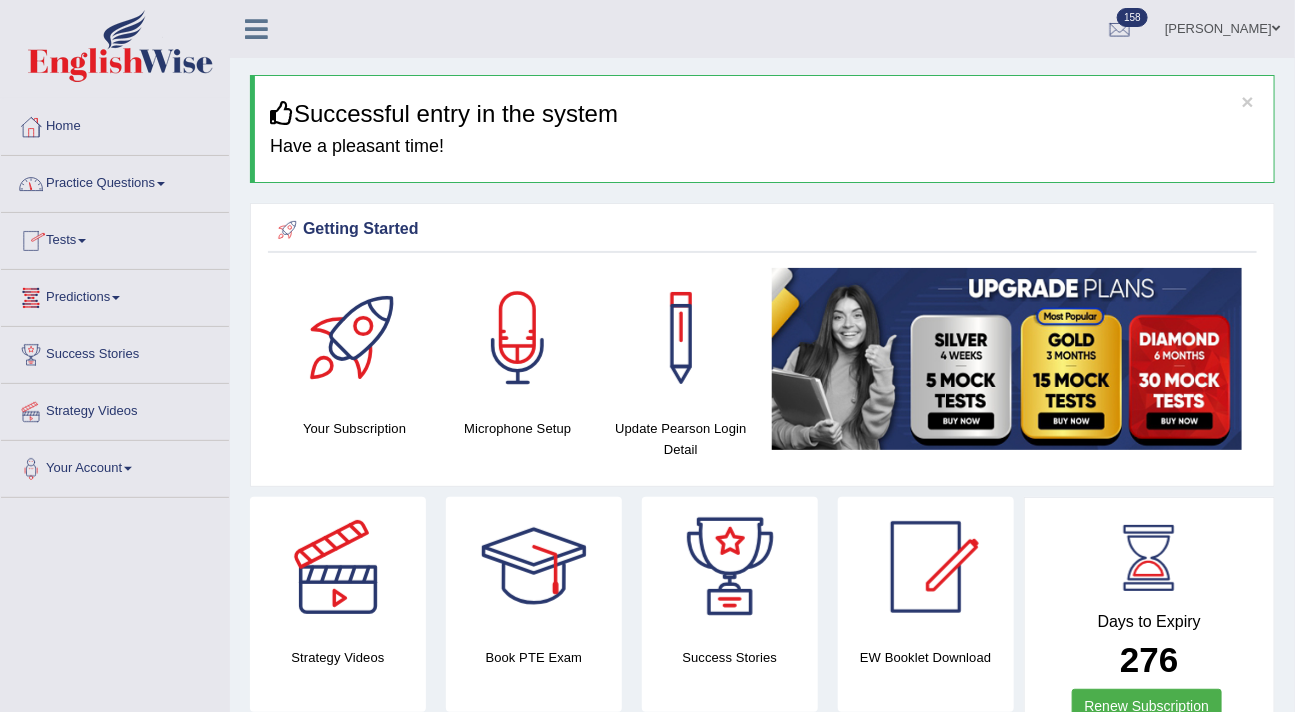click on "Practice Questions" at bounding box center (115, 181) 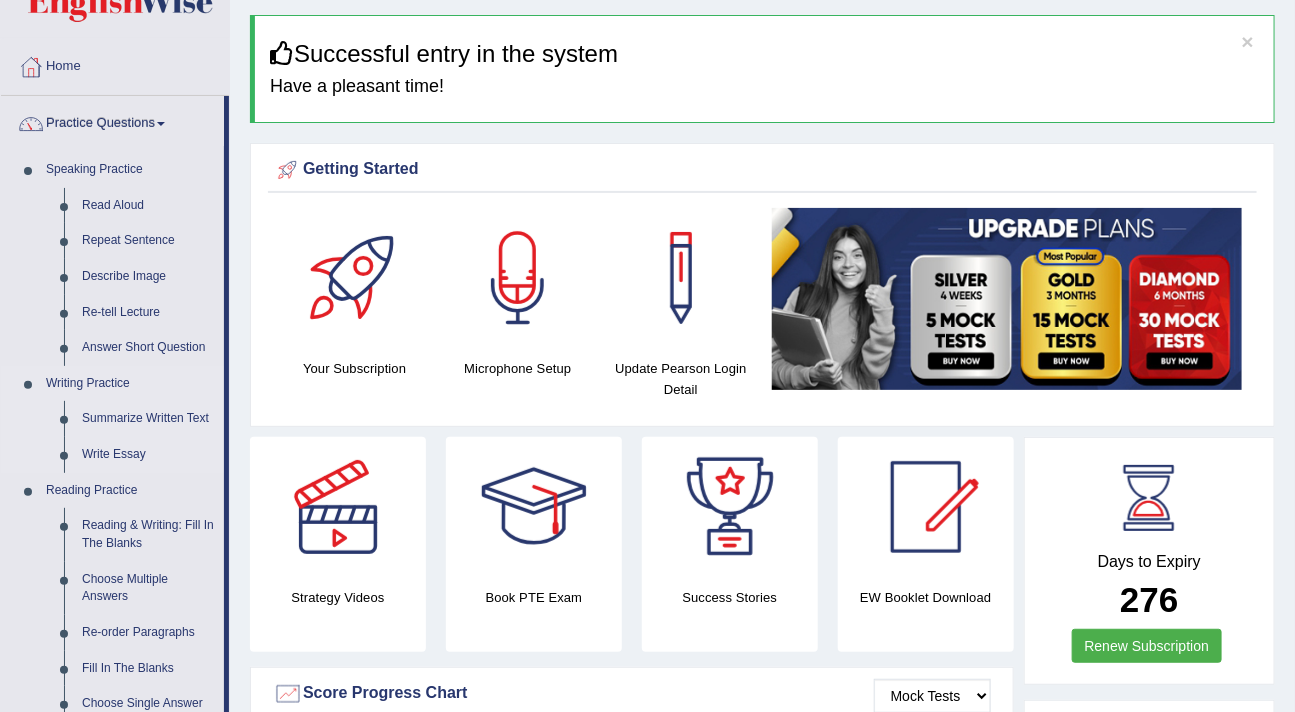 scroll, scrollTop: 66, scrollLeft: 0, axis: vertical 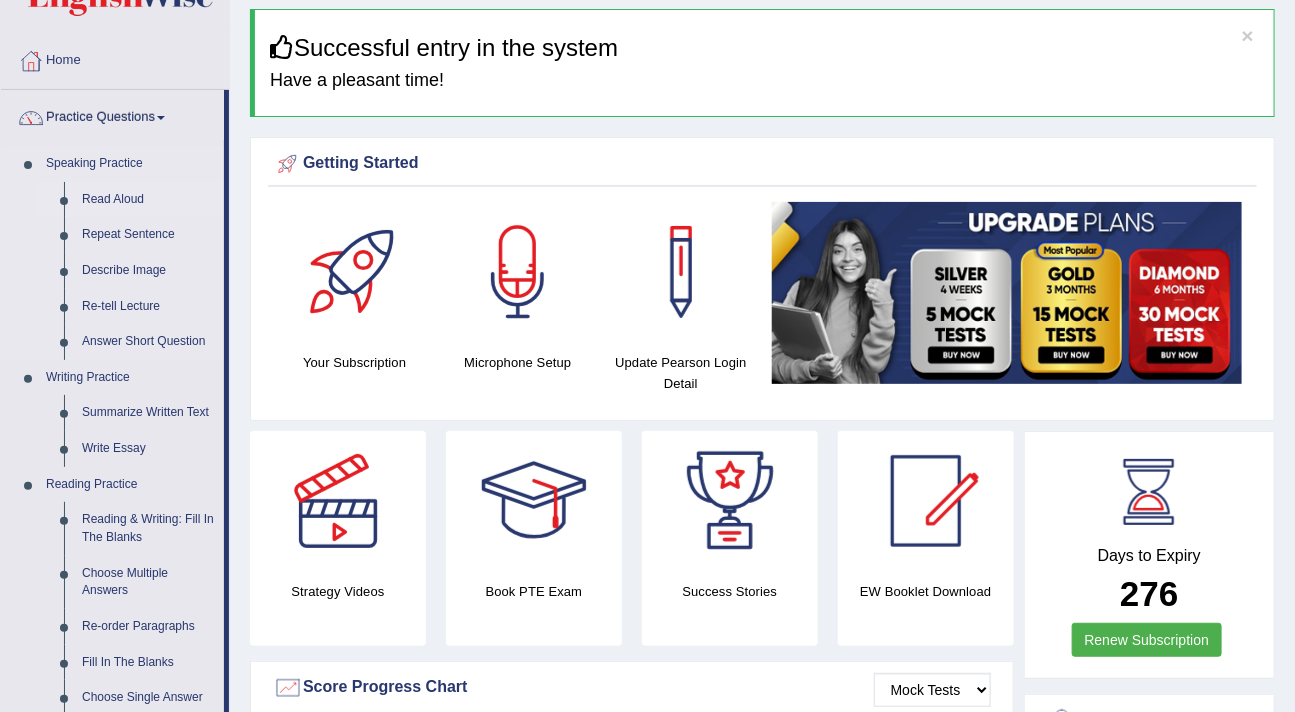 click on "Read Aloud" at bounding box center [148, 200] 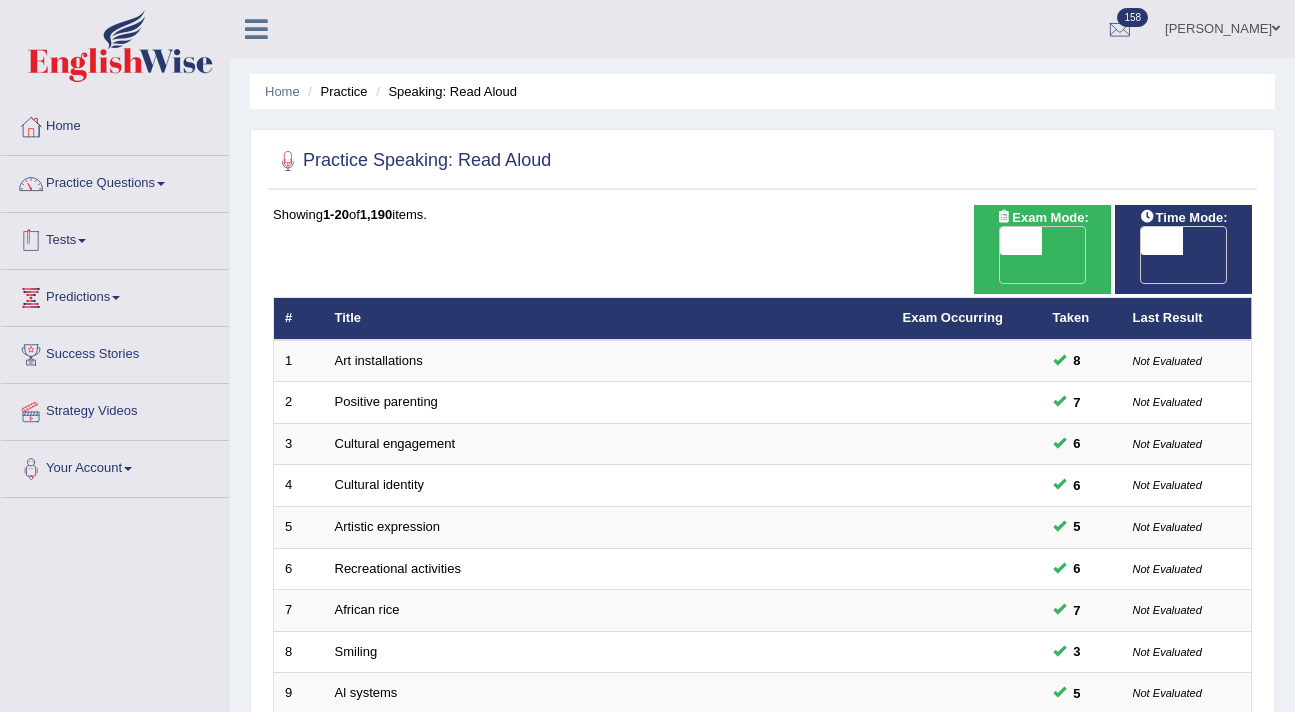 scroll, scrollTop: 0, scrollLeft: 0, axis: both 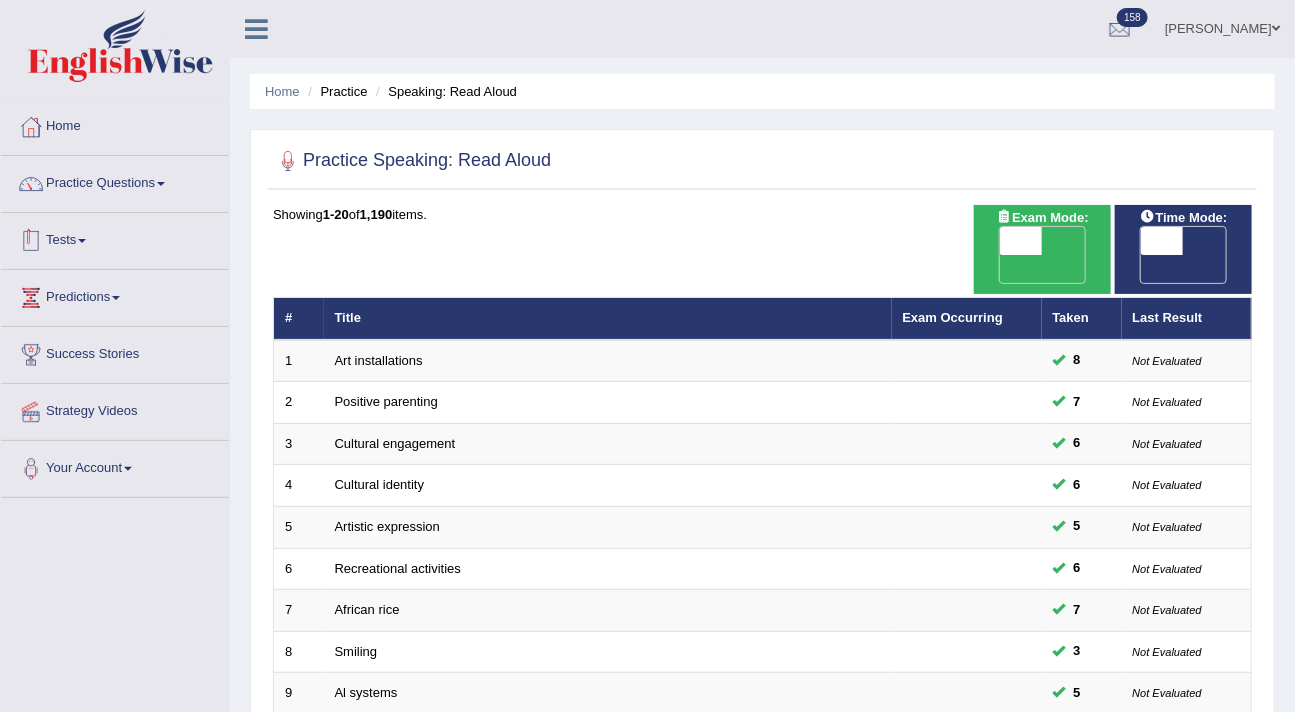 click on "Tests" at bounding box center [115, 238] 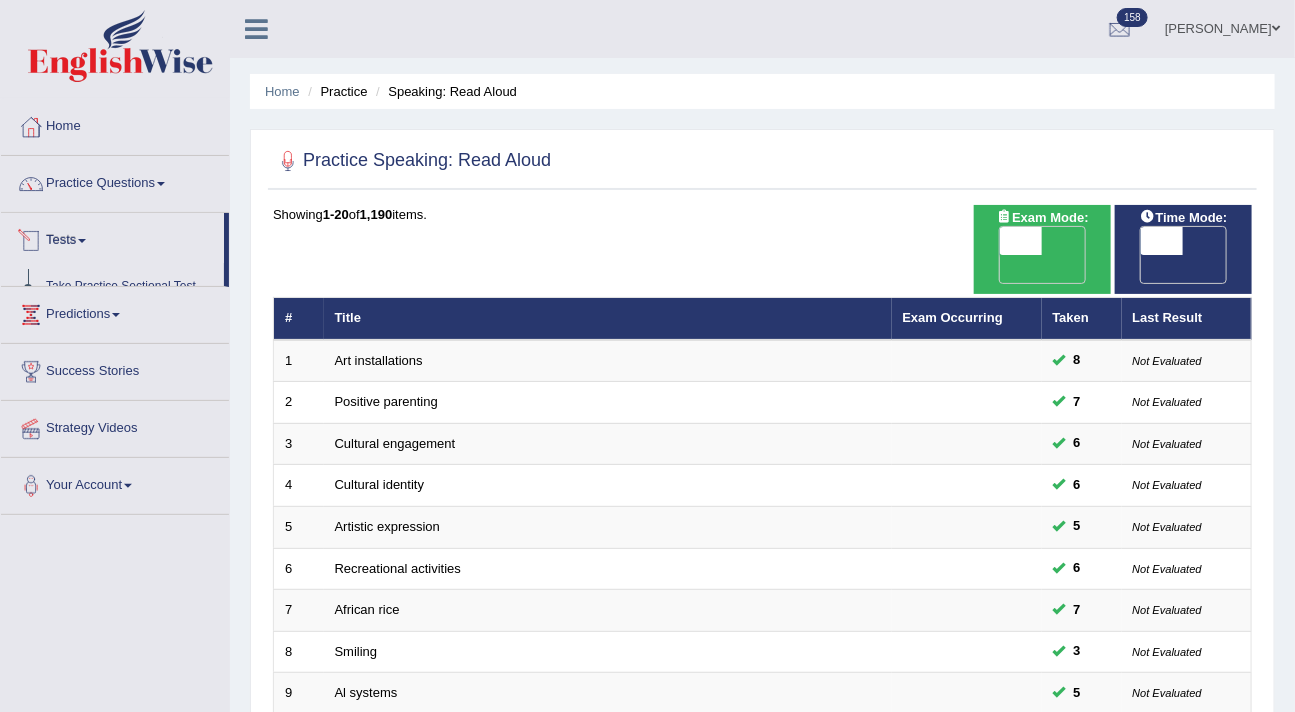 scroll, scrollTop: 0, scrollLeft: 0, axis: both 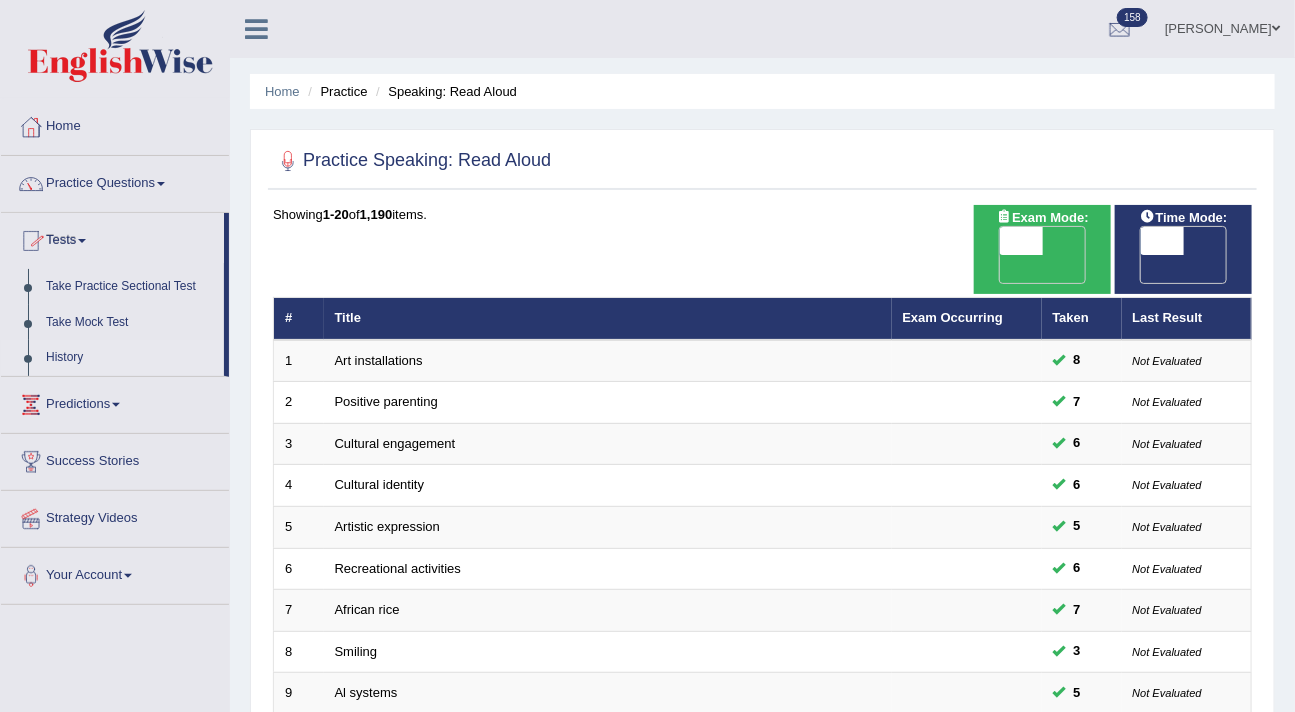click on "History" at bounding box center [130, 358] 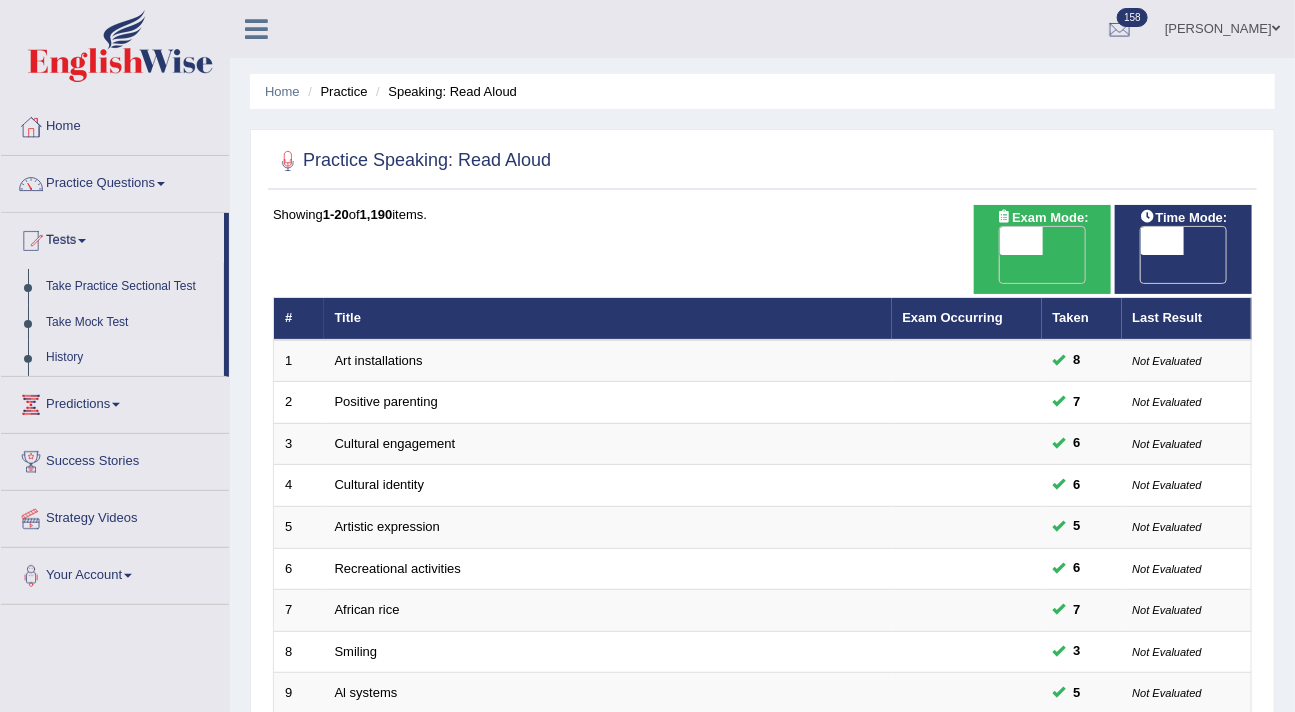 click on "History" at bounding box center (130, 358) 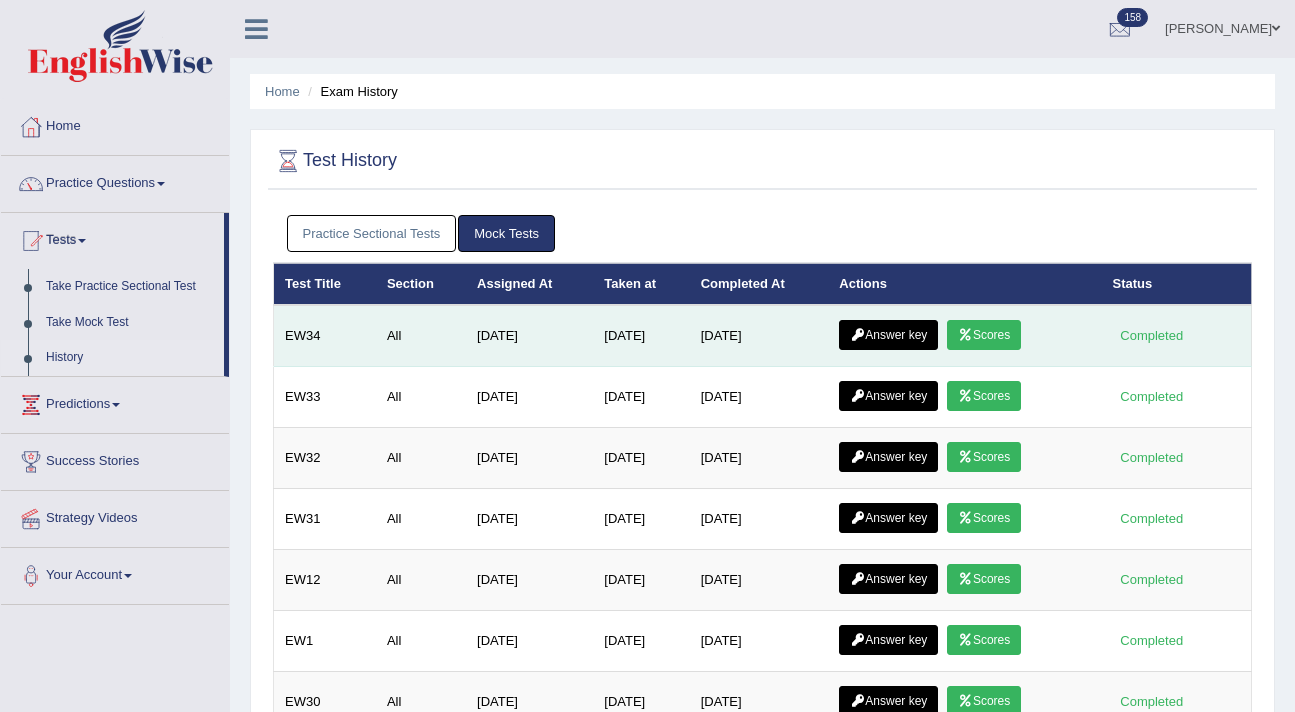 scroll, scrollTop: 0, scrollLeft: 0, axis: both 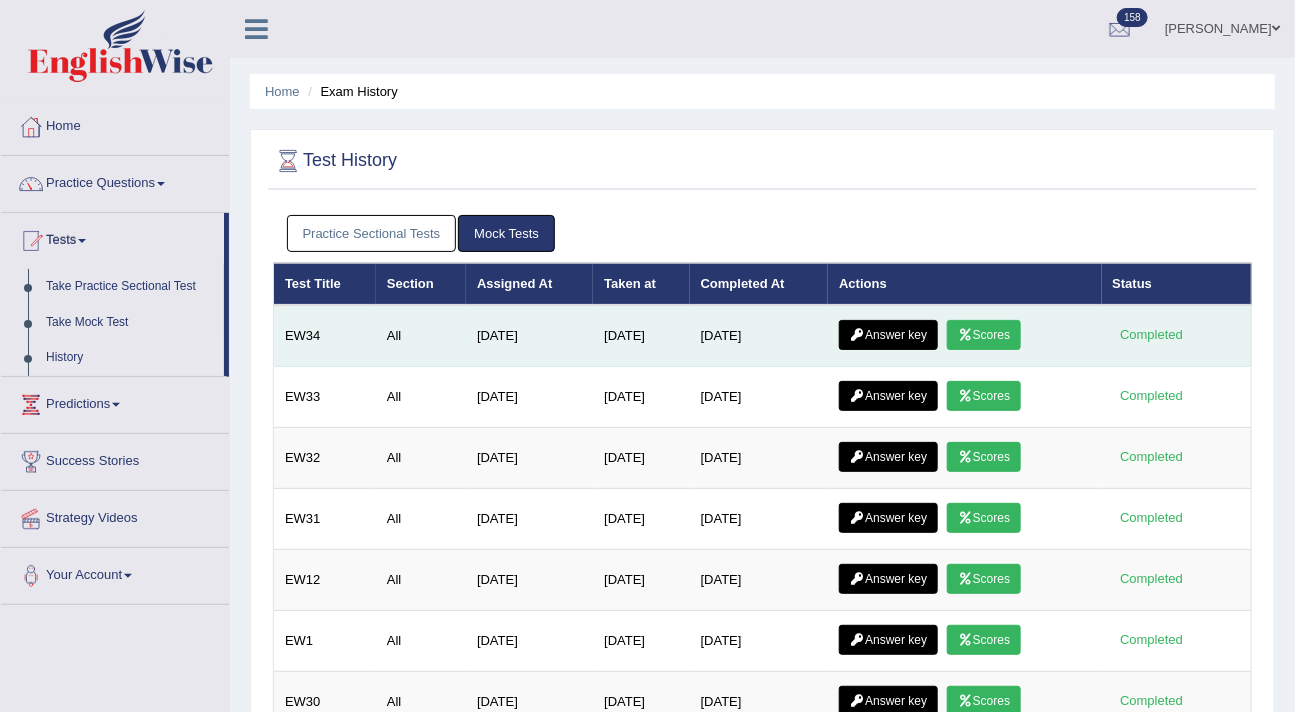click on "Answer key" at bounding box center [888, 335] 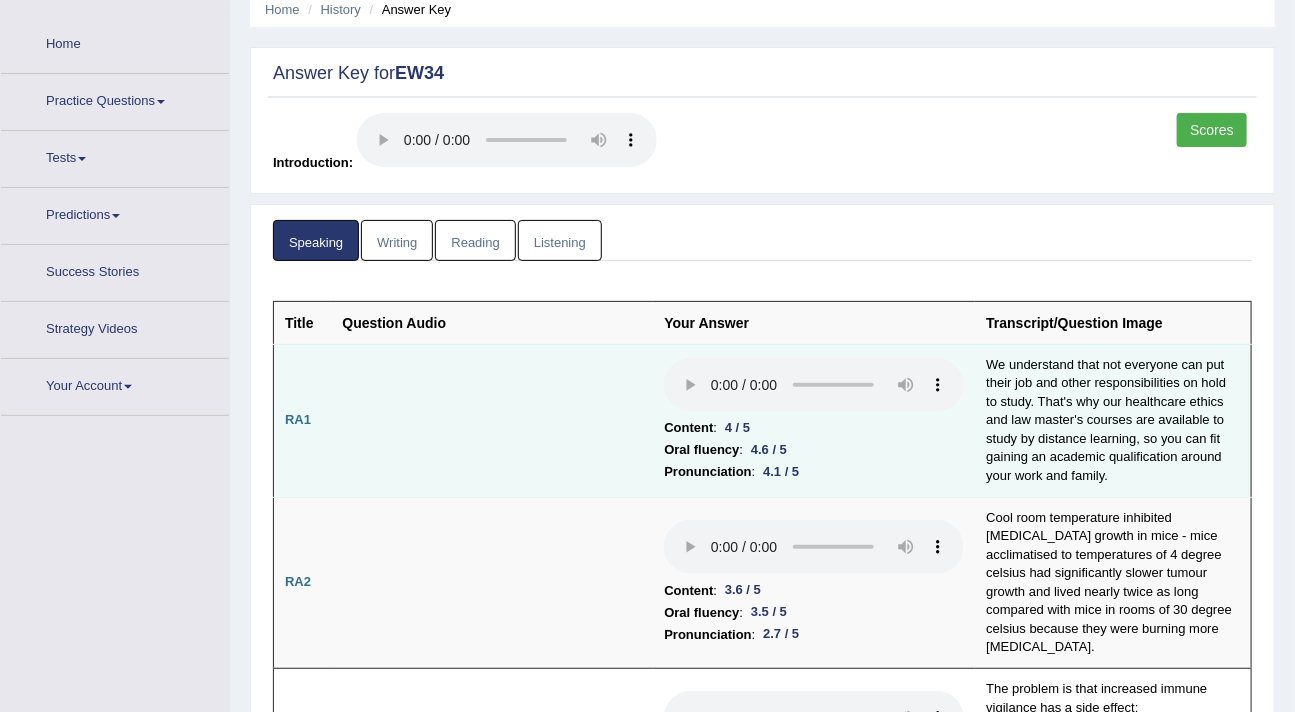 scroll, scrollTop: 82, scrollLeft: 0, axis: vertical 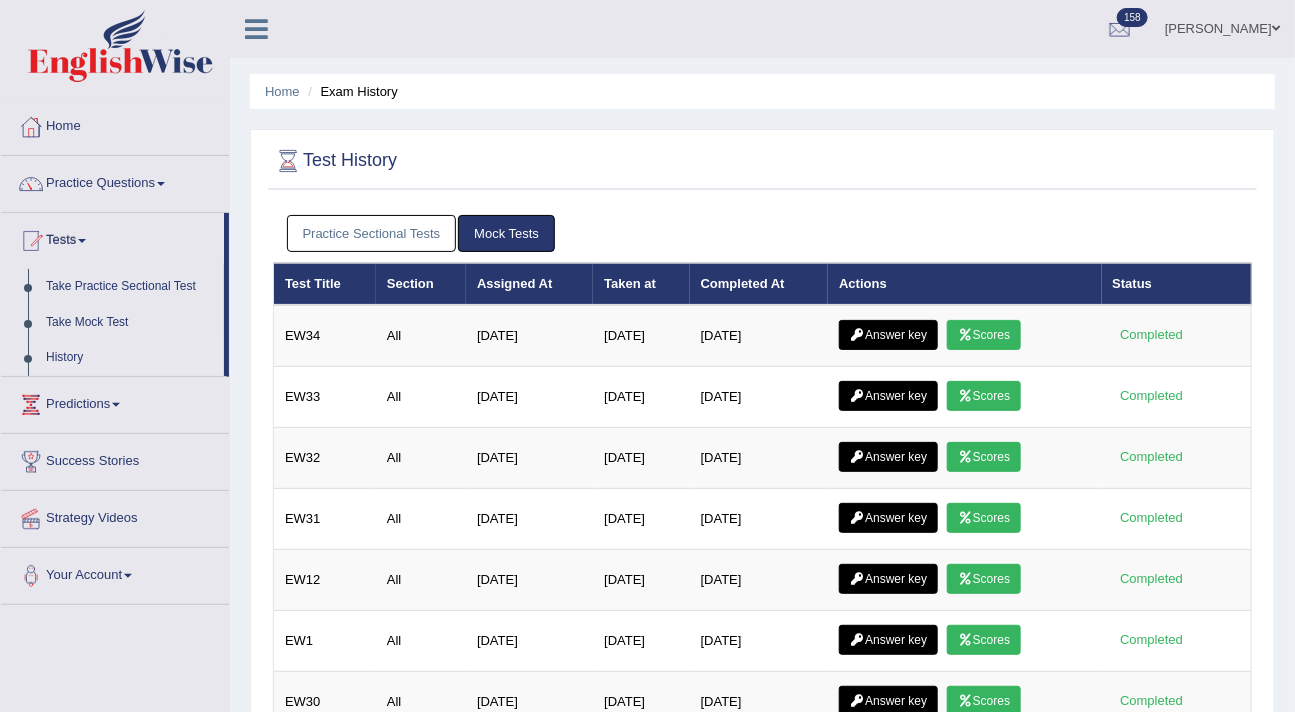 click on "Practice Sectional Tests" at bounding box center [372, 233] 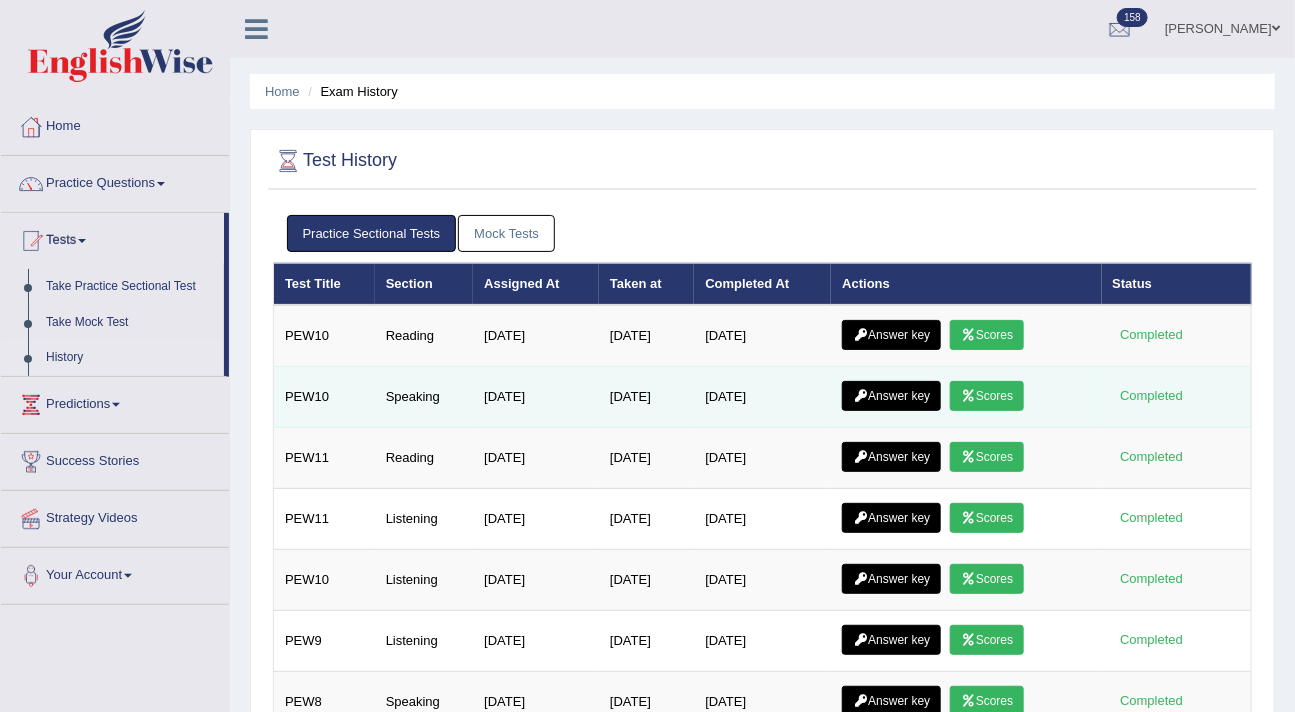 click on "Answer key" at bounding box center (891, 396) 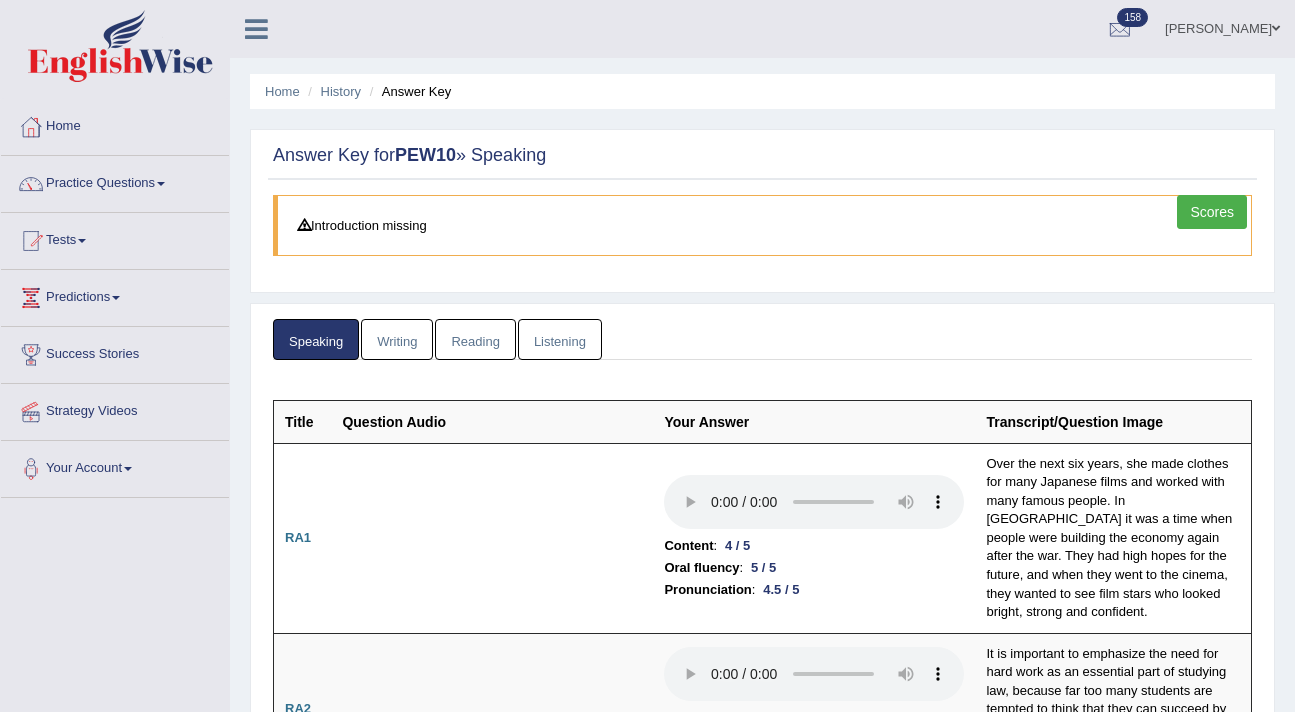 scroll, scrollTop: 0, scrollLeft: 0, axis: both 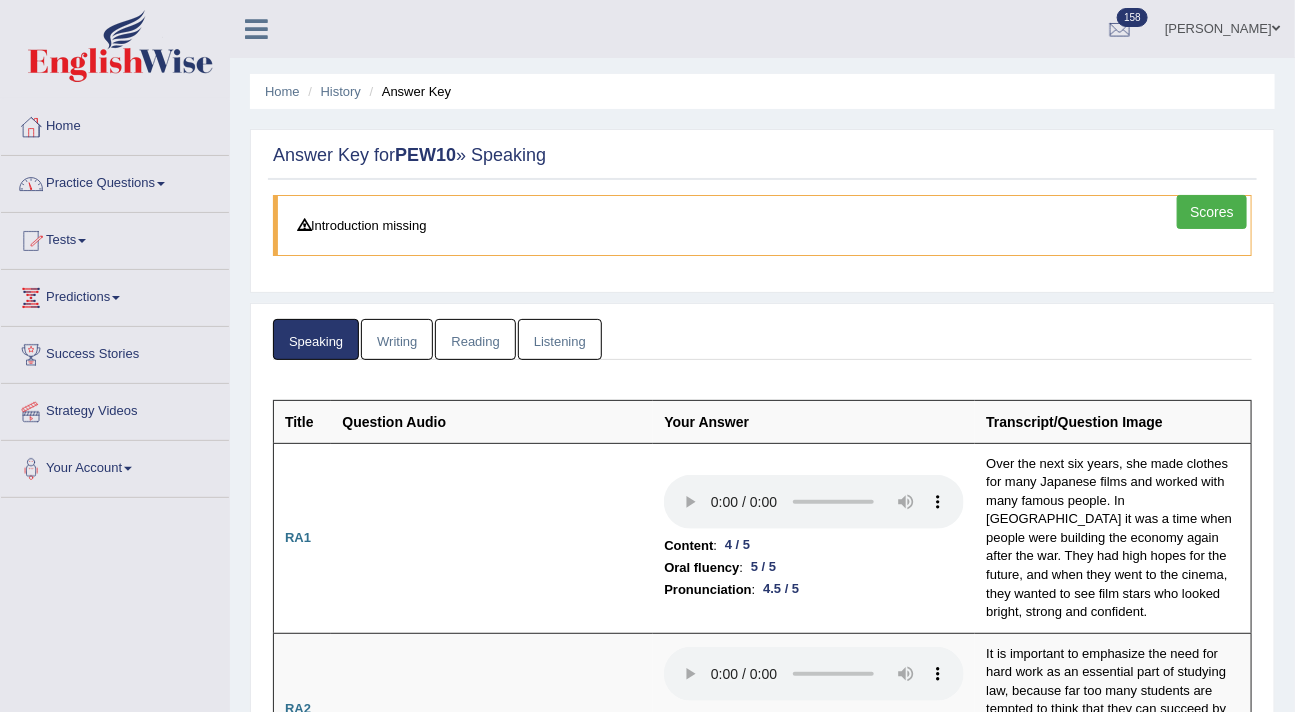 click on "Practice Questions" at bounding box center (115, 181) 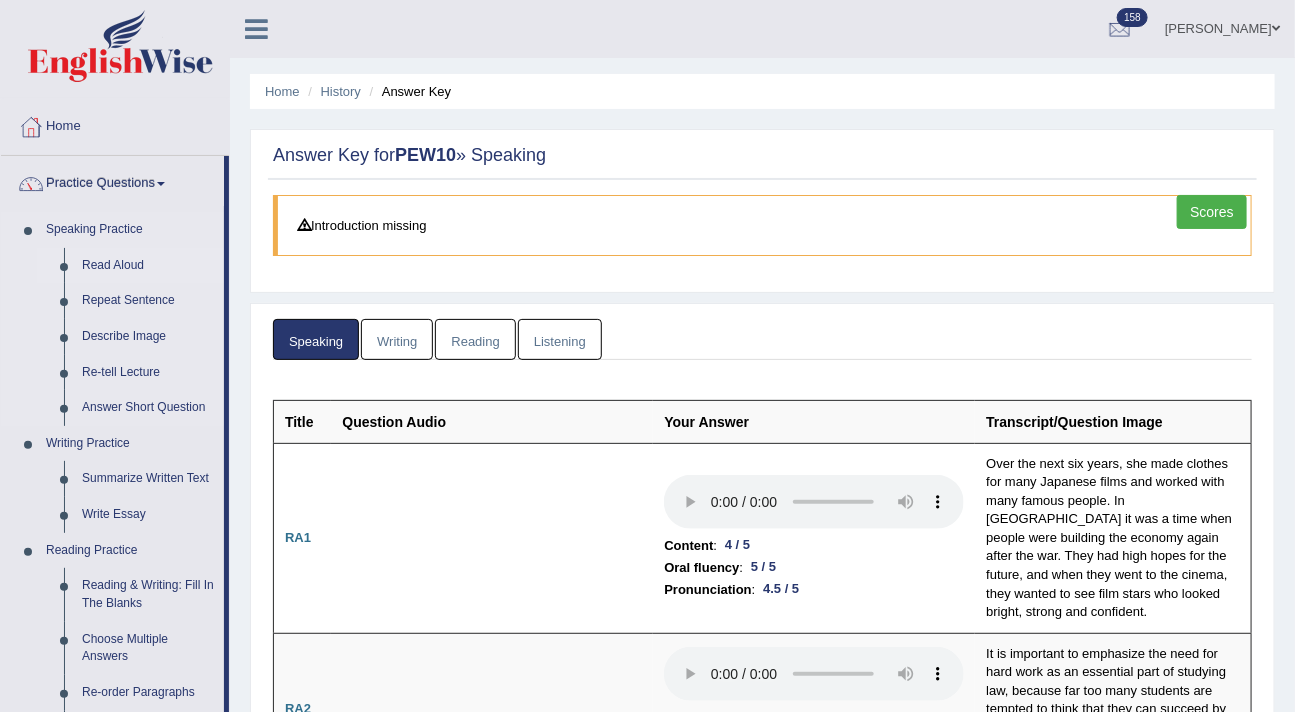 click on "Read Aloud" at bounding box center [148, 266] 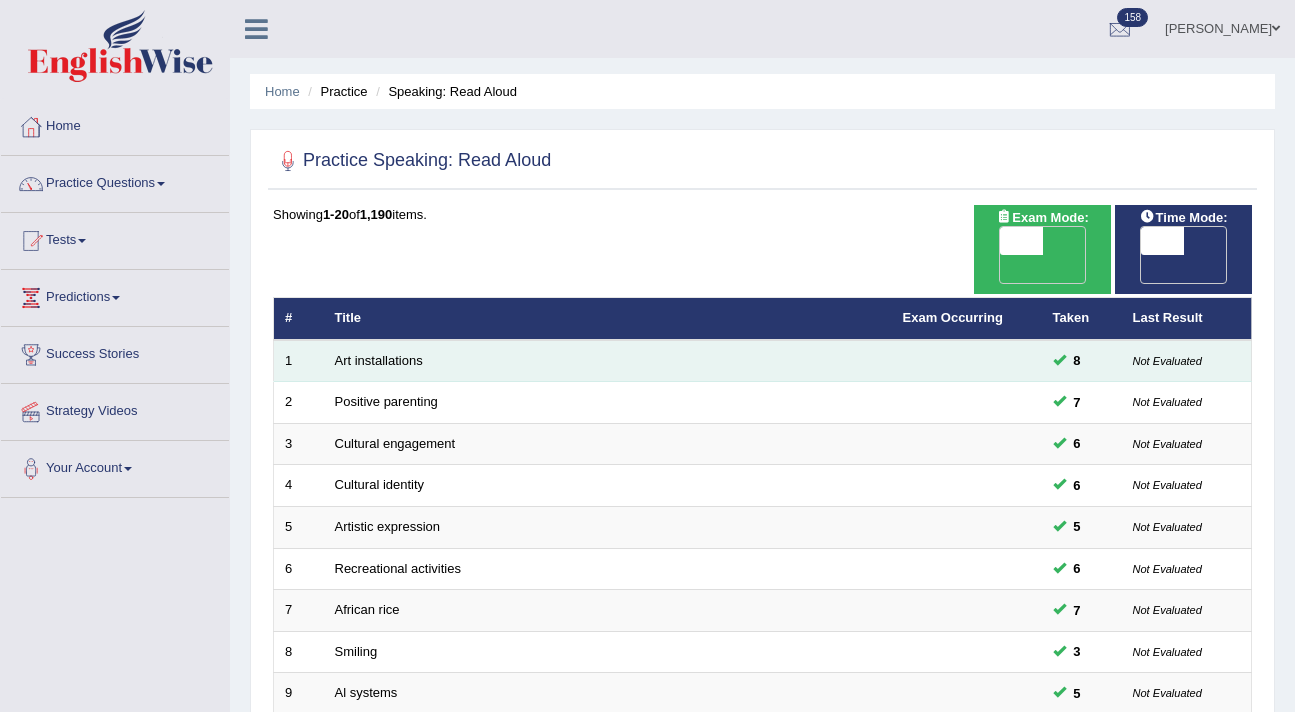 scroll, scrollTop: 0, scrollLeft: 0, axis: both 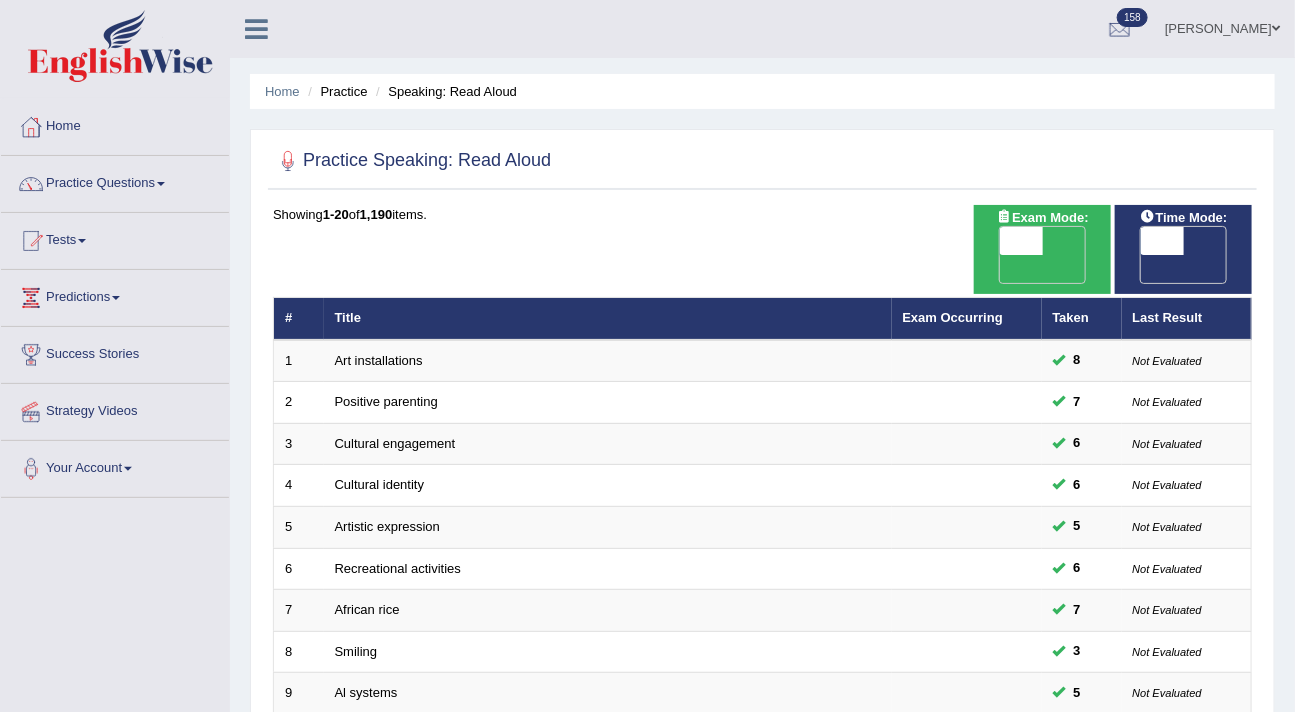 click on "OFF" at bounding box center [1119, 269] 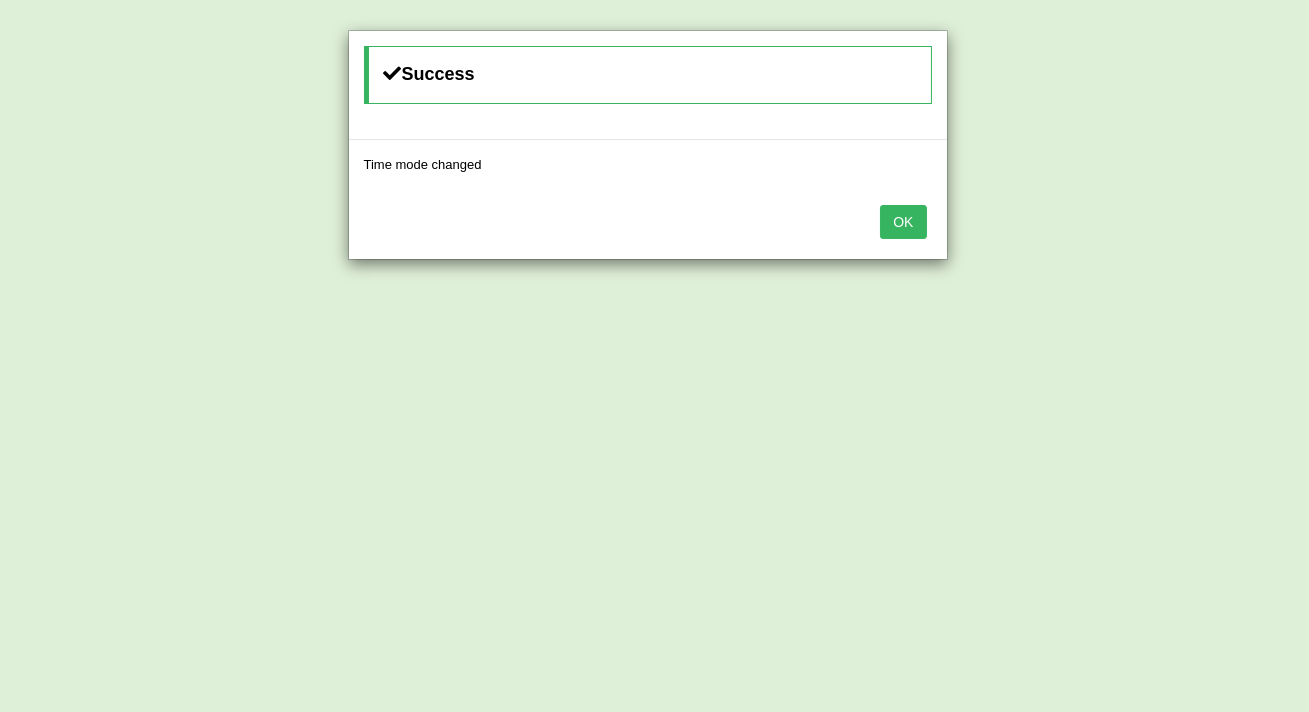 click on "OK" at bounding box center [903, 222] 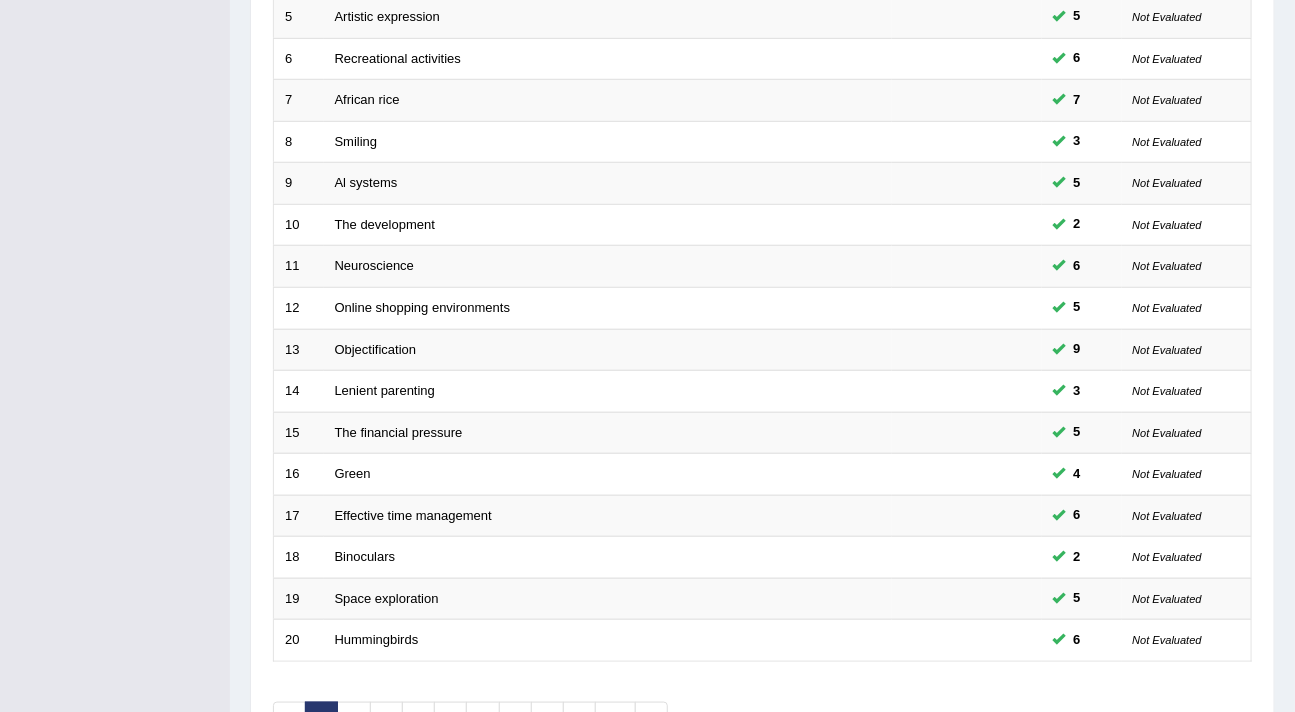 scroll, scrollTop: 608, scrollLeft: 0, axis: vertical 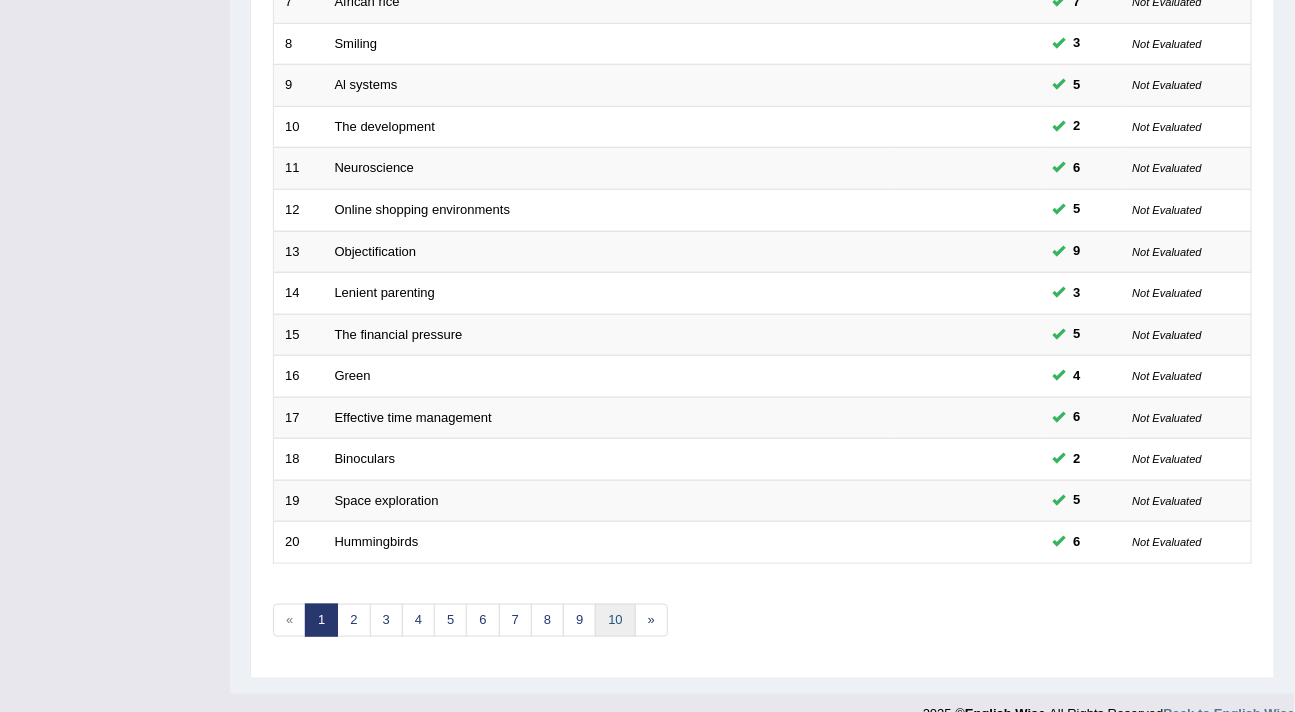 click on "10" at bounding box center (615, 620) 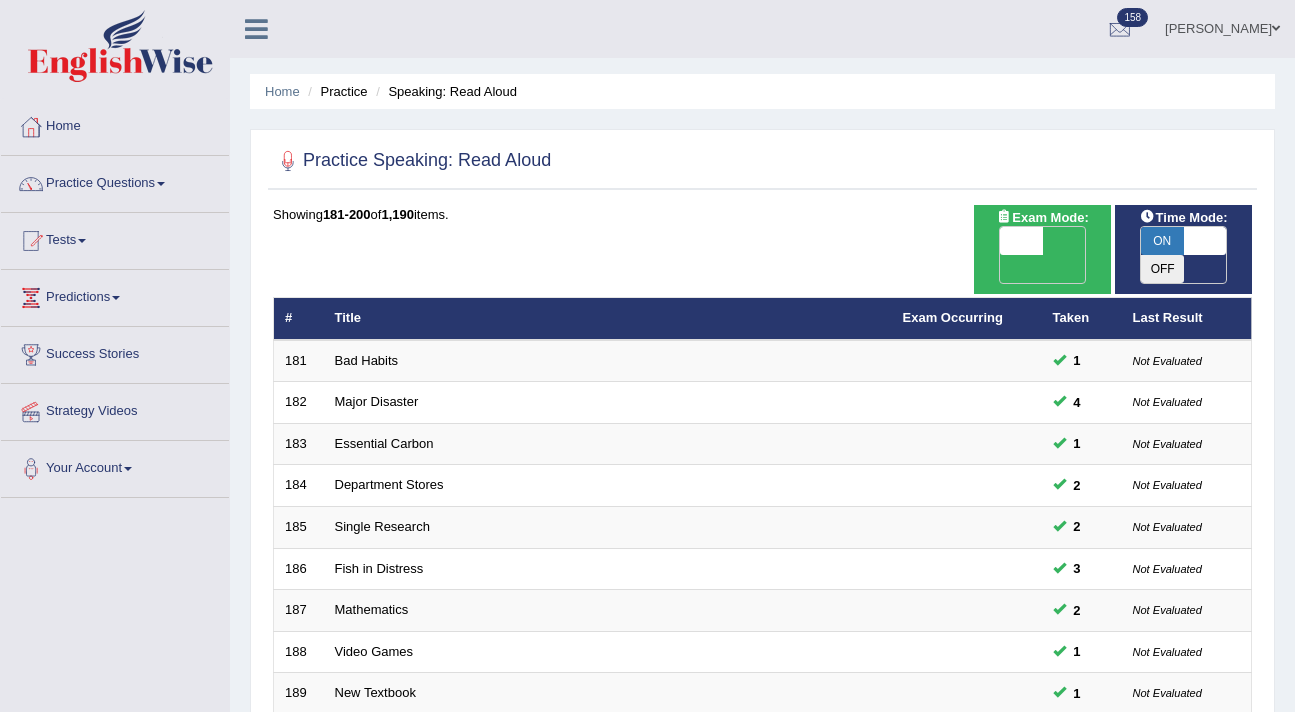 scroll, scrollTop: 608, scrollLeft: 0, axis: vertical 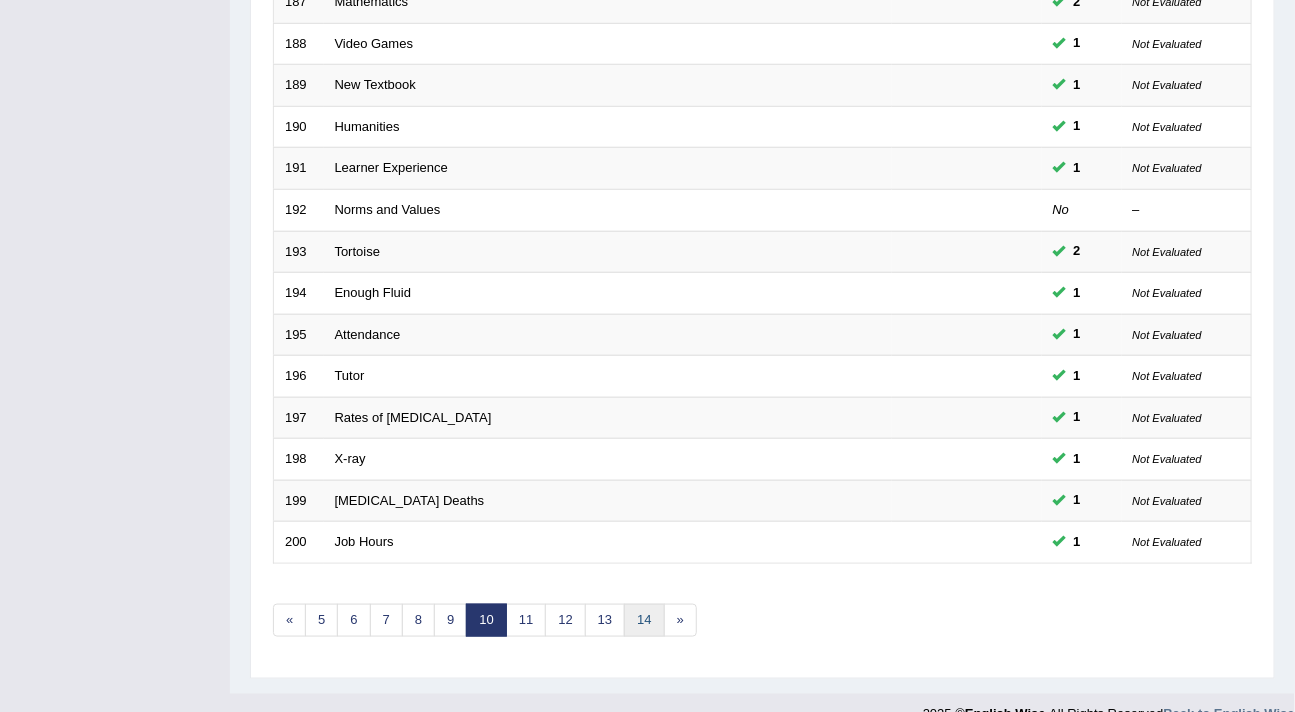 click on "14" at bounding box center (644, 620) 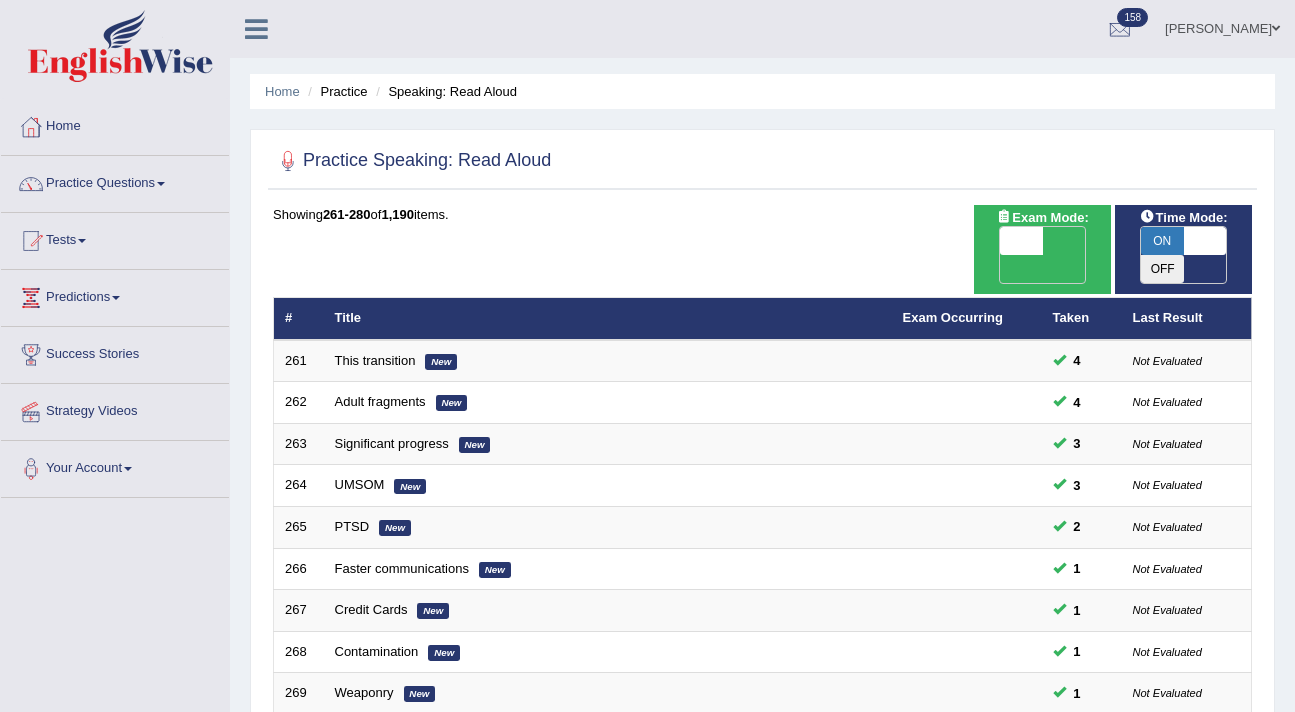 scroll, scrollTop: 608, scrollLeft: 0, axis: vertical 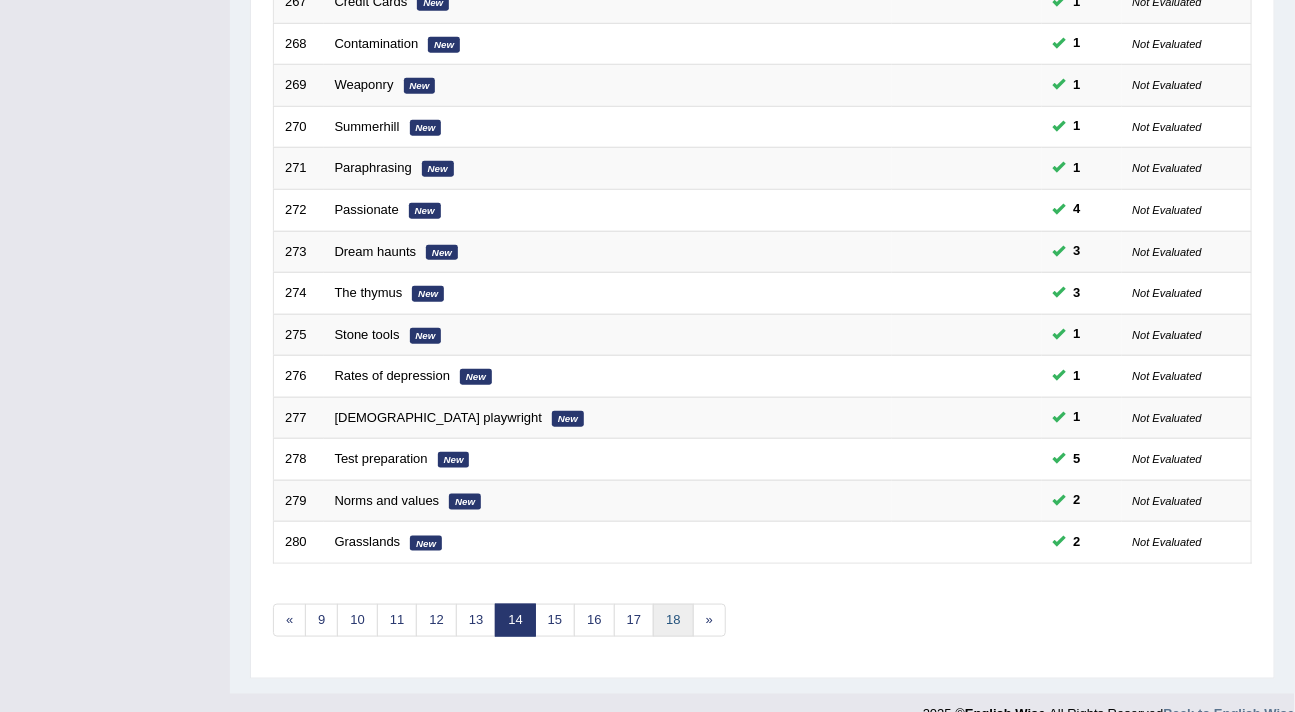 click on "18" at bounding box center (673, 620) 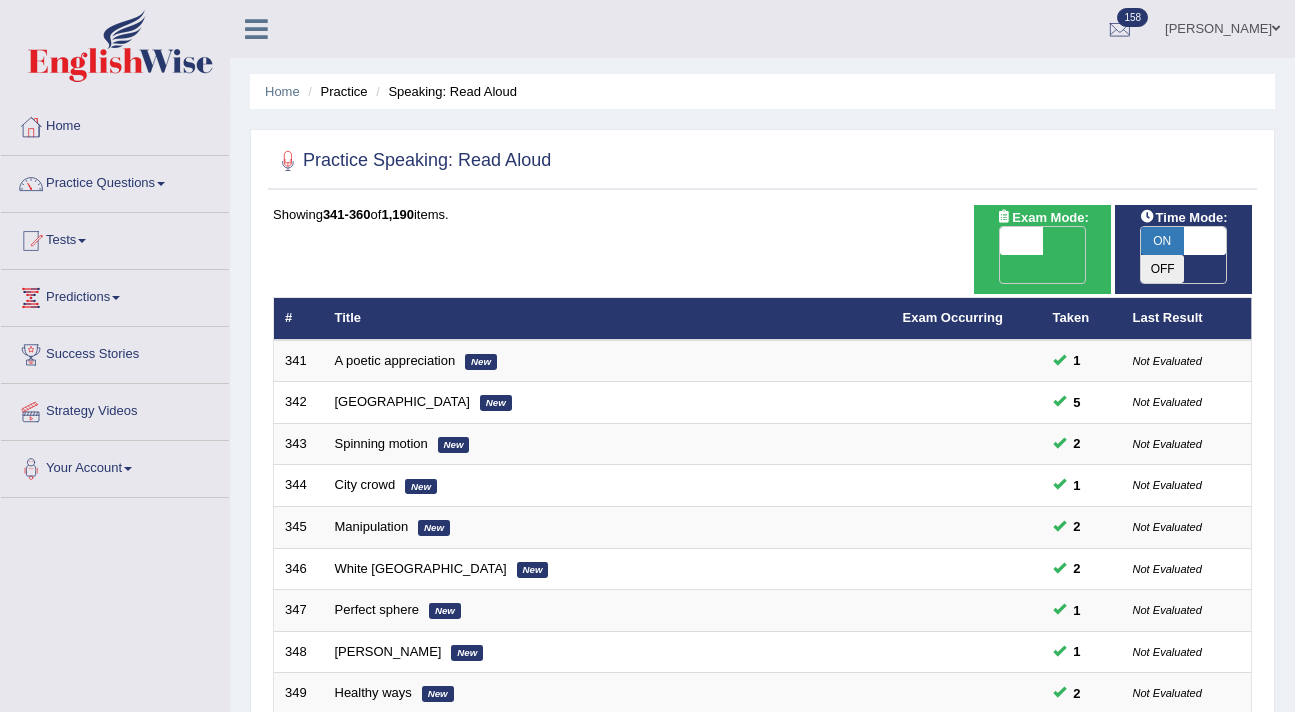 scroll, scrollTop: 608, scrollLeft: 0, axis: vertical 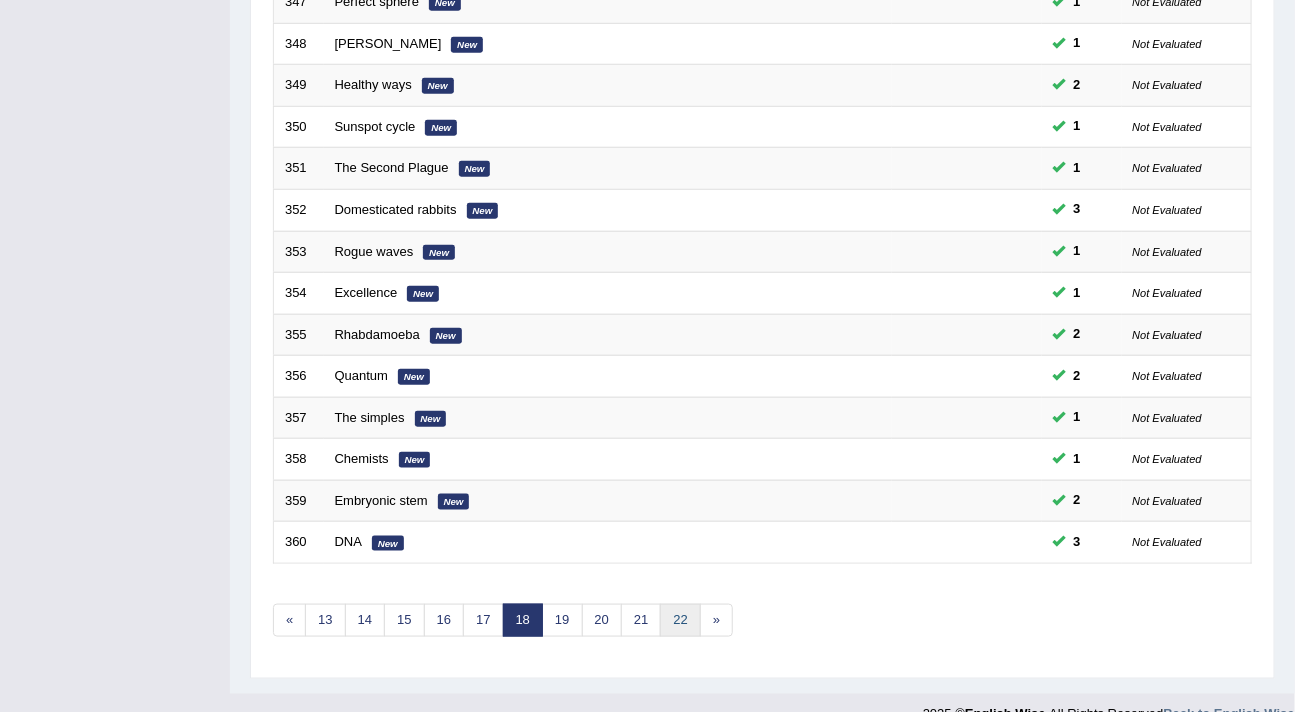 click on "22" at bounding box center (680, 620) 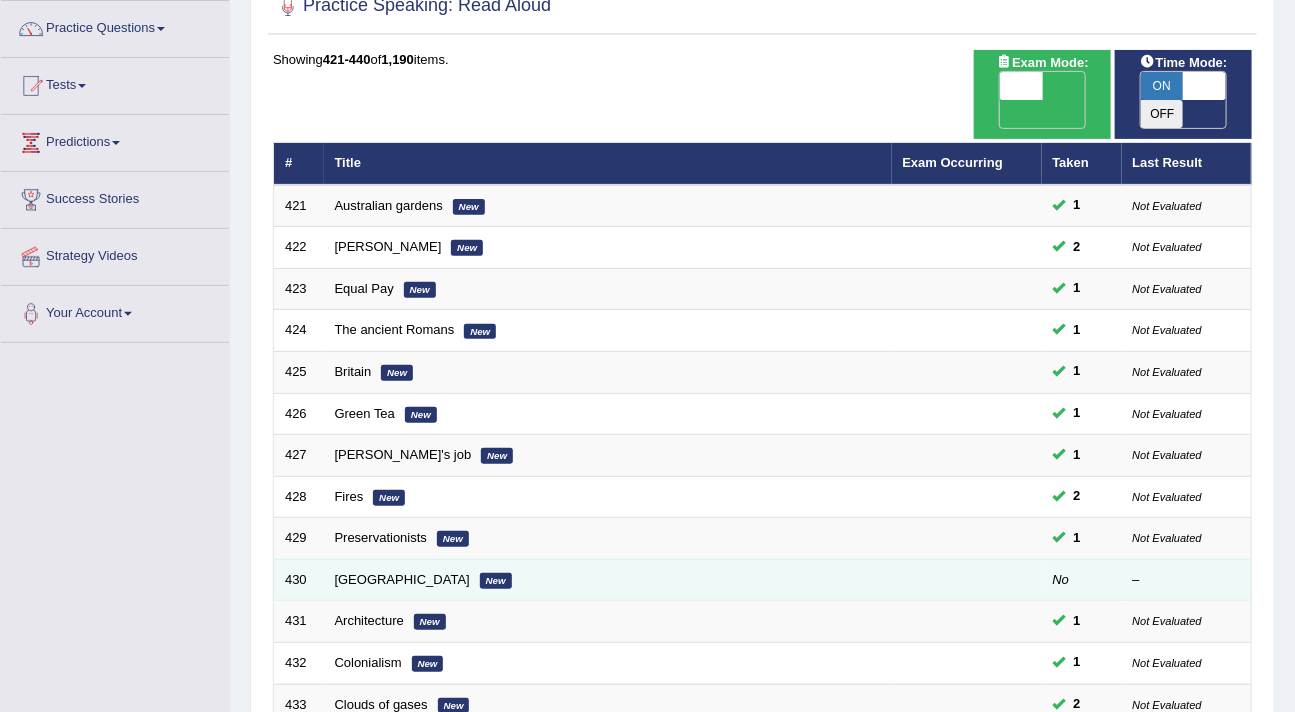 scroll, scrollTop: 374, scrollLeft: 0, axis: vertical 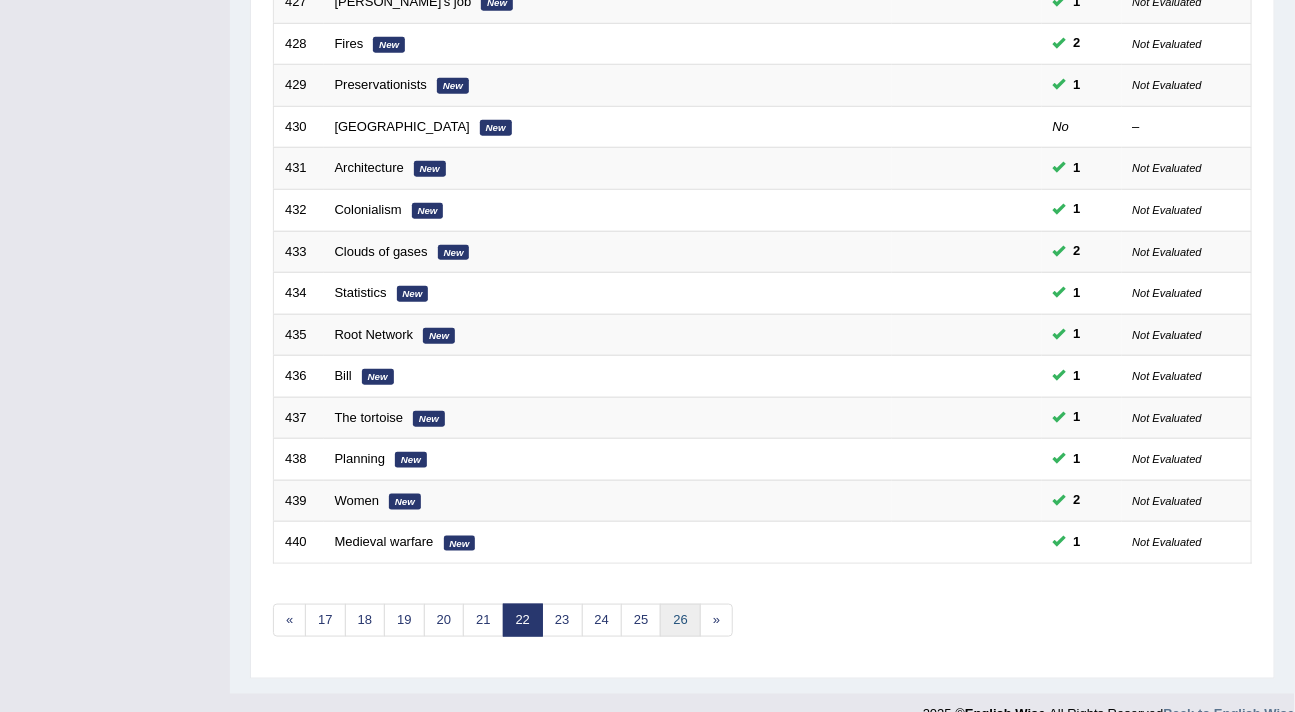 click on "26" at bounding box center (680, 620) 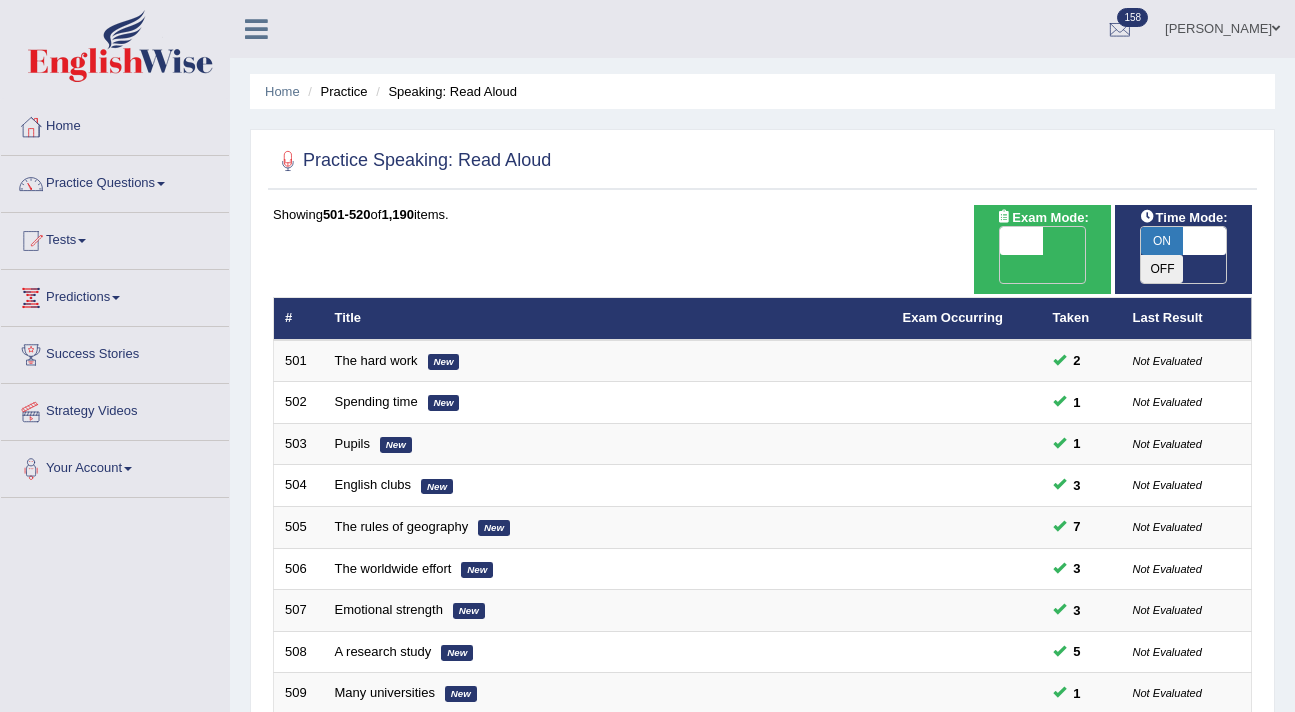 scroll, scrollTop: 608, scrollLeft: 0, axis: vertical 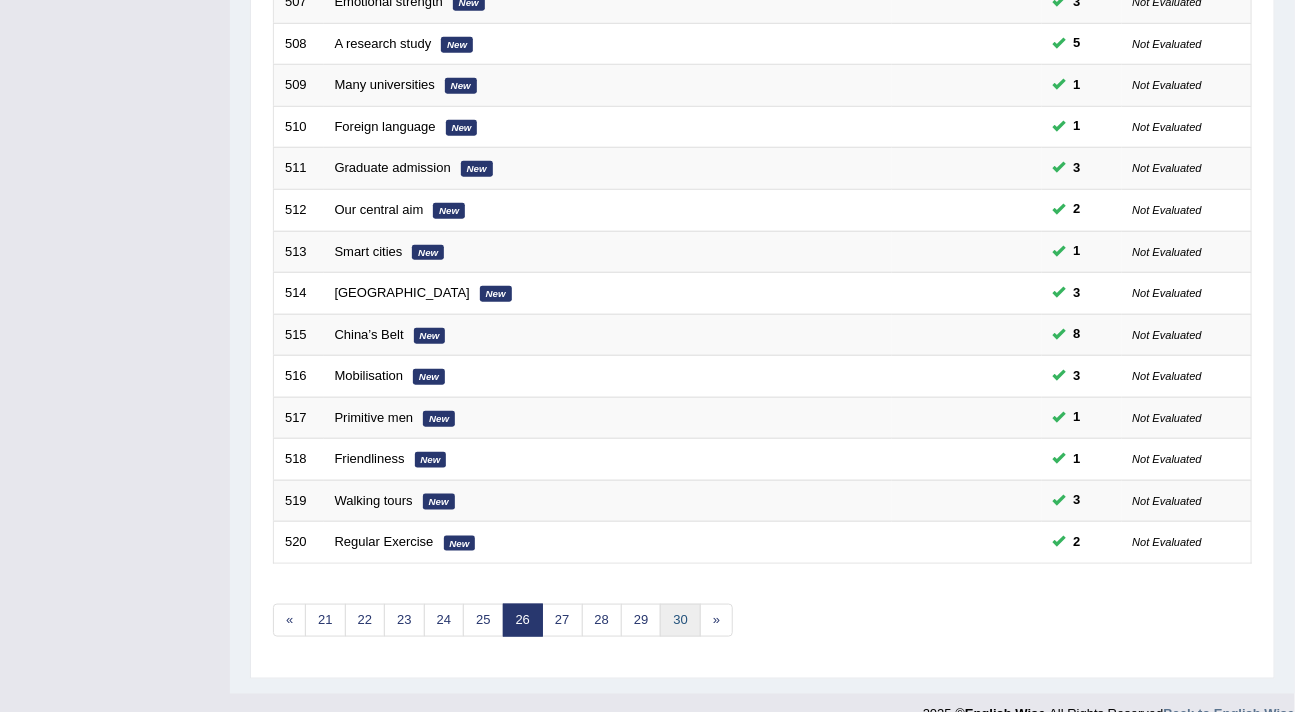 click on "30" at bounding box center (680, 620) 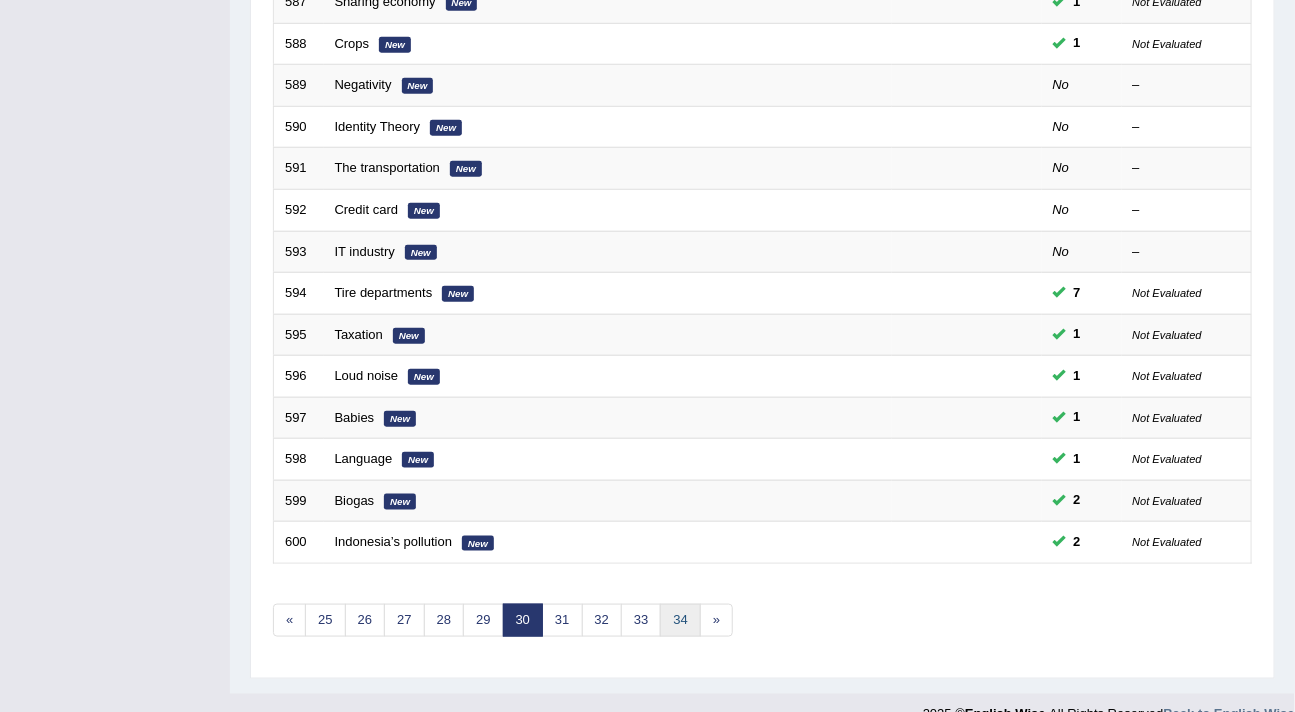 scroll, scrollTop: 608, scrollLeft: 0, axis: vertical 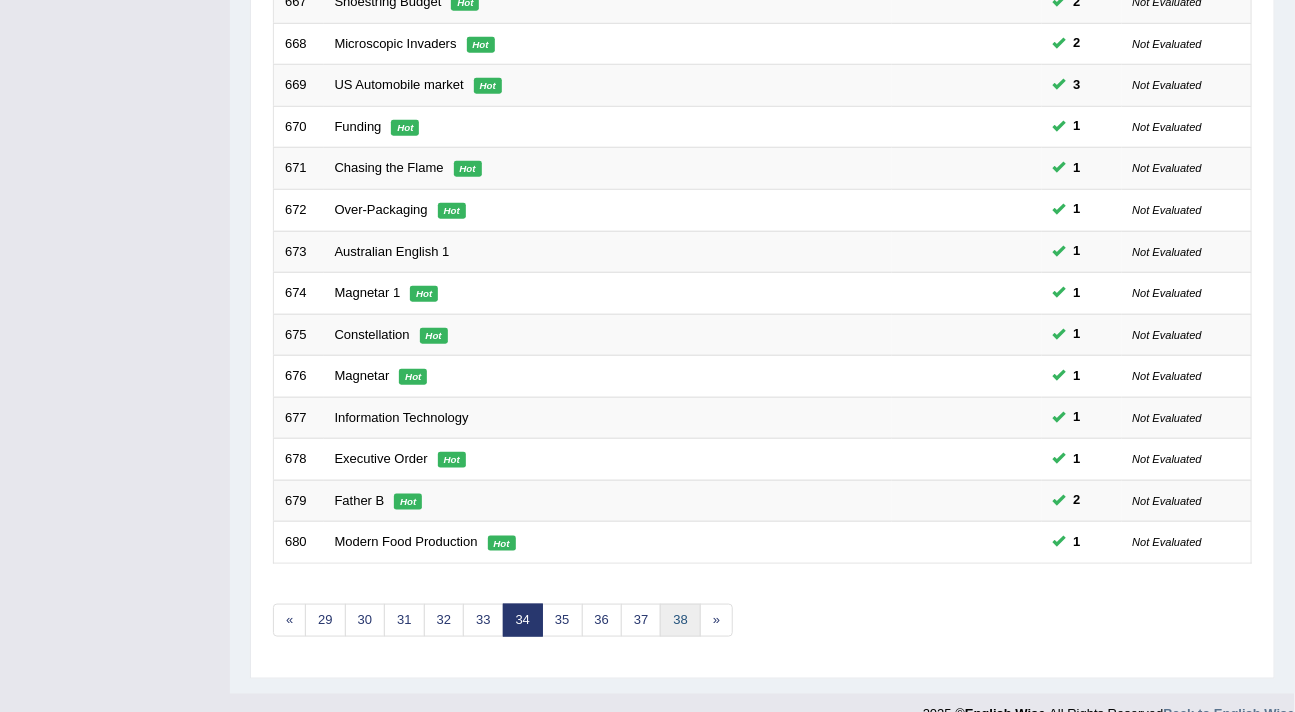 click on "38" at bounding box center (680, 620) 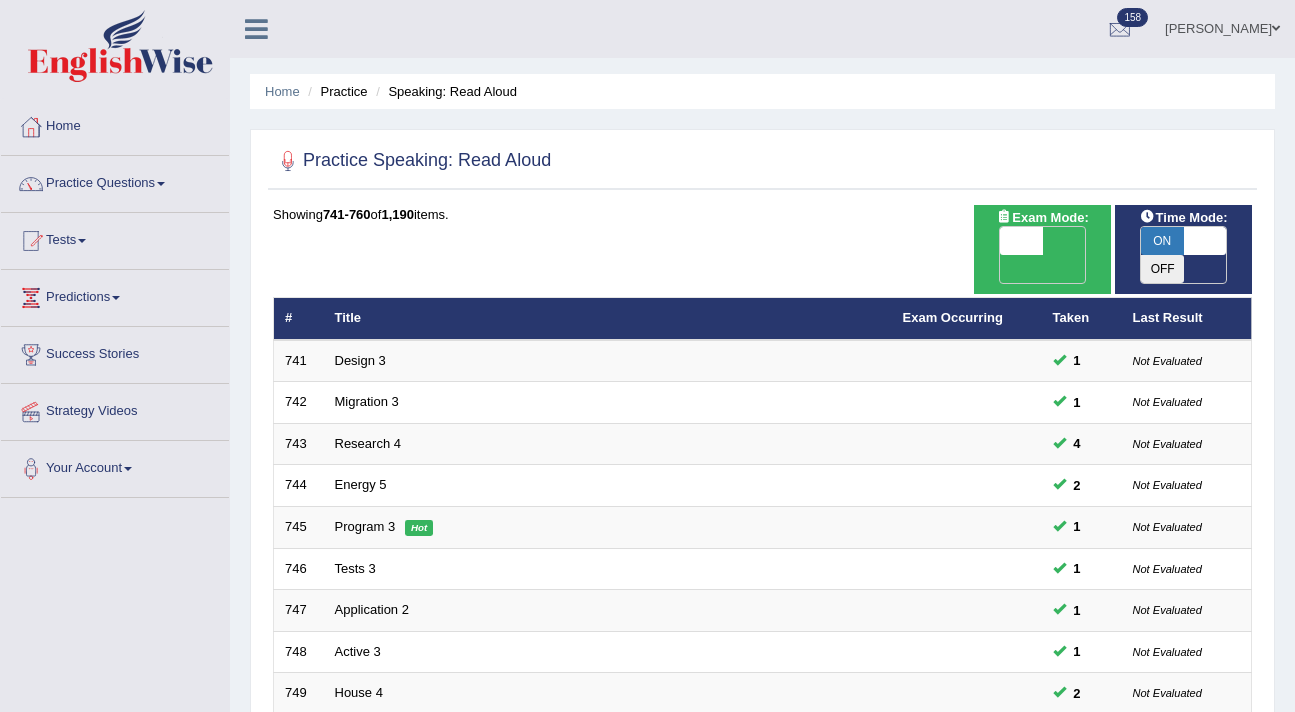 scroll, scrollTop: 608, scrollLeft: 0, axis: vertical 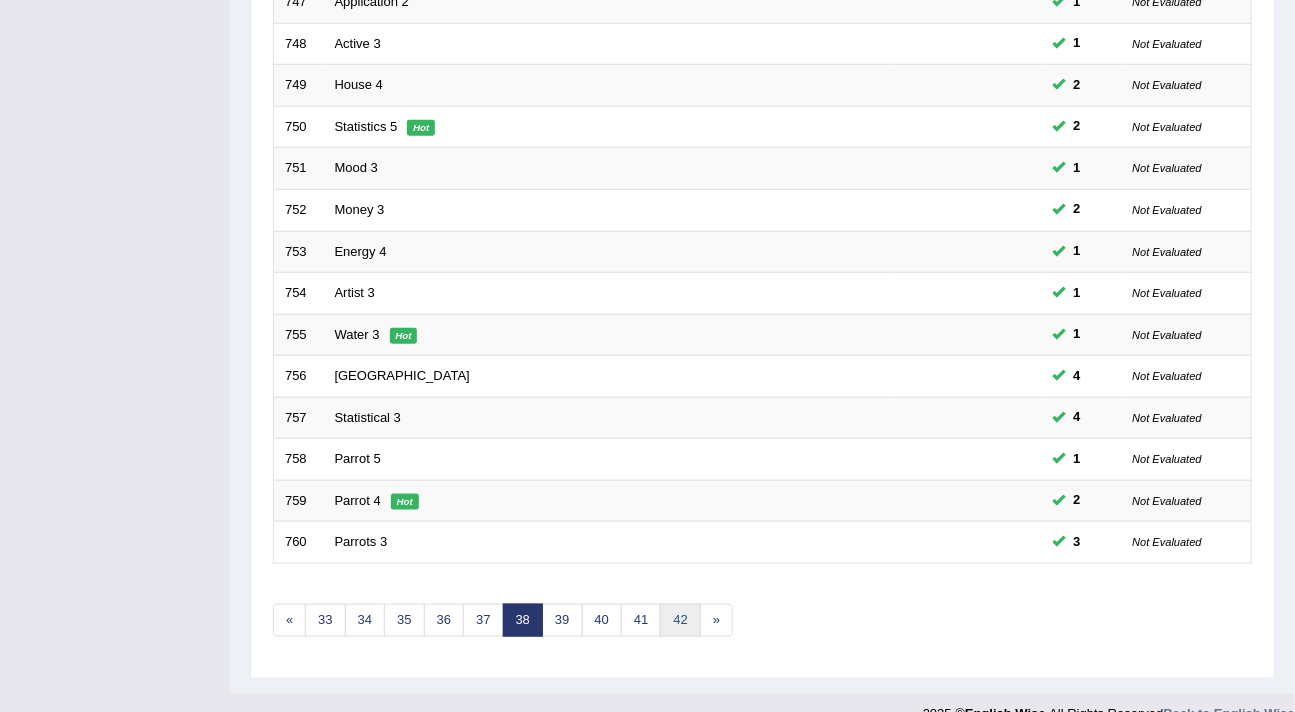 click on "42" at bounding box center [680, 620] 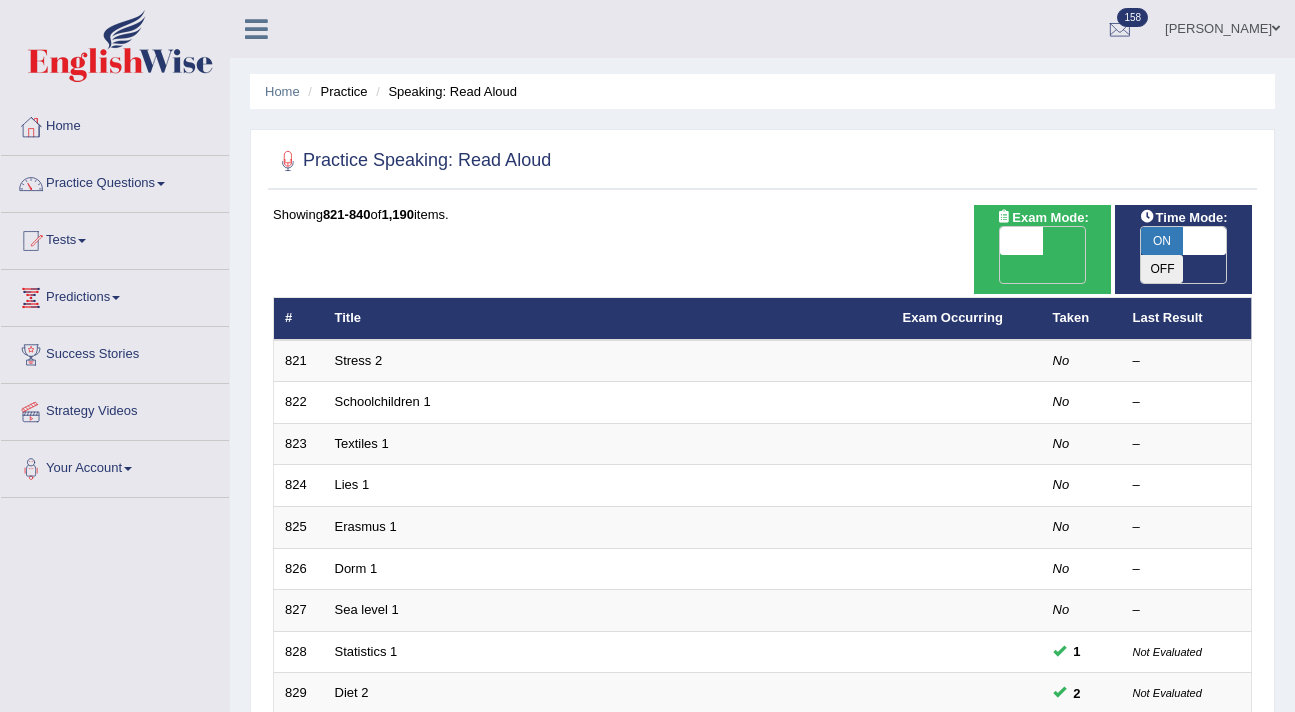 scroll, scrollTop: 608, scrollLeft: 0, axis: vertical 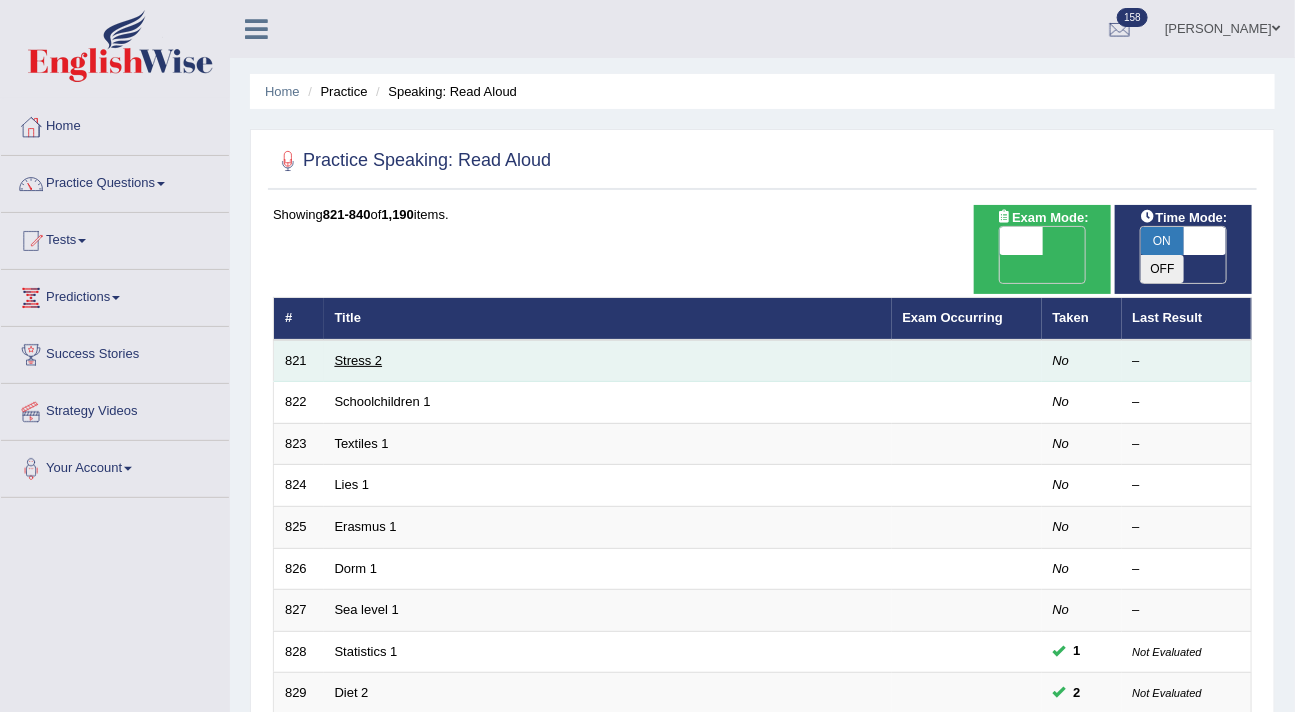 click on "Stress 2" at bounding box center [359, 360] 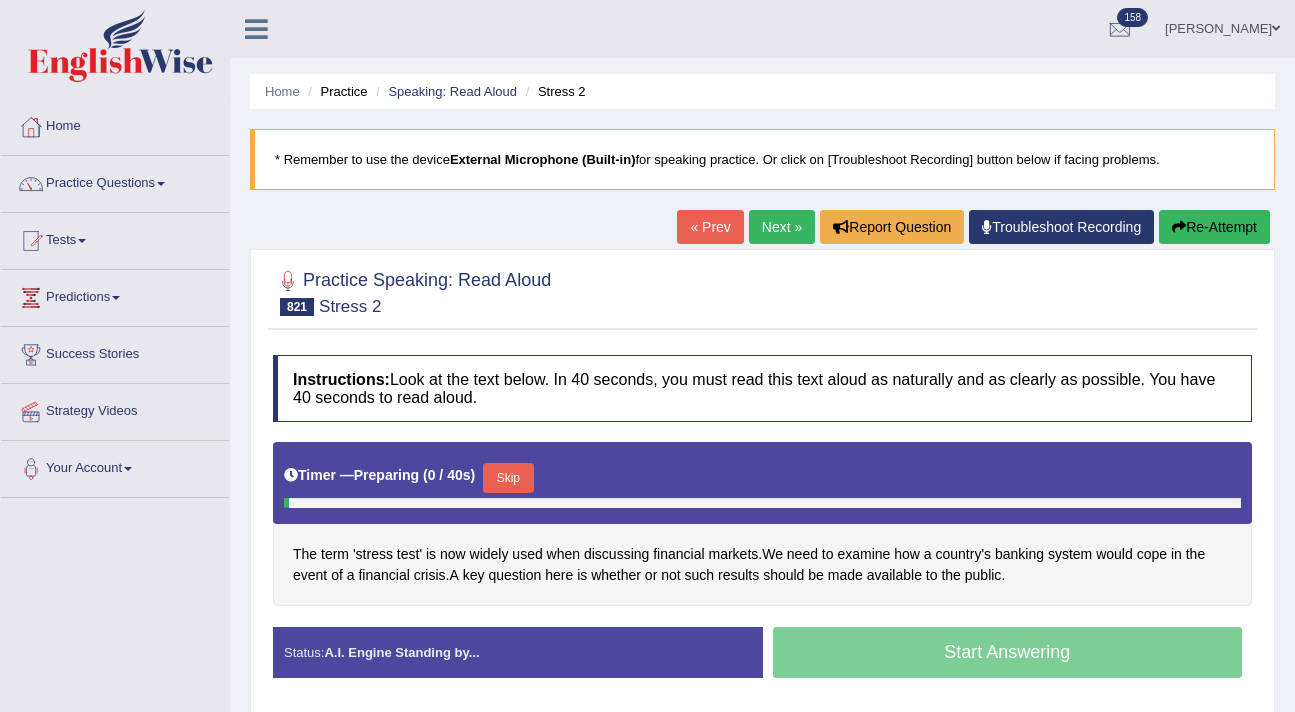 scroll, scrollTop: 0, scrollLeft: 0, axis: both 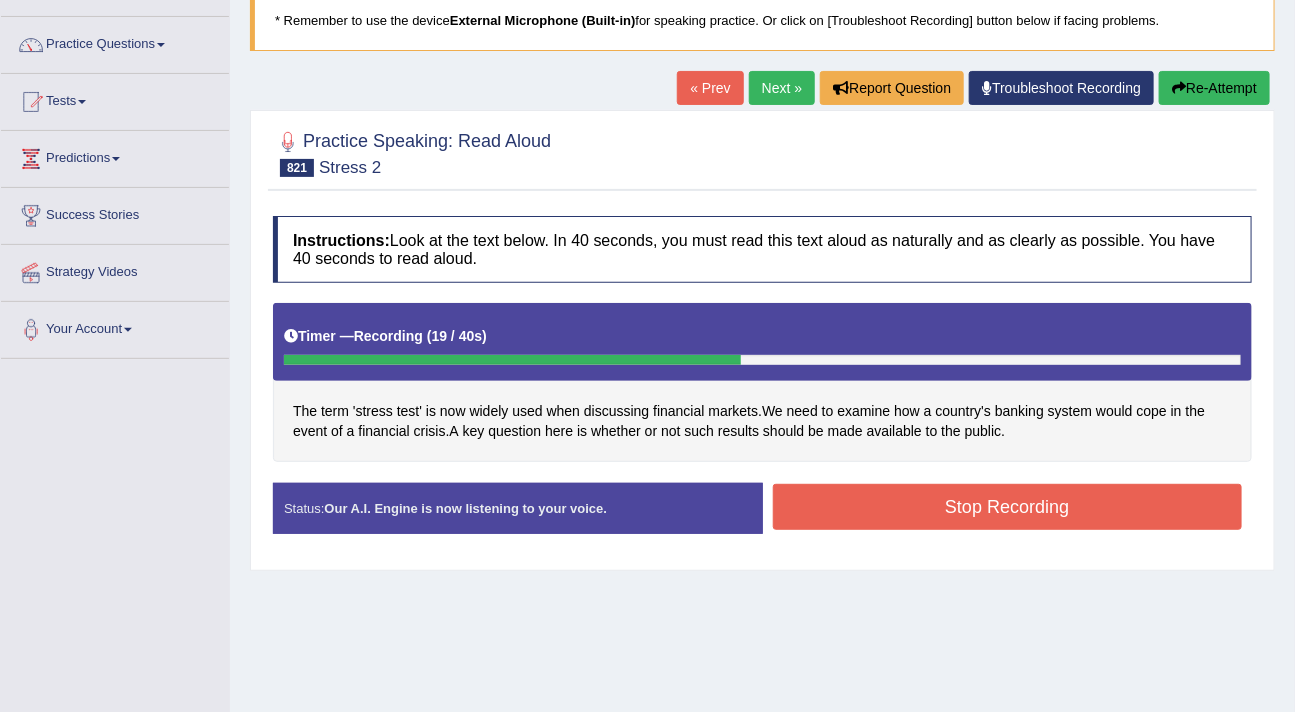 click on "Stop Recording" at bounding box center [1008, 507] 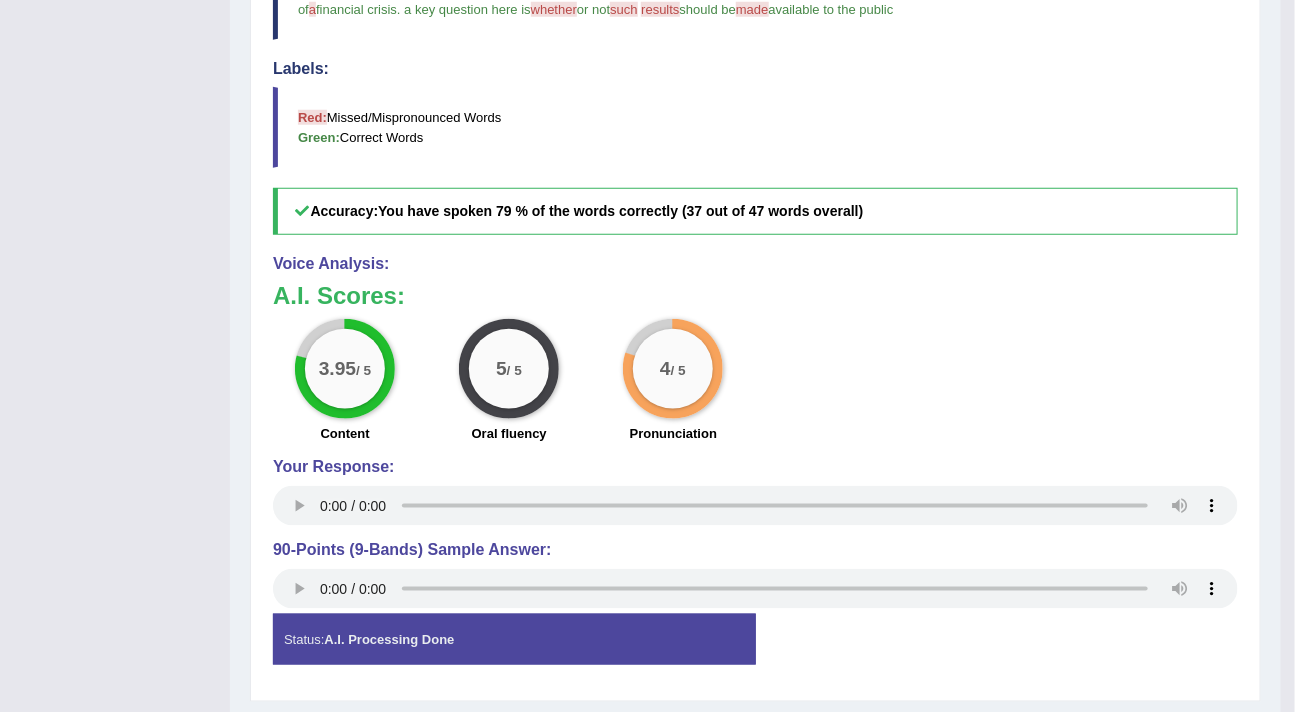 scroll, scrollTop: 701, scrollLeft: 0, axis: vertical 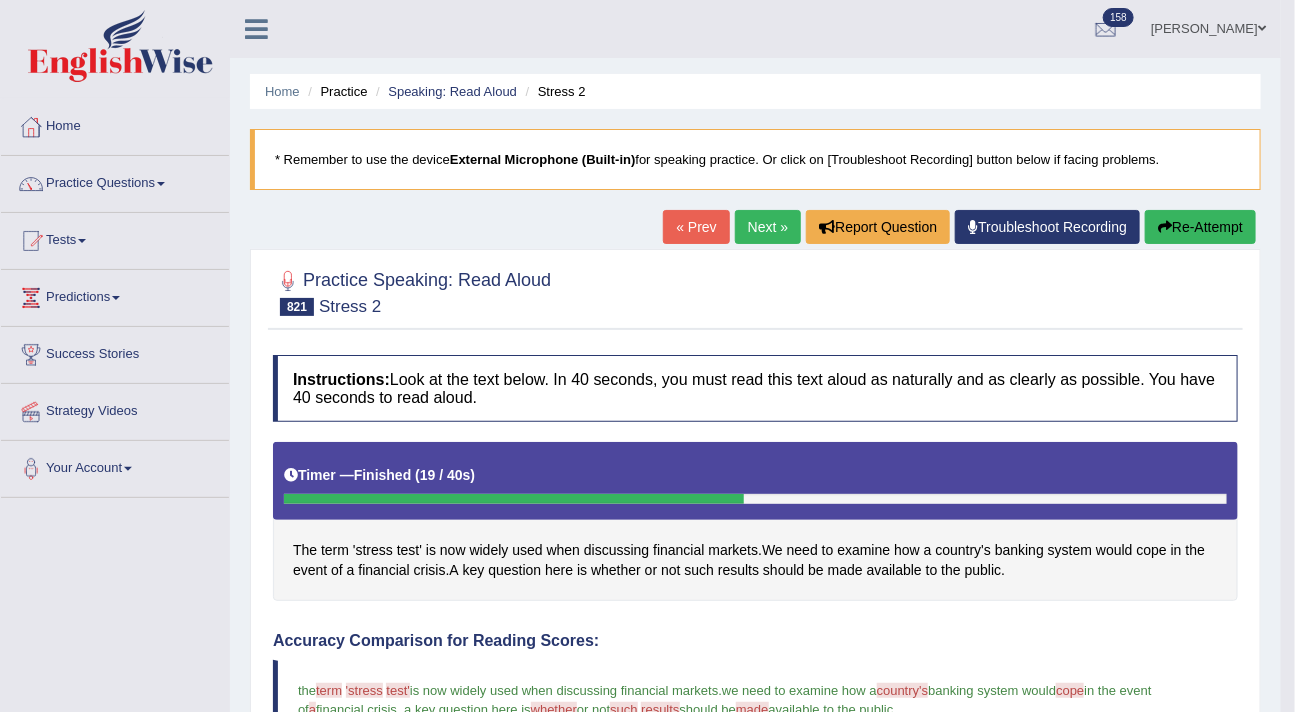 click on "Next »" at bounding box center (768, 227) 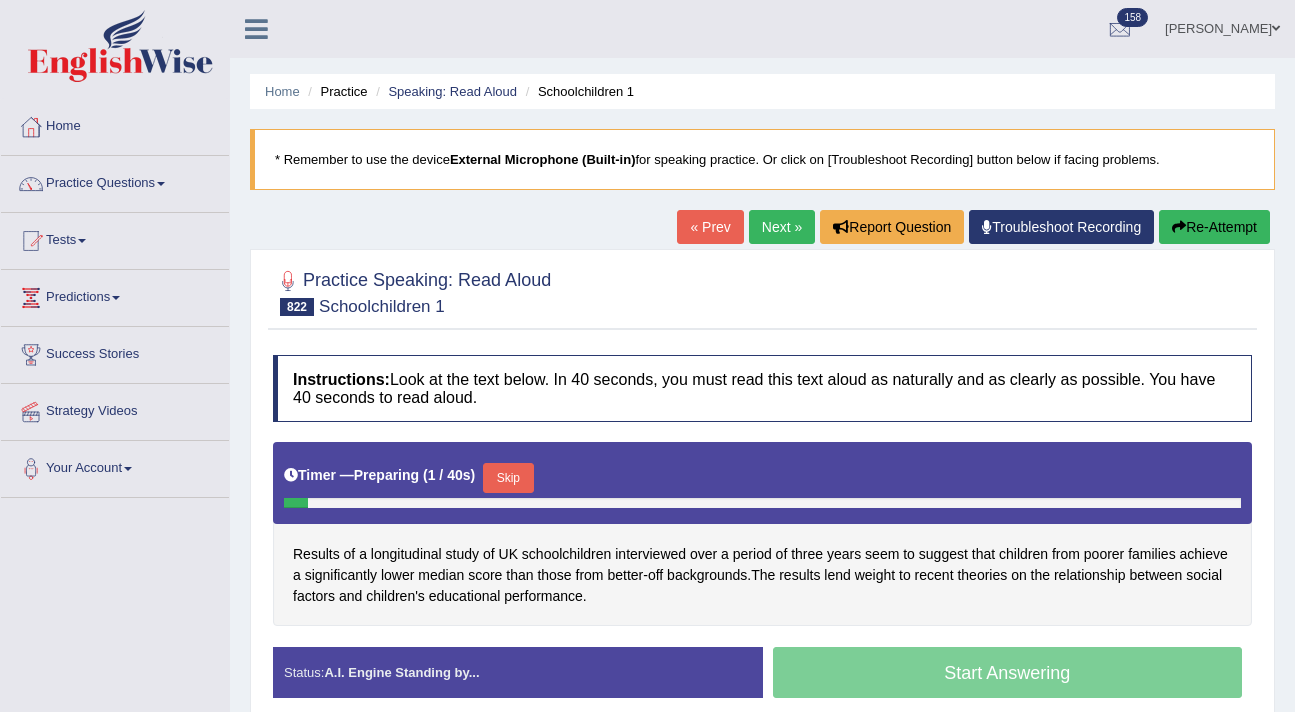 scroll, scrollTop: 266, scrollLeft: 0, axis: vertical 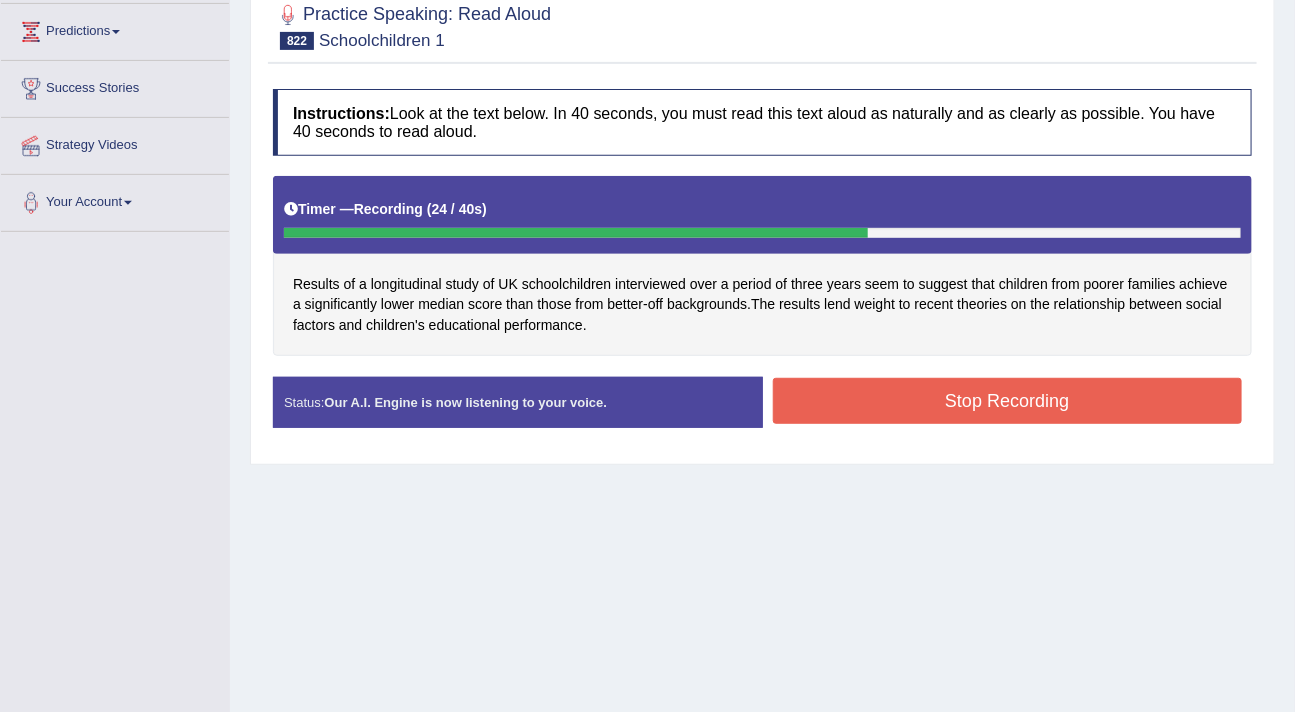 click on "Stop Recording" at bounding box center (1008, 401) 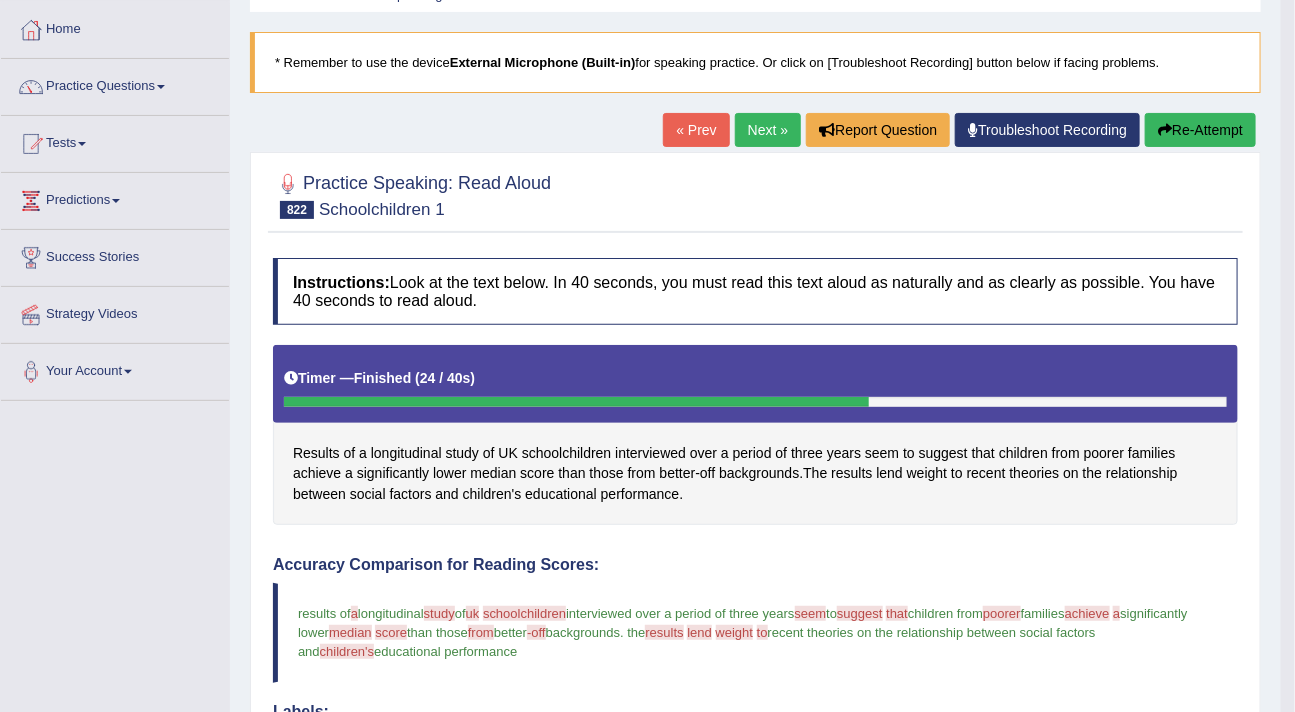 scroll, scrollTop: 0, scrollLeft: 0, axis: both 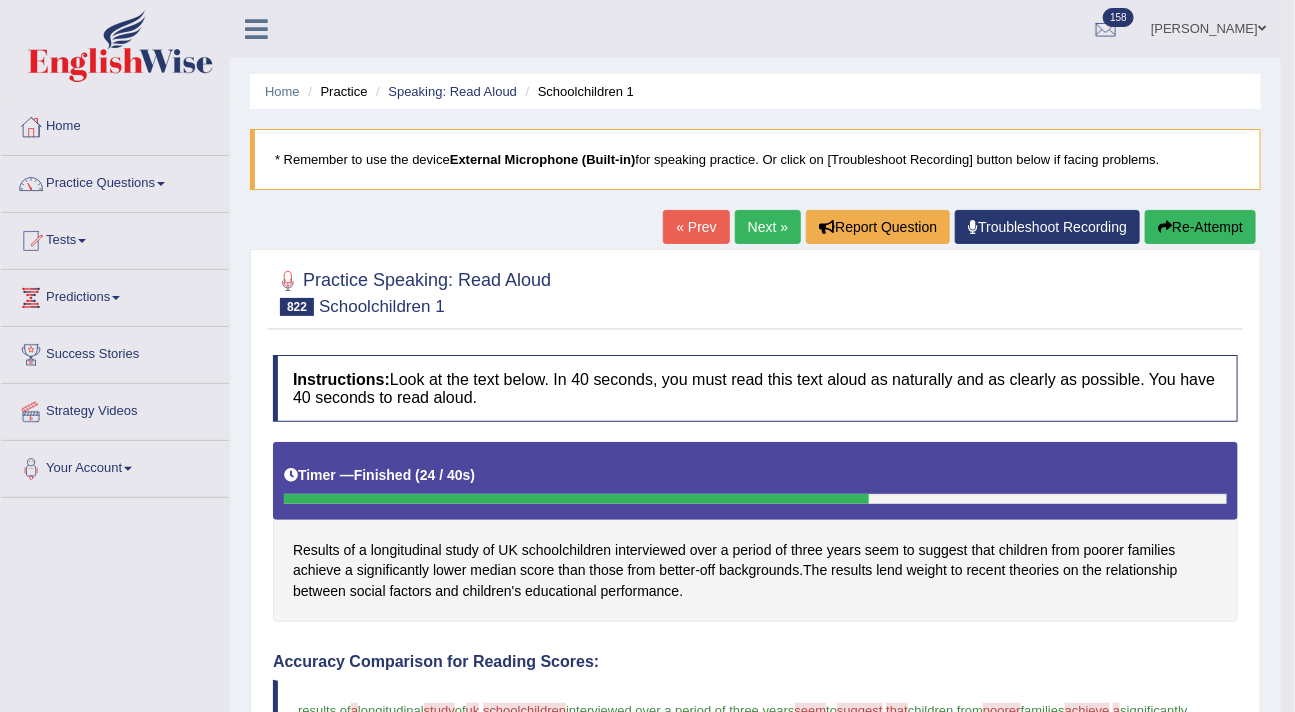 click on "Re-Attempt" at bounding box center (1200, 227) 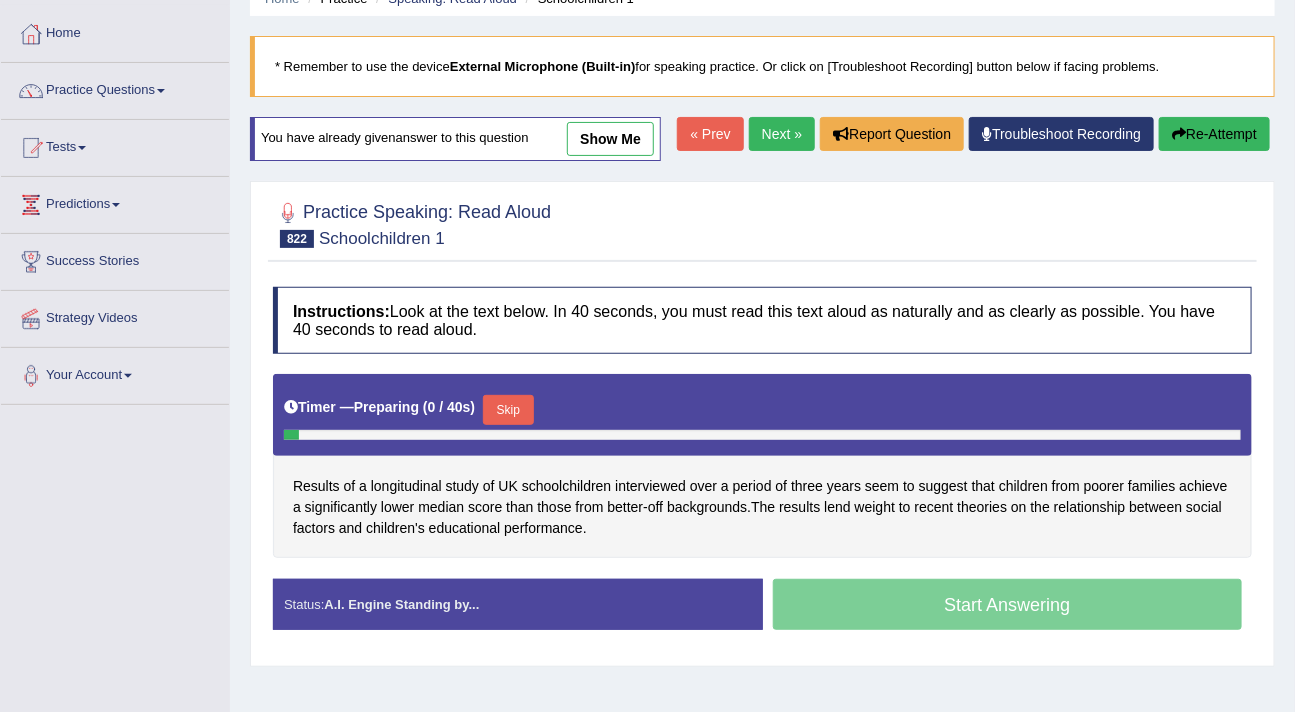 scroll, scrollTop: 93, scrollLeft: 0, axis: vertical 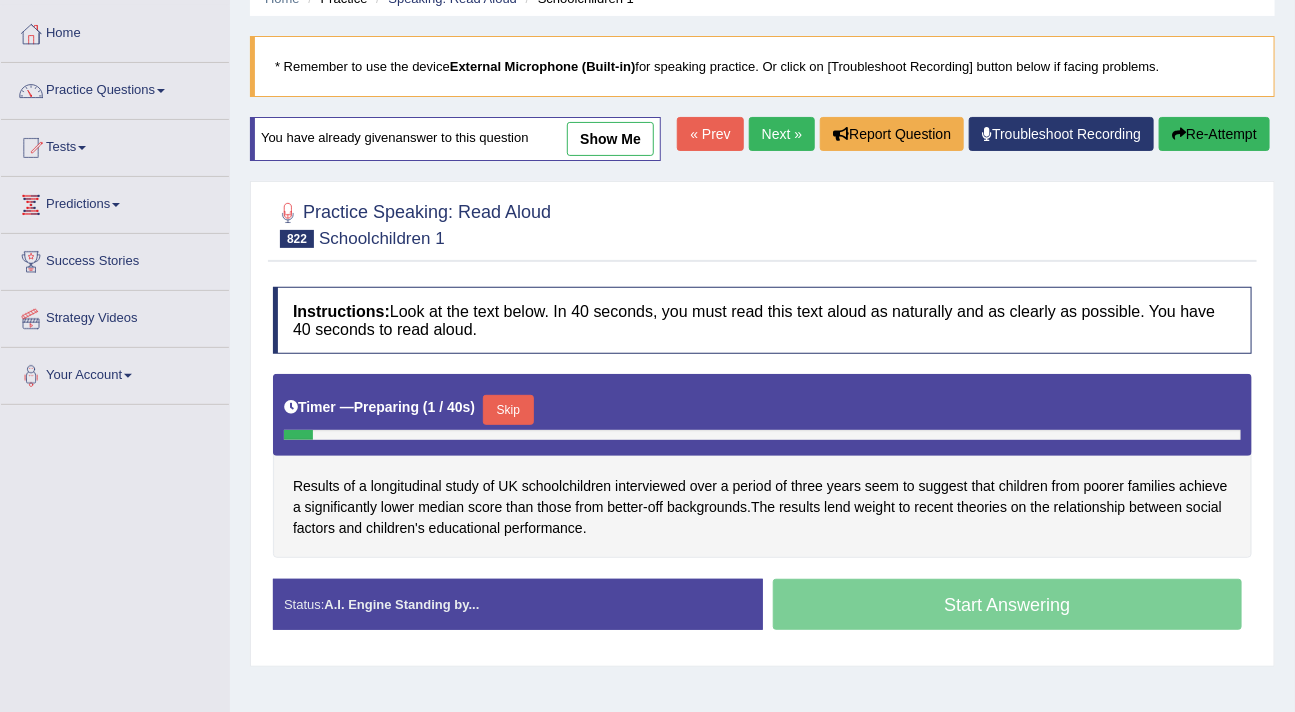 click on "Skip" at bounding box center (508, 410) 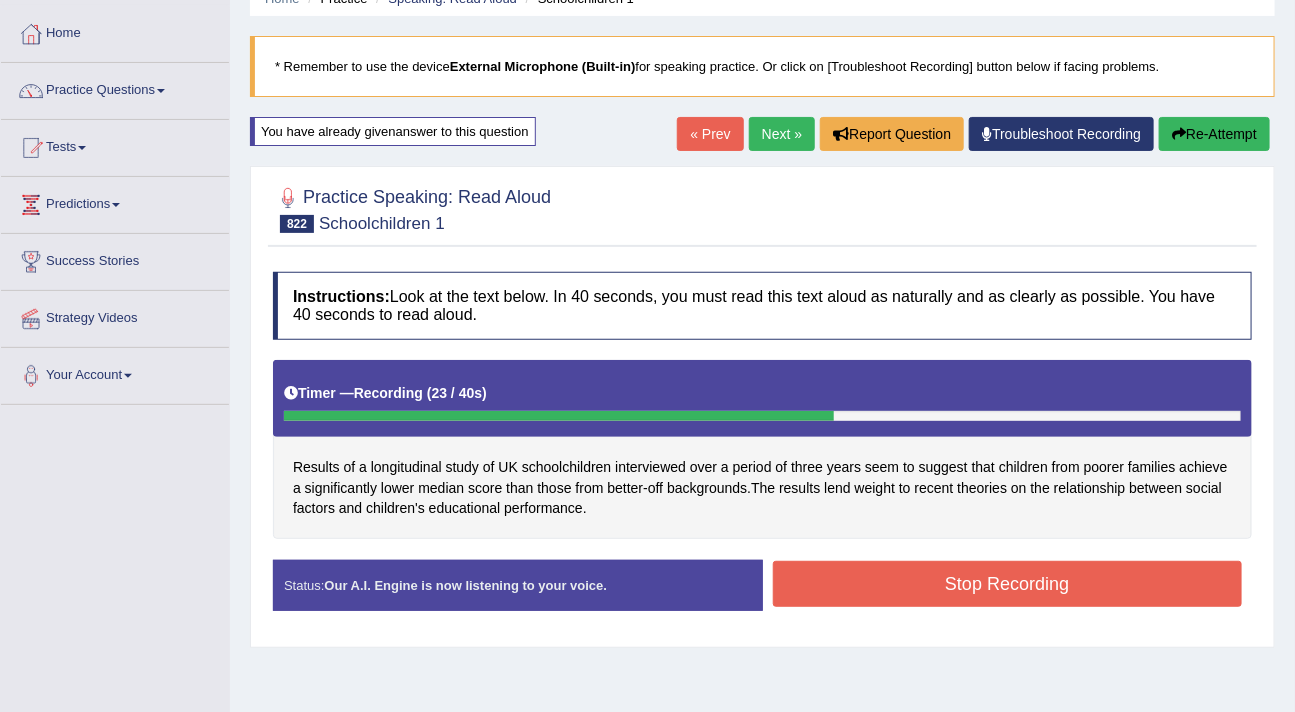 click on "Stop Recording" at bounding box center [1008, 584] 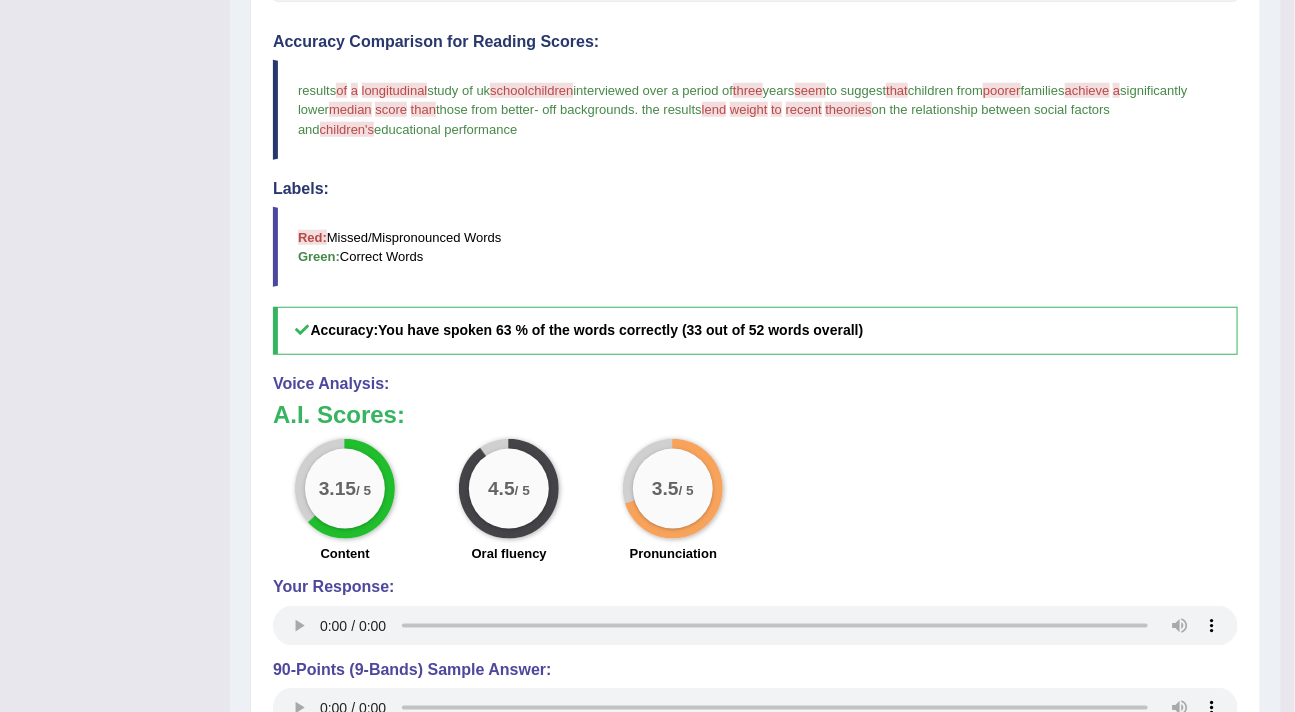 scroll, scrollTop: 634, scrollLeft: 0, axis: vertical 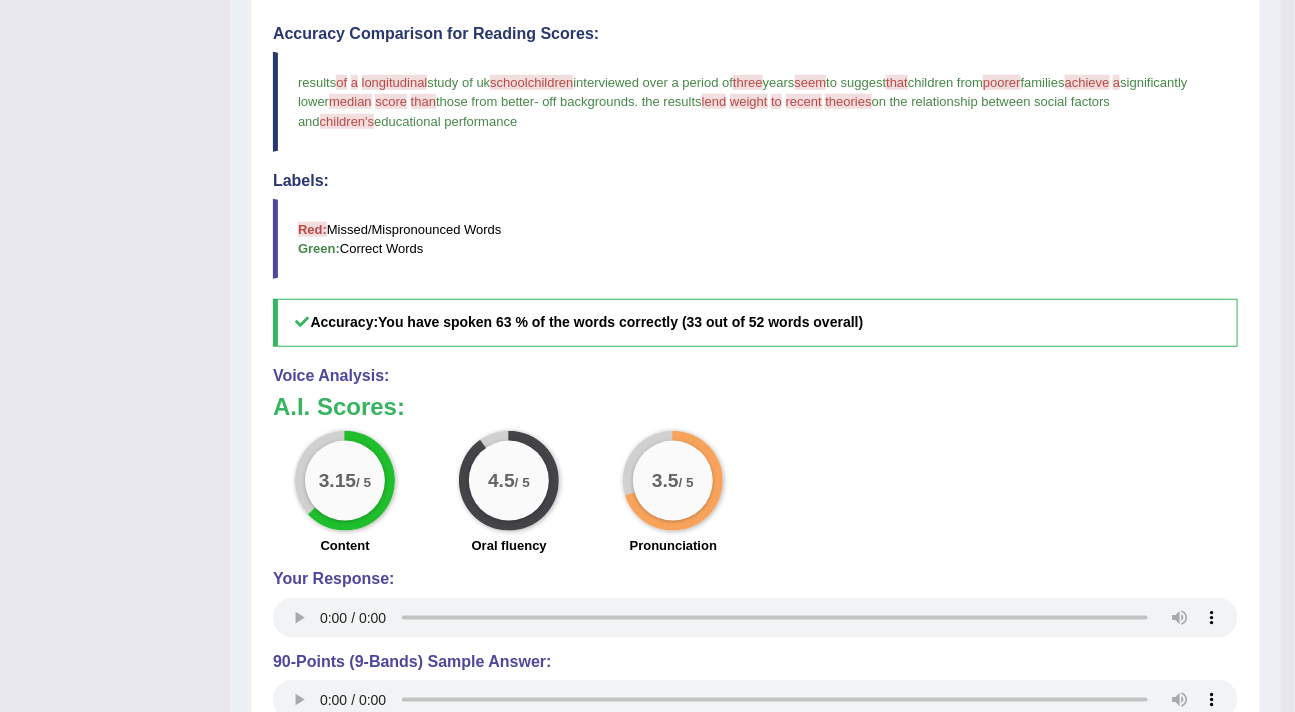 type 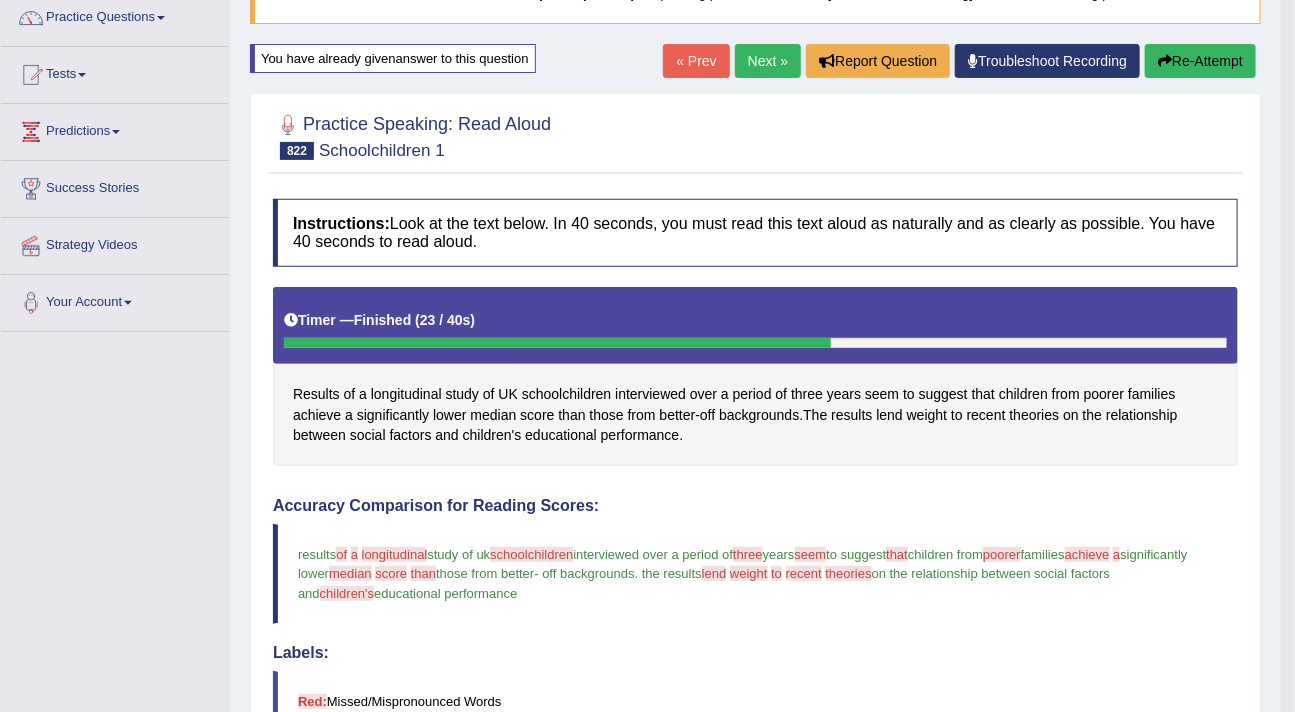 scroll, scrollTop: 159, scrollLeft: 0, axis: vertical 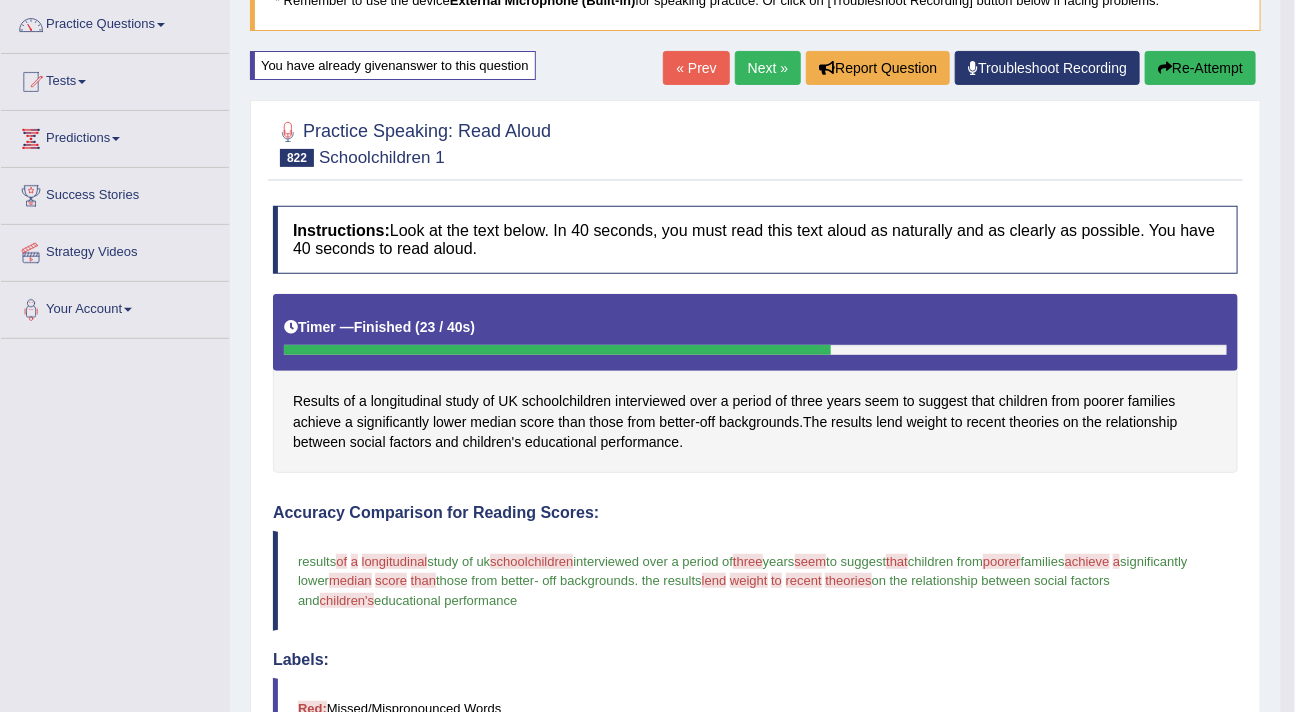 click on "Re-Attempt" at bounding box center [1200, 68] 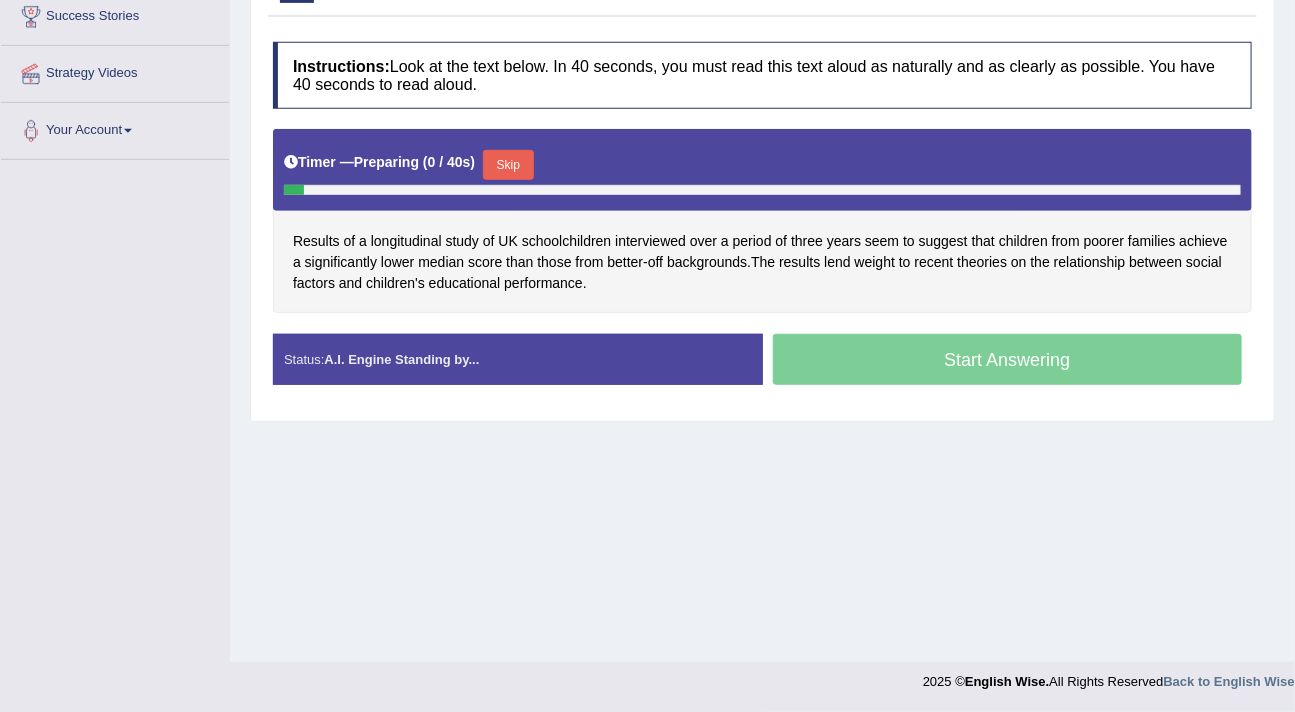 scroll, scrollTop: 338, scrollLeft: 0, axis: vertical 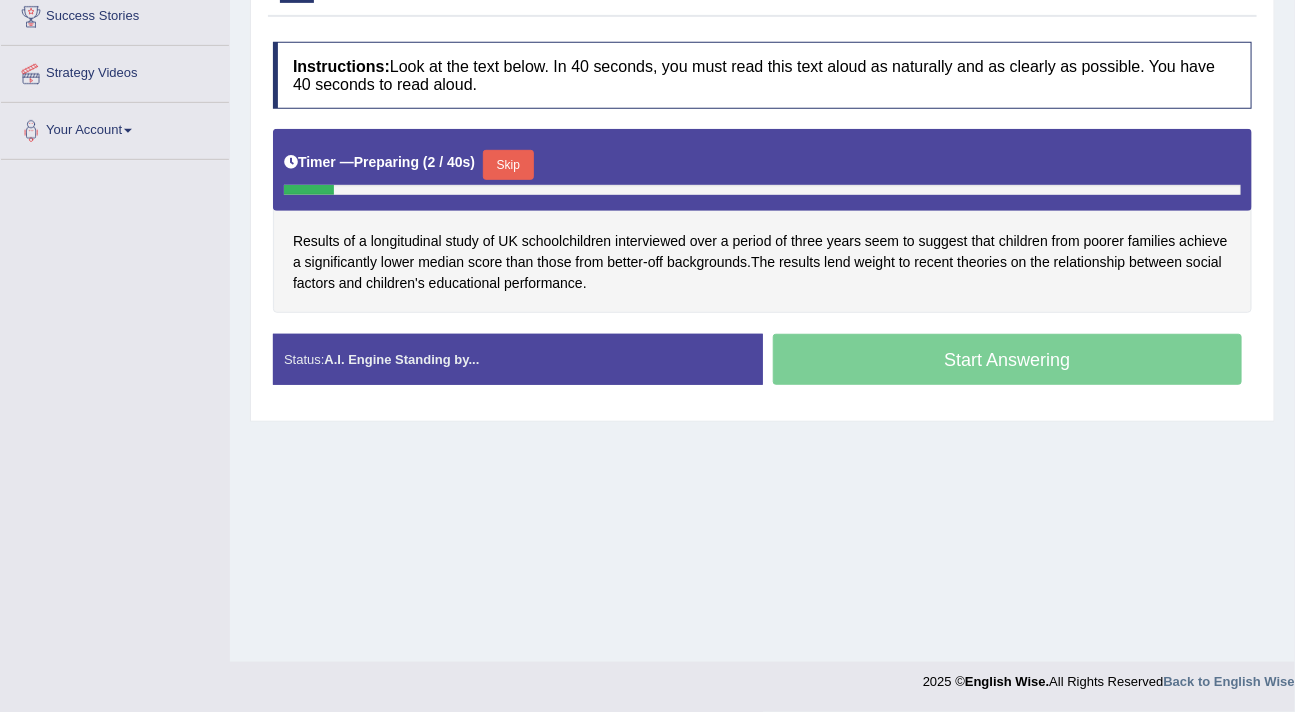 click on "Skip" at bounding box center (508, 165) 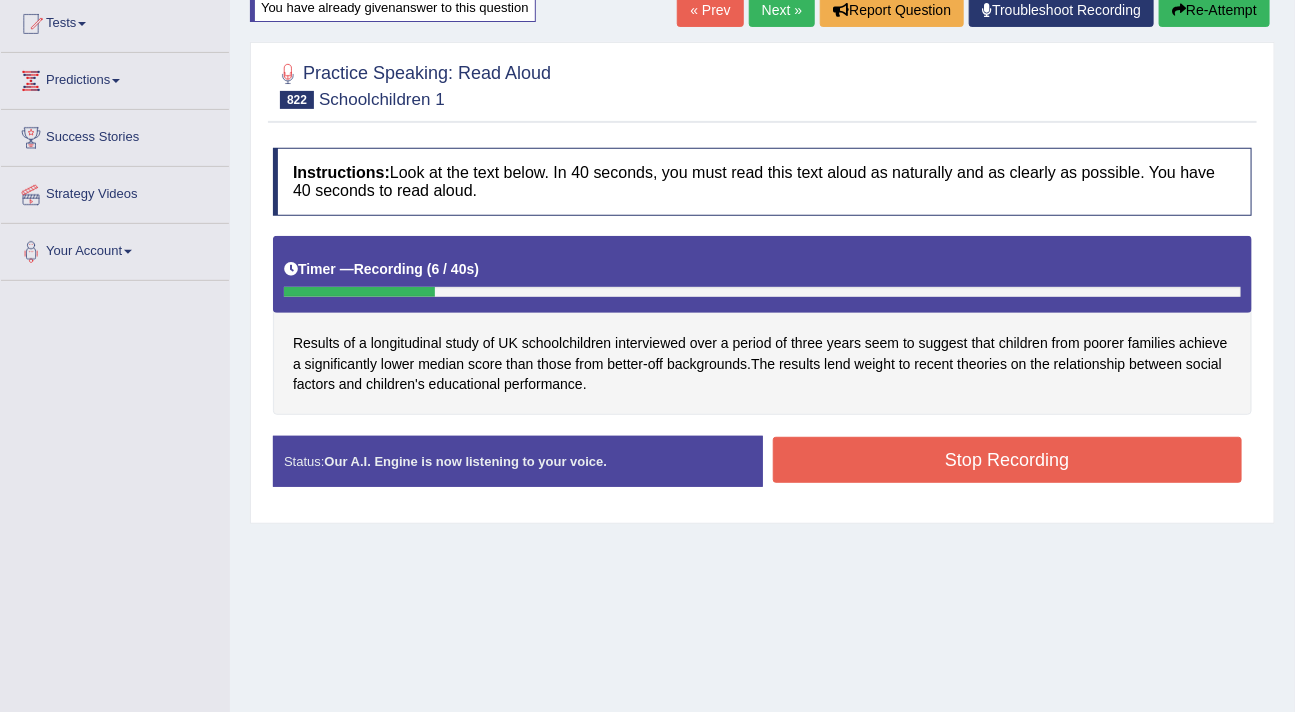 scroll, scrollTop: 176, scrollLeft: 0, axis: vertical 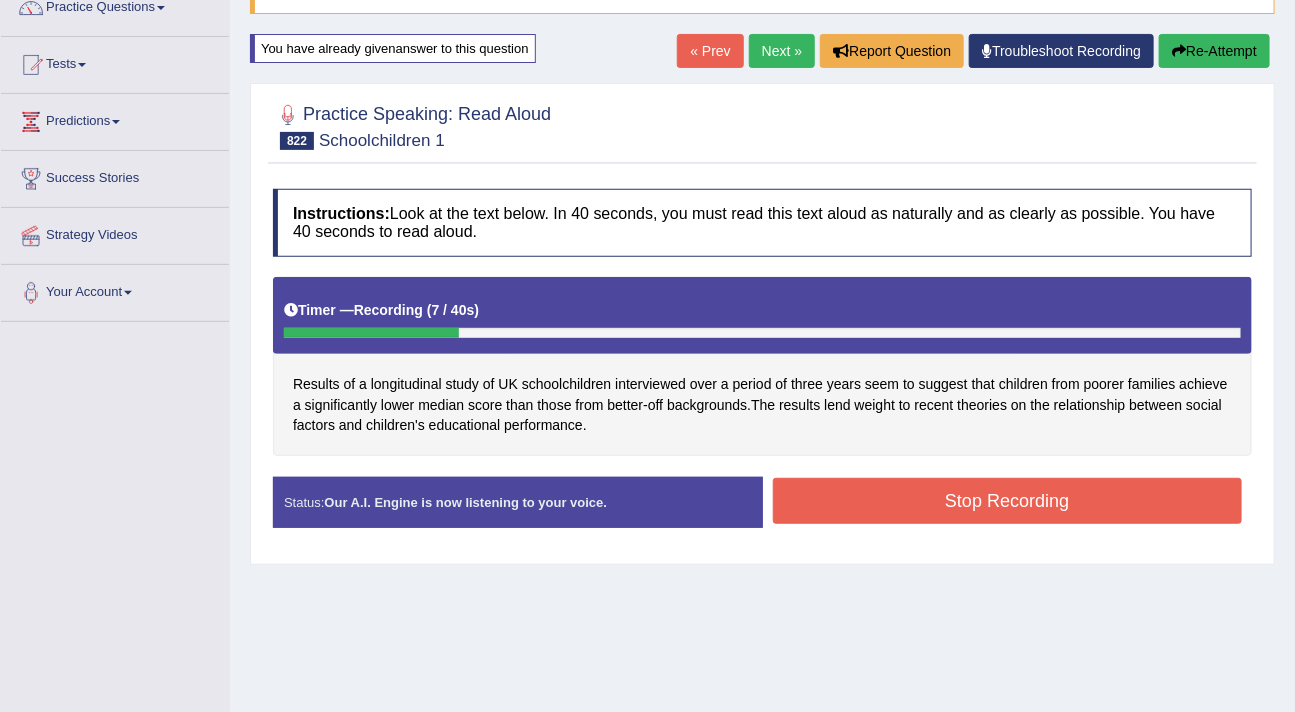 click on "Re-Attempt" at bounding box center (1214, 51) 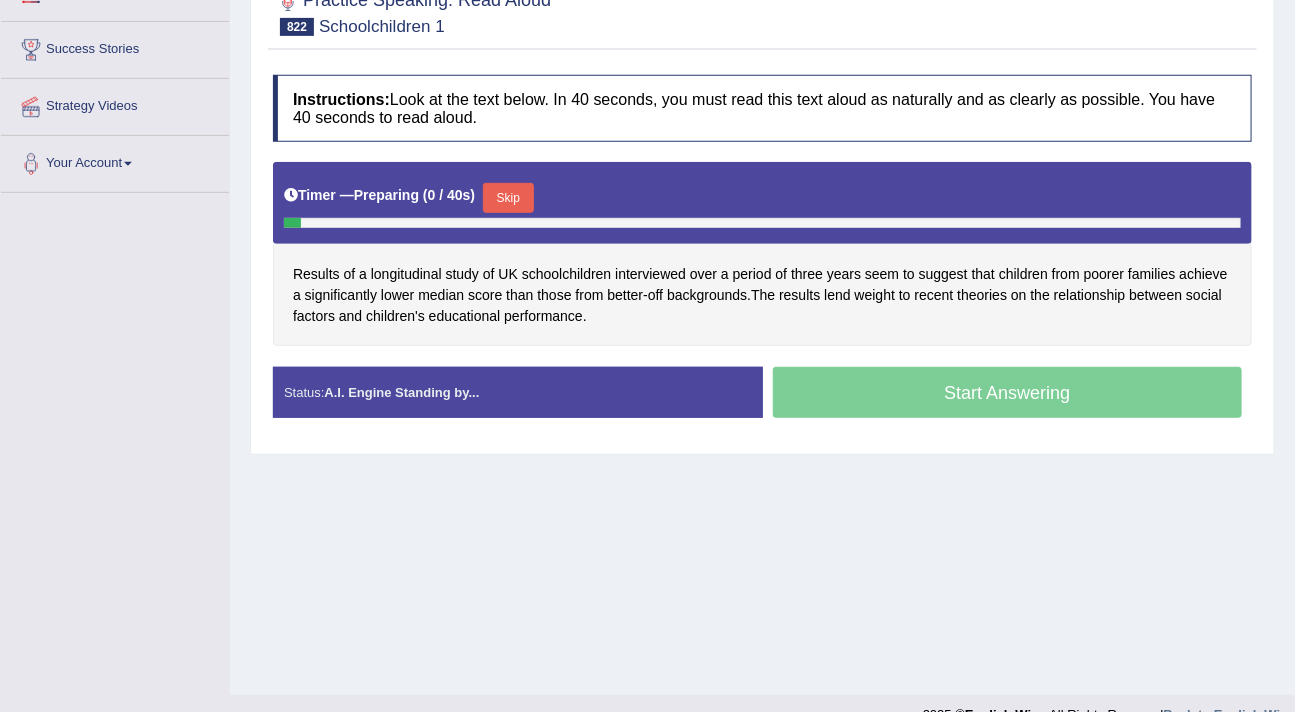 scroll, scrollTop: 305, scrollLeft: 0, axis: vertical 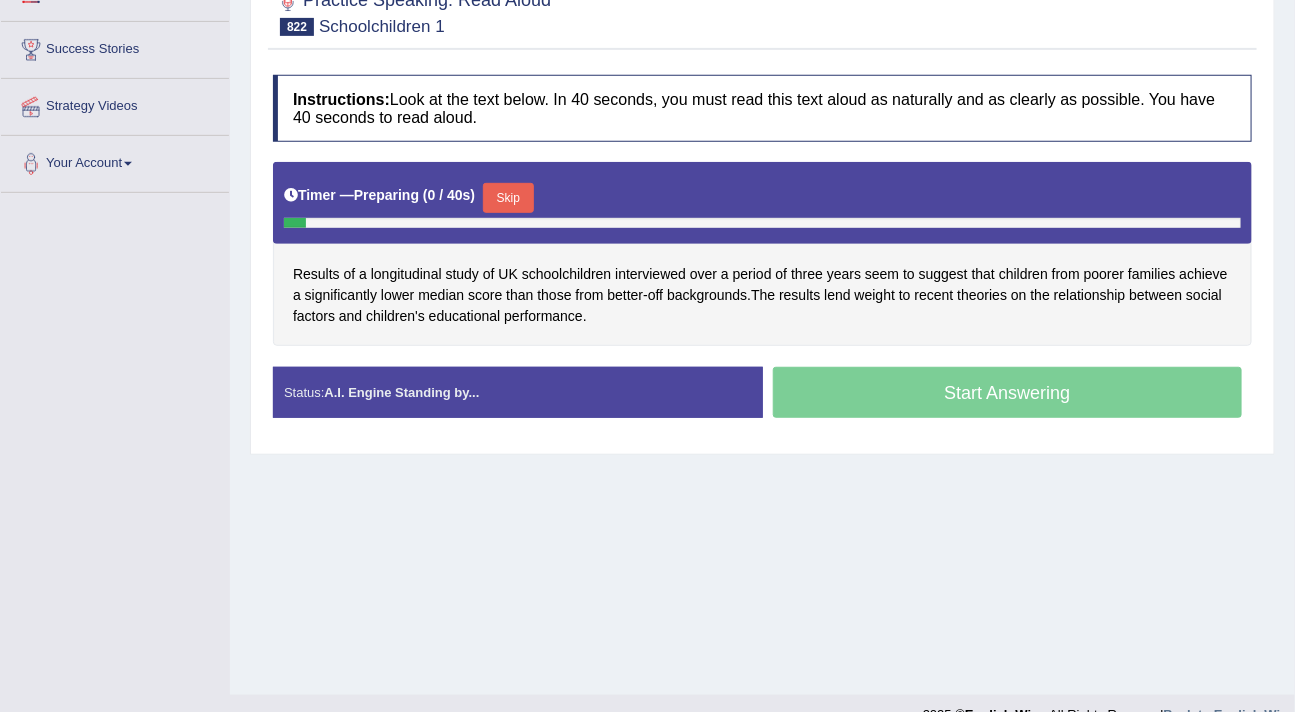 click on "Skip" at bounding box center [508, 198] 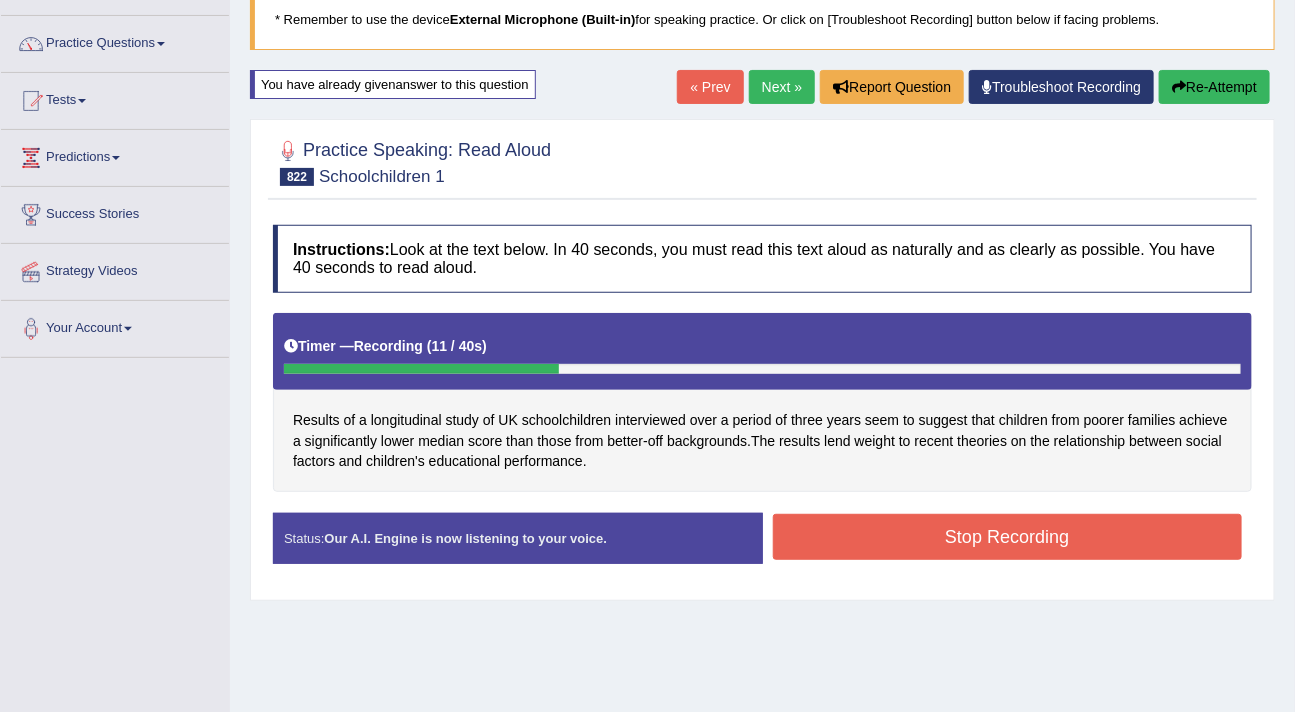 scroll, scrollTop: 118, scrollLeft: 0, axis: vertical 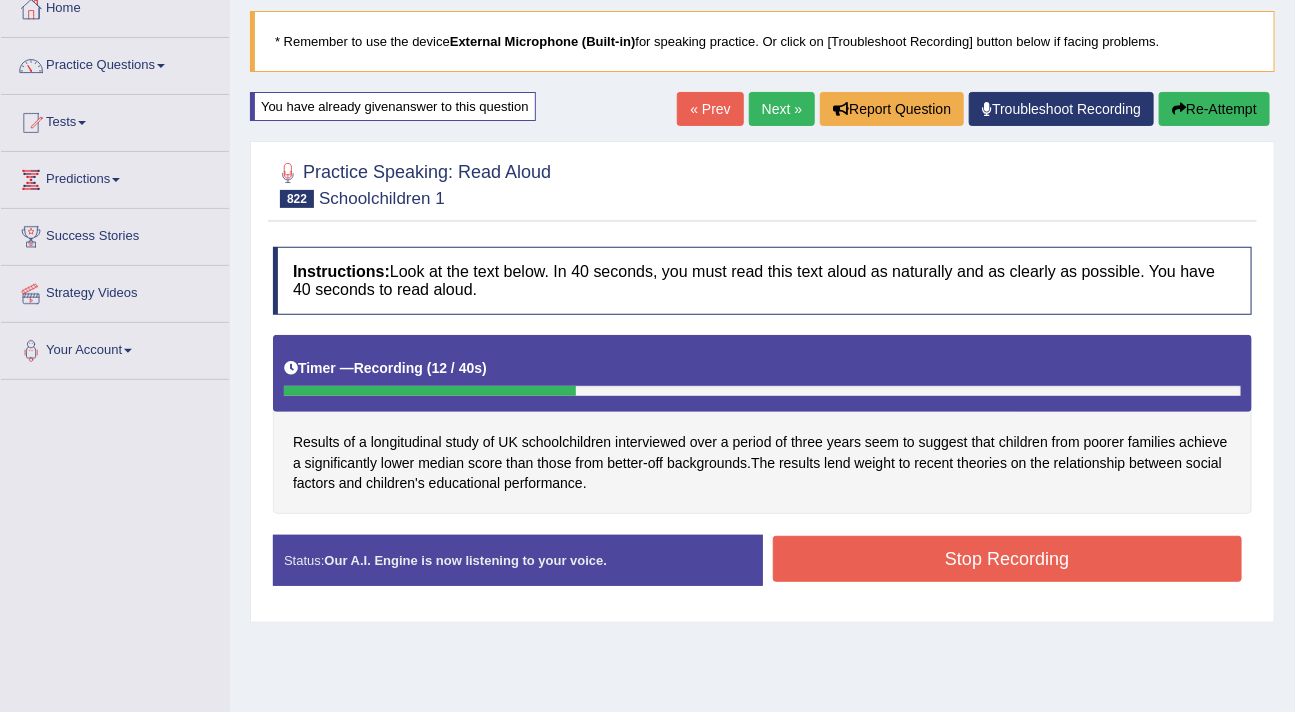 click on "Re-Attempt" at bounding box center (1214, 109) 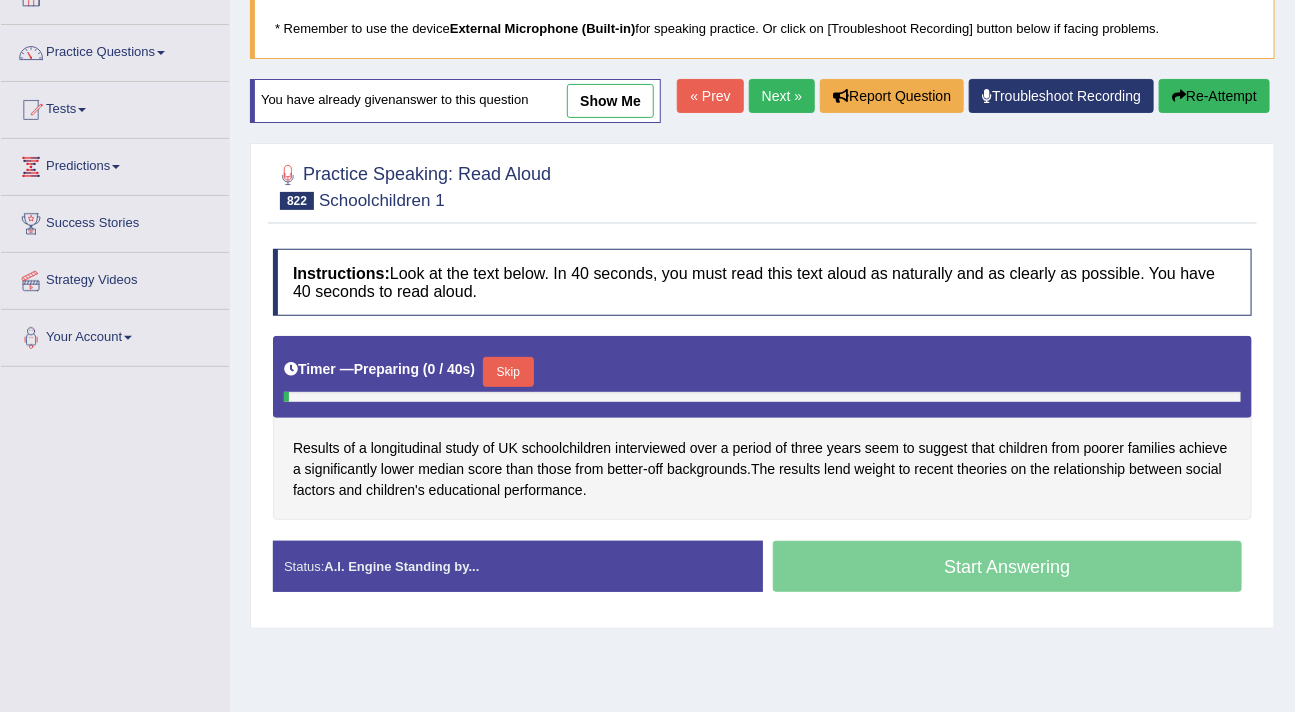 scroll, scrollTop: 205, scrollLeft: 0, axis: vertical 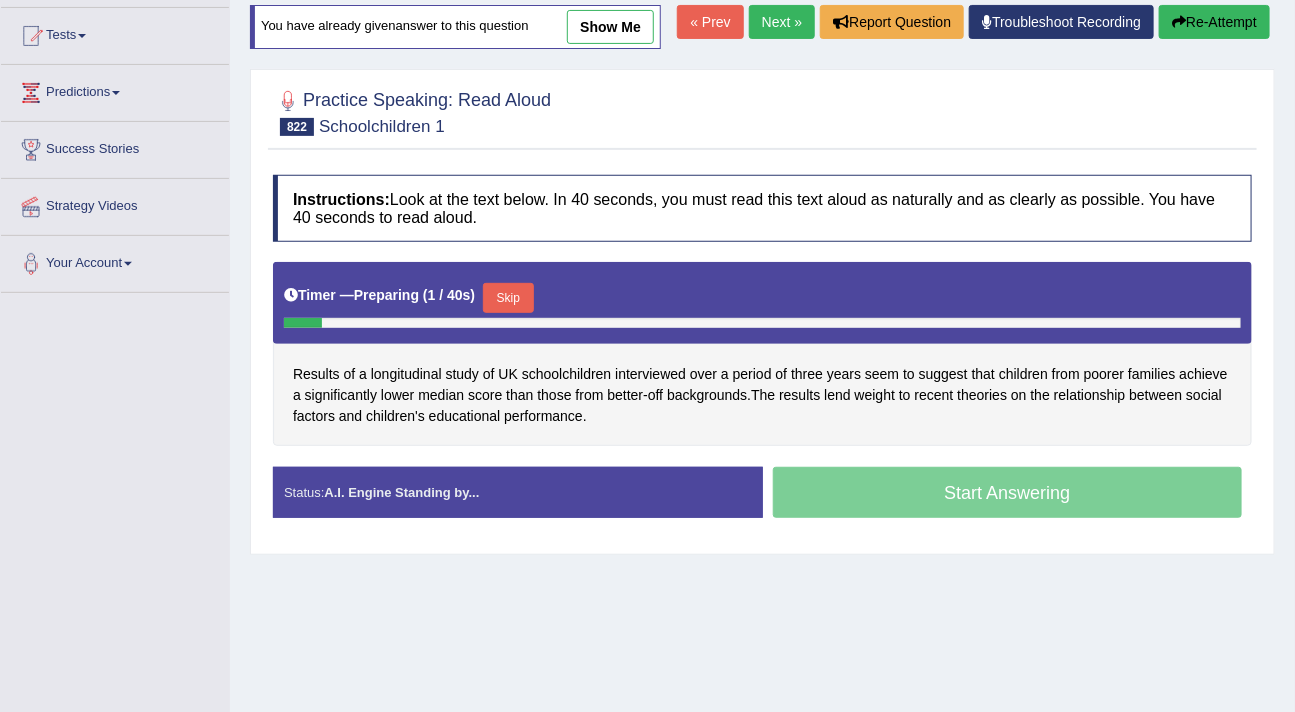 click on "Skip" at bounding box center [508, 298] 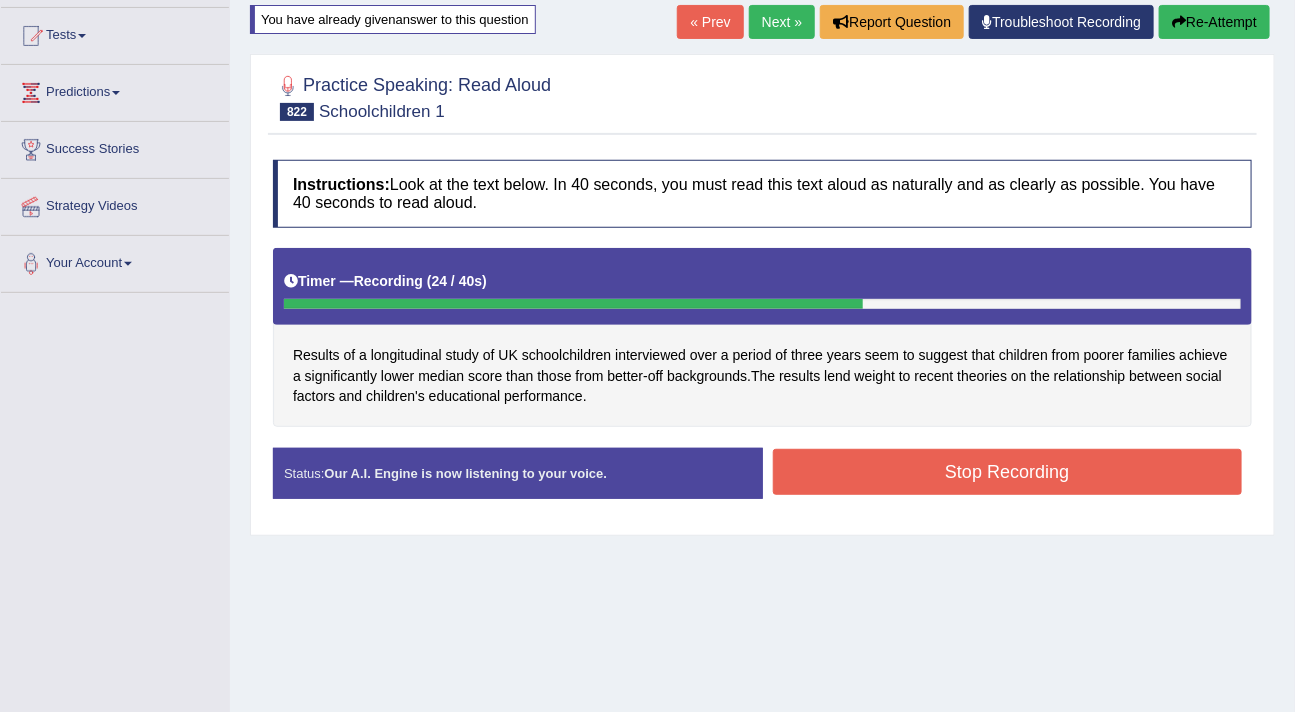 click on "Stop Recording" at bounding box center (1008, 472) 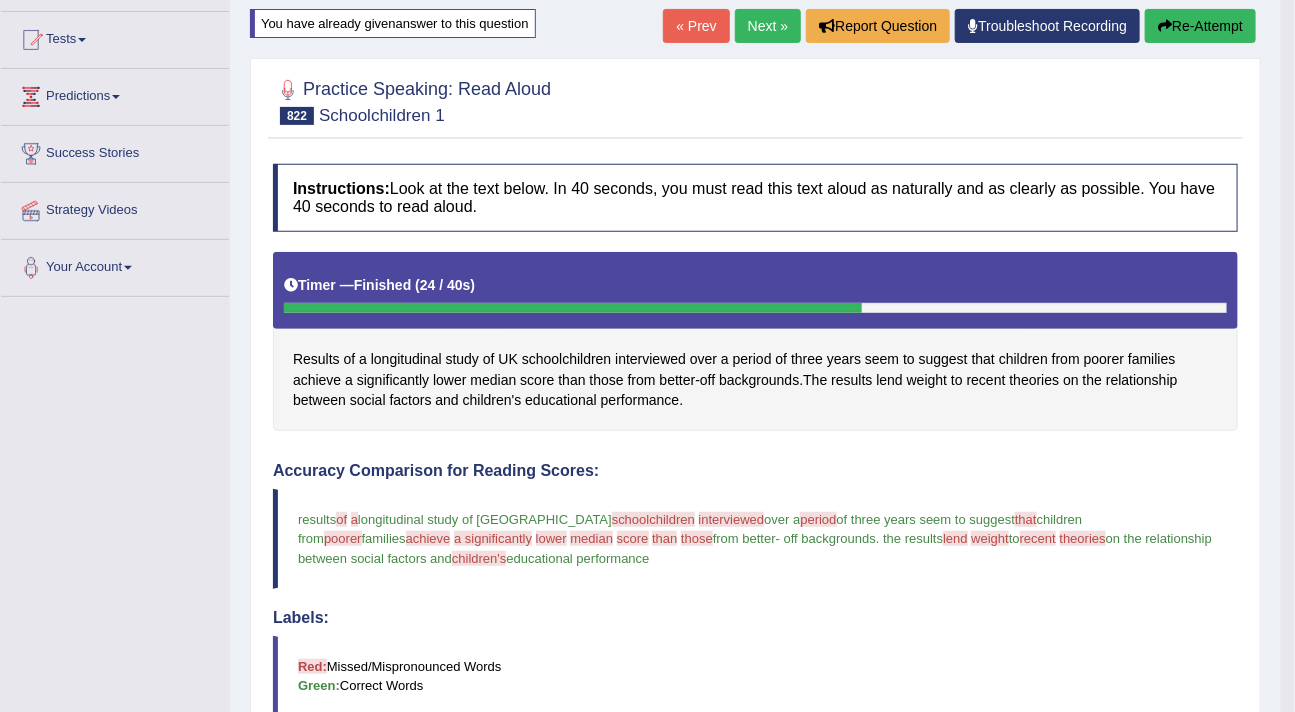 scroll, scrollTop: 193, scrollLeft: 0, axis: vertical 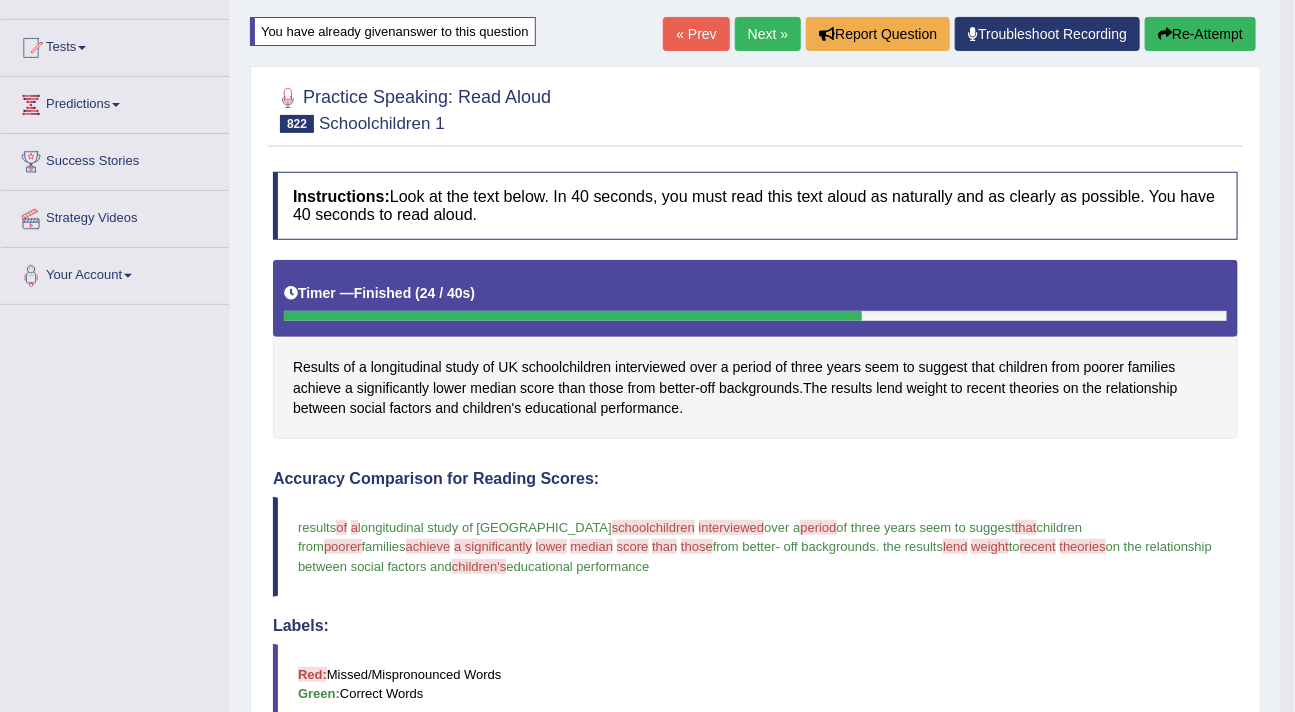 click on "Re-Attempt" at bounding box center [1200, 34] 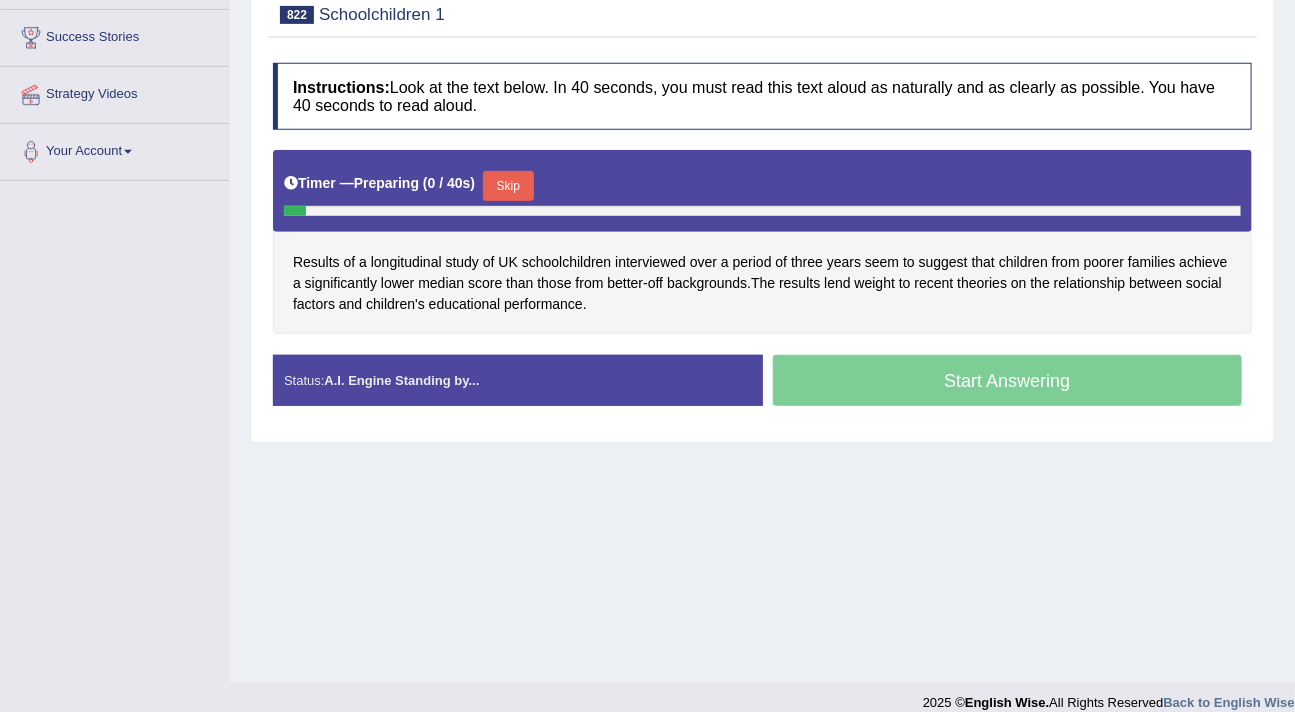 scroll, scrollTop: 317, scrollLeft: 0, axis: vertical 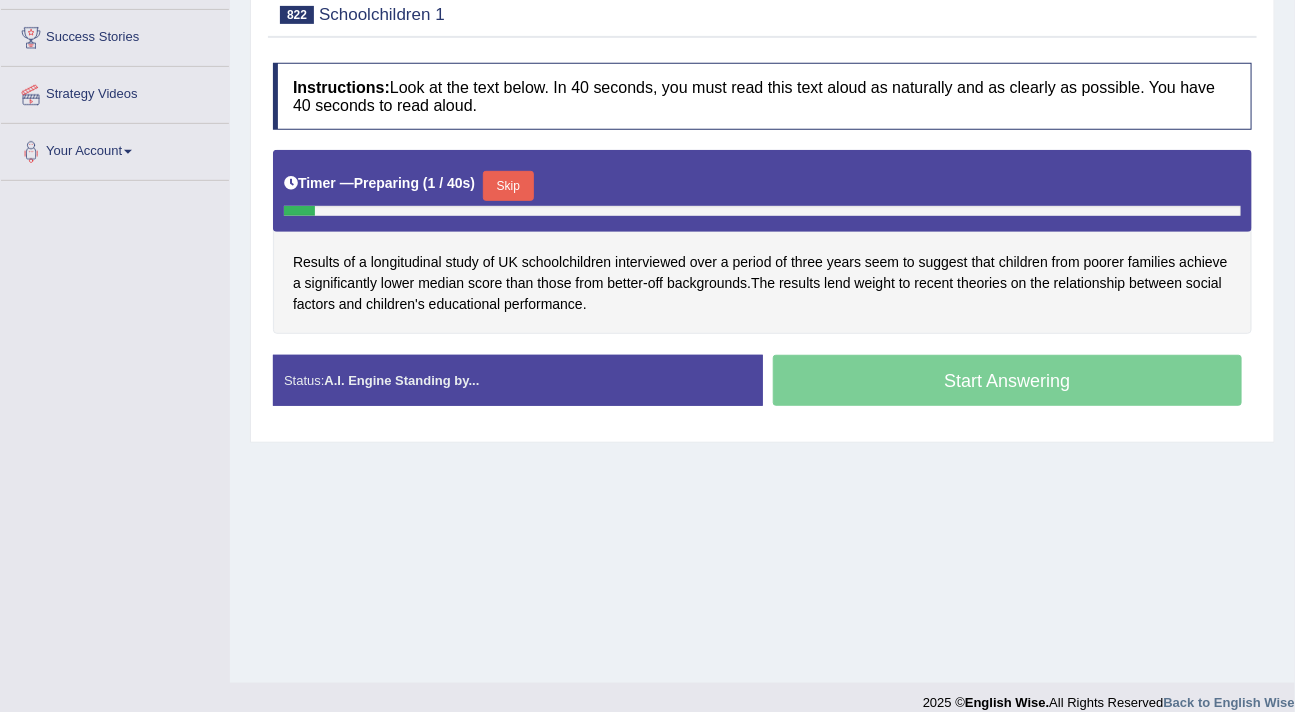 click on "Skip" at bounding box center [508, 186] 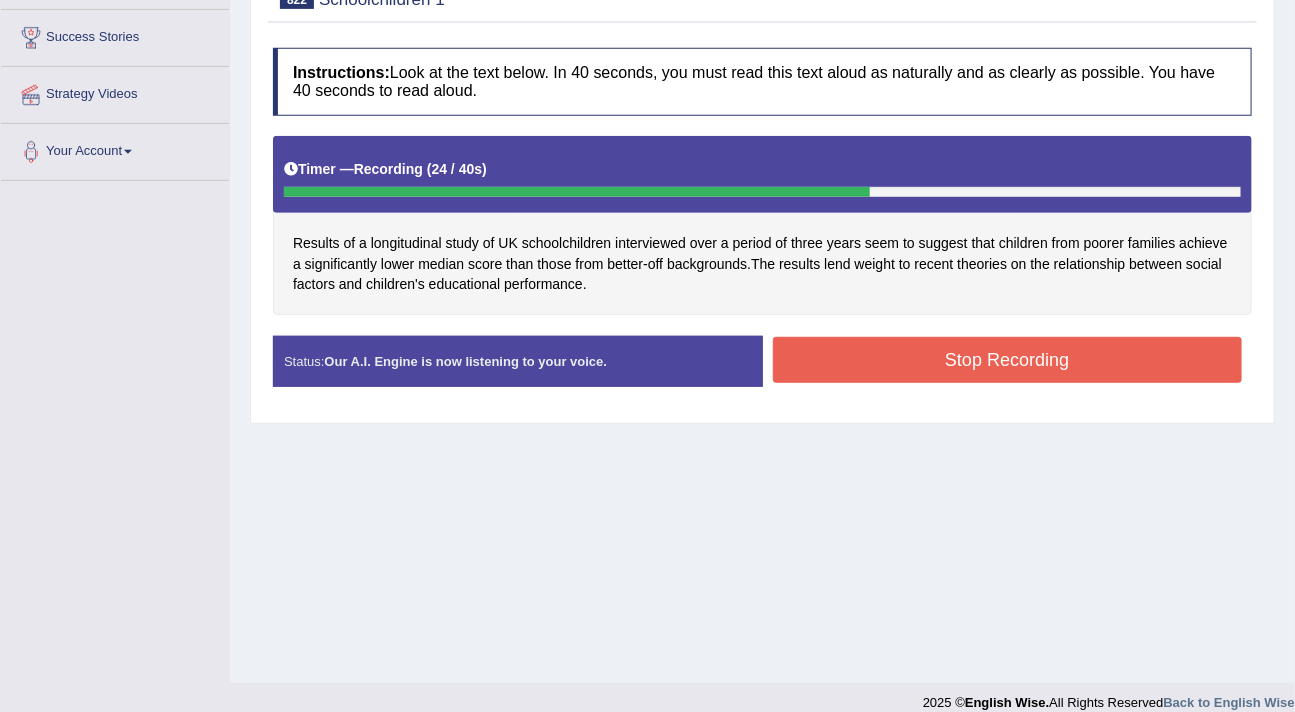 click on "Stop Recording" at bounding box center [1008, 360] 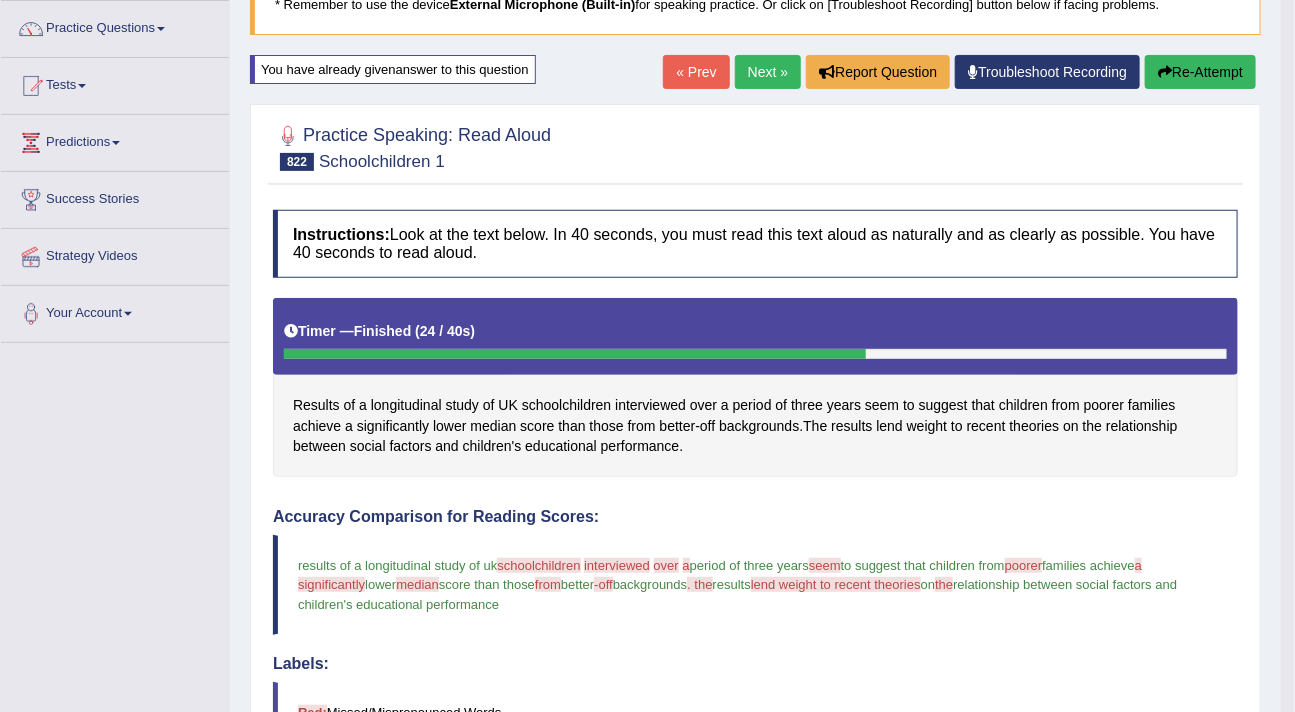 scroll, scrollTop: 151, scrollLeft: 0, axis: vertical 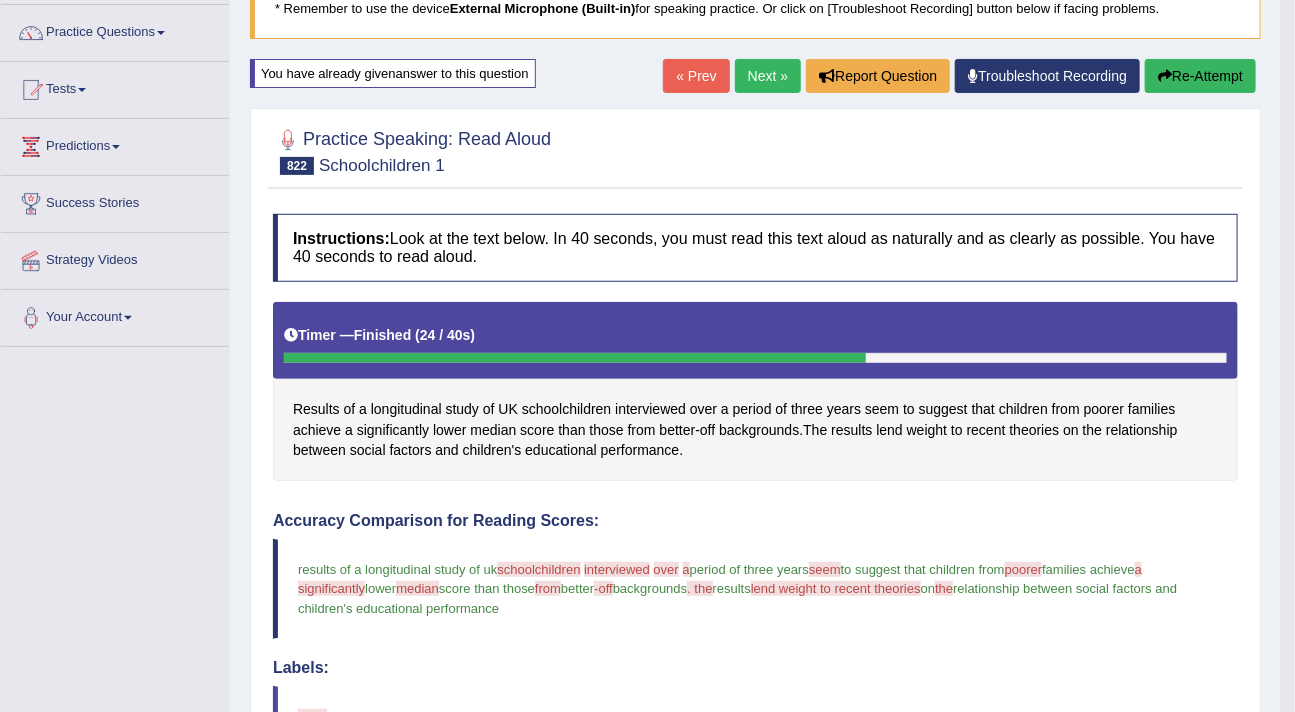 click on "Next »" at bounding box center [768, 76] 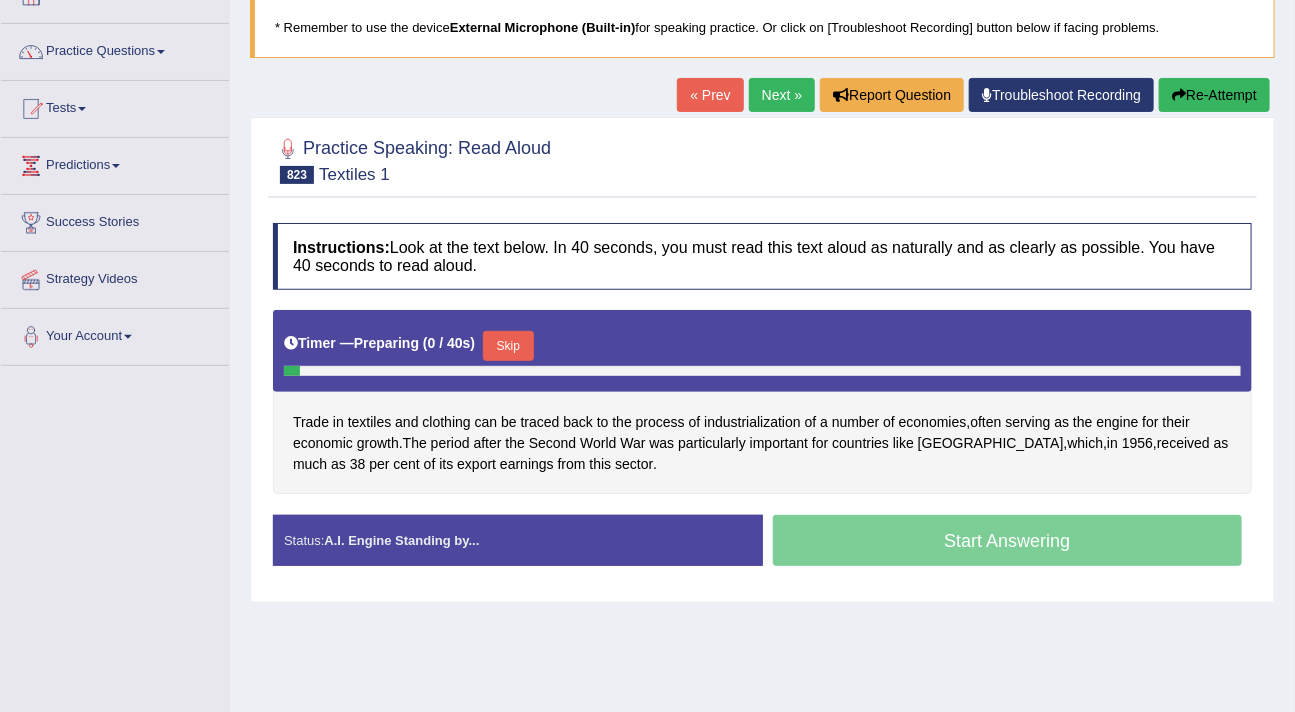 scroll, scrollTop: 132, scrollLeft: 0, axis: vertical 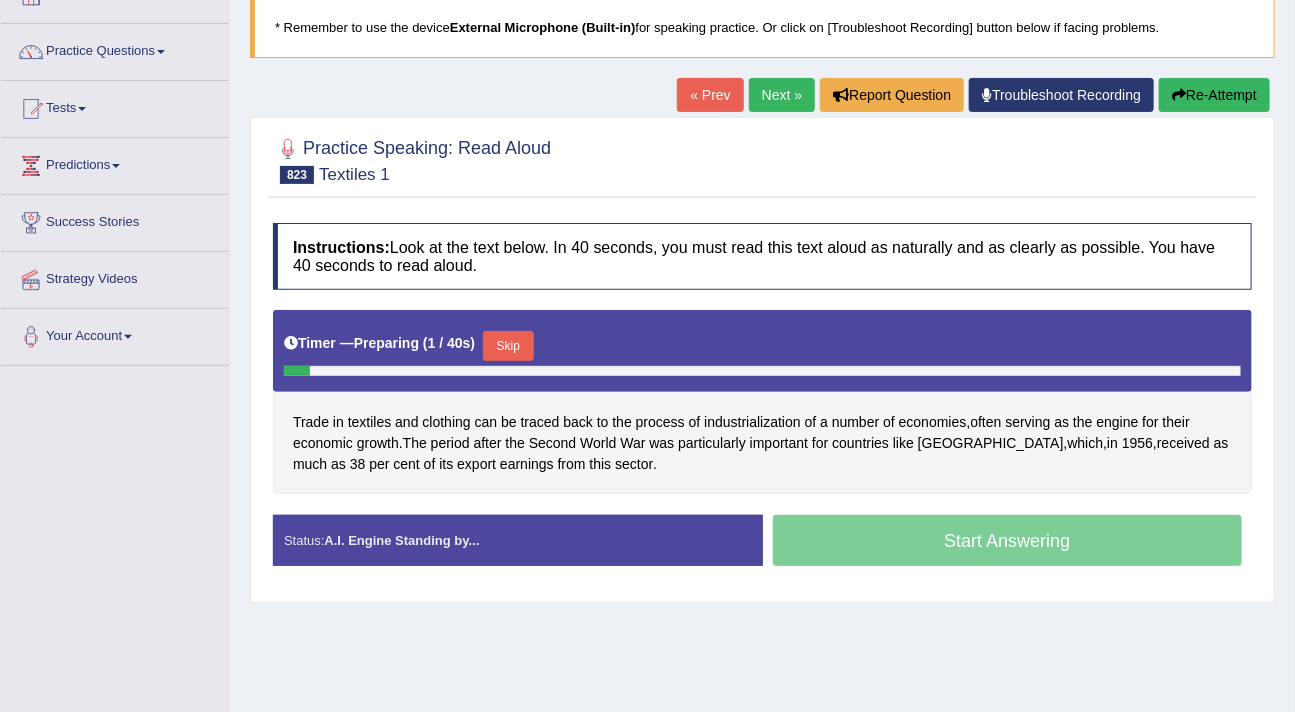 click on "Skip" at bounding box center (508, 346) 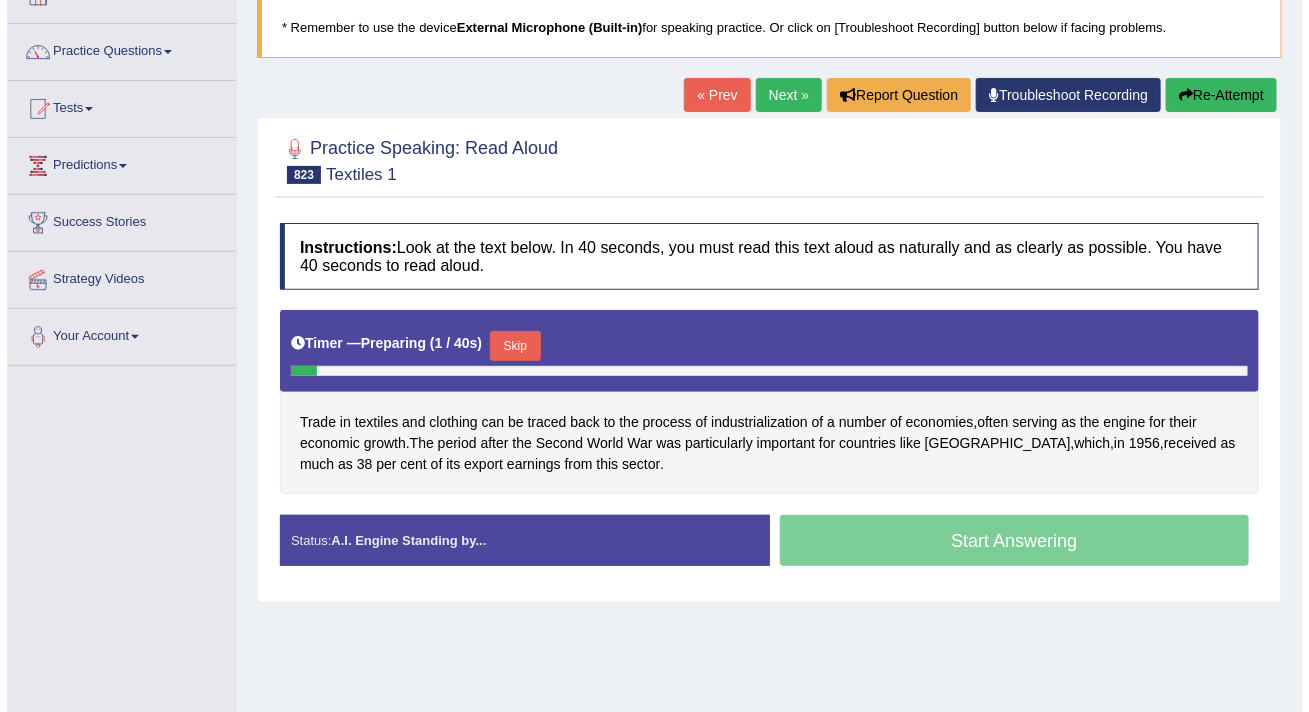 scroll, scrollTop: 0, scrollLeft: 0, axis: both 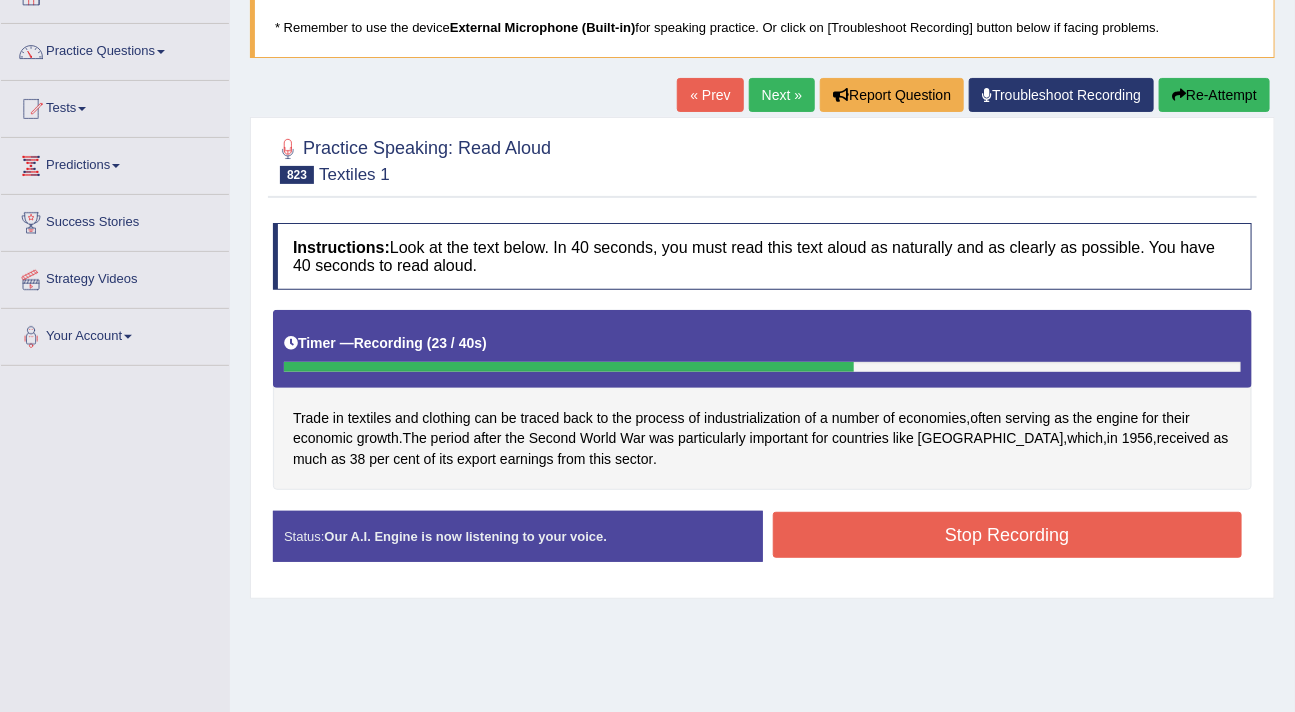 click on "Stop Recording" at bounding box center [1008, 535] 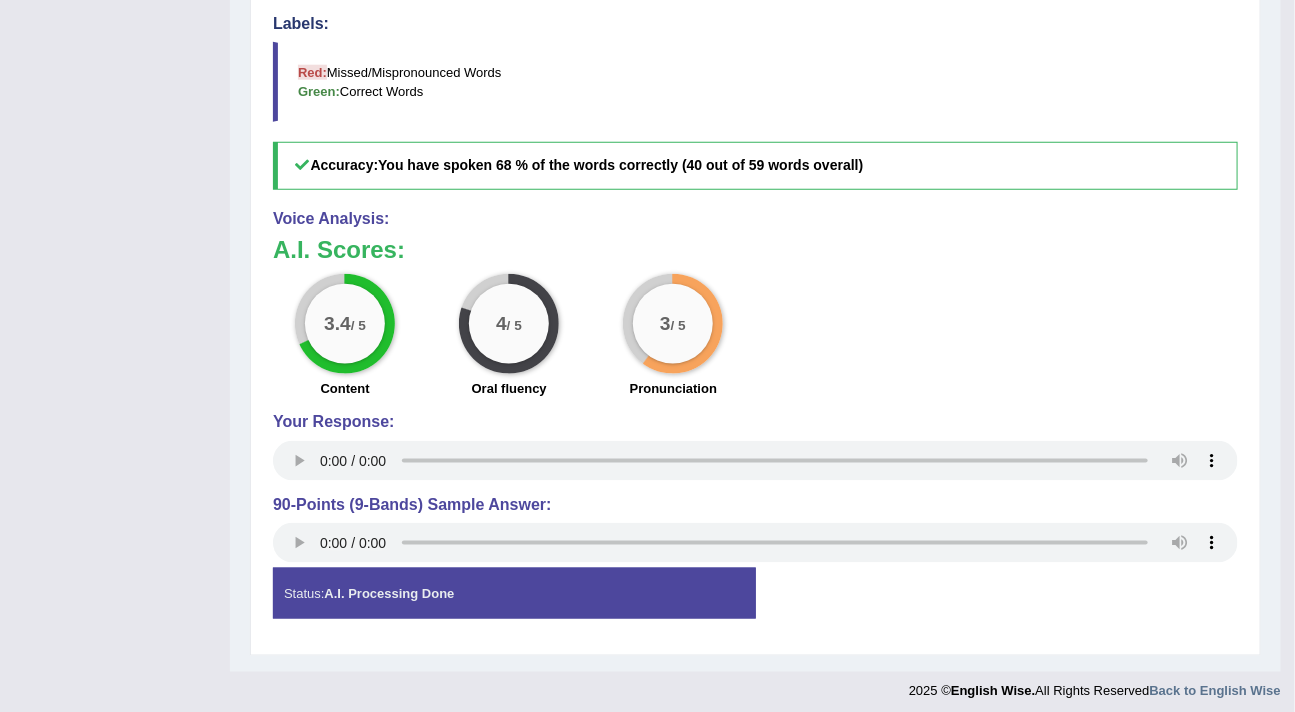 scroll, scrollTop: 791, scrollLeft: 0, axis: vertical 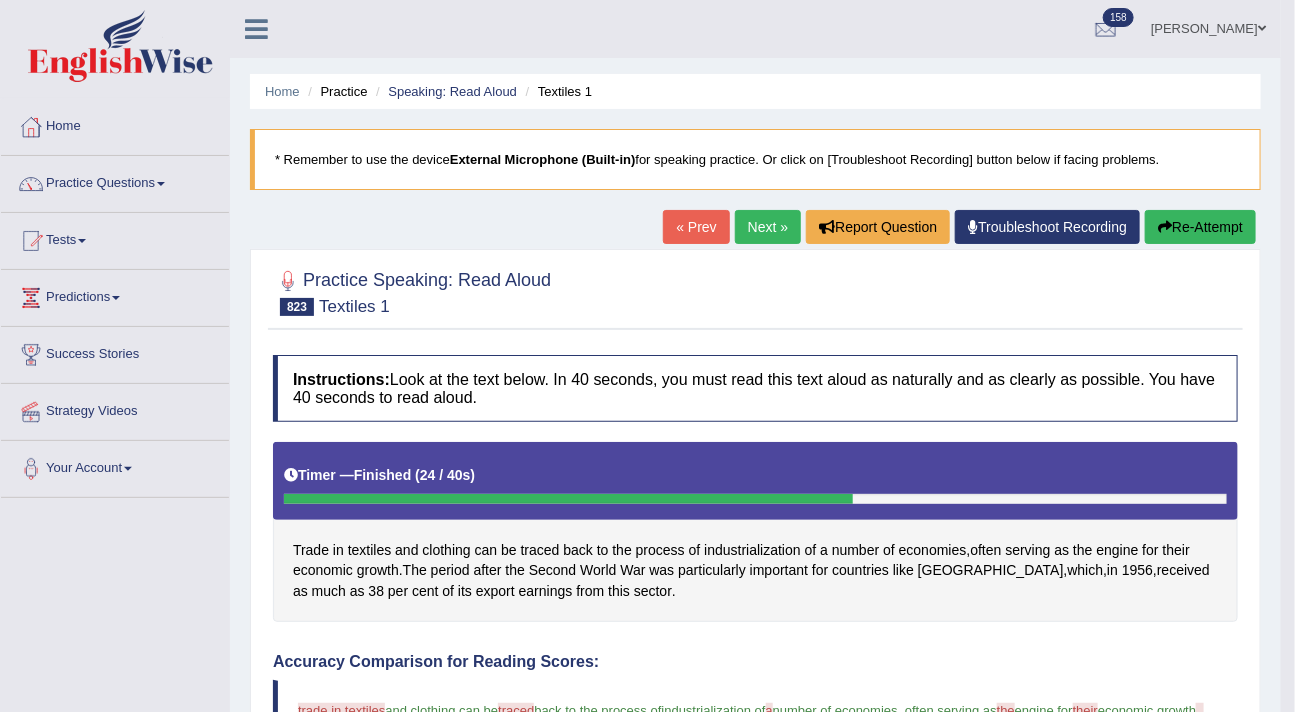 click on "Re-Attempt" at bounding box center (1200, 227) 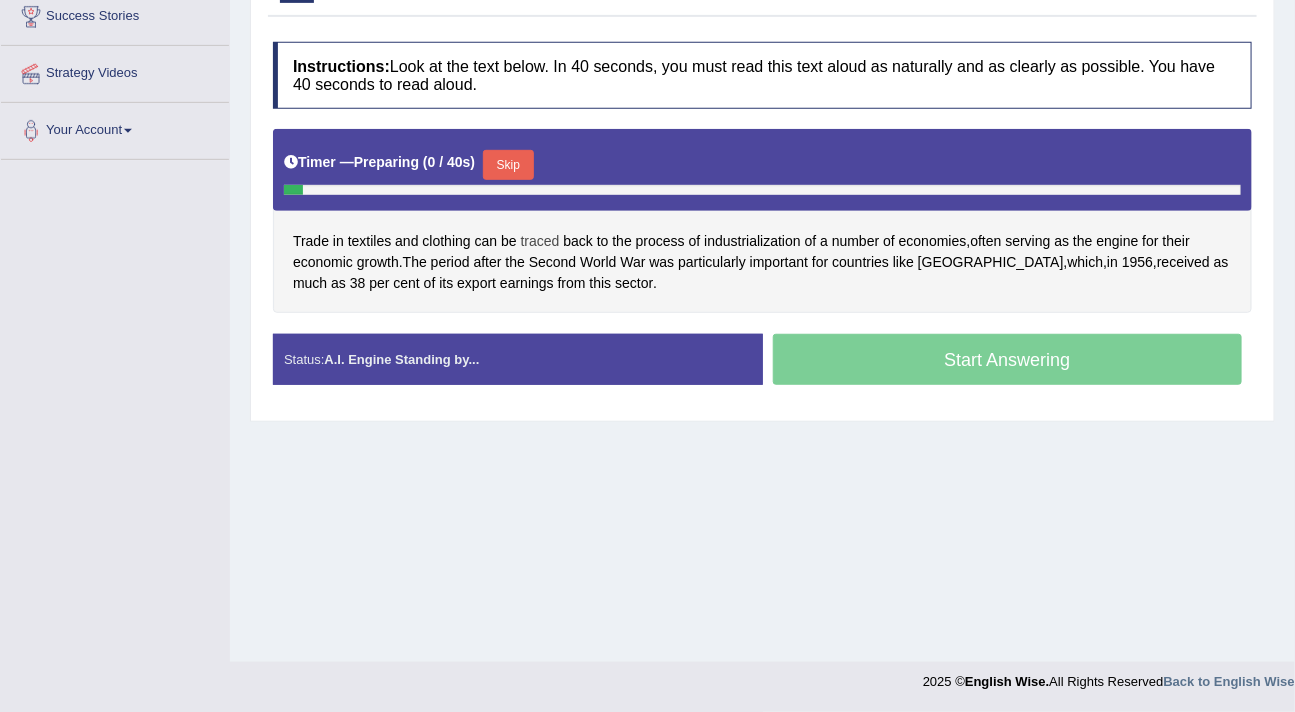 scroll, scrollTop: 338, scrollLeft: 0, axis: vertical 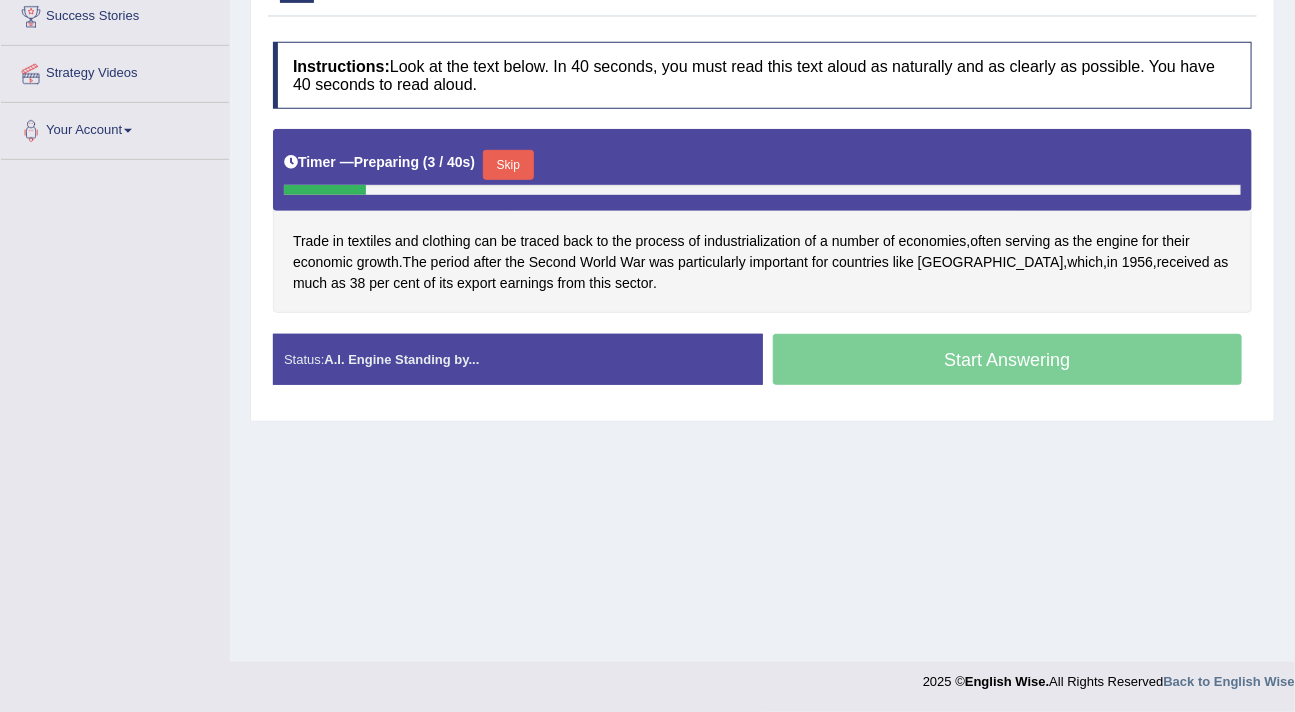 click on "Skip" at bounding box center [508, 165] 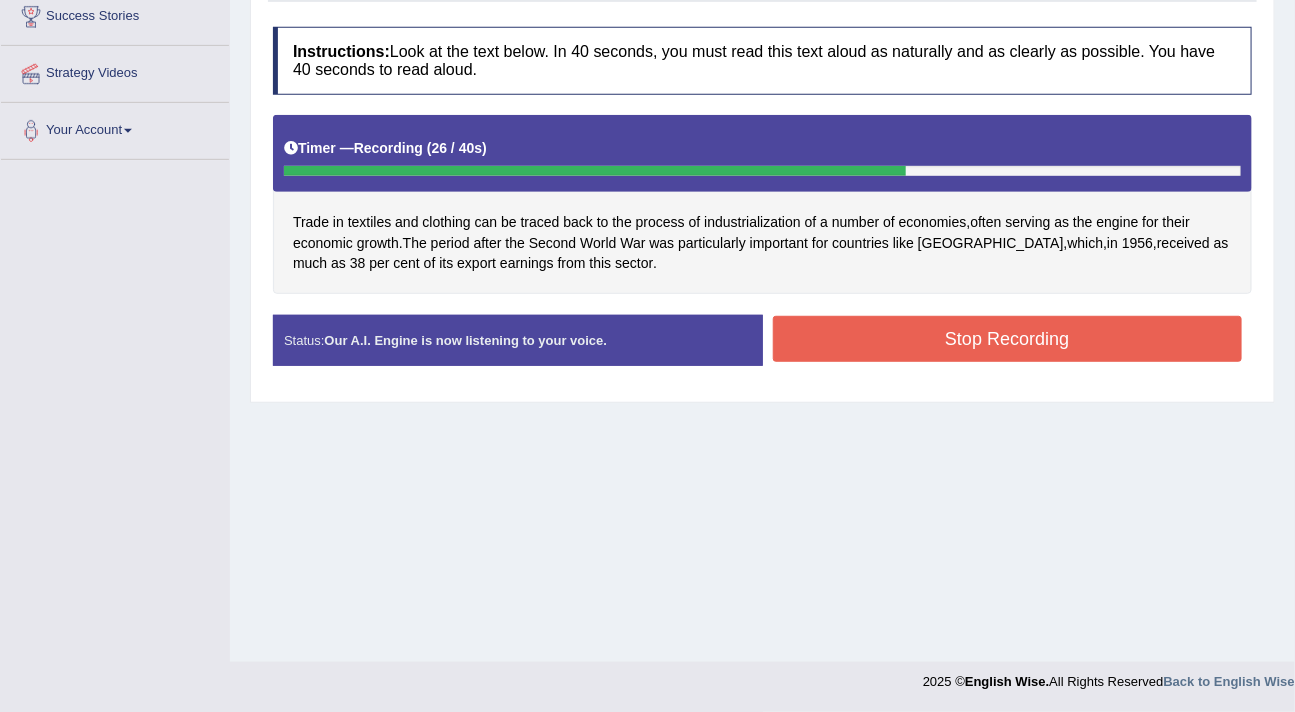 click on "Stop Recording" at bounding box center (1008, 339) 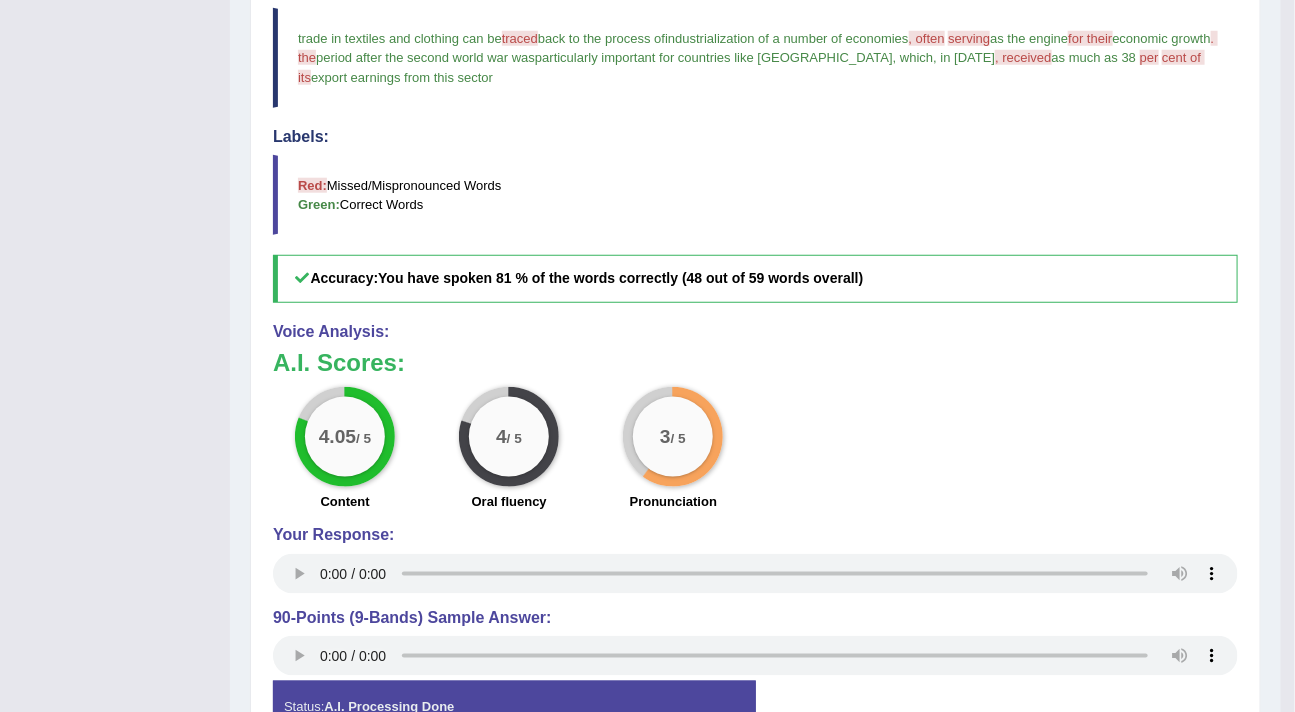 scroll, scrollTop: 705, scrollLeft: 0, axis: vertical 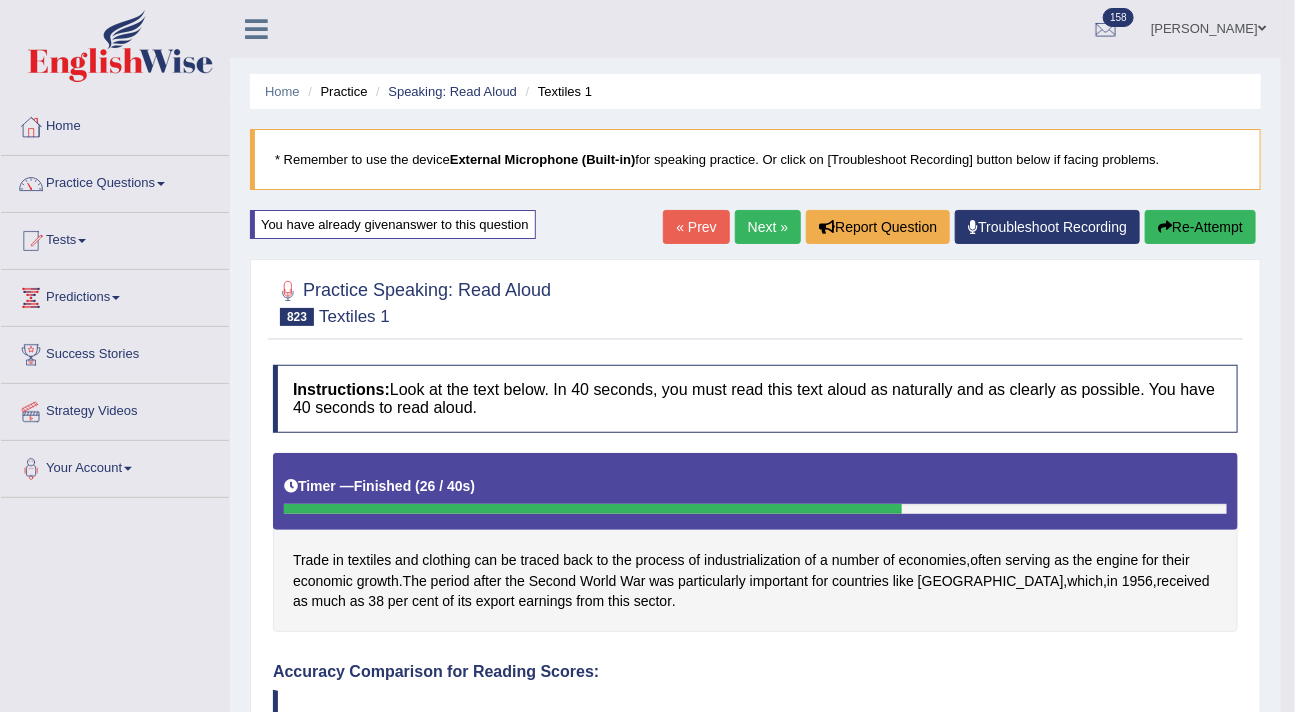 click on "Re-Attempt" at bounding box center [1200, 227] 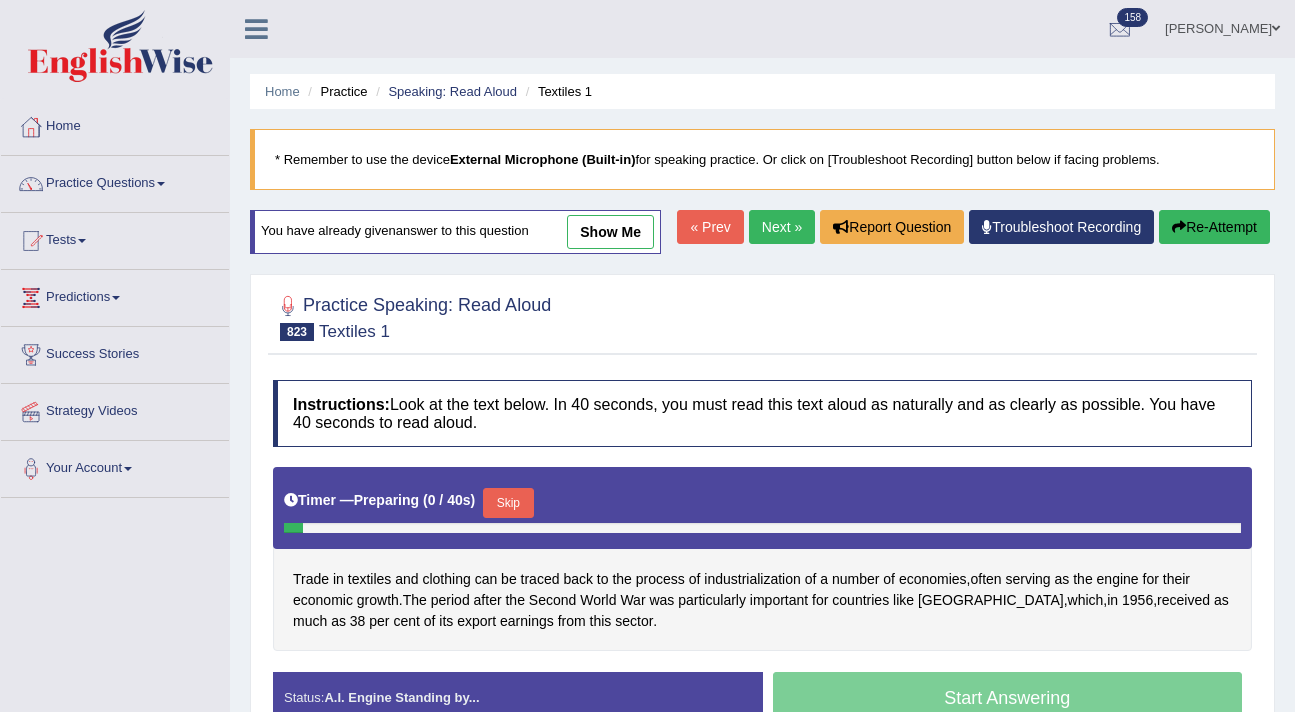 scroll, scrollTop: 324, scrollLeft: 0, axis: vertical 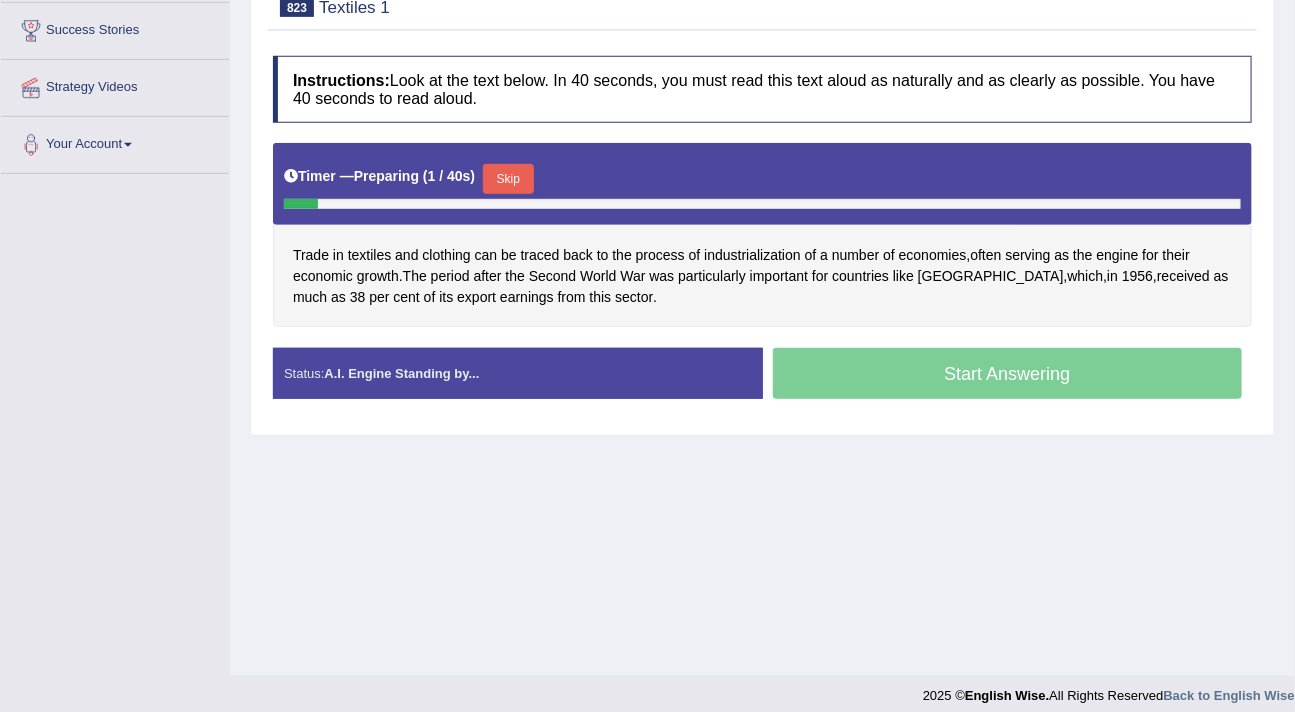 click on "Skip" at bounding box center (508, 179) 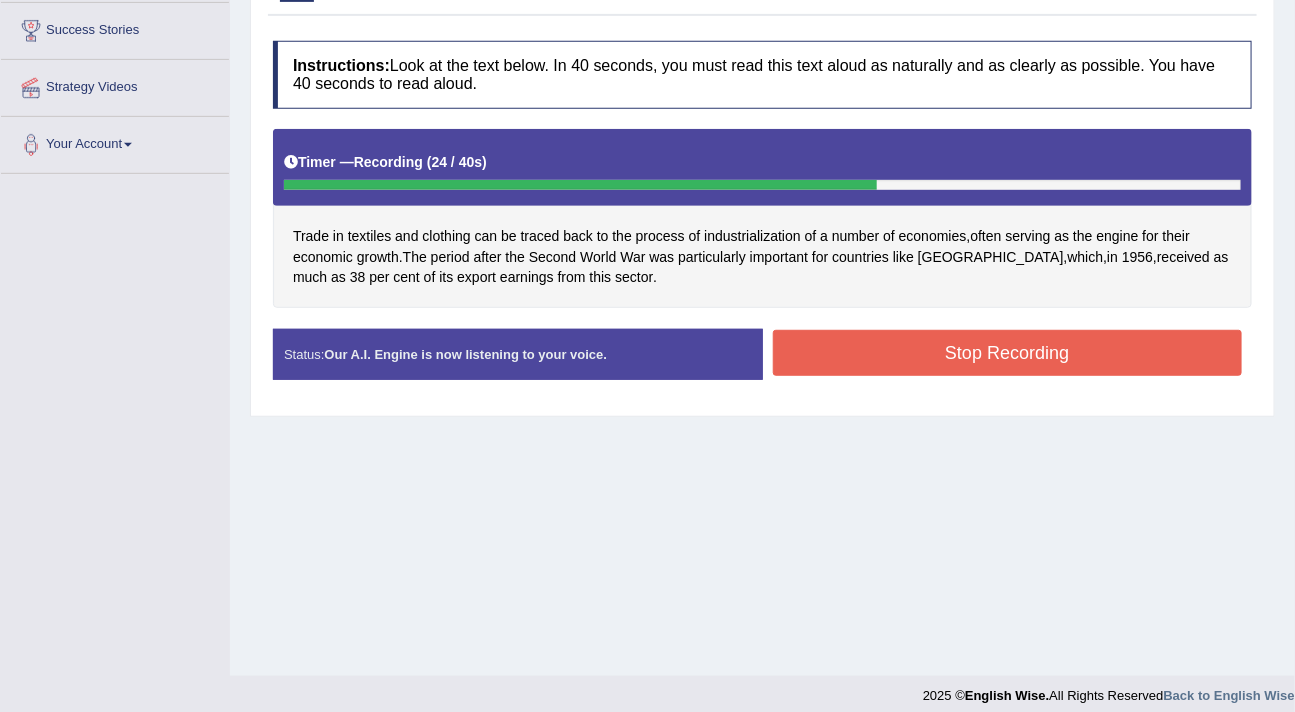 click on "Stop Recording" at bounding box center (1008, 353) 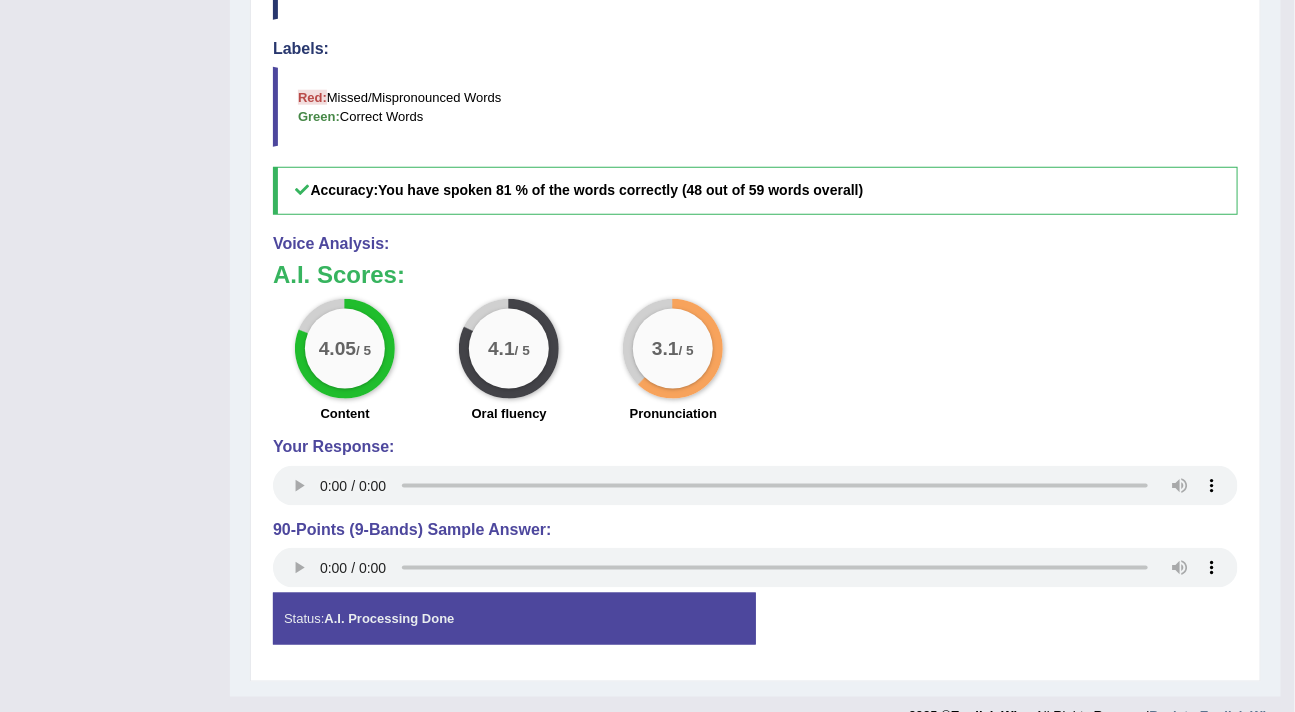 scroll, scrollTop: 777, scrollLeft: 0, axis: vertical 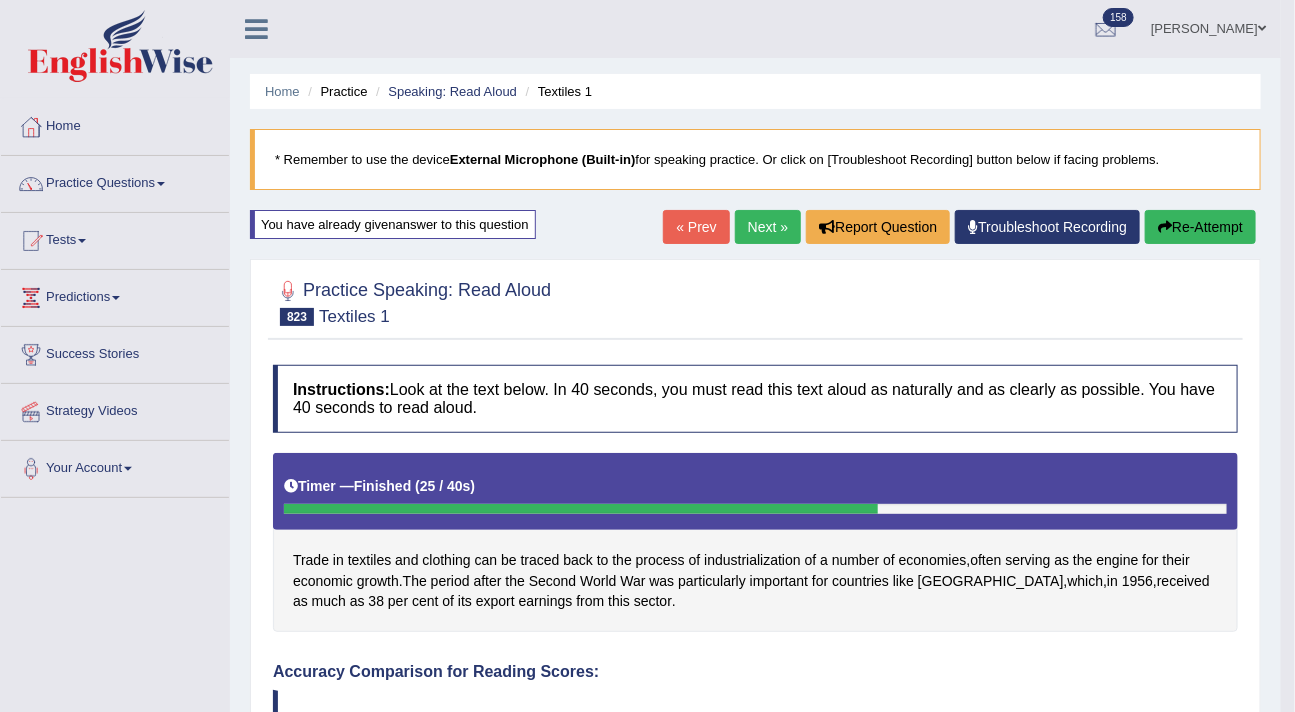 click on "Next »" at bounding box center [768, 227] 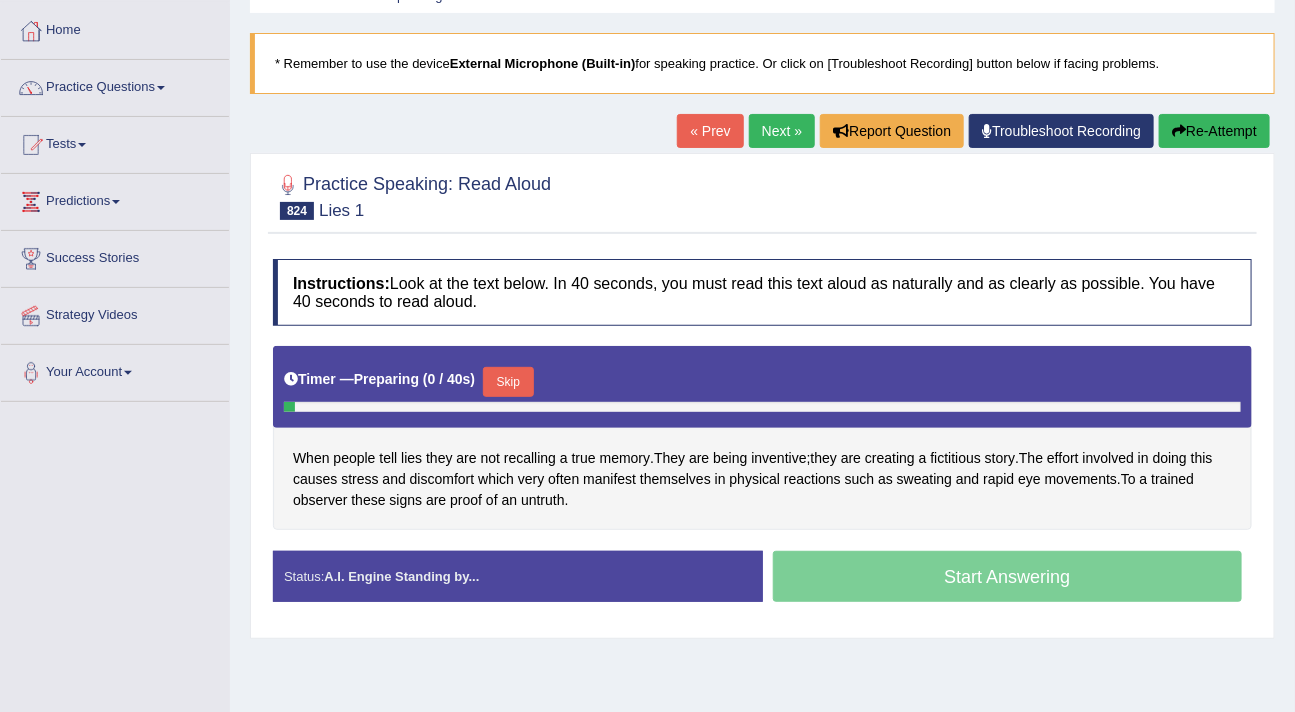 scroll, scrollTop: 96, scrollLeft: 0, axis: vertical 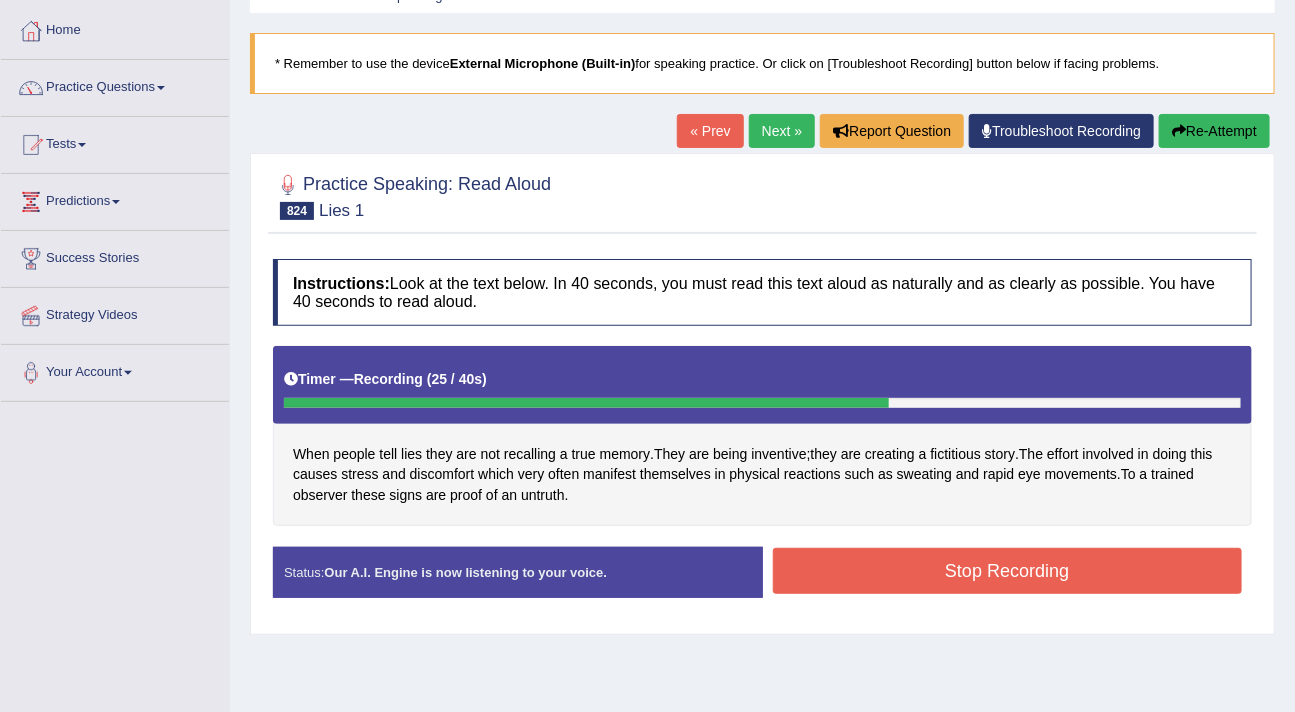 click on "Stop Recording" at bounding box center (1008, 571) 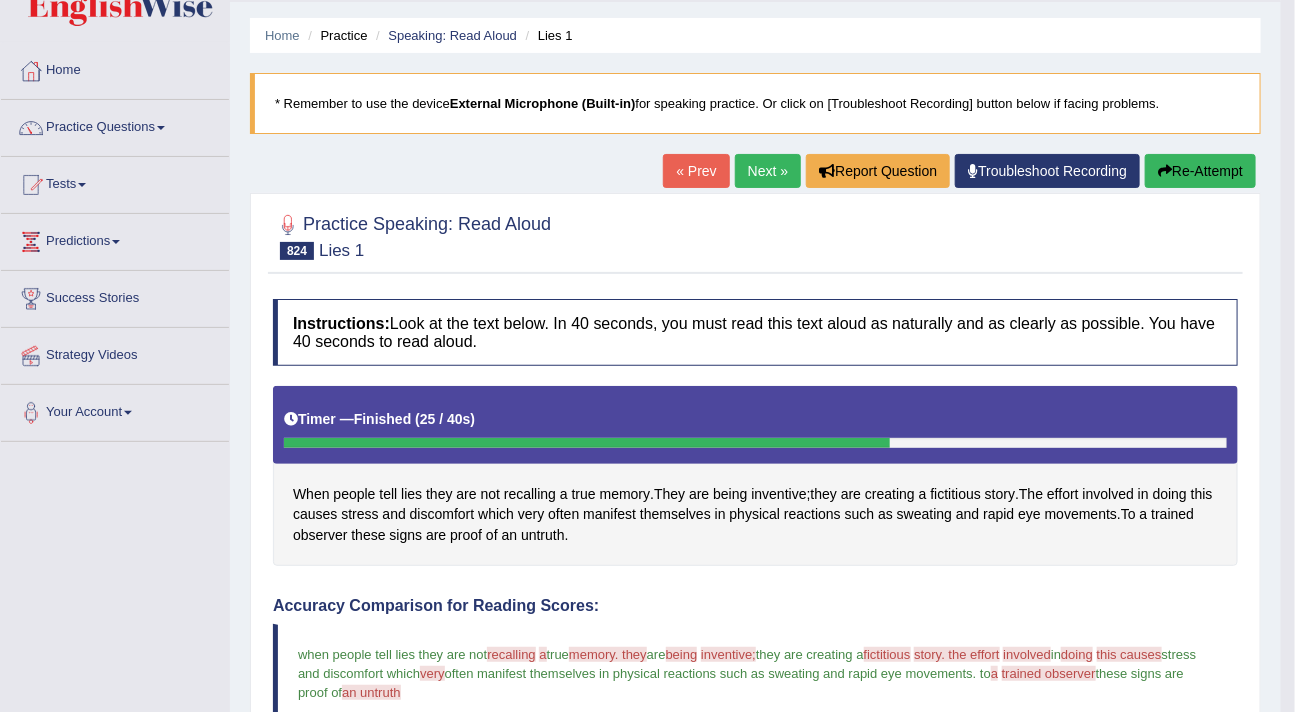 scroll, scrollTop: 38, scrollLeft: 0, axis: vertical 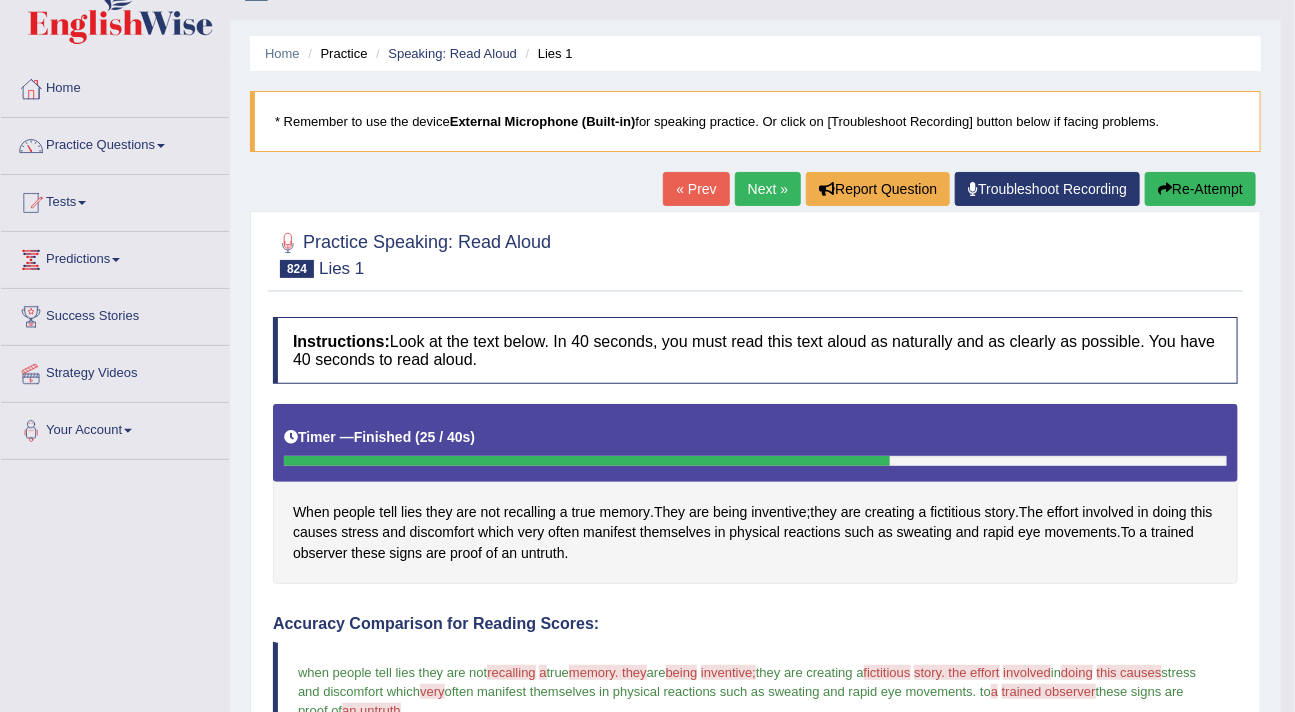 click on "Re-Attempt" at bounding box center [1200, 189] 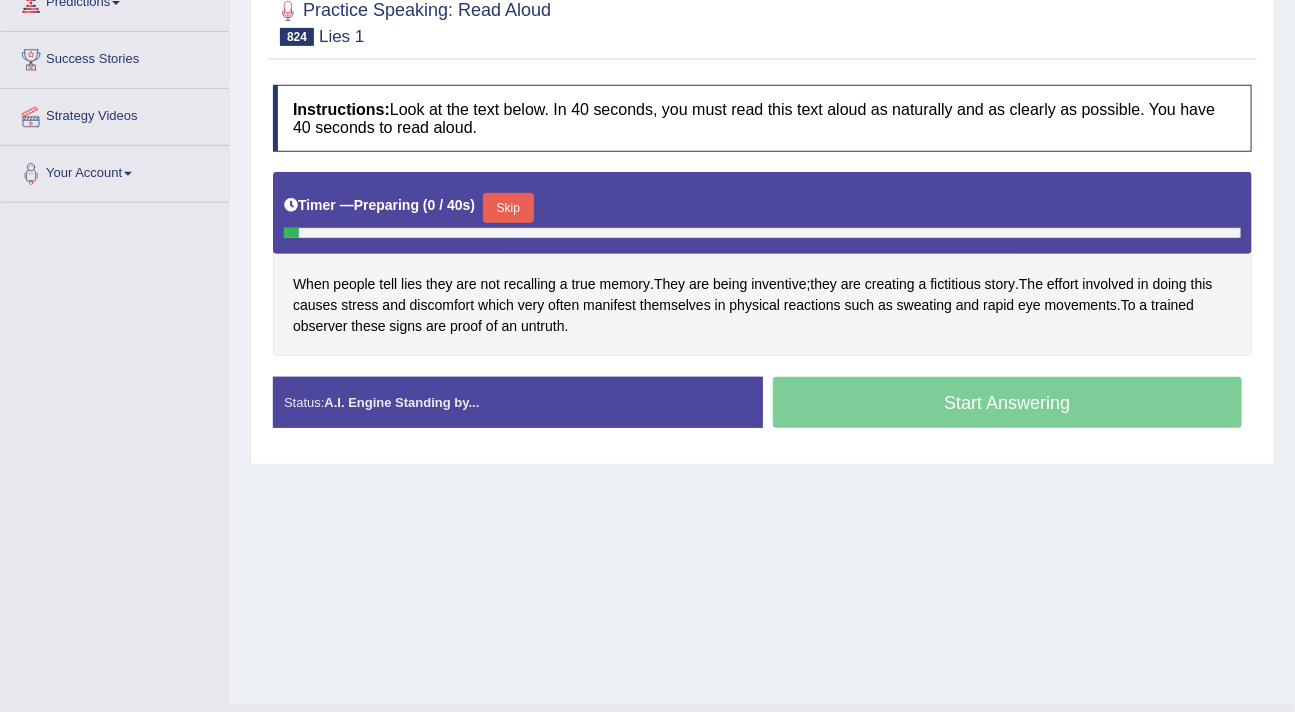 scroll, scrollTop: 295, scrollLeft: 0, axis: vertical 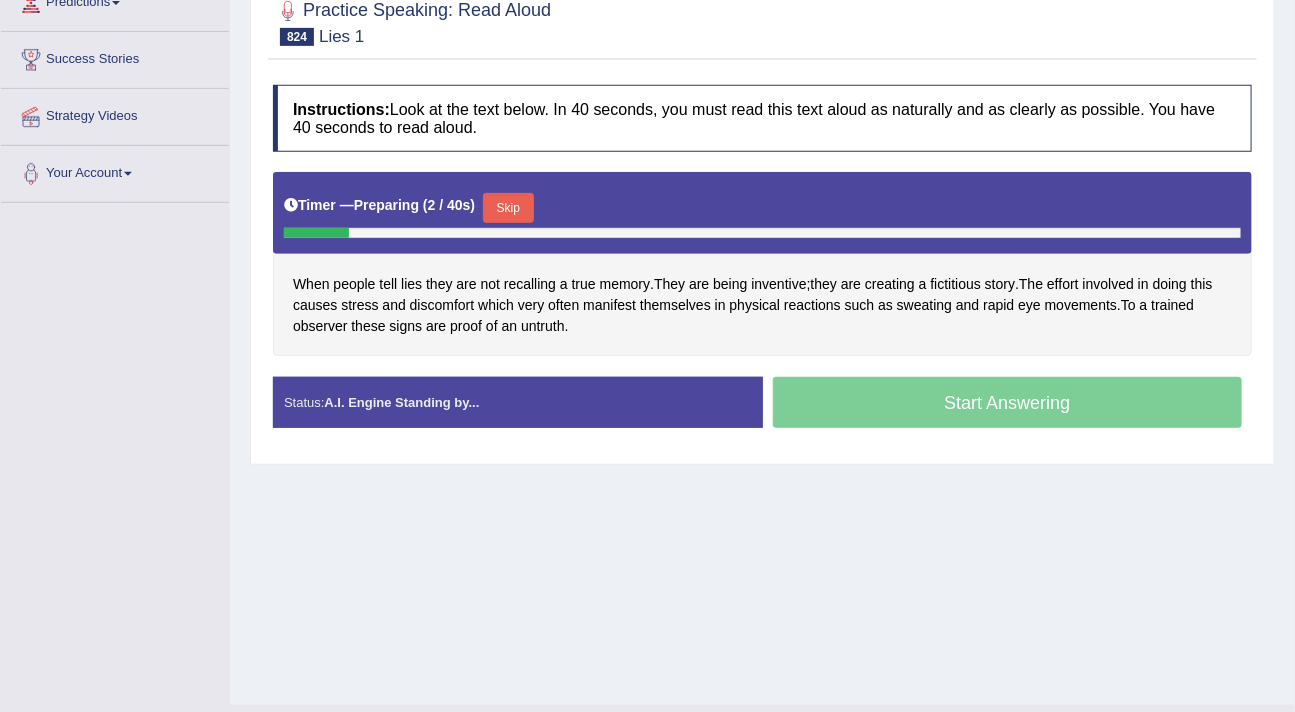 click on "Skip" at bounding box center (508, 208) 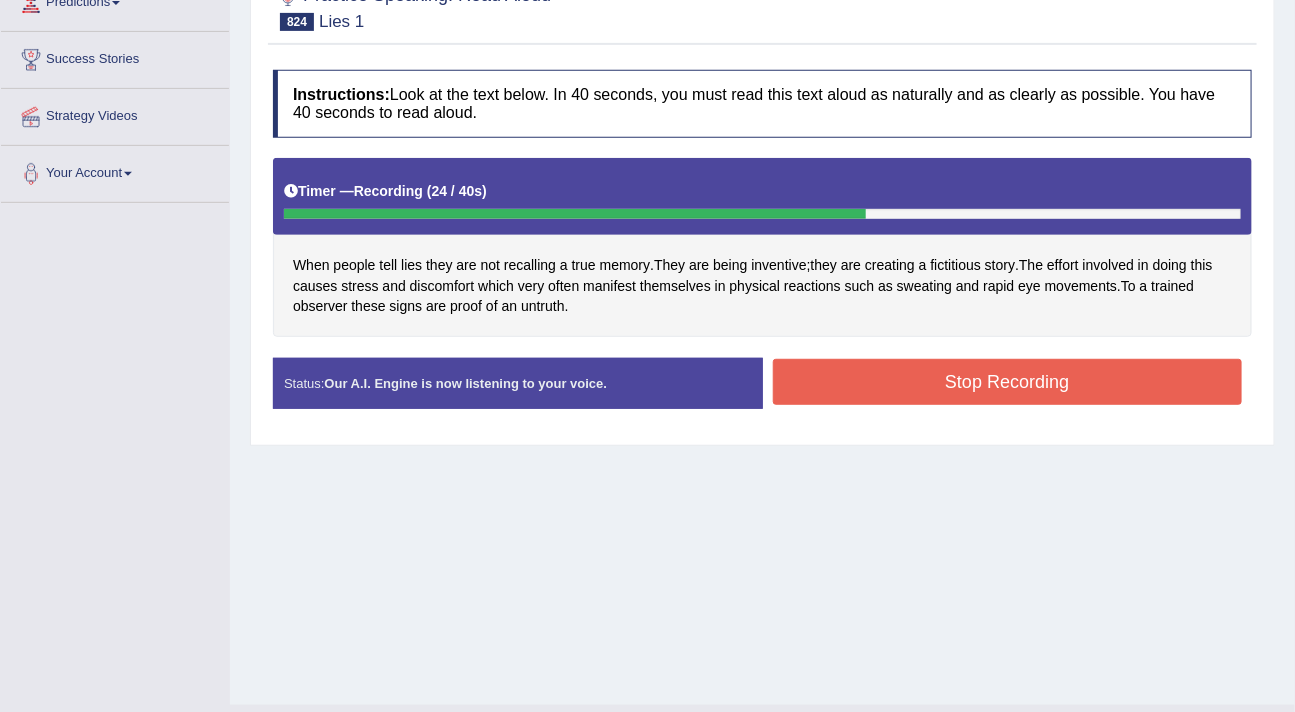 click on "Stop Recording" at bounding box center [1008, 382] 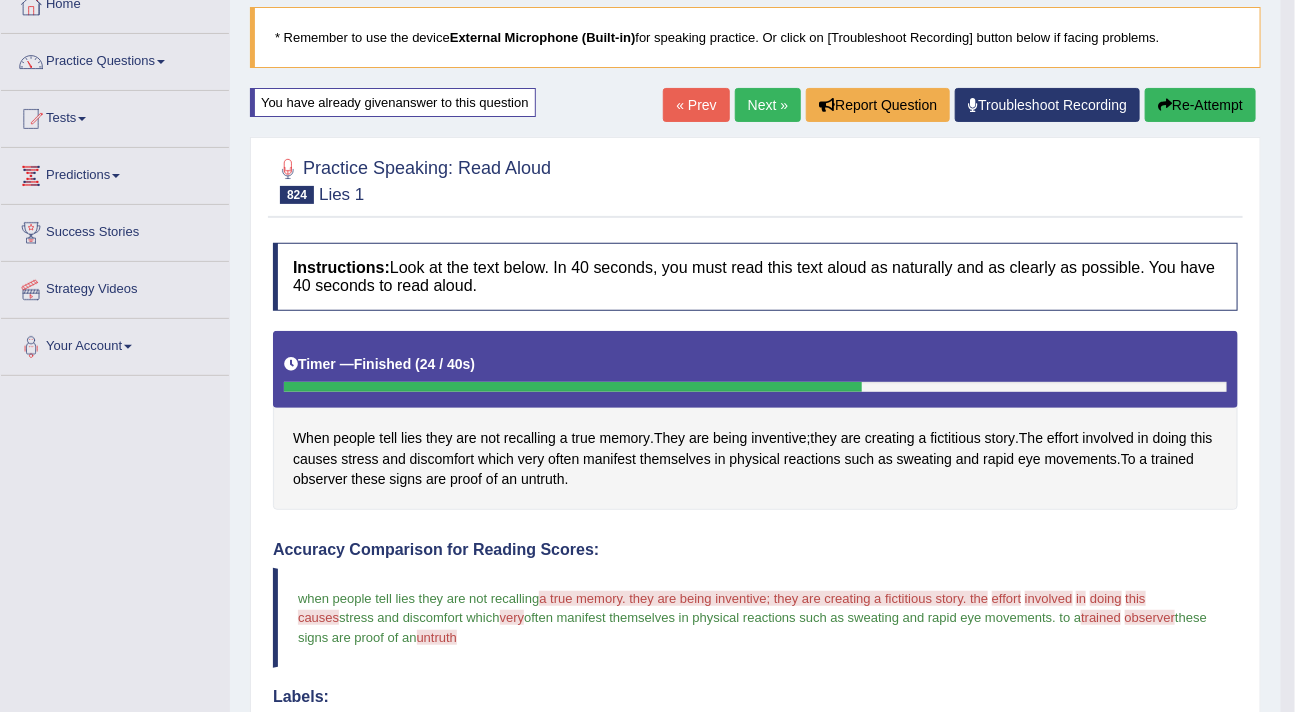 scroll, scrollTop: 119, scrollLeft: 0, axis: vertical 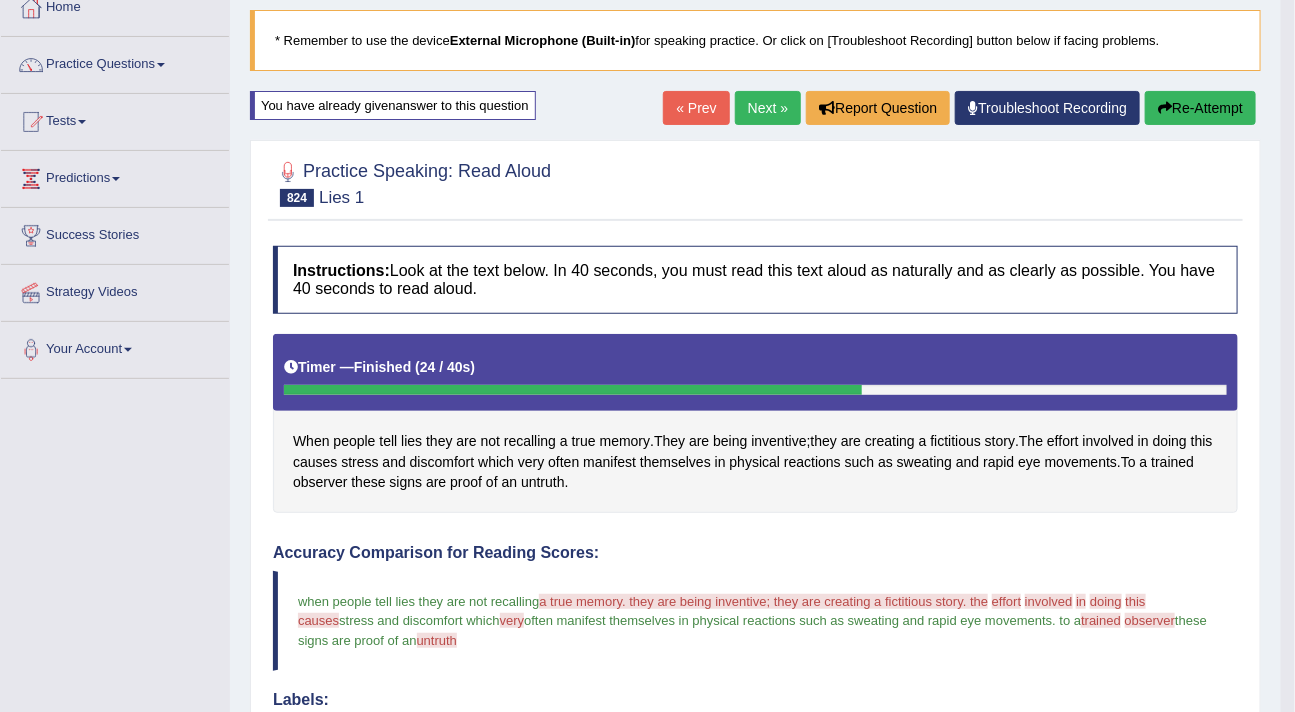 click on "Re-Attempt" at bounding box center [1200, 108] 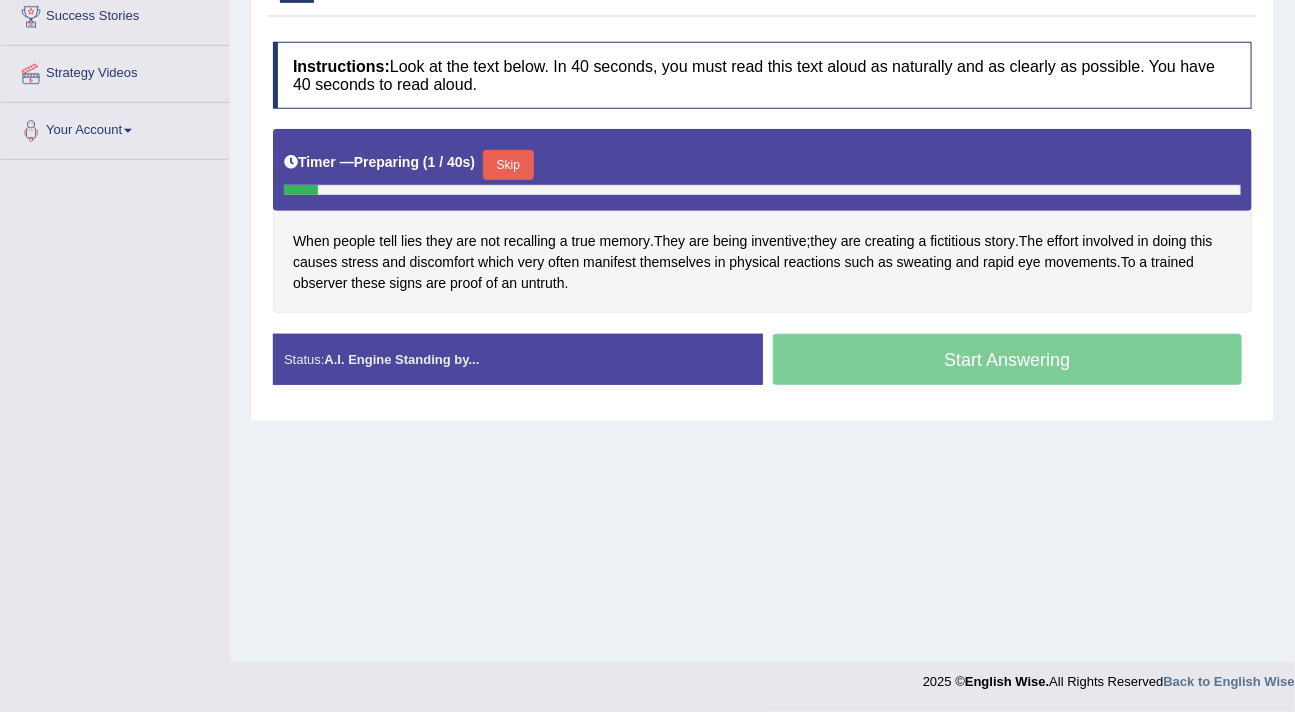 scroll, scrollTop: 338, scrollLeft: 0, axis: vertical 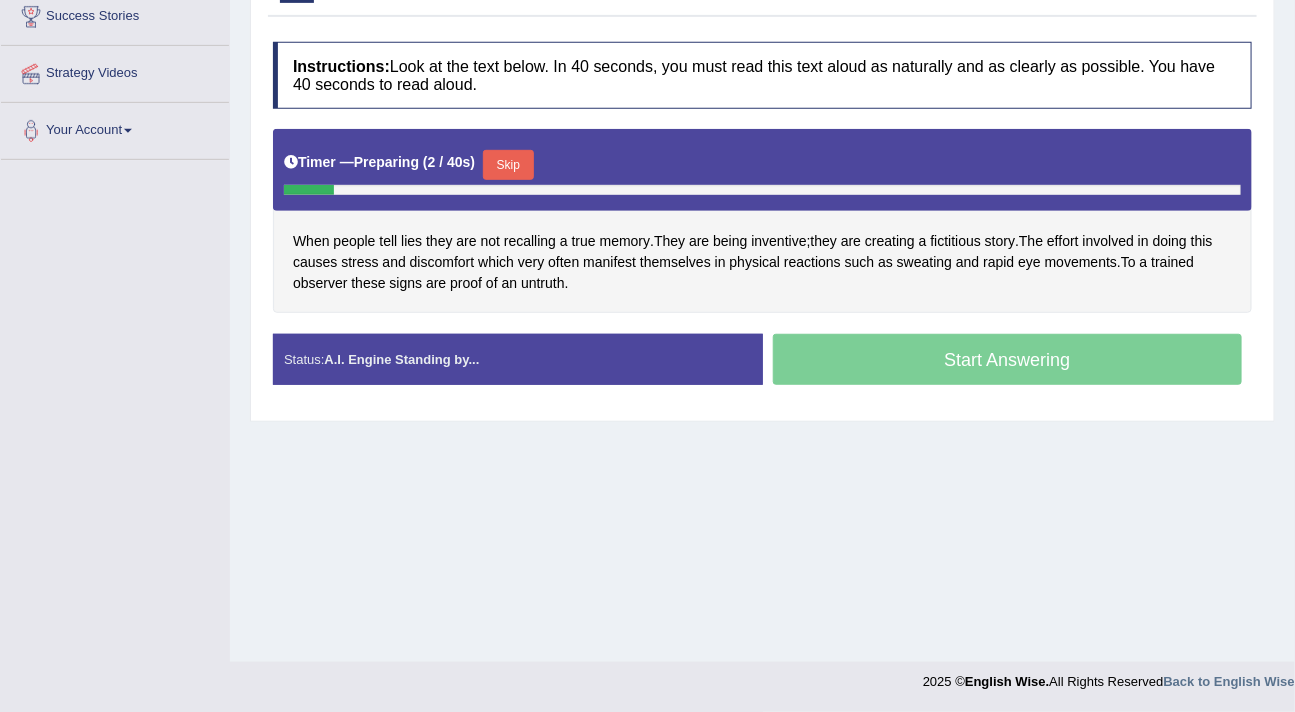 click on "Skip" at bounding box center [508, 165] 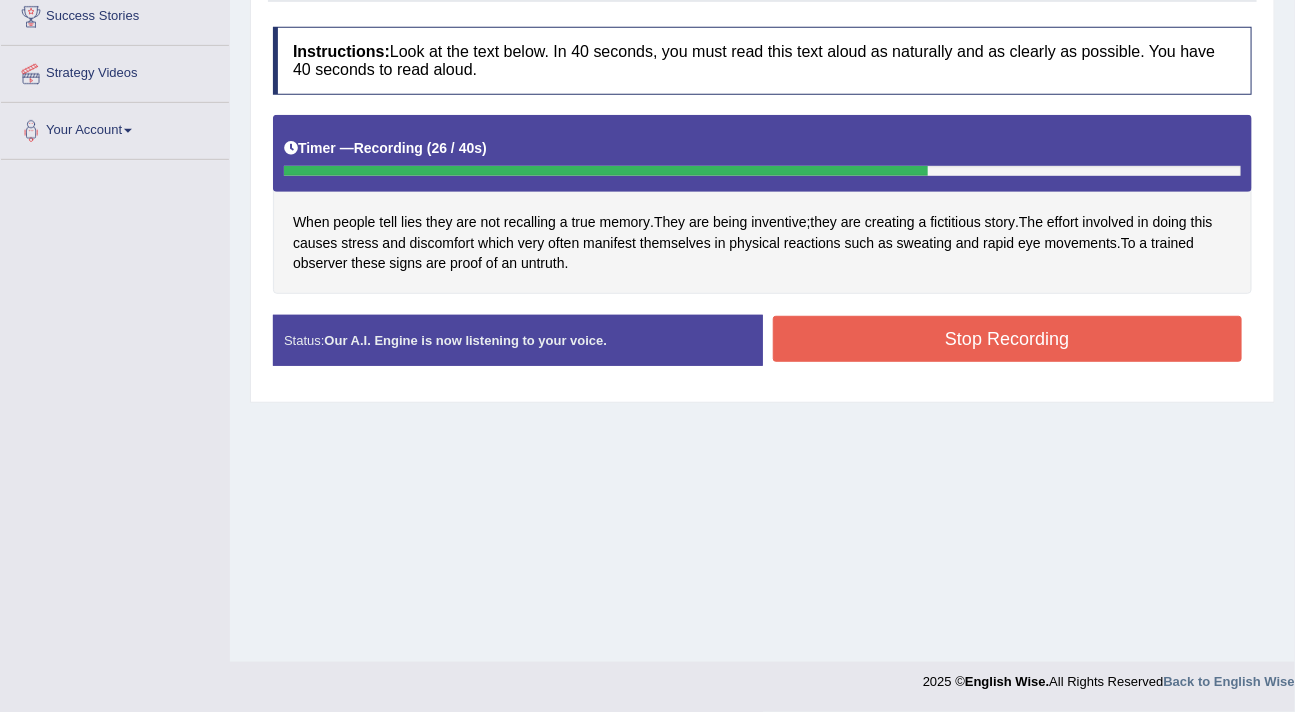 click on "Stop Recording" at bounding box center (1008, 339) 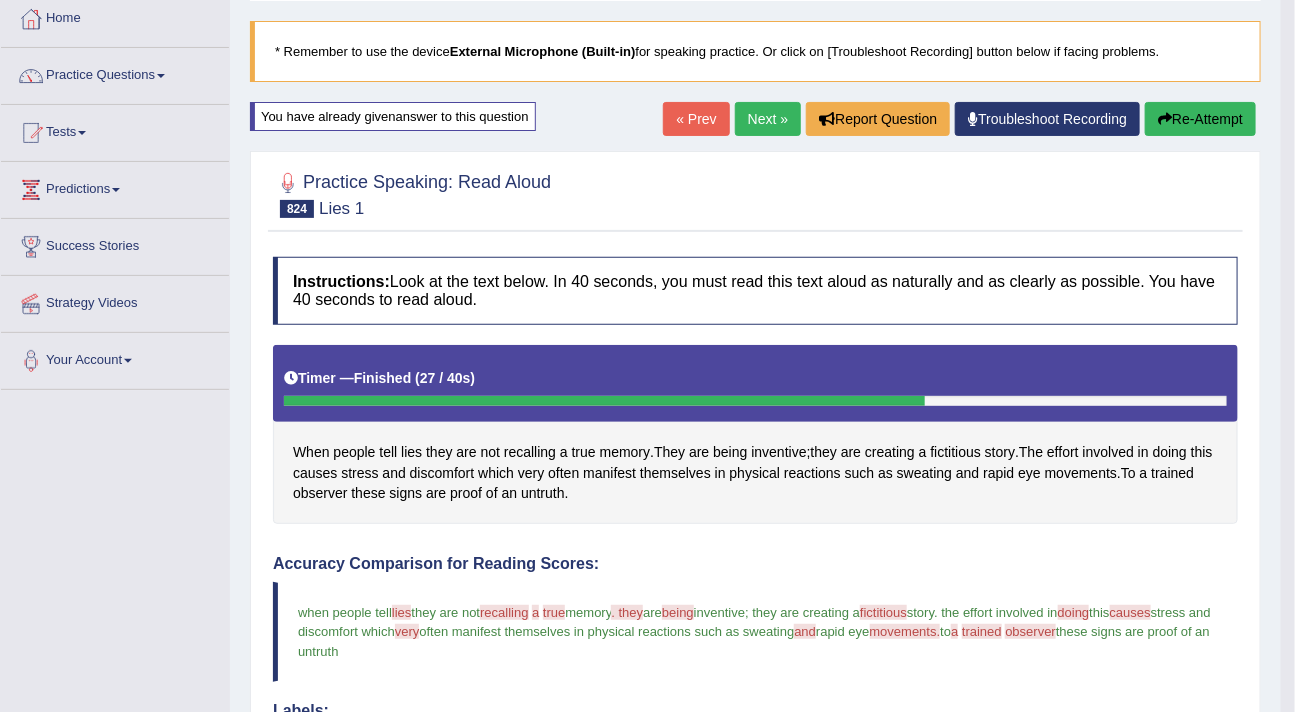 scroll, scrollTop: 48, scrollLeft: 0, axis: vertical 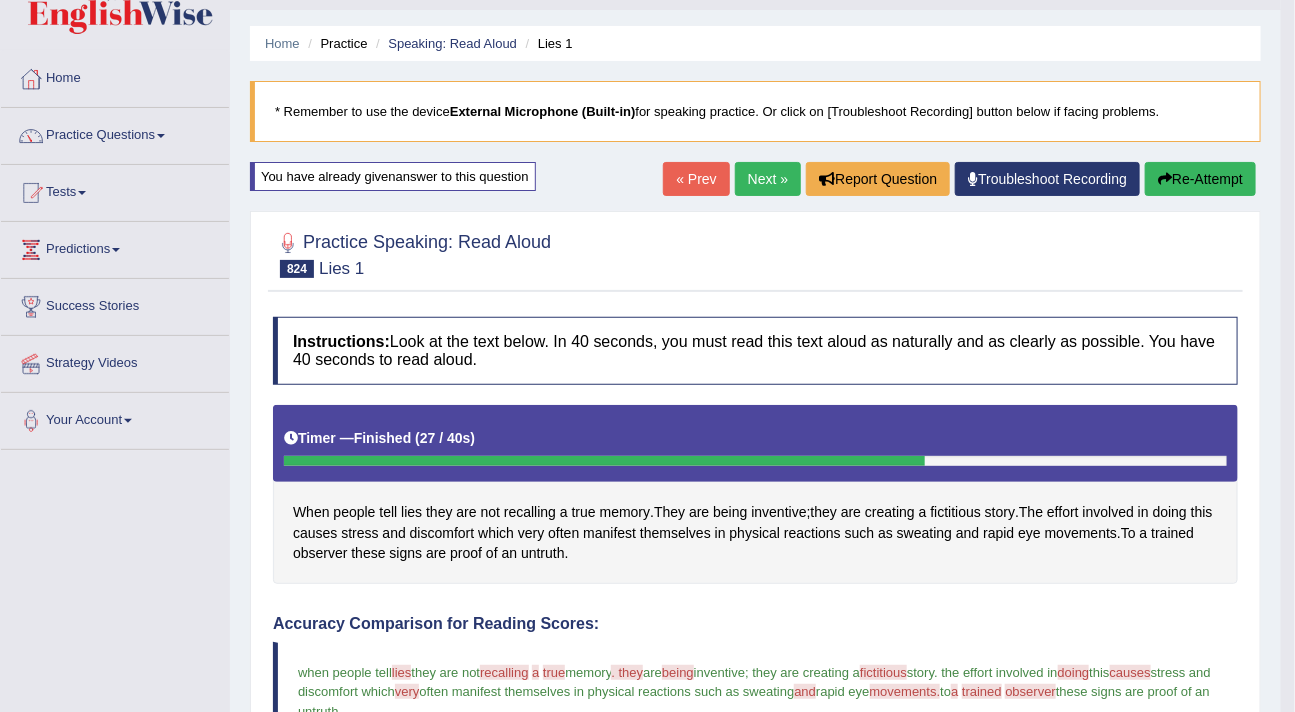 click on "Re-Attempt" at bounding box center (1200, 179) 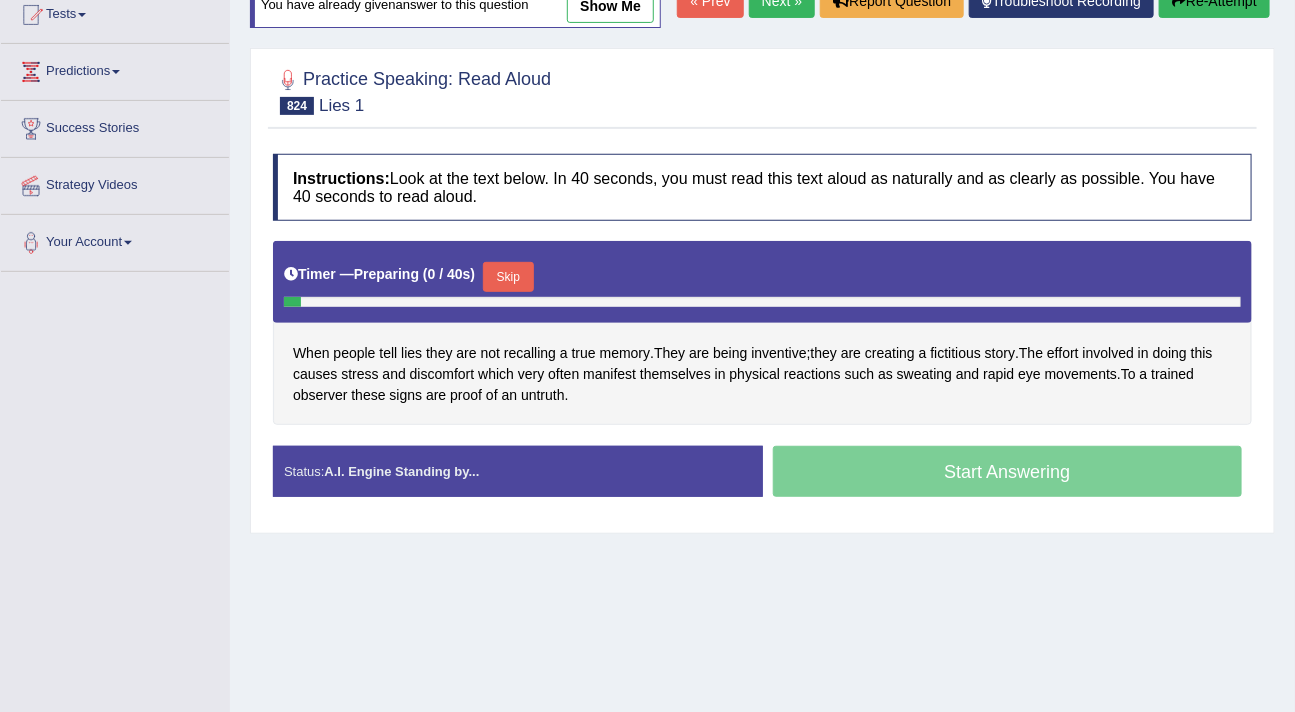 scroll, scrollTop: 226, scrollLeft: 0, axis: vertical 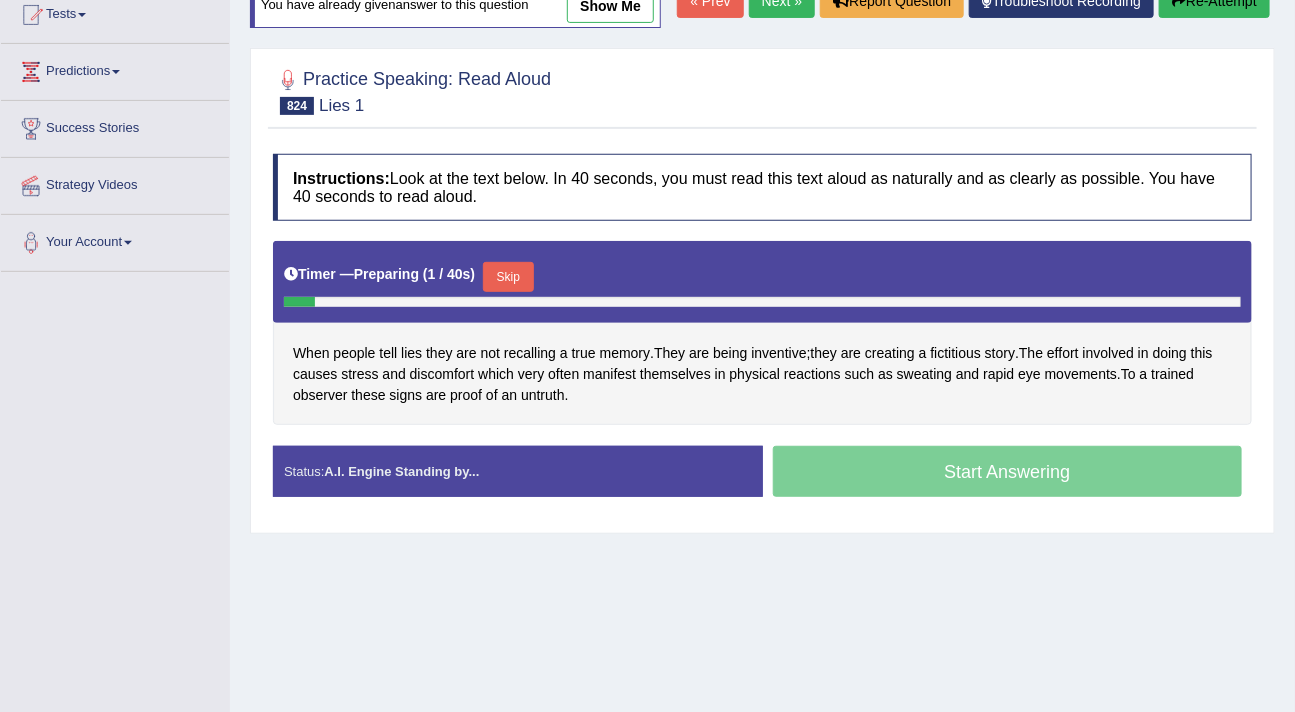 click on "Skip" at bounding box center [508, 277] 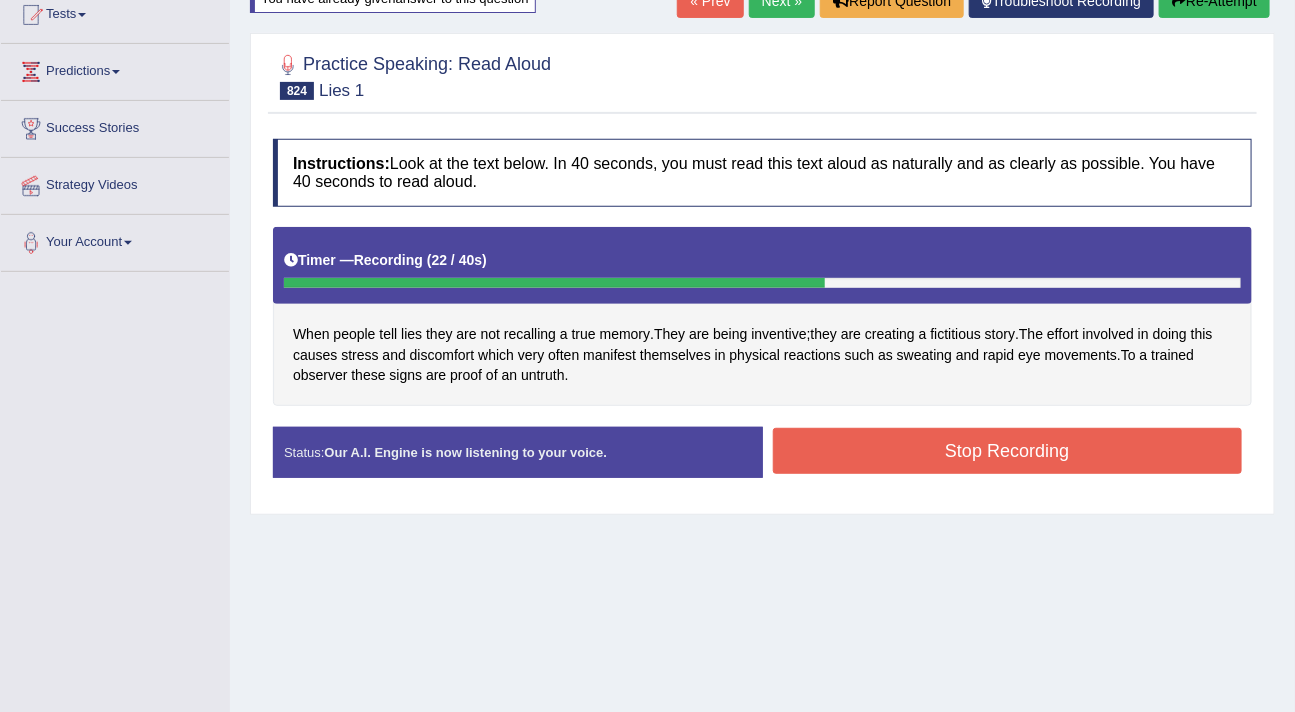 click on "Stop Recording" at bounding box center [1008, 451] 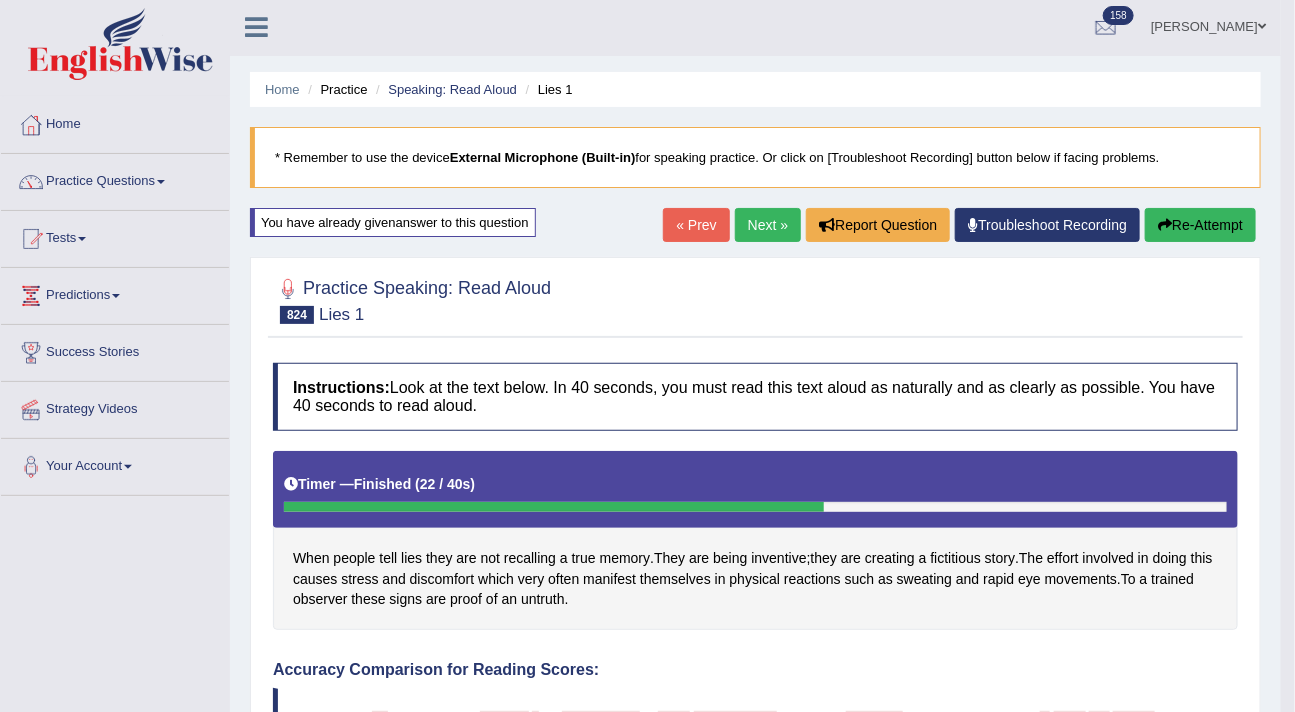 scroll, scrollTop: 0, scrollLeft: 0, axis: both 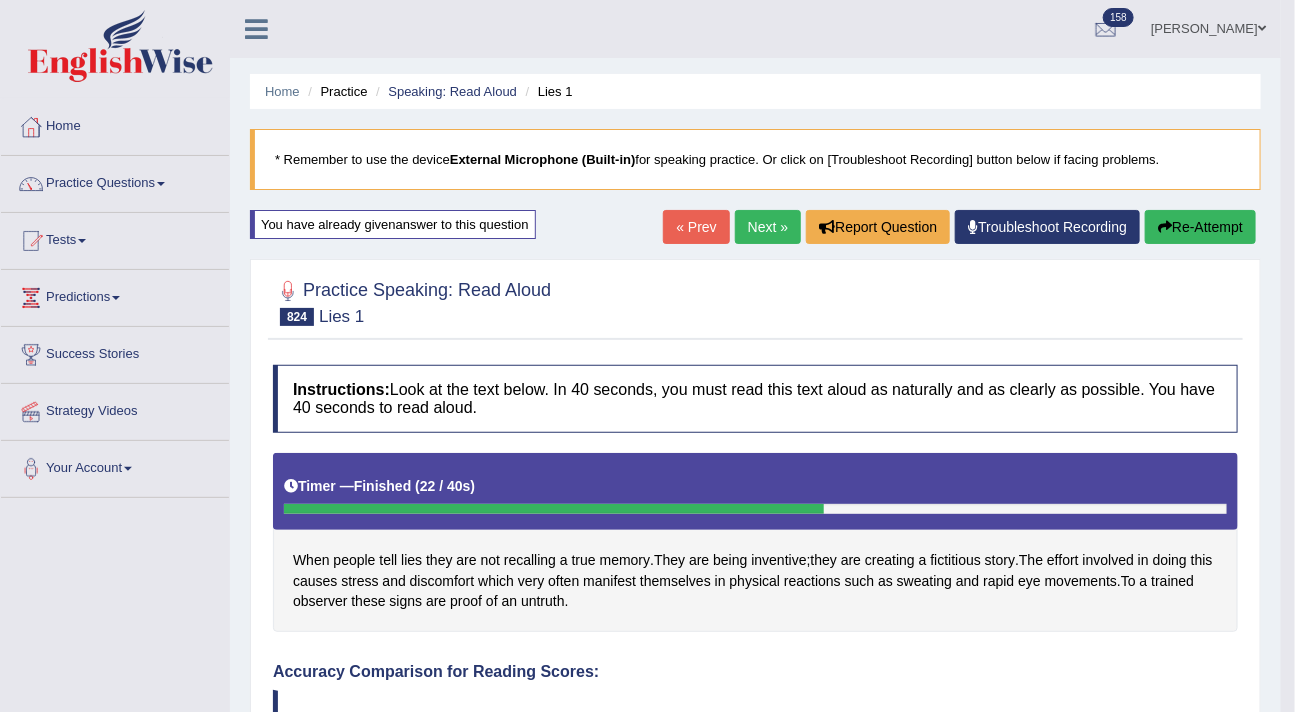 click on "Next »" at bounding box center (768, 227) 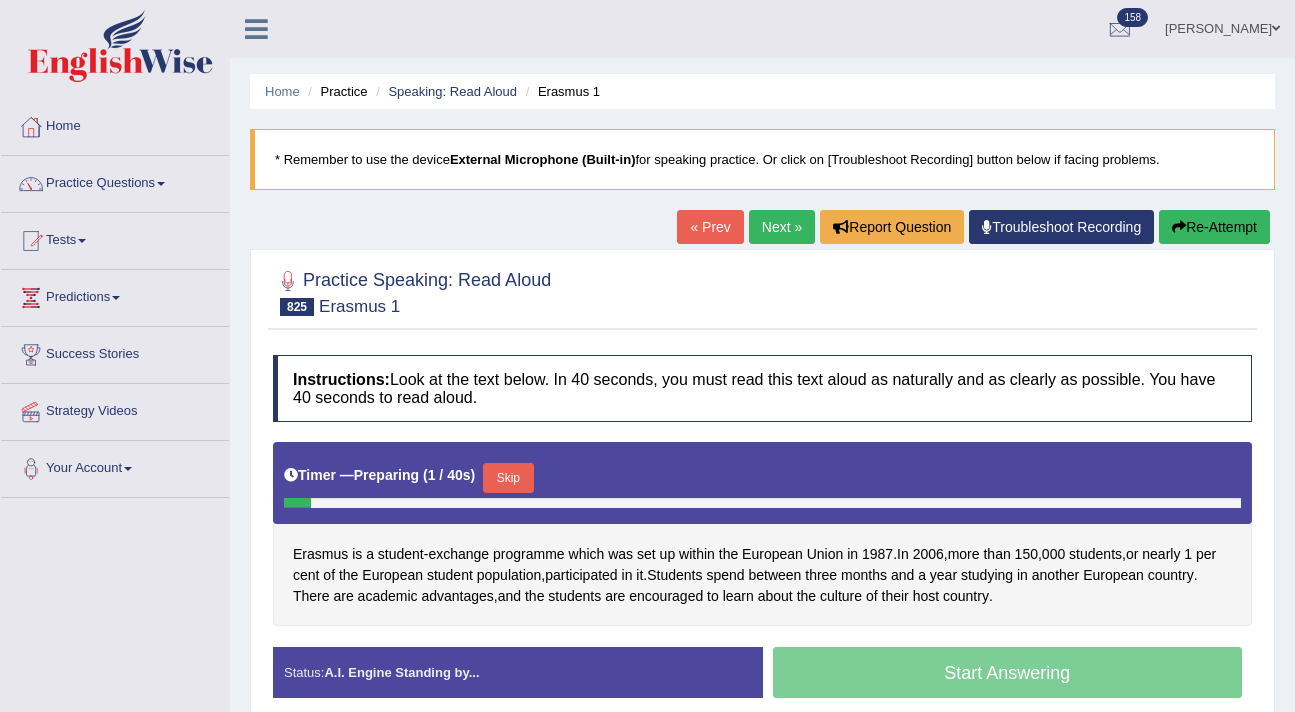 scroll, scrollTop: 252, scrollLeft: 0, axis: vertical 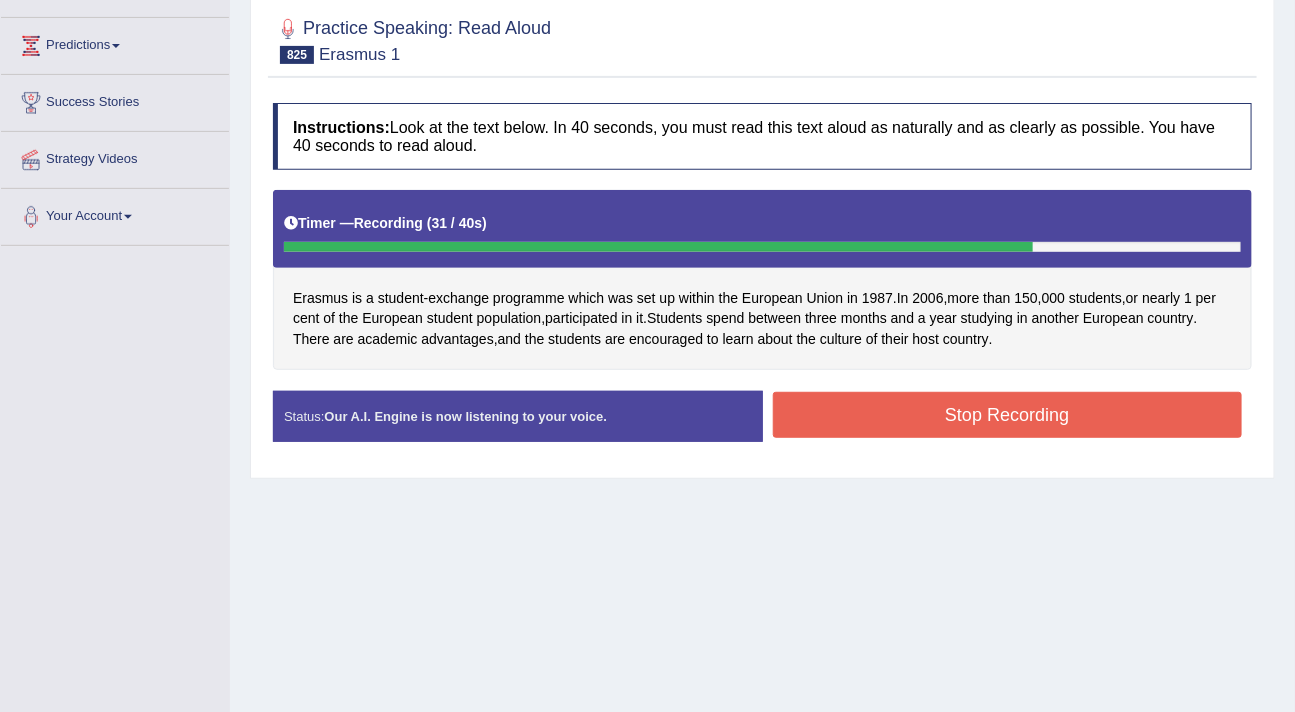 click on "Stop Recording" at bounding box center [1008, 415] 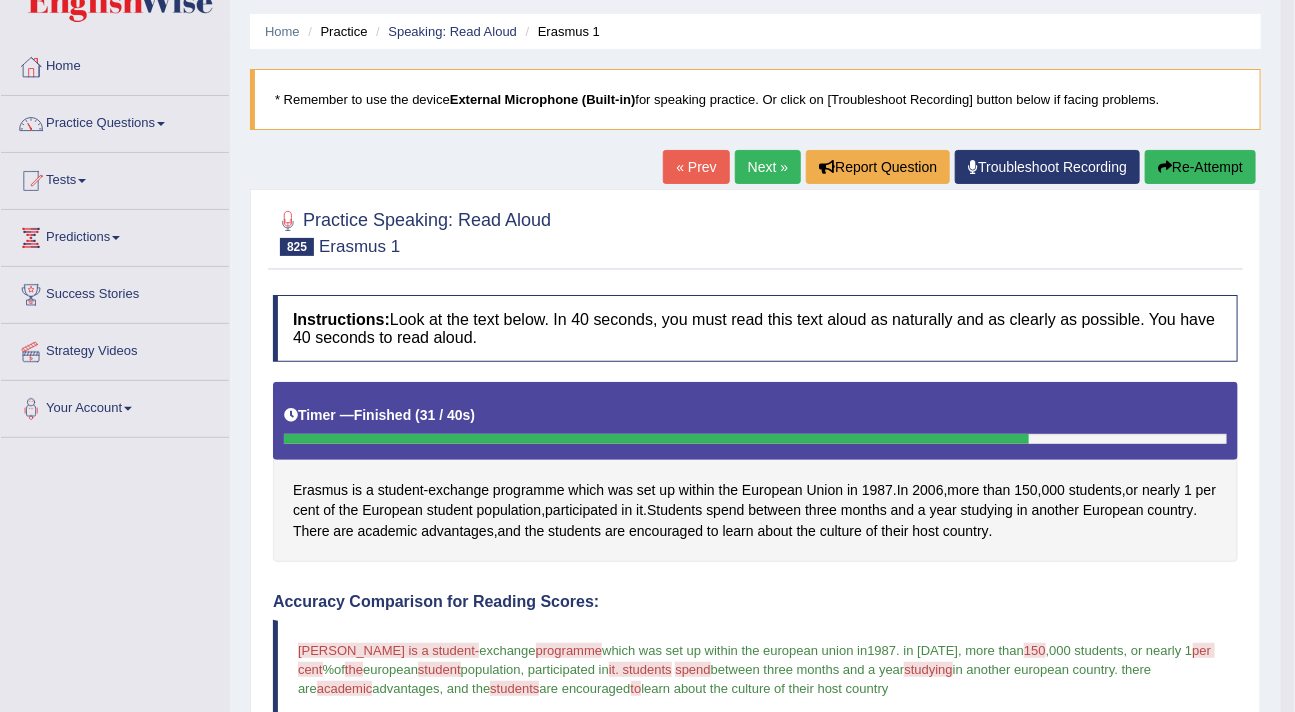 scroll, scrollTop: 0, scrollLeft: 0, axis: both 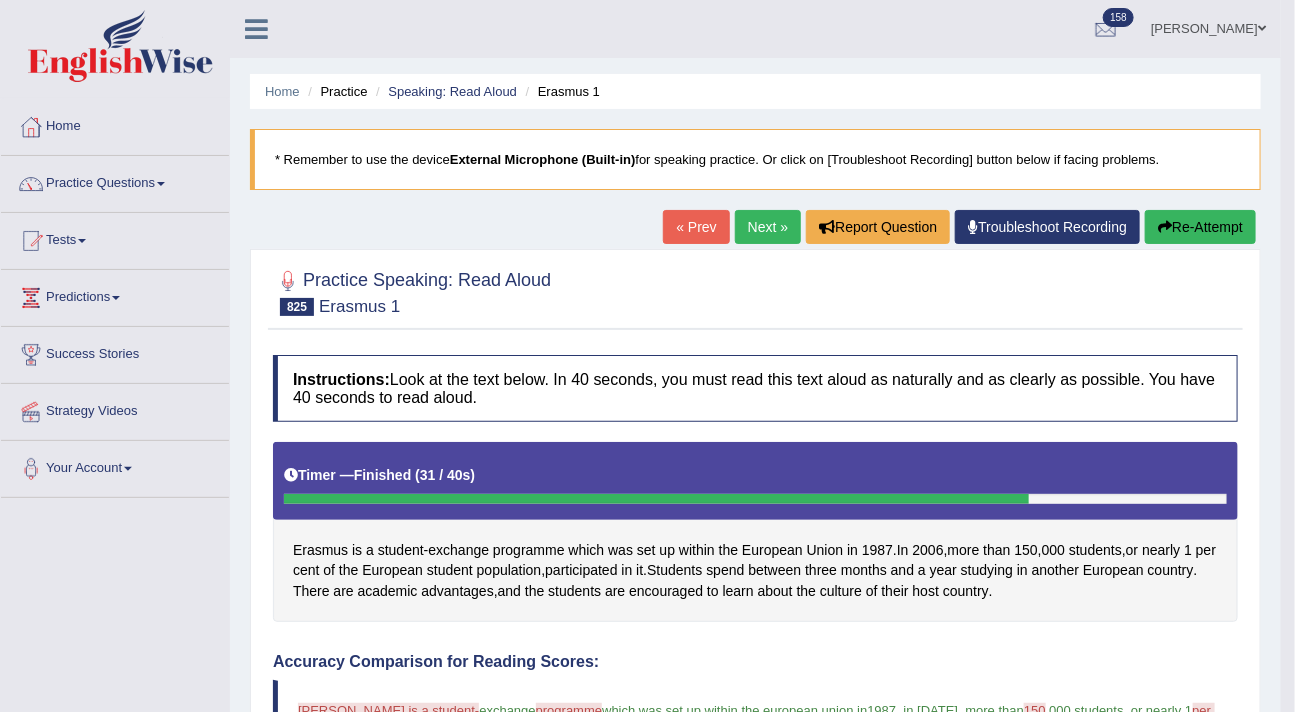 click on "Re-Attempt" at bounding box center (1200, 227) 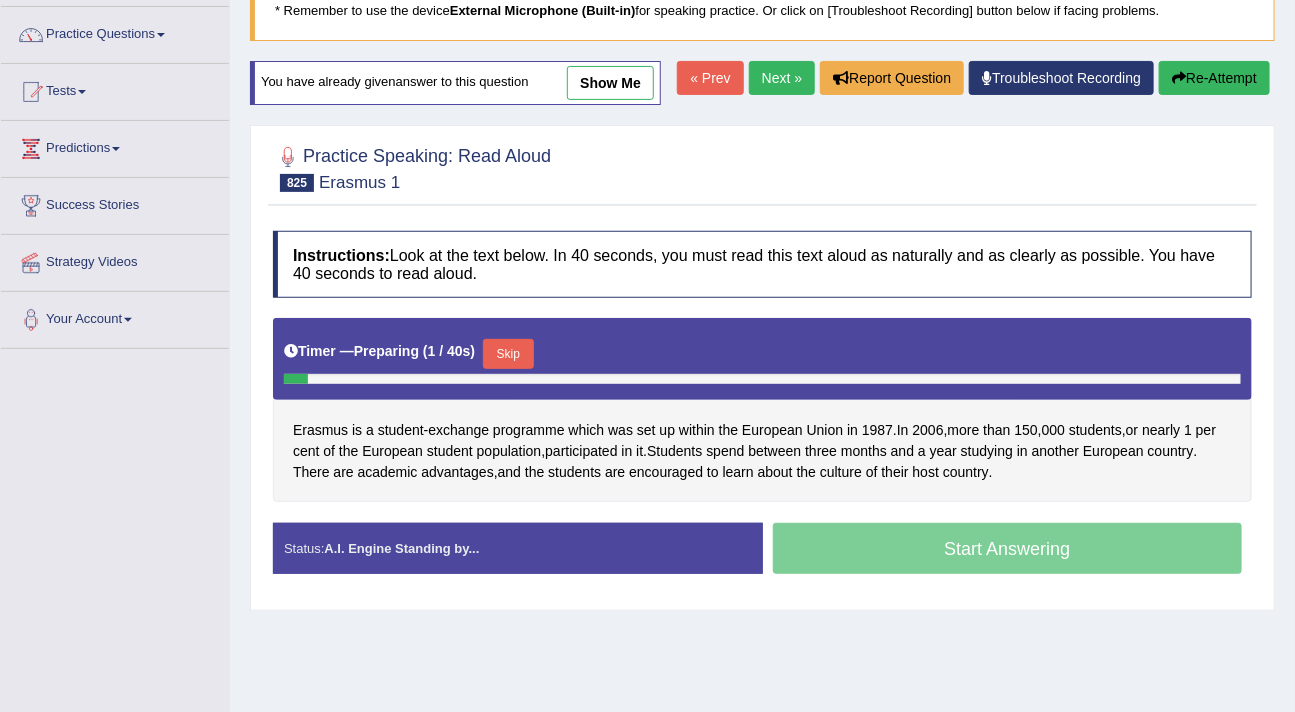 scroll, scrollTop: 149, scrollLeft: 0, axis: vertical 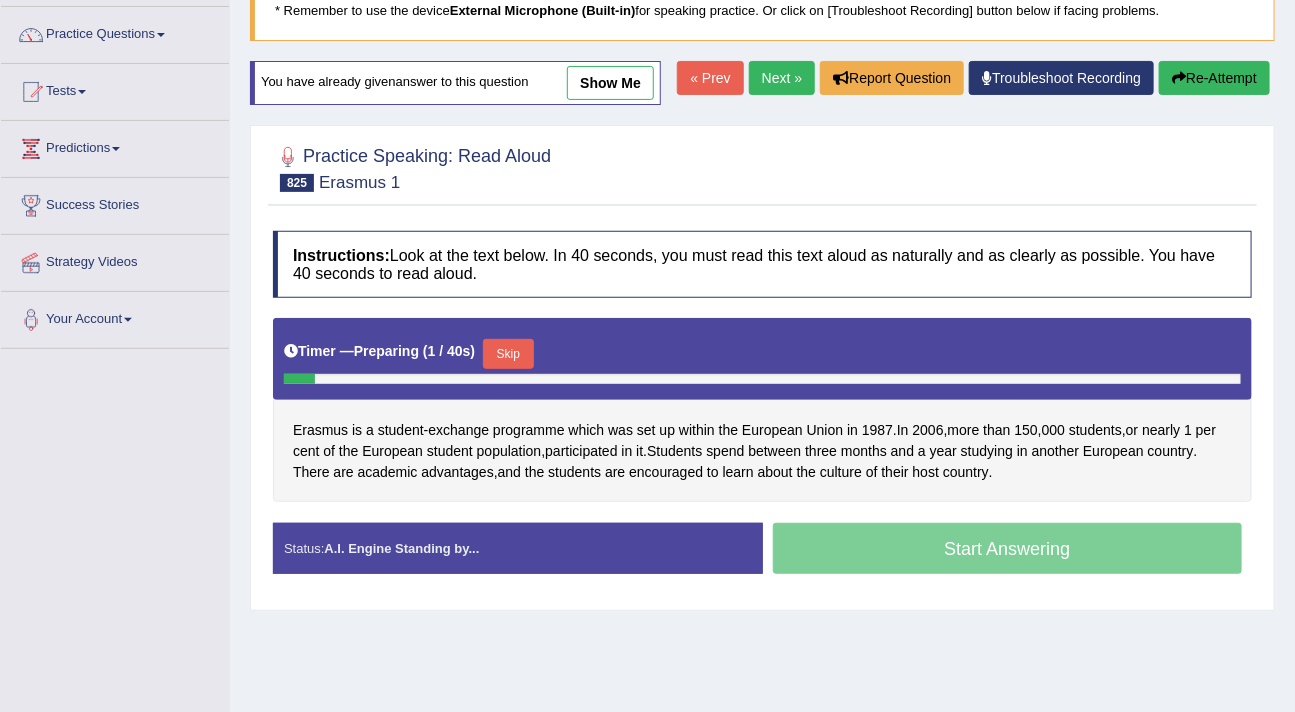 click on "Skip" at bounding box center [508, 354] 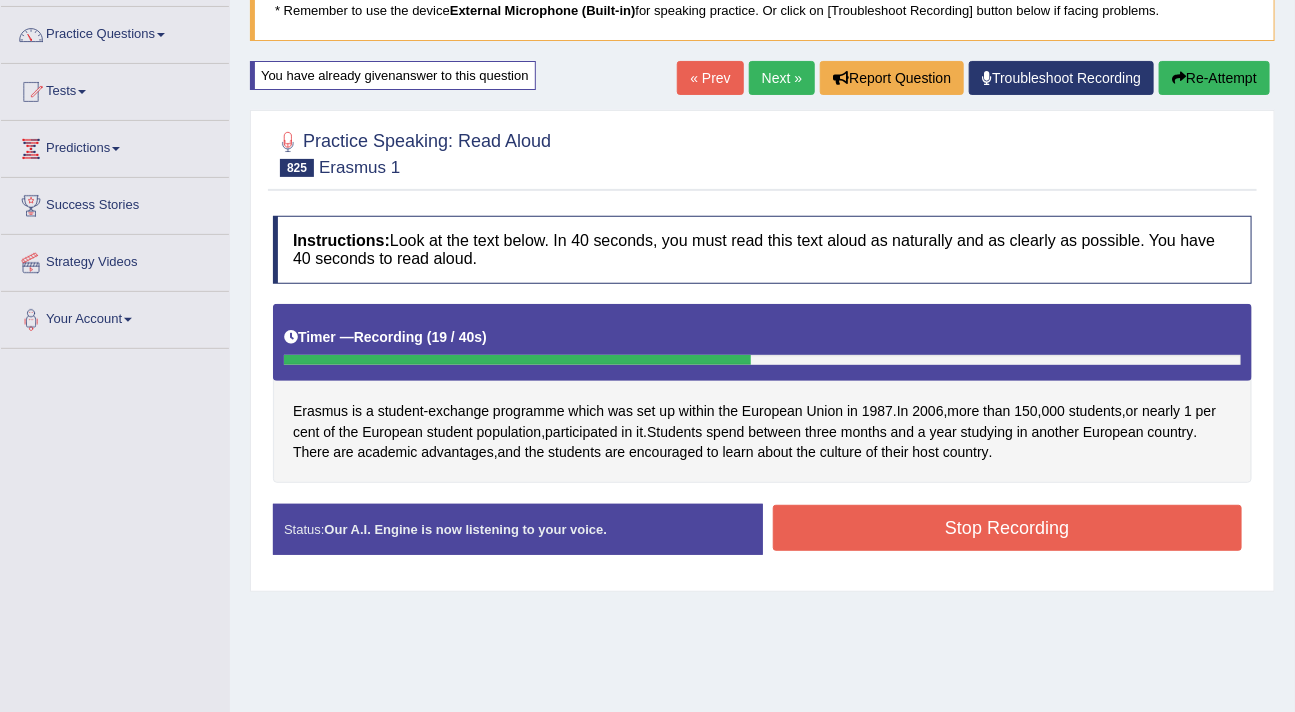 click on "Re-Attempt" at bounding box center [1214, 78] 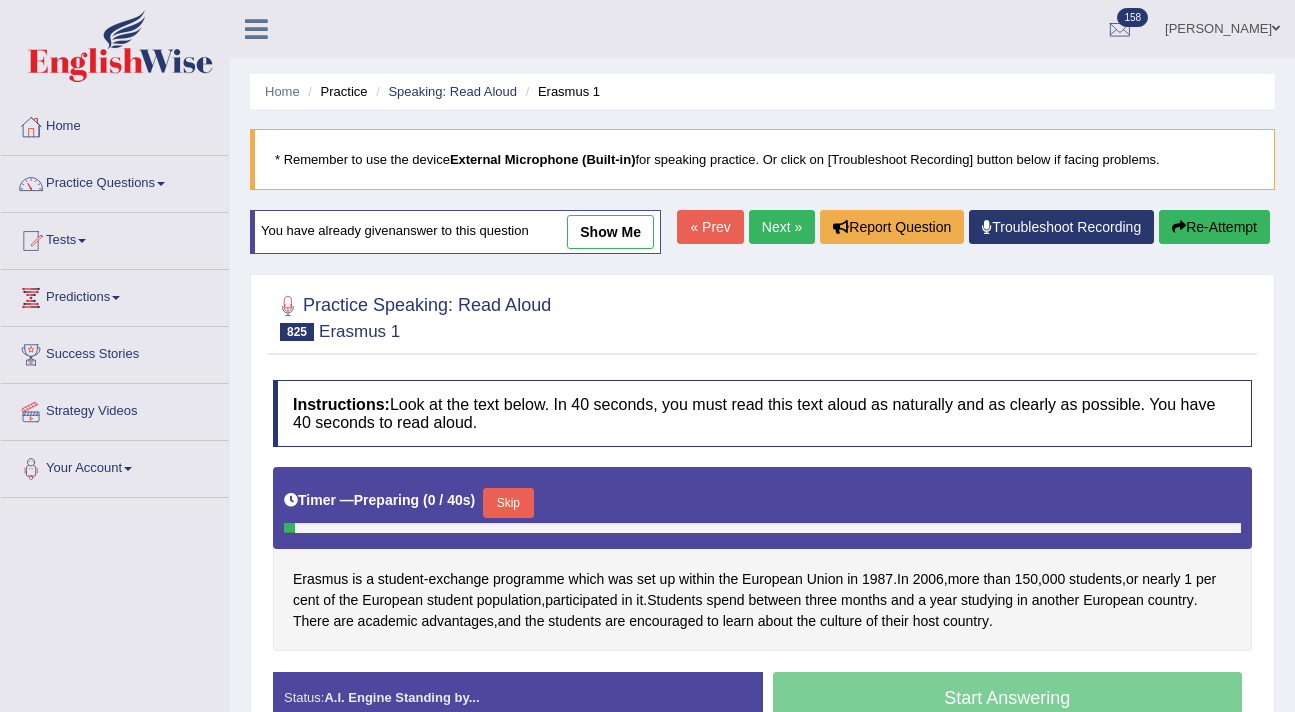 scroll, scrollTop: 215, scrollLeft: 0, axis: vertical 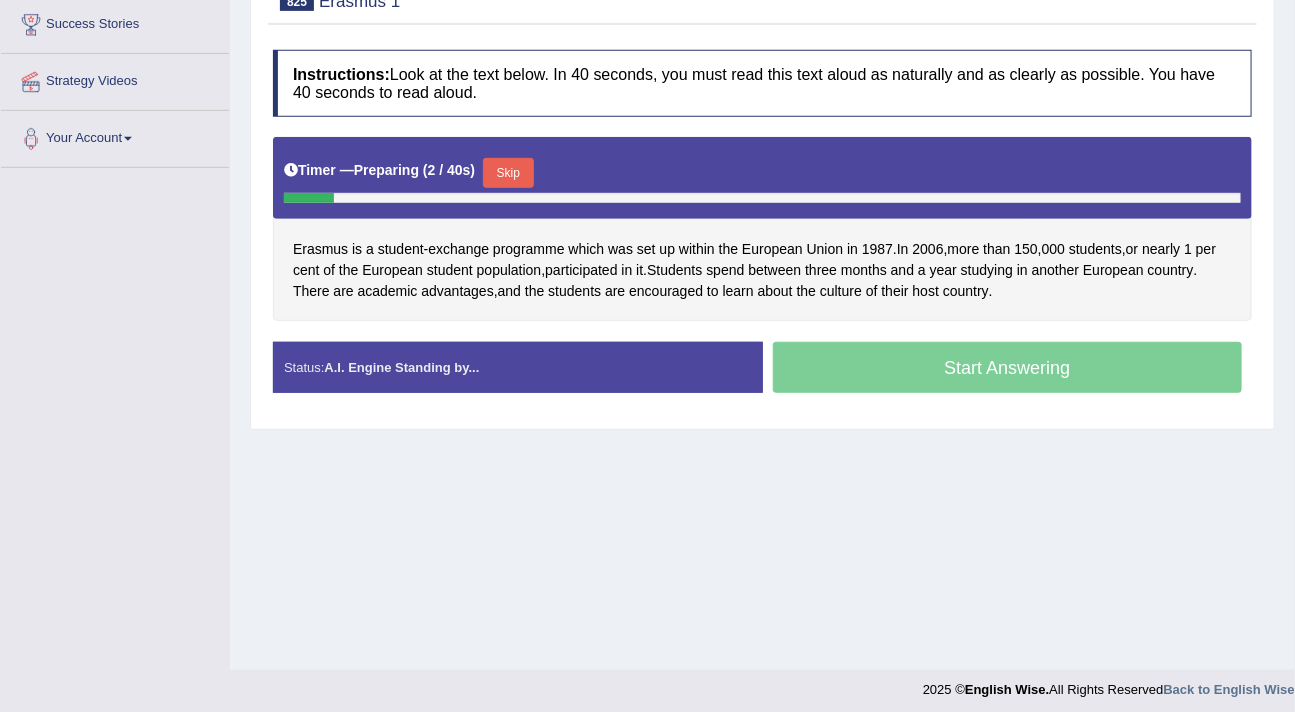 click on "Skip" at bounding box center [508, 173] 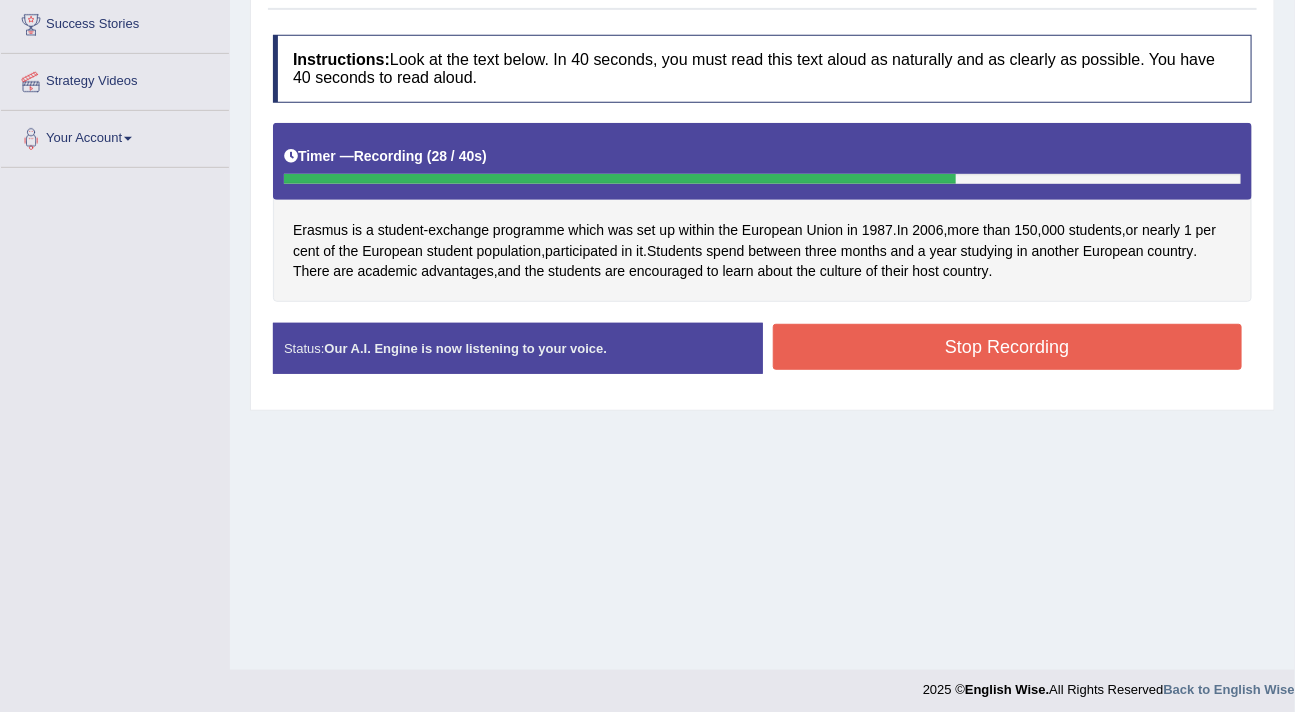 click on "Stop Recording" at bounding box center [1008, 347] 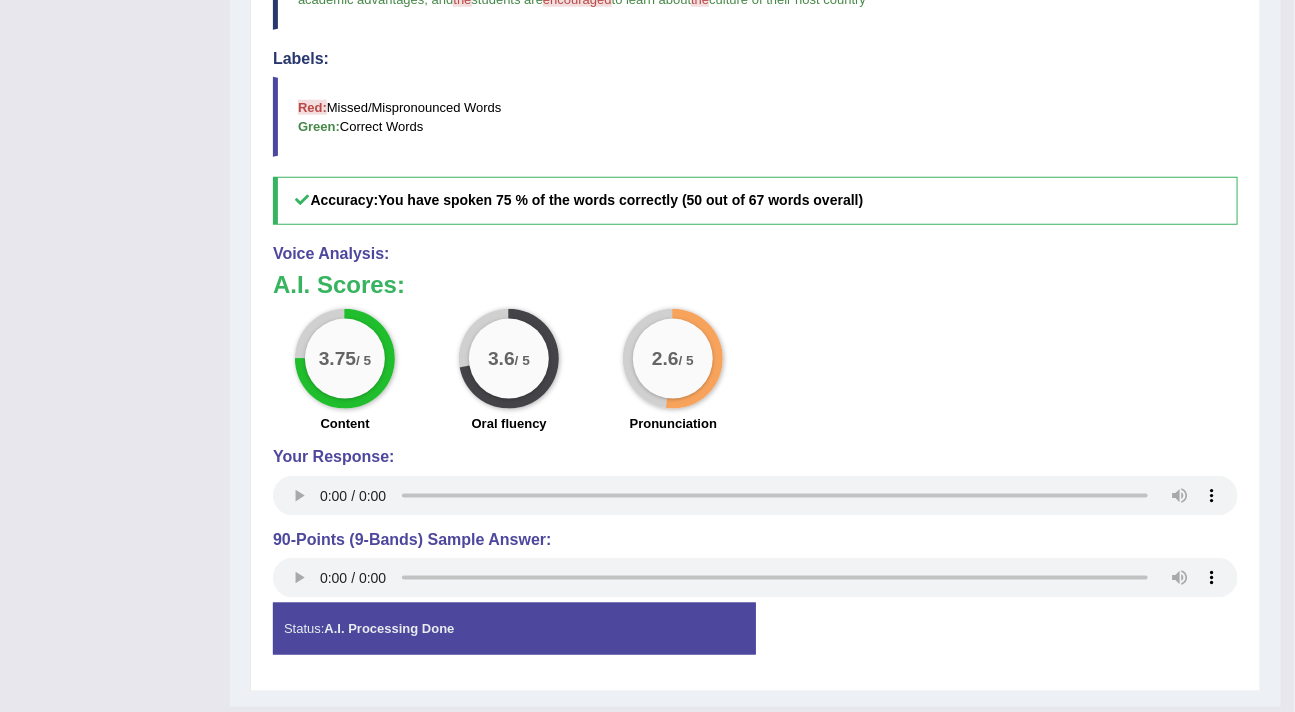 scroll, scrollTop: 801, scrollLeft: 0, axis: vertical 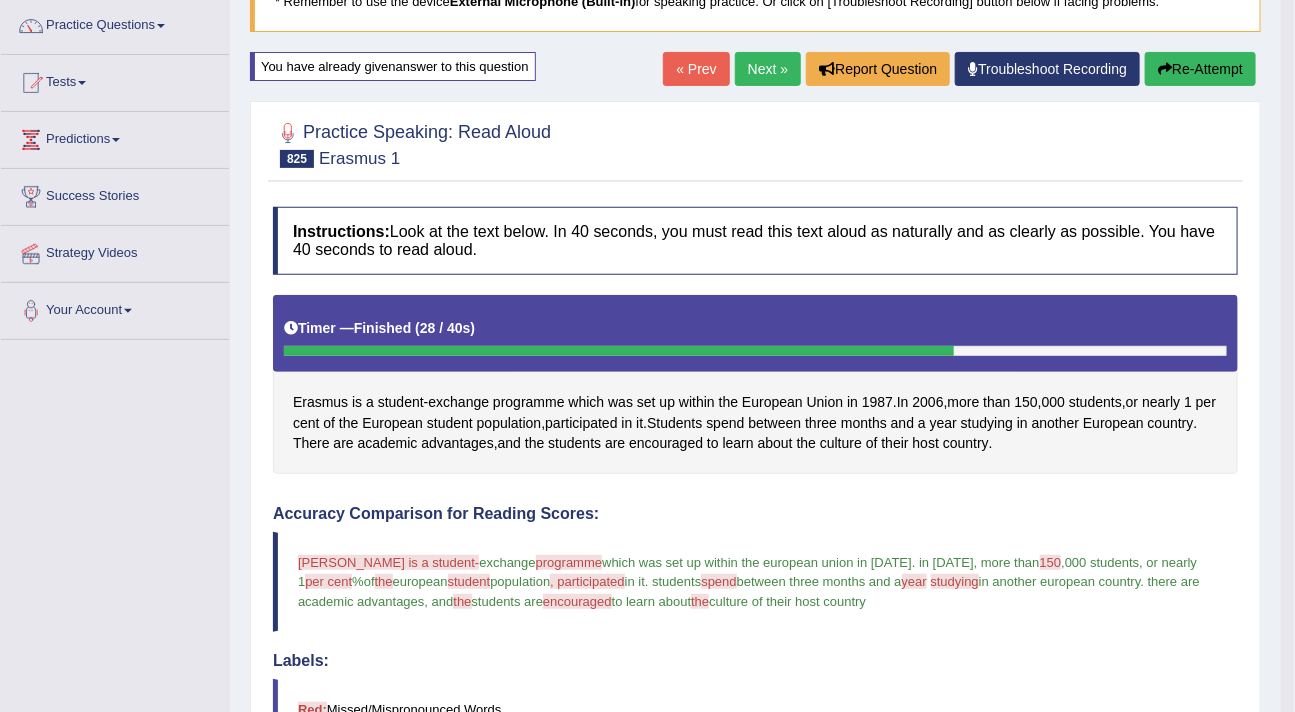 click on "Re-Attempt" at bounding box center (1200, 69) 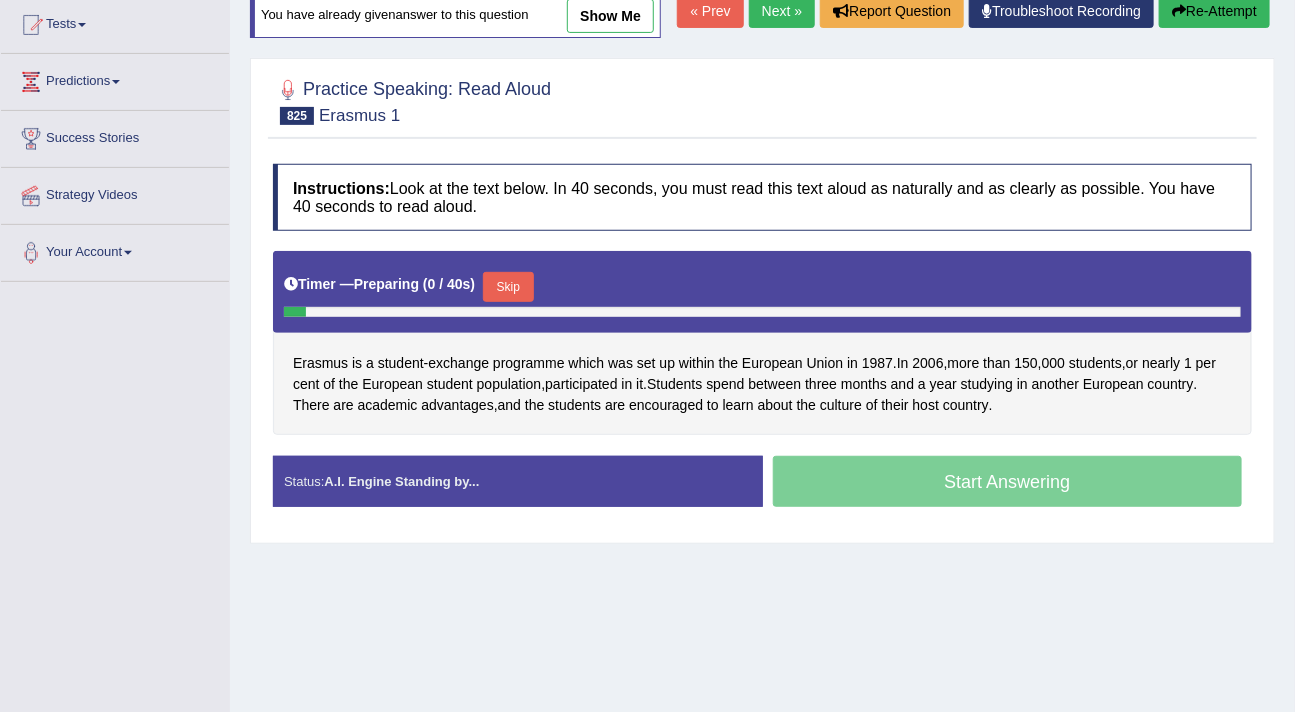 scroll, scrollTop: 216, scrollLeft: 0, axis: vertical 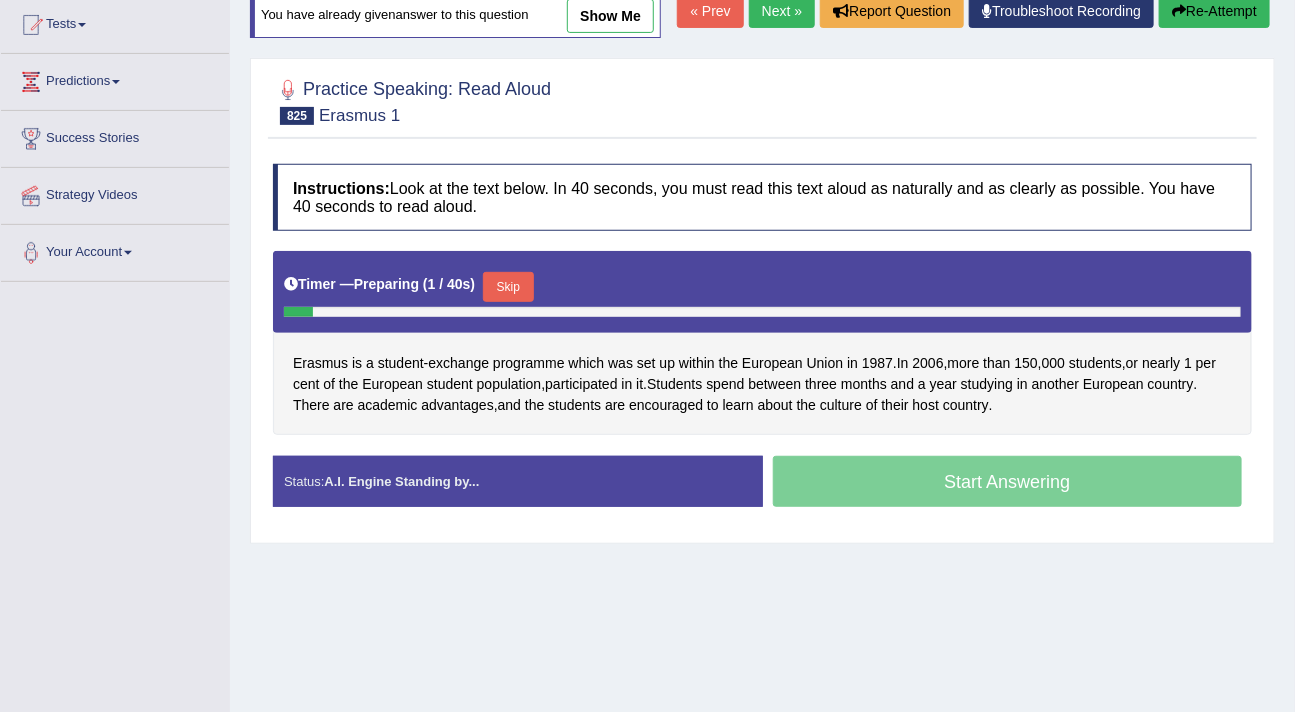 click on "Skip" at bounding box center (508, 287) 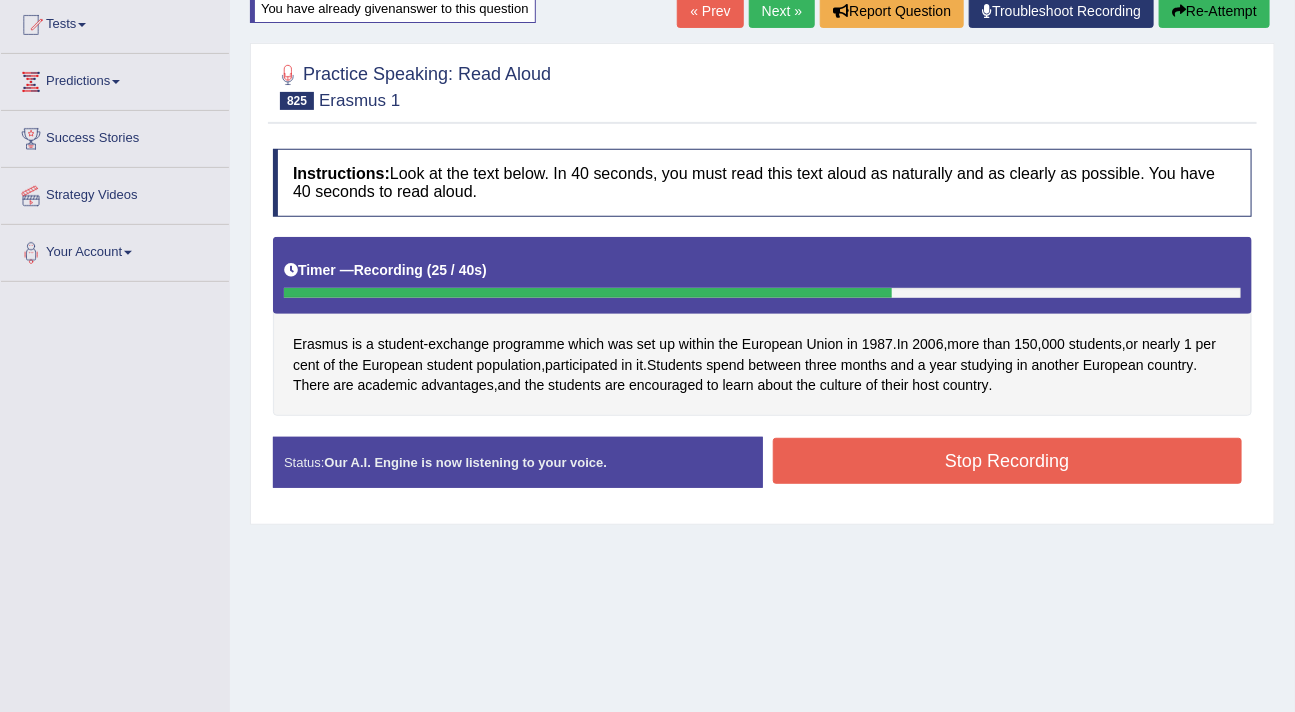click on "Stop Recording" at bounding box center (1008, 461) 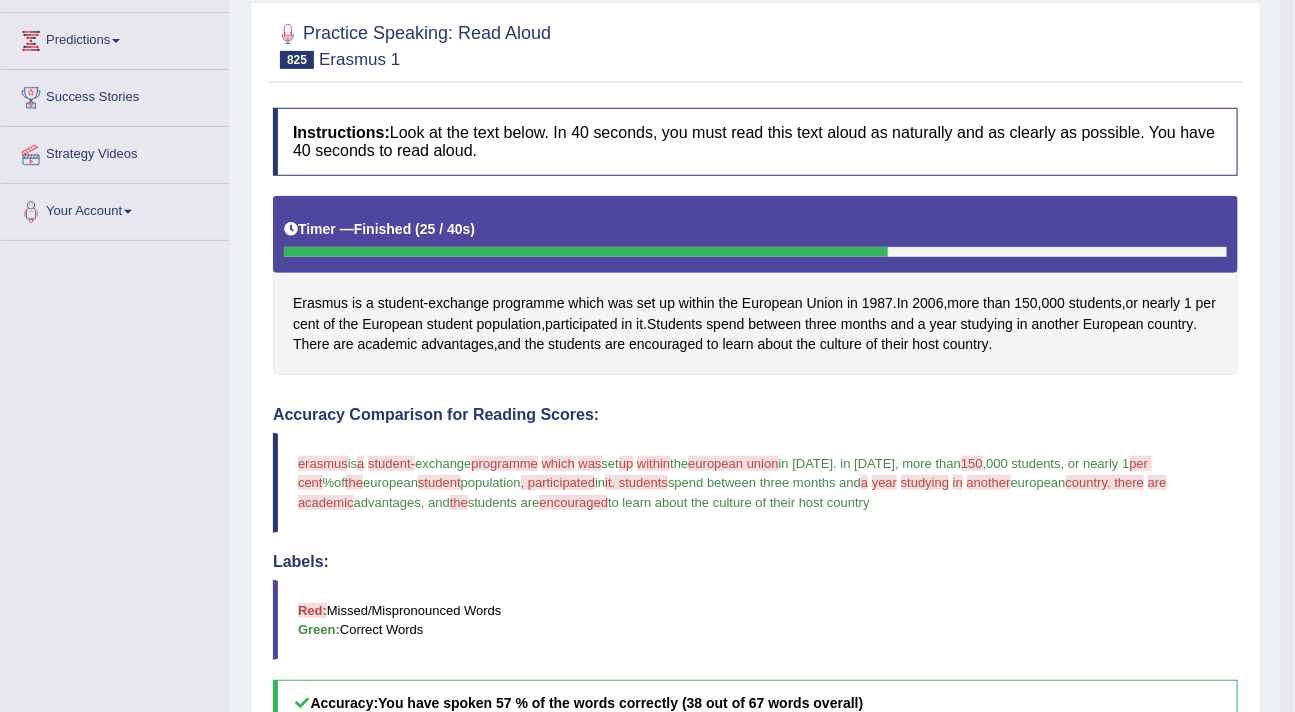 scroll, scrollTop: 0, scrollLeft: 0, axis: both 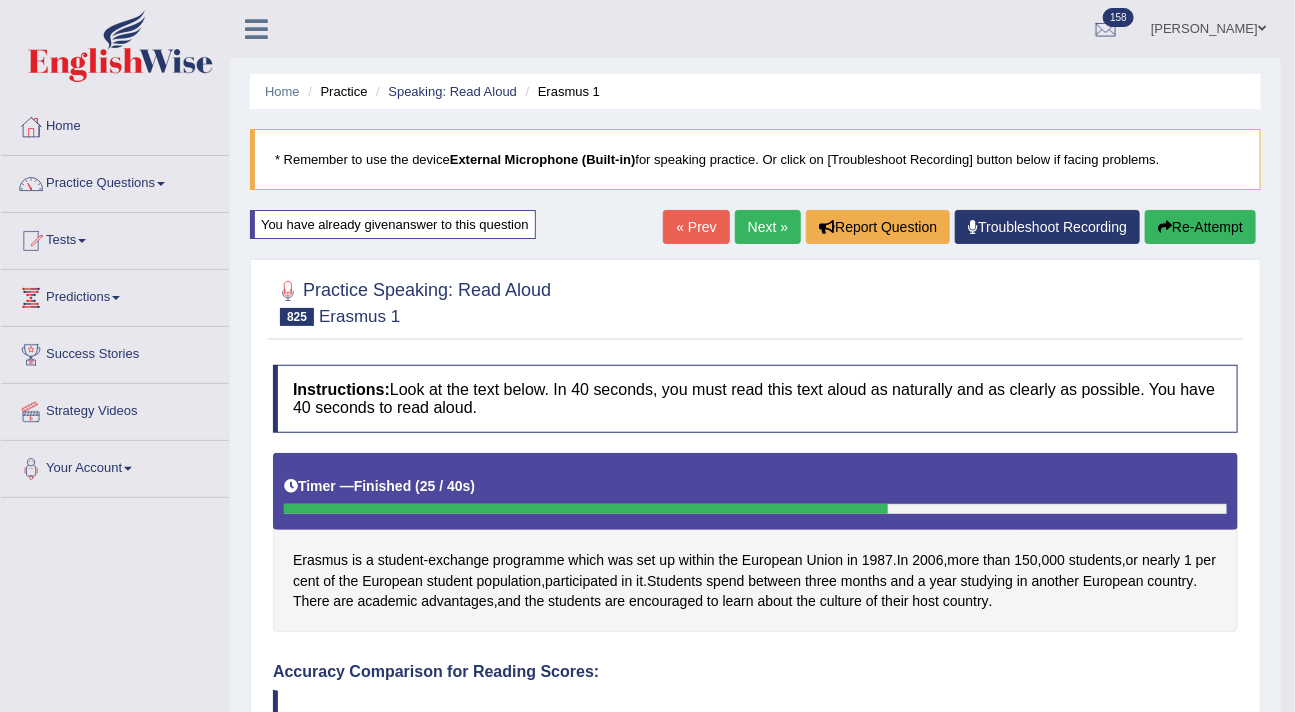 click on "Re-Attempt" at bounding box center (1200, 227) 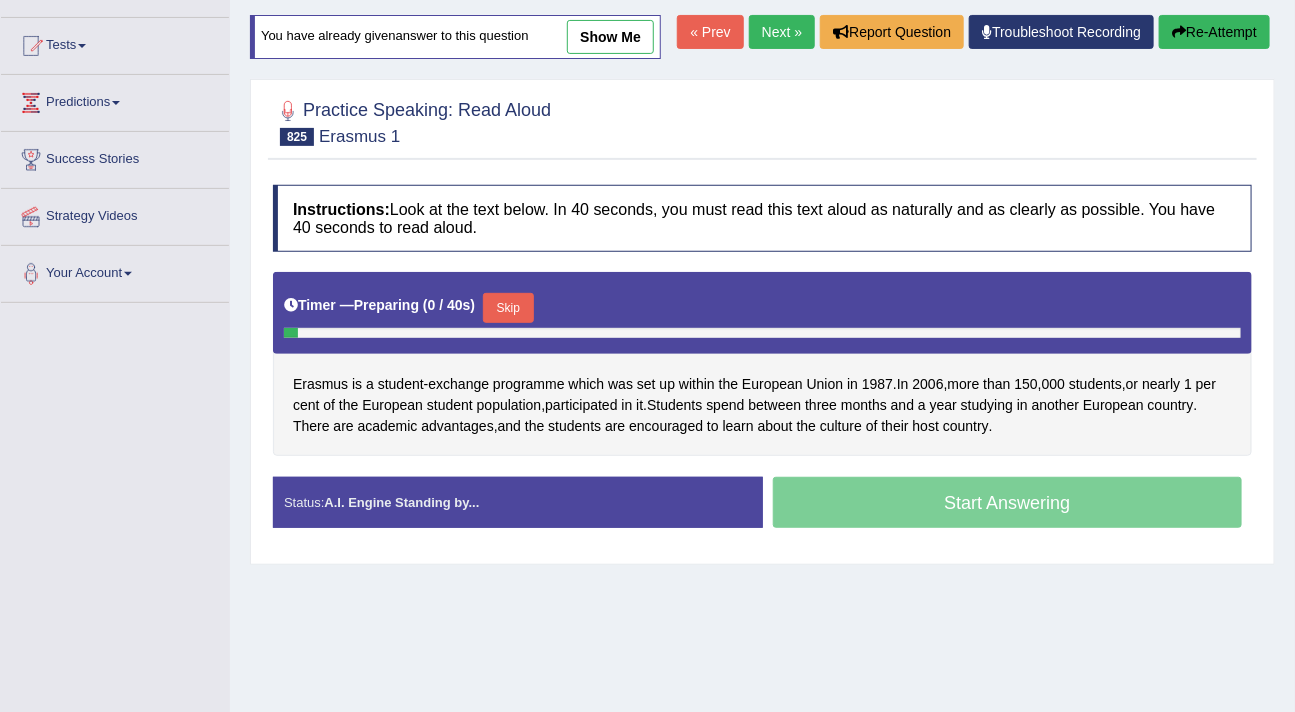 scroll, scrollTop: 195, scrollLeft: 0, axis: vertical 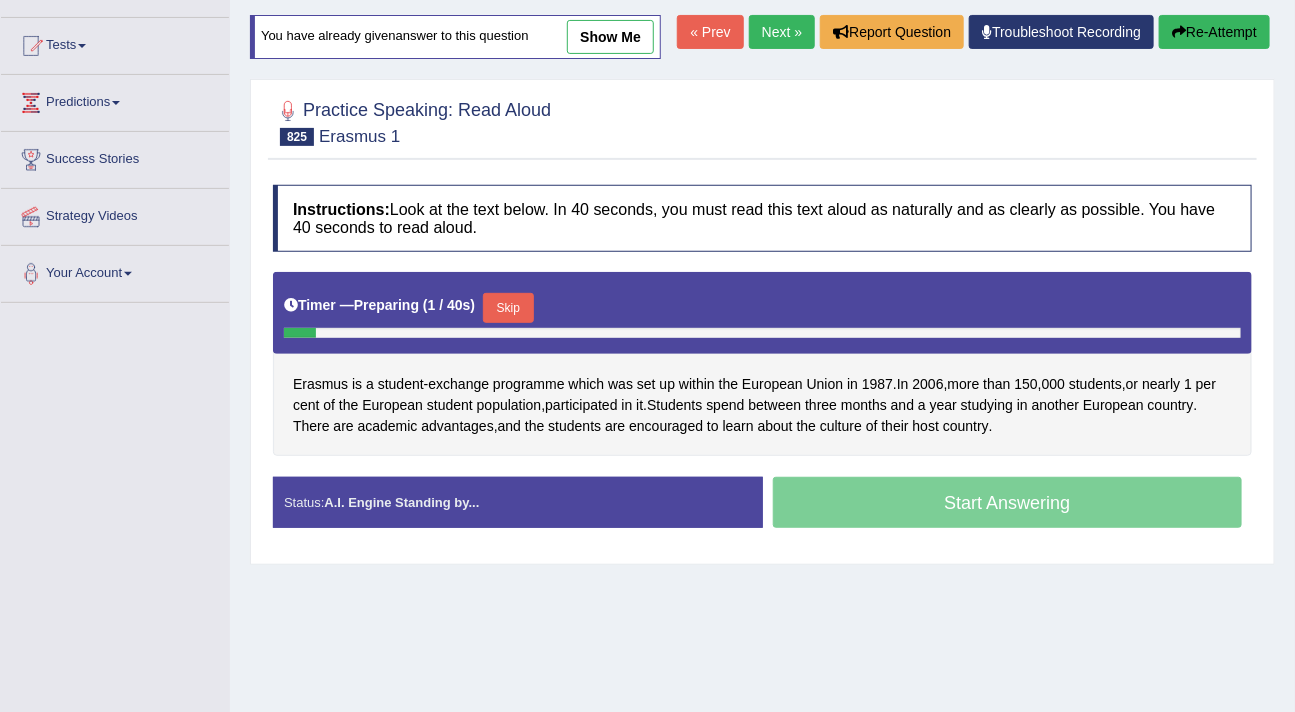 click on "Skip" at bounding box center [508, 308] 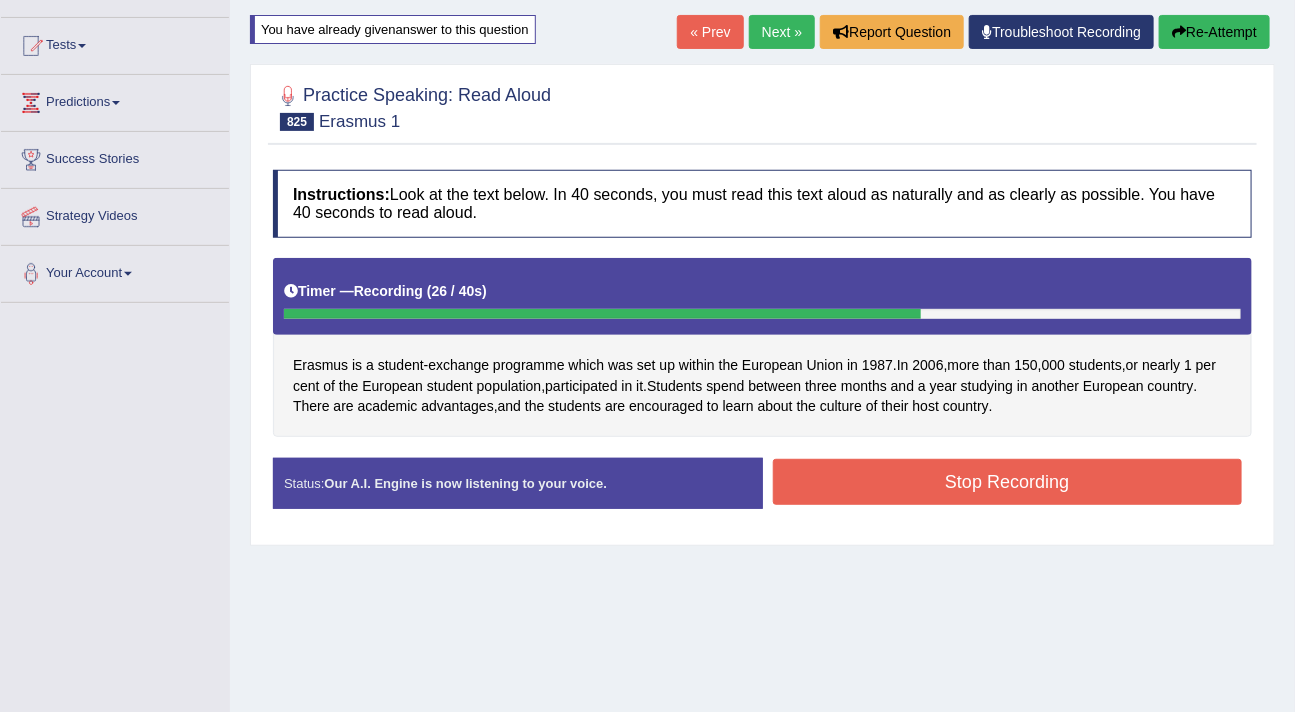 click on "Re-Attempt" at bounding box center [1214, 32] 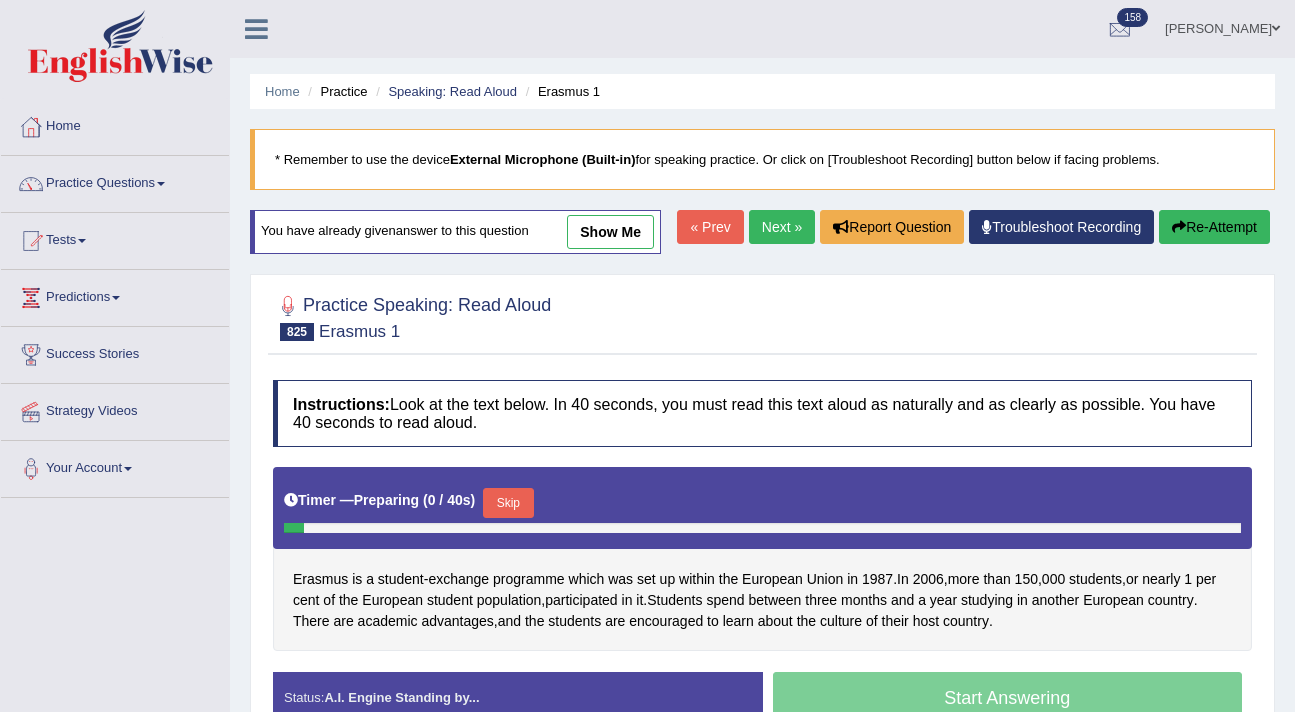 scroll, scrollTop: 195, scrollLeft: 0, axis: vertical 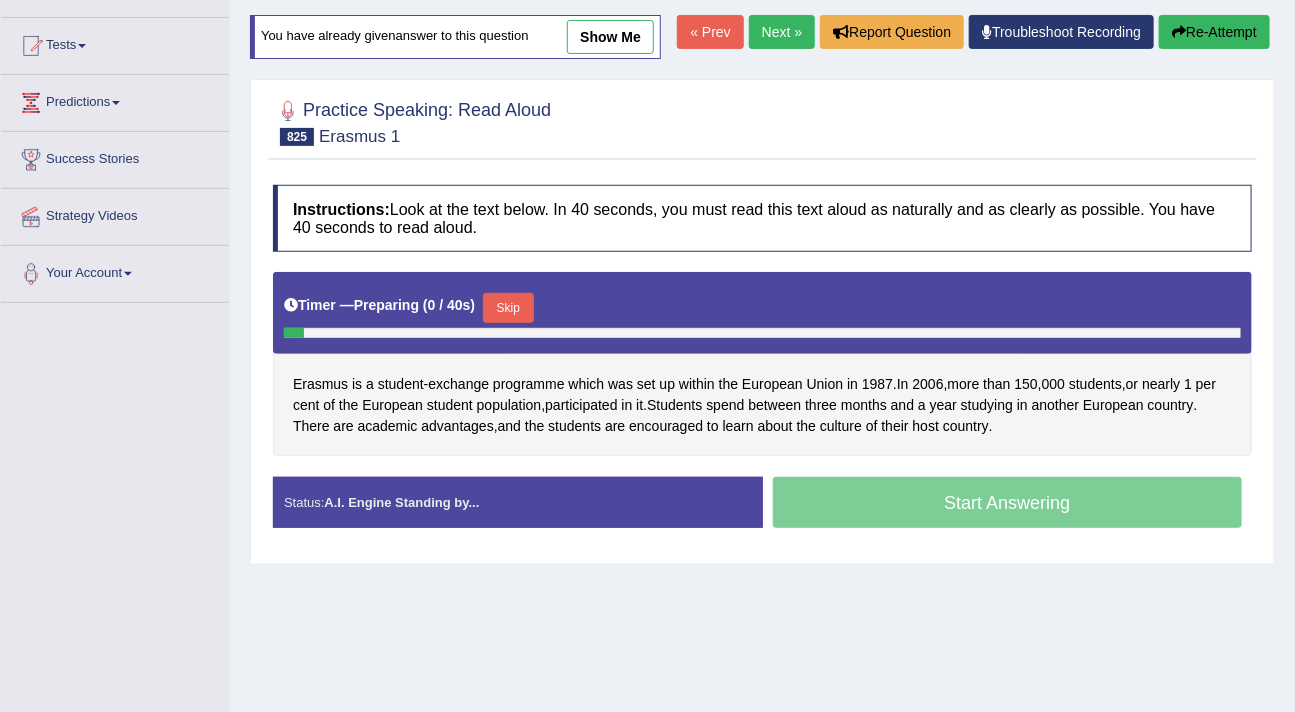 click on "Timer —  Preparing   ( 0 / 40s ) Skip" at bounding box center [762, 308] 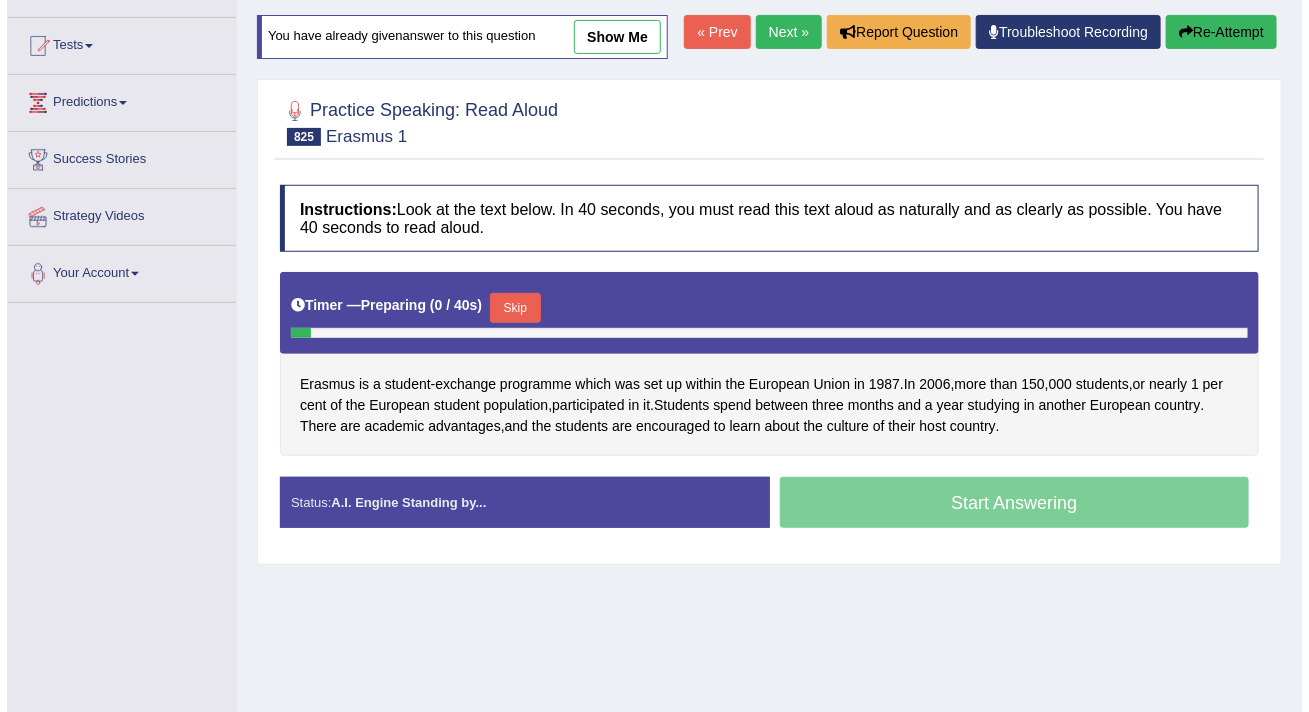 scroll, scrollTop: 0, scrollLeft: 0, axis: both 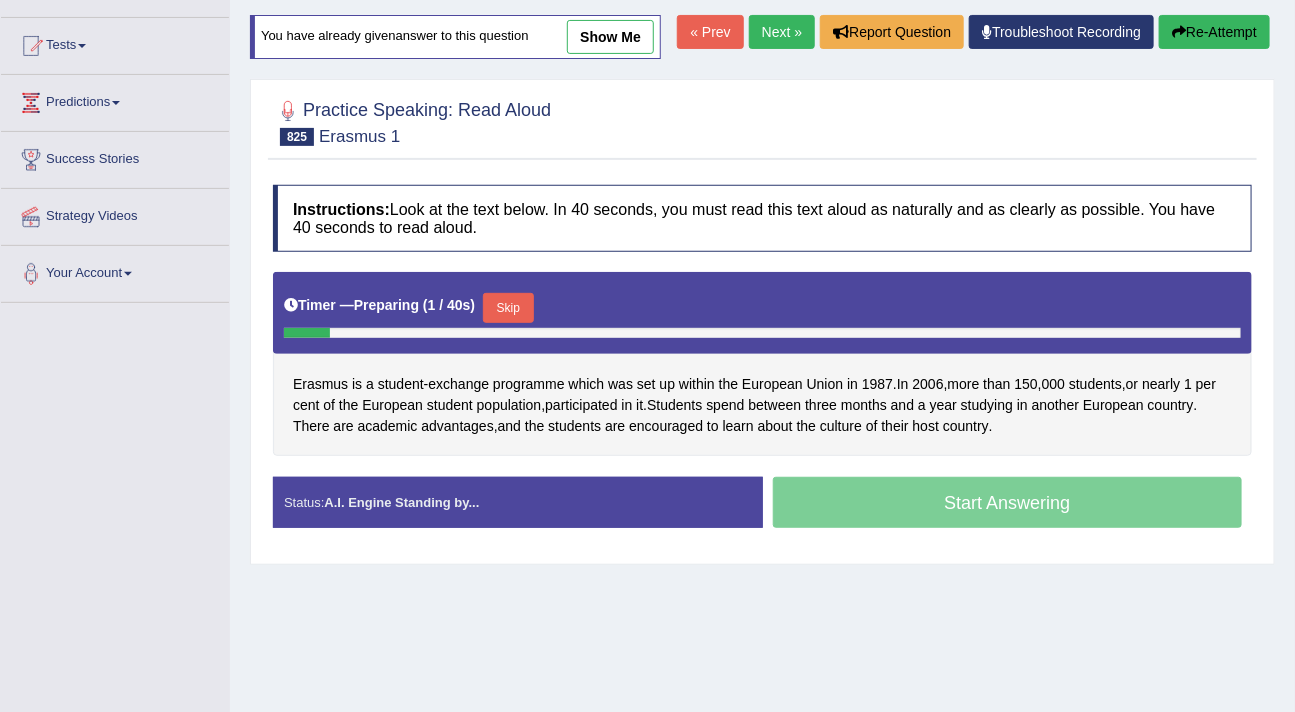 click on "Skip" at bounding box center [508, 308] 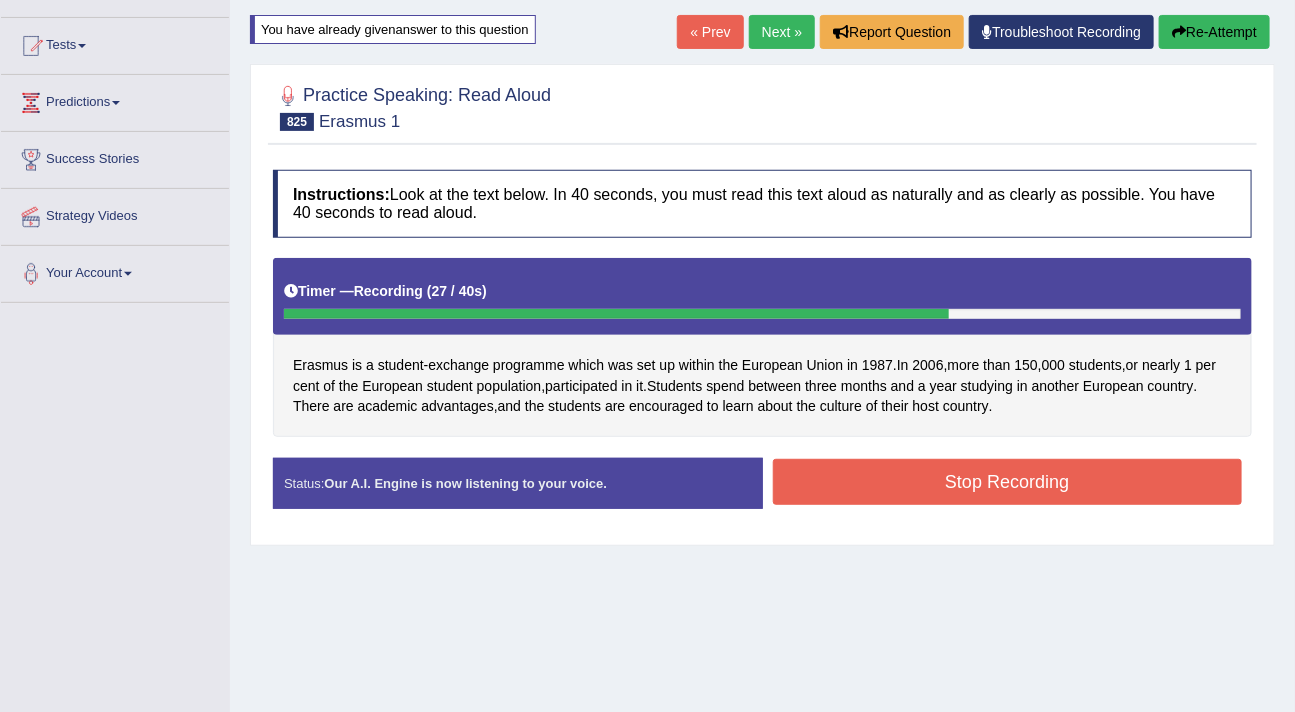 click on "Stop Recording" at bounding box center (1008, 482) 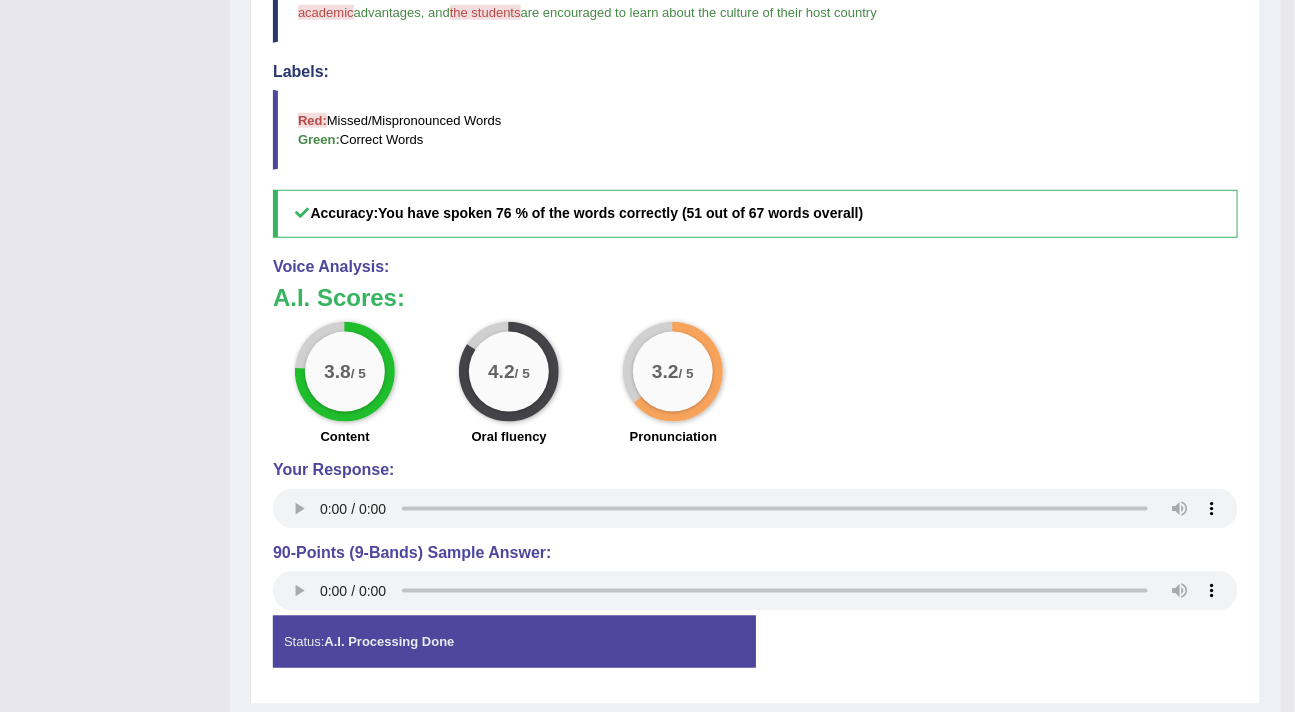 scroll, scrollTop: 713, scrollLeft: 0, axis: vertical 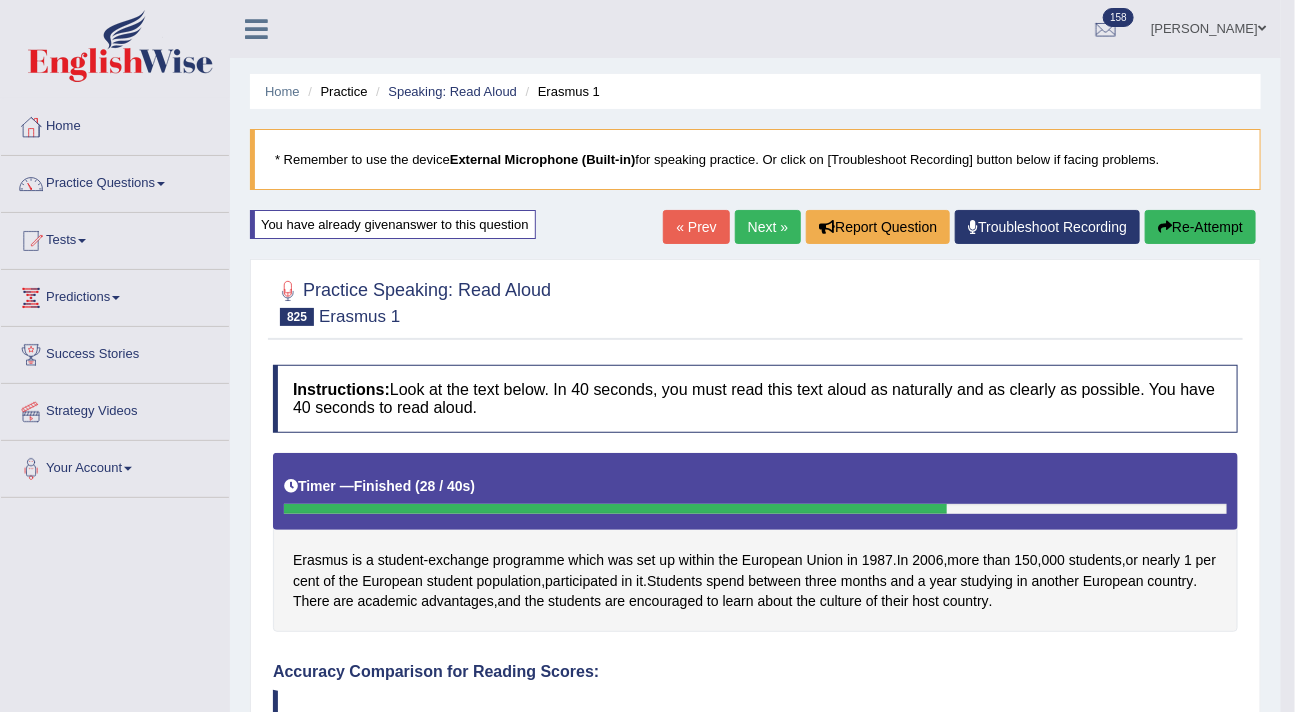 click on "Next »" at bounding box center (768, 227) 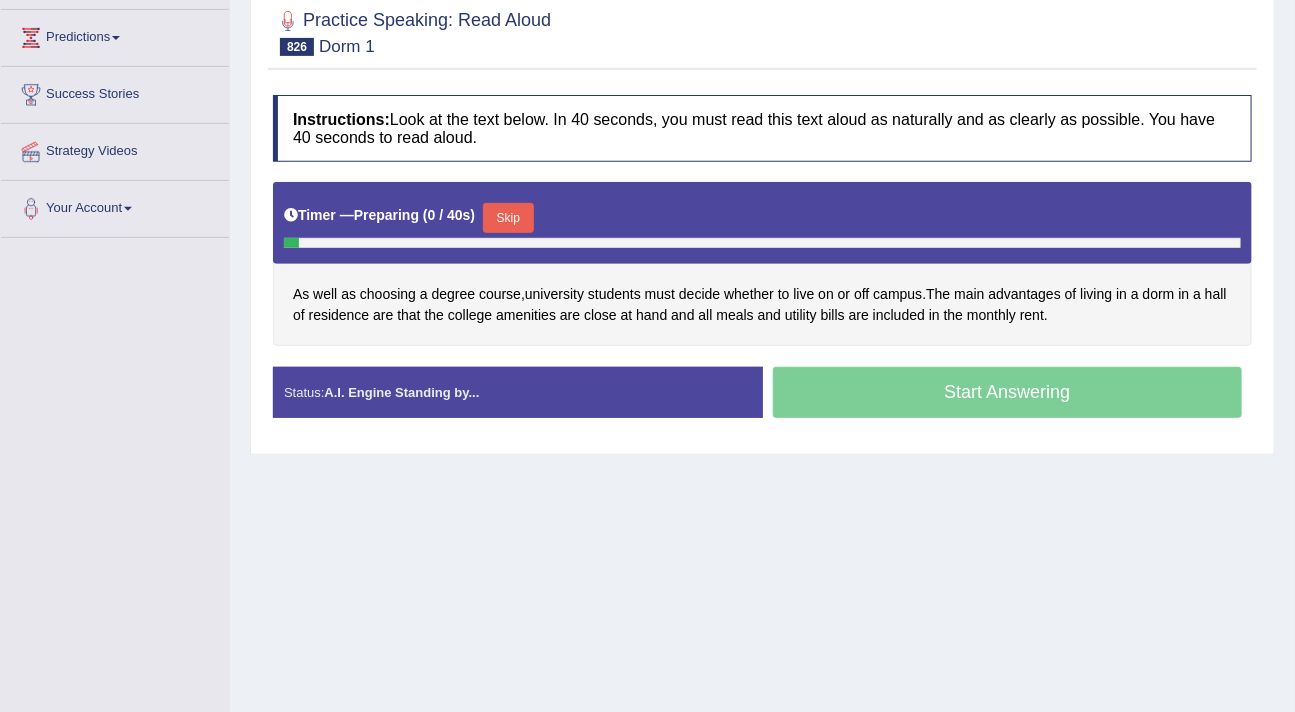 scroll, scrollTop: 260, scrollLeft: 0, axis: vertical 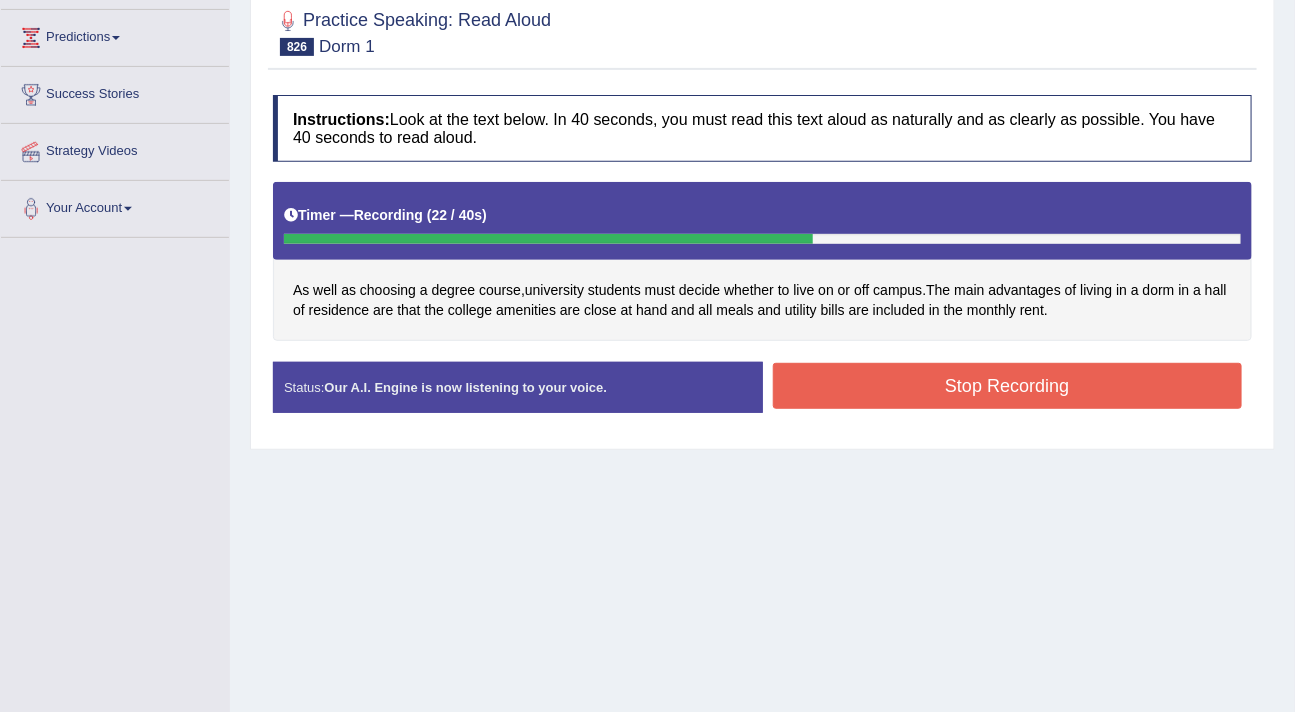click on "Stop Recording" at bounding box center [1008, 386] 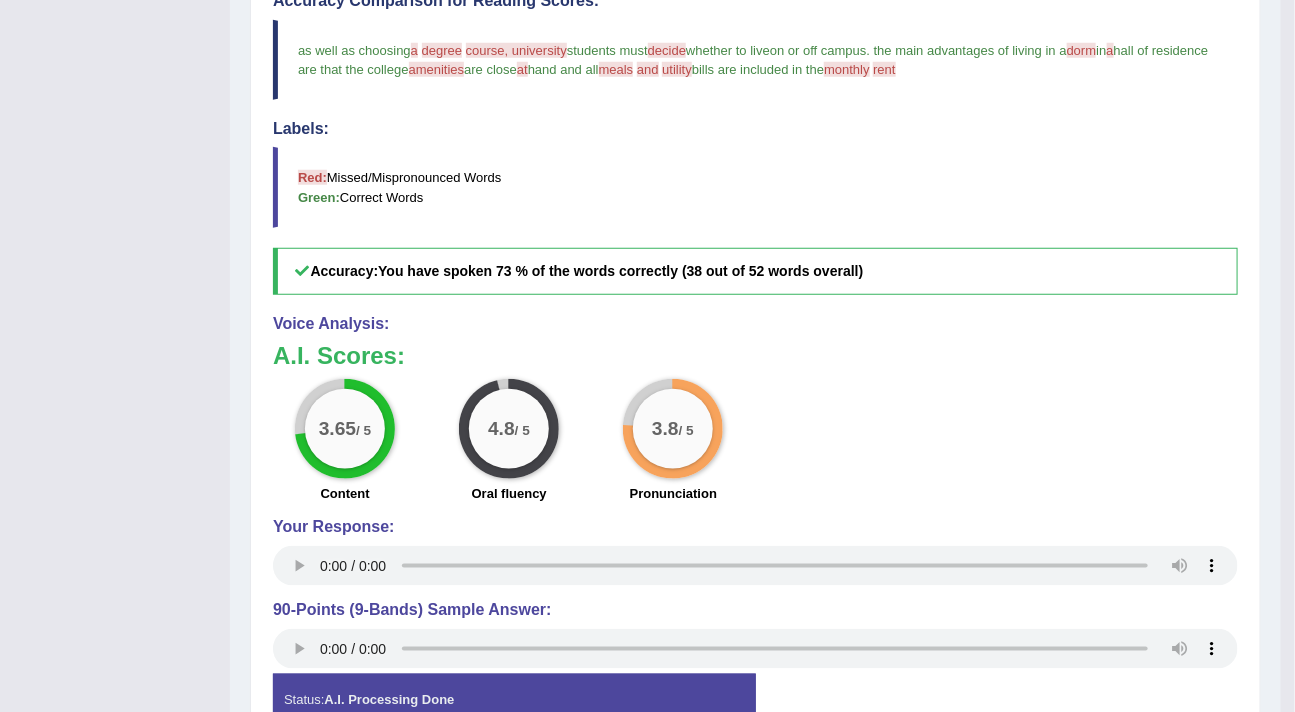 scroll, scrollTop: 742, scrollLeft: 0, axis: vertical 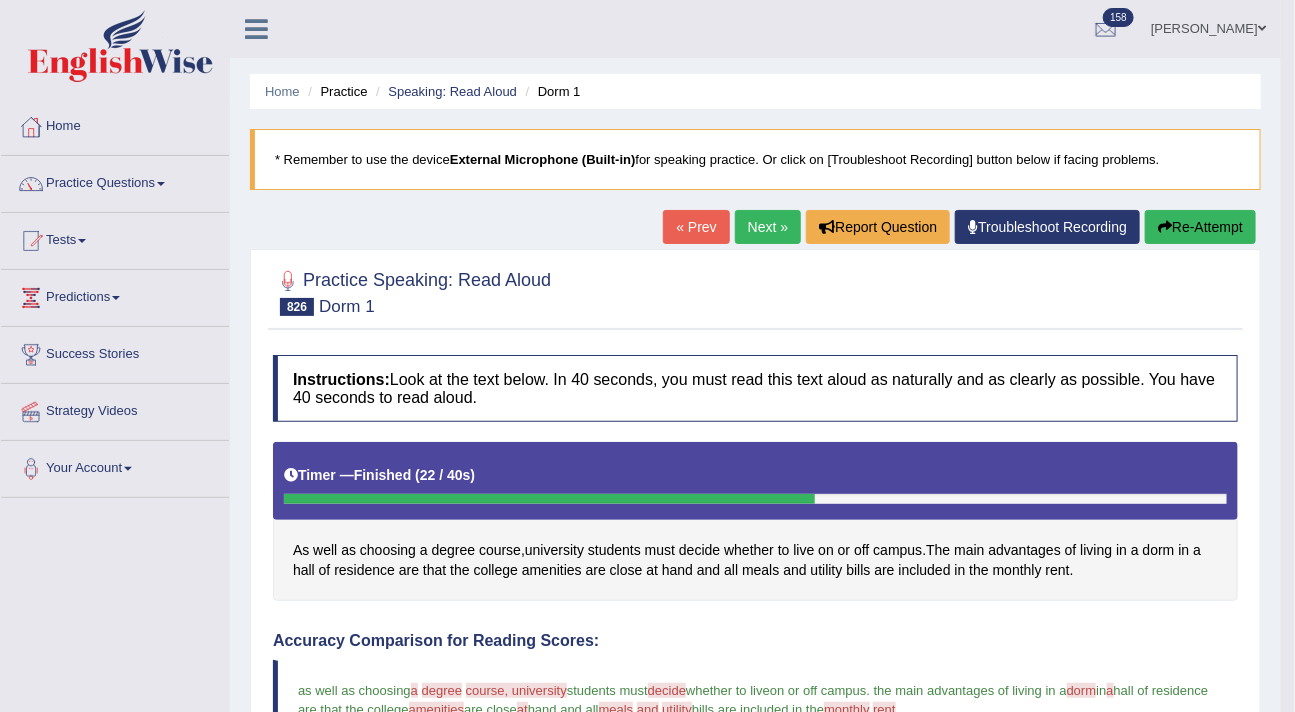 click on "Re-Attempt" at bounding box center (1200, 227) 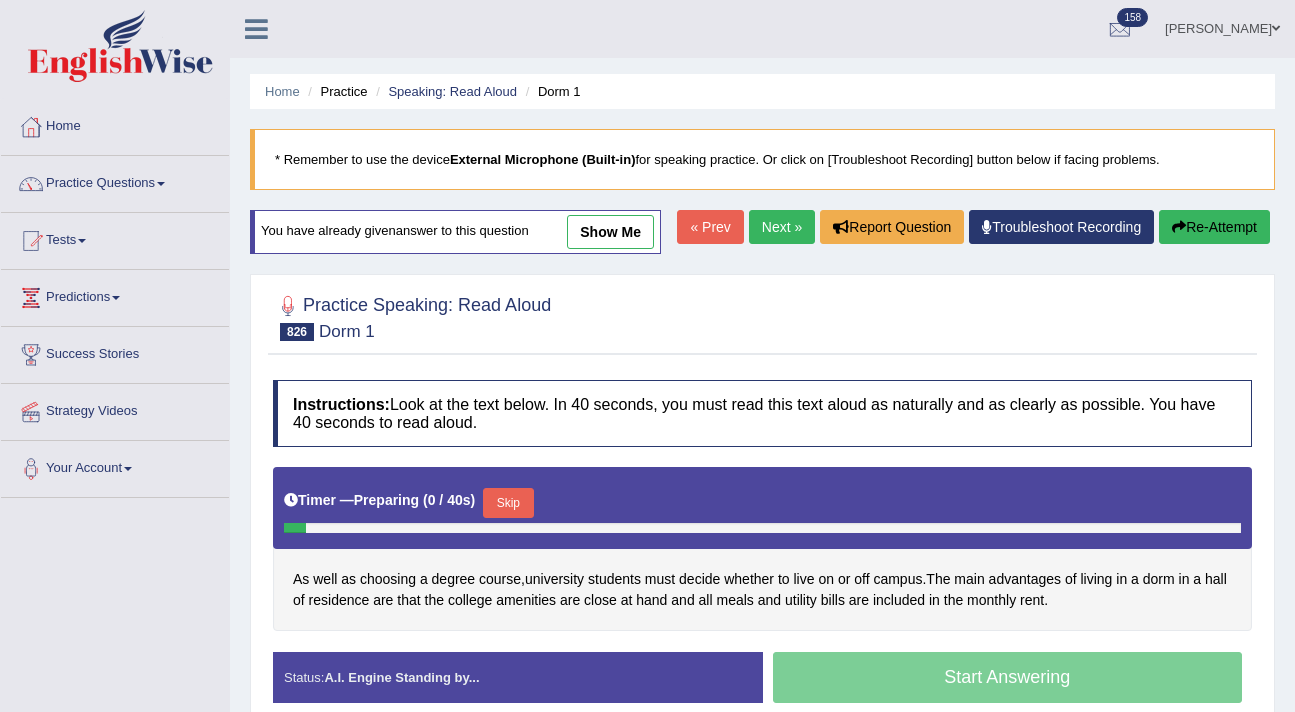 scroll, scrollTop: 130, scrollLeft: 0, axis: vertical 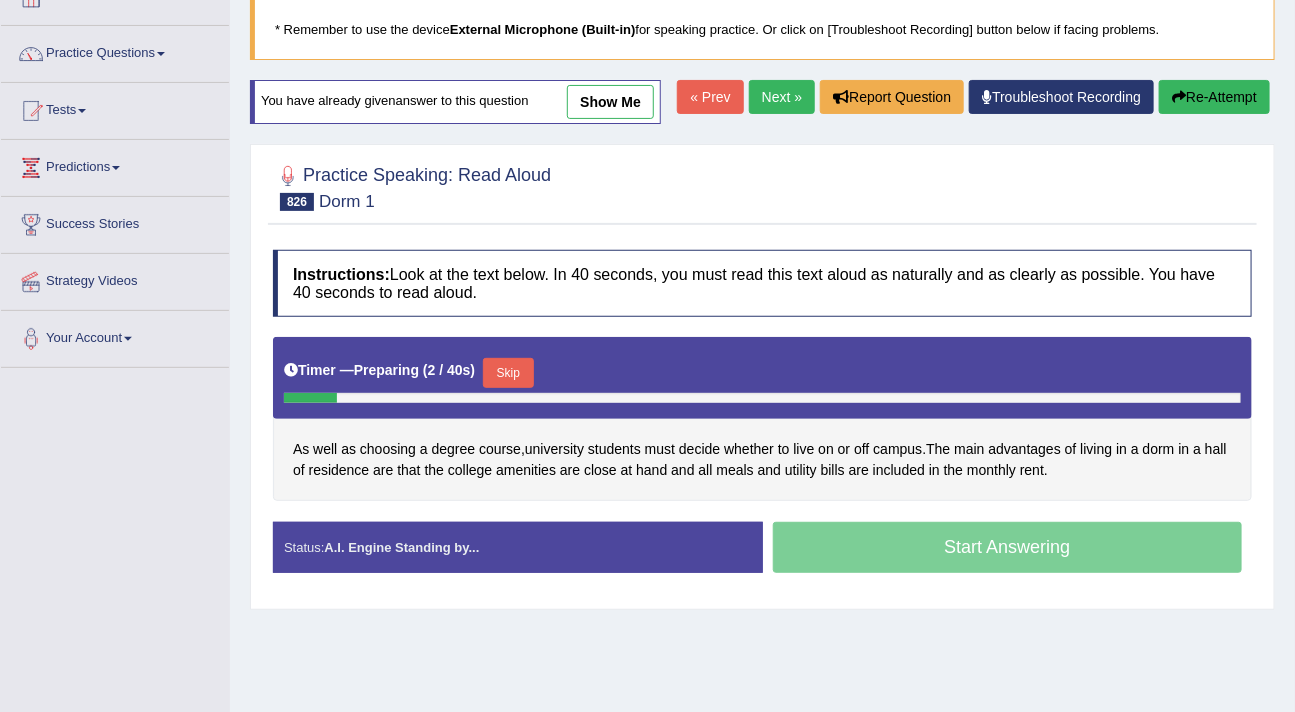 click on "Skip" at bounding box center [508, 373] 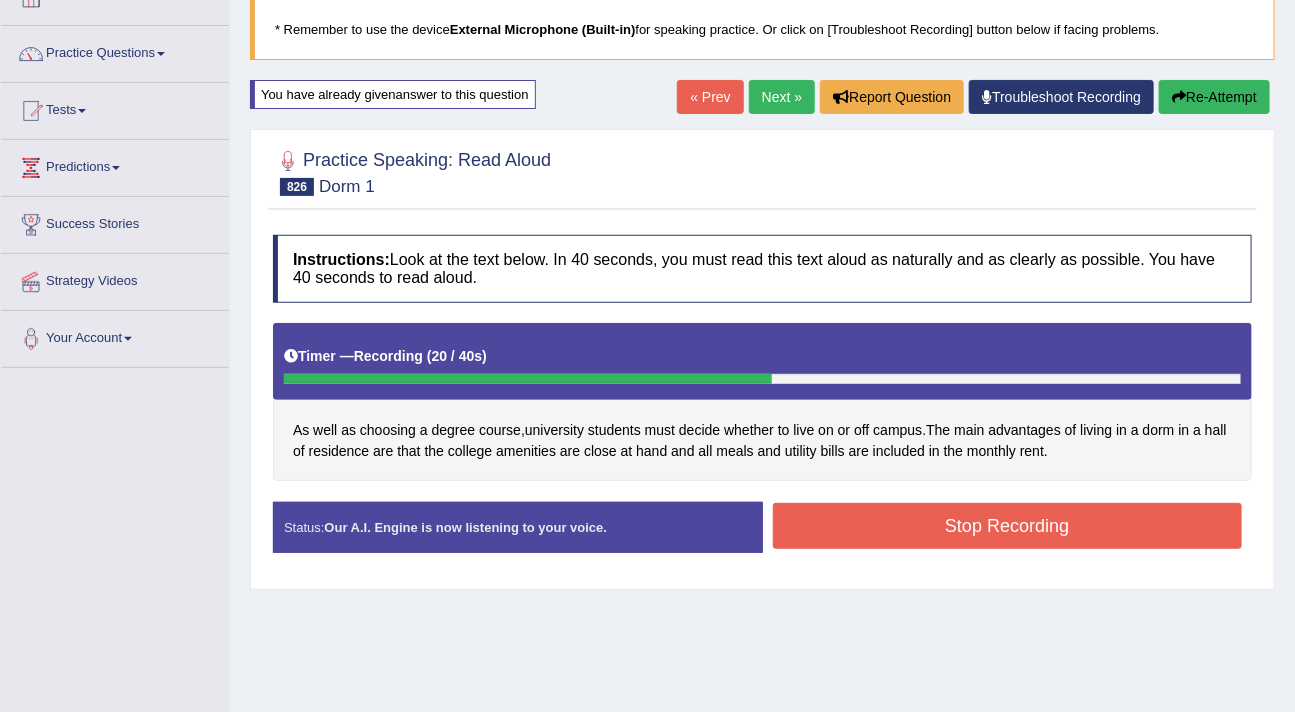 click on "Stop Recording" at bounding box center [1008, 526] 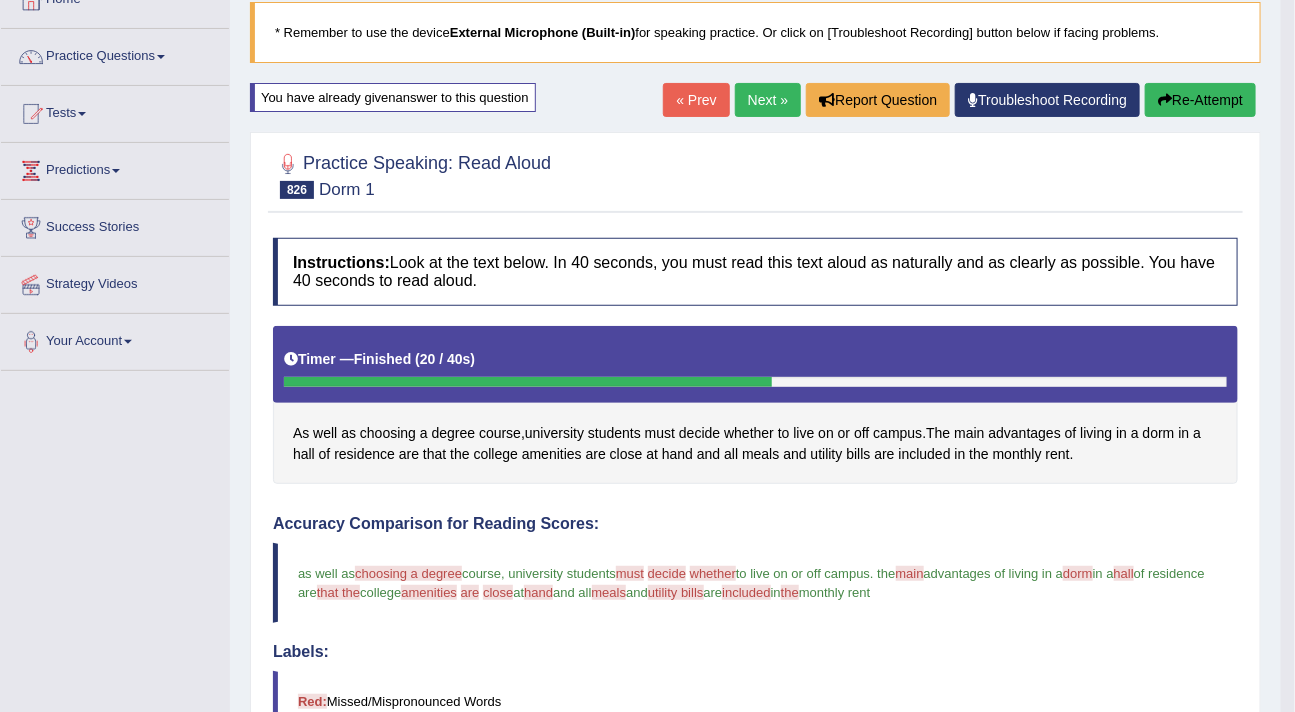 scroll, scrollTop: 0, scrollLeft: 0, axis: both 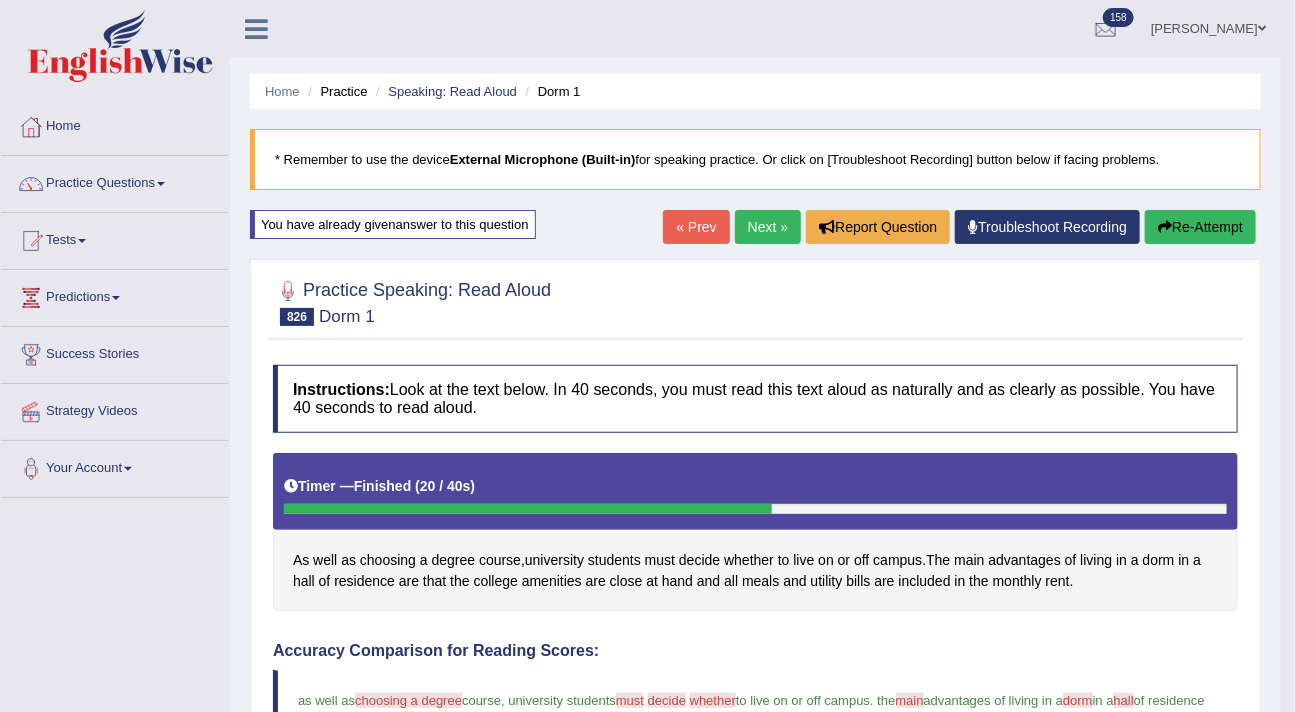 click on "Re-Attempt" at bounding box center [1200, 227] 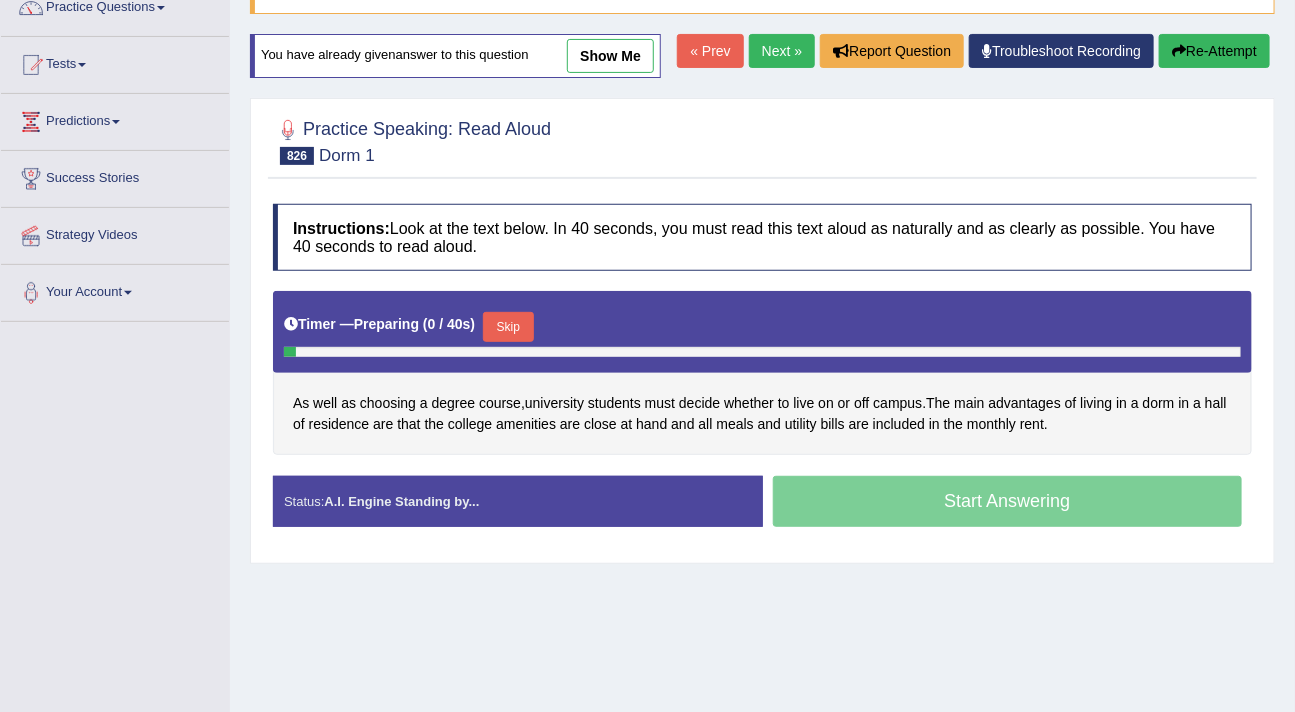 scroll, scrollTop: 176, scrollLeft: 0, axis: vertical 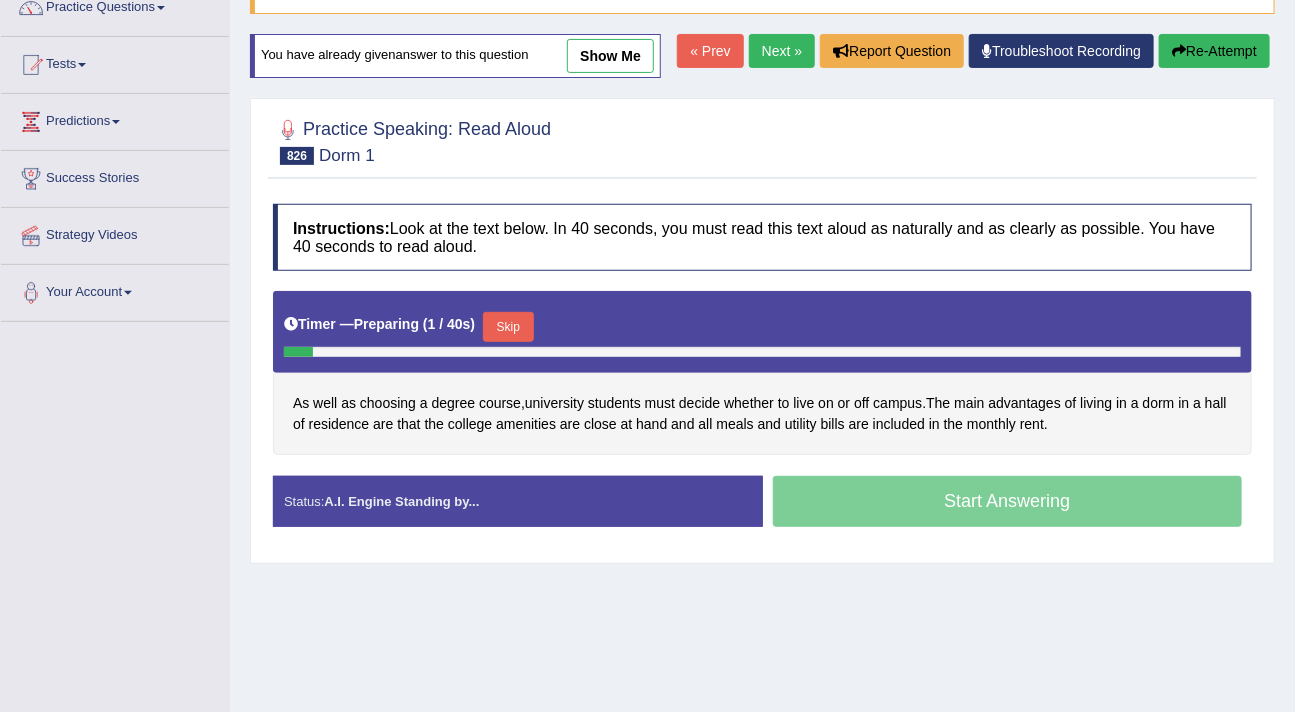 click on "Skip" at bounding box center [508, 327] 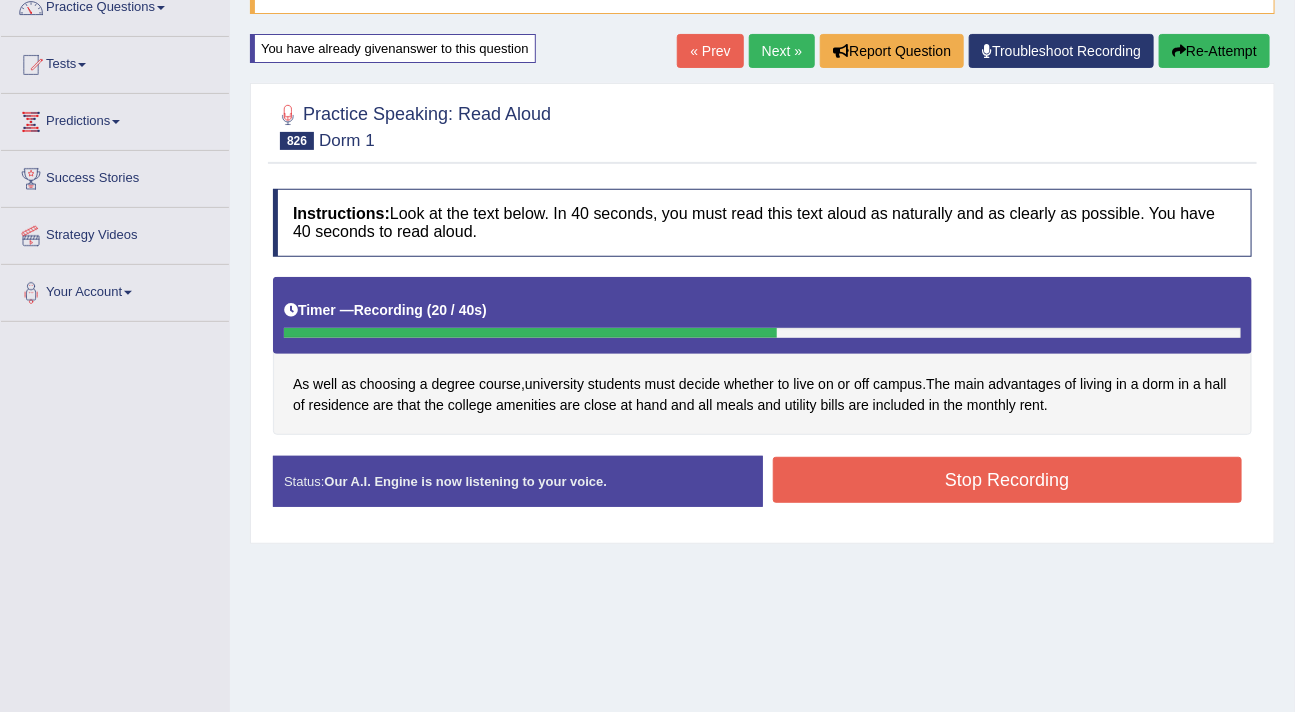 click on "Stop Recording" at bounding box center [1008, 480] 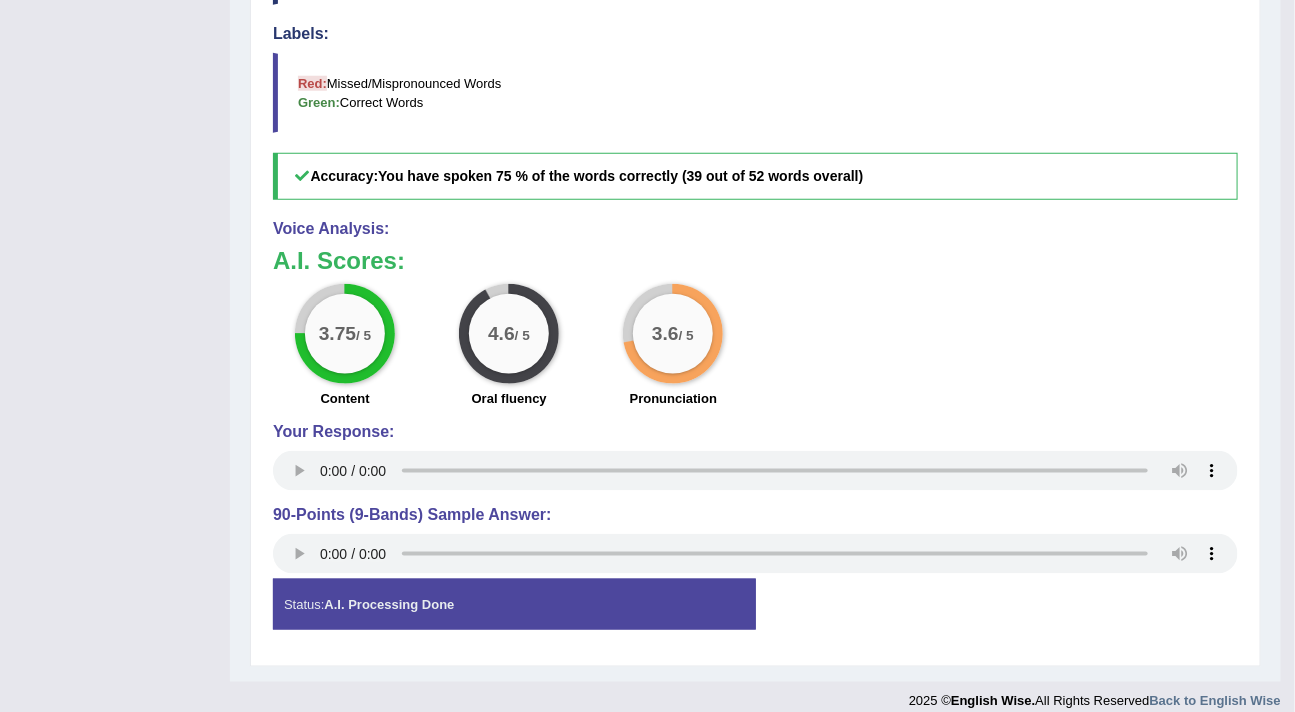 scroll, scrollTop: 743, scrollLeft: 0, axis: vertical 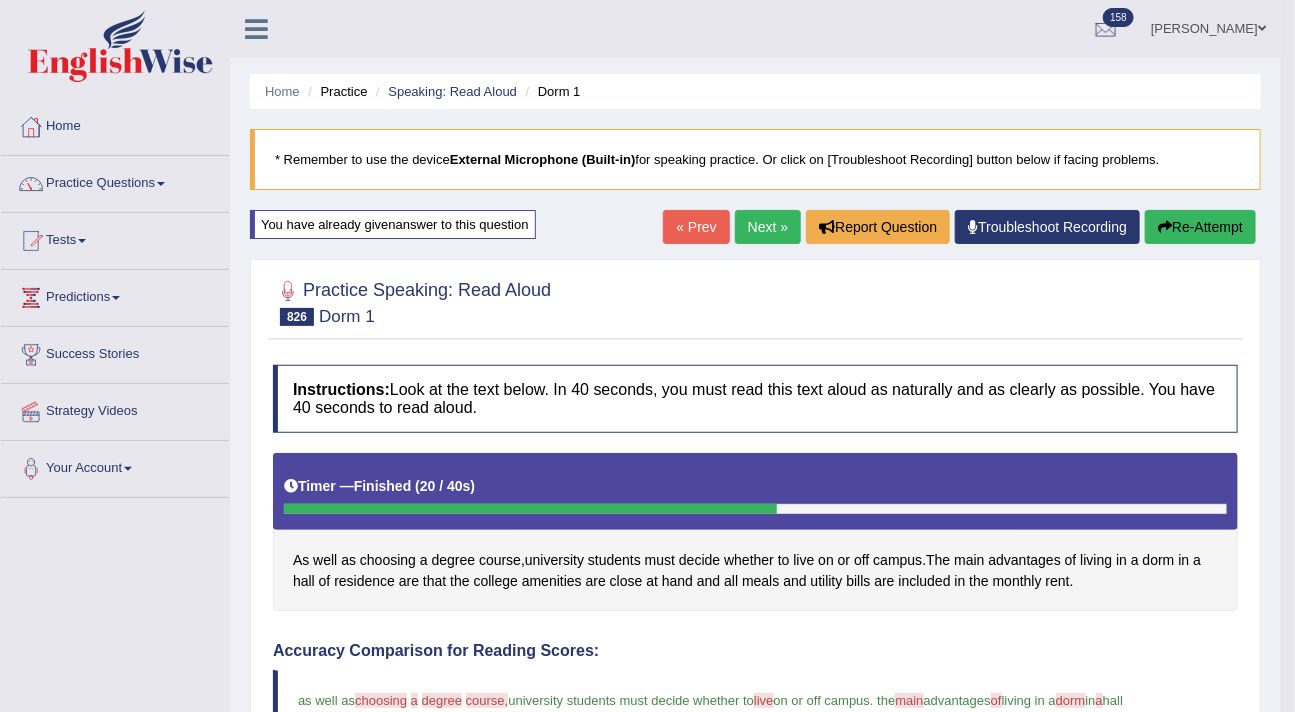click on "Next »" at bounding box center (768, 227) 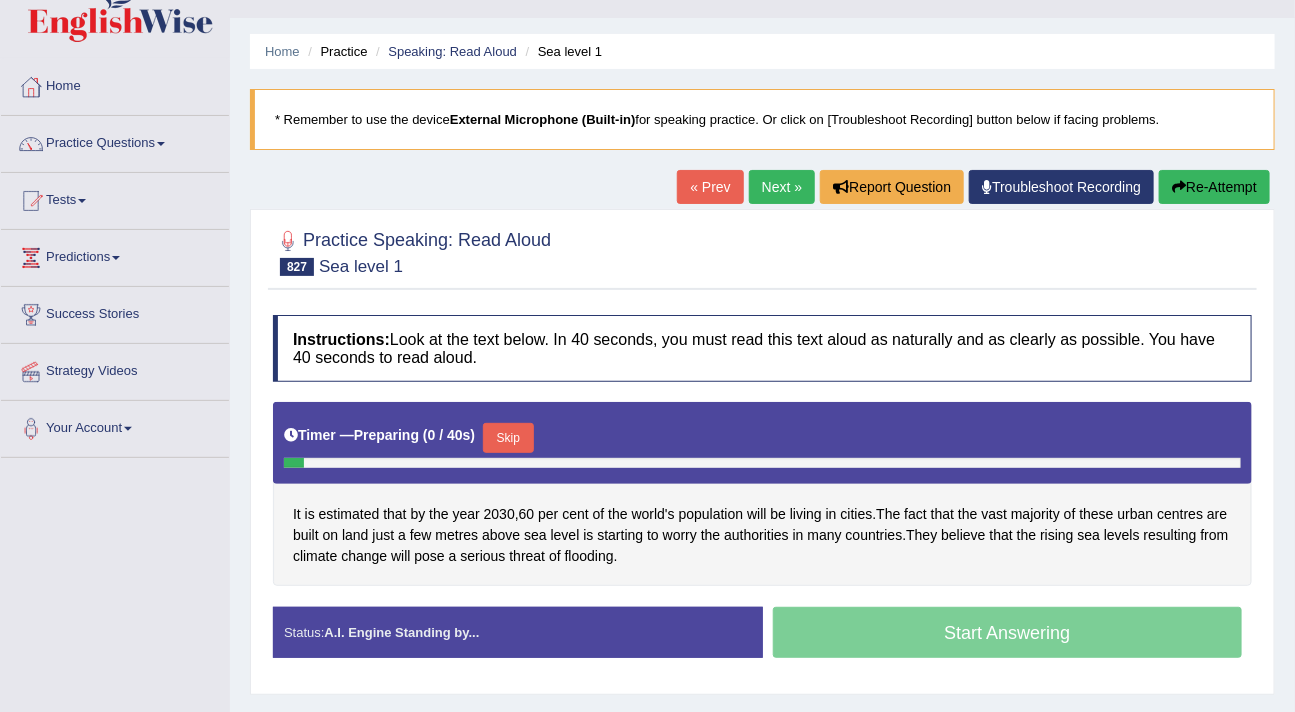 scroll, scrollTop: 40, scrollLeft: 0, axis: vertical 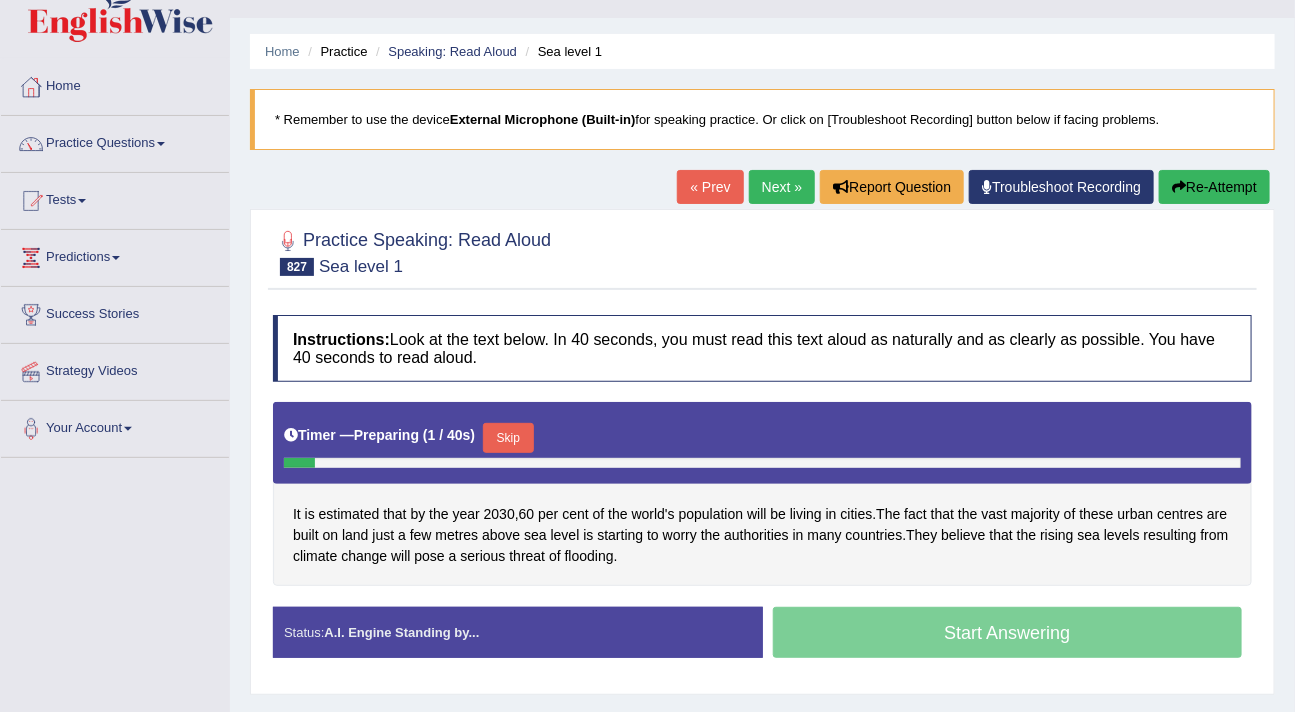 click on "« Prev" at bounding box center [710, 187] 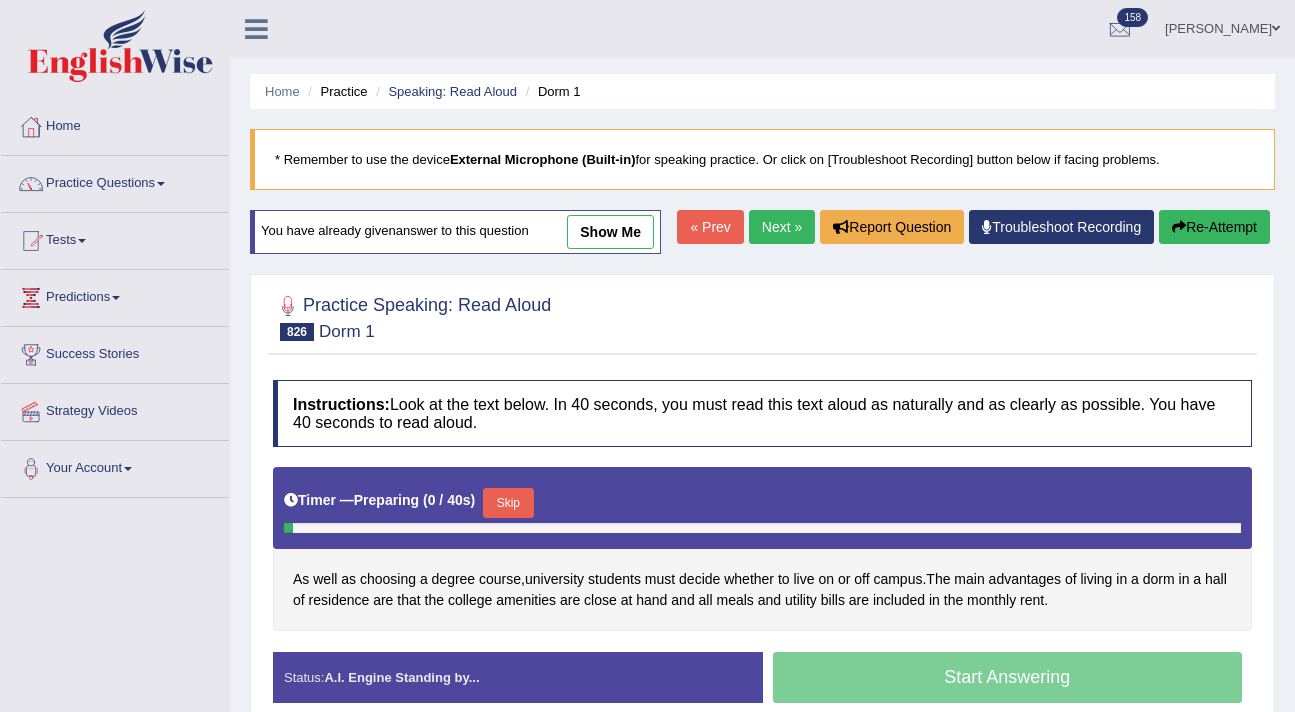 click on "show me" at bounding box center (610, 232) 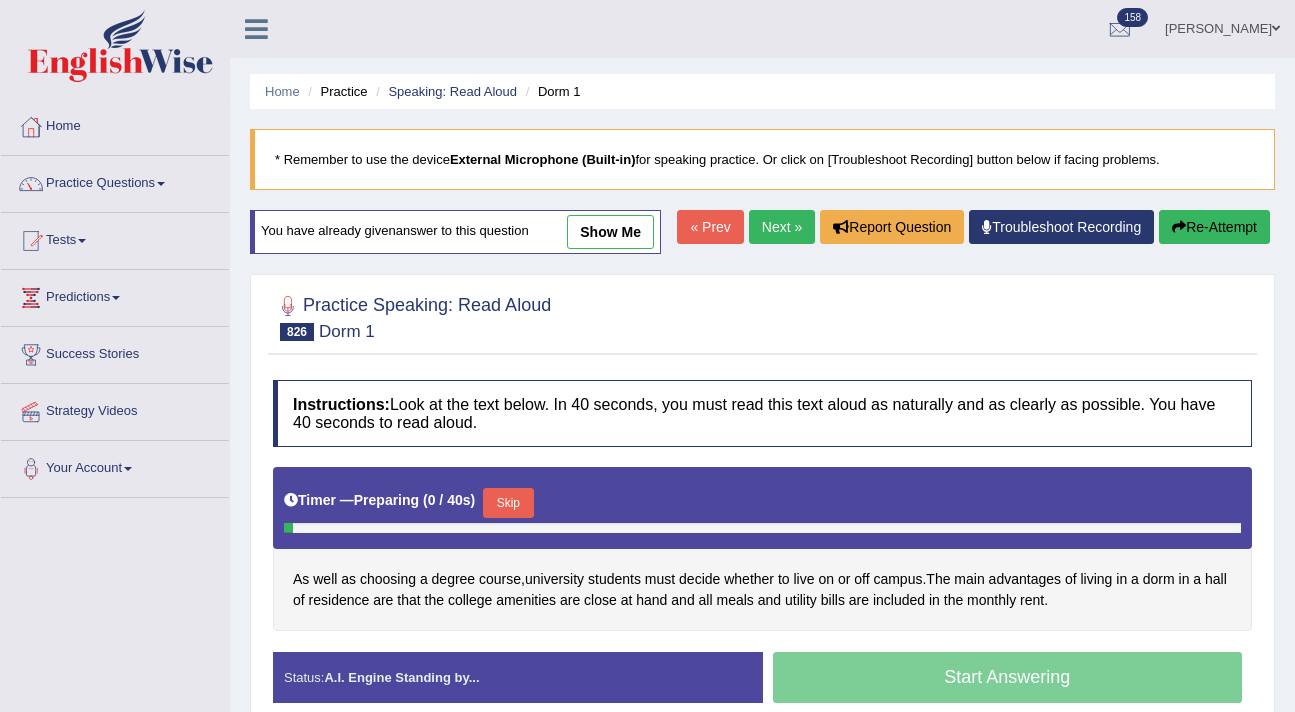 scroll, scrollTop: 0, scrollLeft: 0, axis: both 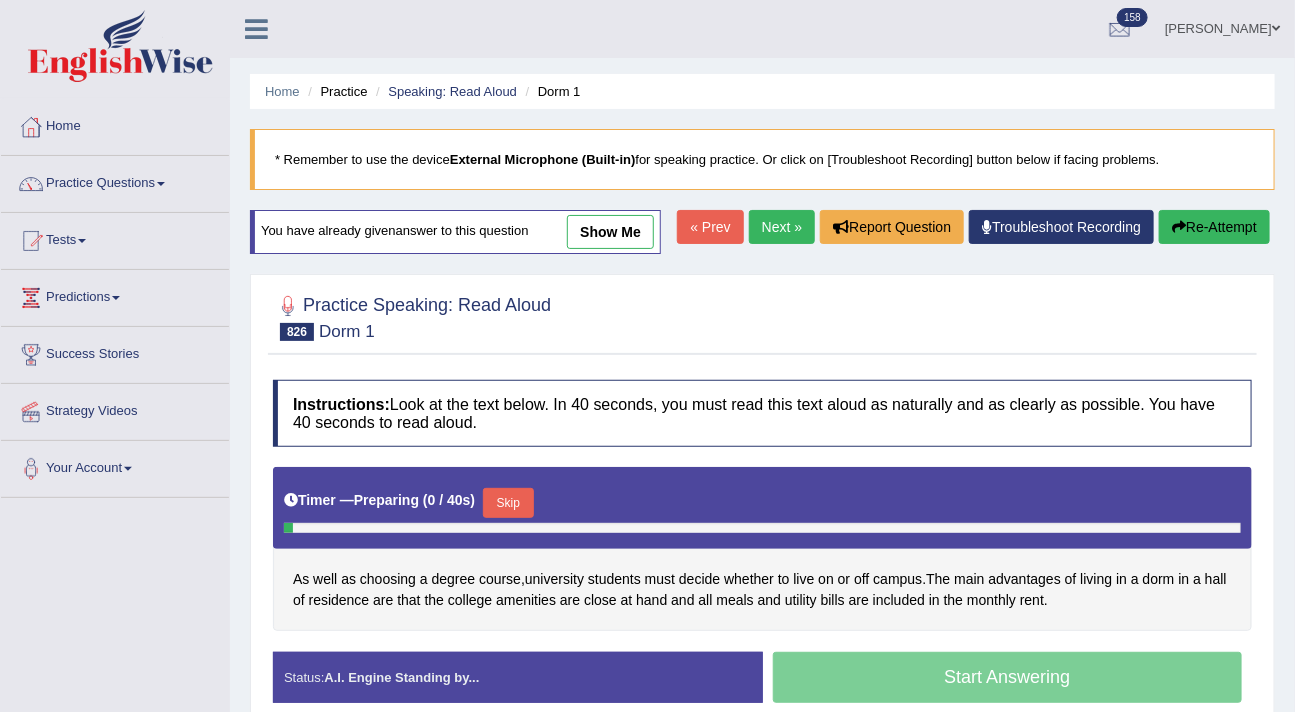 click on "Home
Practice
Speaking: Read Aloud
Dorm 1
* Remember to use the device  External Microphone (Built-in)  for speaking practice. Or click on [Troubleshoot Recording] button below if facing problems.
You have already given   answer to this question
show me
« Prev Next »  Report Question  Troubleshoot Recording  Re-Attempt
Practice Speaking: Read Aloud
826
Dorm 1
Instructions:  Look at the text below. In 40 seconds, you must read this text aloud as naturally and as clearly as possible. You have 40 seconds to read aloud.
Timer —  Preparing   ( 0 / 40s ) Skip As   well   as   choosing   a   degree   course ,  university   students   must   decide   whether   to   live   on   or   off   campus .  The   main   advantages   of   living   in   a   dorm   in   a   hall   of   residence" at bounding box center [762, 500] 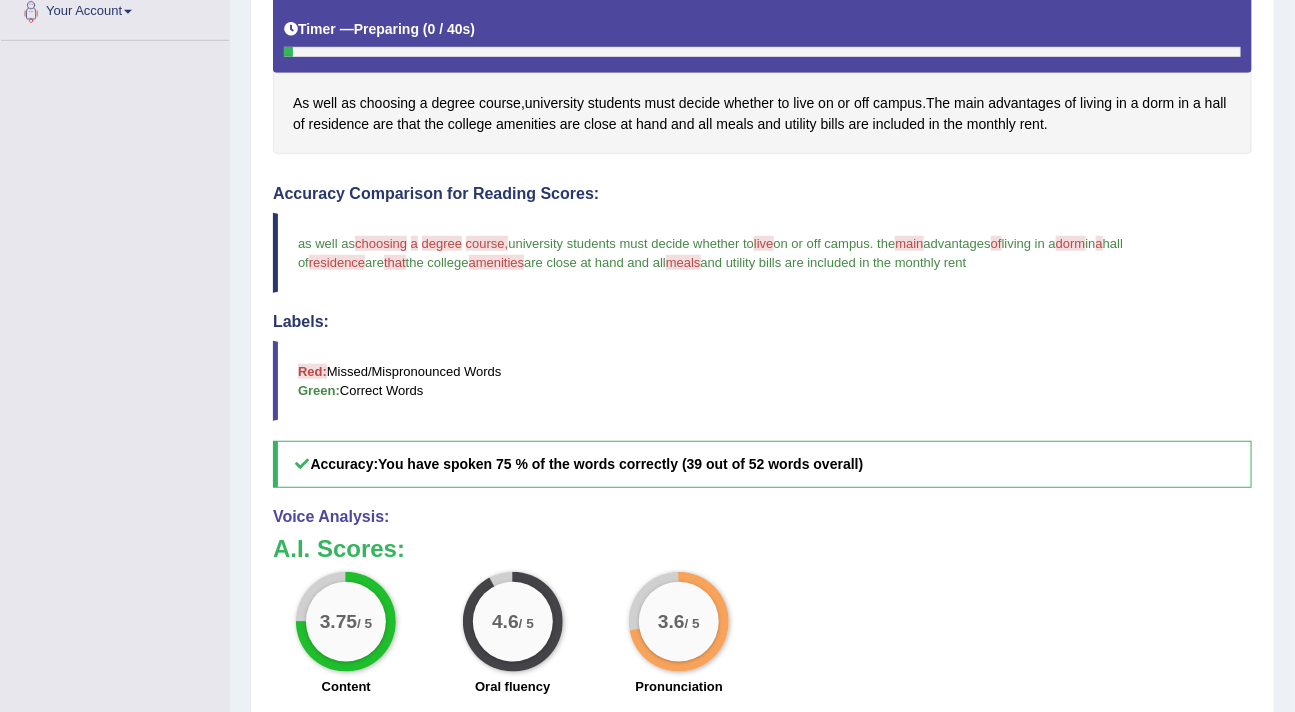 scroll, scrollTop: 450, scrollLeft: 0, axis: vertical 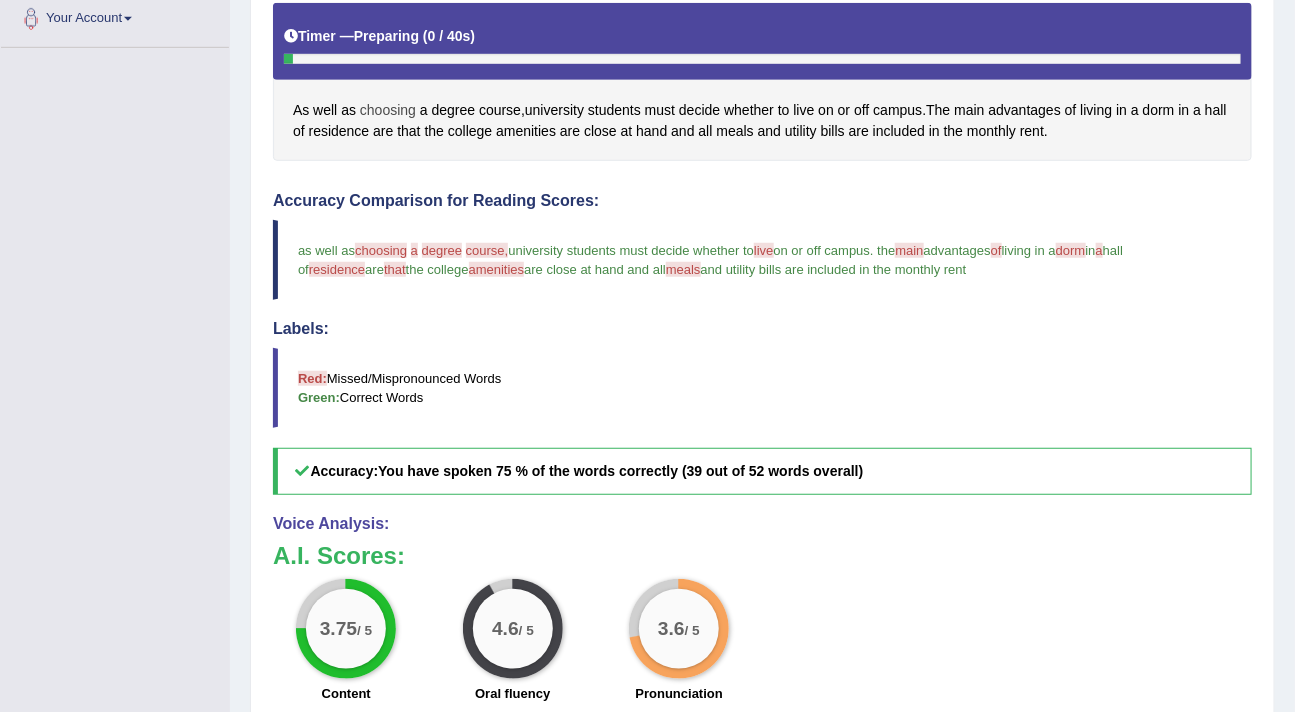 click on "choosing" at bounding box center [388, 110] 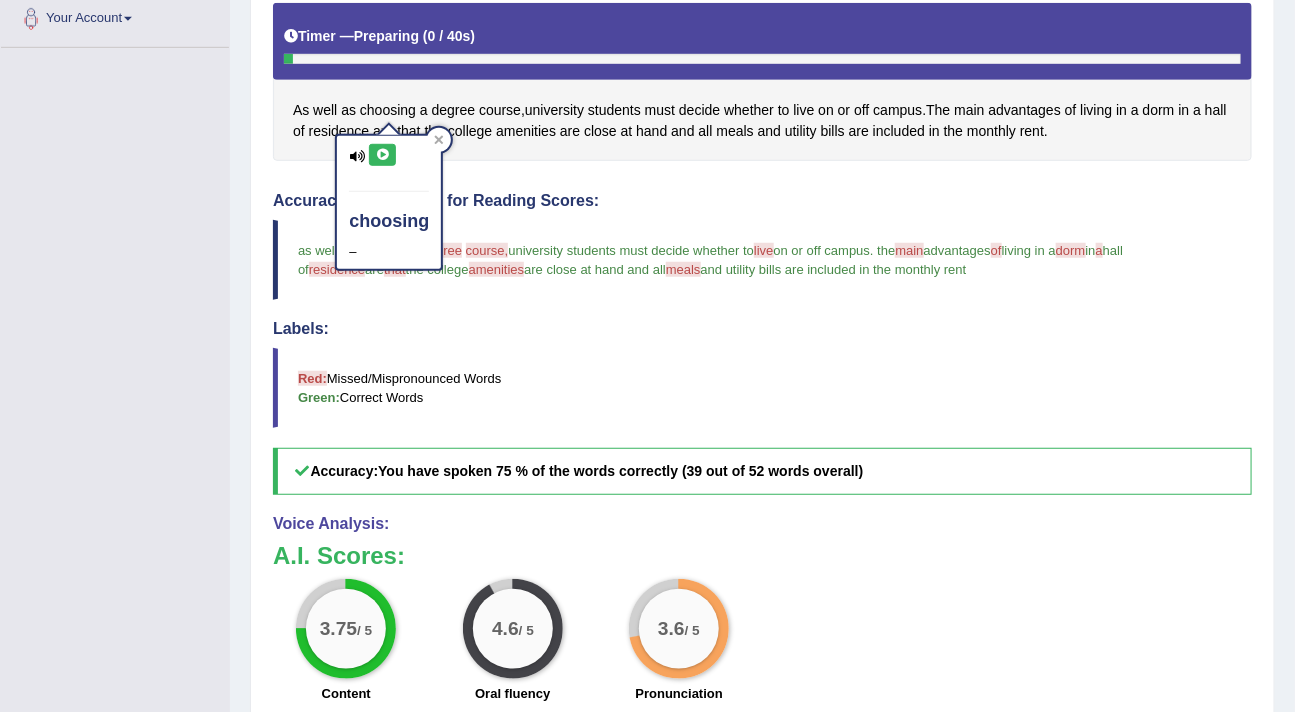 click at bounding box center (382, 155) 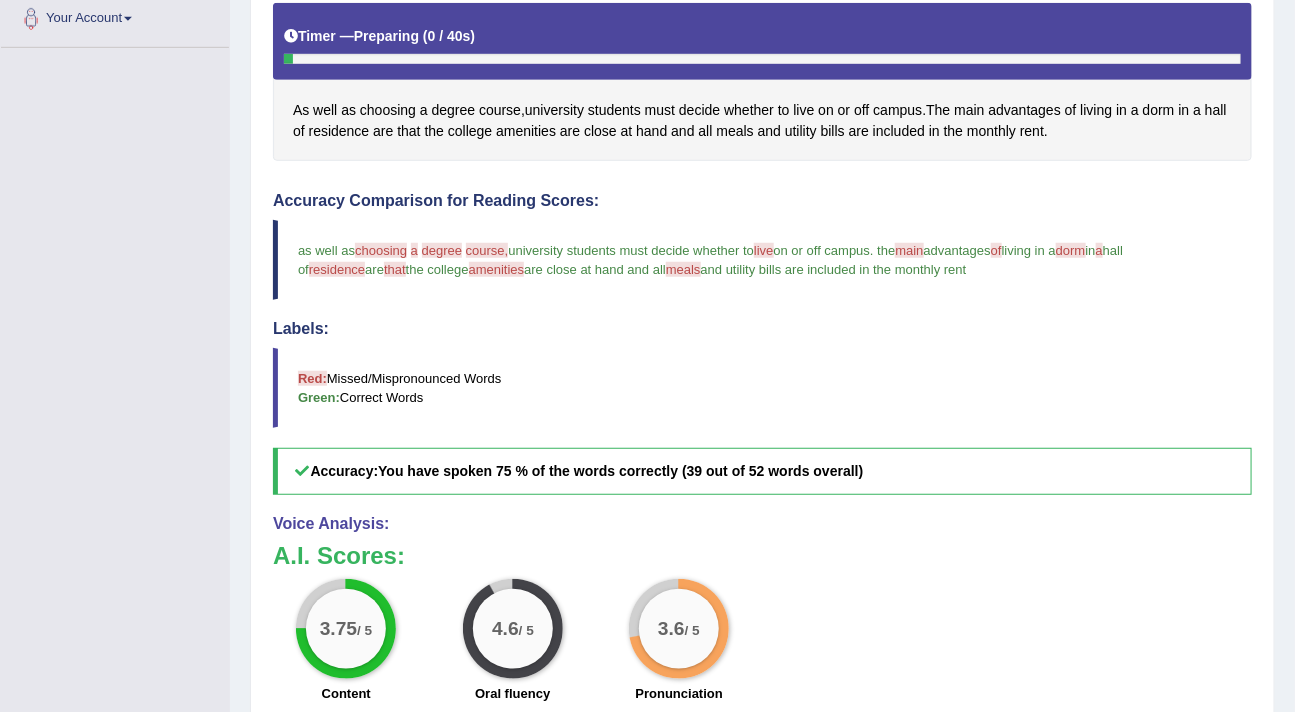 click on "Accuracy Comparison for Reading Scores: as well as  choosing using   a arctic   degree recourse   course,  university students must decide whether to  live leave  on or off campus .    the  main men  advantages  of are for  living in a  dorm throne  in  a the  hall of  residence residents  are  that there at  the college  amenities mls  are close at hand and all  meals mills  and utility bills are included in the monthly rent Labels:
Red:  Missed/Mispronounced Words
Green:  Correct Words
Accuracy:  You have spoken 75 % of the words correctly (39 out of 52 words overall)" at bounding box center (762, 343) 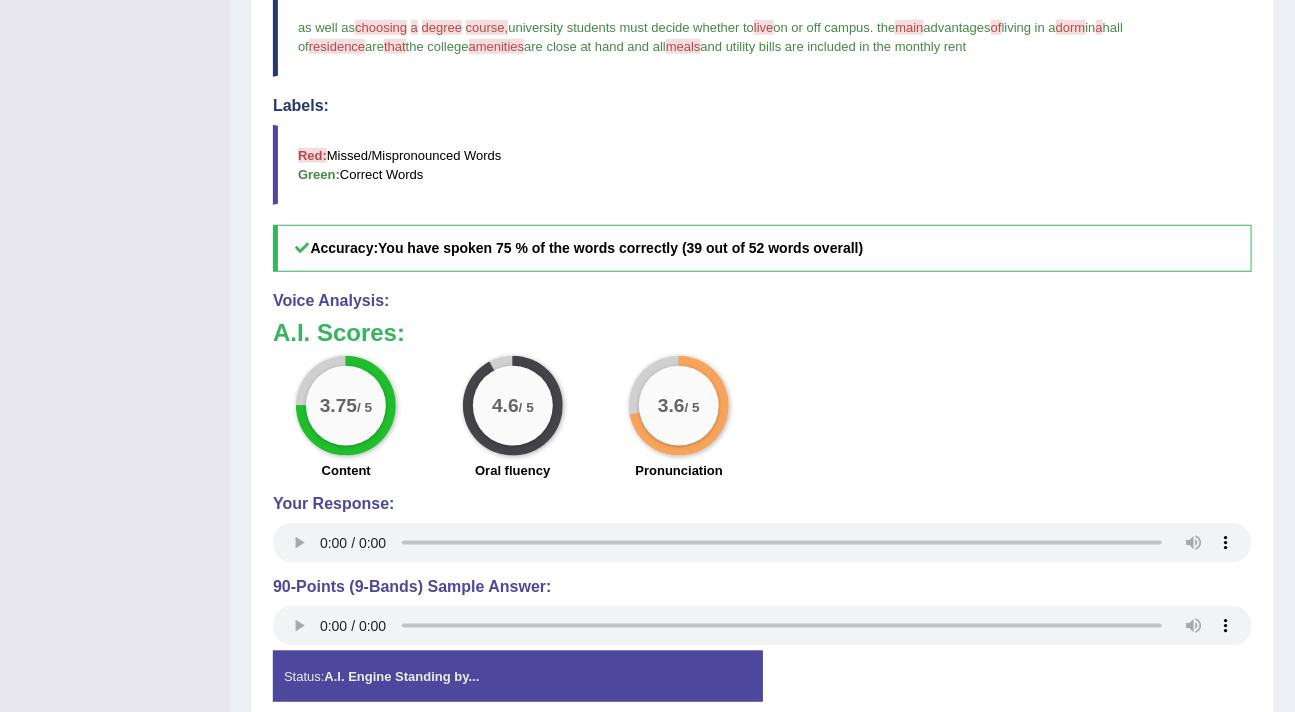scroll, scrollTop: 693, scrollLeft: 0, axis: vertical 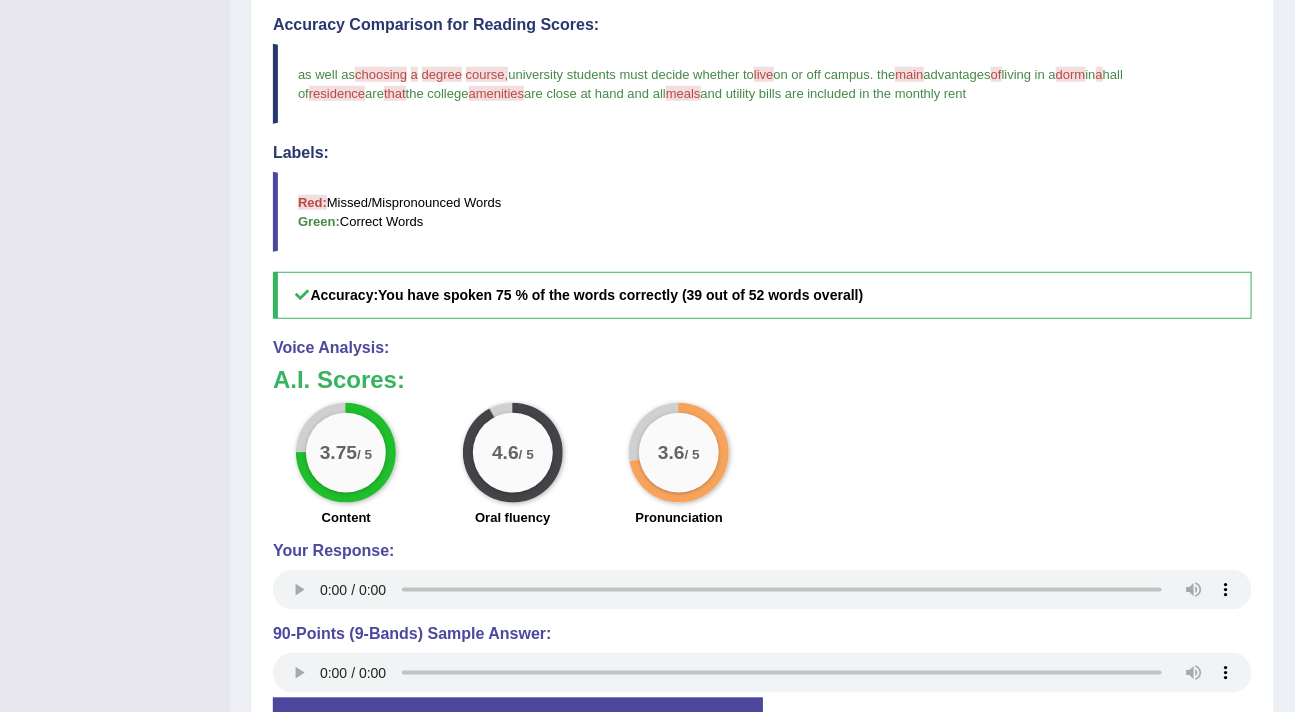 type 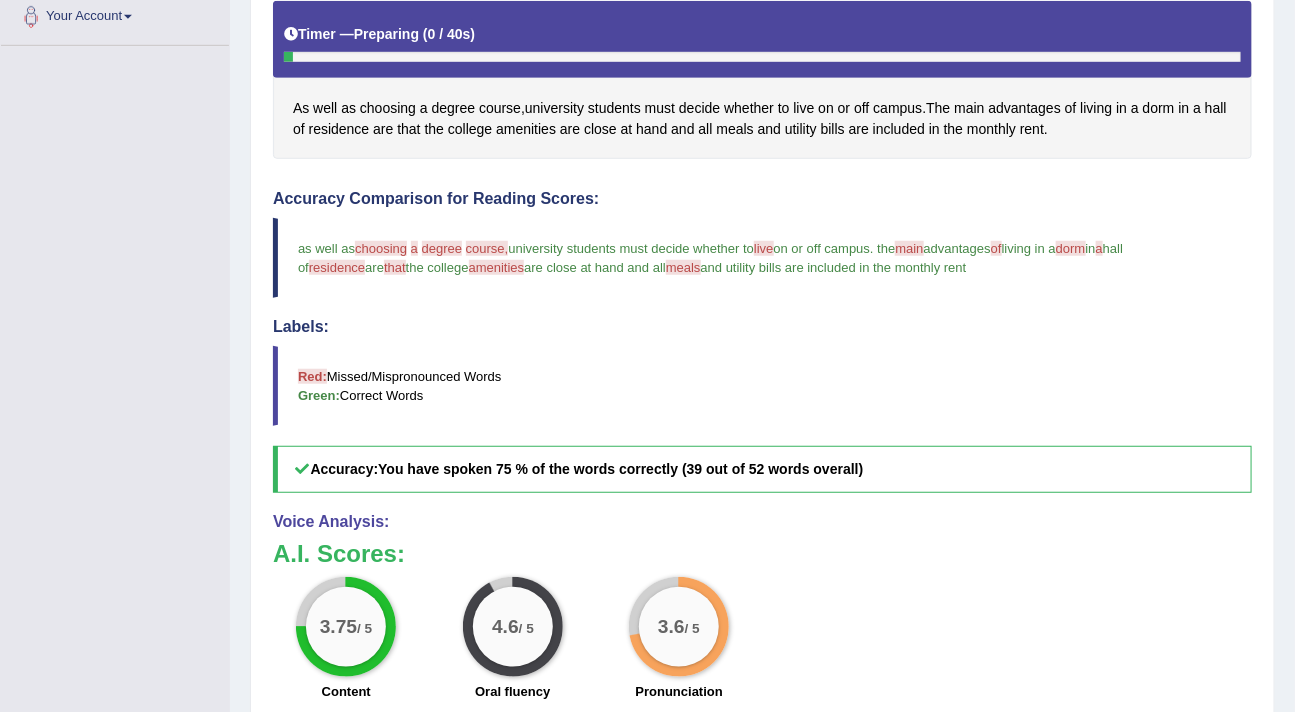 scroll, scrollTop: 440, scrollLeft: 0, axis: vertical 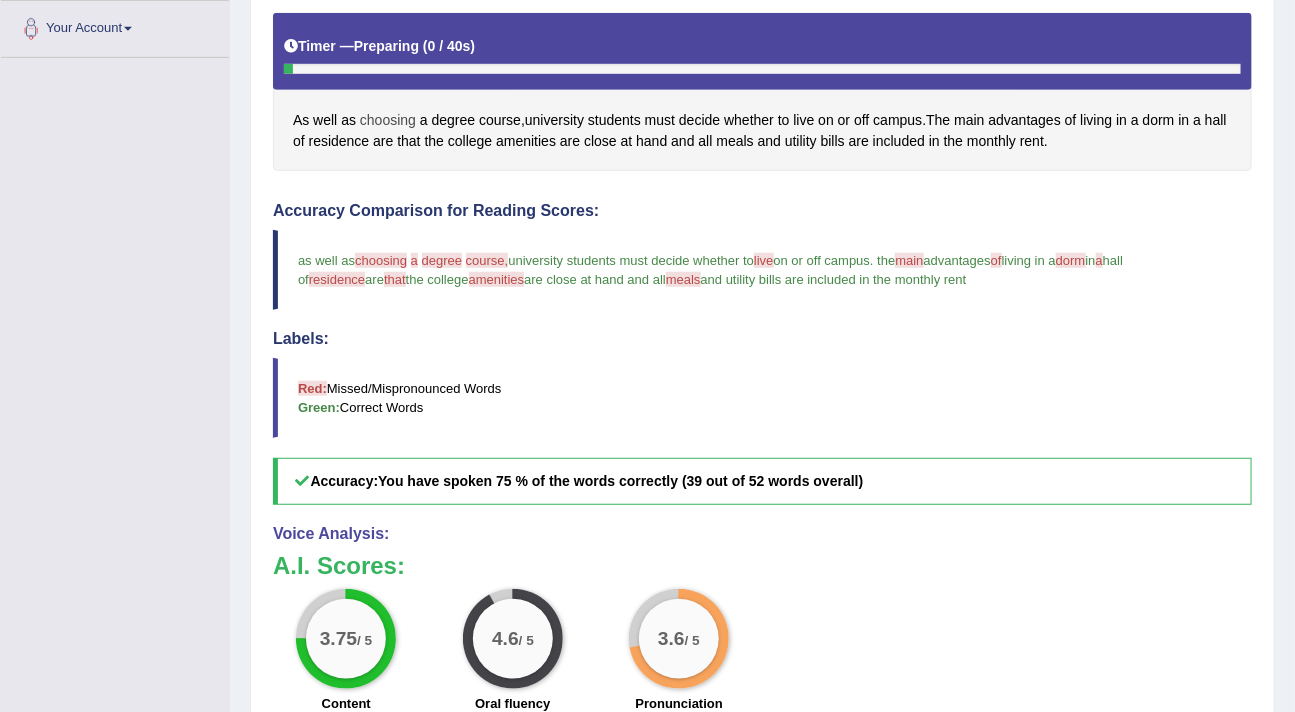 click on "choosing" at bounding box center [388, 120] 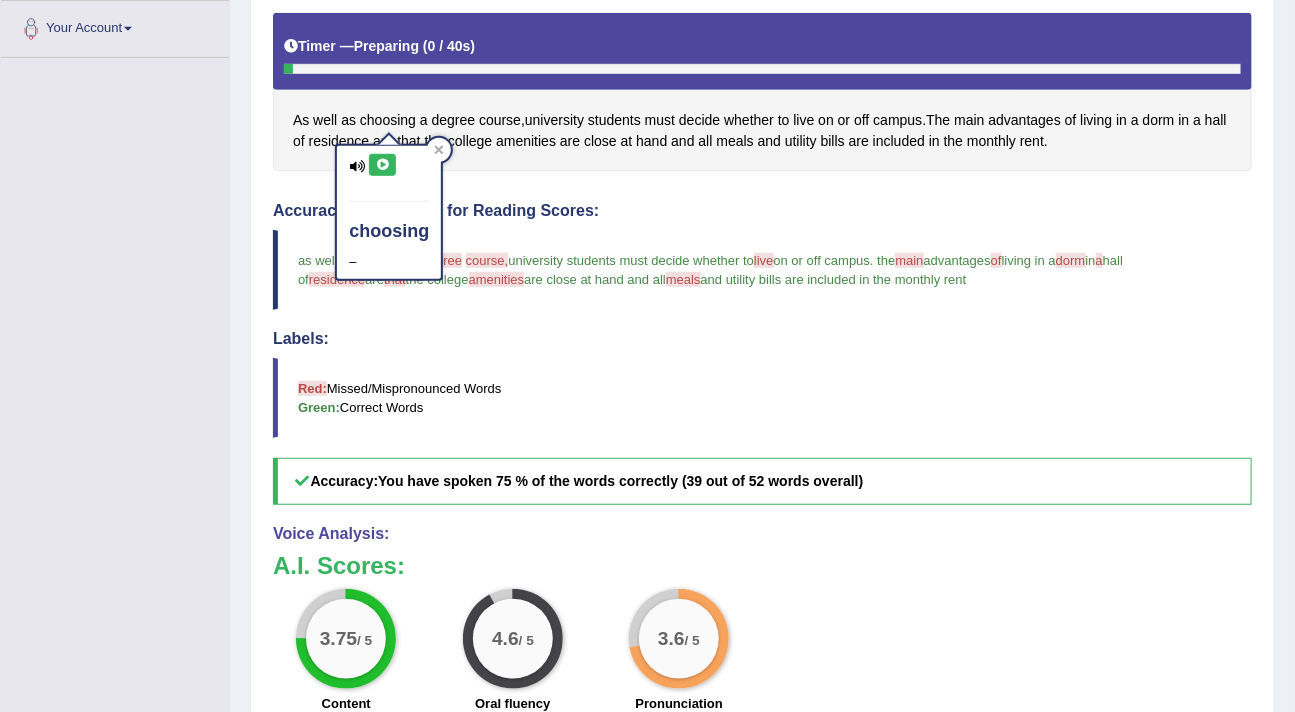 click at bounding box center (382, 165) 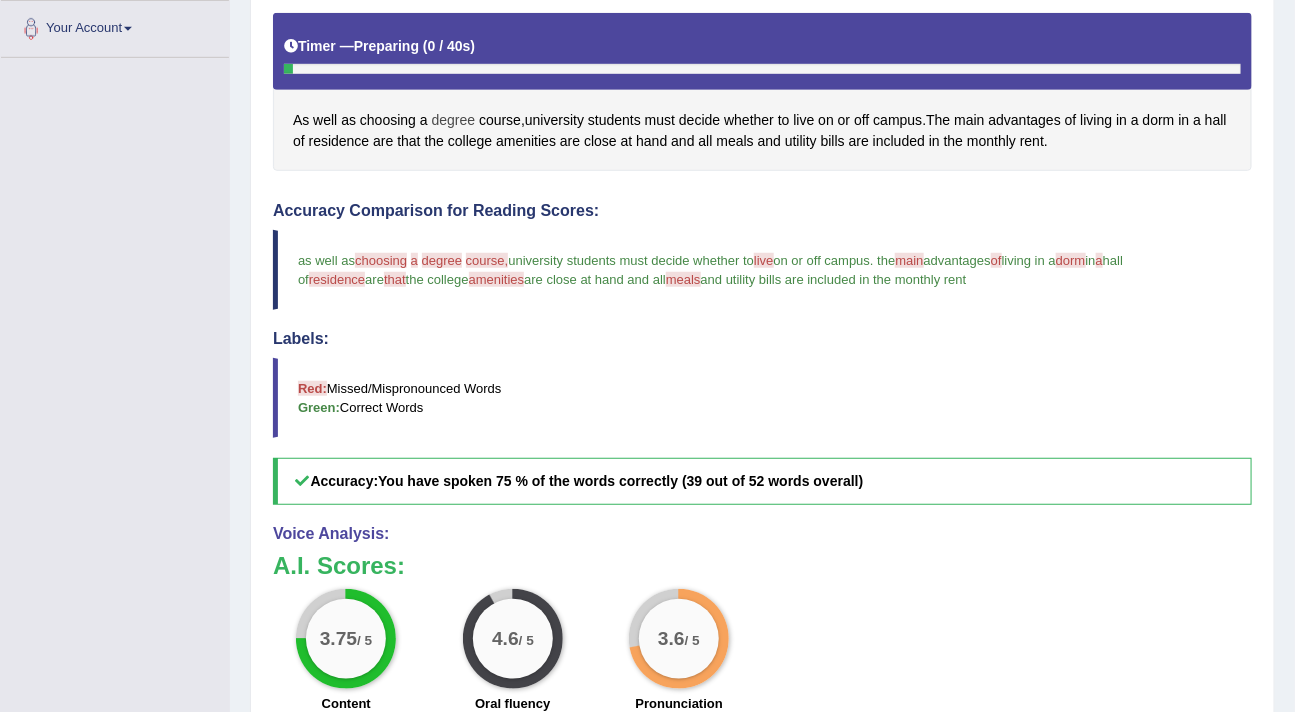 click on "degree" at bounding box center [454, 120] 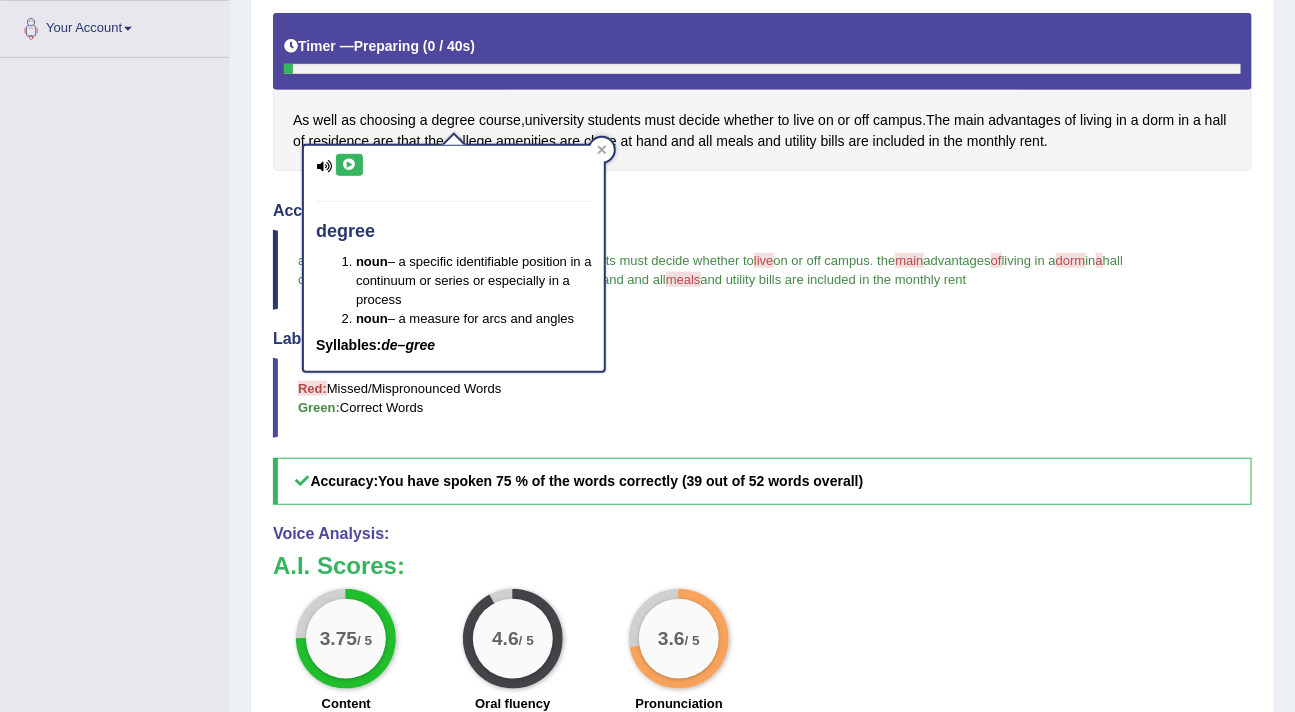 click at bounding box center [349, 165] 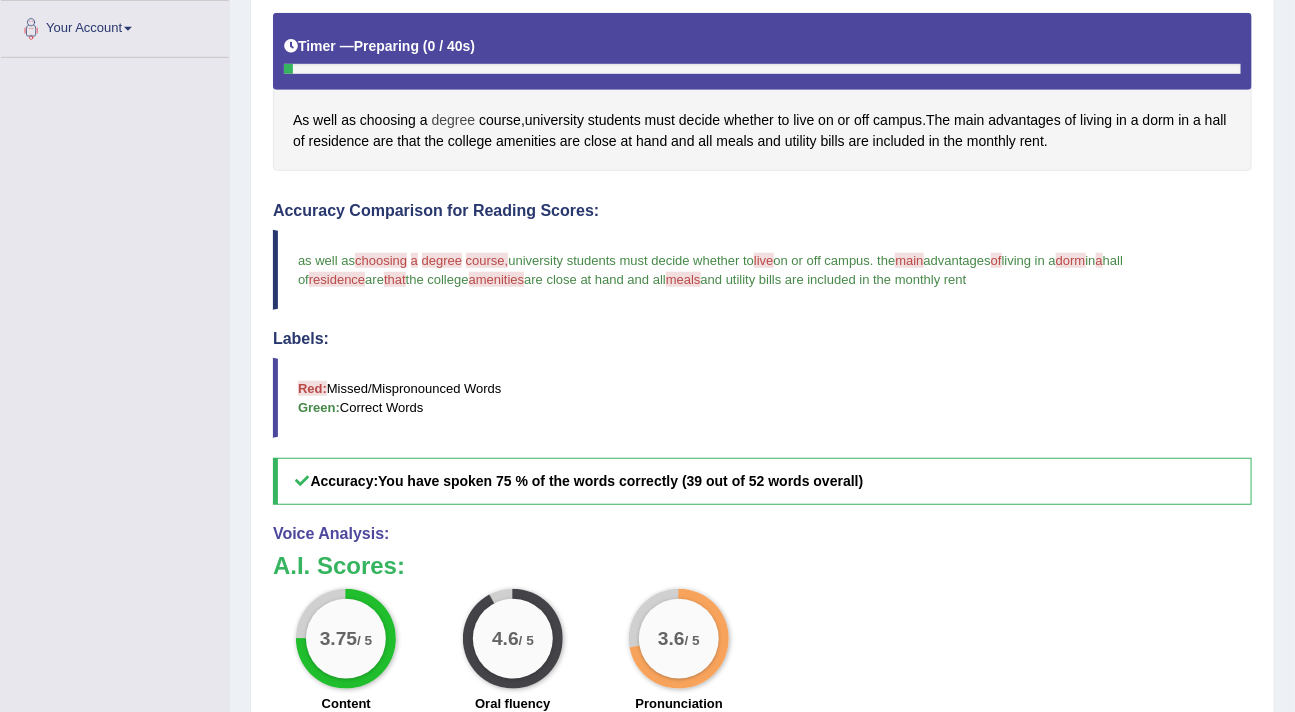 click on "degree" at bounding box center (454, 120) 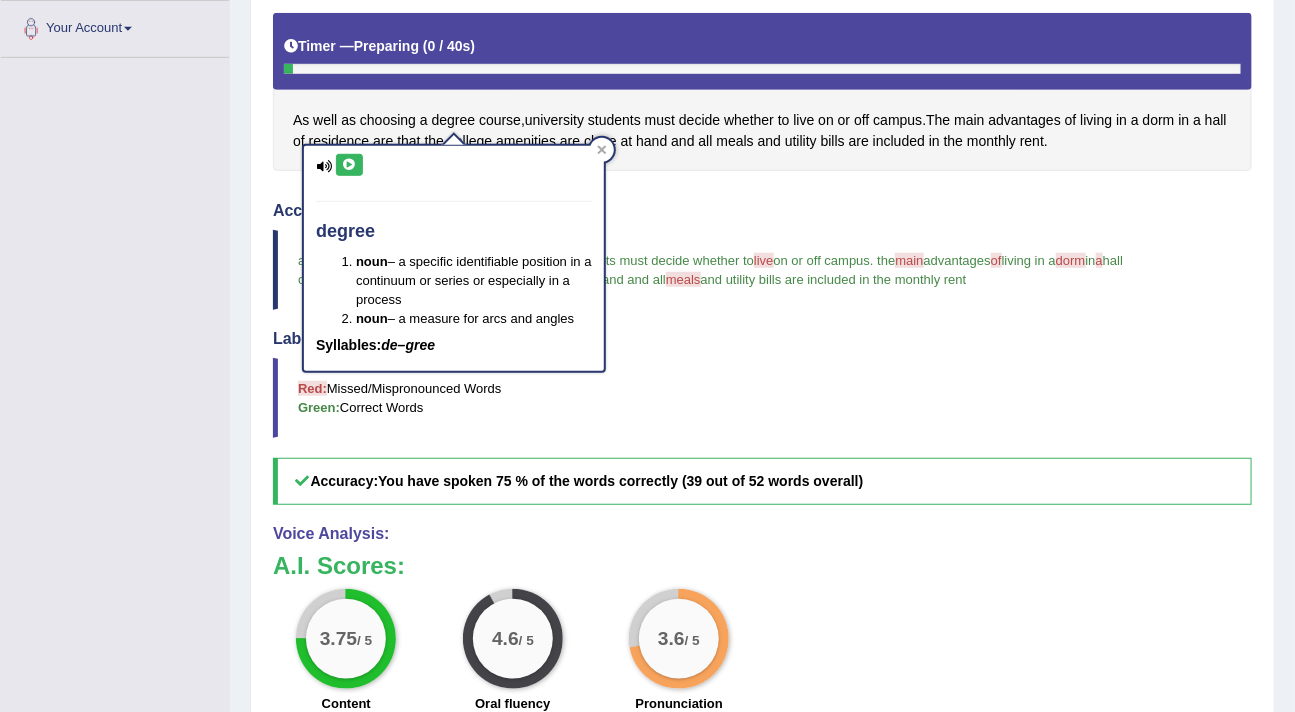 click at bounding box center [349, 165] 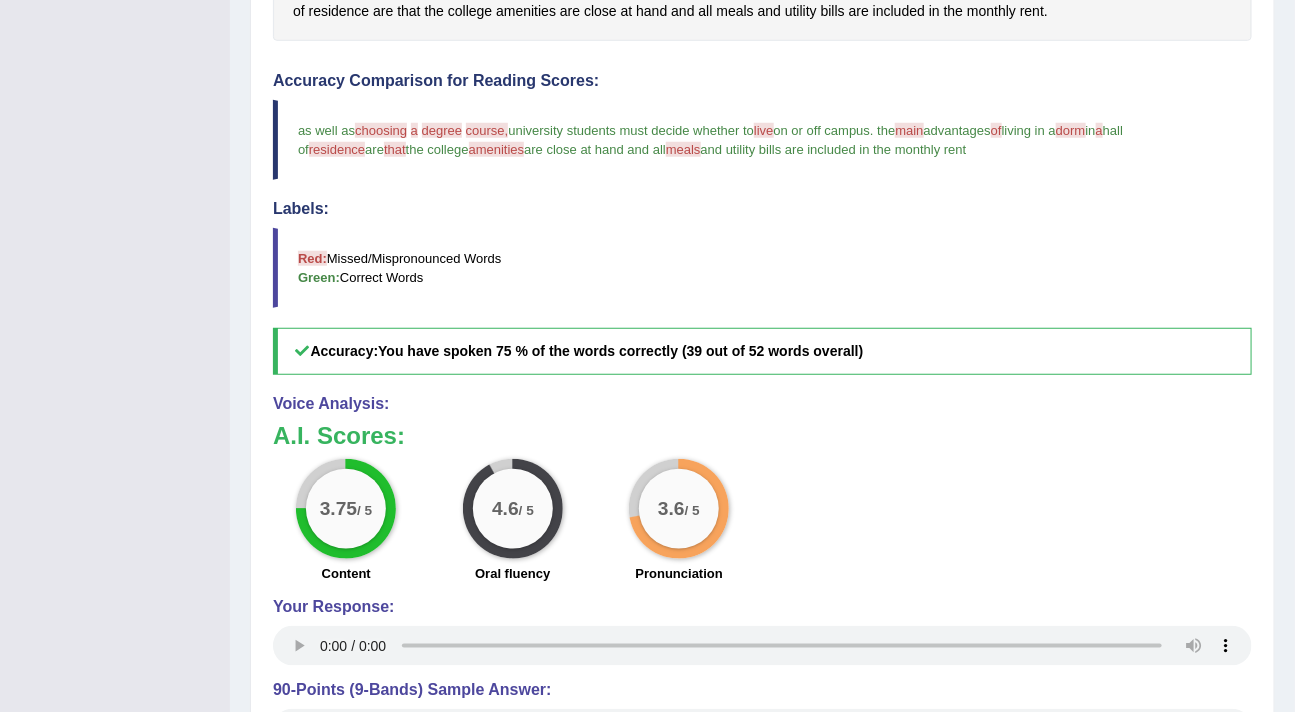 scroll, scrollTop: 761, scrollLeft: 0, axis: vertical 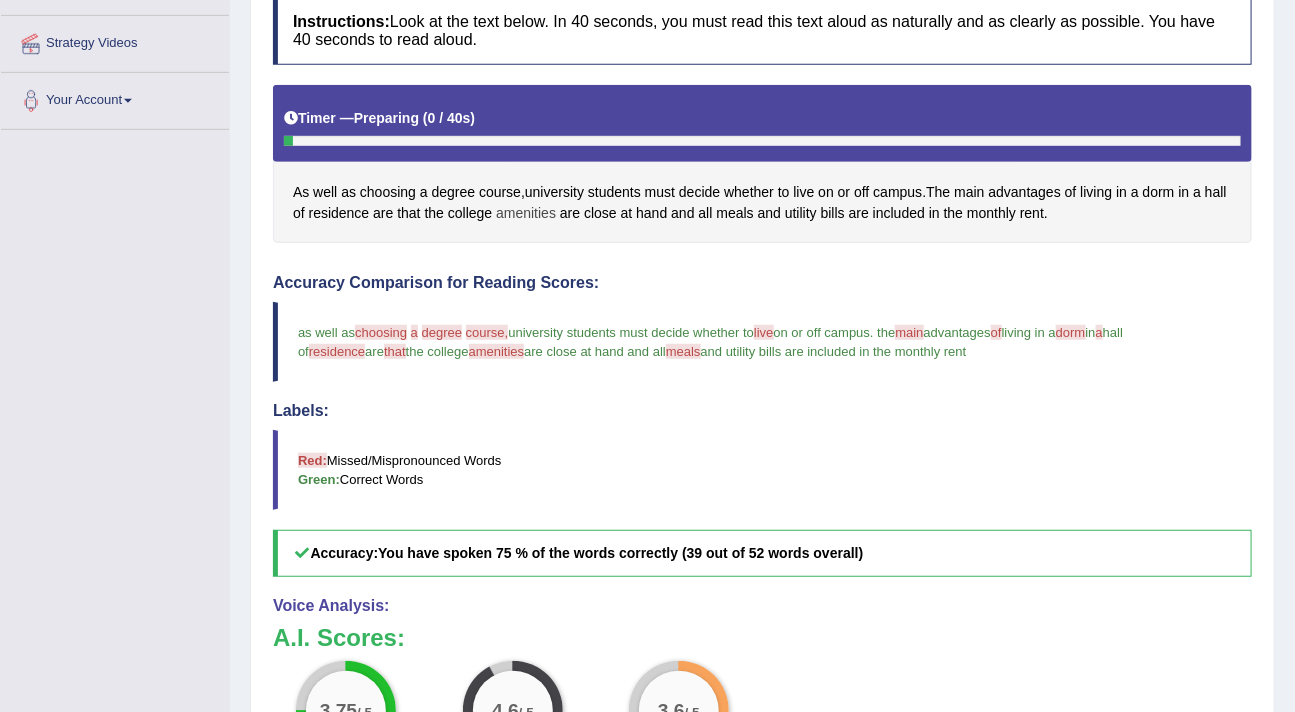 click on "amenities" at bounding box center (526, 213) 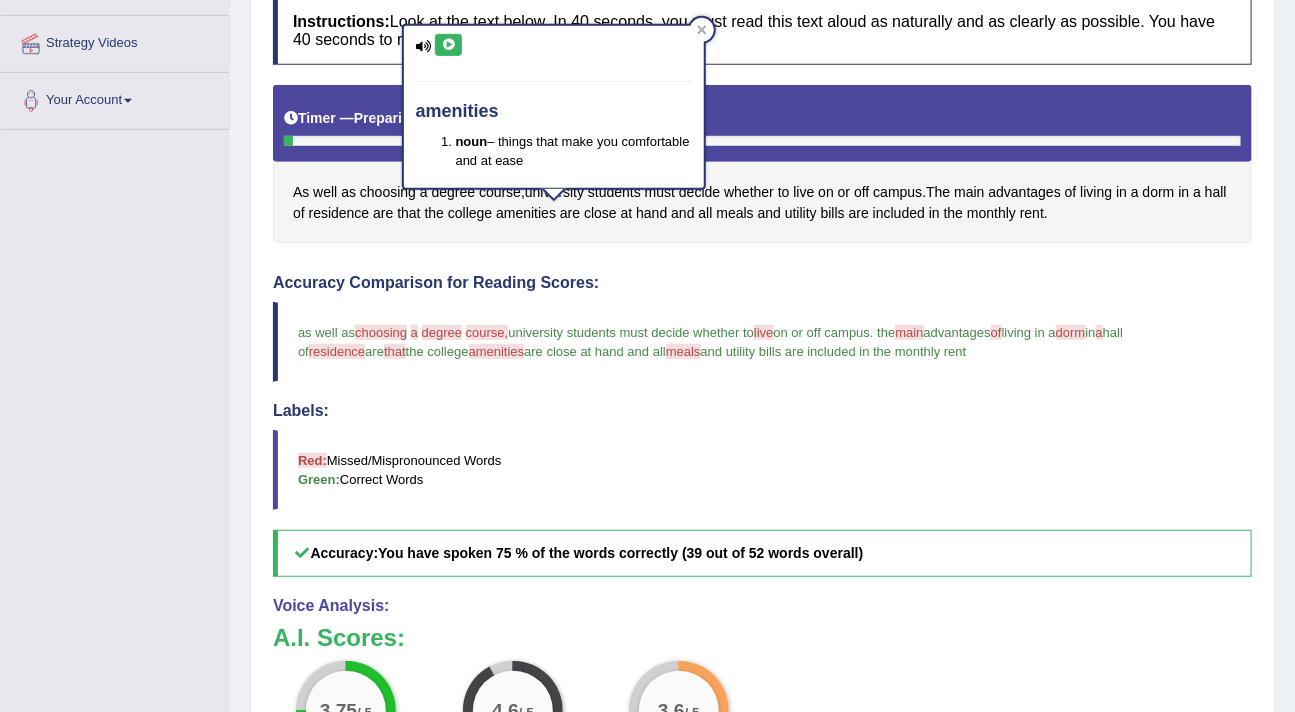 click at bounding box center [448, 45] 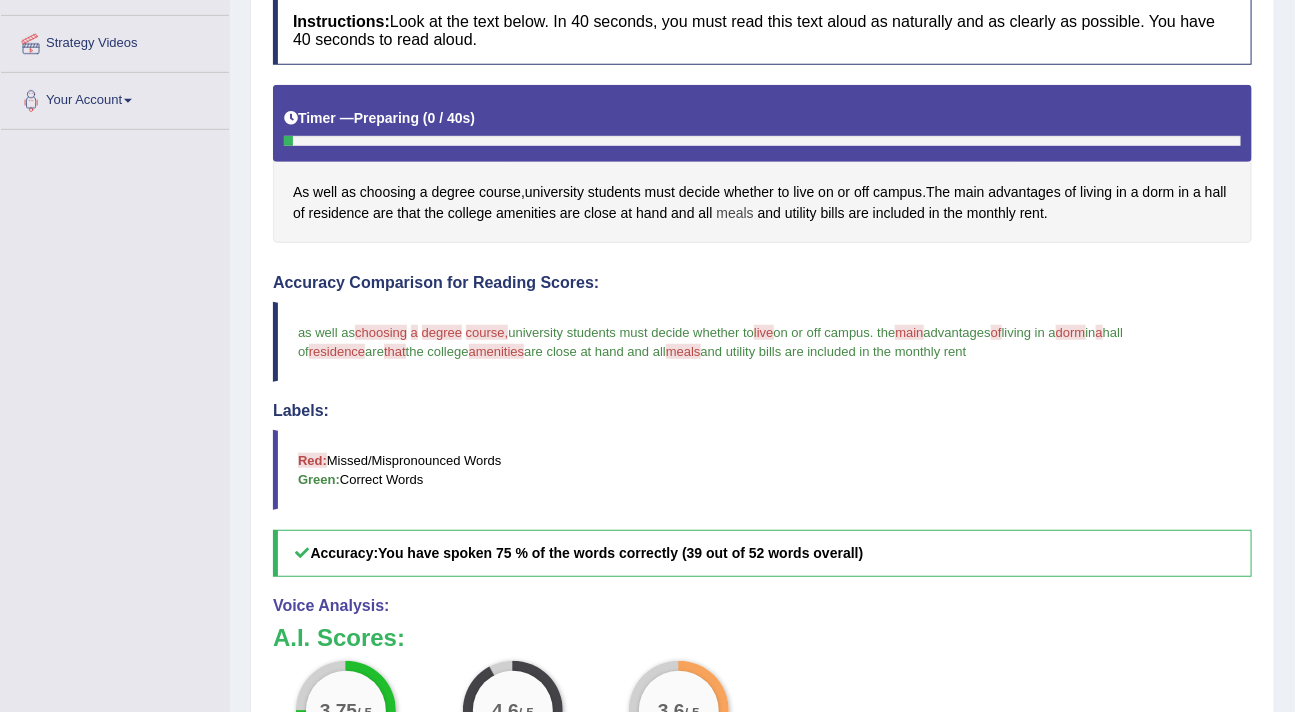 click on "meals" at bounding box center [734, 213] 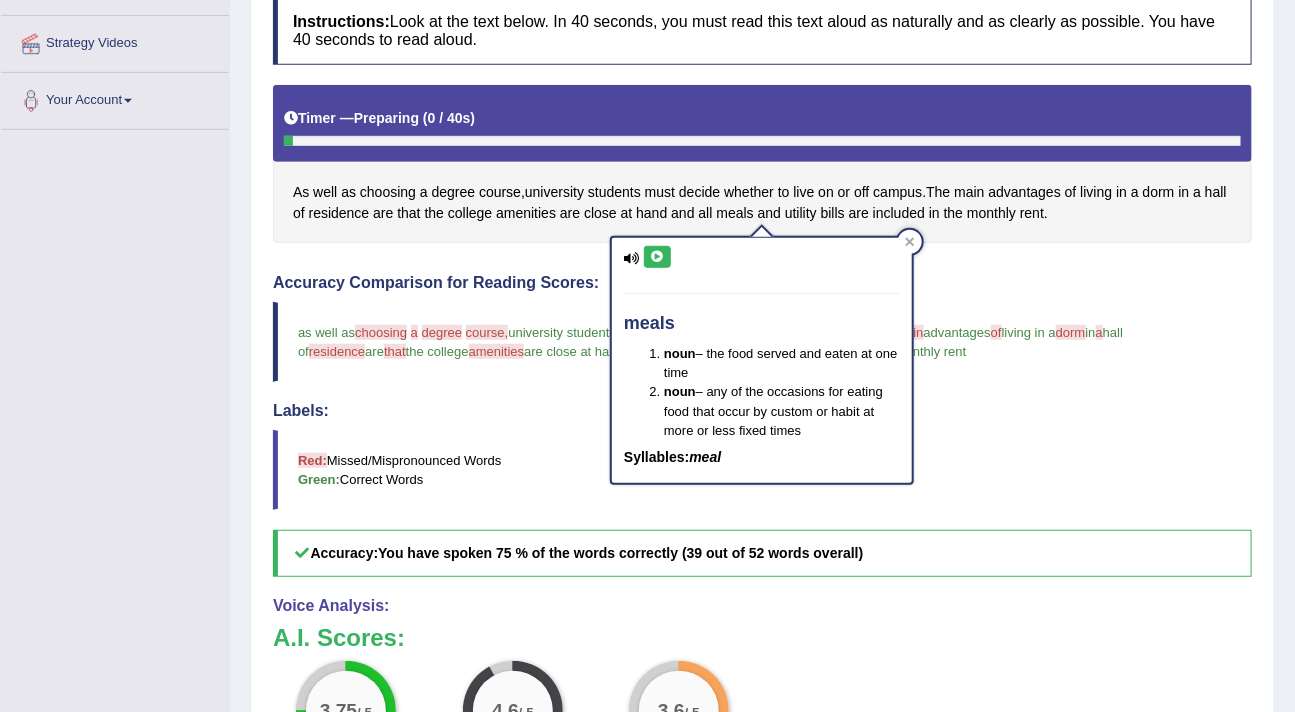 click at bounding box center [657, 257] 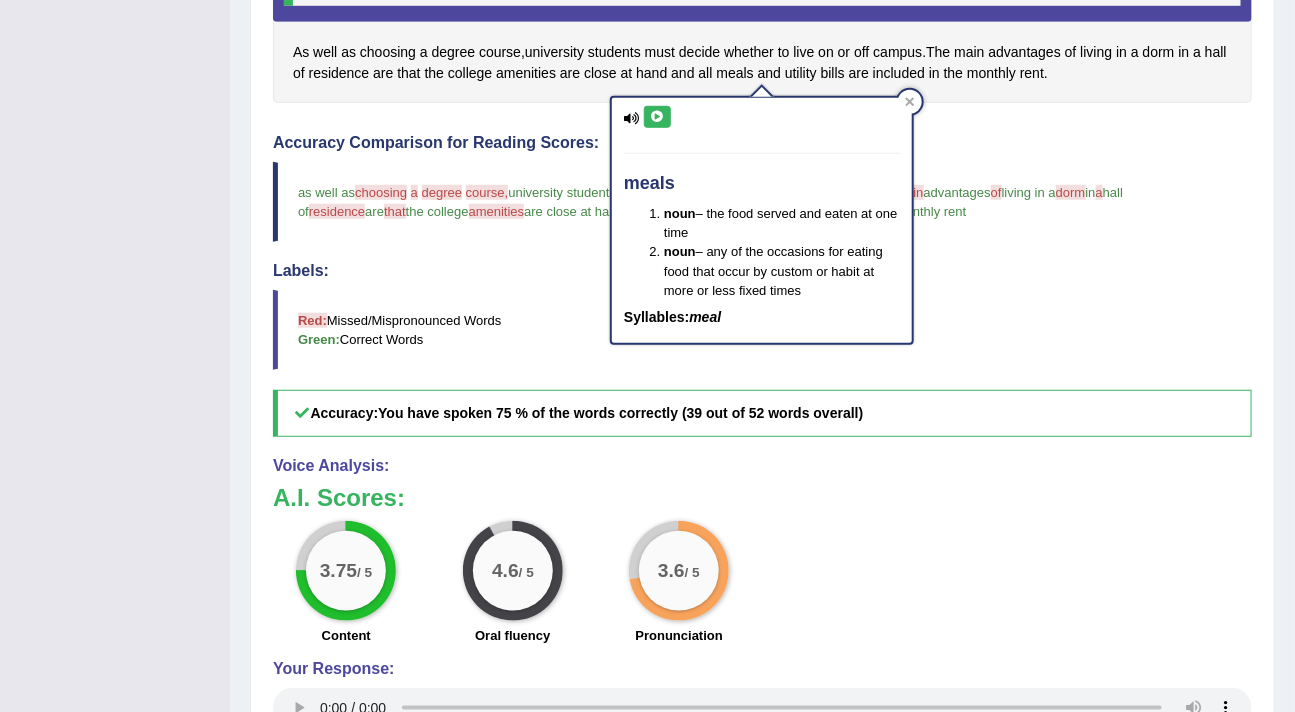scroll, scrollTop: 761, scrollLeft: 0, axis: vertical 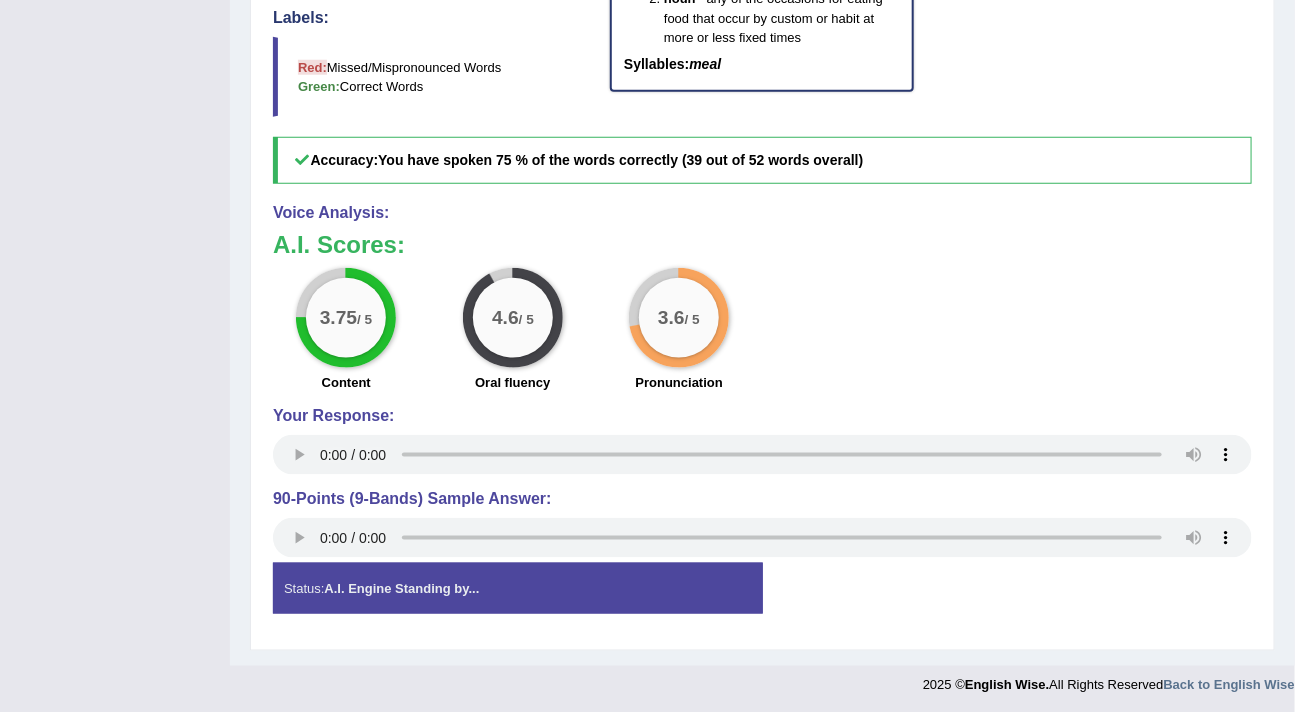 click on "3.75  / 5              Content
4.6  / 5              Oral fluency
3.6  / 5              Pronunciation" at bounding box center (762, 332) 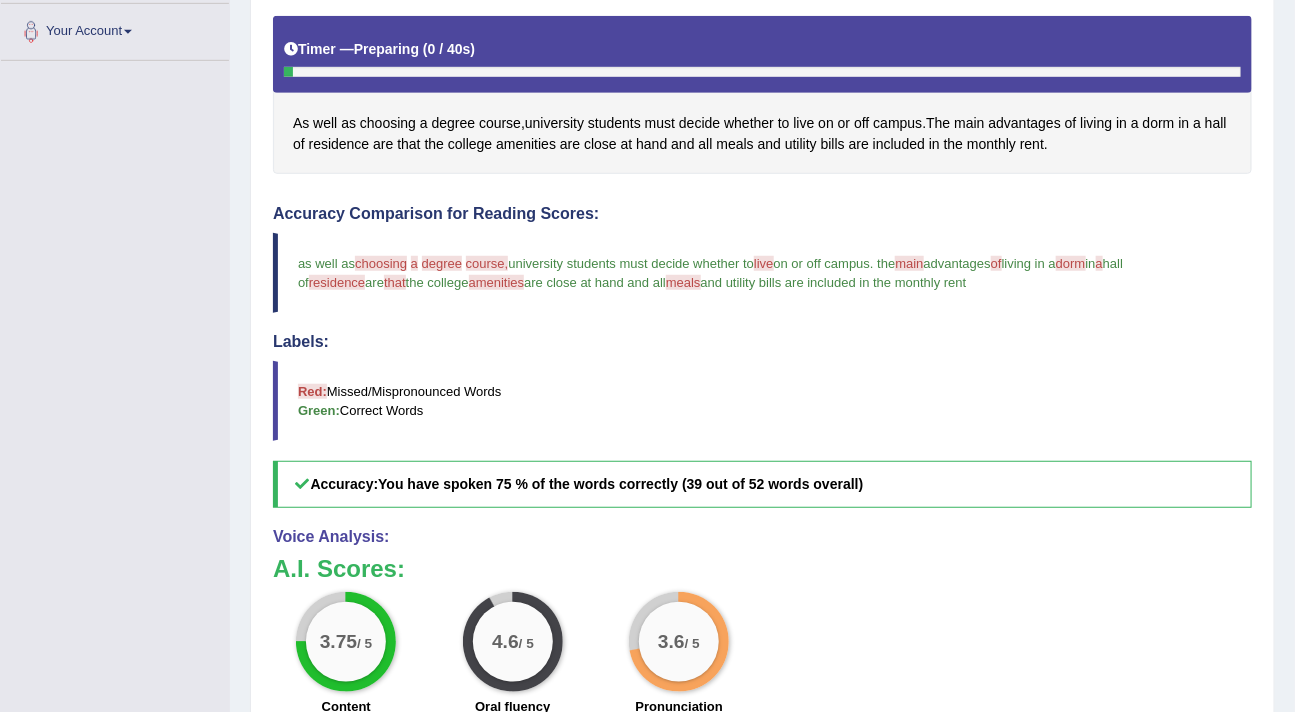 scroll, scrollTop: 416, scrollLeft: 0, axis: vertical 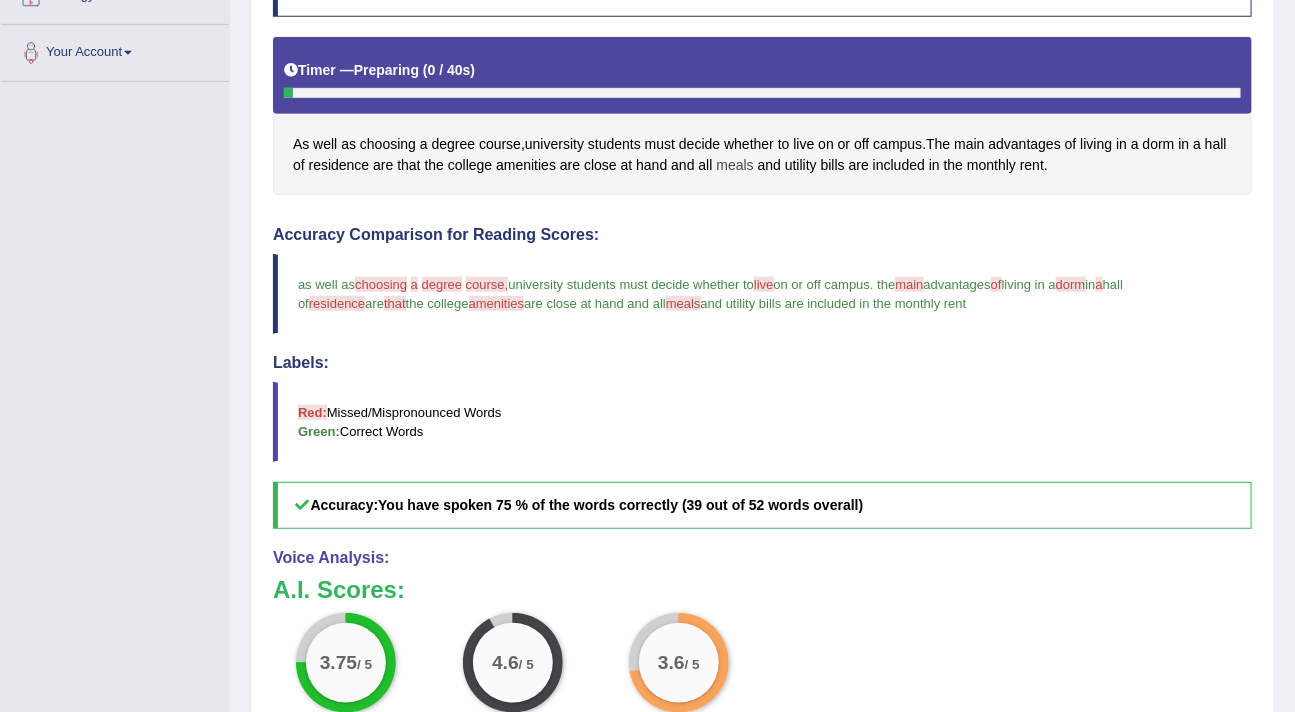 click on "meals" at bounding box center (734, 165) 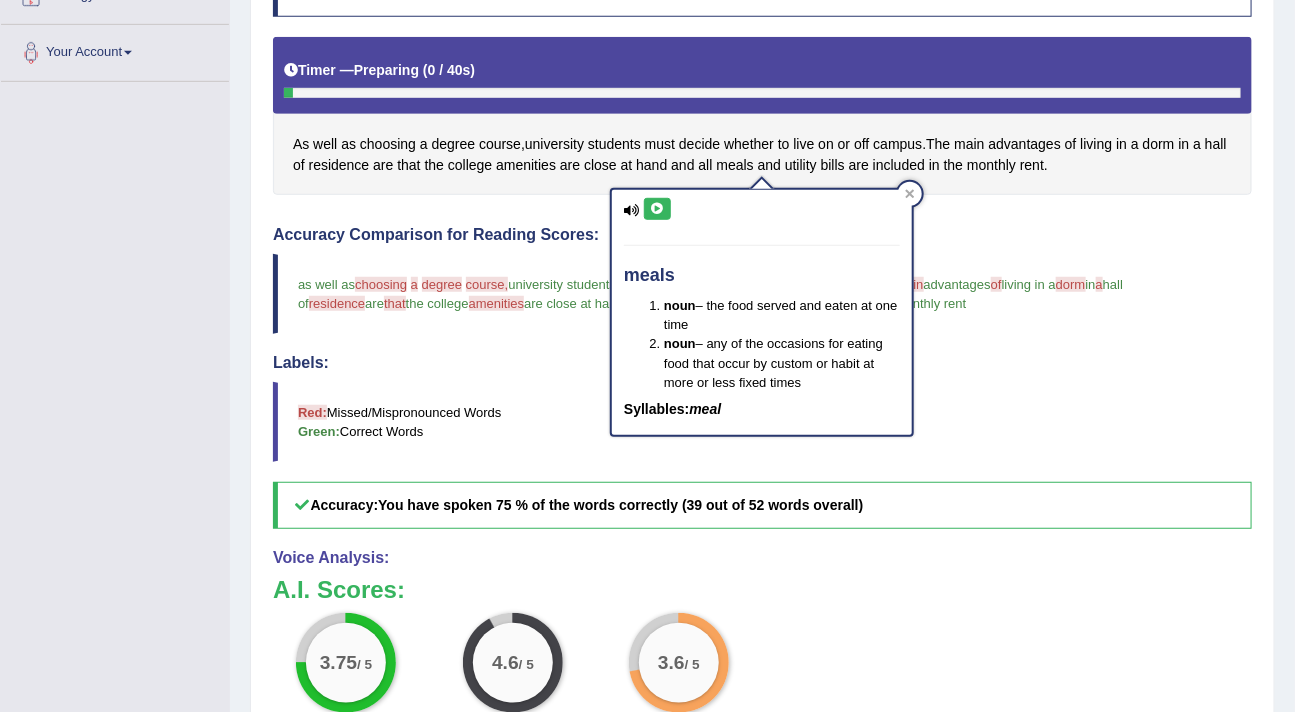 click at bounding box center (657, 209) 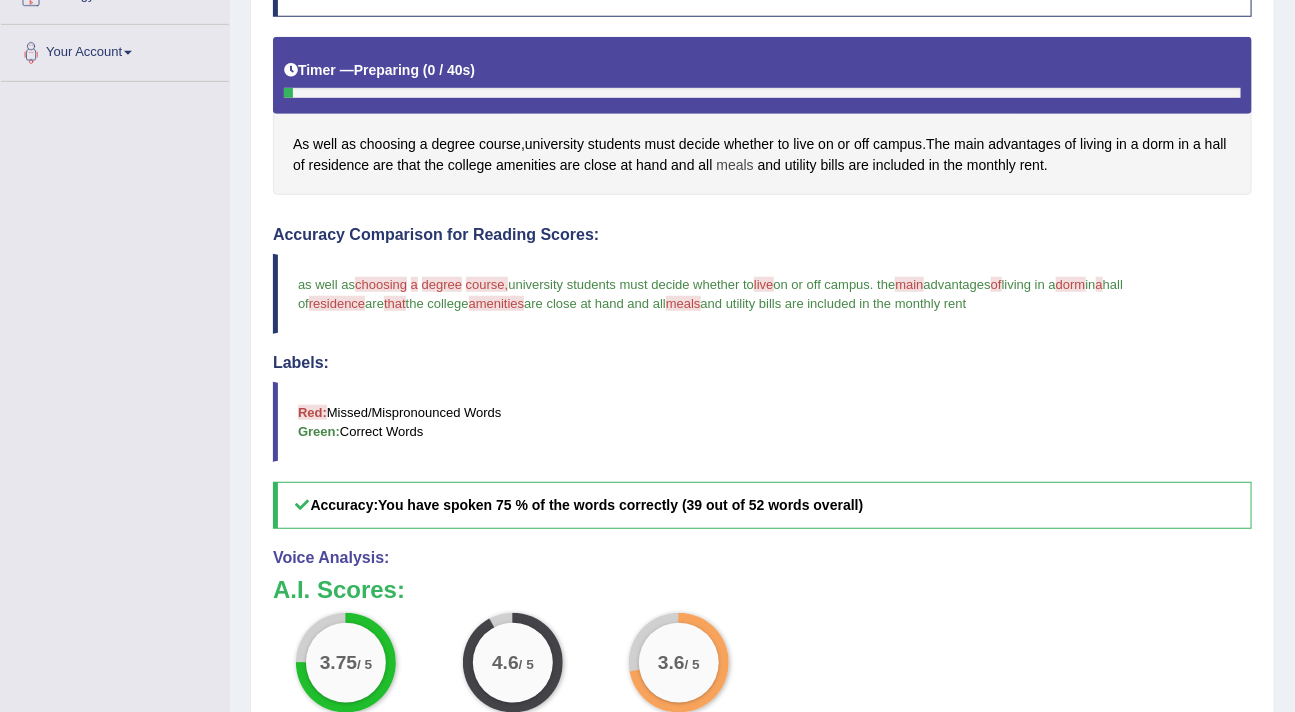 click on "meals" at bounding box center [734, 165] 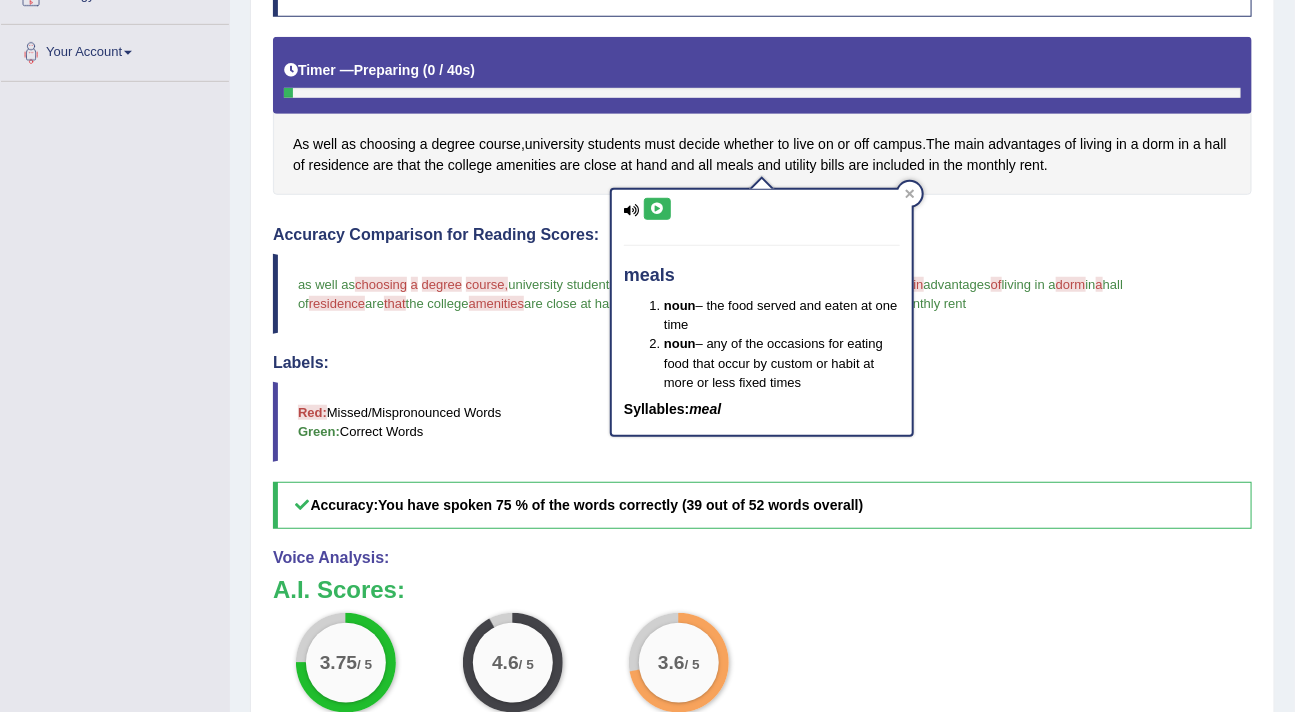 click at bounding box center [657, 209] 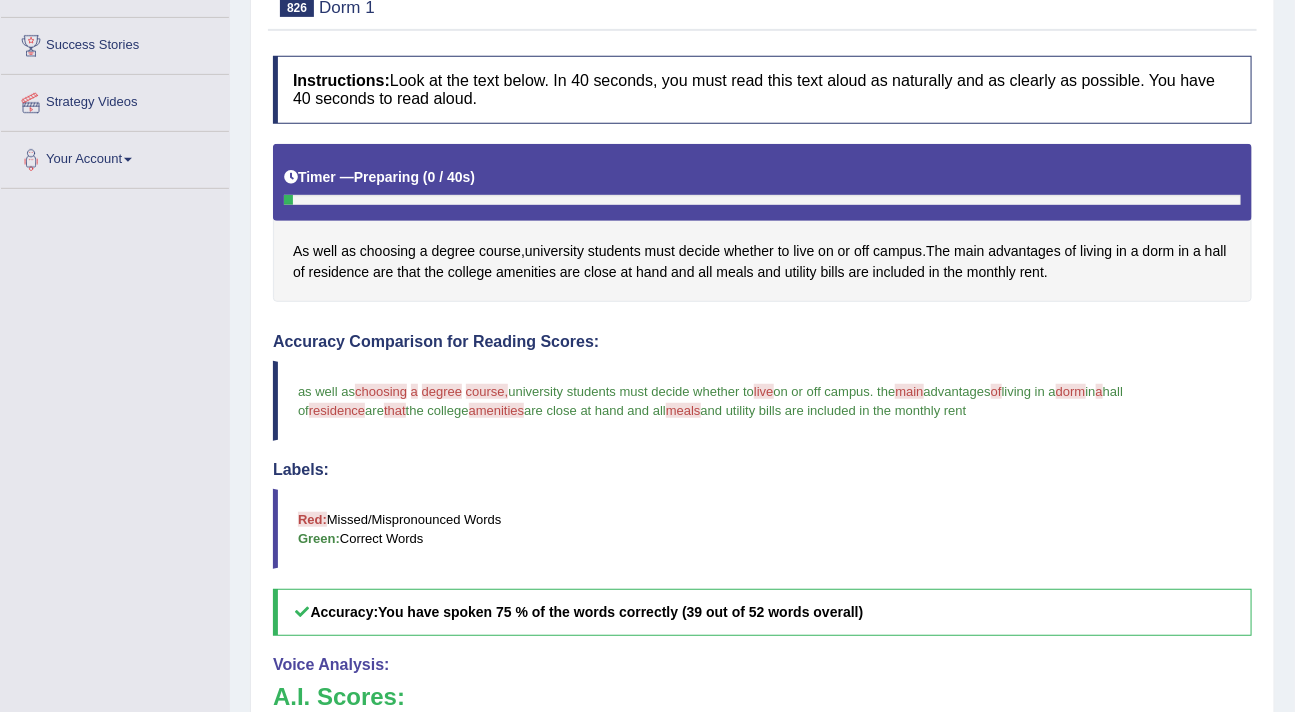 scroll, scrollTop: 302, scrollLeft: 0, axis: vertical 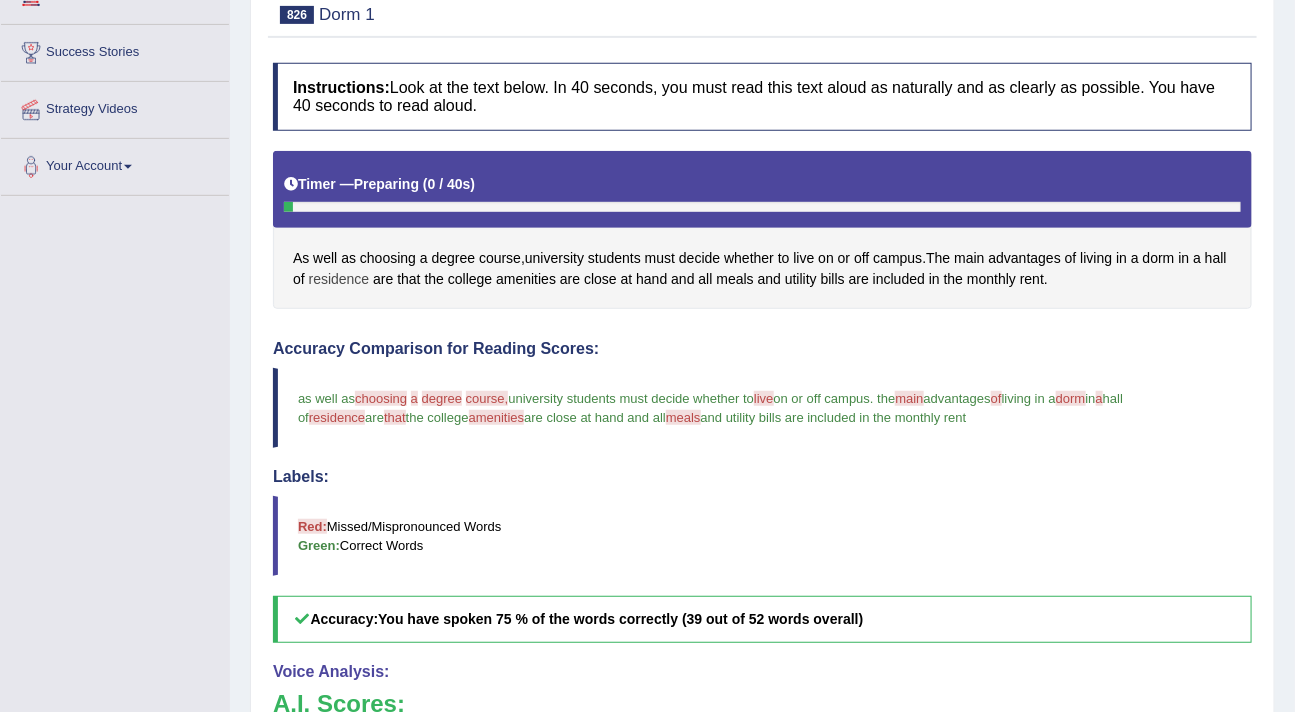 click on "residence" at bounding box center (339, 279) 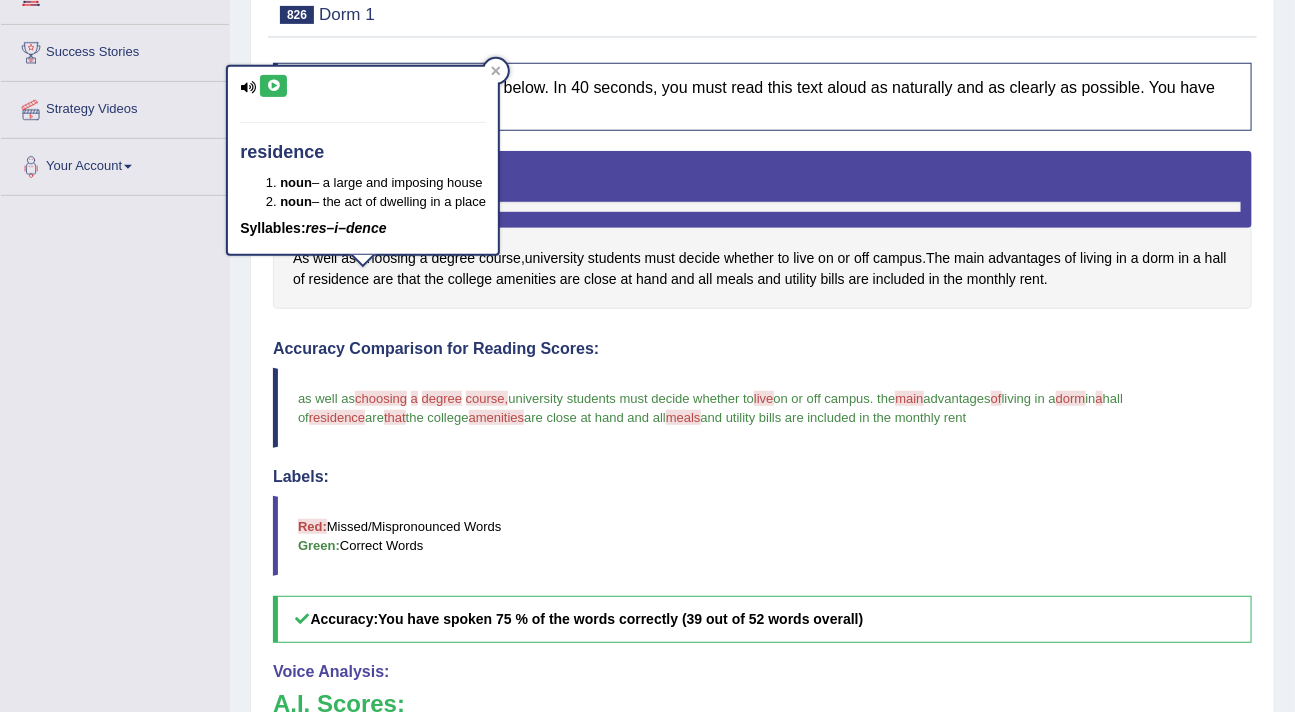 click at bounding box center (273, 86) 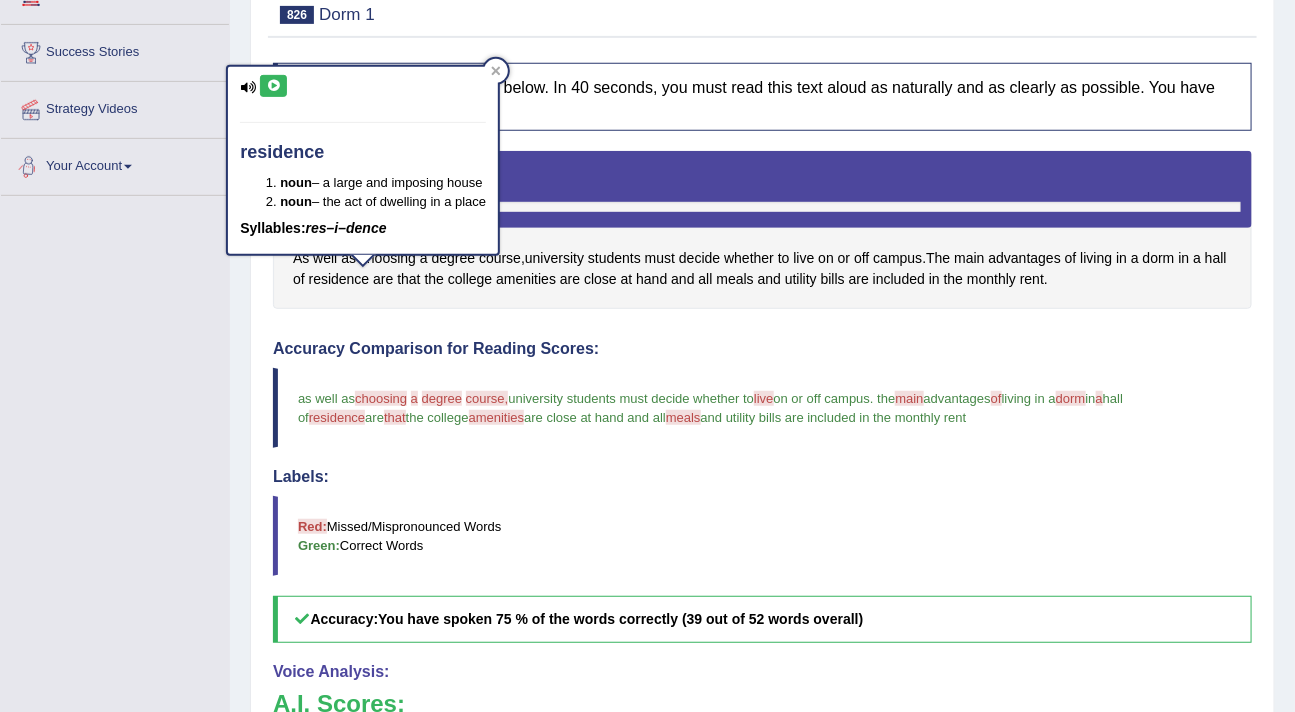 click on "Toggle navigation
Home
Practice Questions   Speaking Practice Read Aloud
Repeat Sentence
Describe Image
Re-tell Lecture
Answer Short Question
Writing Practice  Summarize Written Text
Write Essay
Reading Practice  Reading & Writing: Fill In The Blanks
Choose Multiple Answers
Re-order Paragraphs
Fill In The Blanks
Choose Single Answer
Listening Practice  Summarize Spoken Text
Highlight Incorrect Words
Highlight Correct Summary
Select Missing Word
Choose Single Answer
Choose Multiple Answers
Fill In The Blanks
Write From Dictation
Pronunciation
Tests  Take Practice Sectional Test
Take Mock Test
History
Predictions  Latest Predictions" at bounding box center (647, 431) 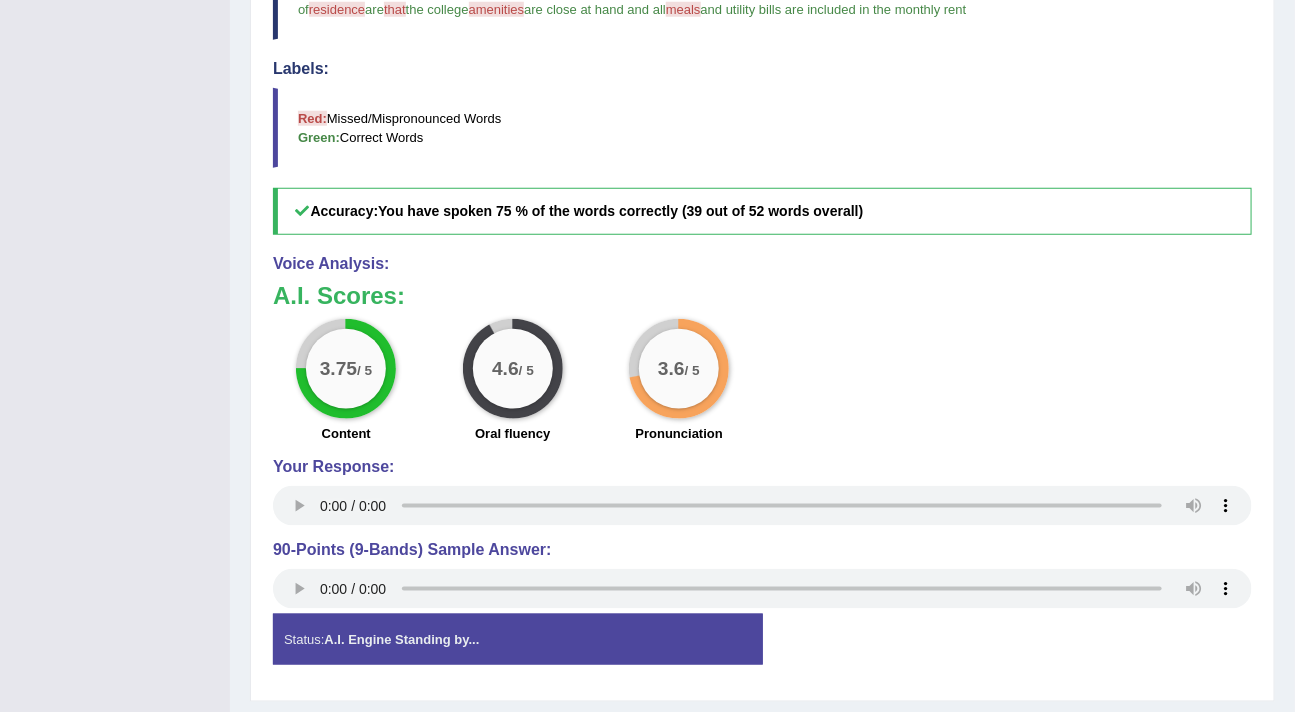 scroll, scrollTop: 746, scrollLeft: 0, axis: vertical 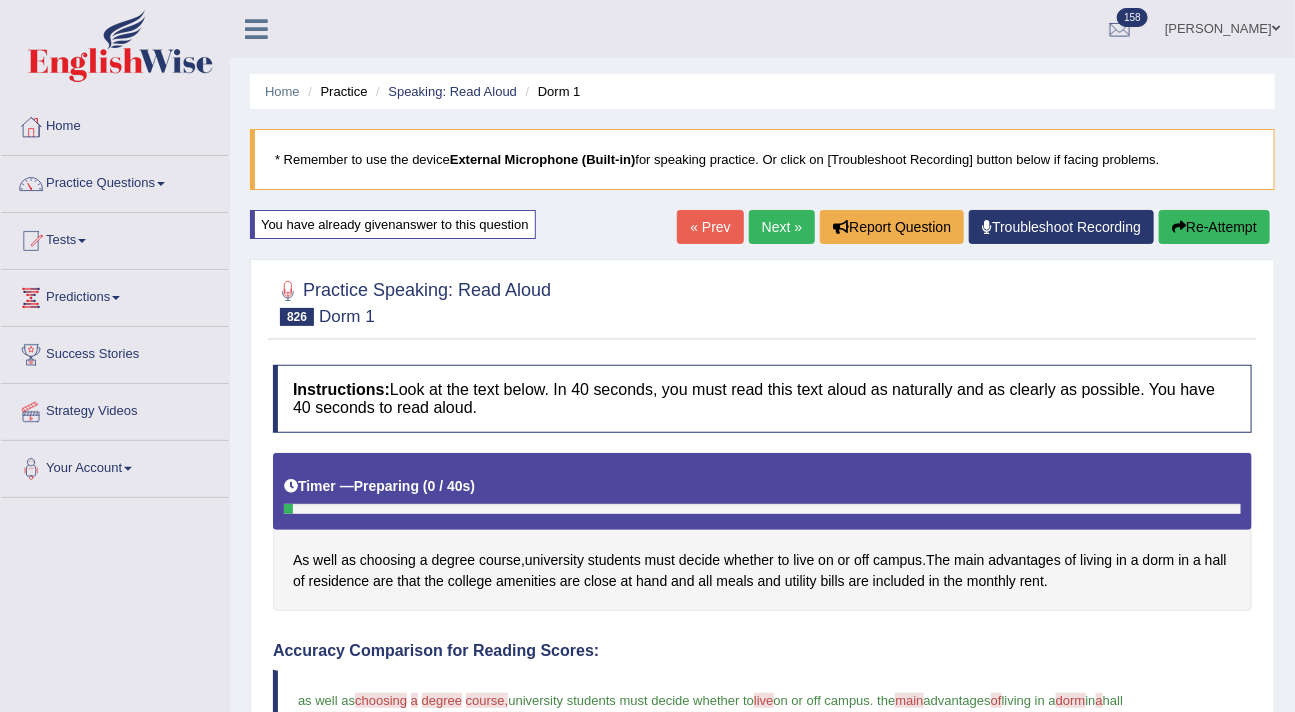 click on "Next »" at bounding box center [782, 227] 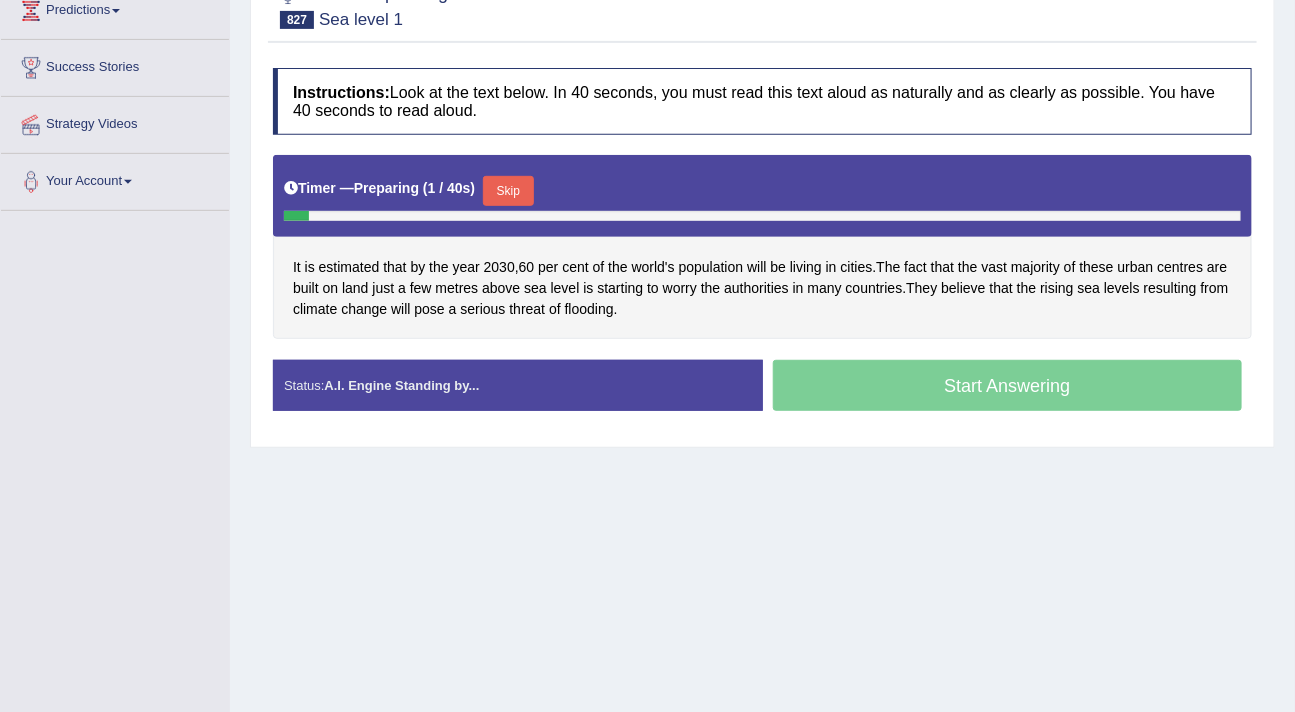 scroll, scrollTop: 290, scrollLeft: 0, axis: vertical 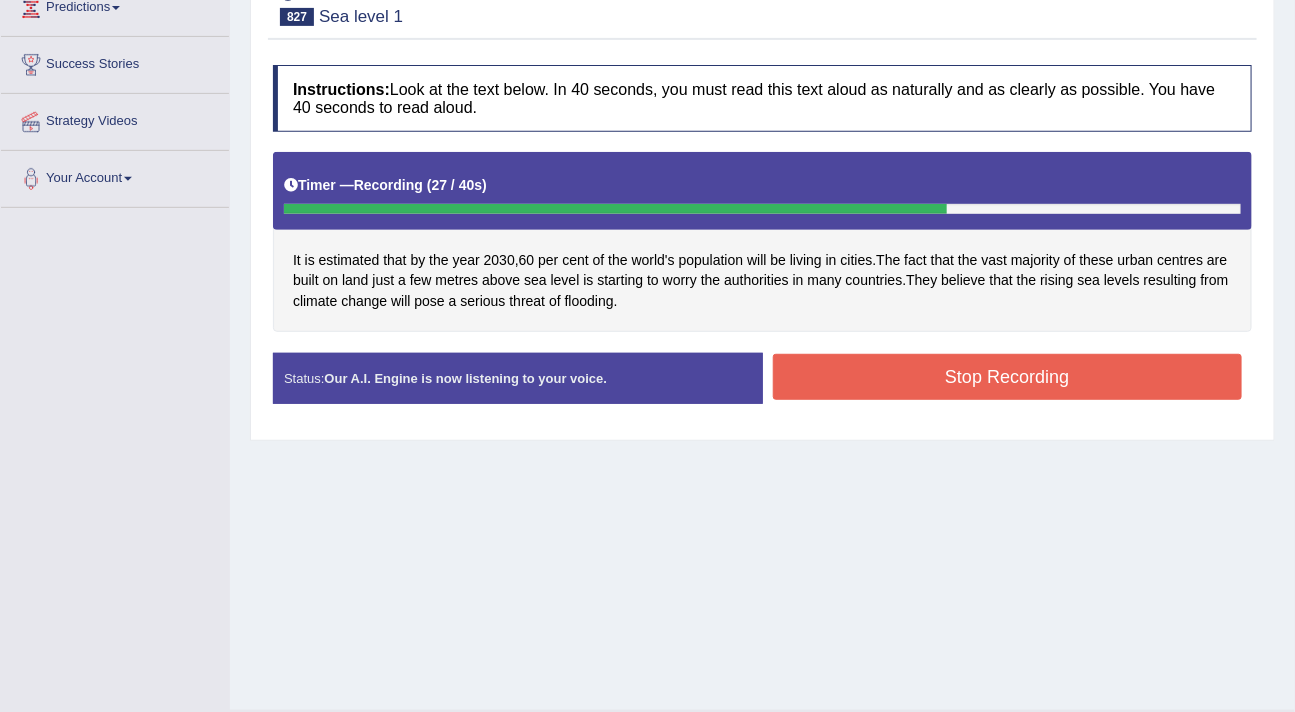 click on "Stop Recording" at bounding box center (1008, 377) 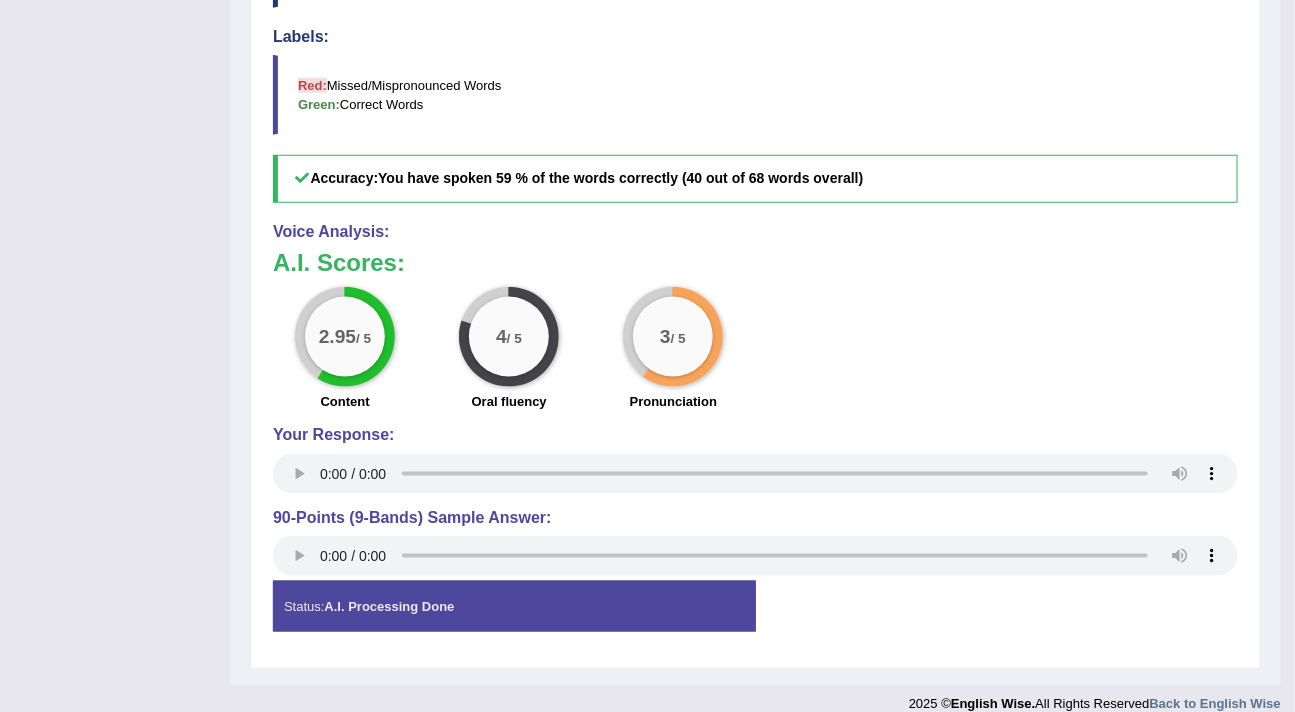 scroll, scrollTop: 791, scrollLeft: 0, axis: vertical 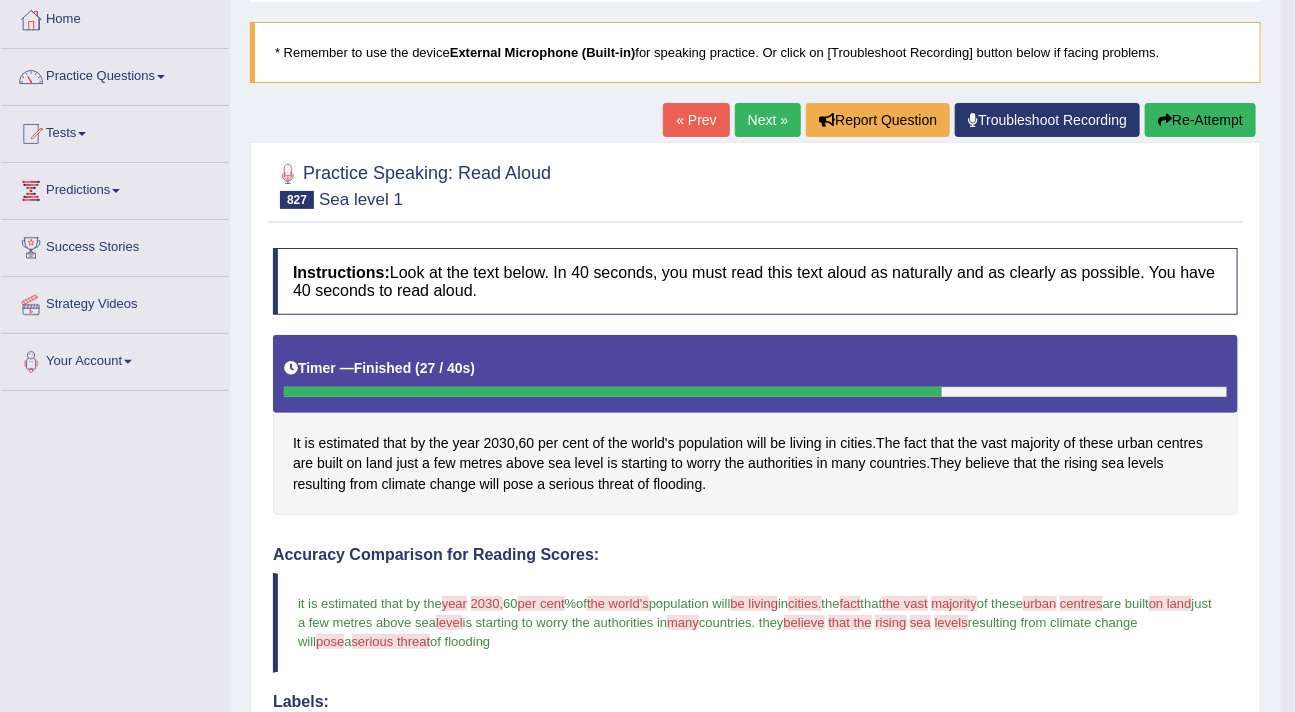 click on "Re-Attempt" at bounding box center (1200, 120) 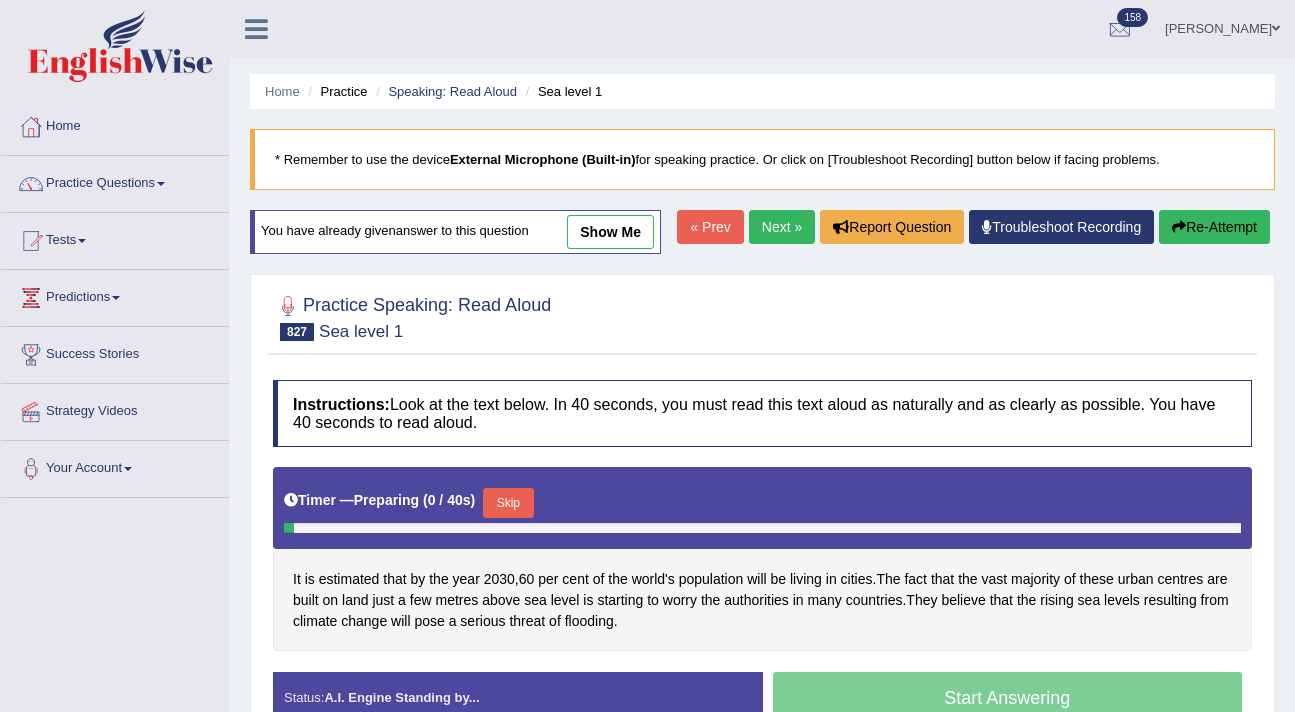 scroll, scrollTop: 334, scrollLeft: 0, axis: vertical 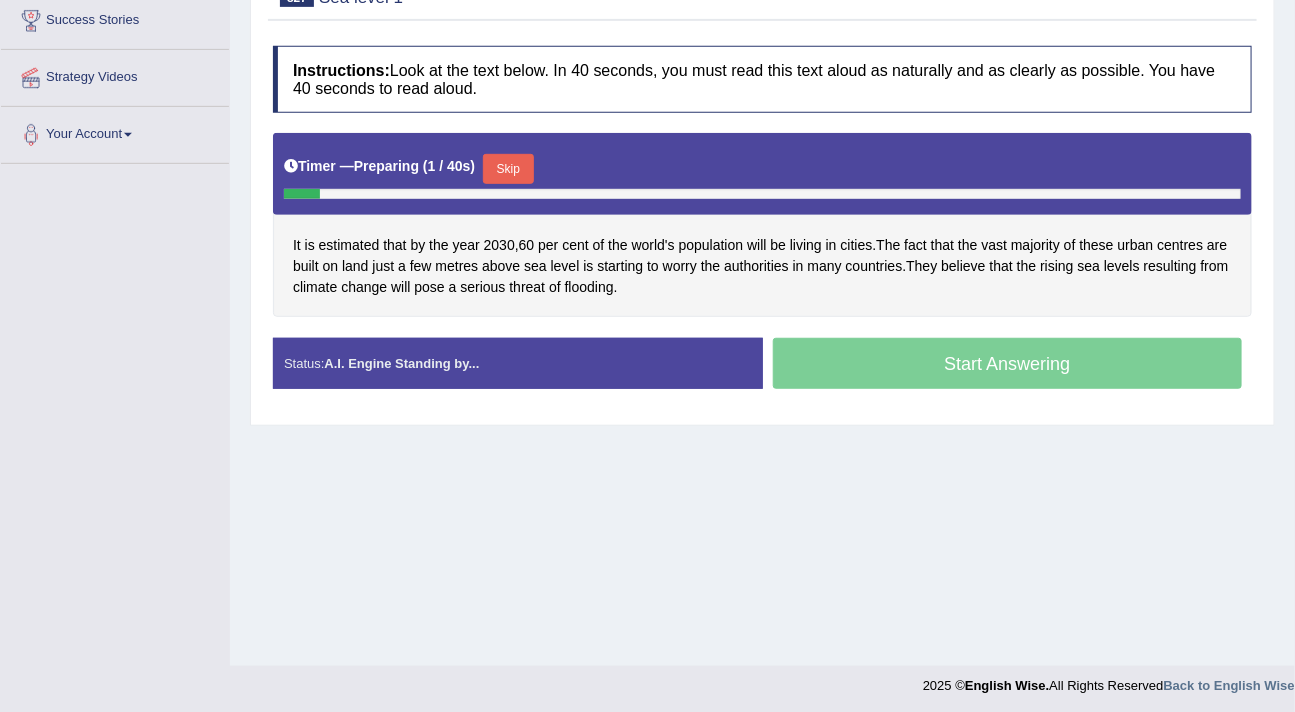 click on "Skip" at bounding box center [508, 169] 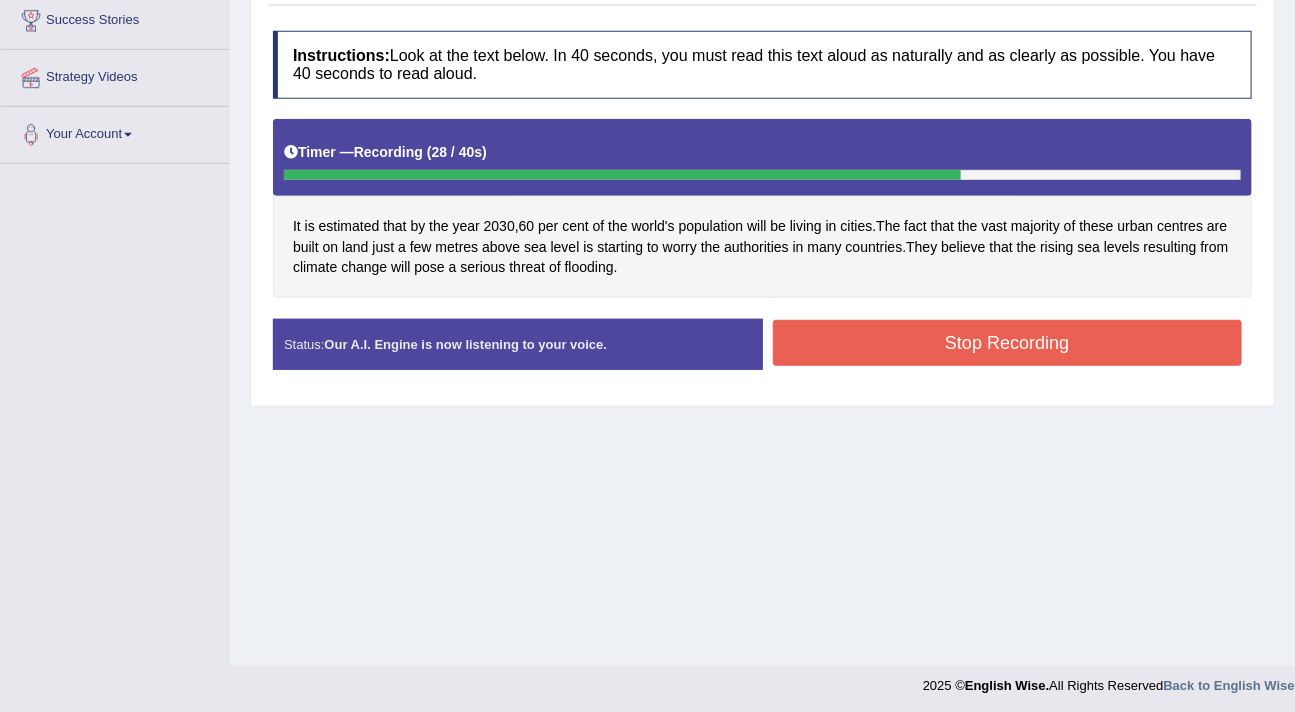 click on "Stop Recording" at bounding box center (1008, 343) 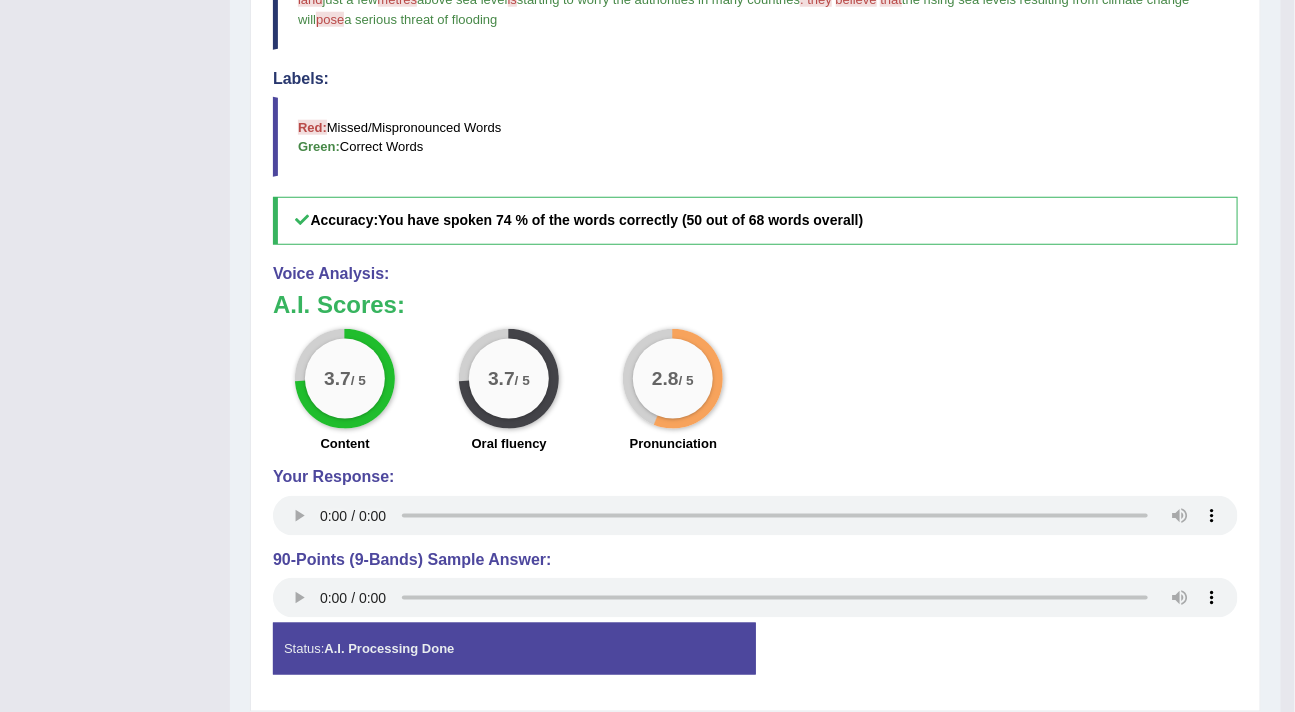 scroll, scrollTop: 801, scrollLeft: 0, axis: vertical 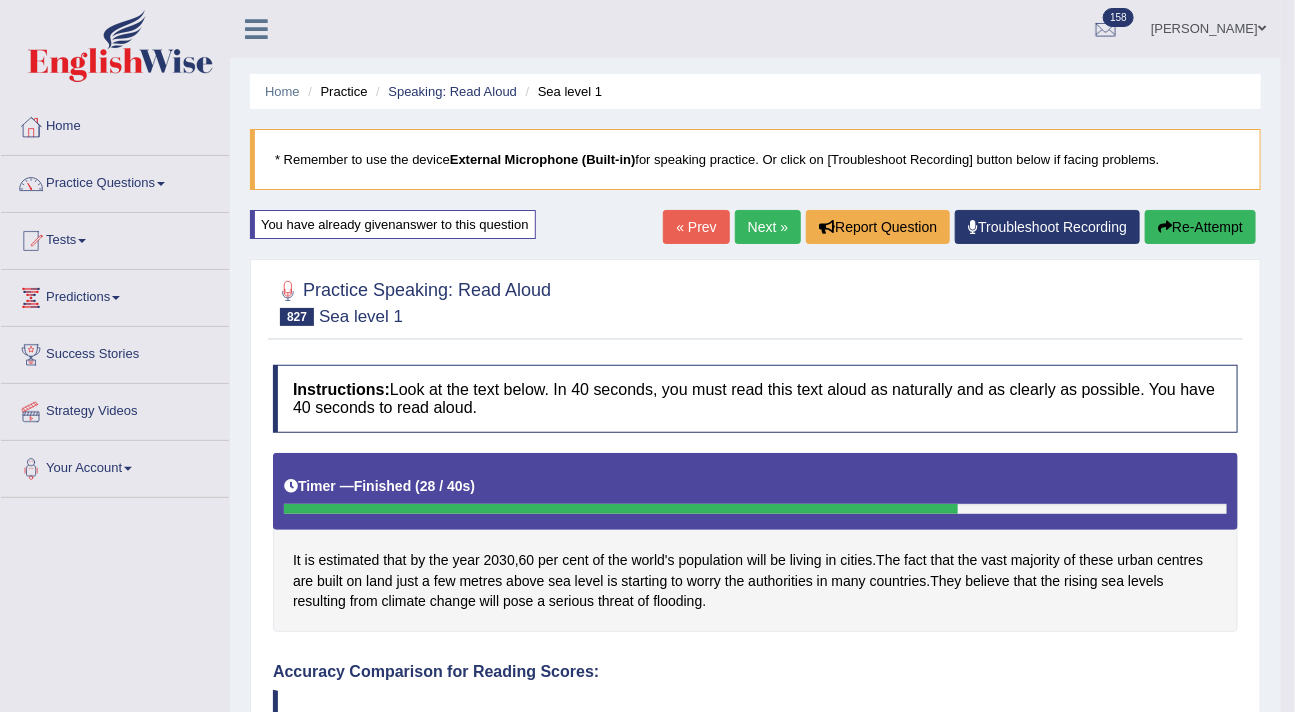 click on "Re-Attempt" at bounding box center [1200, 227] 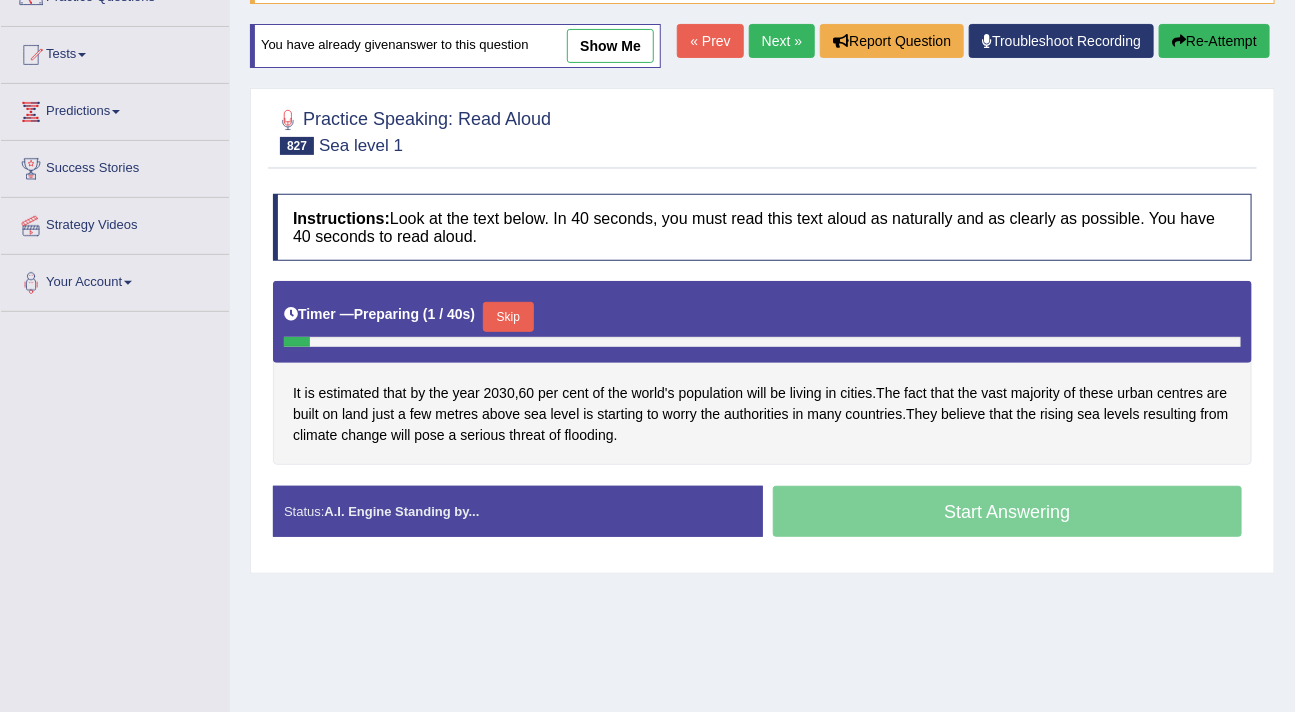 scroll, scrollTop: 186, scrollLeft: 0, axis: vertical 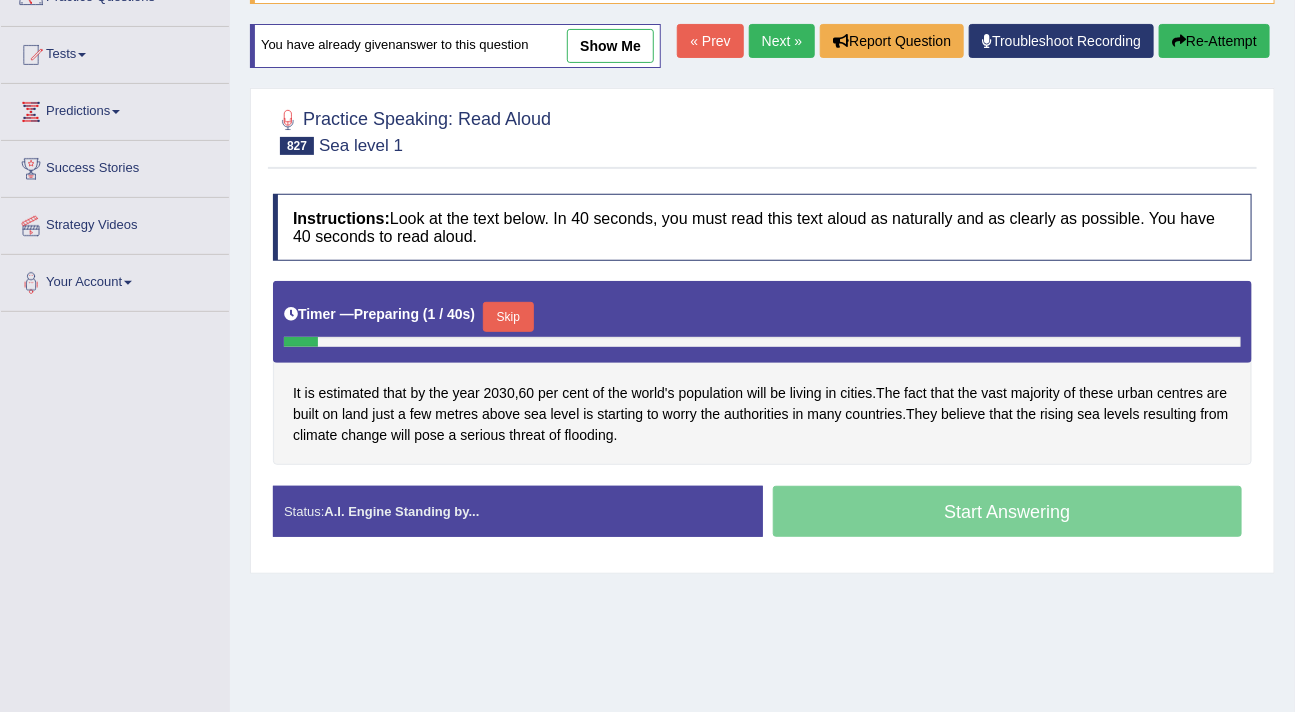 click on "Skip" at bounding box center (508, 317) 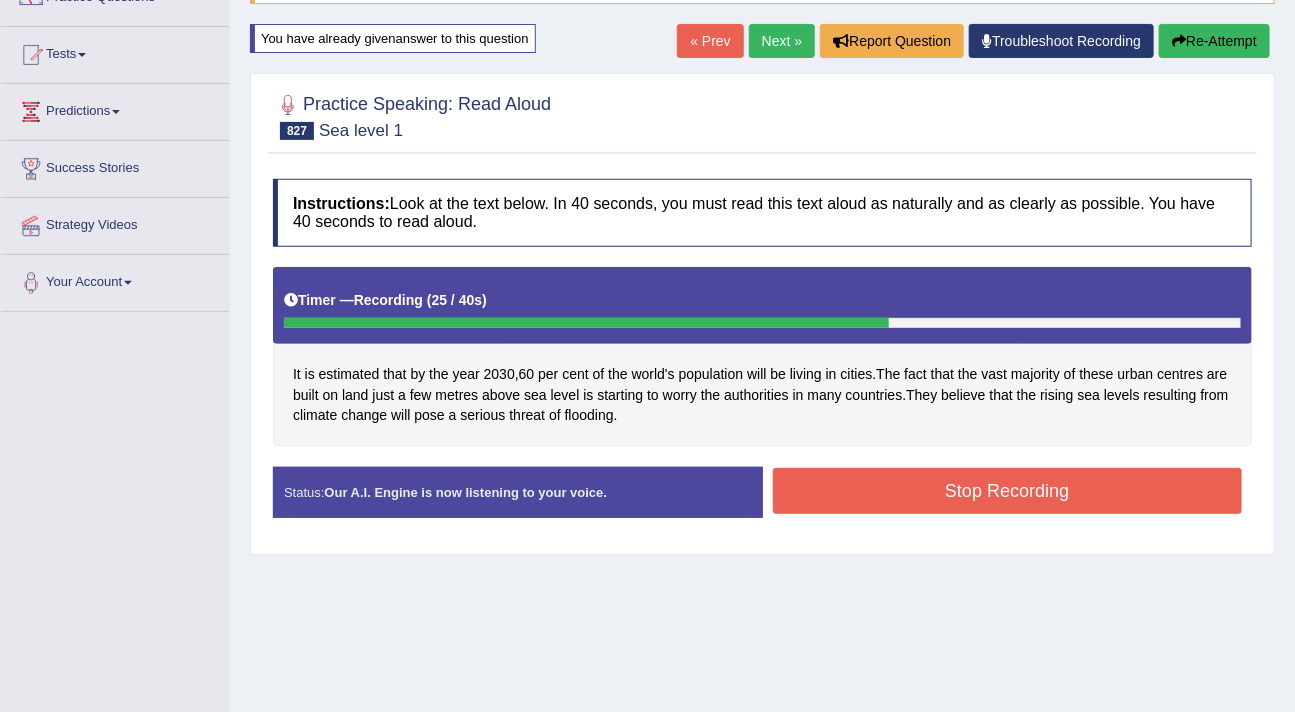 click on "Stop Recording" at bounding box center [1008, 491] 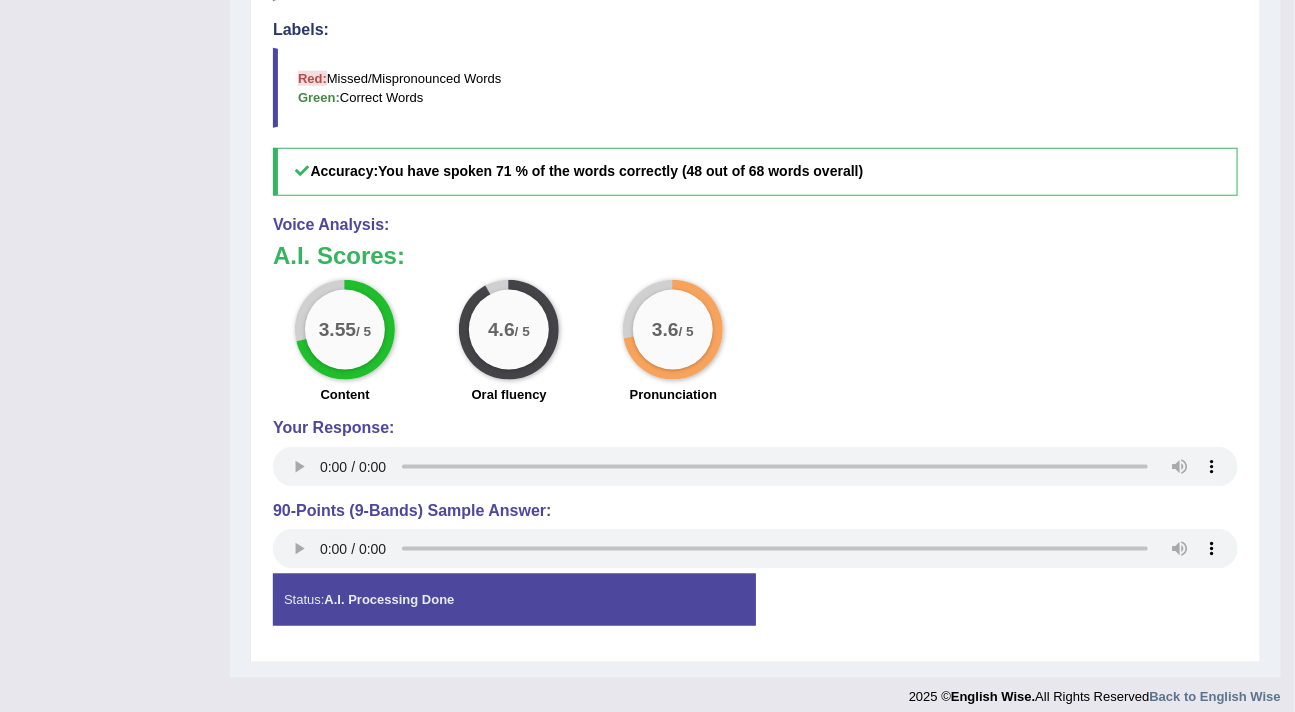 scroll, scrollTop: 801, scrollLeft: 0, axis: vertical 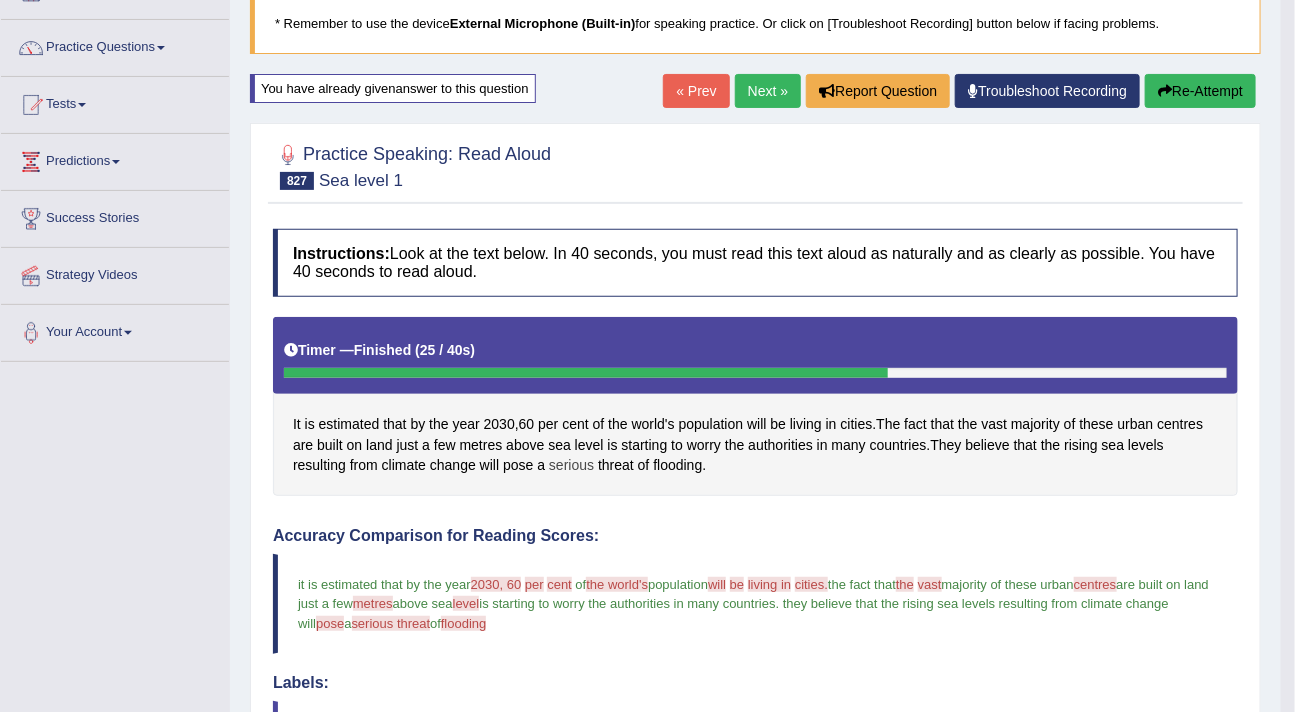 click on "serious" at bounding box center (571, 465) 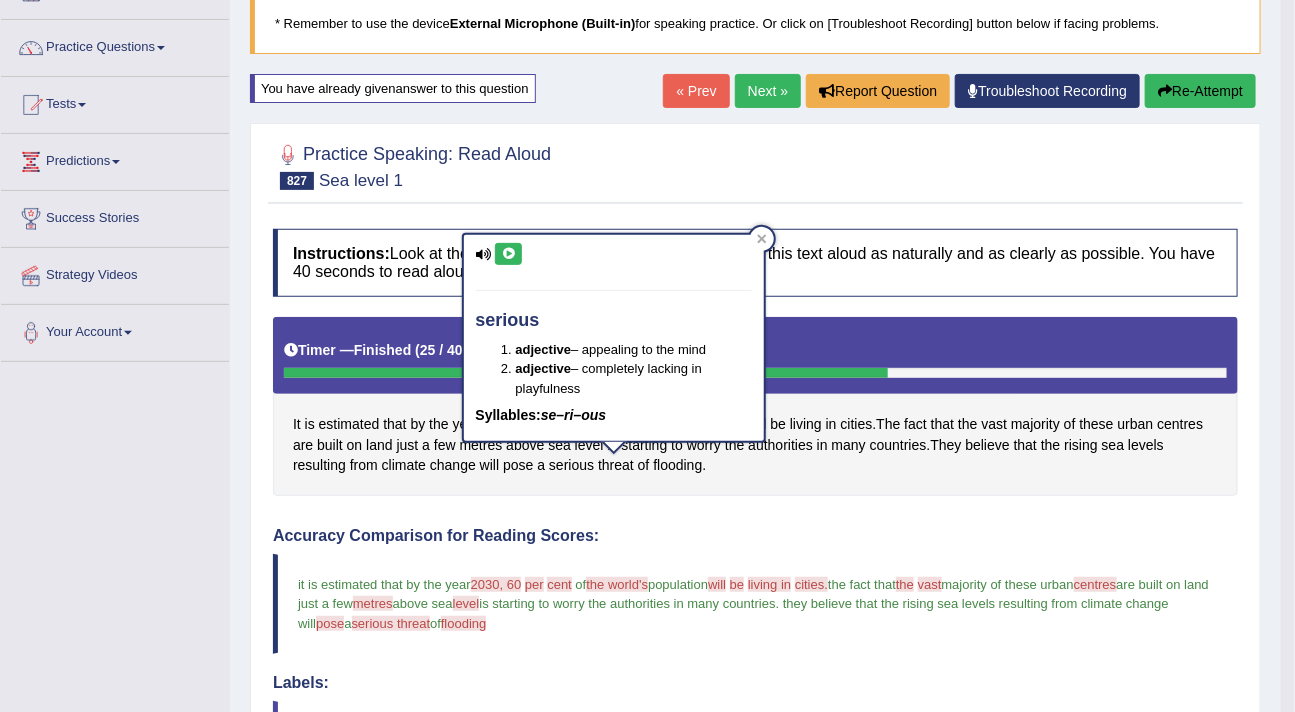 click at bounding box center (508, 254) 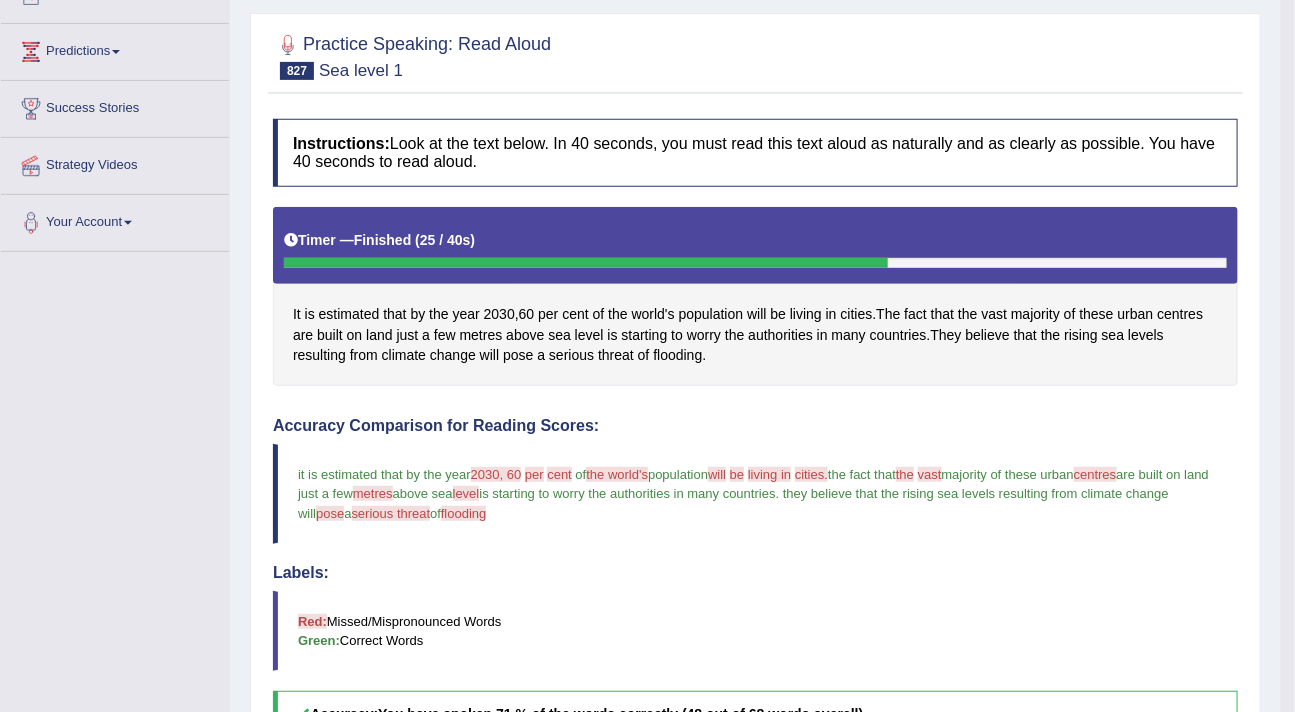 scroll, scrollTop: 244, scrollLeft: 0, axis: vertical 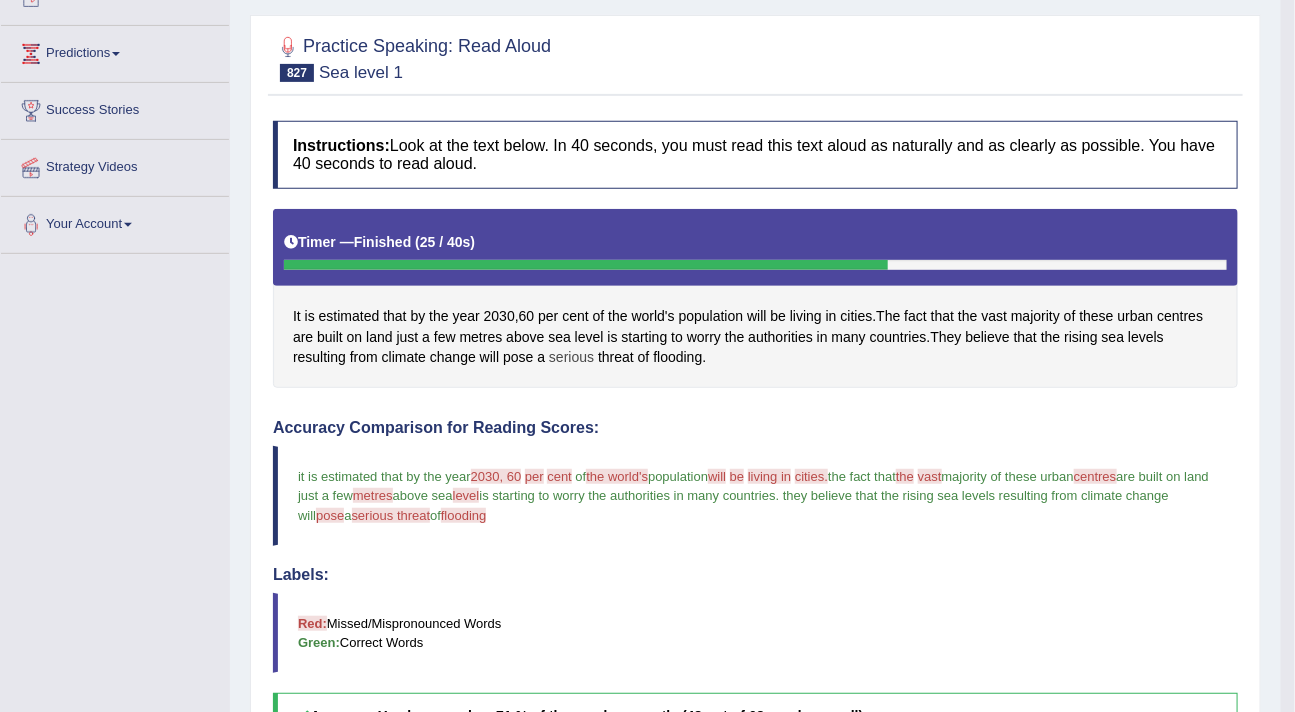 click on "serious" at bounding box center [571, 357] 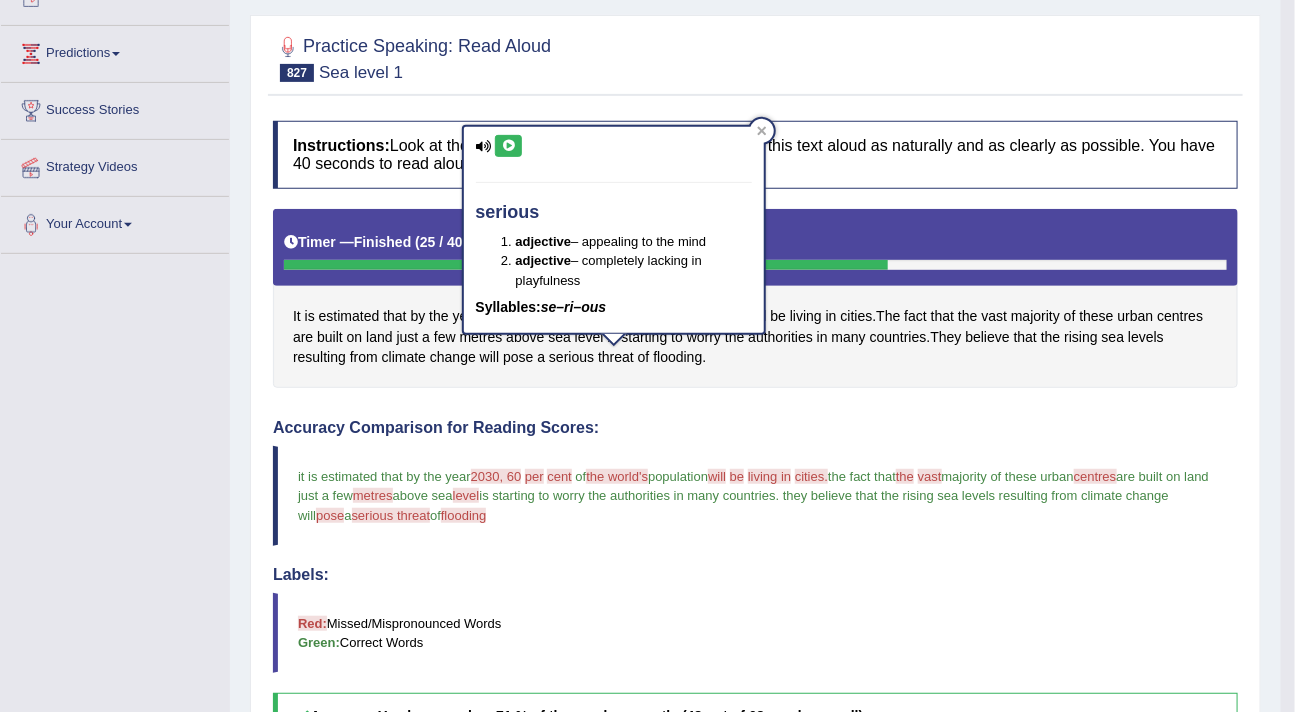 click at bounding box center [508, 146] 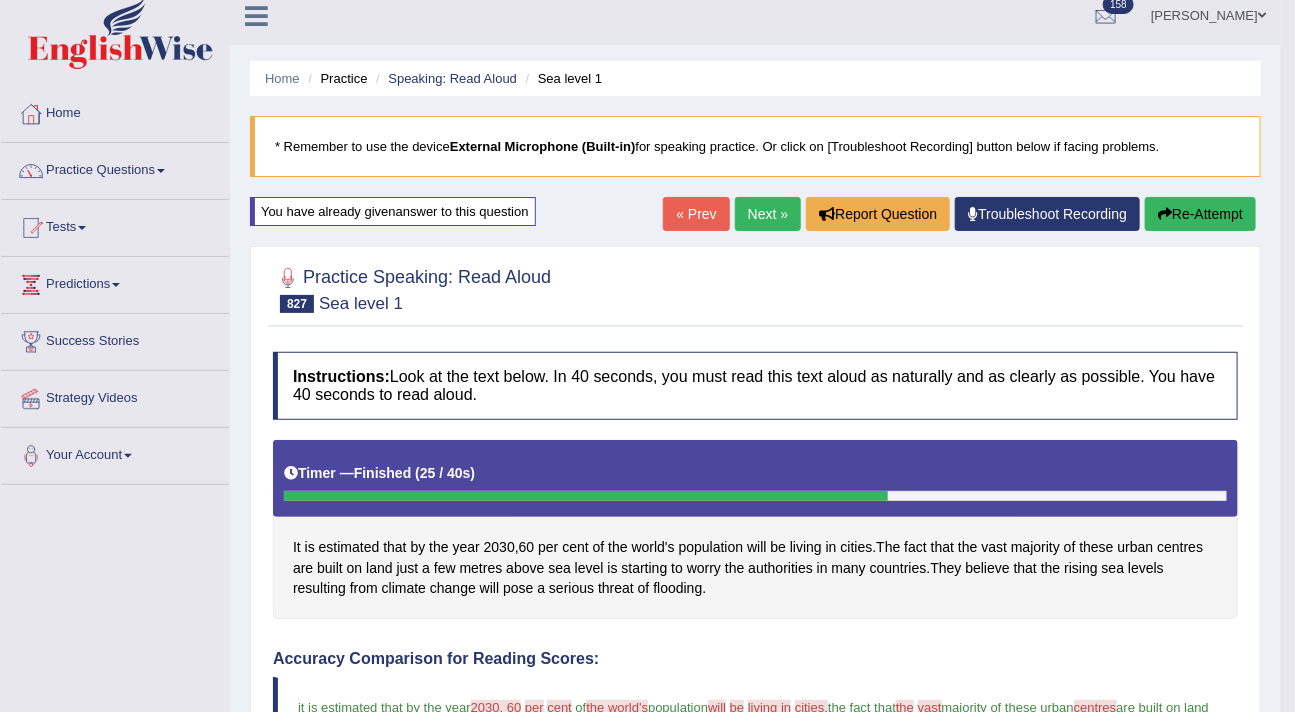 scroll, scrollTop: 0, scrollLeft: 0, axis: both 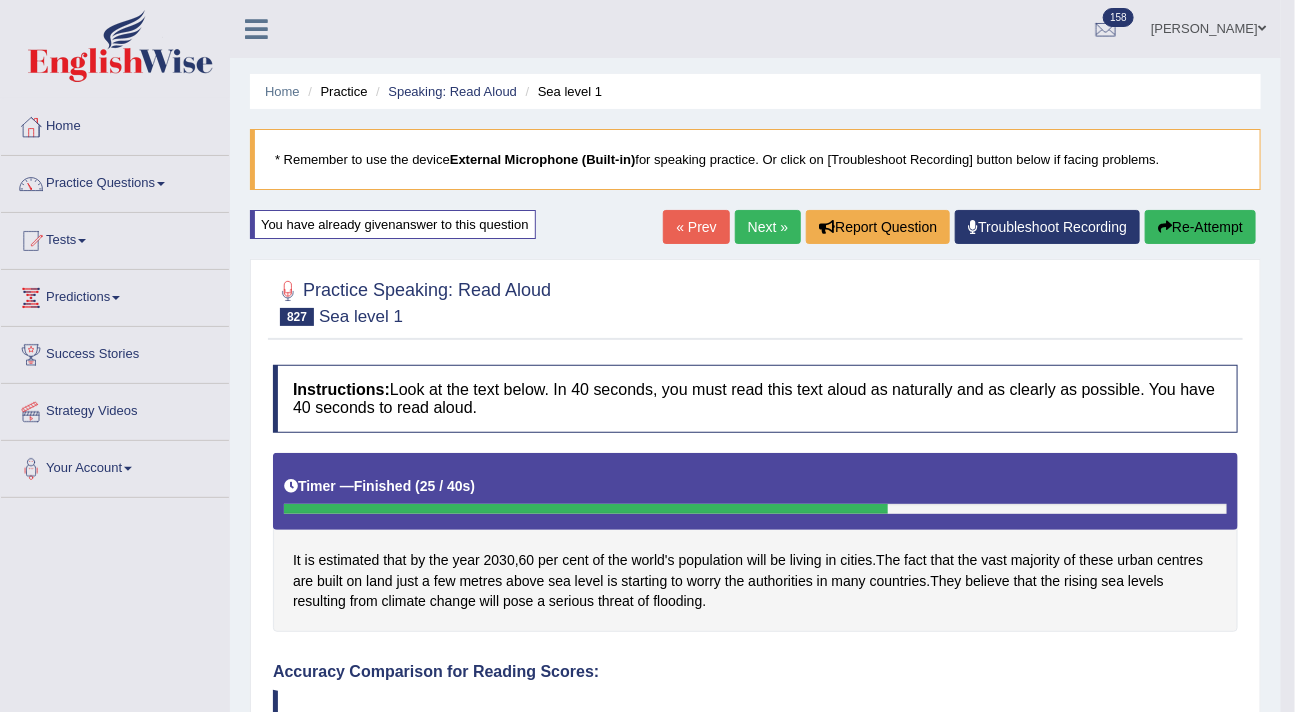 click on "Next »" at bounding box center [768, 227] 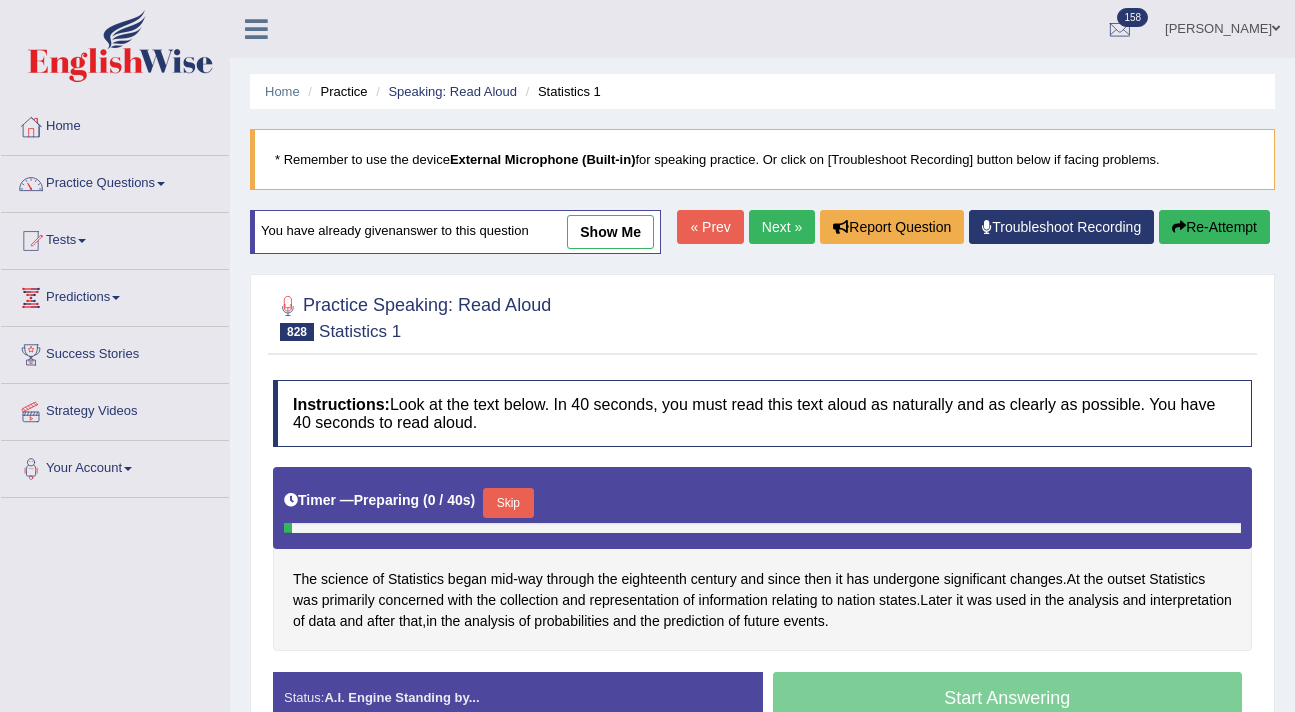scroll, scrollTop: 337, scrollLeft: 0, axis: vertical 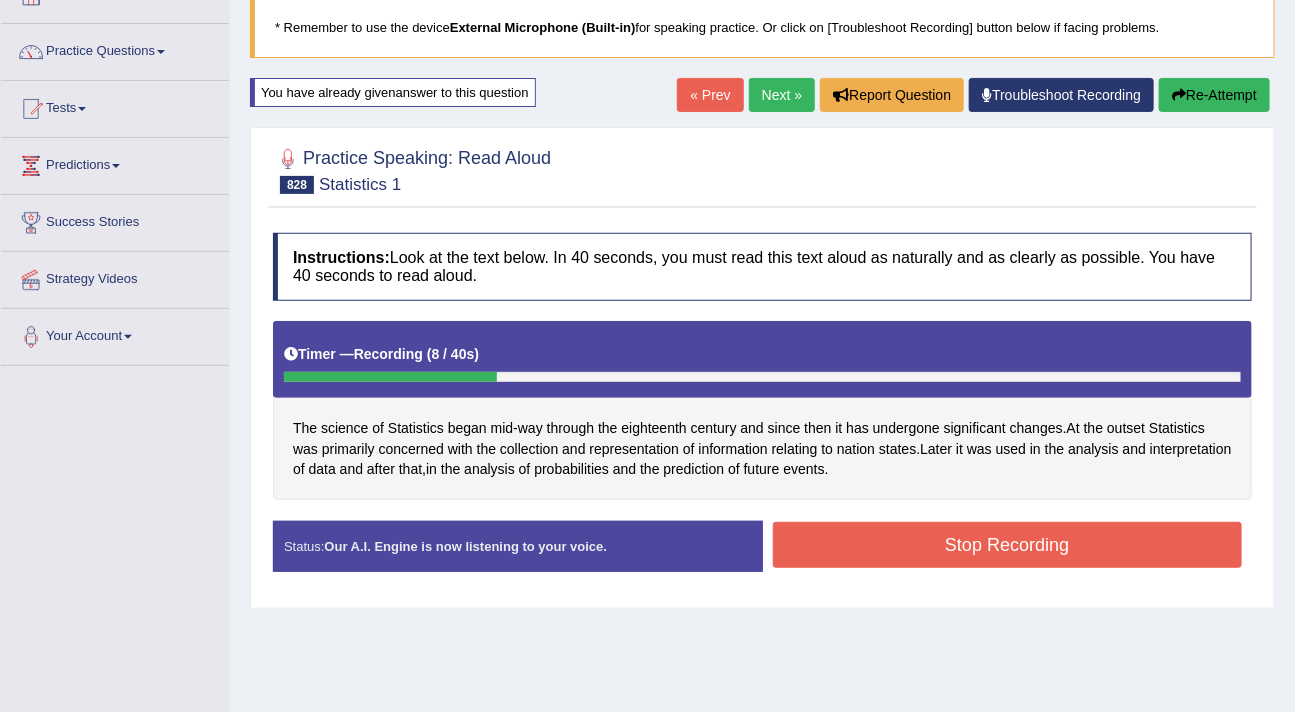 click on "Re-Attempt" at bounding box center (1214, 95) 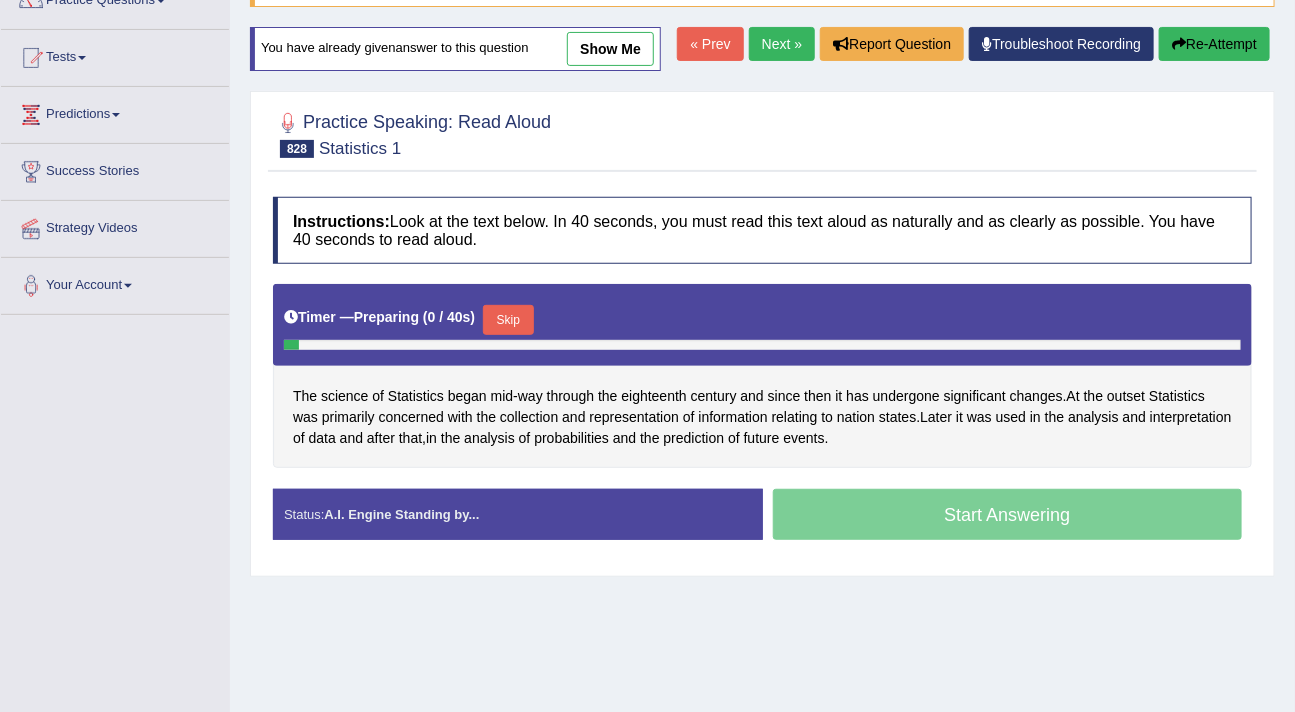 scroll, scrollTop: 183, scrollLeft: 0, axis: vertical 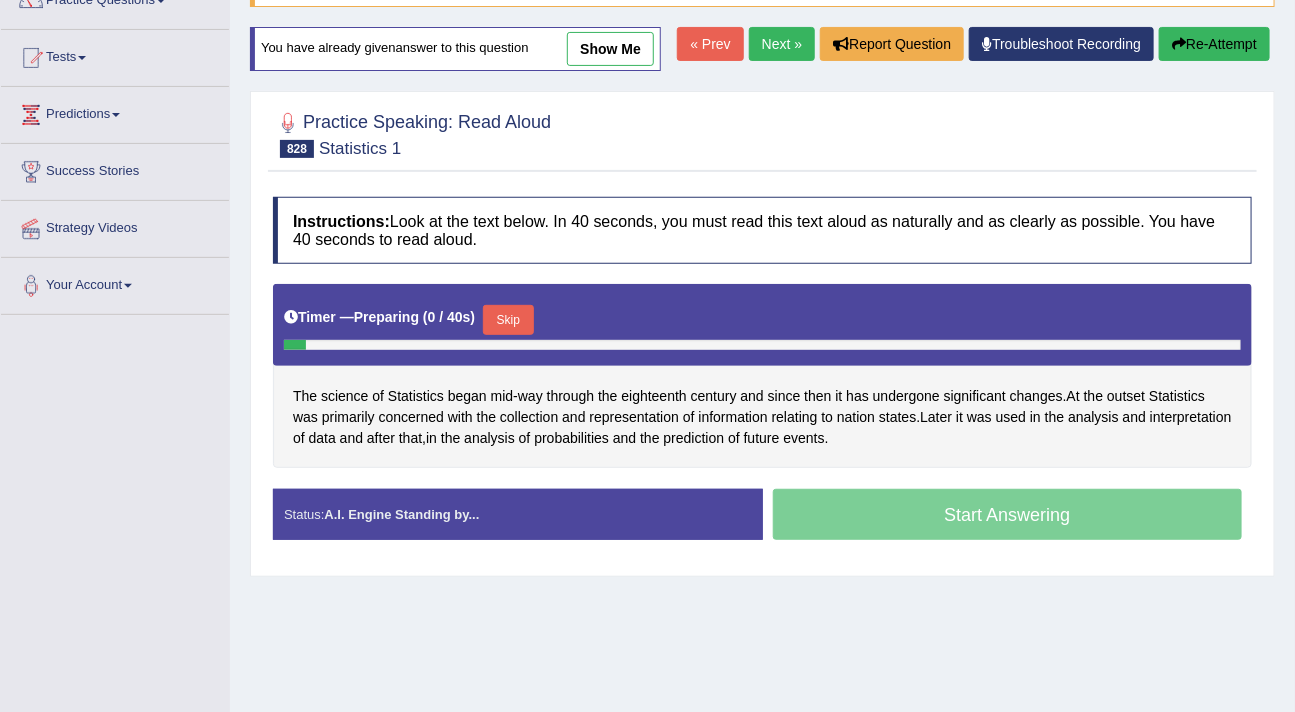 click on "Skip" at bounding box center [508, 320] 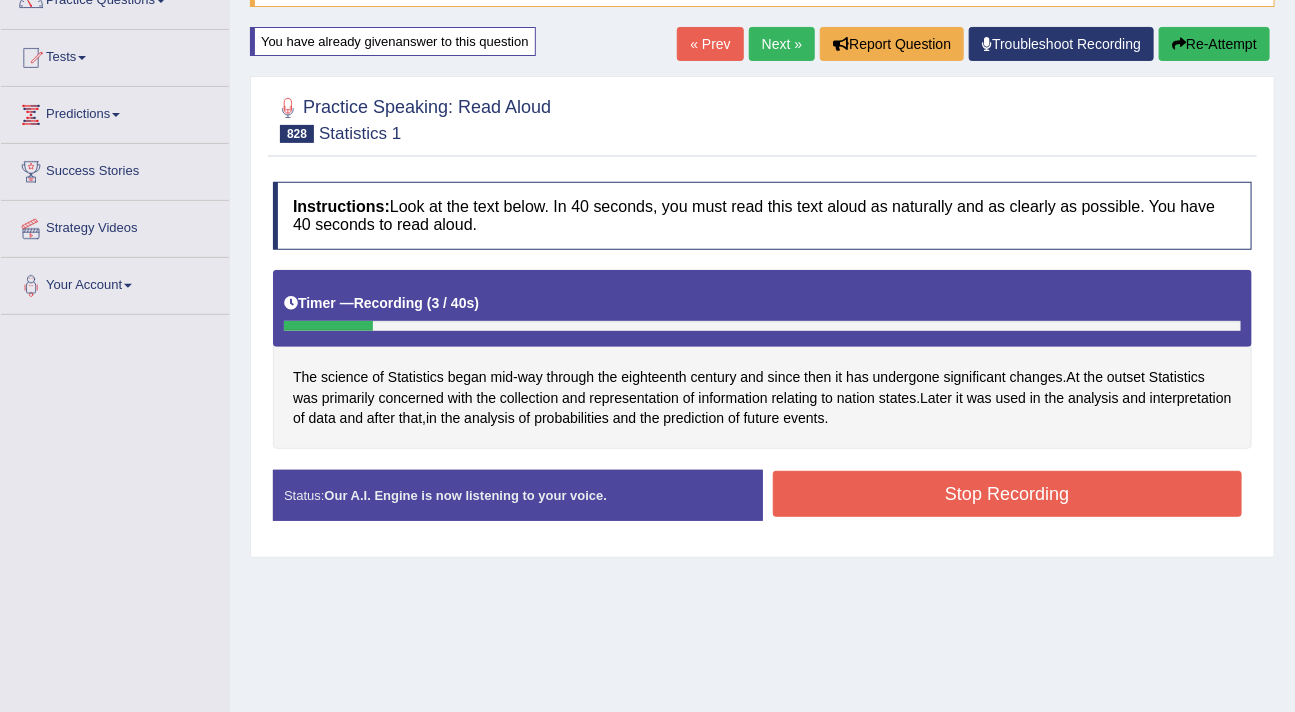 click on "Re-Attempt" at bounding box center [1214, 44] 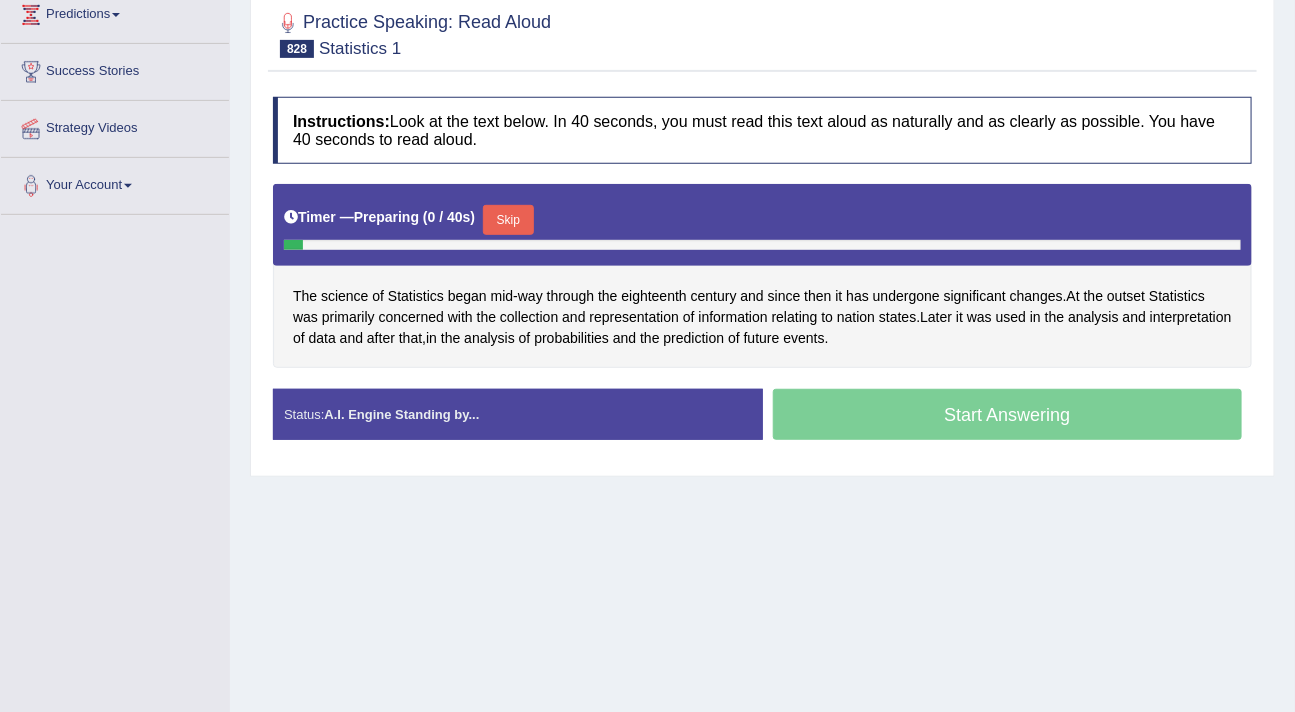scroll, scrollTop: 283, scrollLeft: 0, axis: vertical 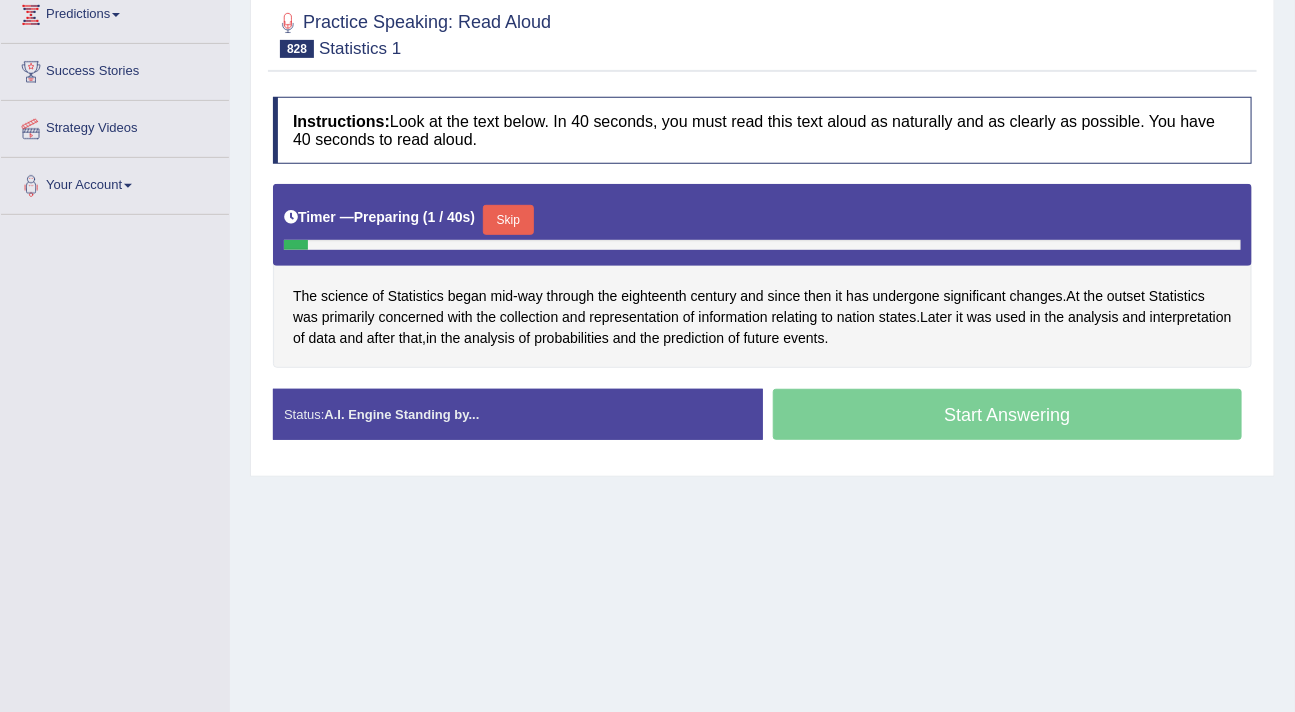 click on "Skip" at bounding box center [508, 220] 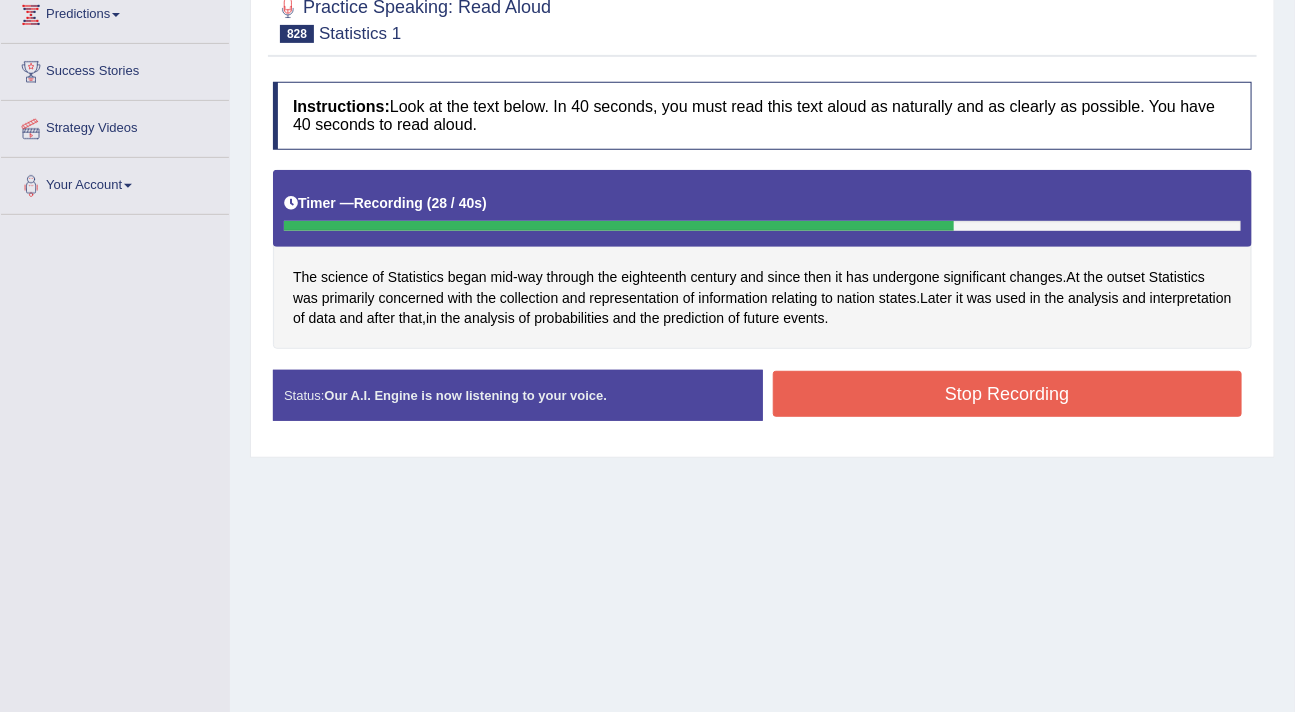 click on "Stop Recording" at bounding box center (1008, 394) 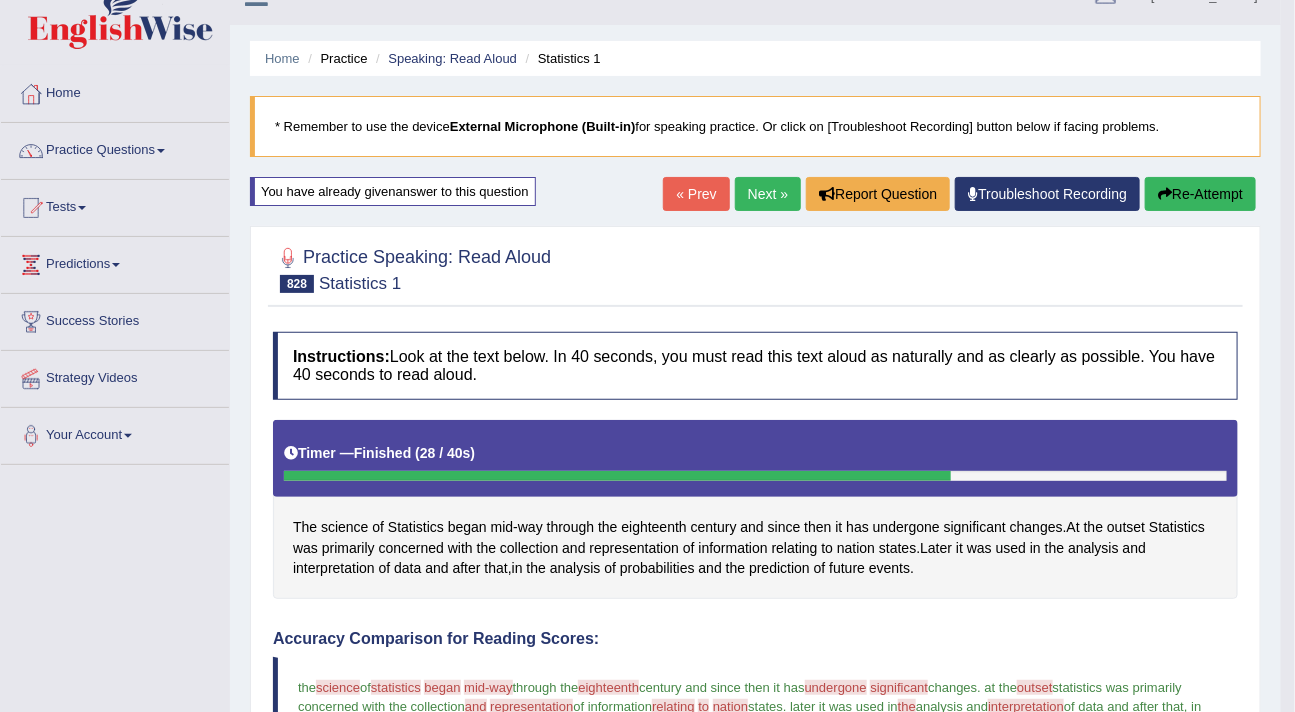 scroll, scrollTop: 0, scrollLeft: 0, axis: both 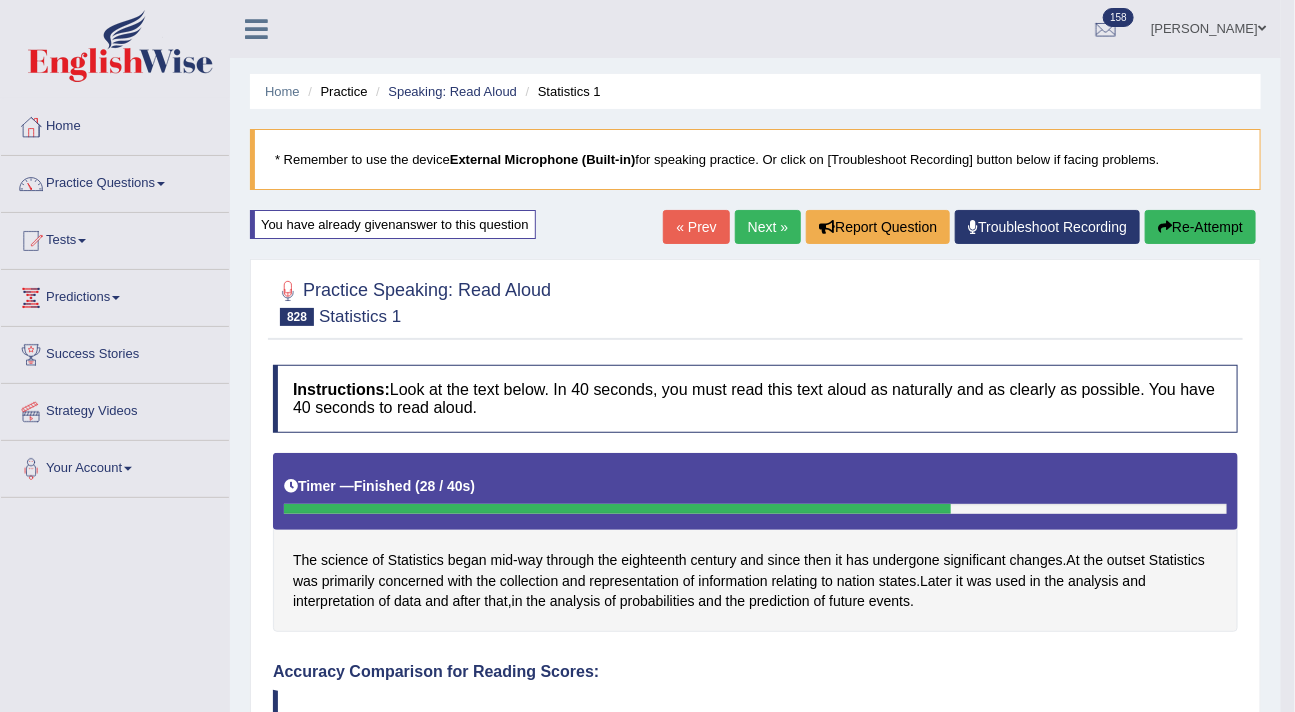 click on "Re-Attempt" at bounding box center [1200, 227] 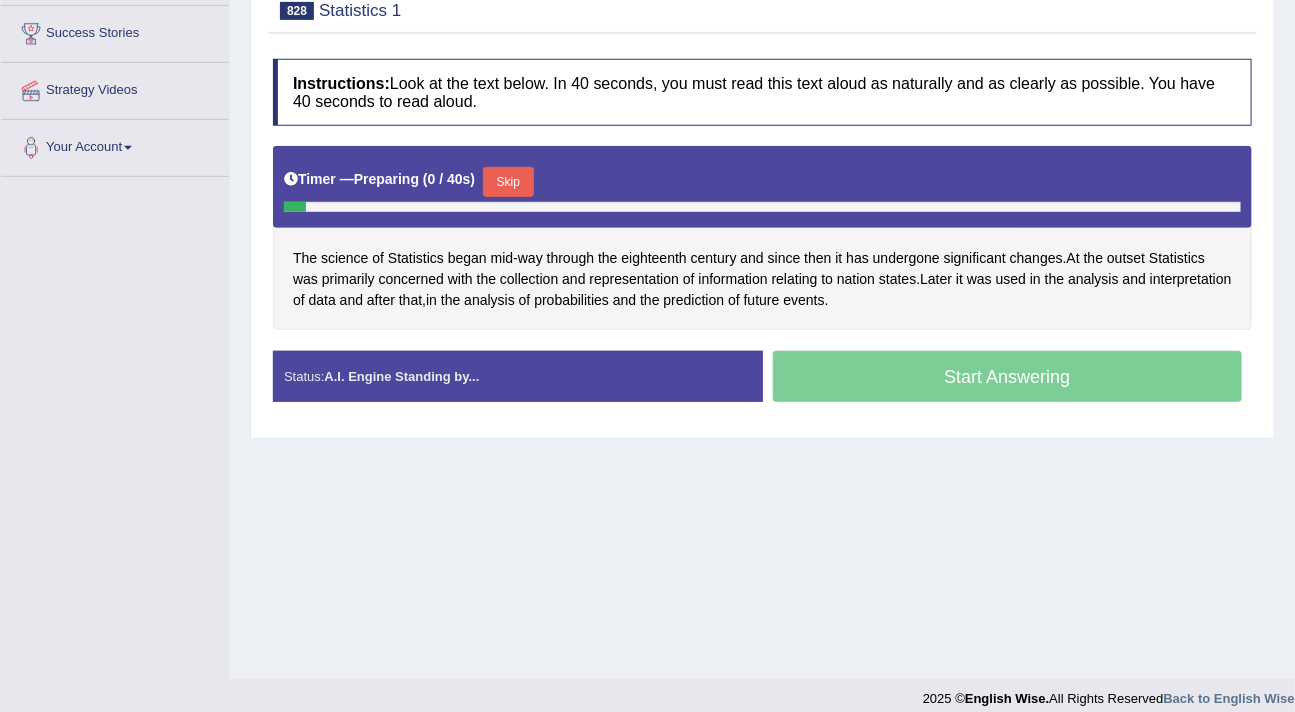 scroll, scrollTop: 321, scrollLeft: 0, axis: vertical 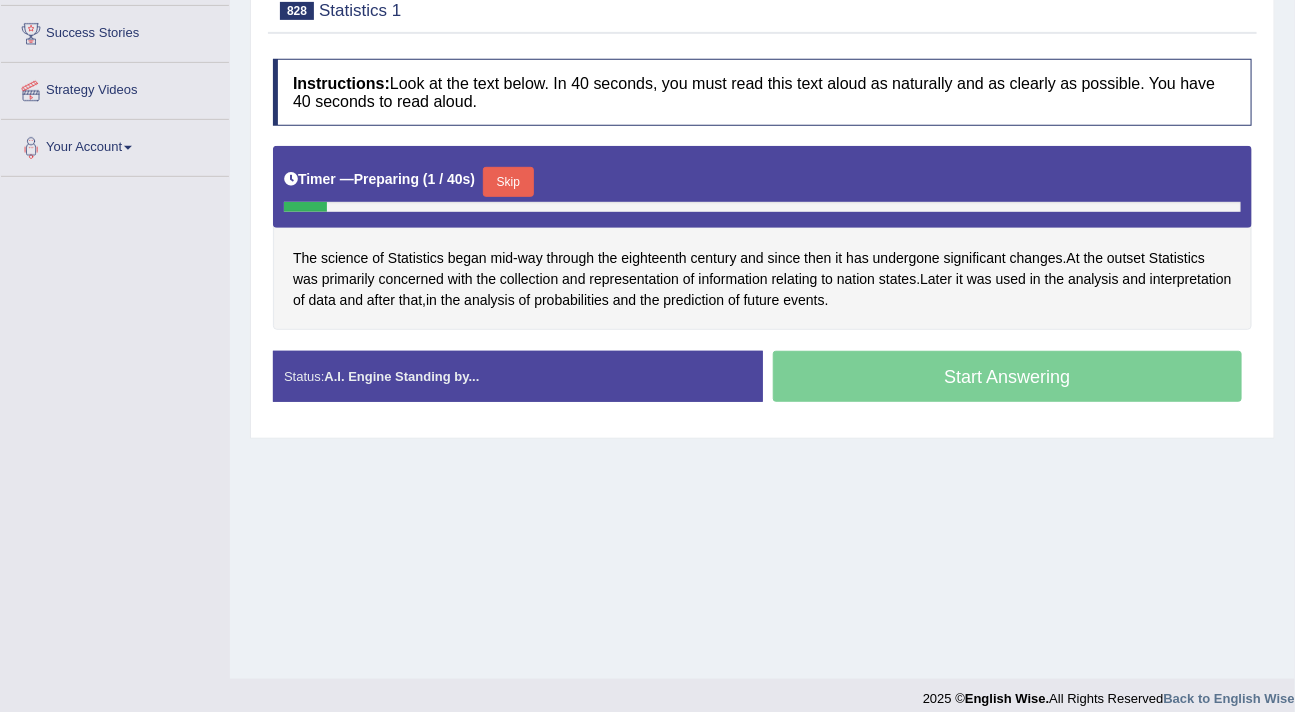 click on "Skip" at bounding box center (508, 182) 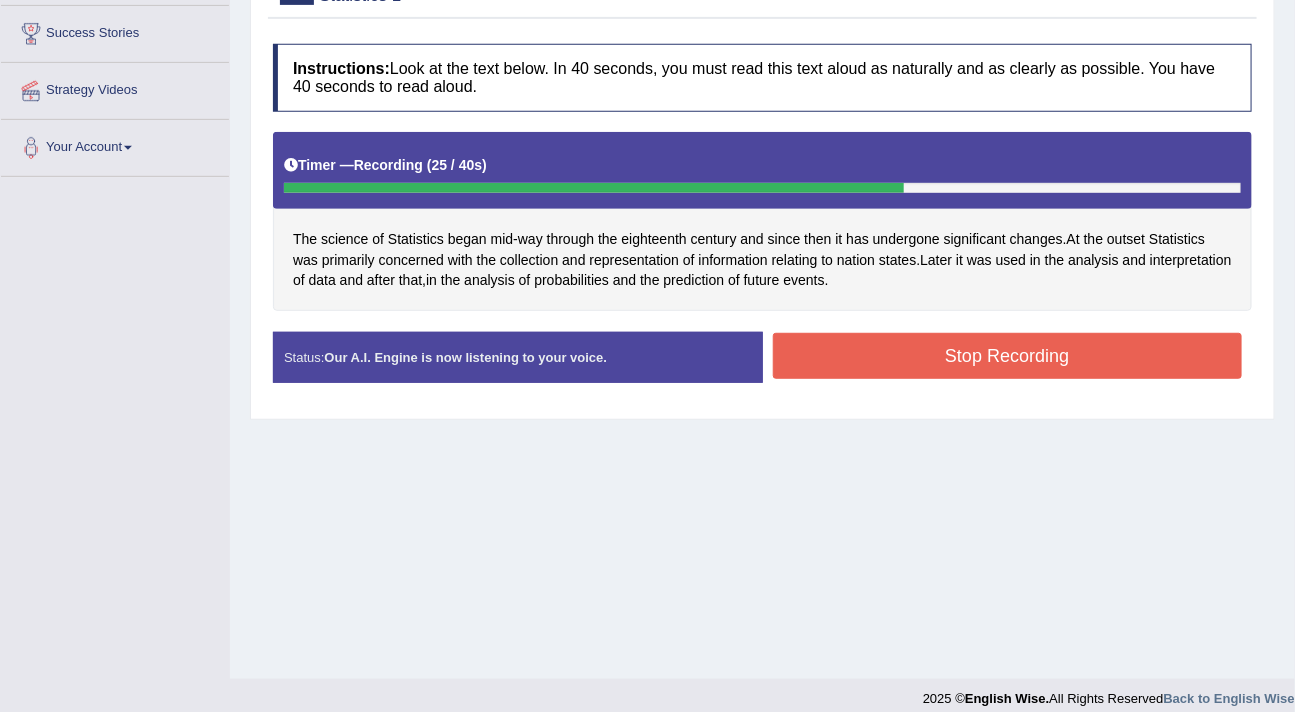click on "Stop Recording" at bounding box center (1008, 356) 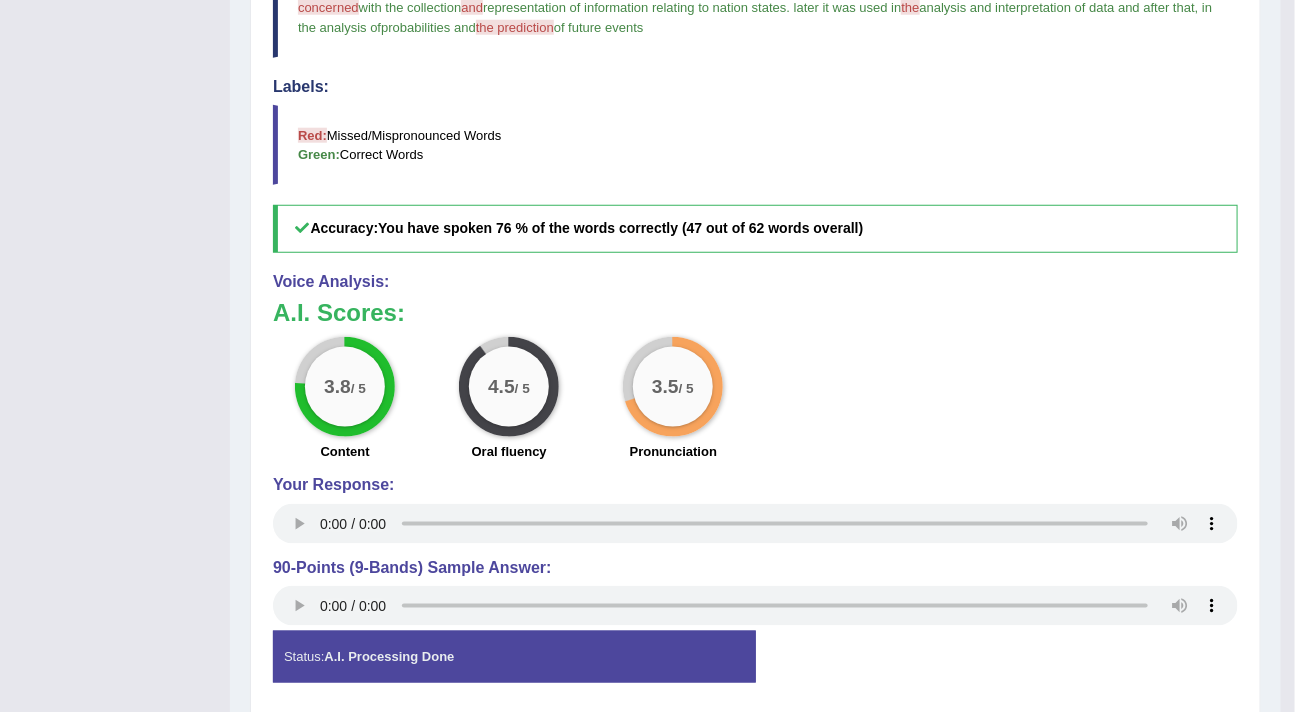 scroll, scrollTop: 740, scrollLeft: 0, axis: vertical 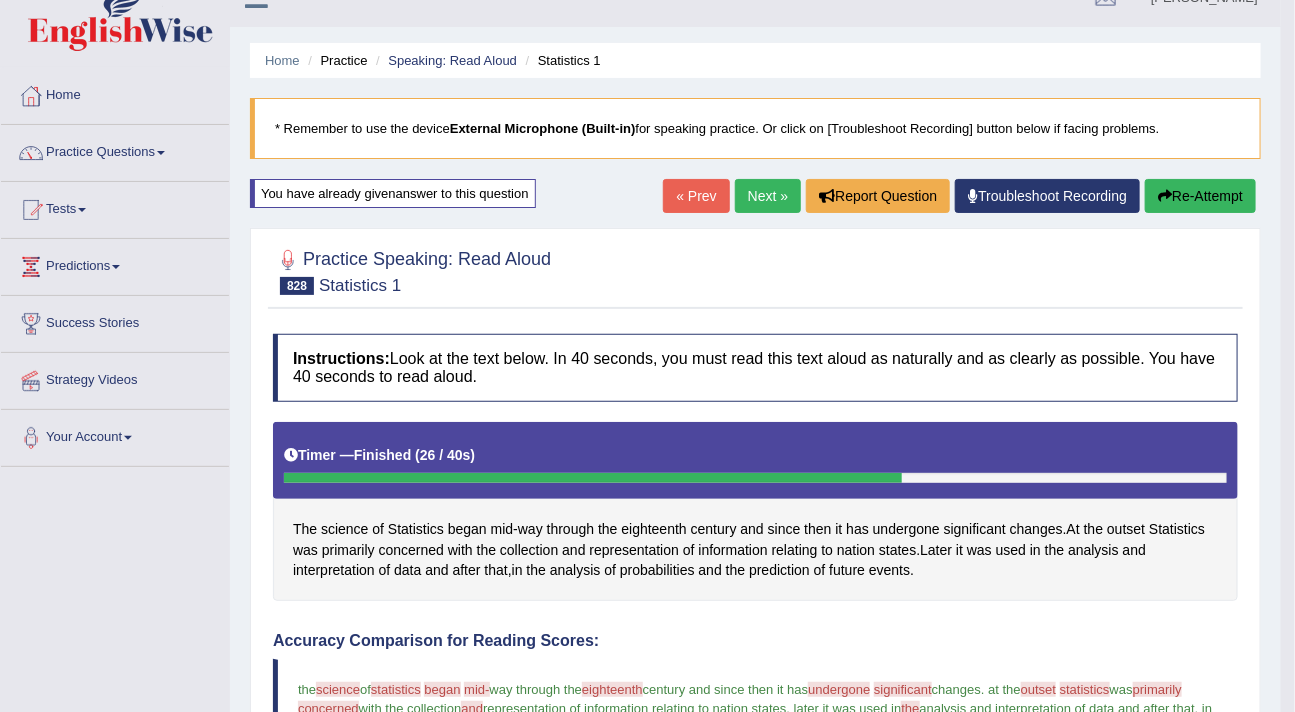 click on "Next »" at bounding box center [768, 196] 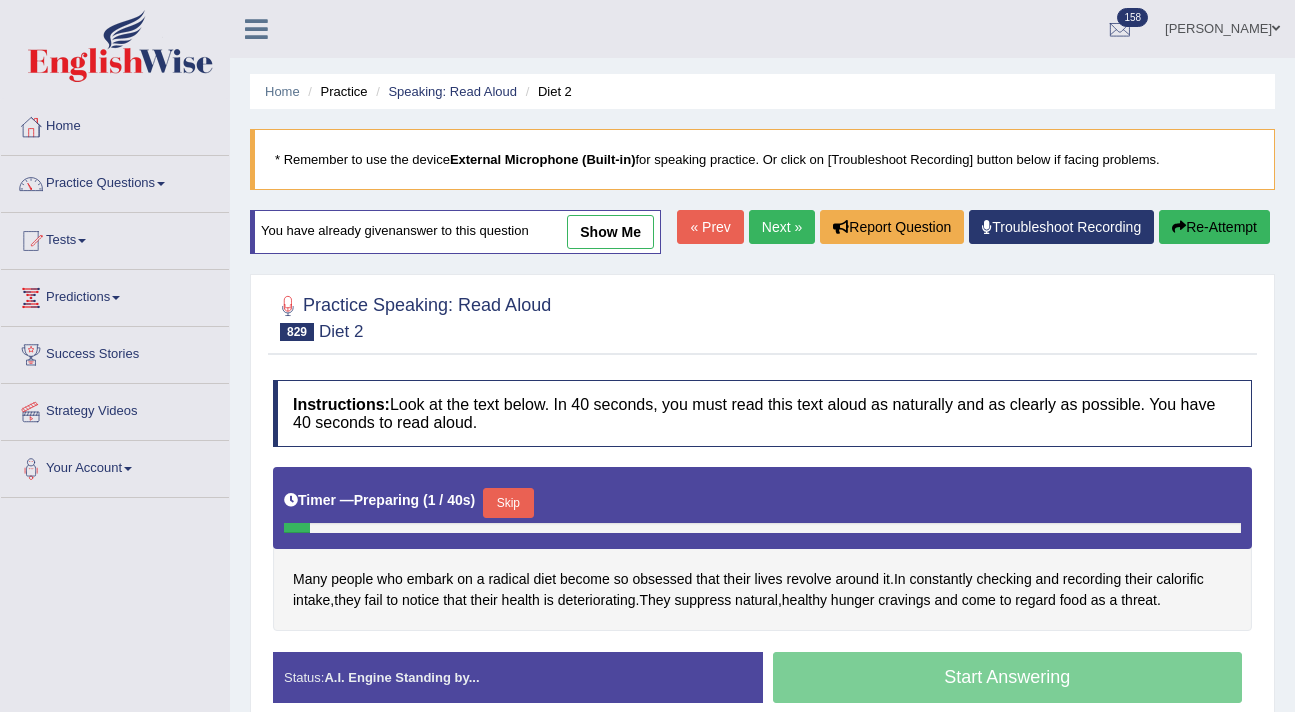 scroll, scrollTop: 338, scrollLeft: 0, axis: vertical 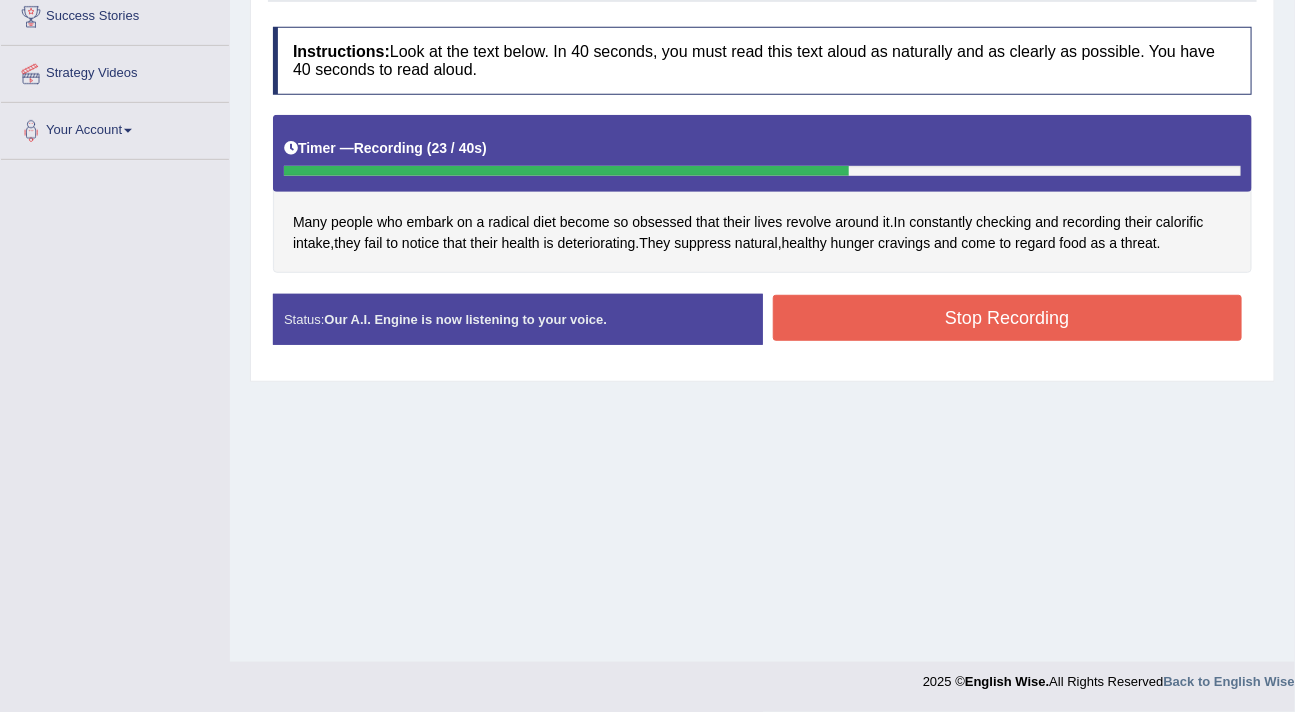 click on "Stop Recording" at bounding box center [1008, 318] 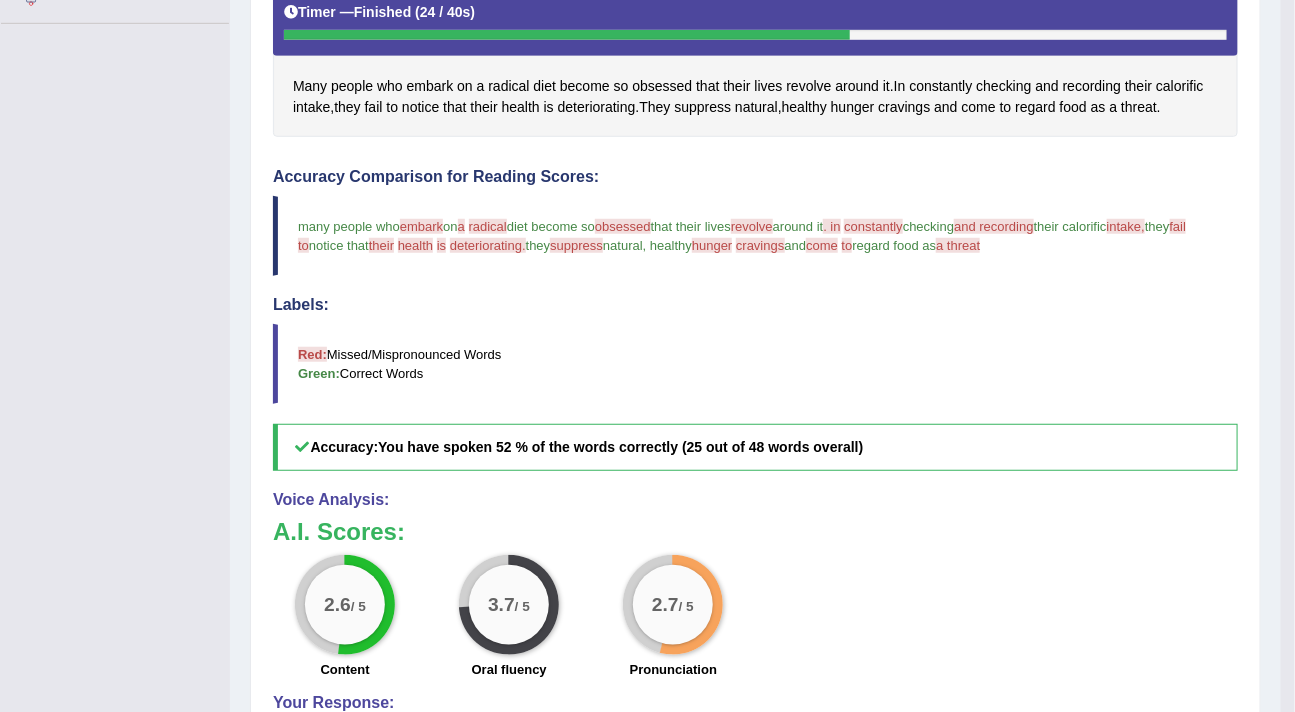 scroll, scrollTop: 0, scrollLeft: 0, axis: both 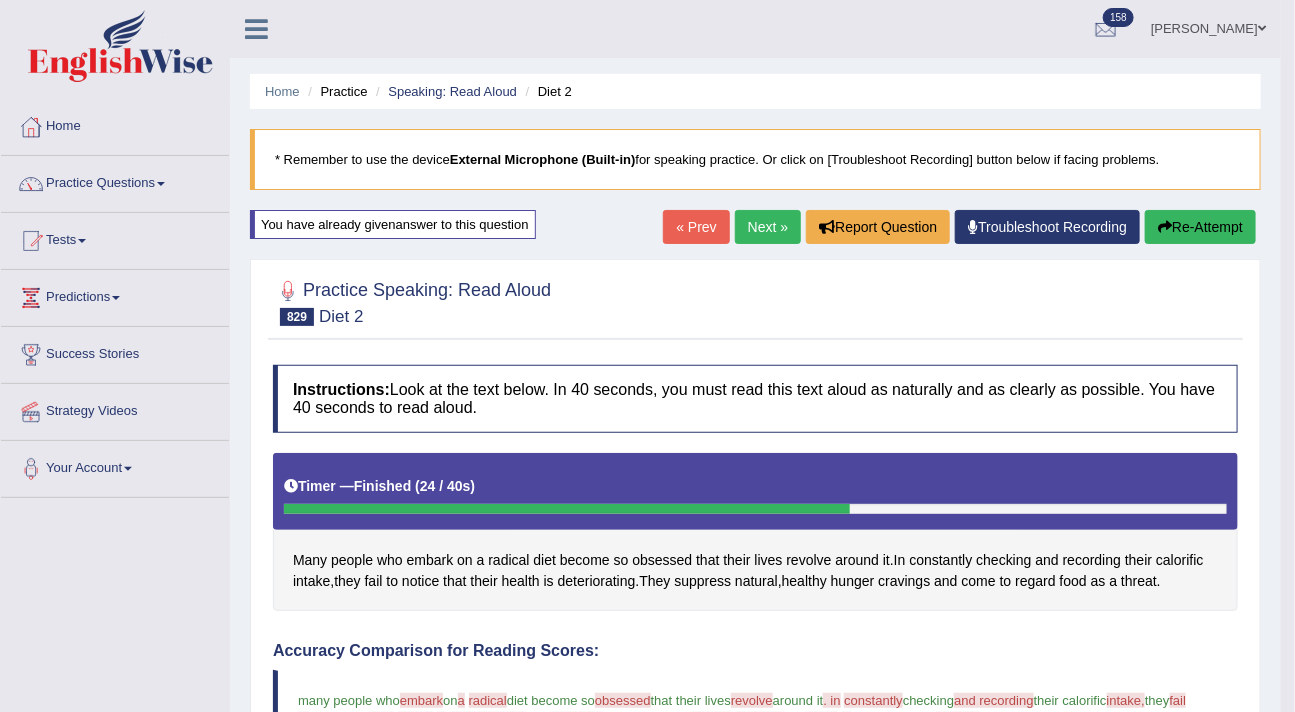 click on "Re-Attempt" at bounding box center (1200, 227) 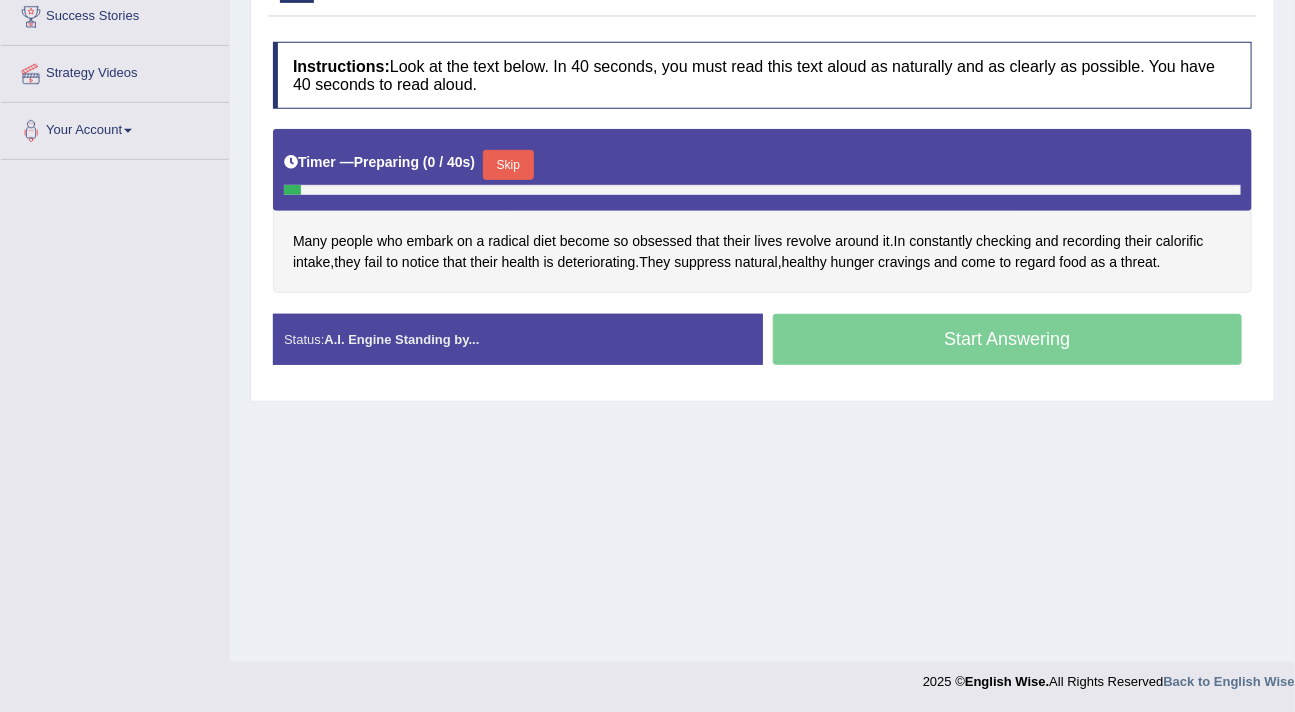 scroll, scrollTop: 338, scrollLeft: 0, axis: vertical 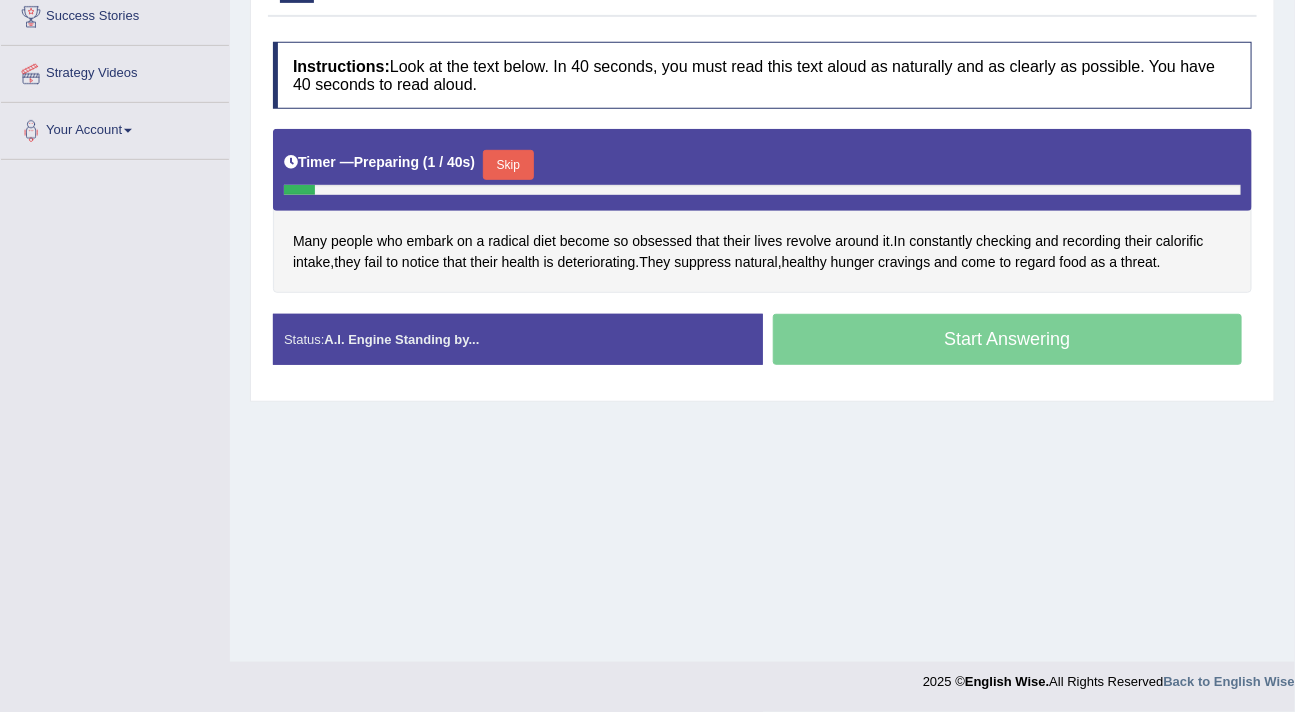 click on "Skip" at bounding box center (508, 165) 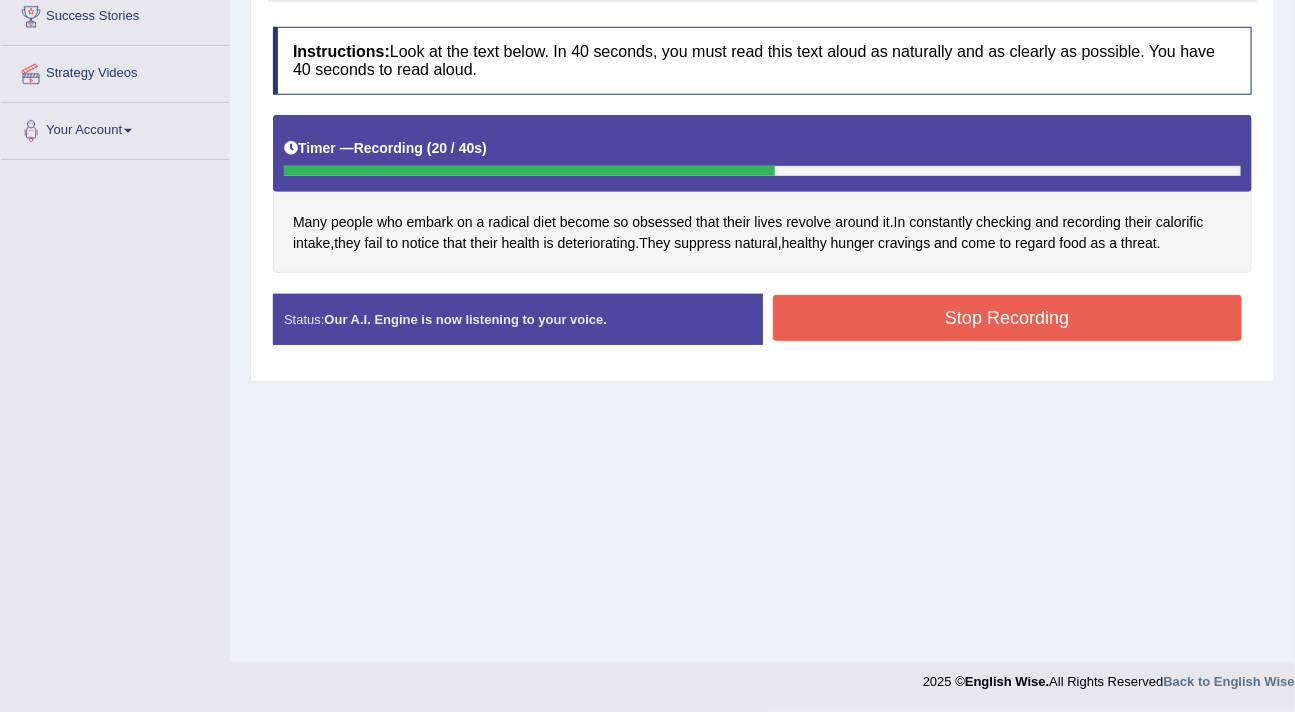 click on "Stop Recording" at bounding box center [1008, 320] 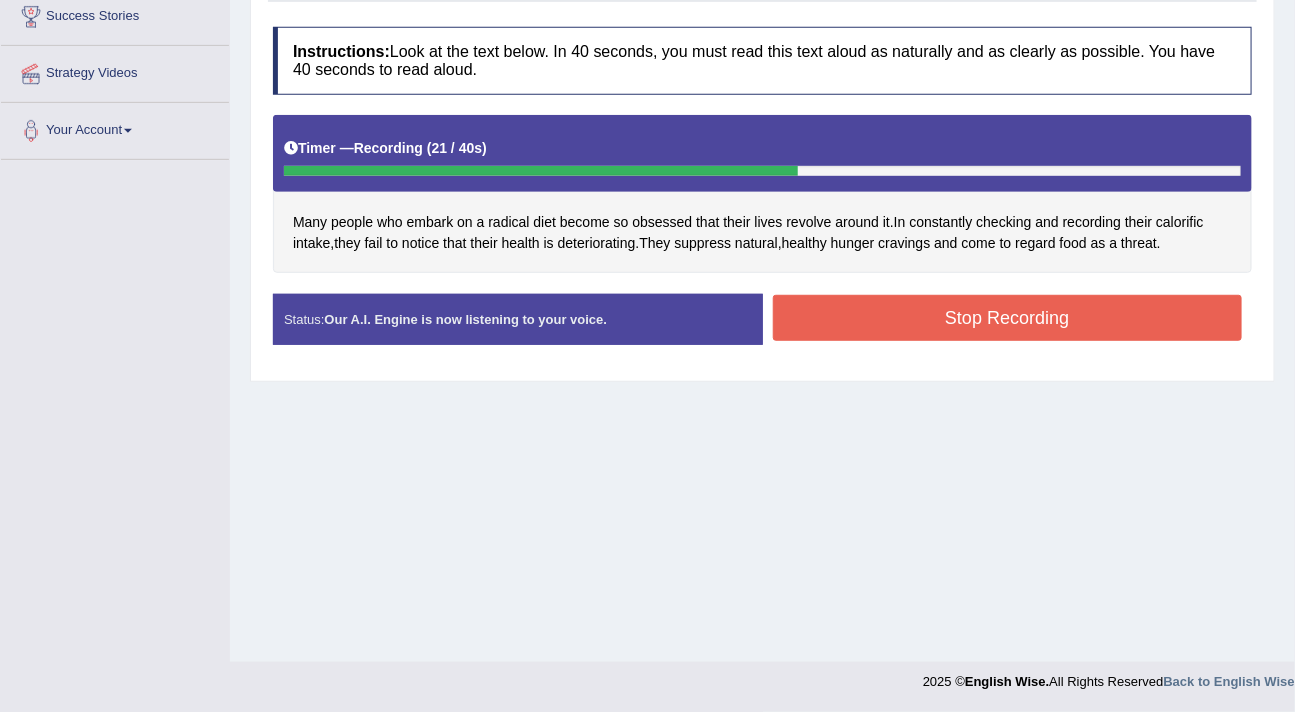 click on "Stop Recording" at bounding box center [1008, 318] 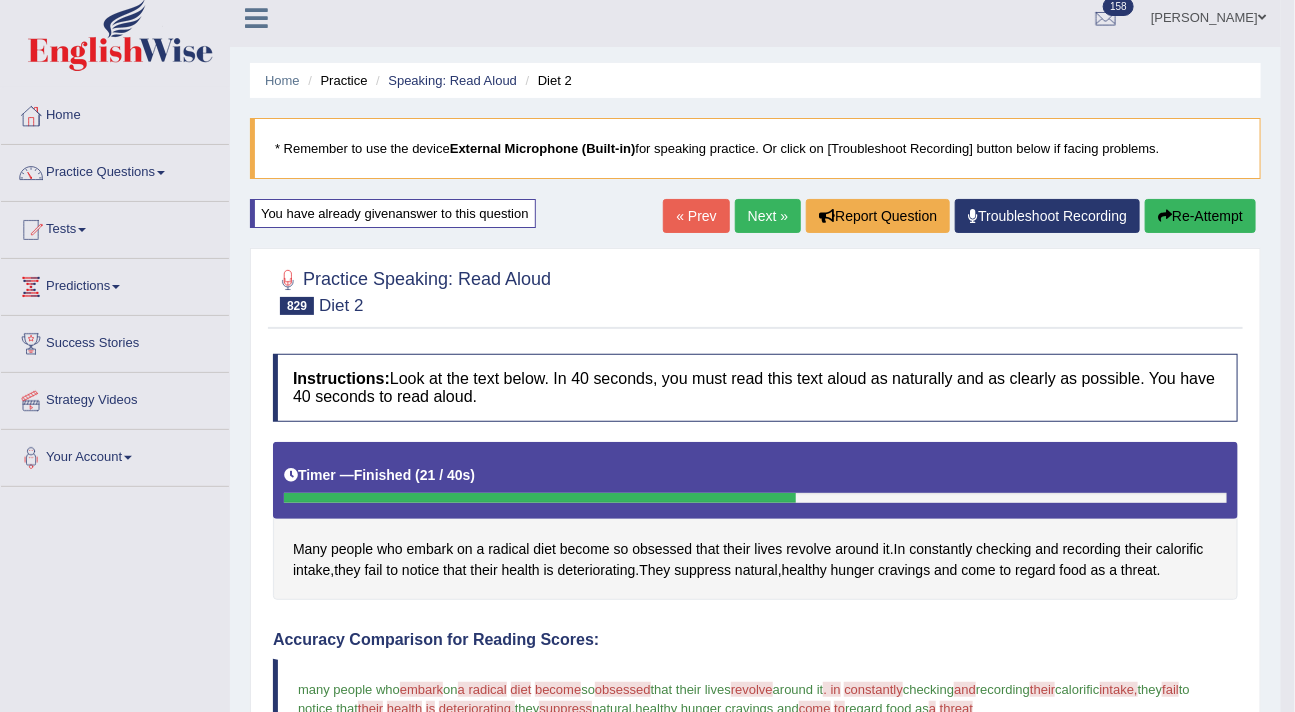 scroll, scrollTop: 0, scrollLeft: 0, axis: both 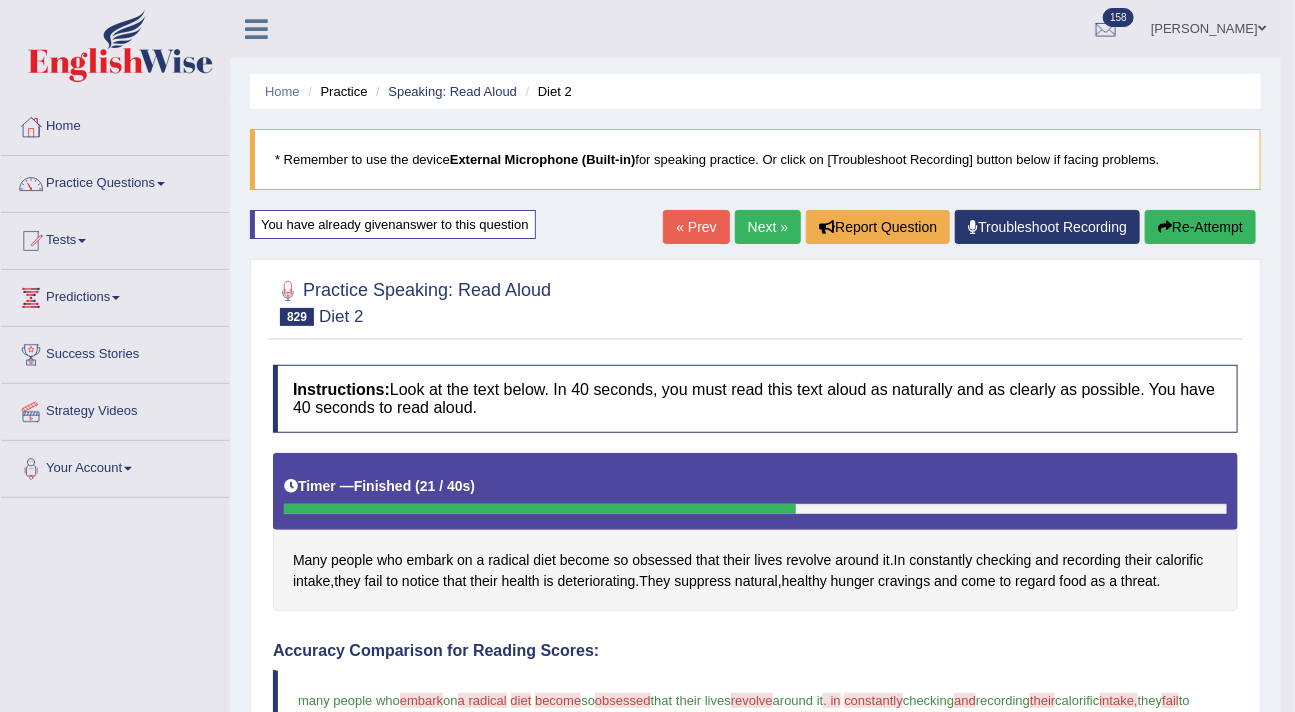 click on "Next »" at bounding box center [768, 227] 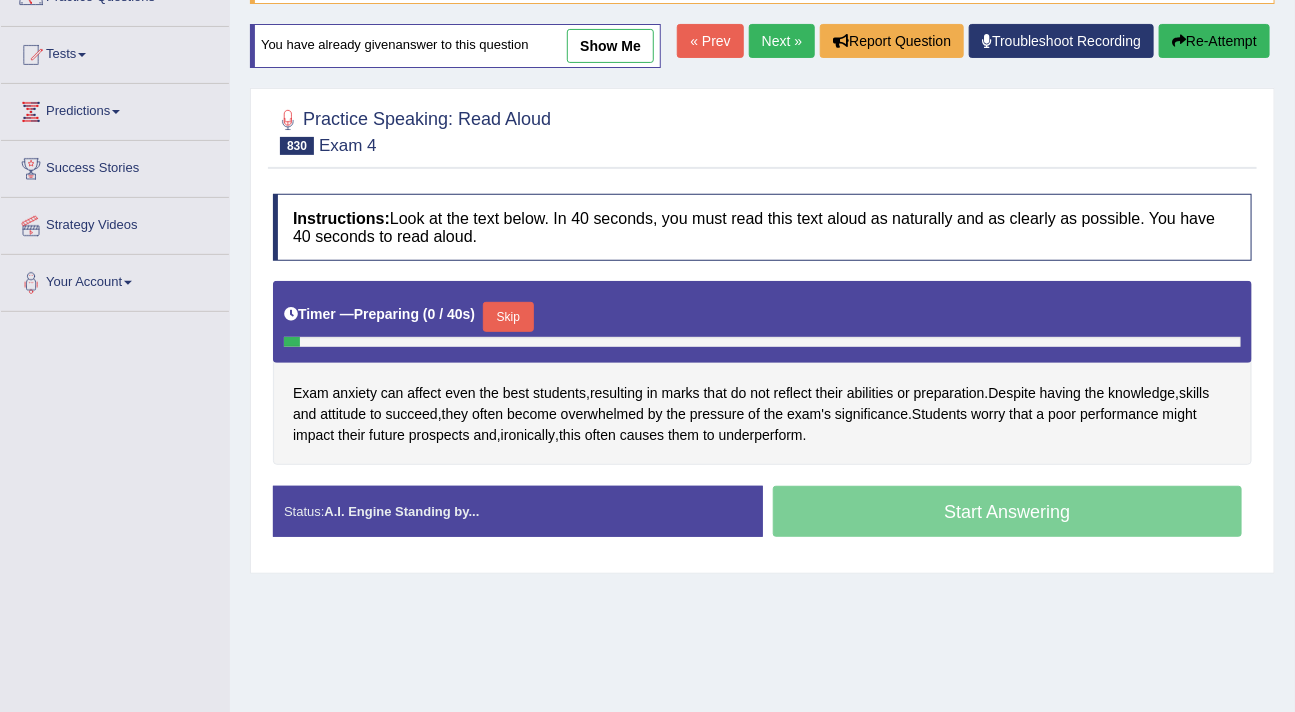 scroll, scrollTop: 186, scrollLeft: 0, axis: vertical 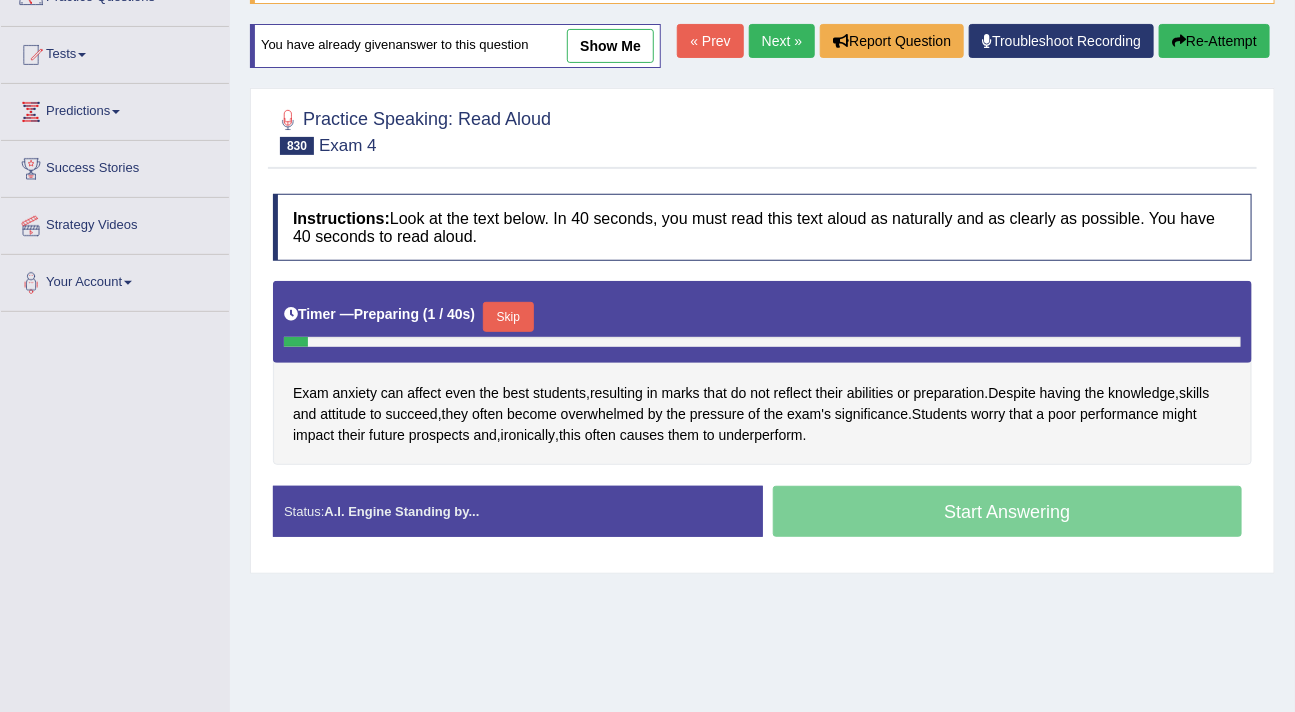 click on "Skip" at bounding box center (508, 317) 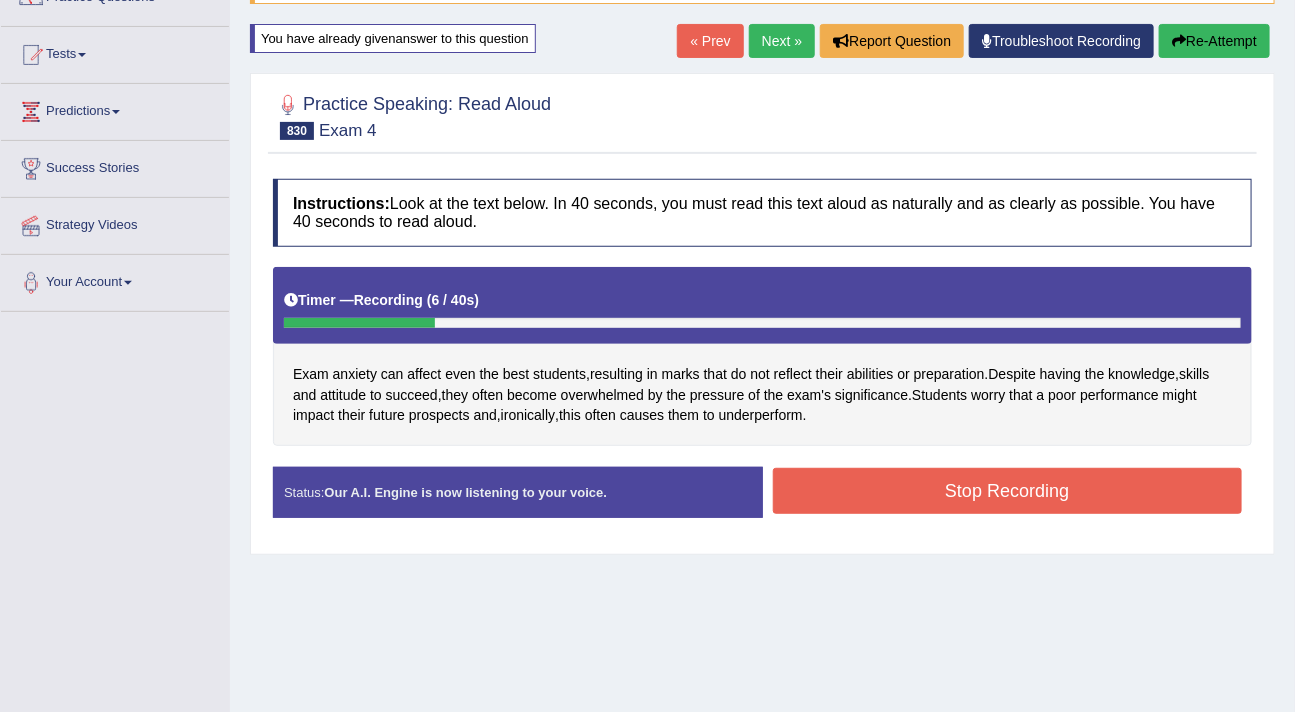 click on "Re-Attempt" at bounding box center [1214, 41] 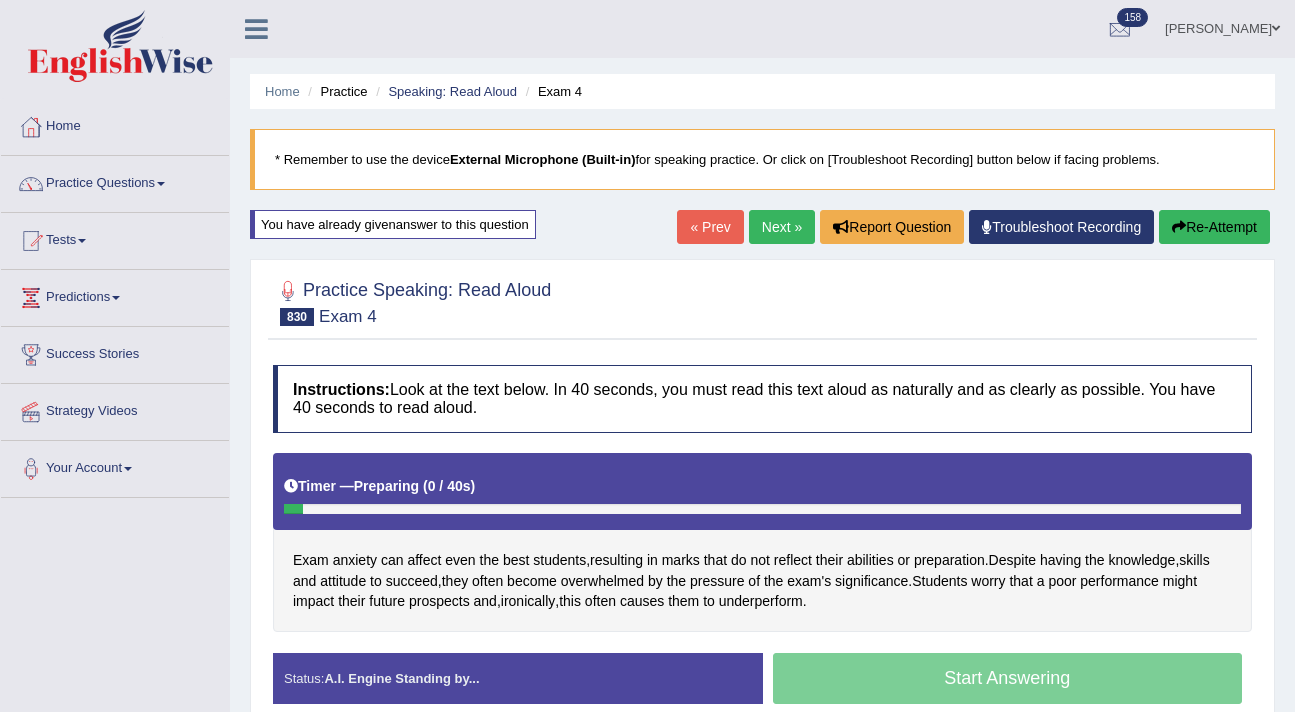 scroll, scrollTop: 186, scrollLeft: 0, axis: vertical 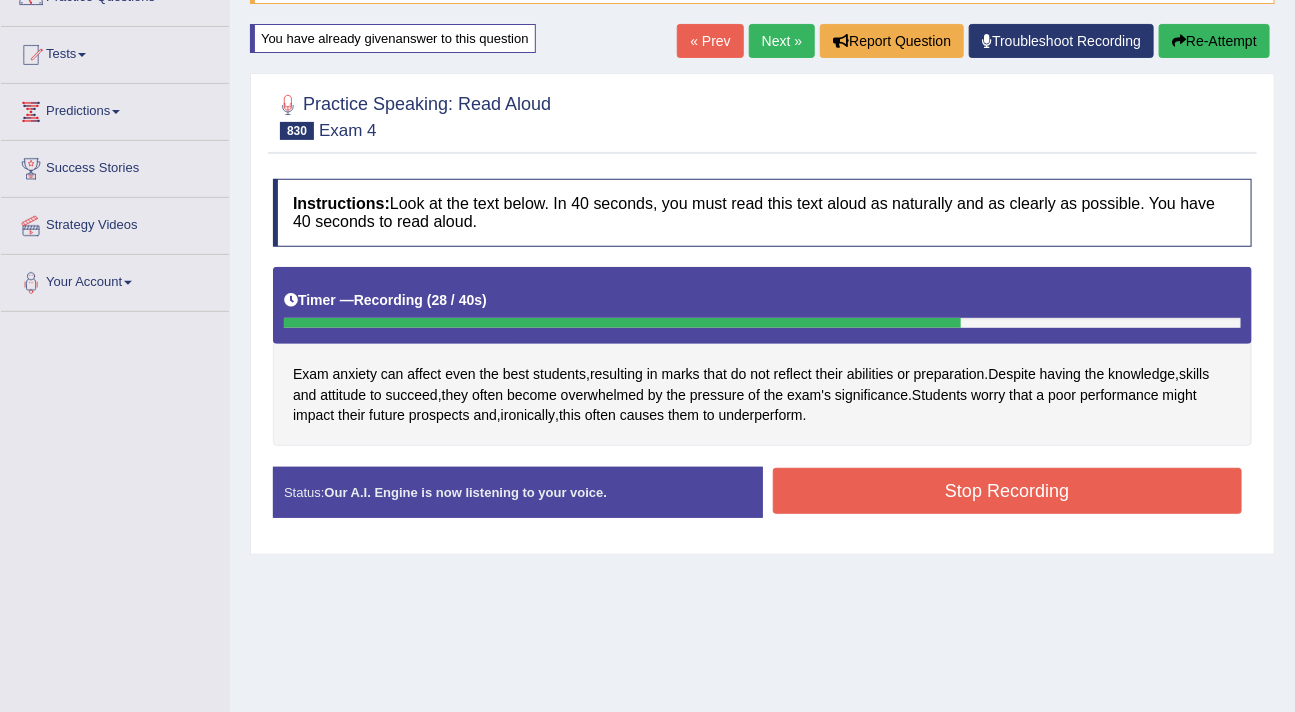 click on "Instructions:  Look at the text below. In 40 seconds, you must read this text aloud as naturally and as clearly as possible. You have 40 seconds to read aloud.
Timer —  Recording   ( 28 / 40s ) Exam   anxiety   can   affect   even   the   best   students ,  resulting   in   marks   that   do   not   reflect   their   abilities   or   preparation .  Despite   having   the   knowledge ,  skills   and   attitude   to   succeed ,  they   often   become   overwhelmed   by   the   pressure   of   the   exam's   significance .  Students   worry   that   a   poor   performance   might   impact   their   future   prospects   and ,  ironically ,  this   often   causes   them   to   underperform . Created with Highcharts 7.1.2 Too low Too high Time Pitch meter: 0 10 20 30 40 Created with Highcharts 7.1.2 Great Too slow Too fast Time Speech pace meter: 0 10 20 30 40 Accuracy Comparison for Reading Scores: Labels:
Red:  Missed/Mispronounced Words
Green:  Correct Words  Accuracy:" at bounding box center (762, 356) 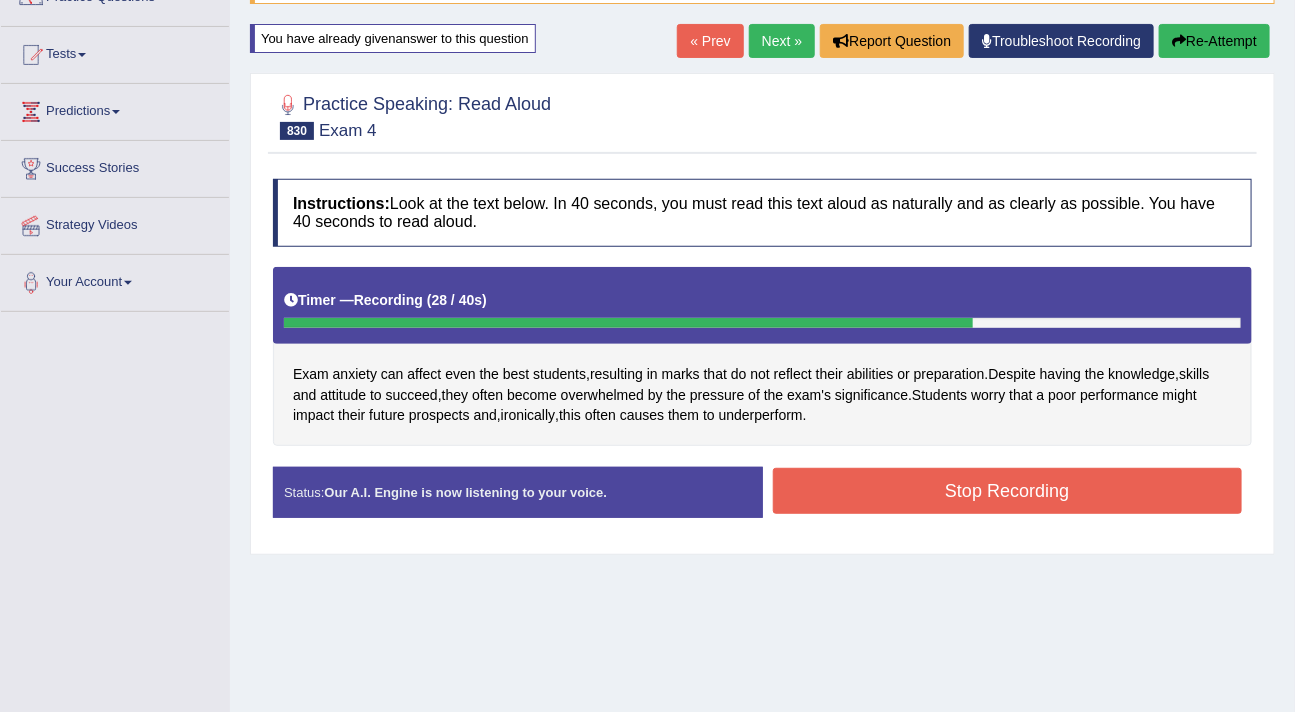 click on "Stop Recording" at bounding box center (1008, 491) 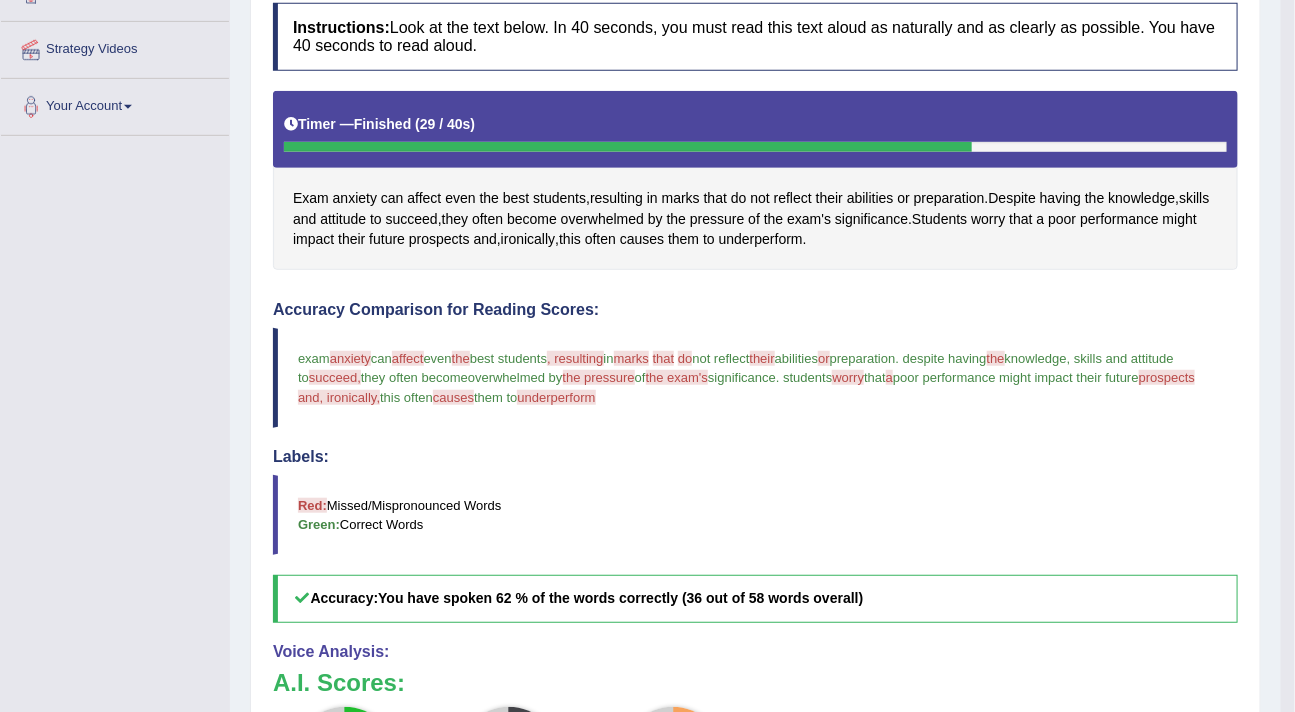 scroll, scrollTop: 0, scrollLeft: 0, axis: both 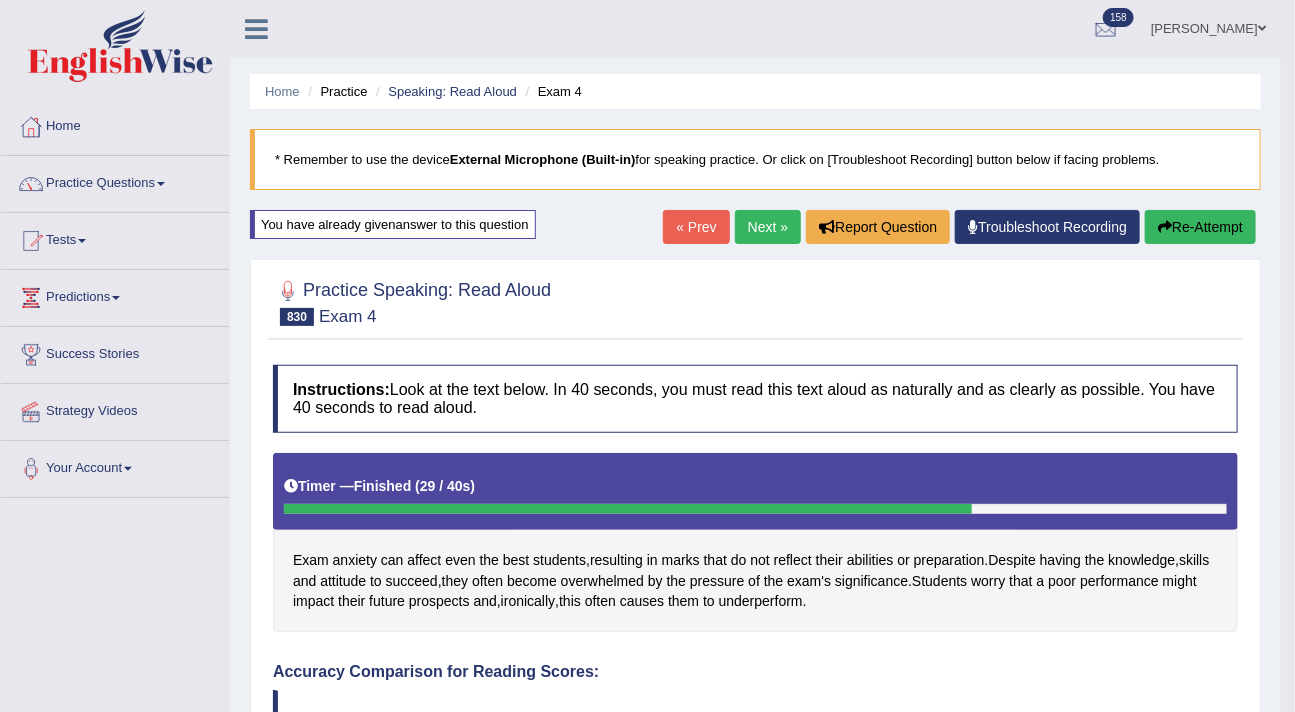 click on "Re-Attempt" at bounding box center (1200, 227) 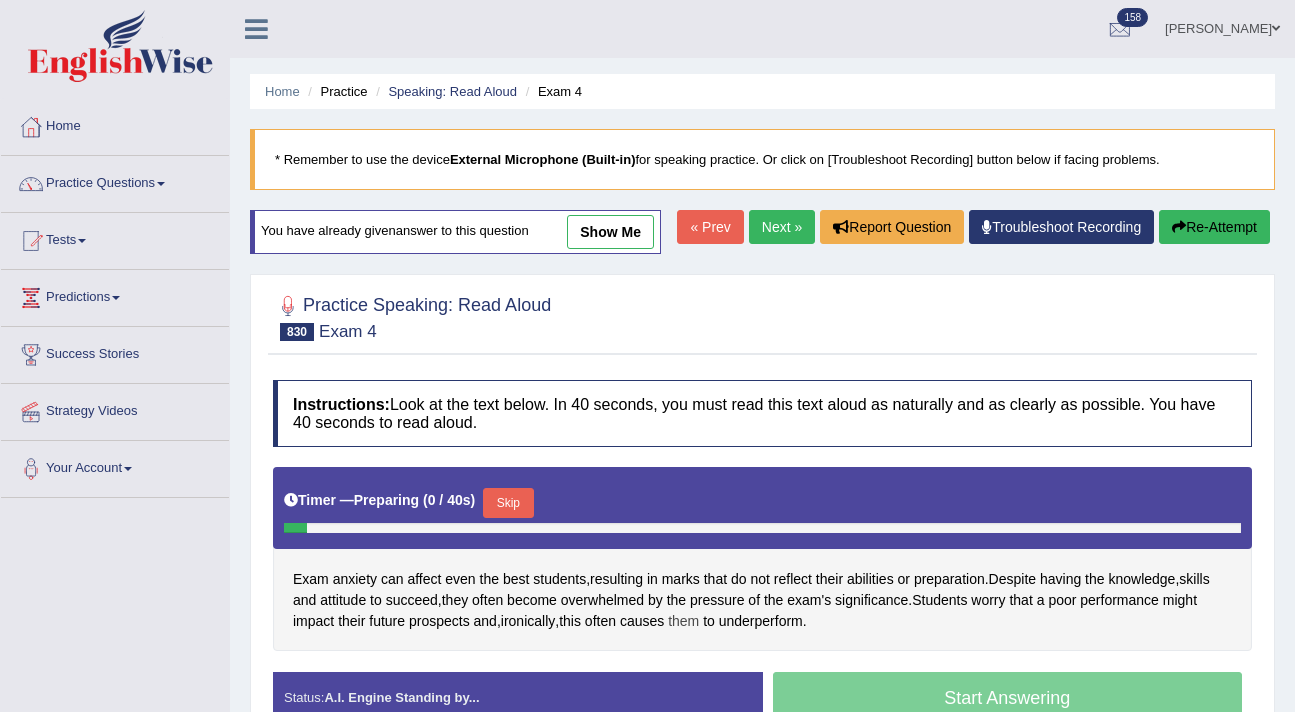 scroll, scrollTop: 338, scrollLeft: 0, axis: vertical 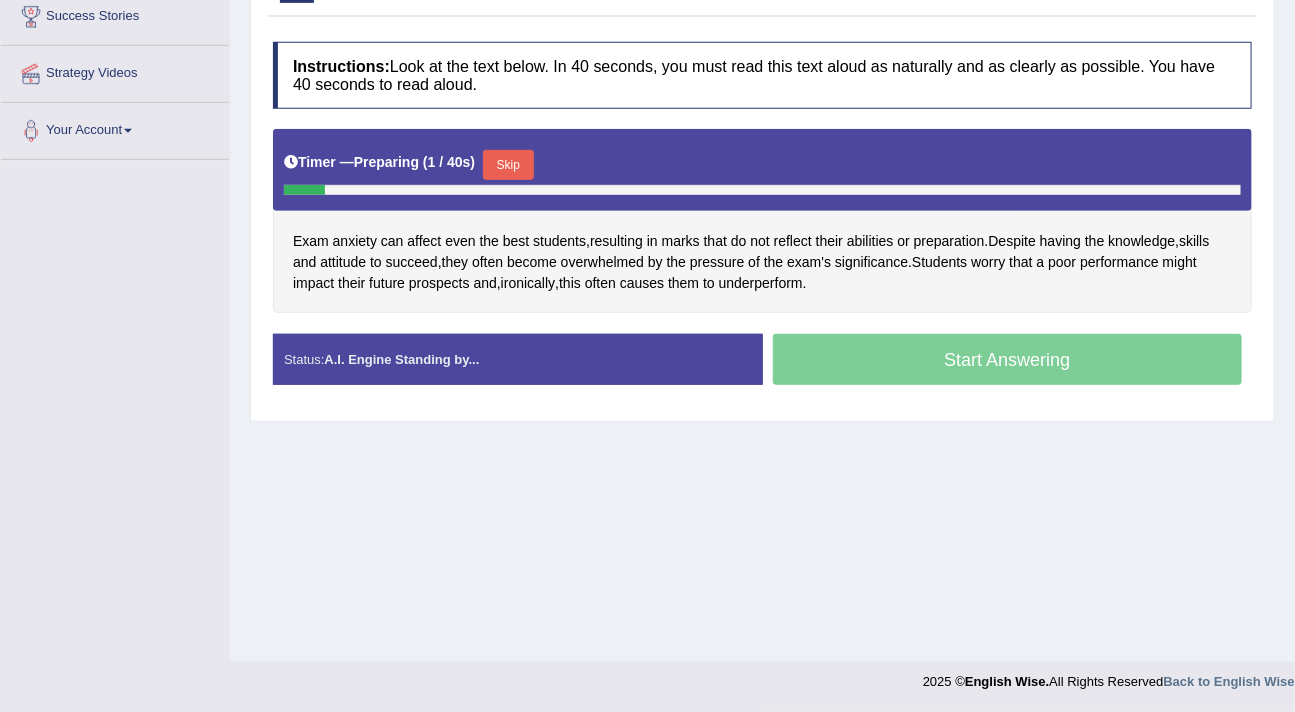 click on "Skip" at bounding box center (508, 165) 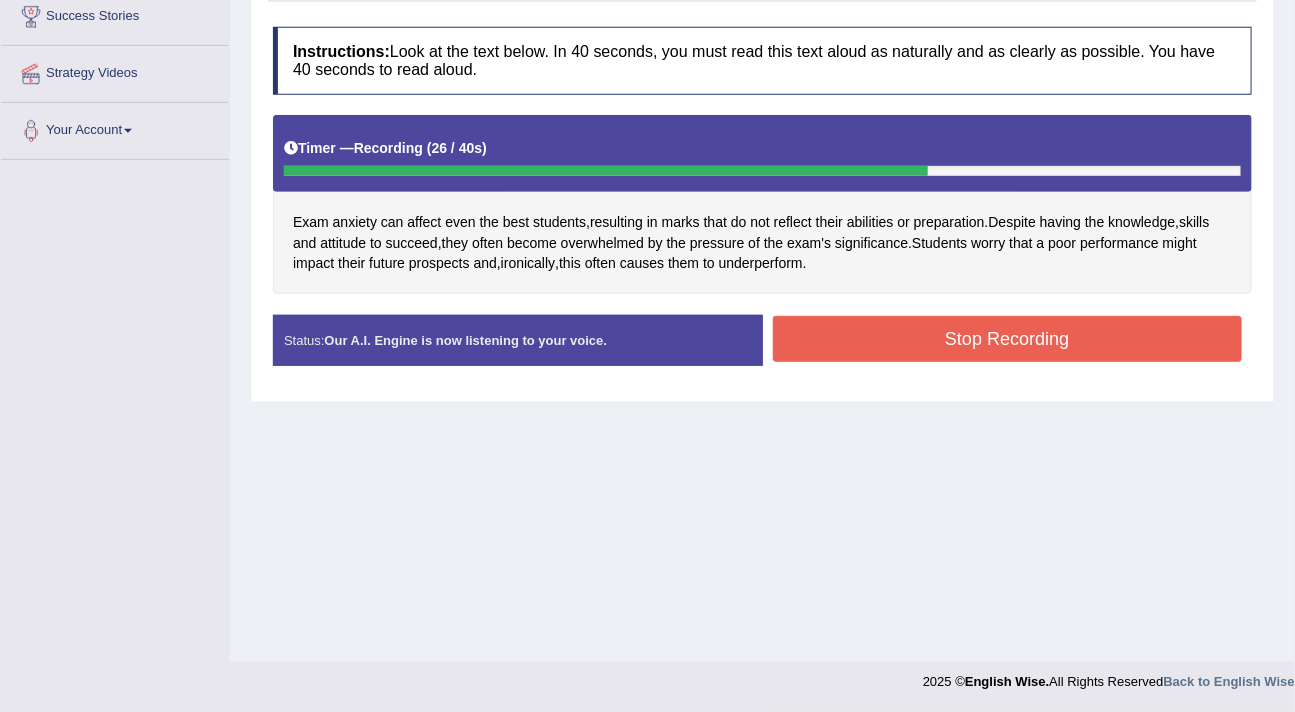 click on "Stop Recording" at bounding box center (1008, 339) 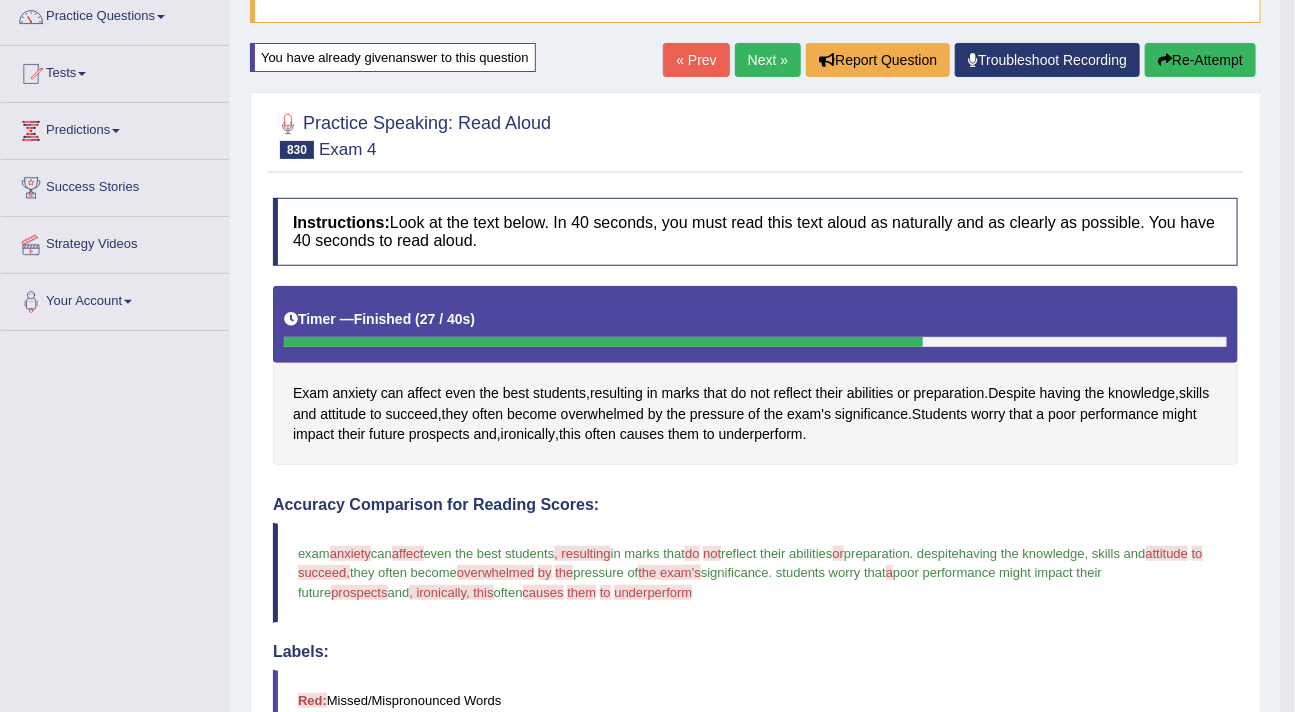 scroll, scrollTop: 0, scrollLeft: 0, axis: both 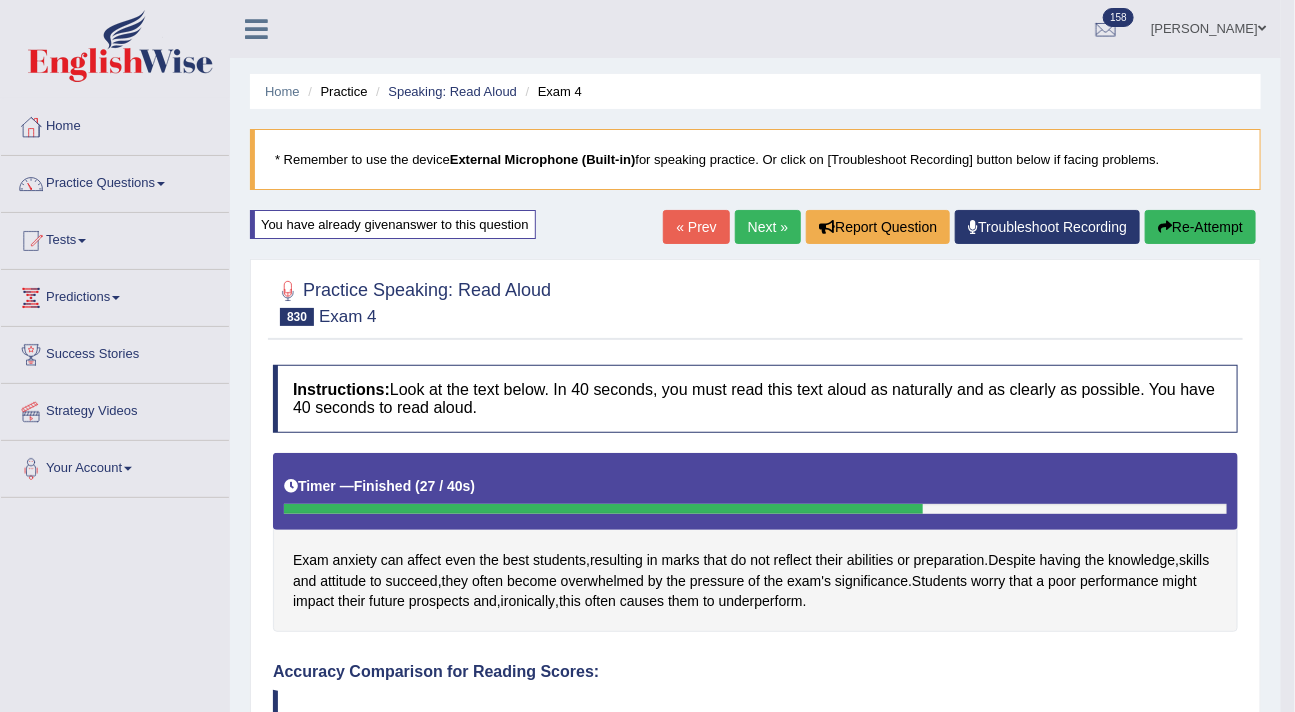 click on "Re-Attempt" at bounding box center [1200, 227] 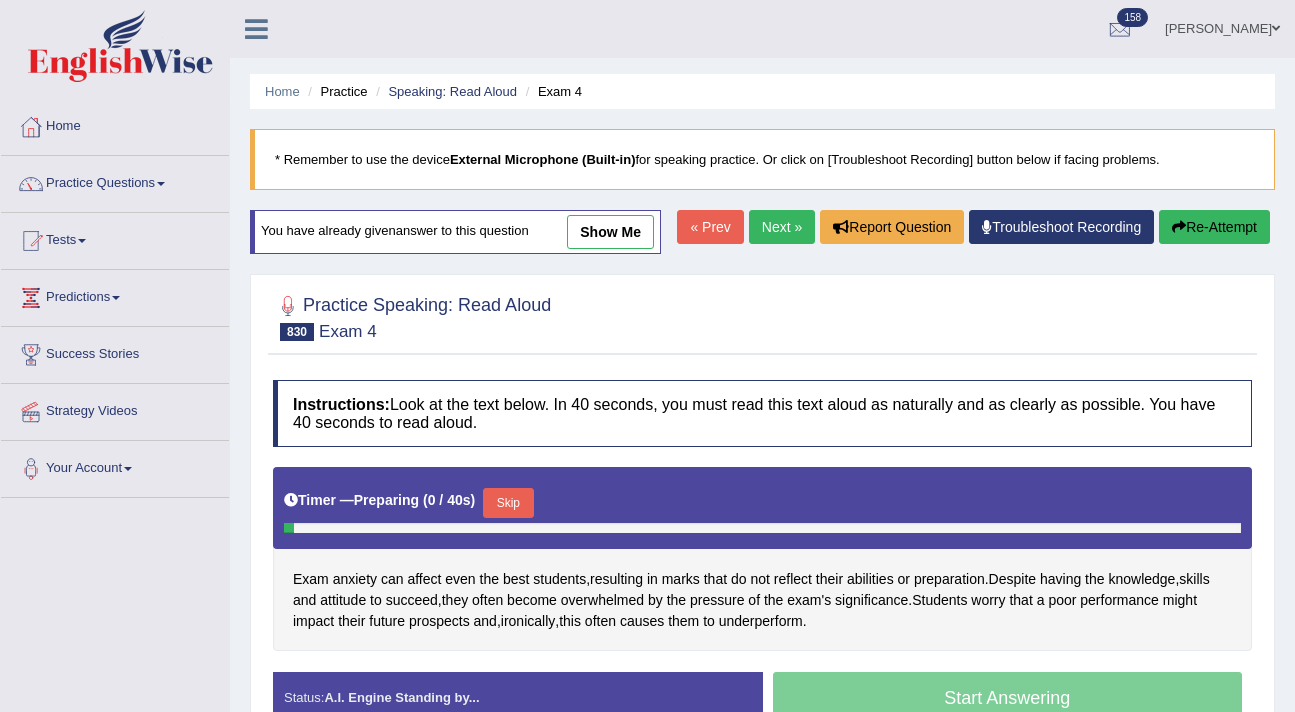 scroll, scrollTop: 214, scrollLeft: 0, axis: vertical 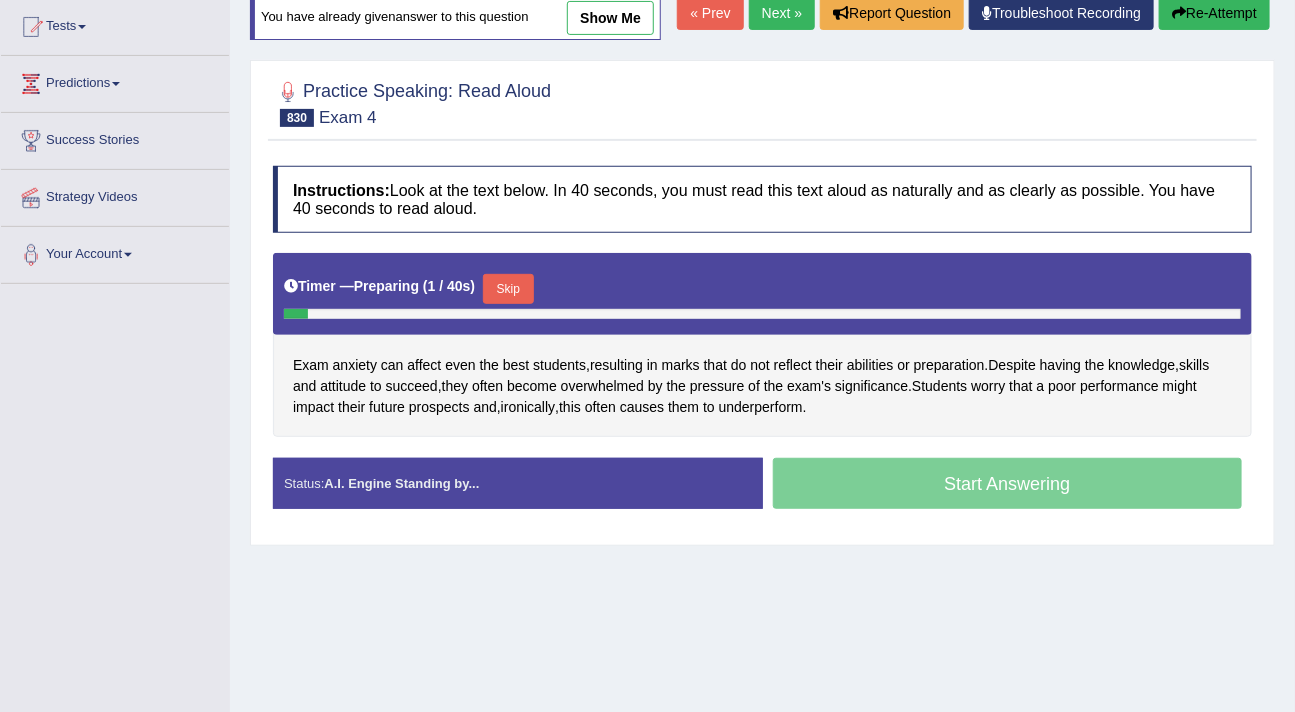 click on "Skip" at bounding box center [508, 289] 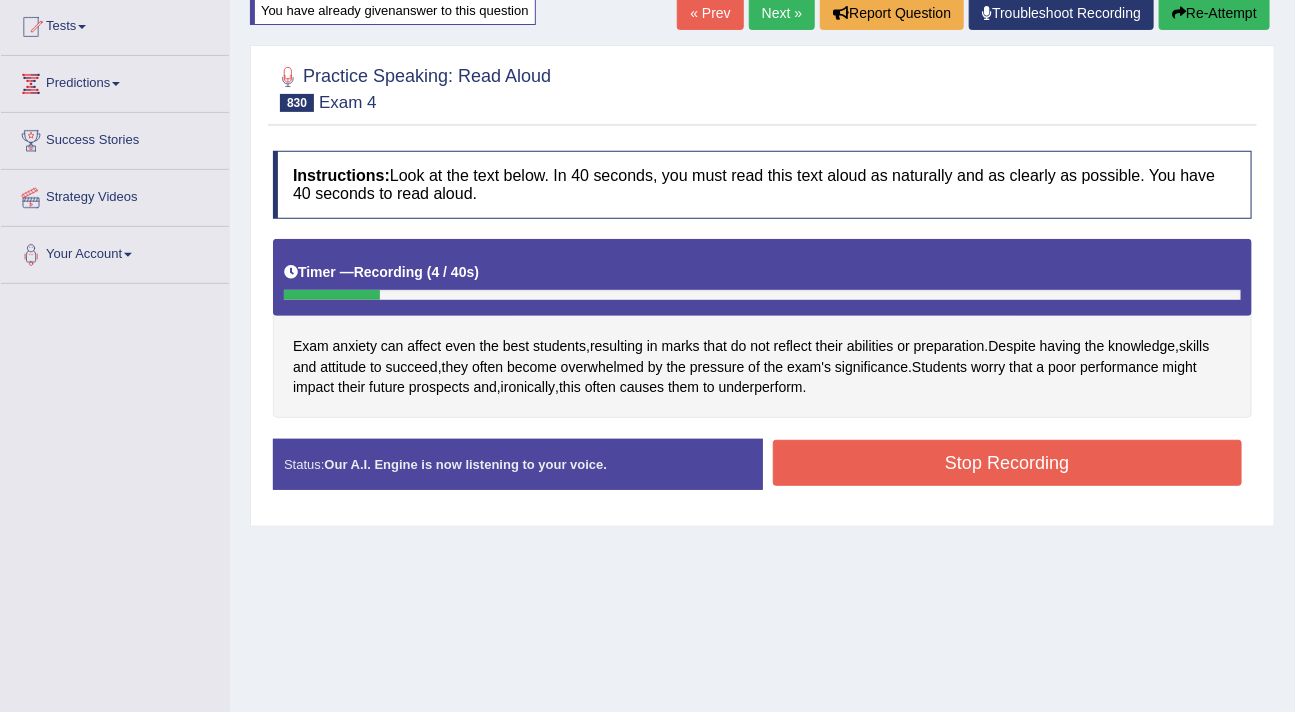 click on "Re-Attempt" at bounding box center [1214, 13] 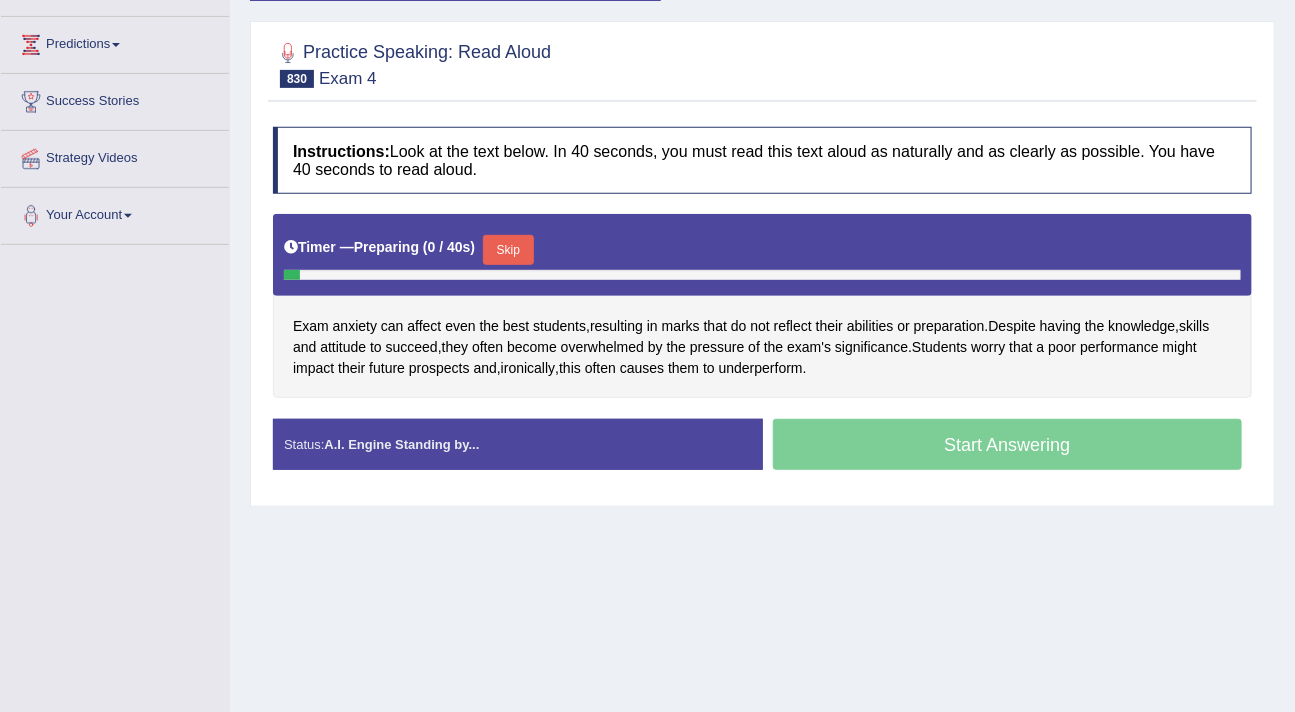 scroll, scrollTop: 0, scrollLeft: 0, axis: both 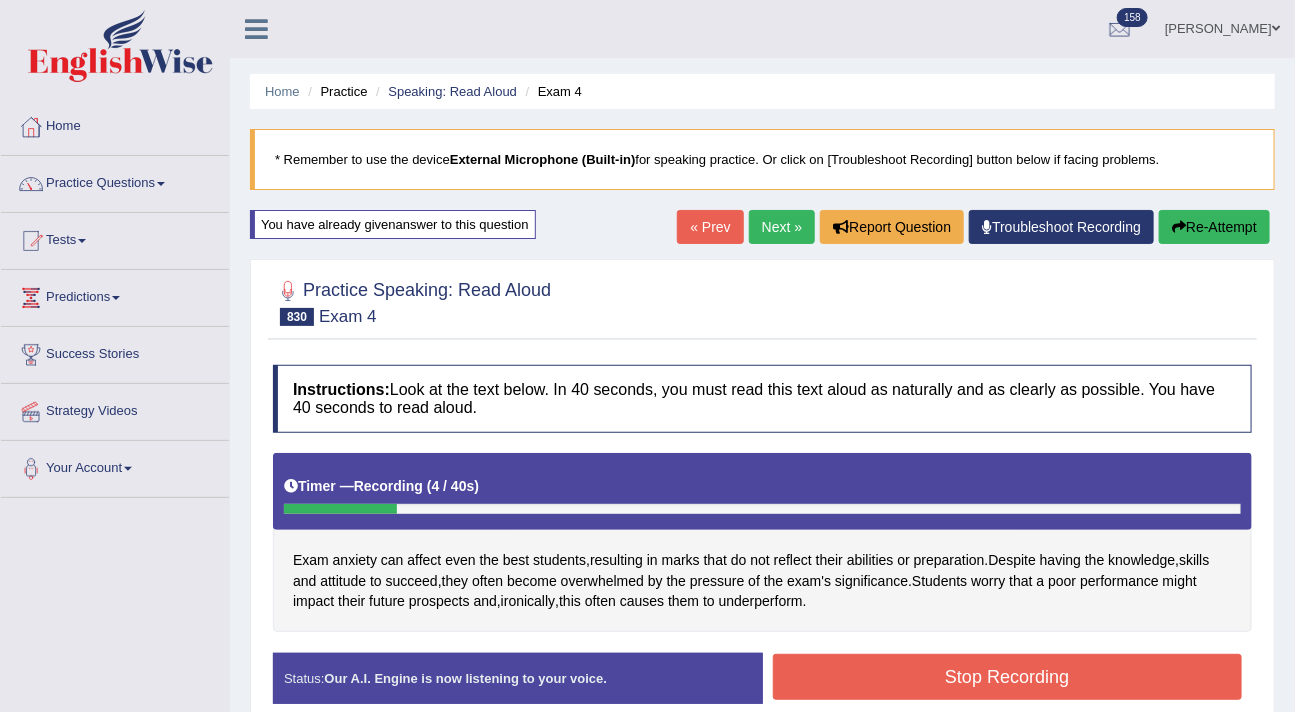 click on "Re-Attempt" at bounding box center [1214, 227] 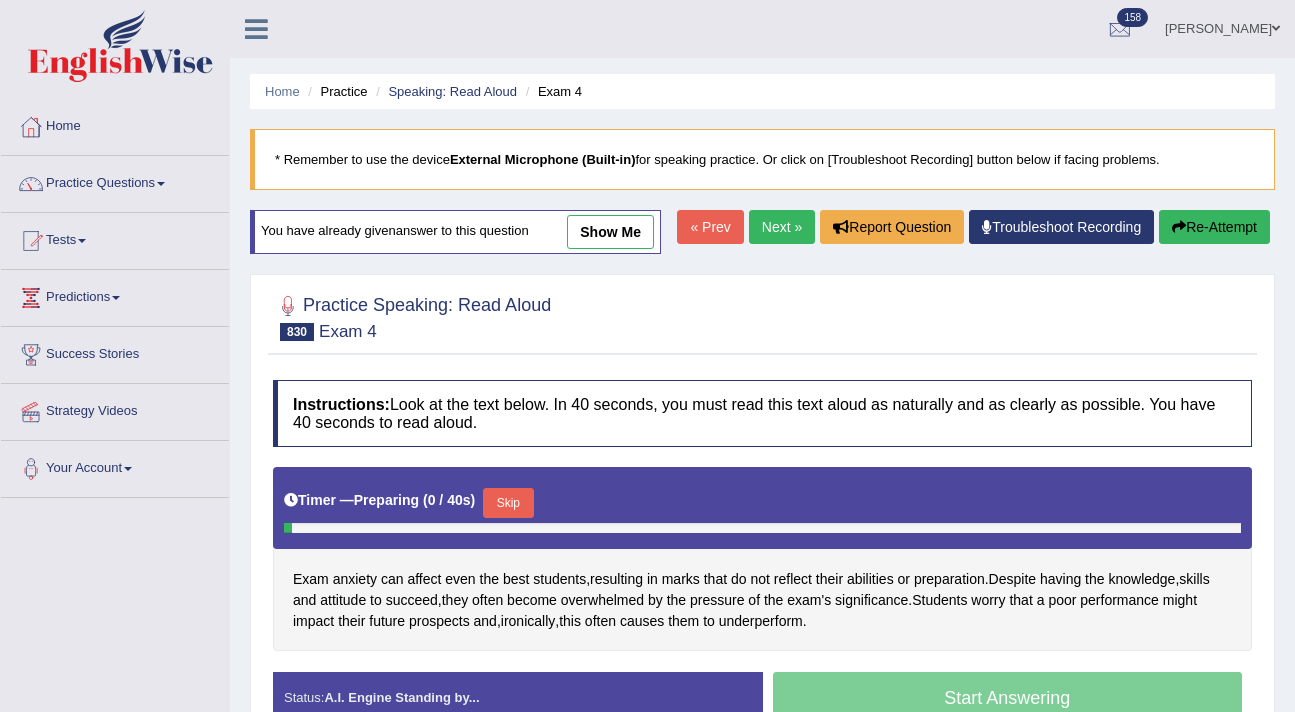 scroll, scrollTop: 270, scrollLeft: 0, axis: vertical 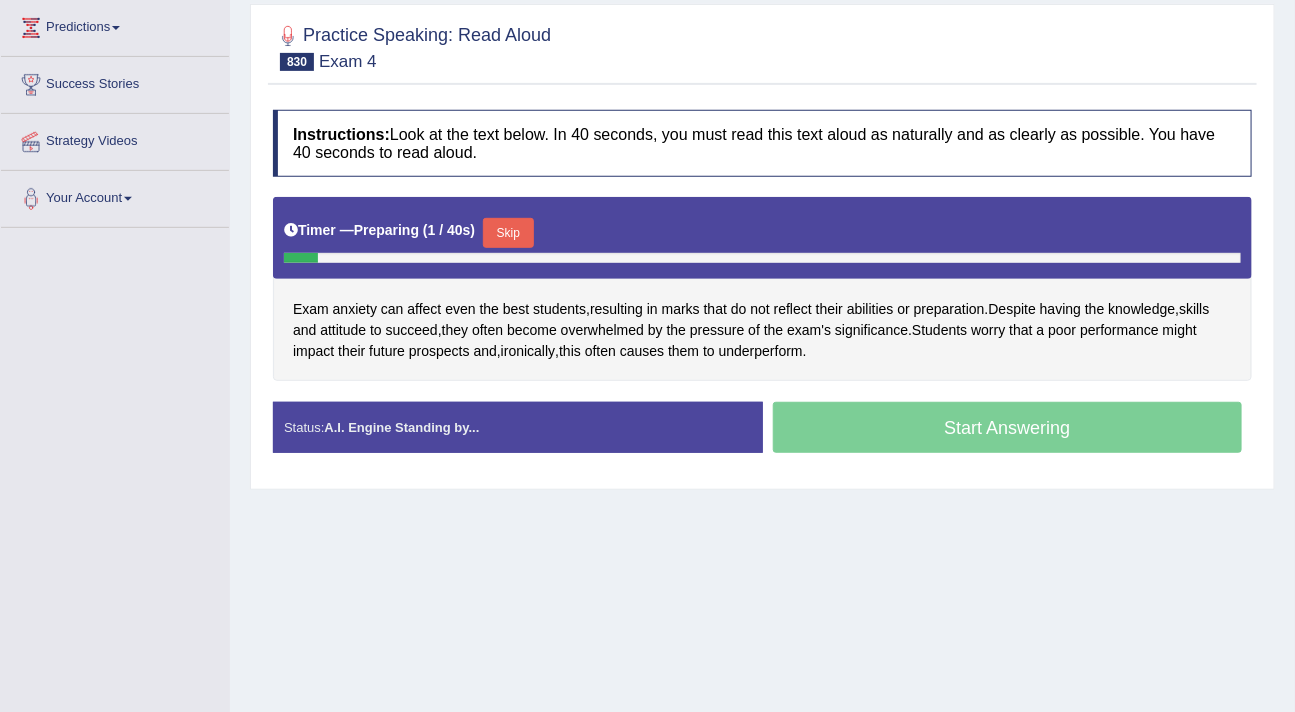 click on "Skip" at bounding box center [508, 233] 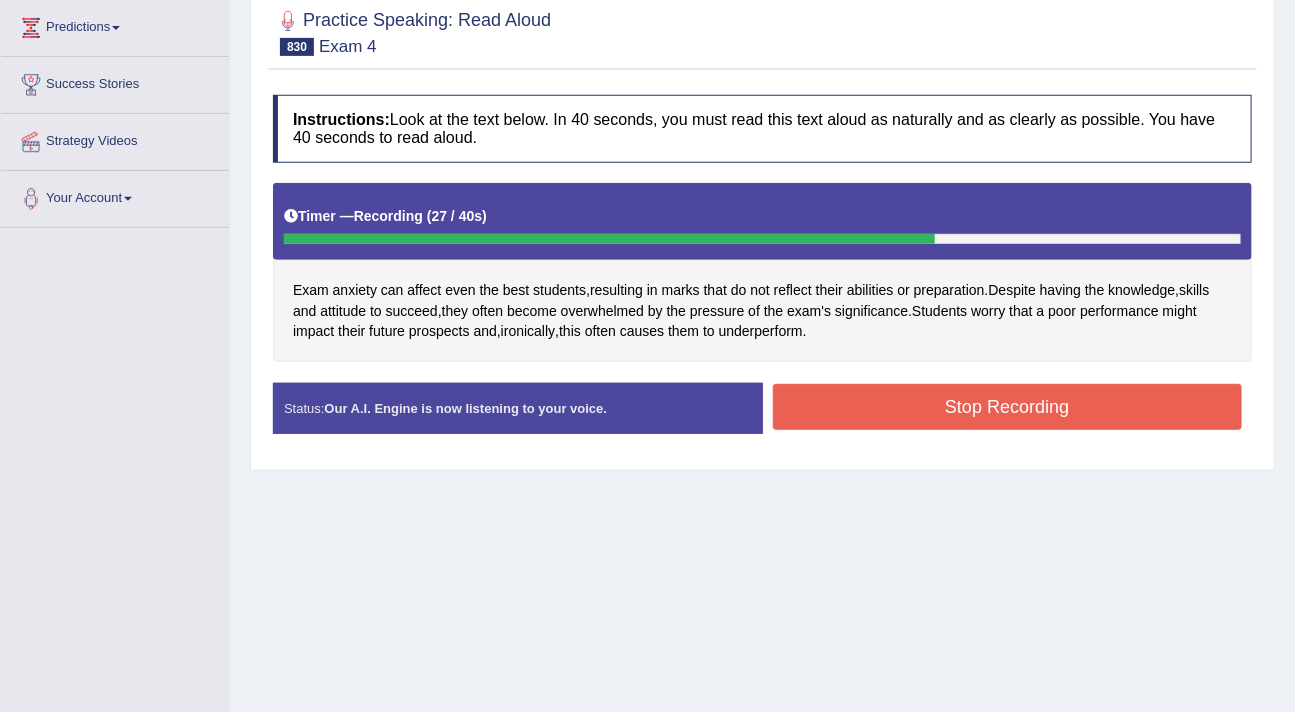 click on "Stop Recording" at bounding box center (1008, 407) 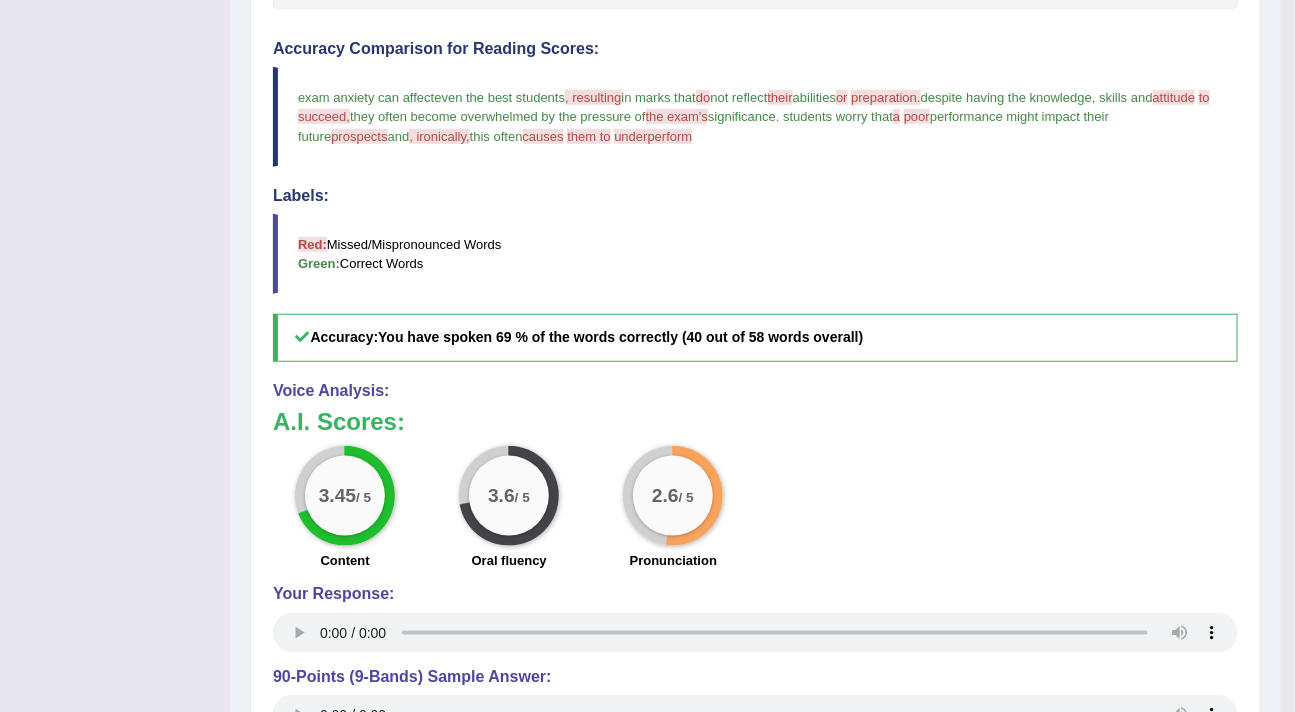 scroll, scrollTop: 0, scrollLeft: 0, axis: both 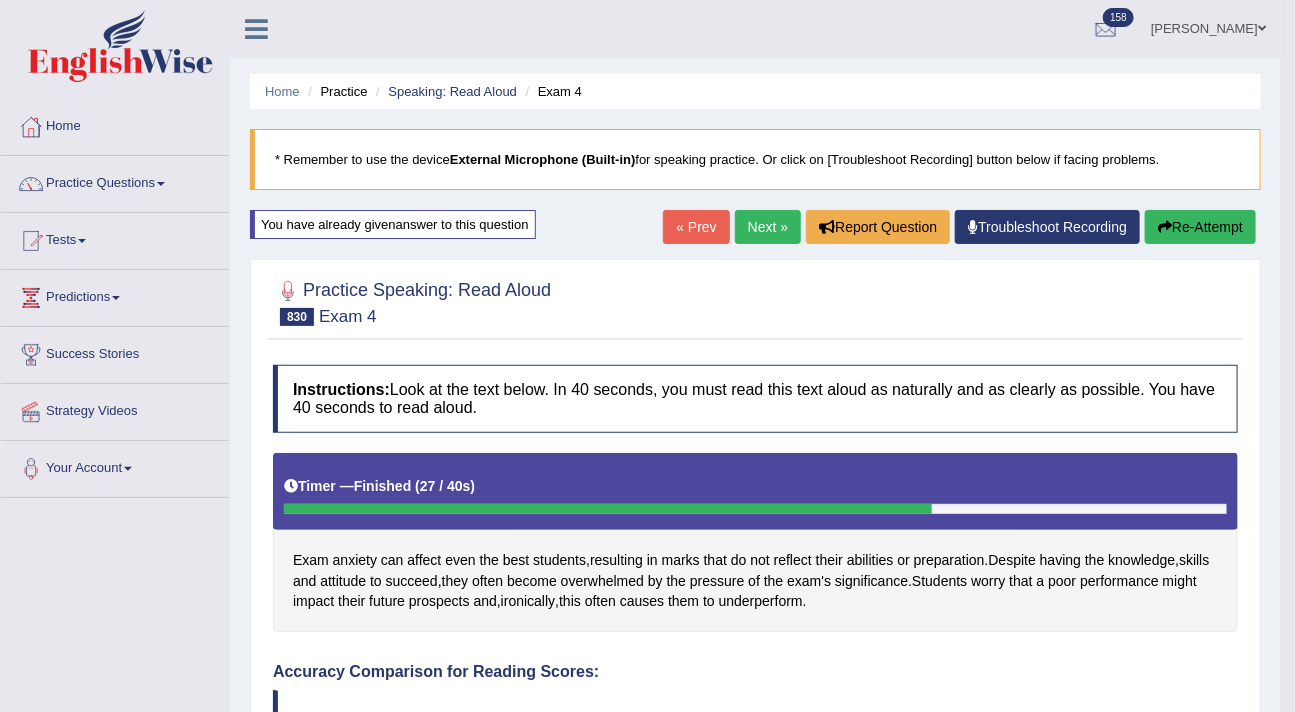 click on "Home
Practice
Speaking: Read Aloud
Exam 4
* Remember to use the device  External Microphone (Built-in)  for speaking practice. Or click on [Troubleshoot Recording] button below if facing problems.
You have already given   answer to this question
« Prev Next »  Report Question  Troubleshoot Recording  Re-Attempt
Practice Speaking: Read Aloud
830
Exam 4
Instructions:  Look at the text below. In 40 seconds, you must read this text aloud as naturally and as clearly as possible. You have 40 seconds to read aloud.
Timer —  Finished   ( 27 / 40s ) Exam   anxiety   can   affect   even   the   best   students ,  resulting   in   marks   that   do   not   reflect   their   abilities   or   preparation .  Despite   having   the   knowledge ,  skills   and   attitude   to   succeed ," at bounding box center (755, 733) 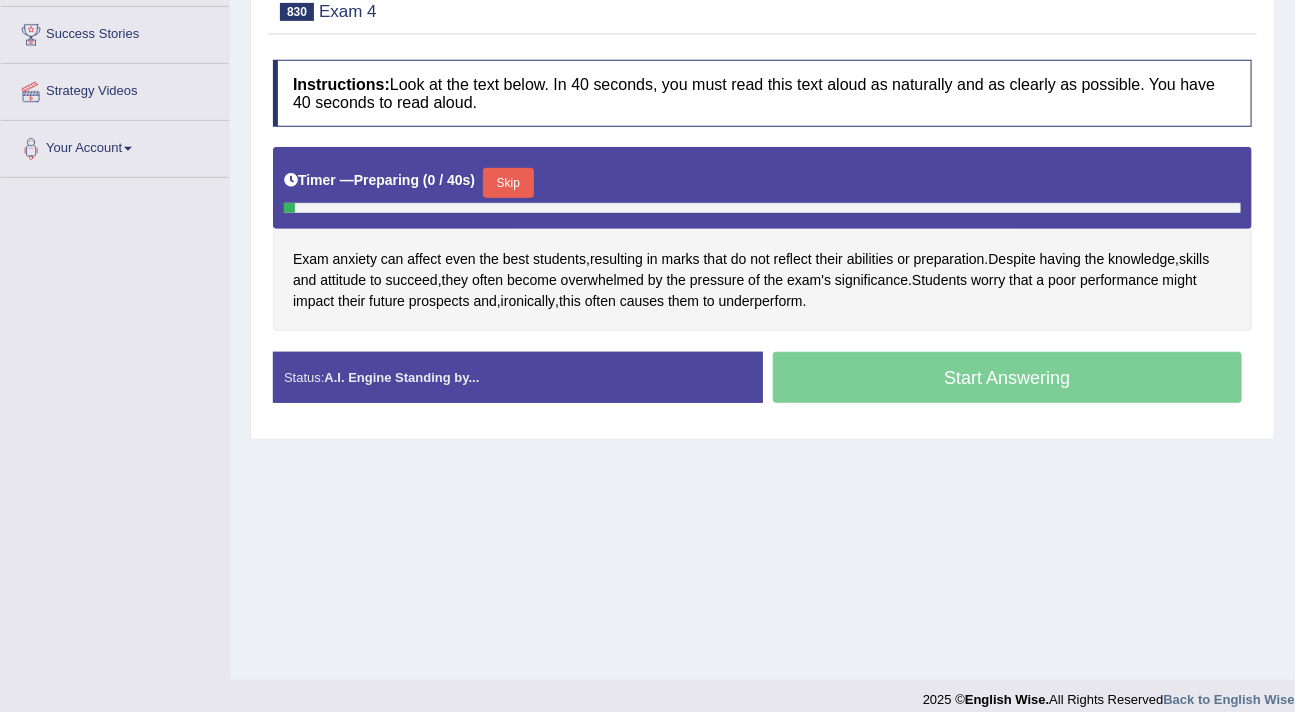 scroll, scrollTop: 320, scrollLeft: 0, axis: vertical 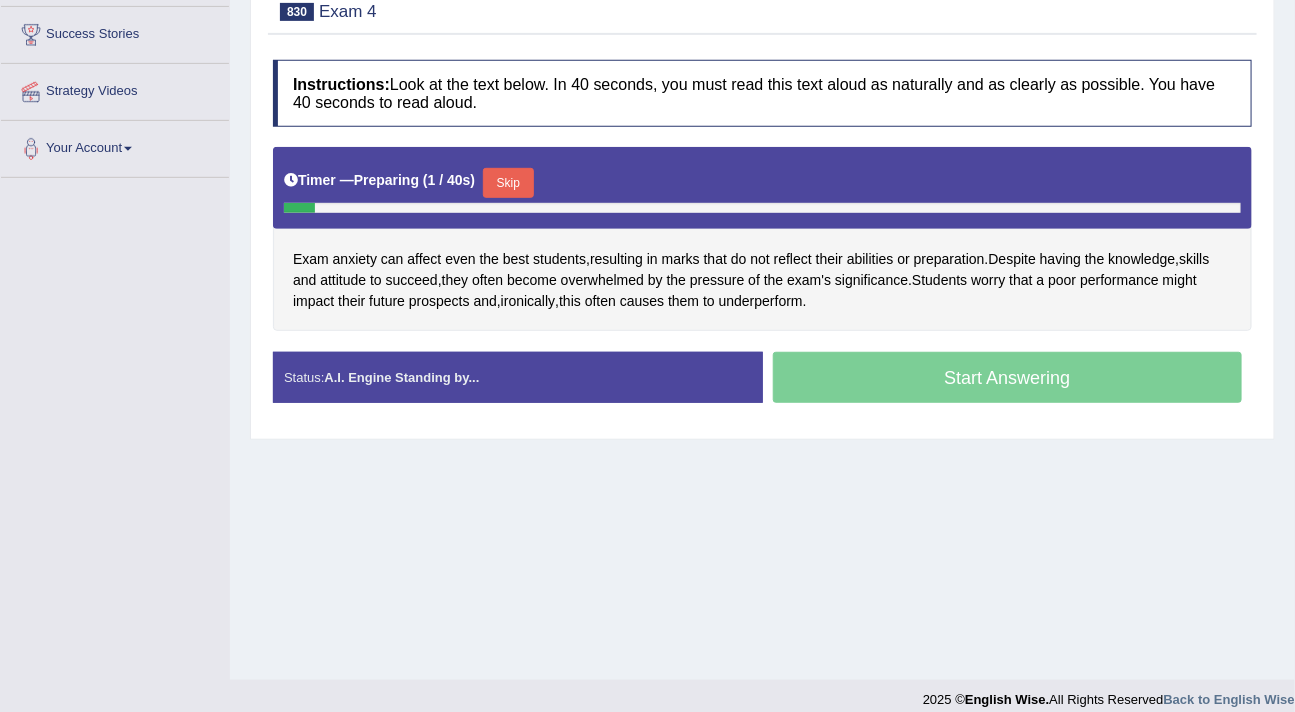 click on "Skip" at bounding box center (508, 183) 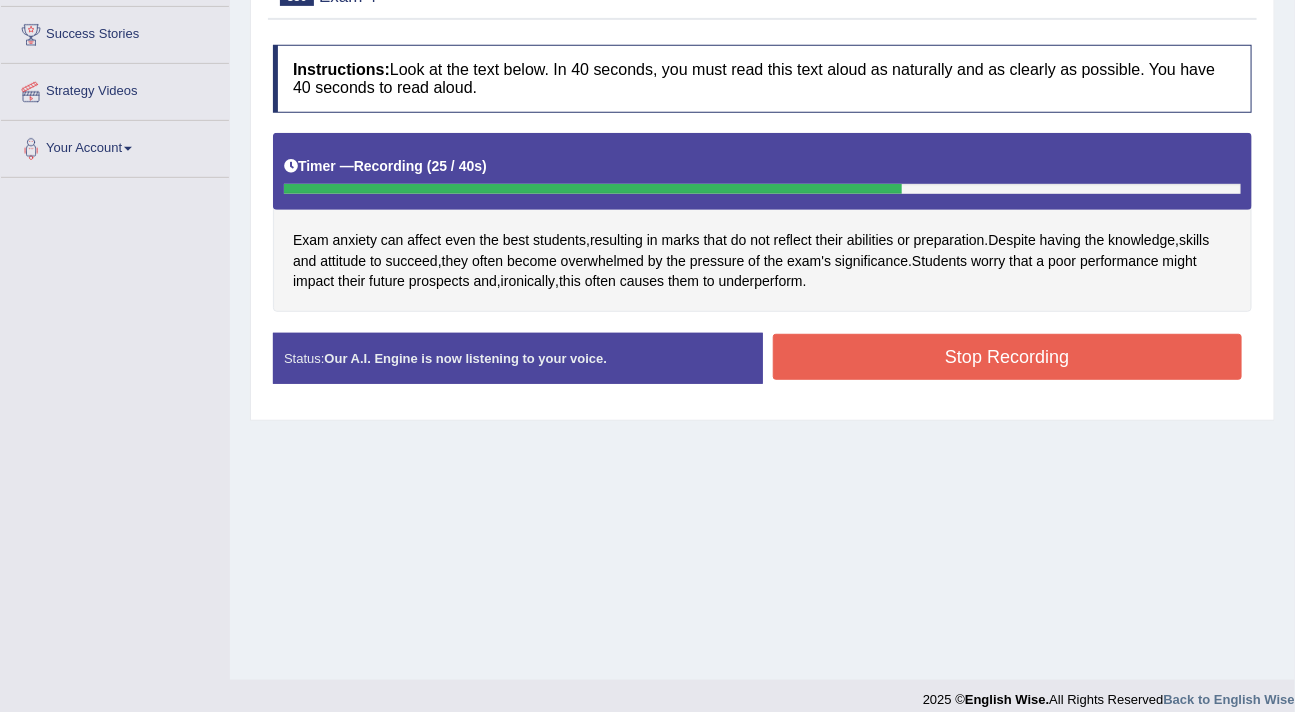 click on "Stop Recording" at bounding box center [1008, 357] 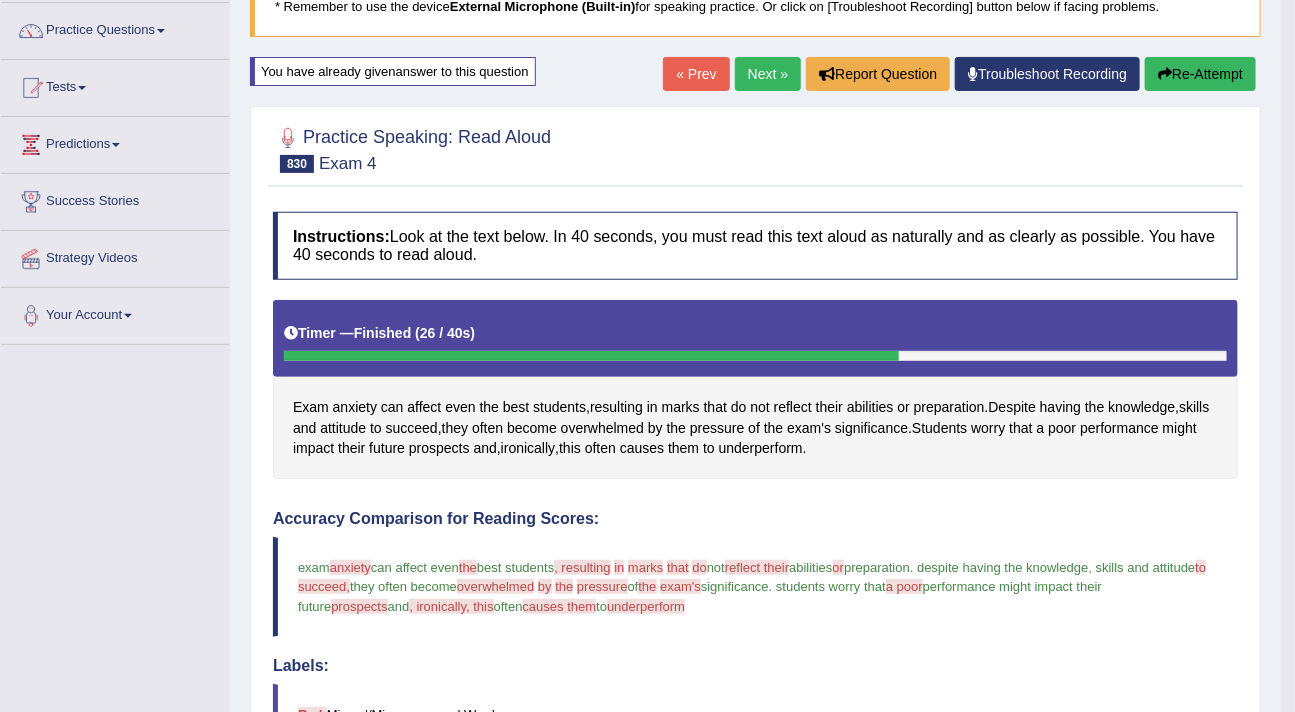scroll, scrollTop: 0, scrollLeft: 0, axis: both 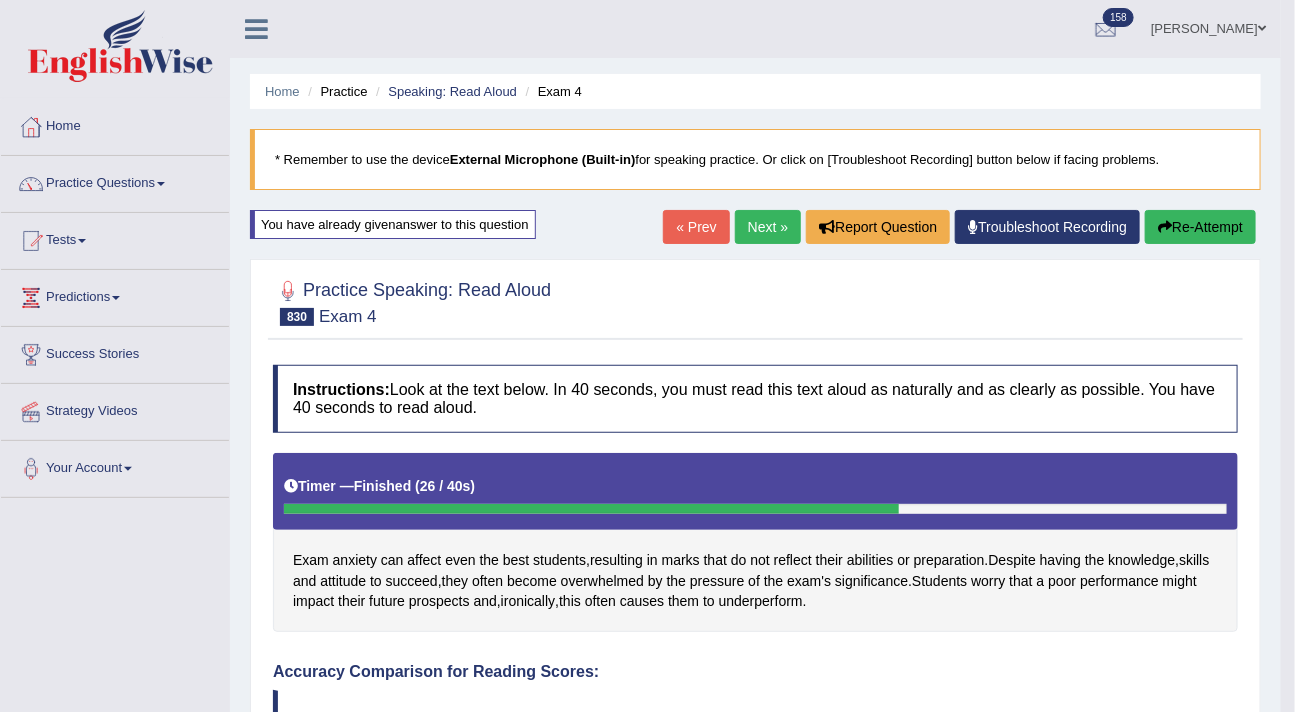 click on "Re-Attempt" at bounding box center [1200, 227] 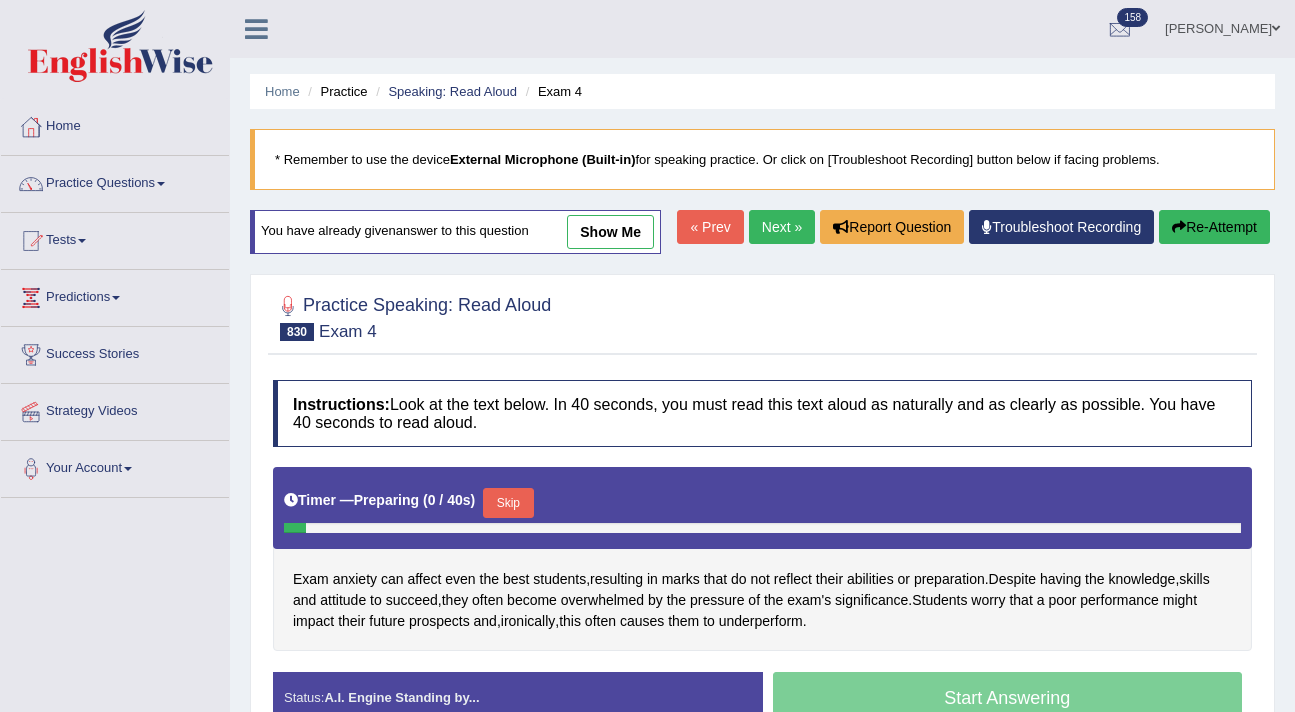 click on "Skip" at bounding box center [508, 503] 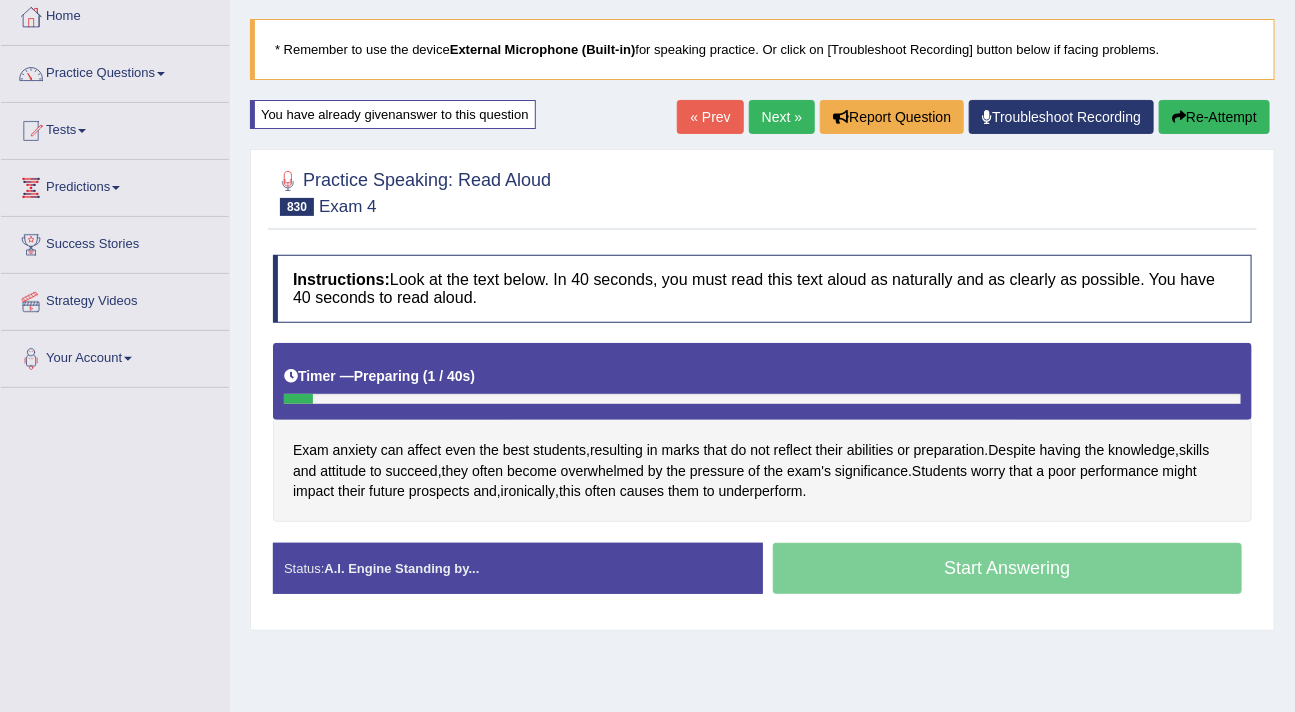 scroll, scrollTop: 110, scrollLeft: 0, axis: vertical 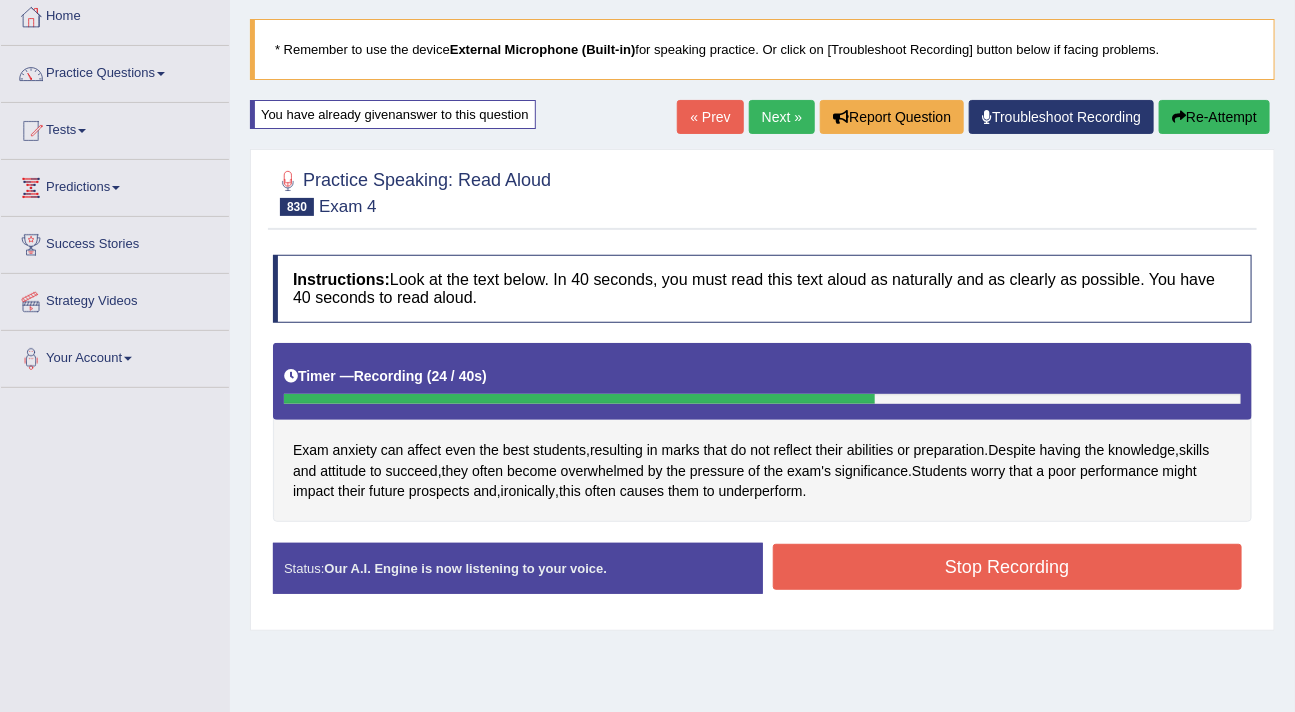 click on "Stop Recording" at bounding box center (1008, 567) 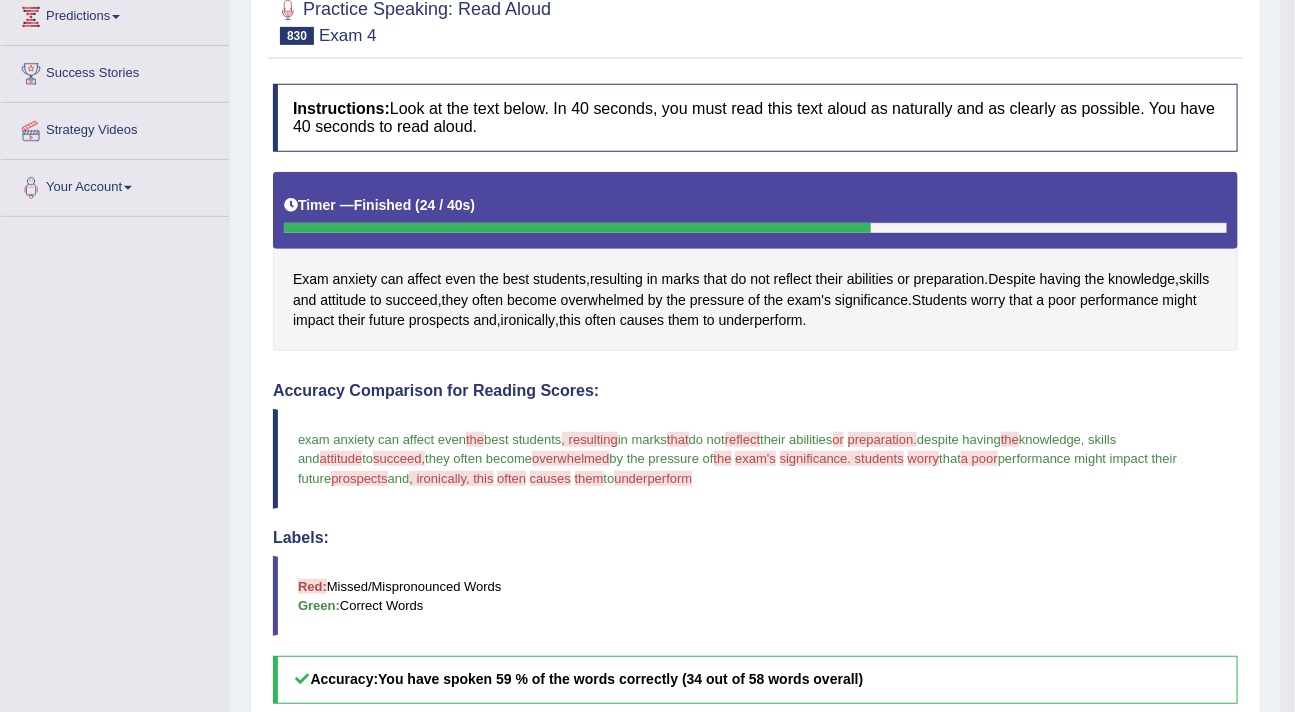 scroll, scrollTop: 0, scrollLeft: 0, axis: both 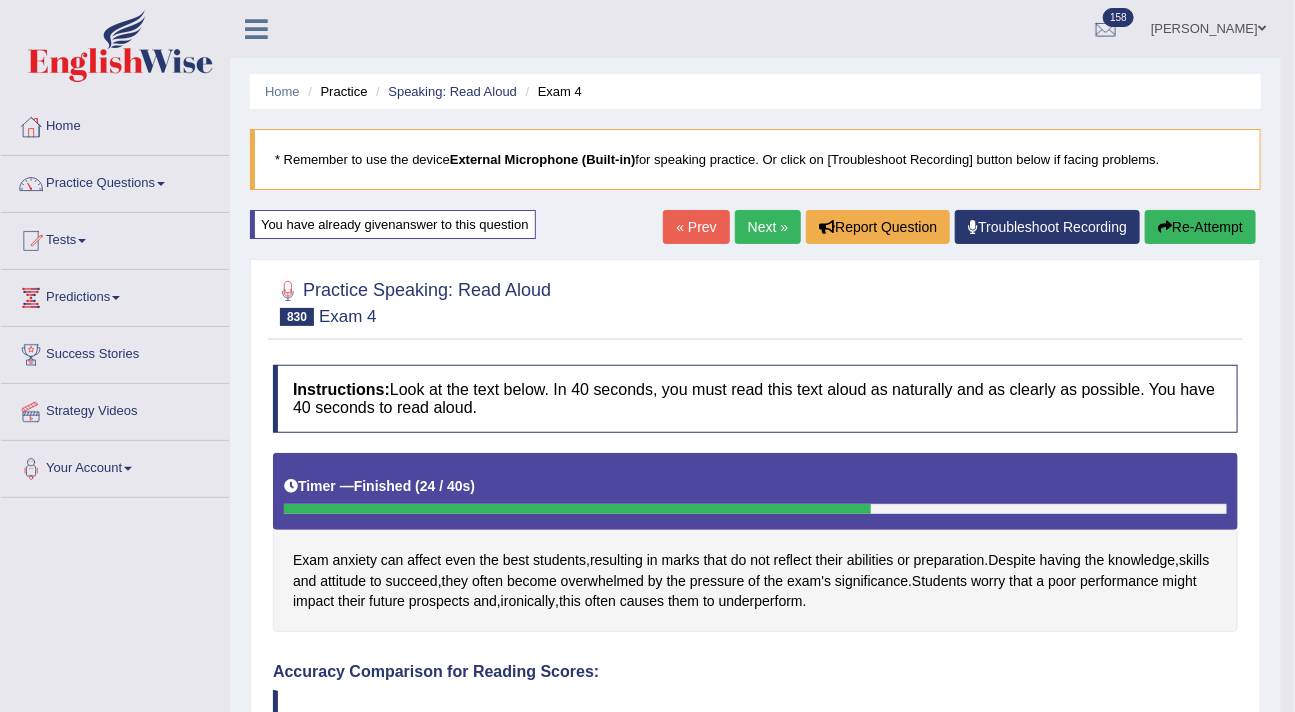 click on "Next »" at bounding box center [768, 227] 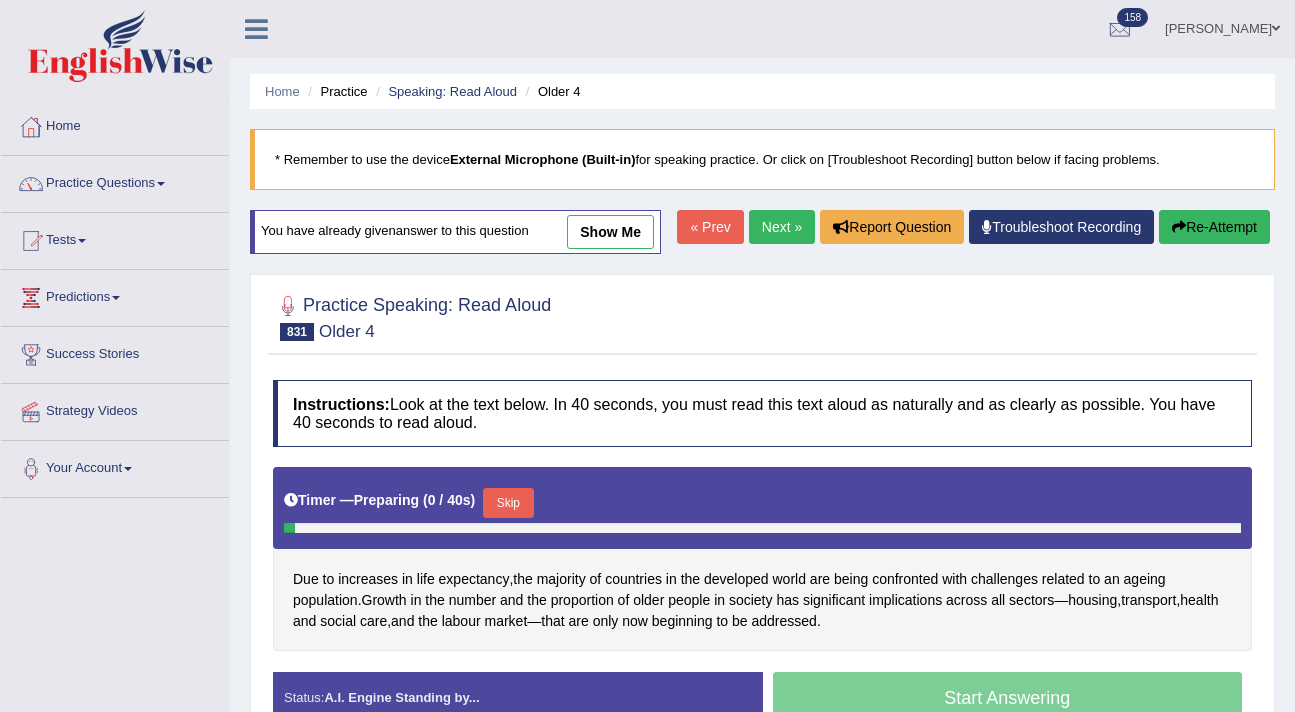 scroll, scrollTop: 265, scrollLeft: 0, axis: vertical 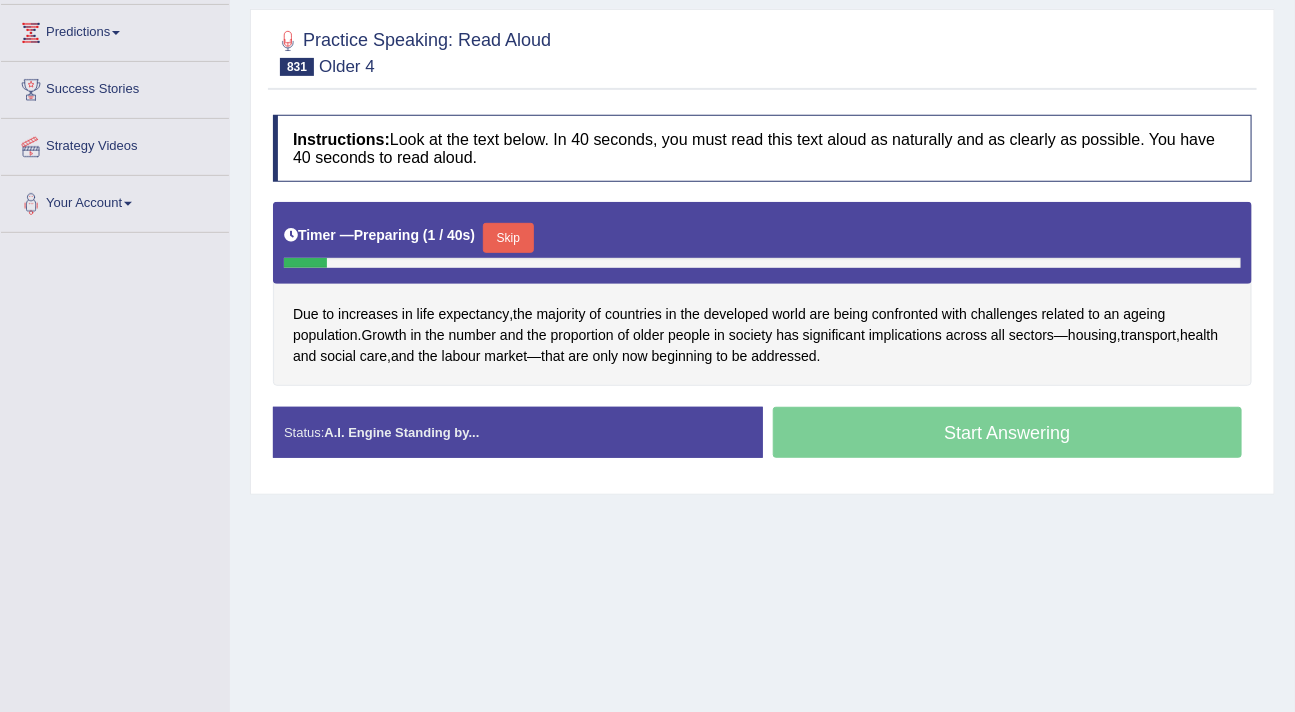 click on "Skip" at bounding box center [508, 238] 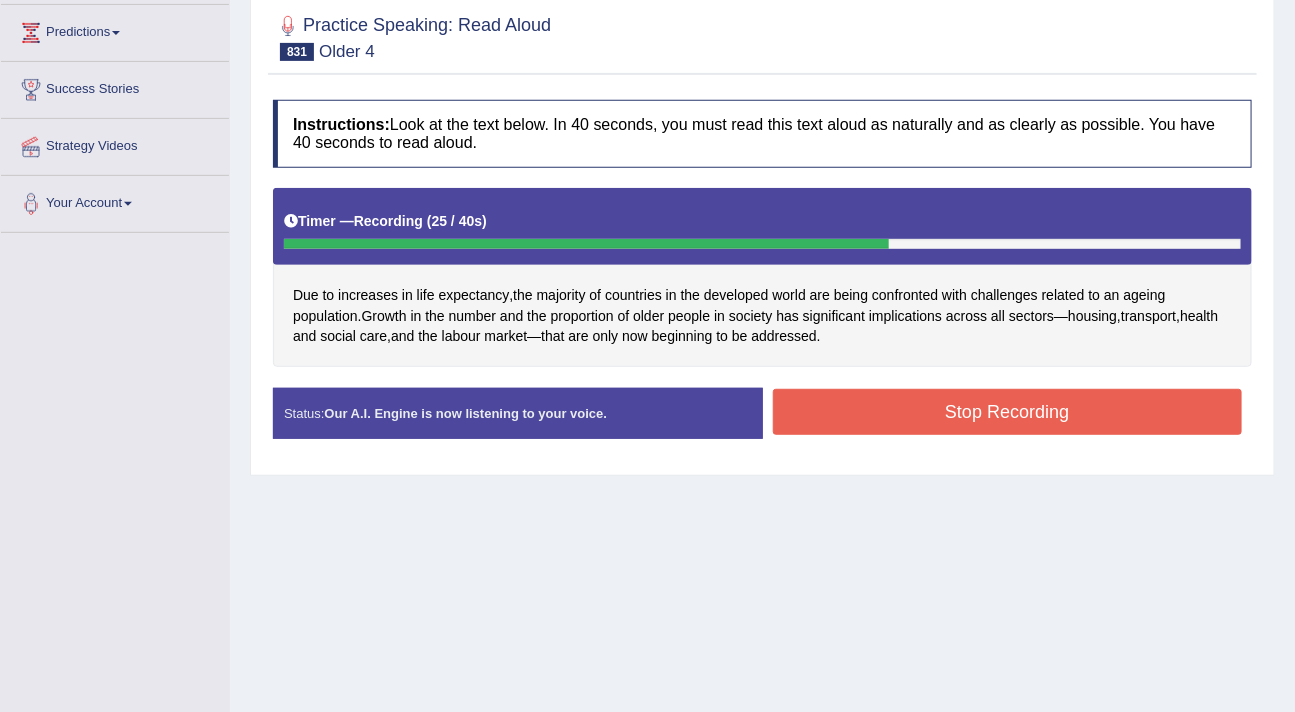 click on "Stop Recording" at bounding box center (1008, 412) 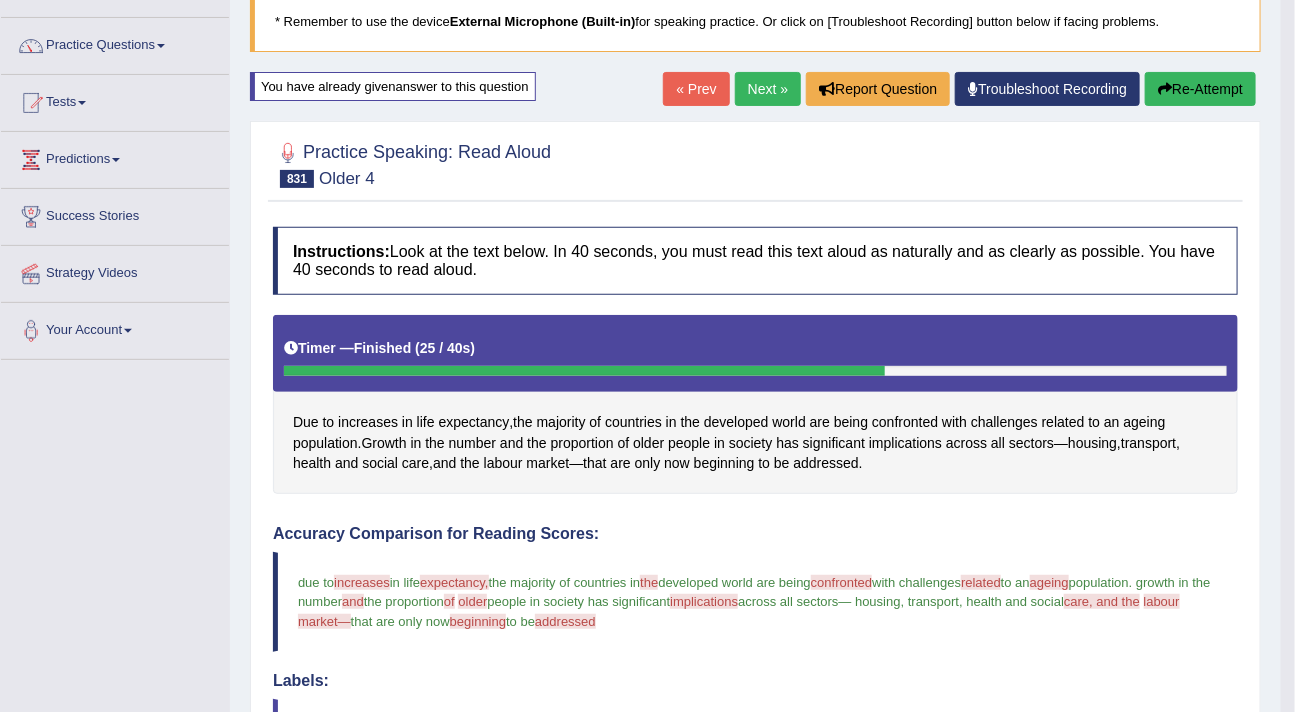 scroll, scrollTop: 142, scrollLeft: 0, axis: vertical 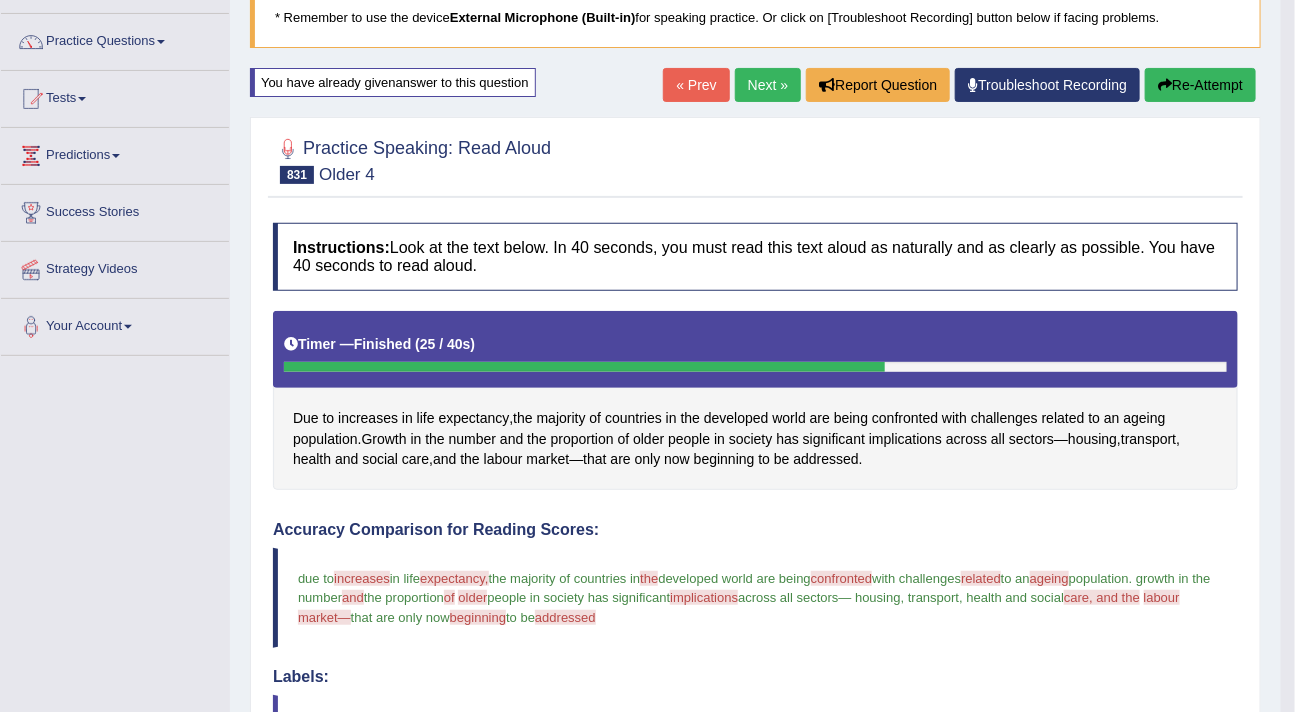click on "Re-Attempt" at bounding box center [1200, 85] 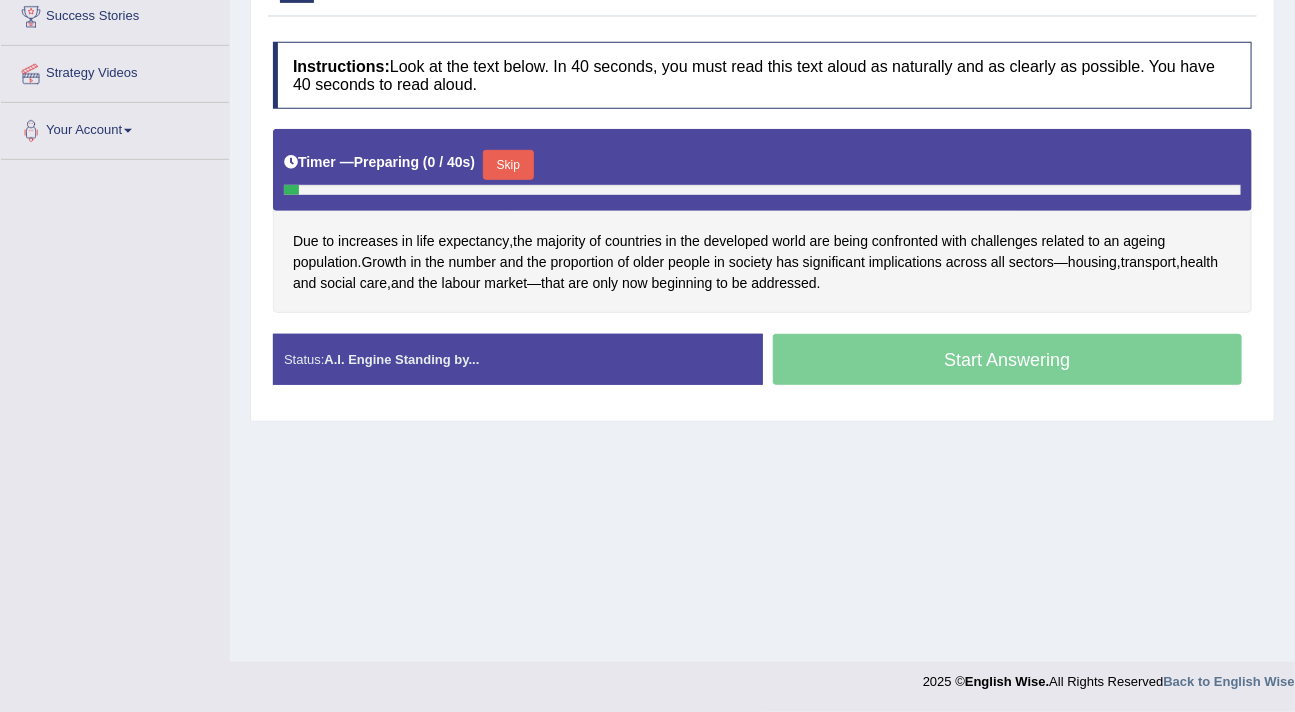 scroll, scrollTop: 338, scrollLeft: 0, axis: vertical 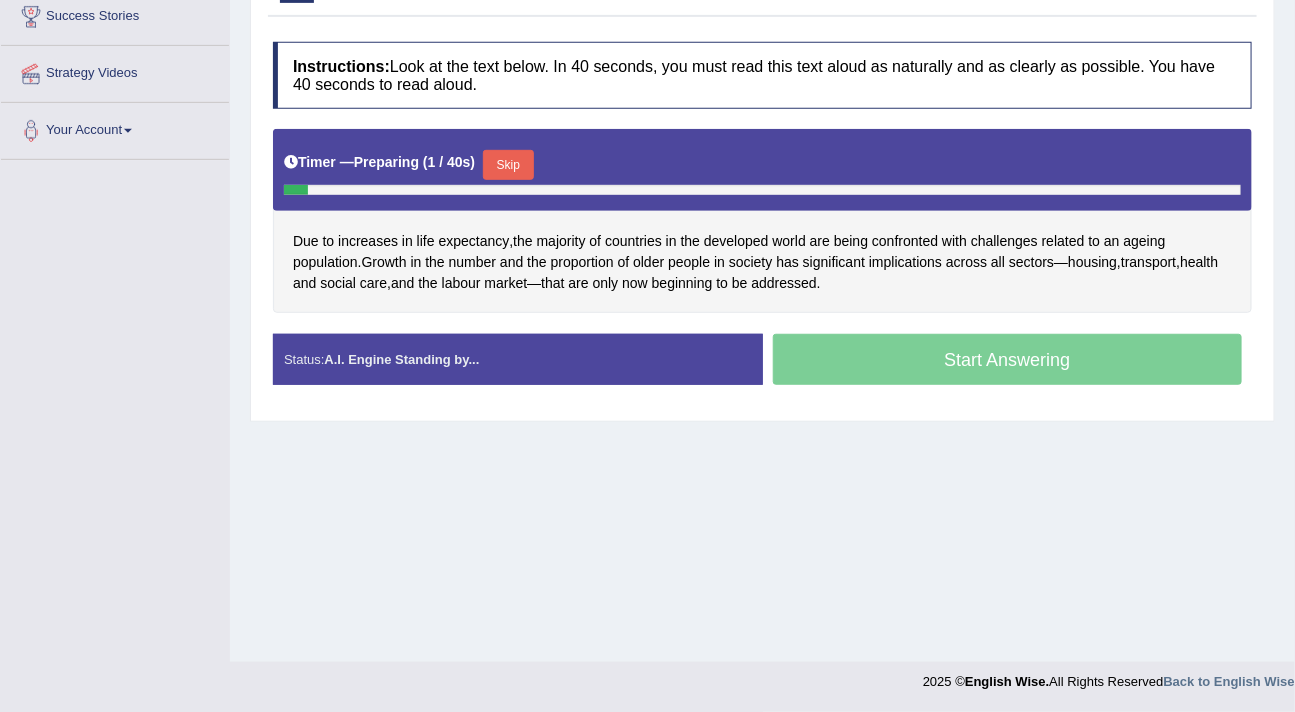 click on "Skip" at bounding box center [508, 165] 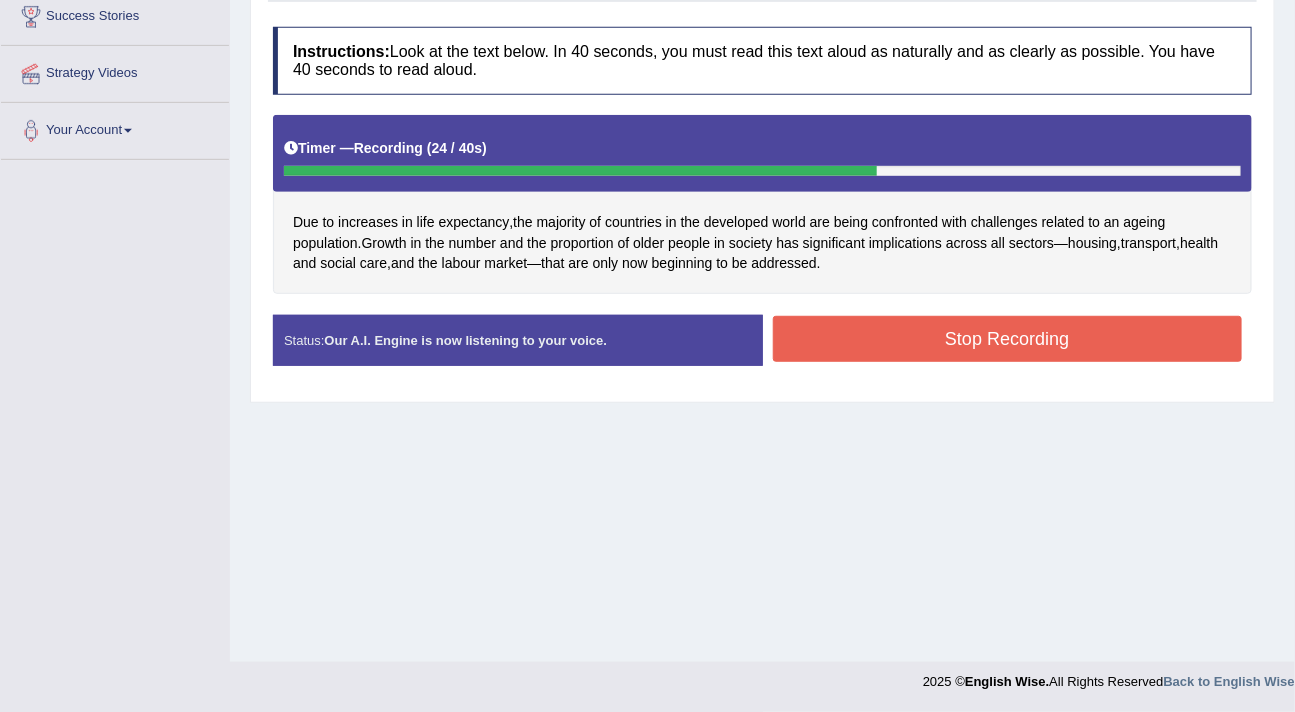 click on "Stop Recording" at bounding box center [1008, 339] 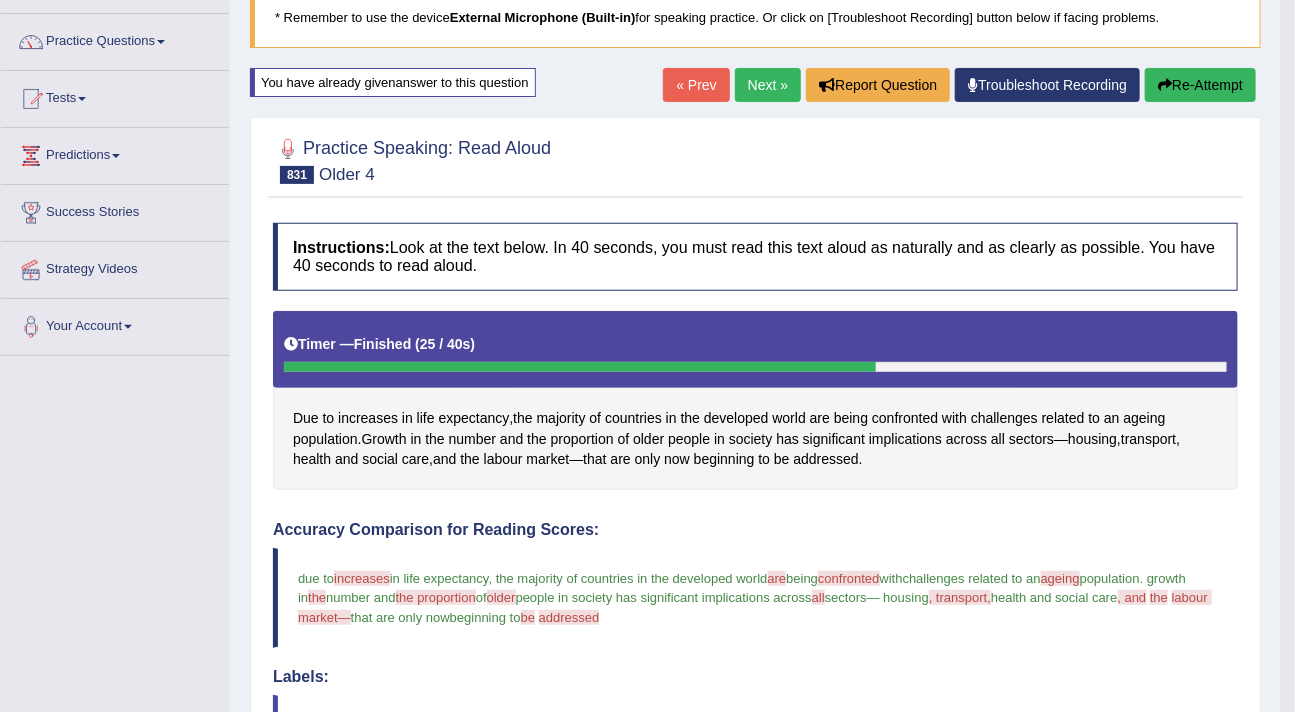 scroll, scrollTop: 30, scrollLeft: 0, axis: vertical 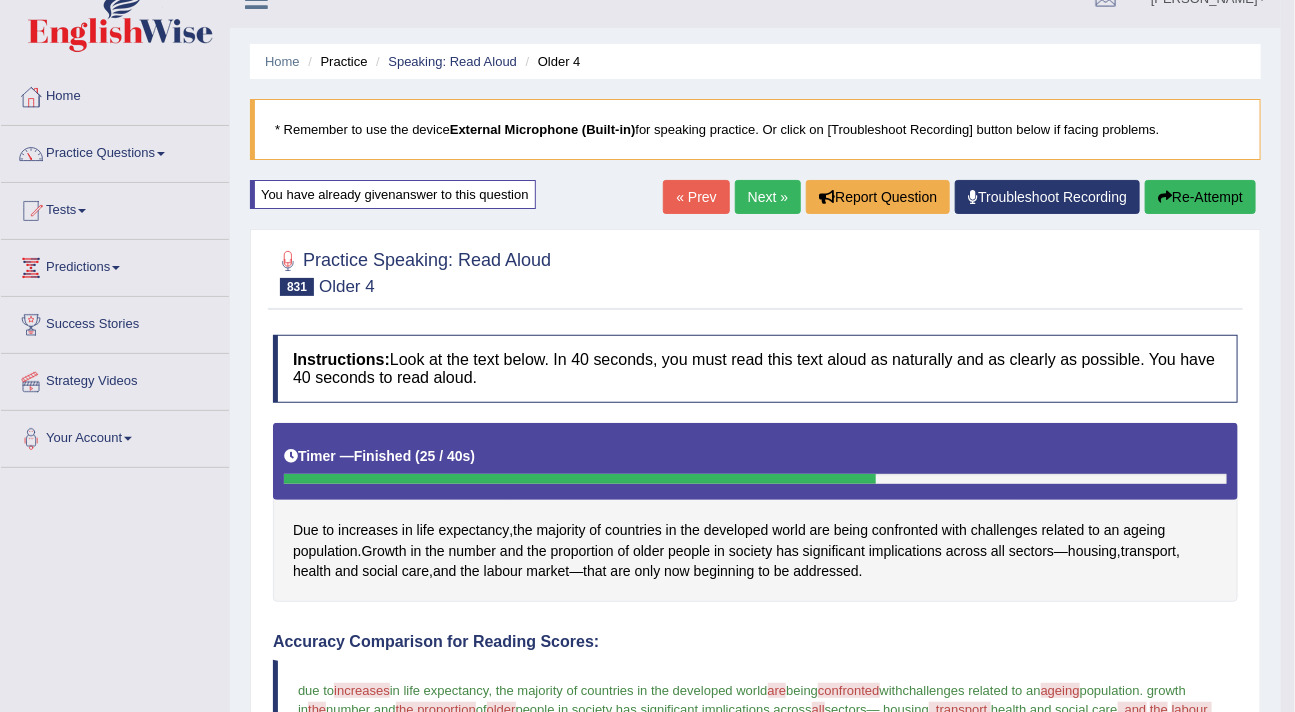 click on "Re-Attempt" at bounding box center [1200, 197] 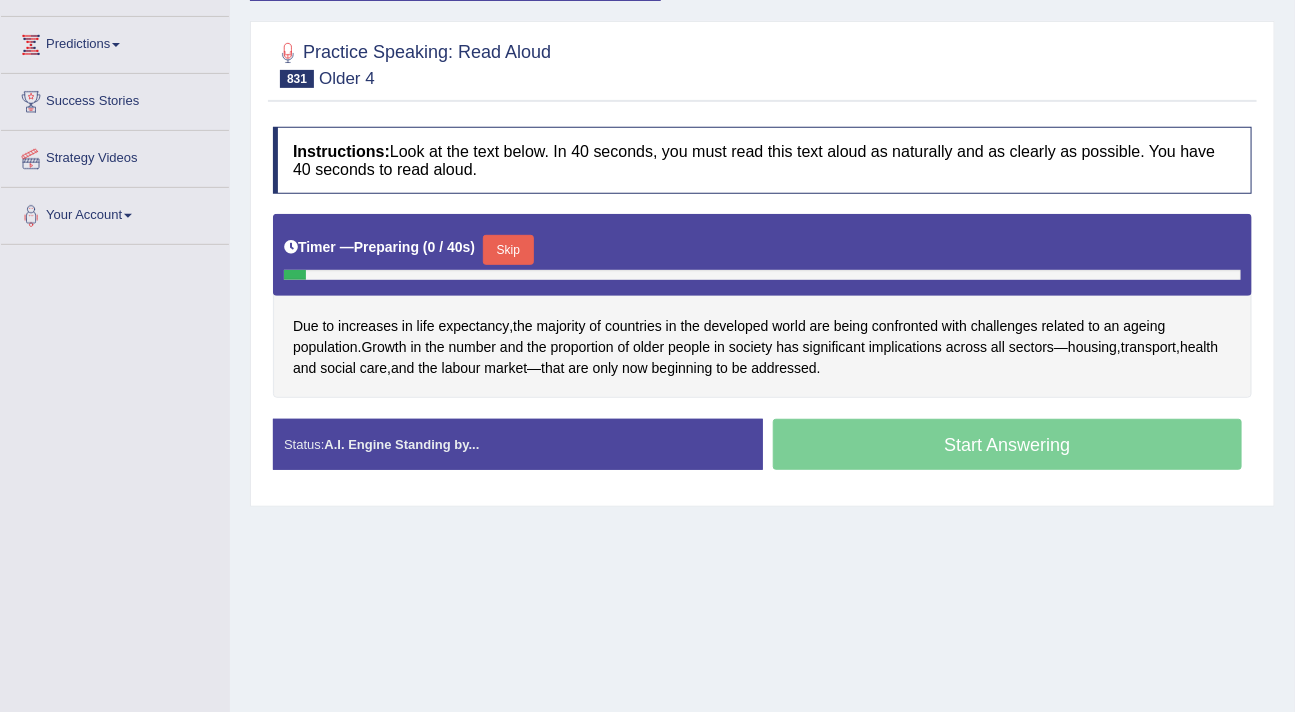 scroll, scrollTop: 253, scrollLeft: 0, axis: vertical 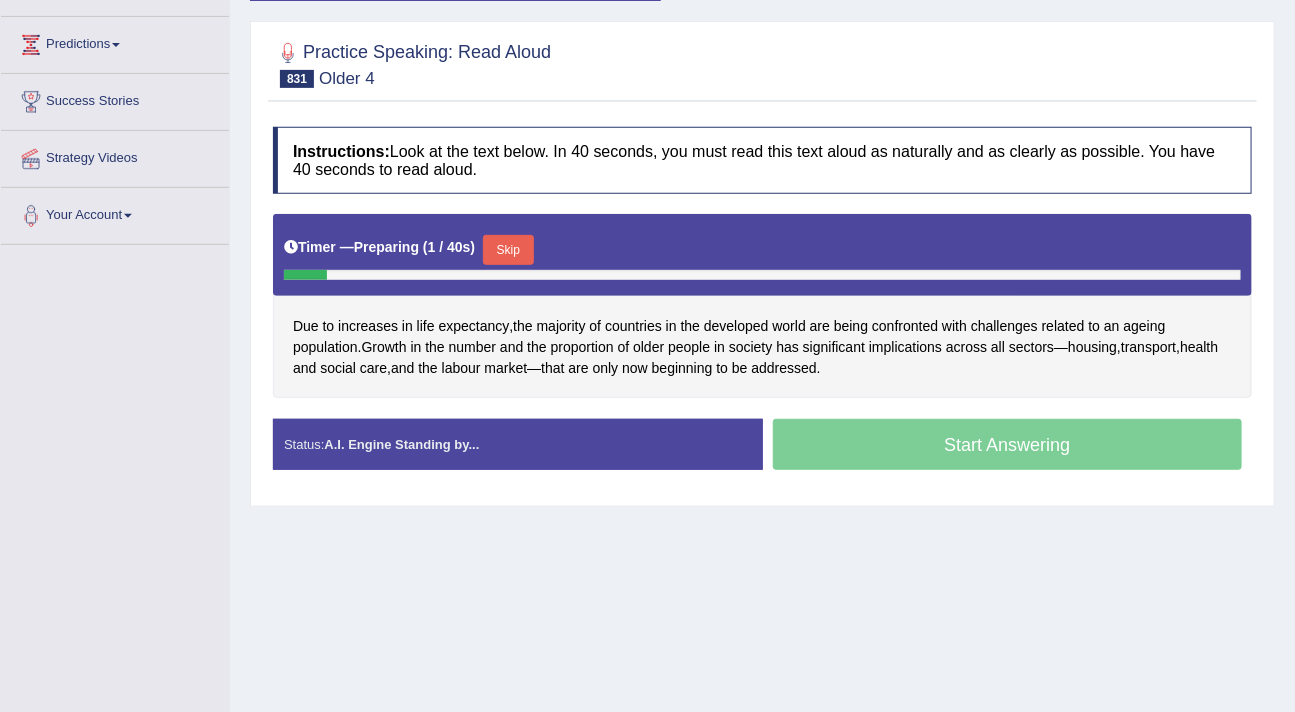 click on "Skip" at bounding box center (508, 250) 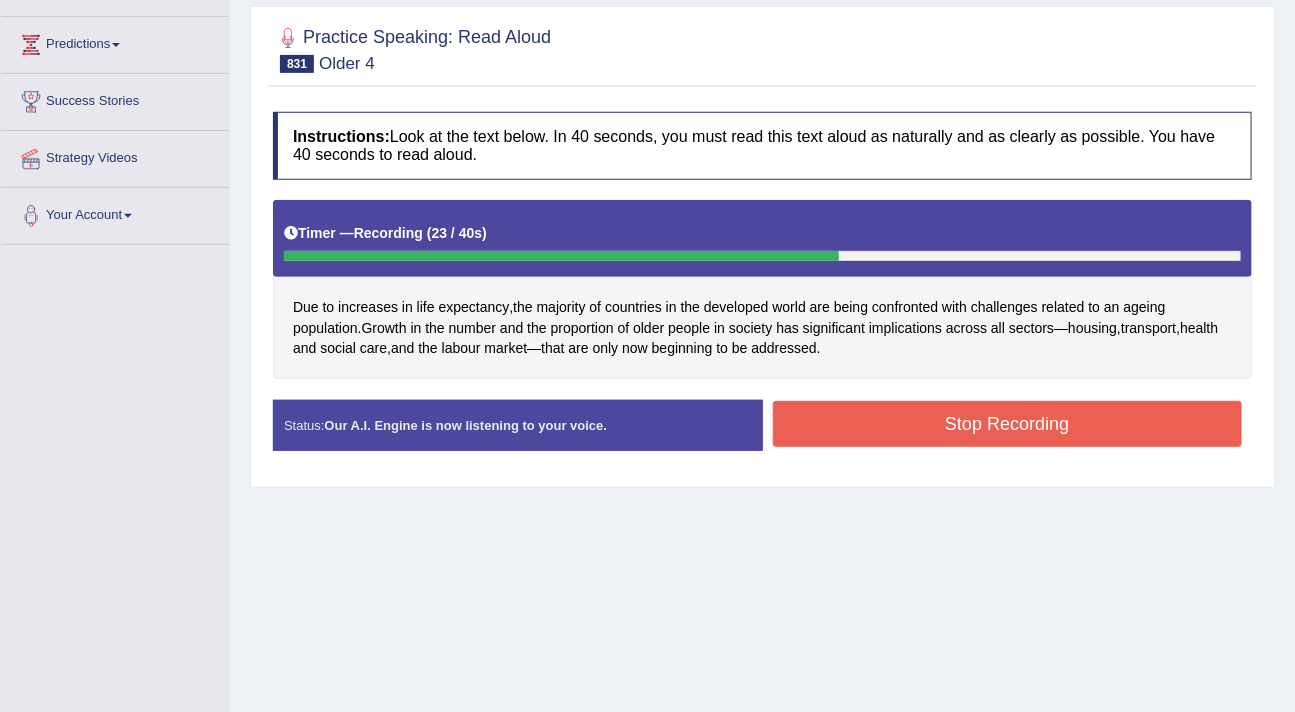 click on "Stop Recording" at bounding box center (1008, 424) 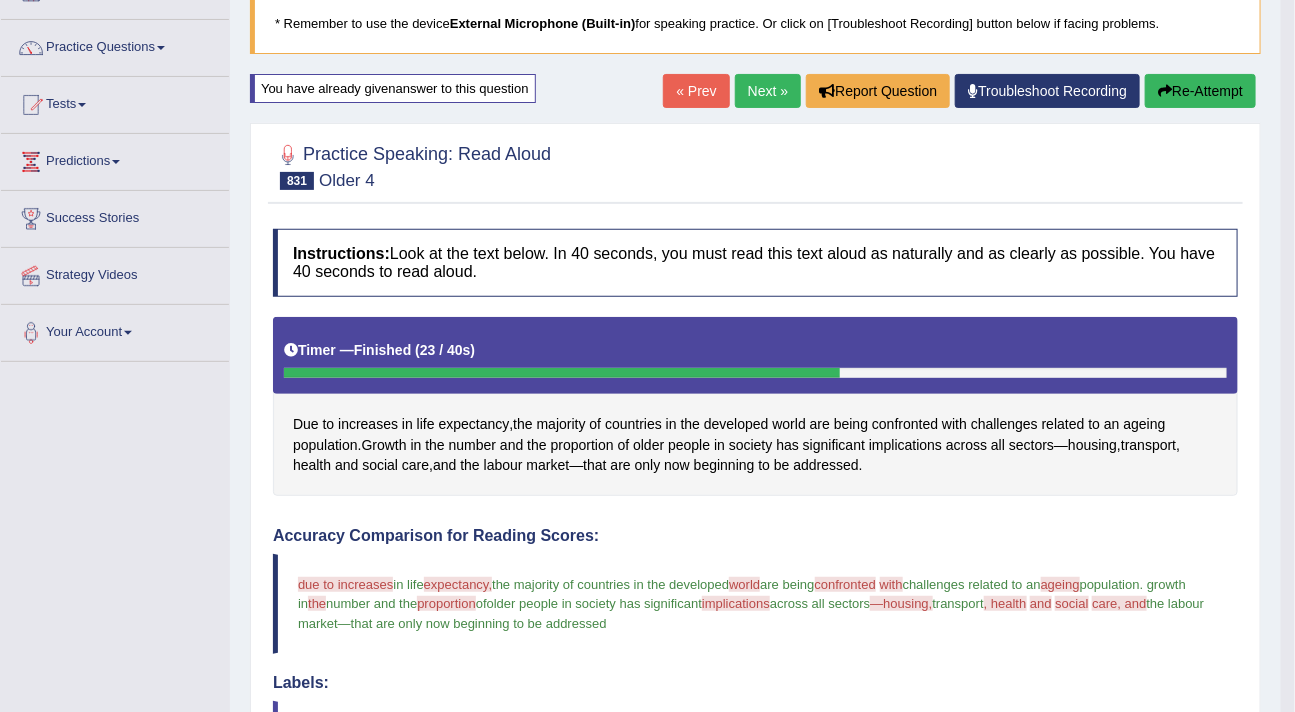 scroll, scrollTop: 0, scrollLeft: 0, axis: both 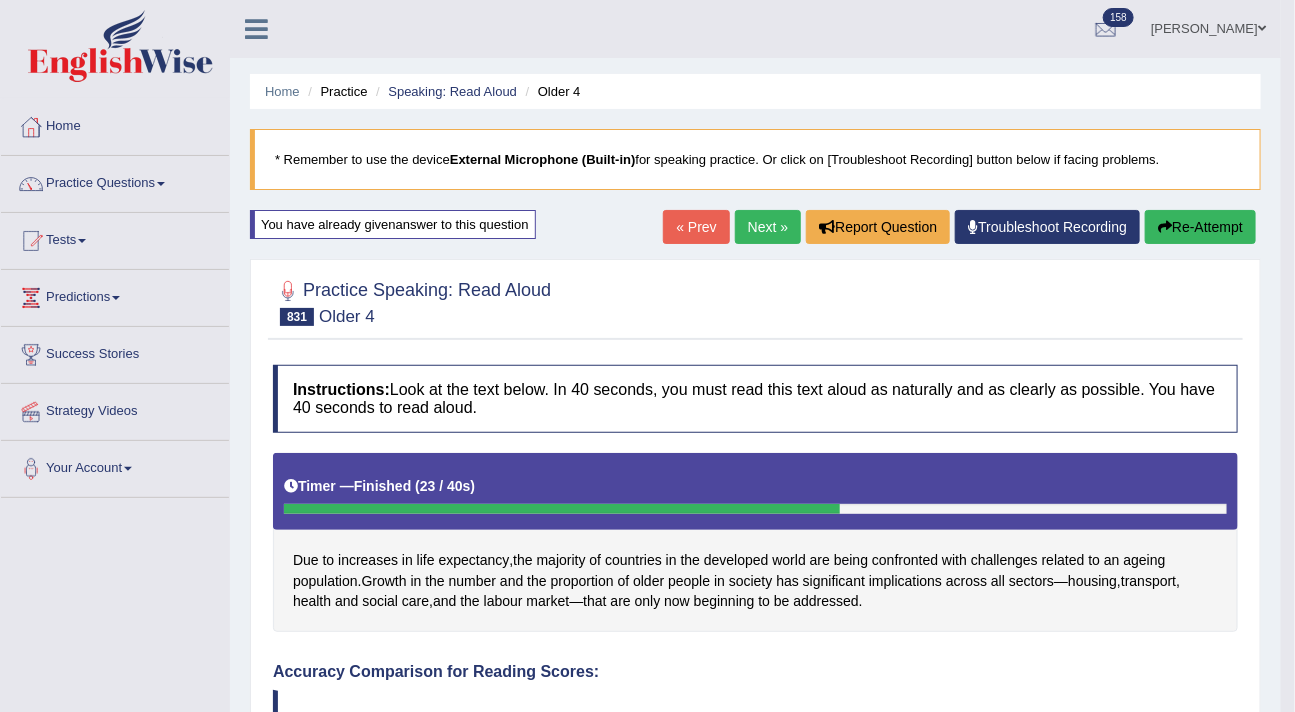 click on "Next »" at bounding box center (768, 227) 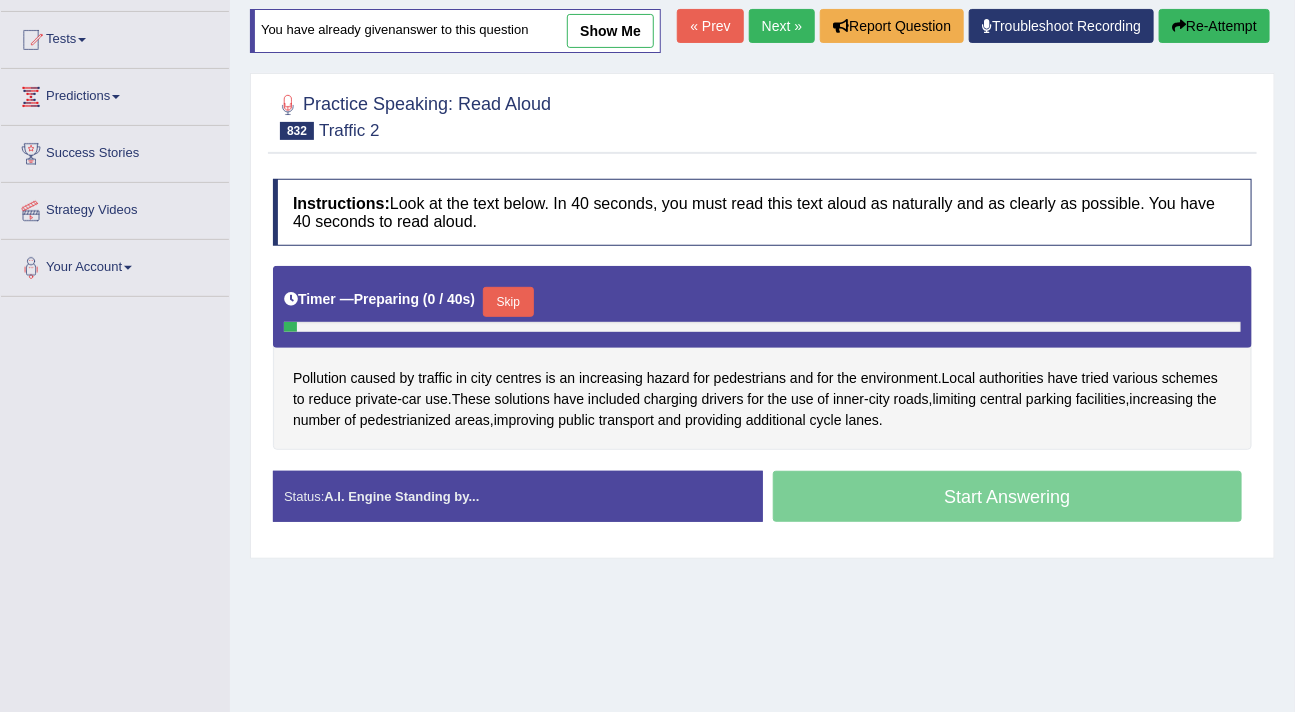scroll, scrollTop: 201, scrollLeft: 0, axis: vertical 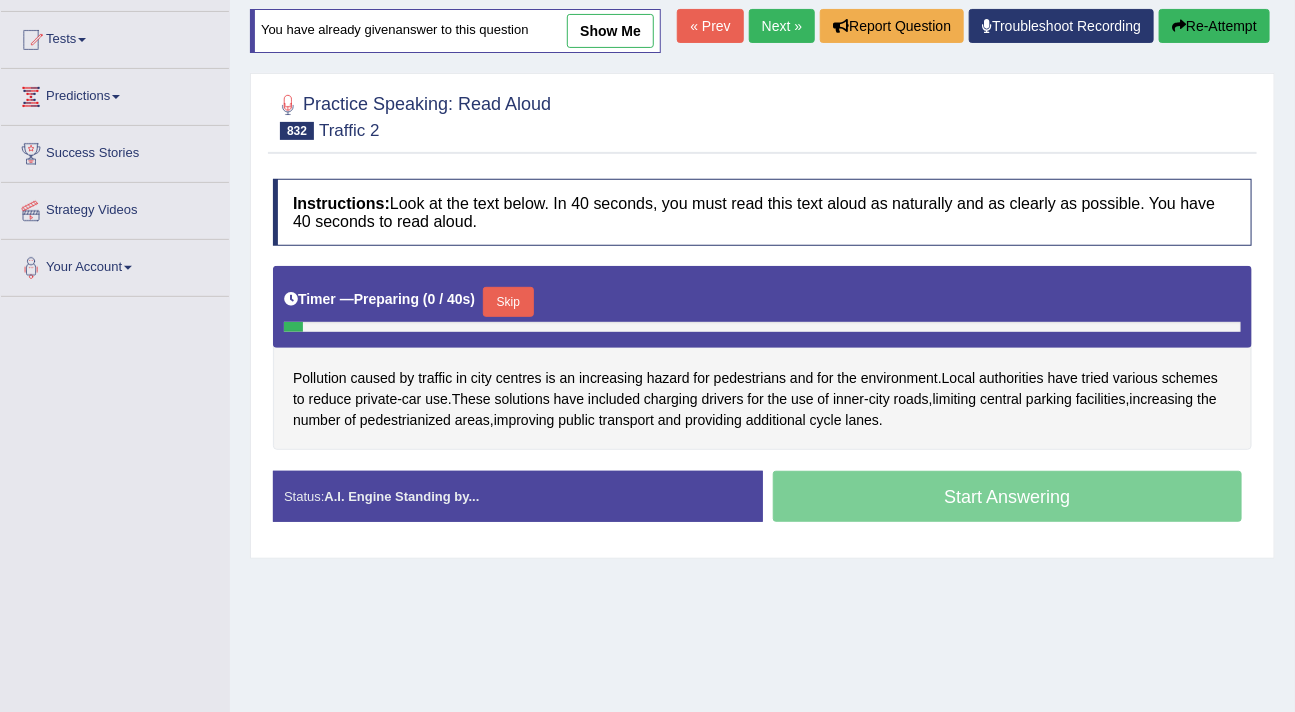 click on "Skip" at bounding box center [508, 302] 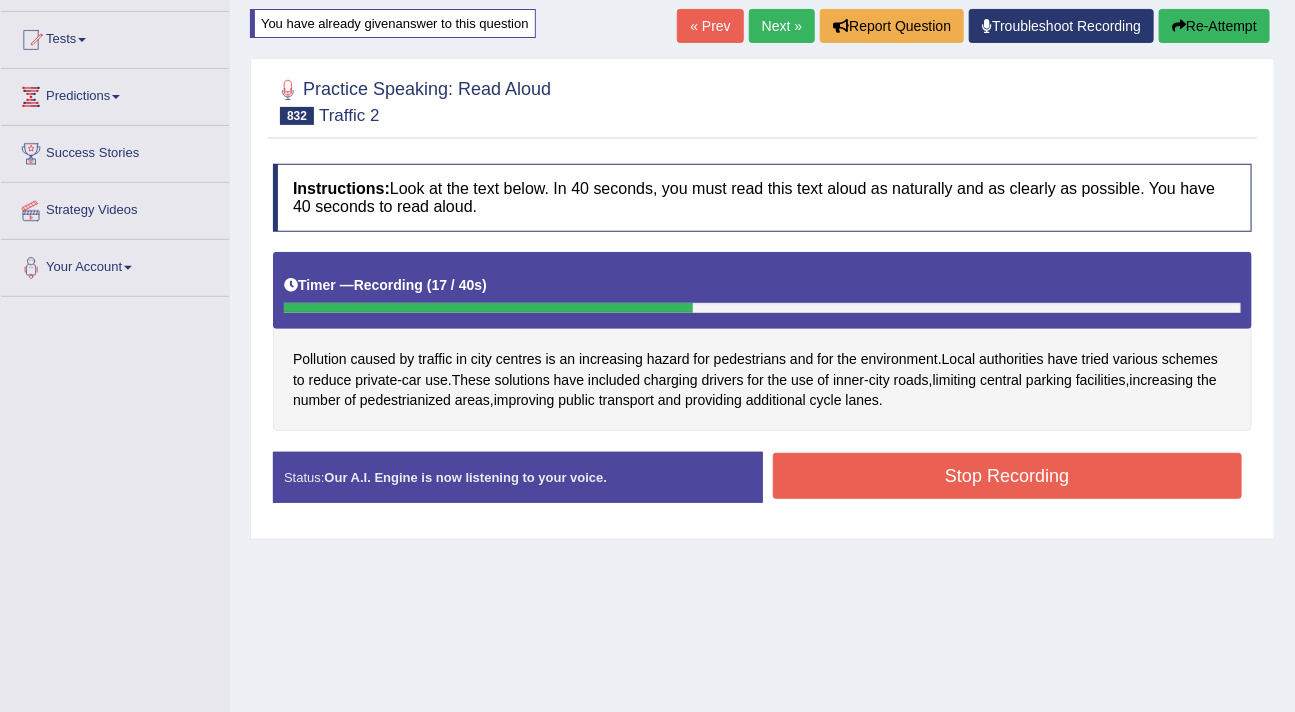 click on "Re-Attempt" at bounding box center [1214, 26] 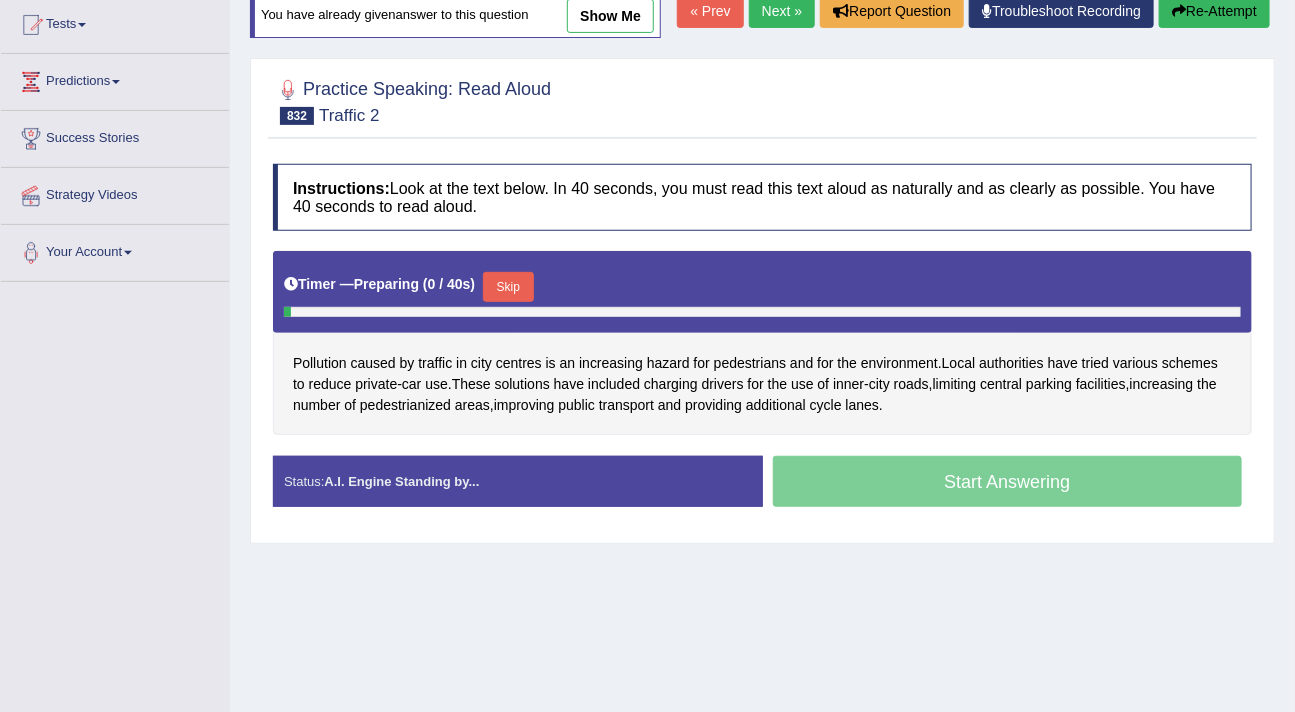 scroll, scrollTop: 216, scrollLeft: 0, axis: vertical 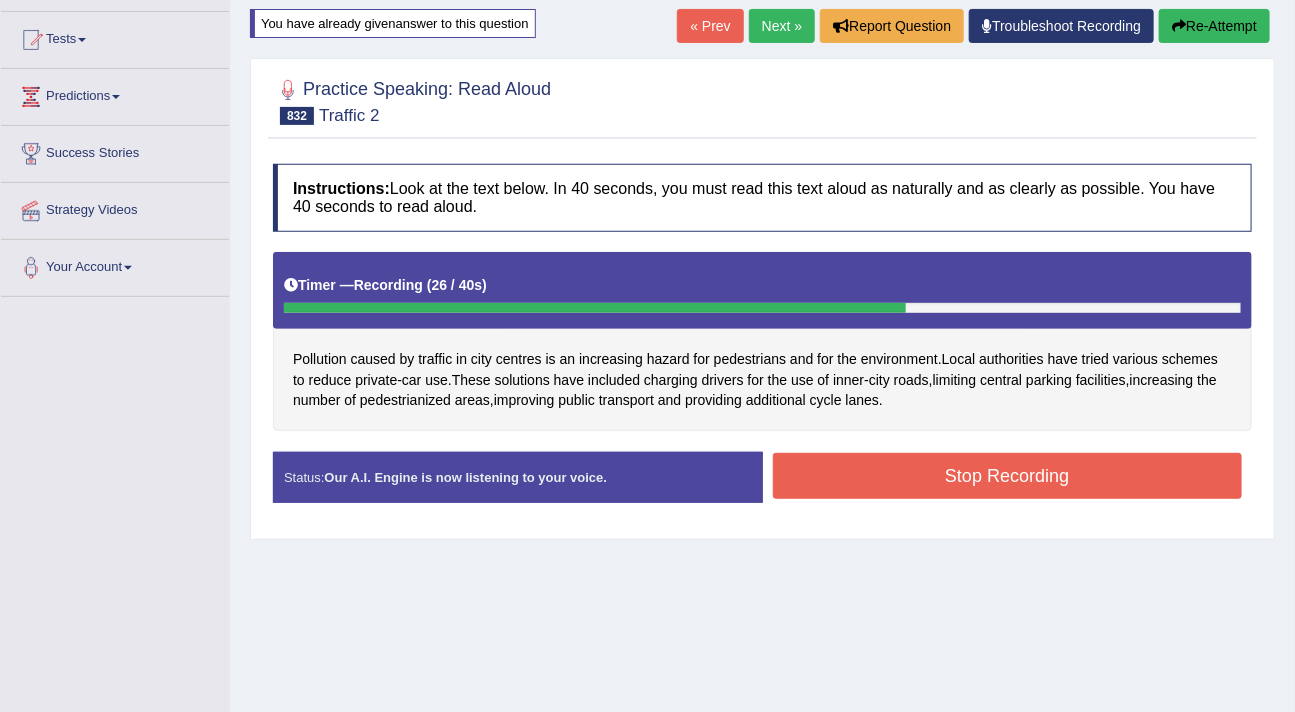 click on "Stop Recording" at bounding box center [1008, 476] 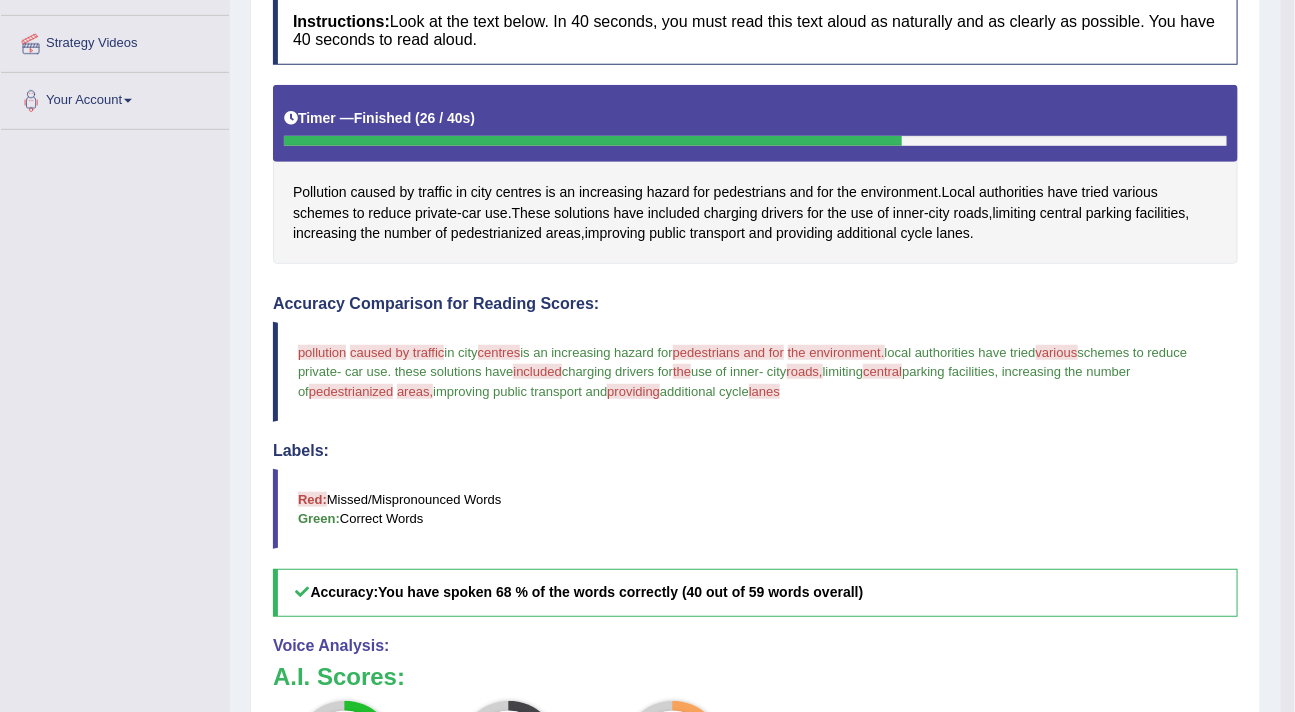 scroll, scrollTop: 0, scrollLeft: 0, axis: both 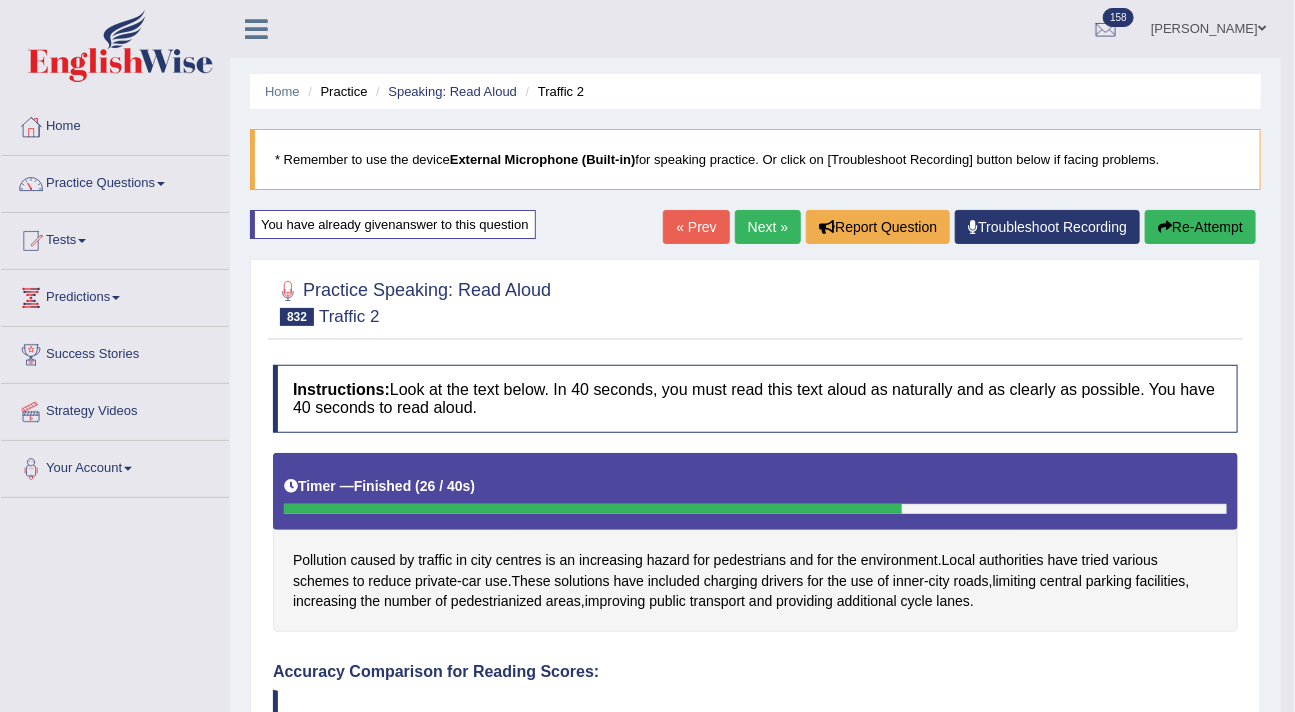 click on "Re-Attempt" at bounding box center (1200, 227) 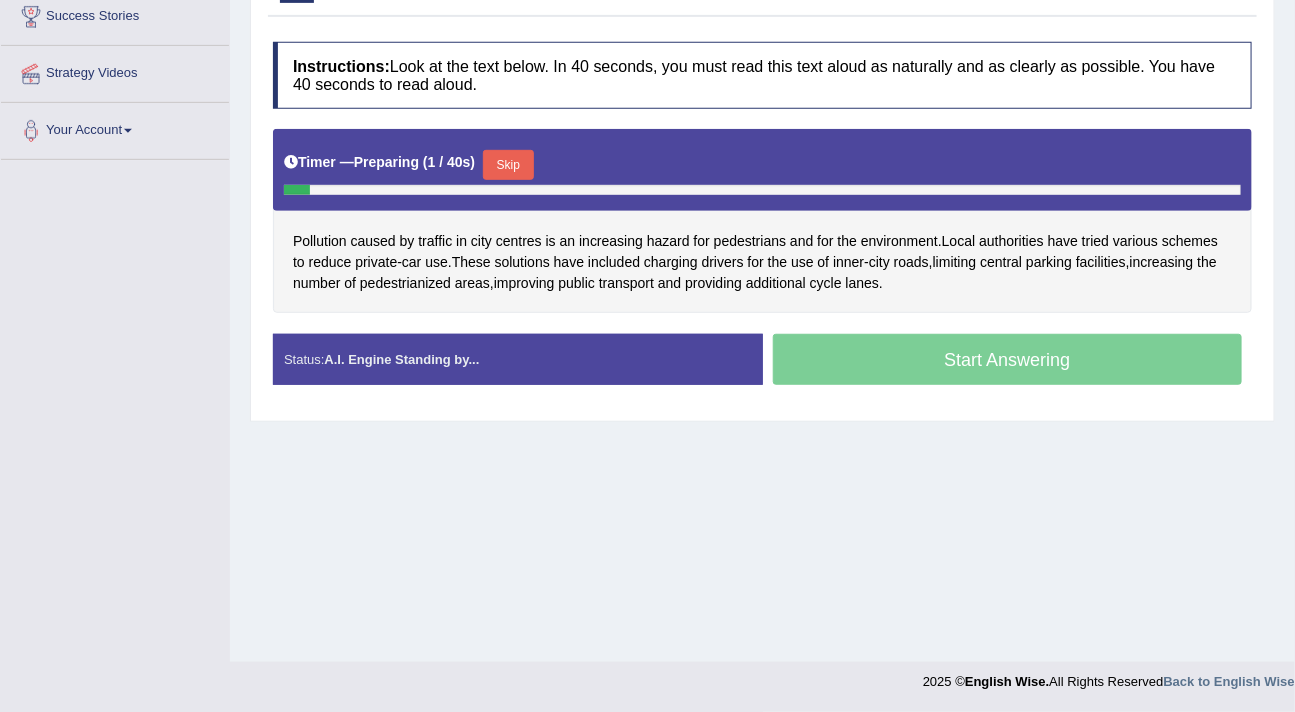 scroll, scrollTop: 338, scrollLeft: 0, axis: vertical 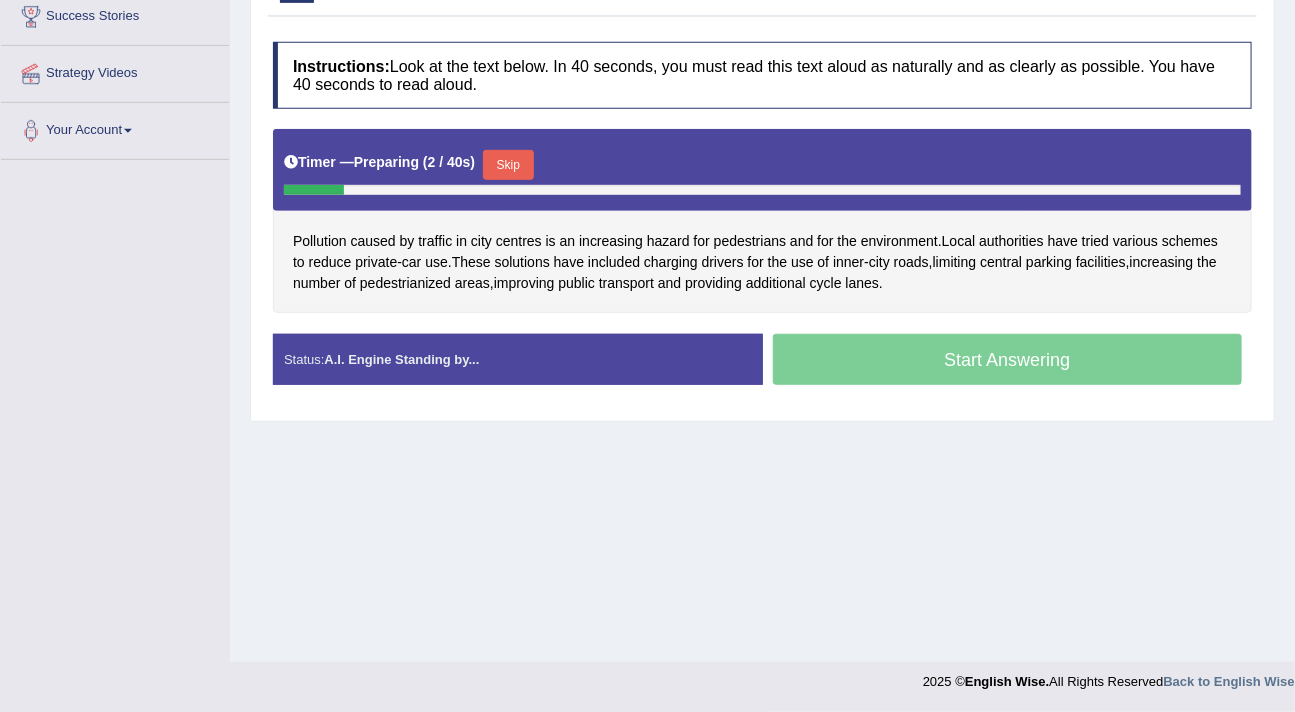 click on "Skip" at bounding box center (508, 165) 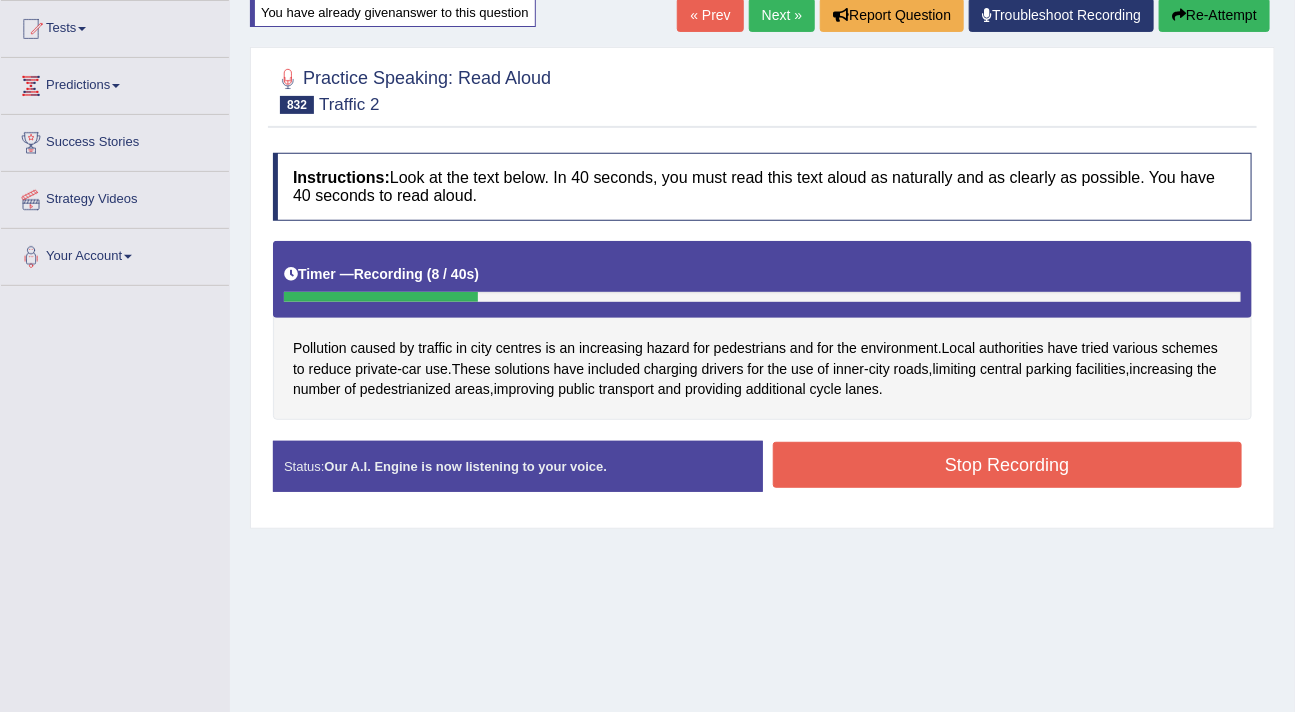 scroll, scrollTop: 0, scrollLeft: 0, axis: both 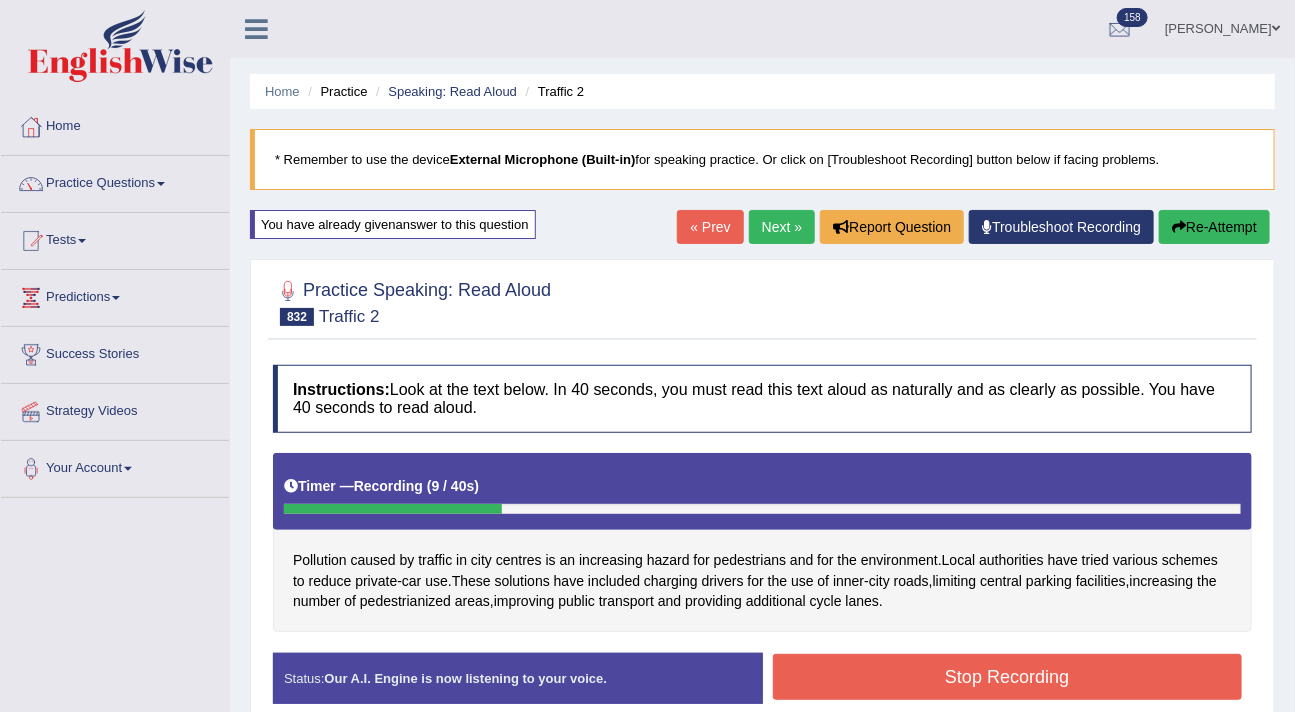 click on "Re-Attempt" at bounding box center (1214, 227) 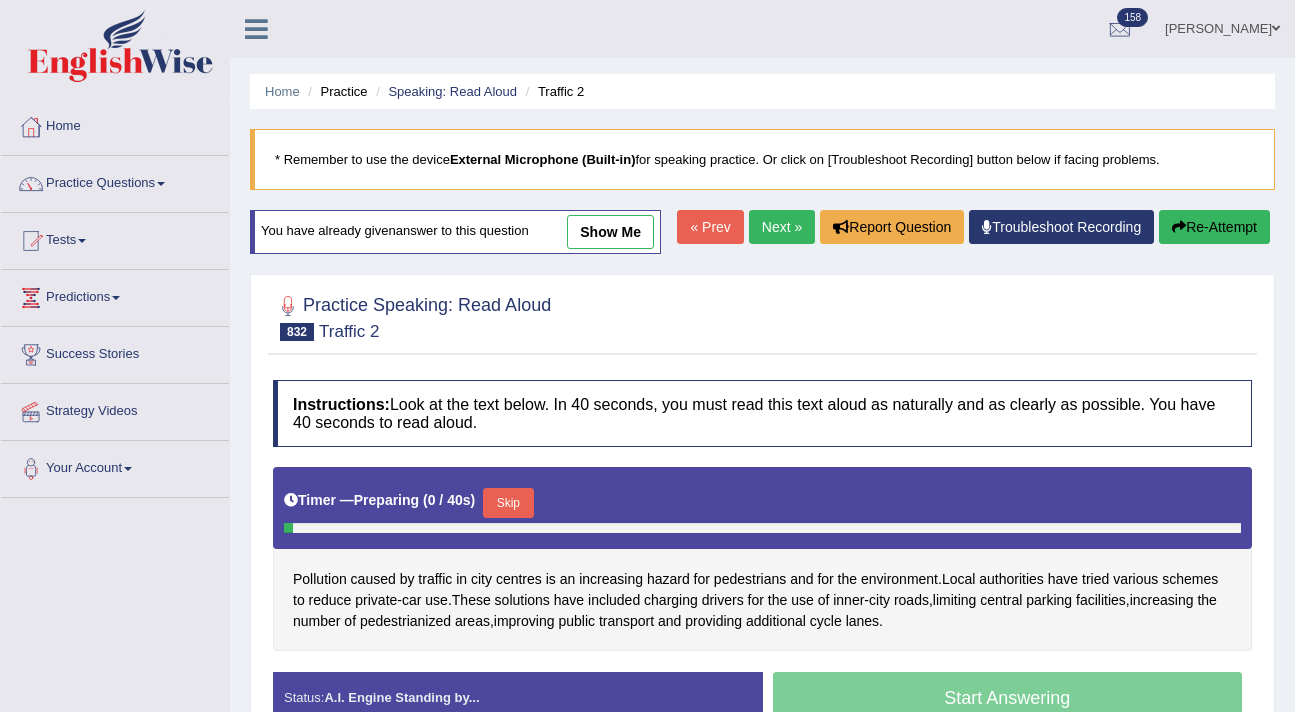 scroll, scrollTop: 208, scrollLeft: 0, axis: vertical 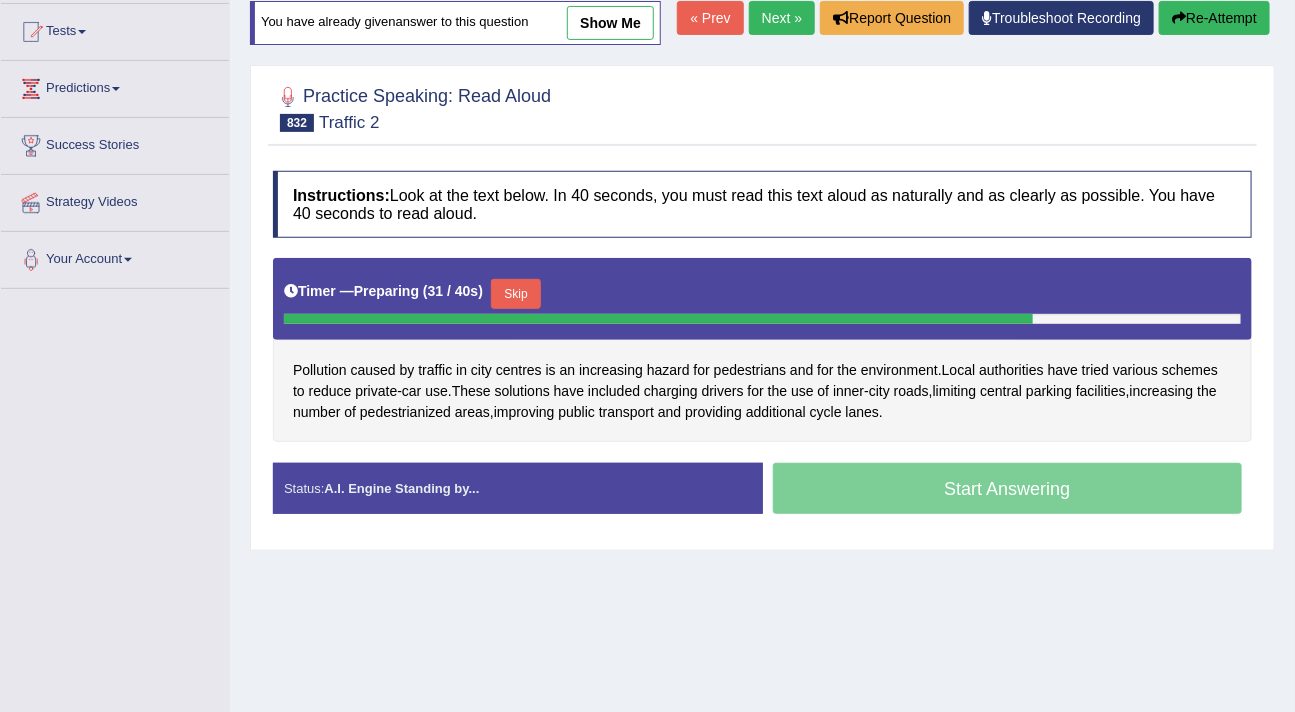 click on "Skip" at bounding box center [516, 294] 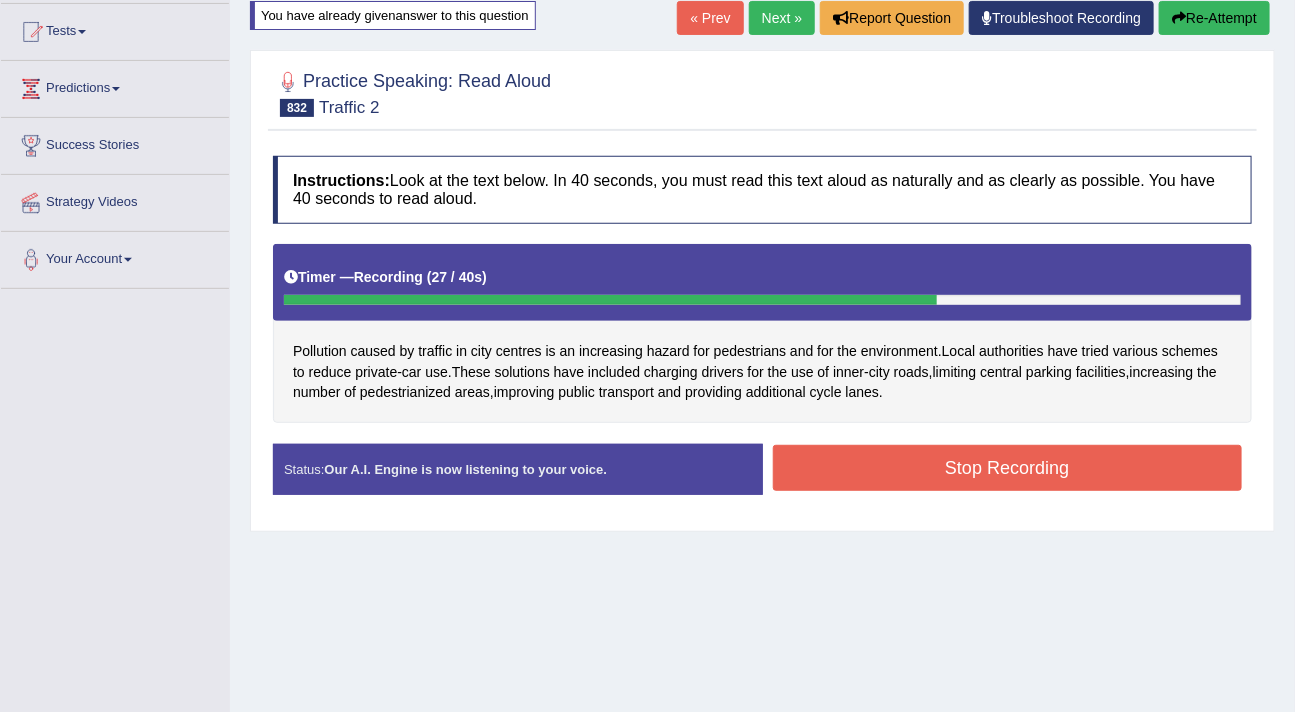 click on "Stop Recording" at bounding box center (1008, 468) 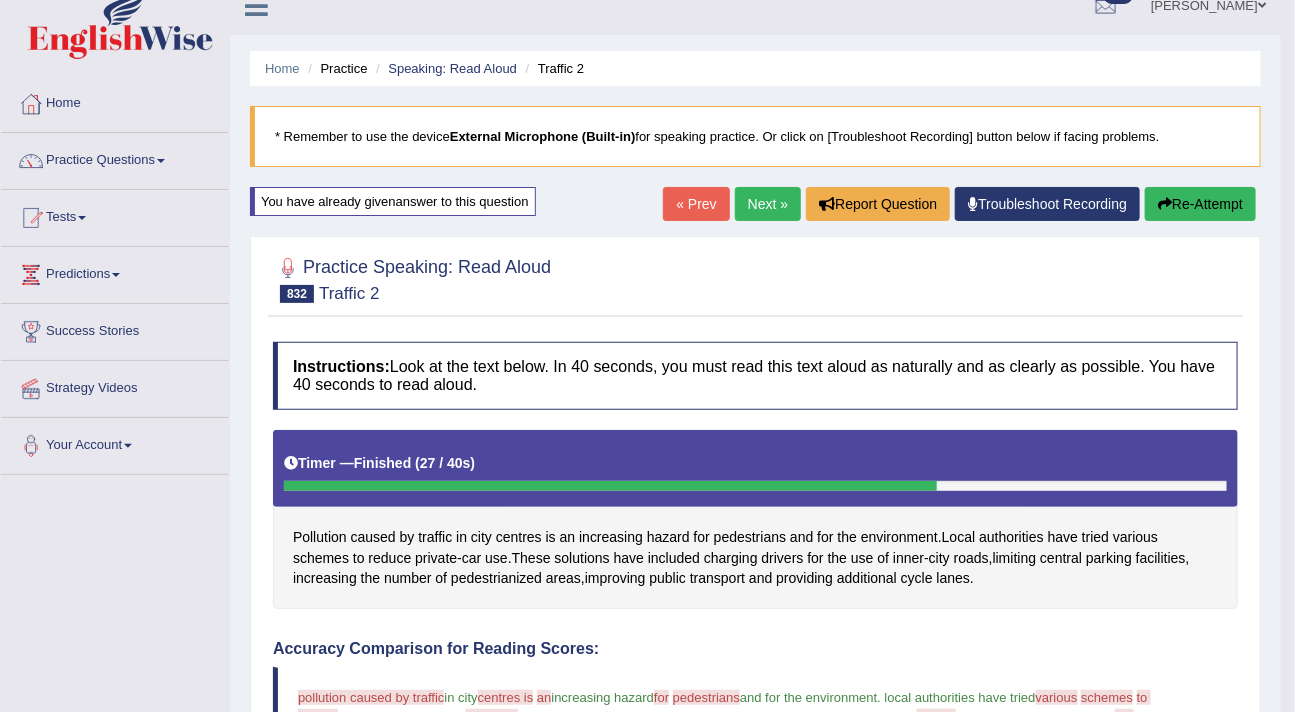 scroll, scrollTop: 0, scrollLeft: 0, axis: both 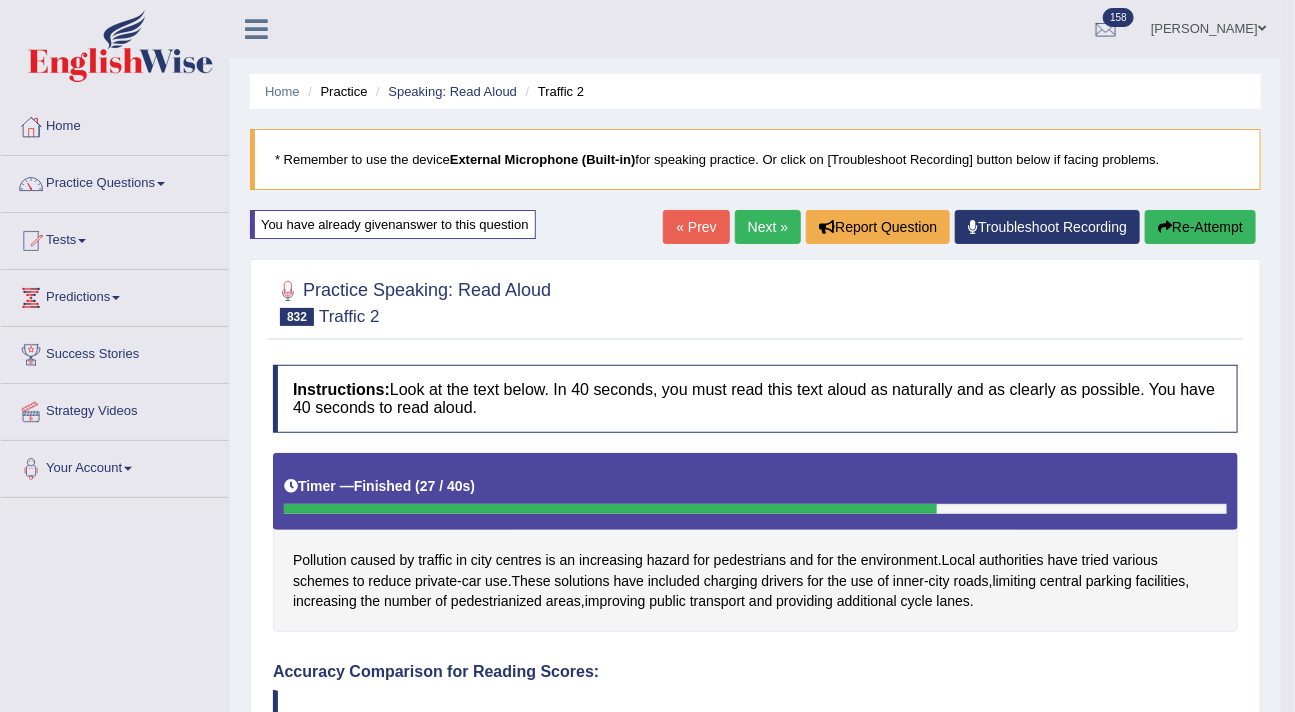 click on "Re-Attempt" at bounding box center [1200, 227] 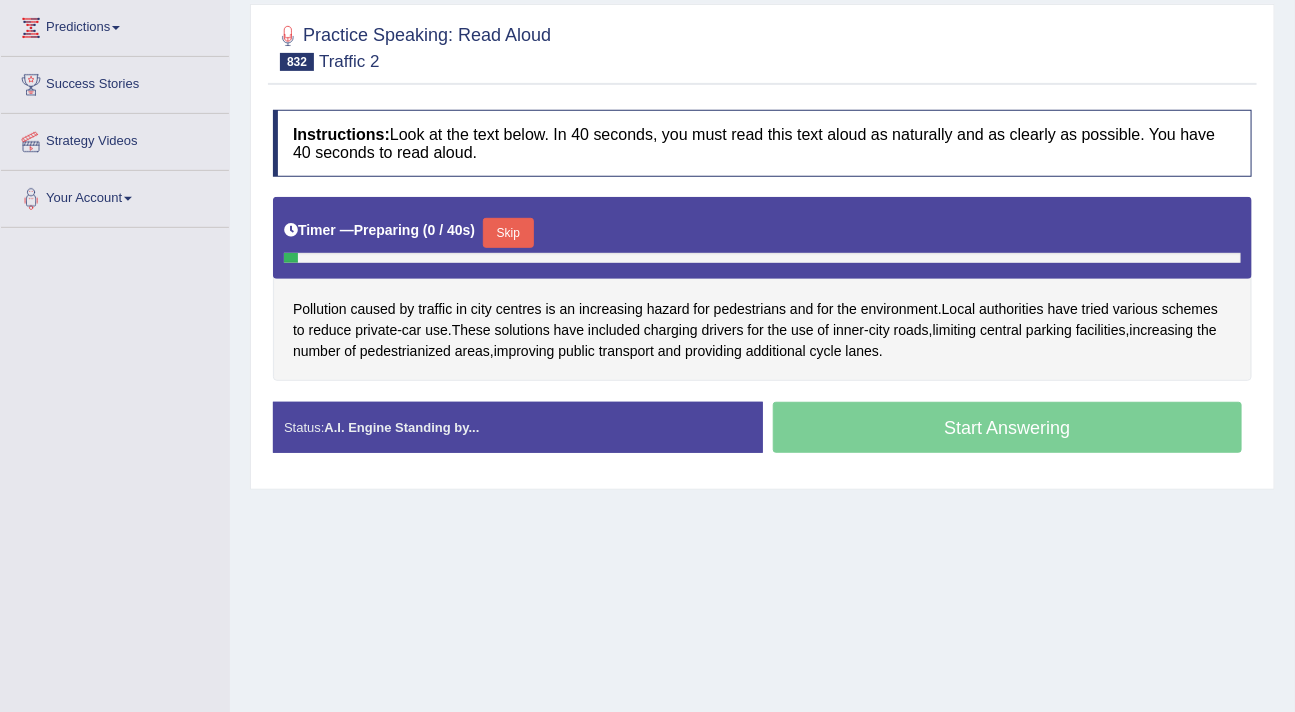scroll, scrollTop: 270, scrollLeft: 0, axis: vertical 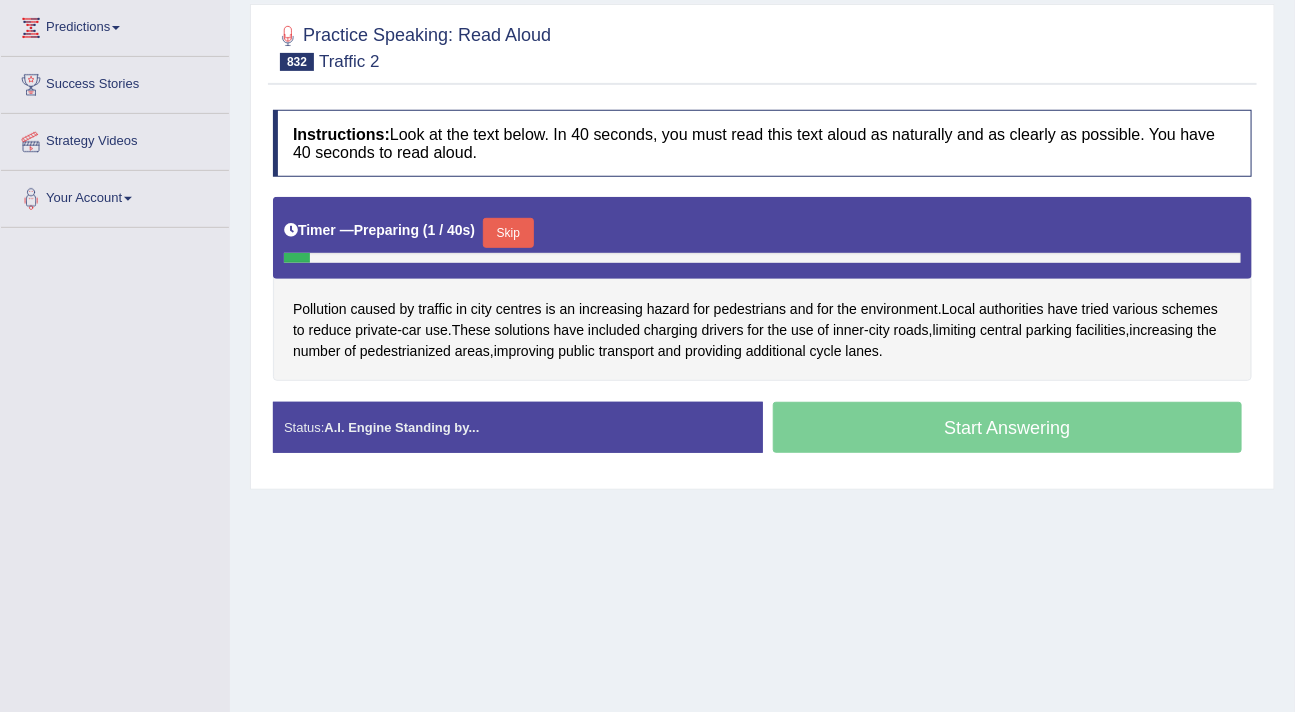 click on "Skip" at bounding box center [508, 233] 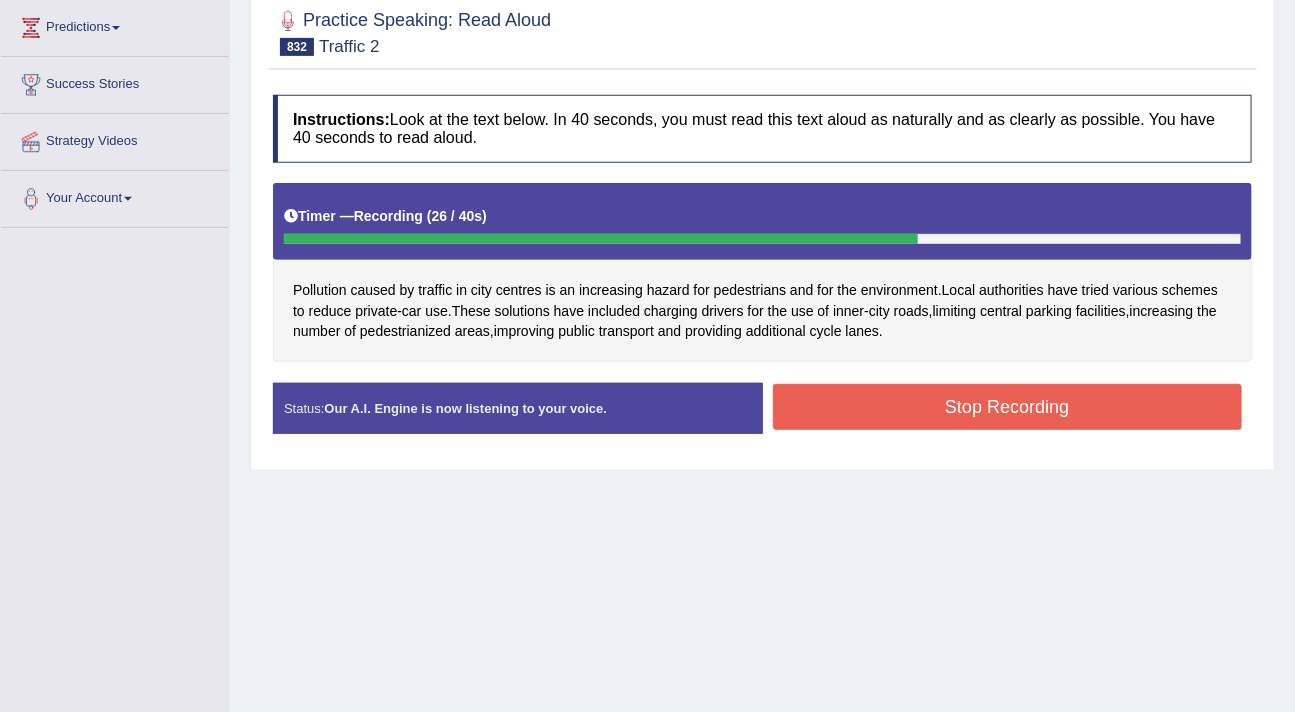 click on "Stop Recording" at bounding box center (1008, 407) 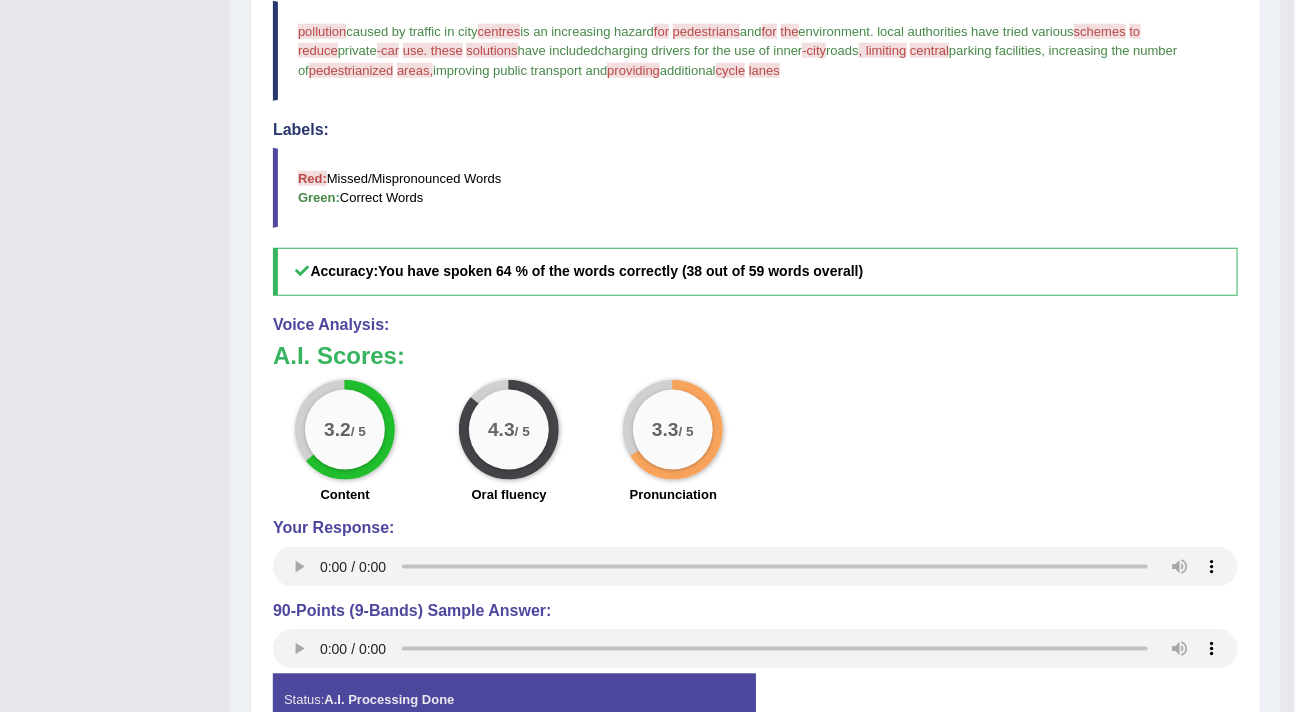 scroll, scrollTop: 694, scrollLeft: 0, axis: vertical 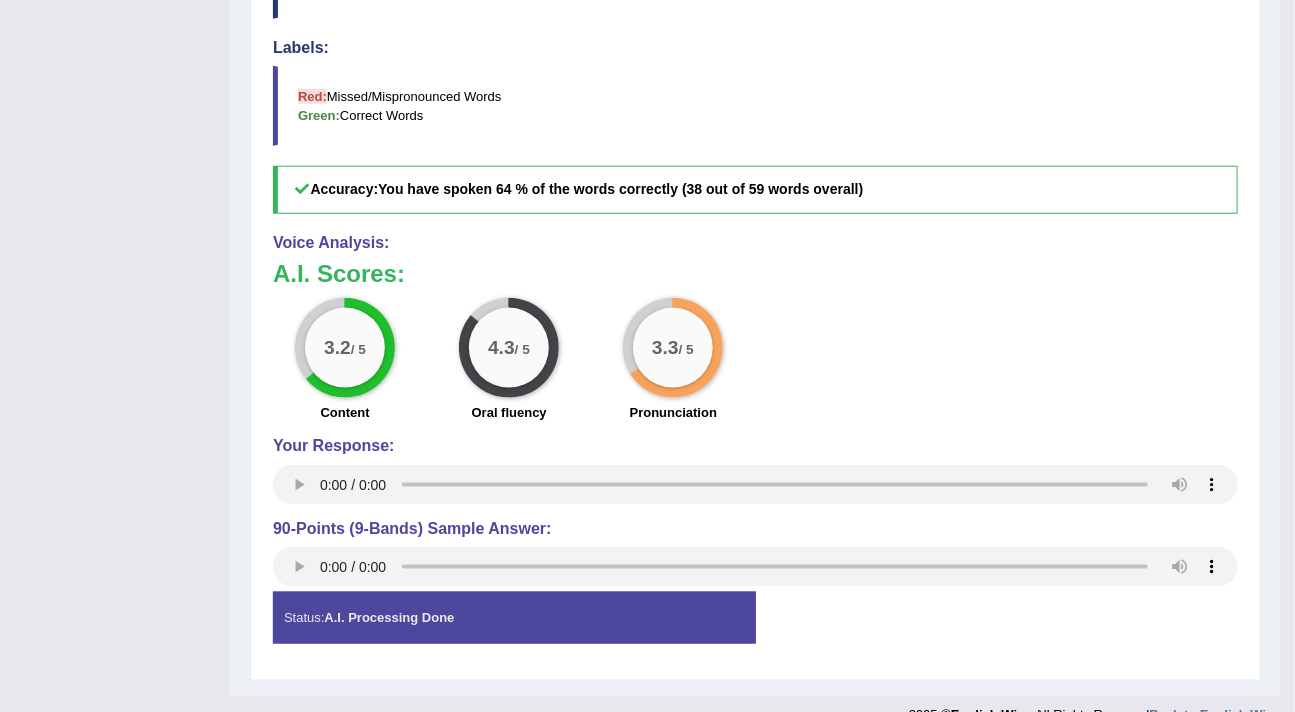 type 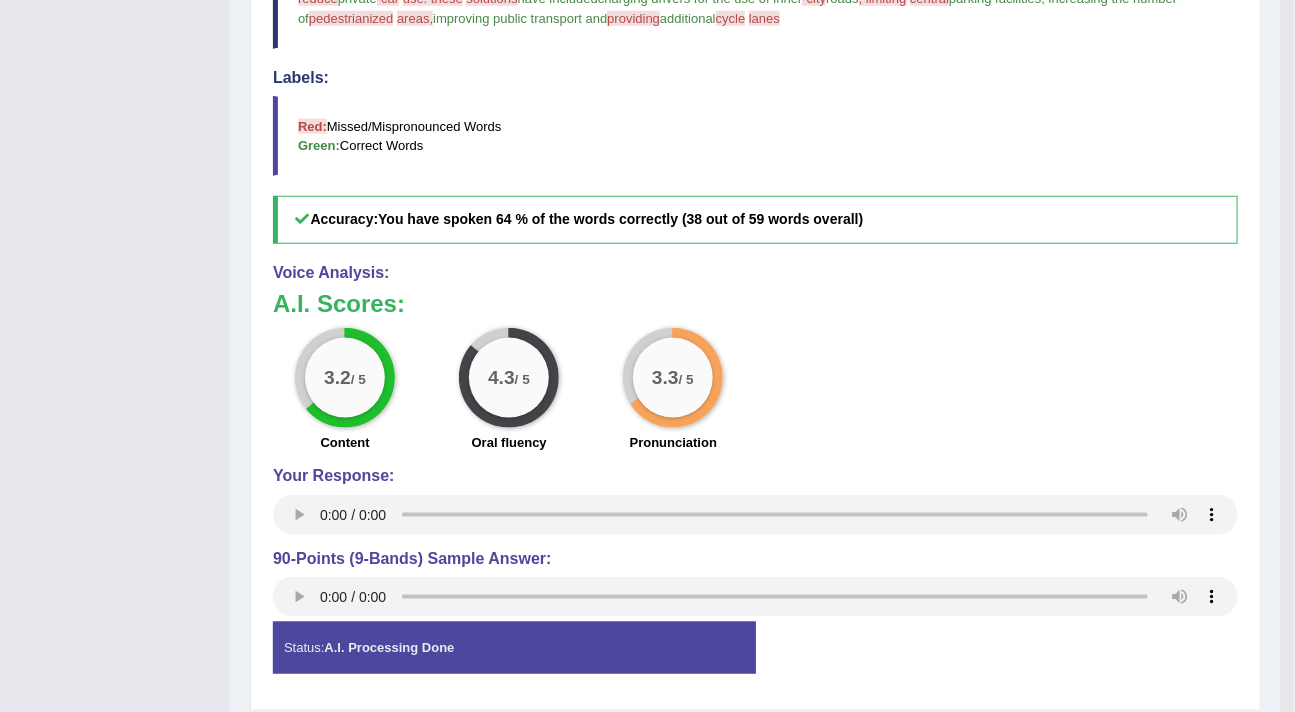 scroll, scrollTop: 801, scrollLeft: 0, axis: vertical 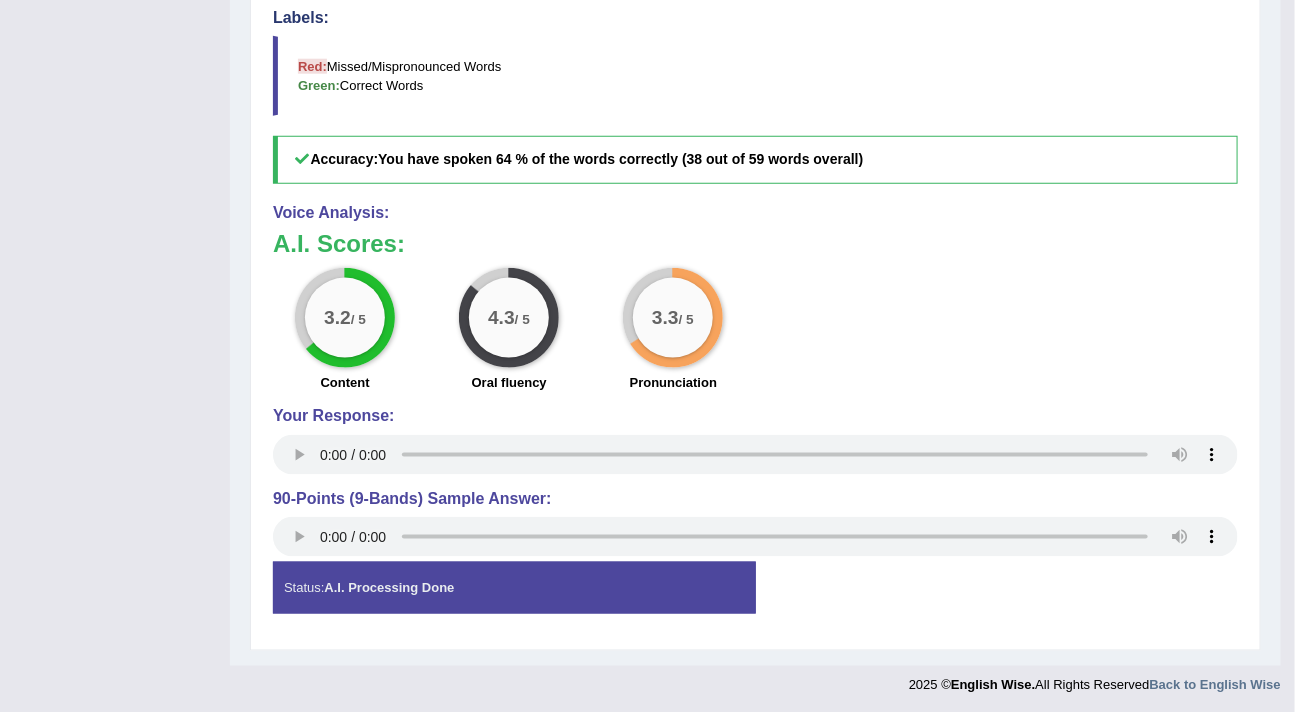 type 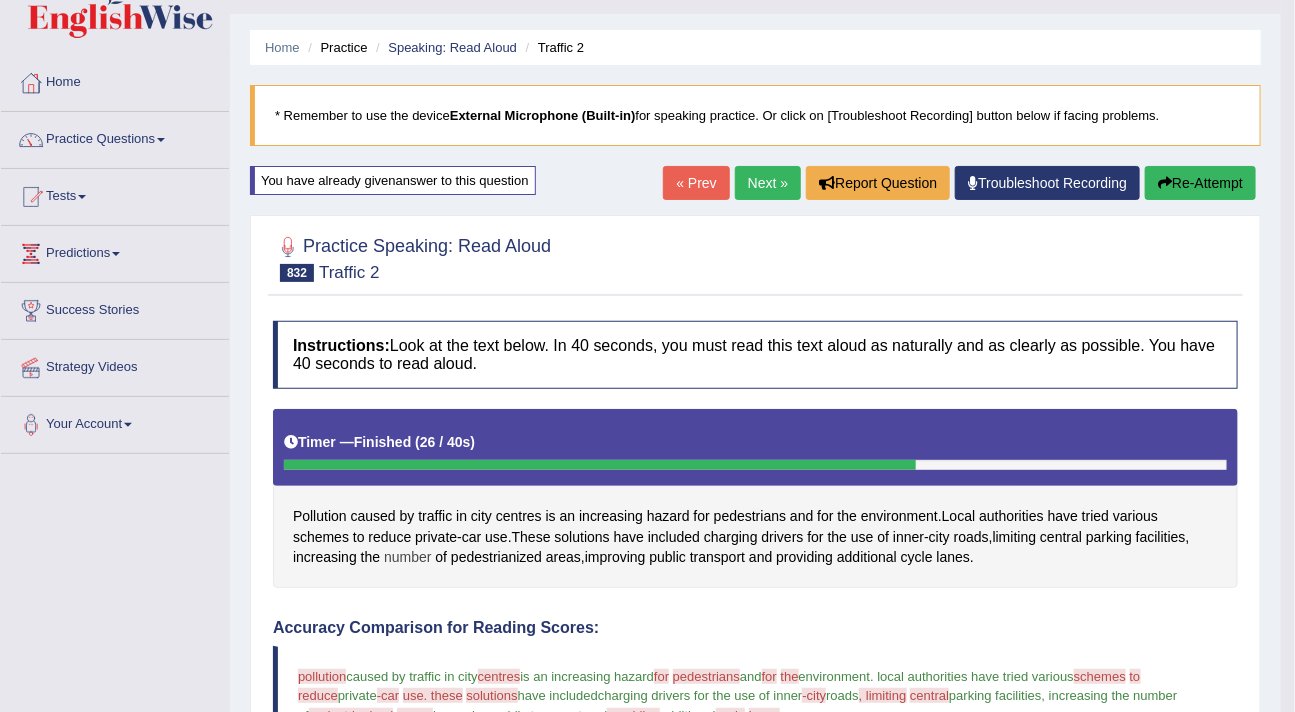 scroll, scrollTop: 139, scrollLeft: 0, axis: vertical 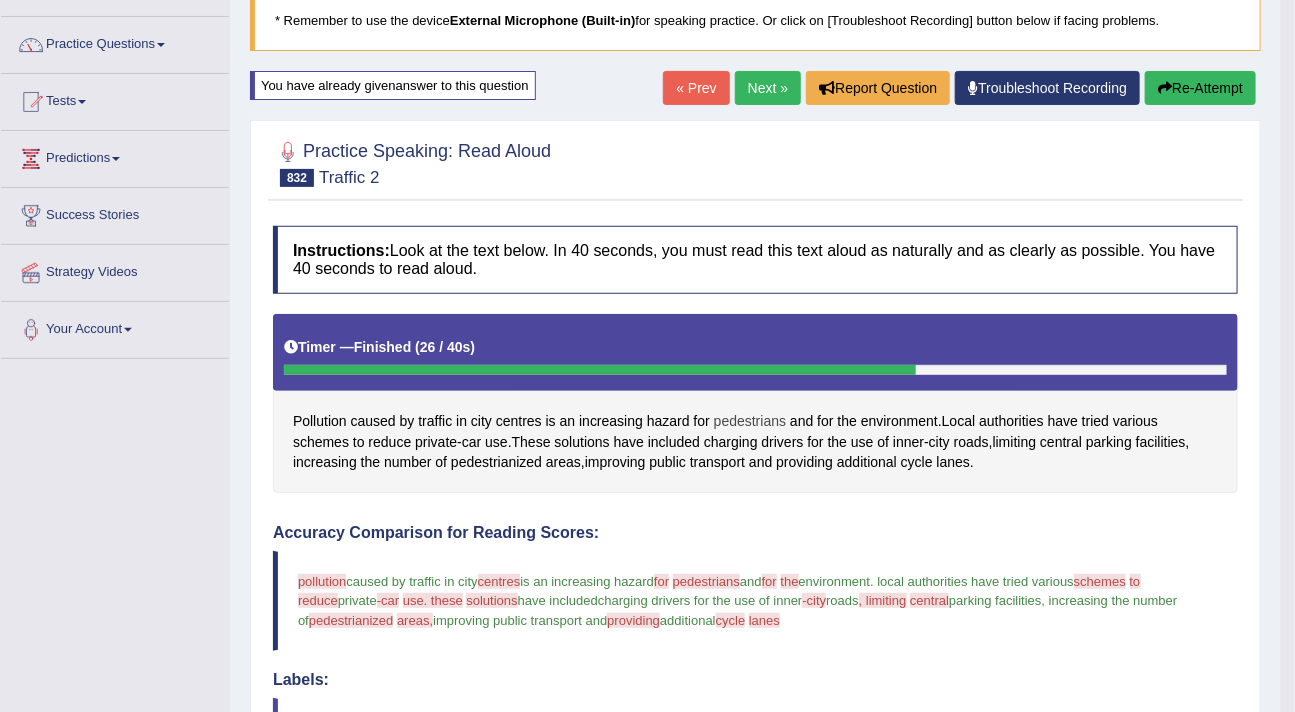 click on "pedestrians" at bounding box center [750, 421] 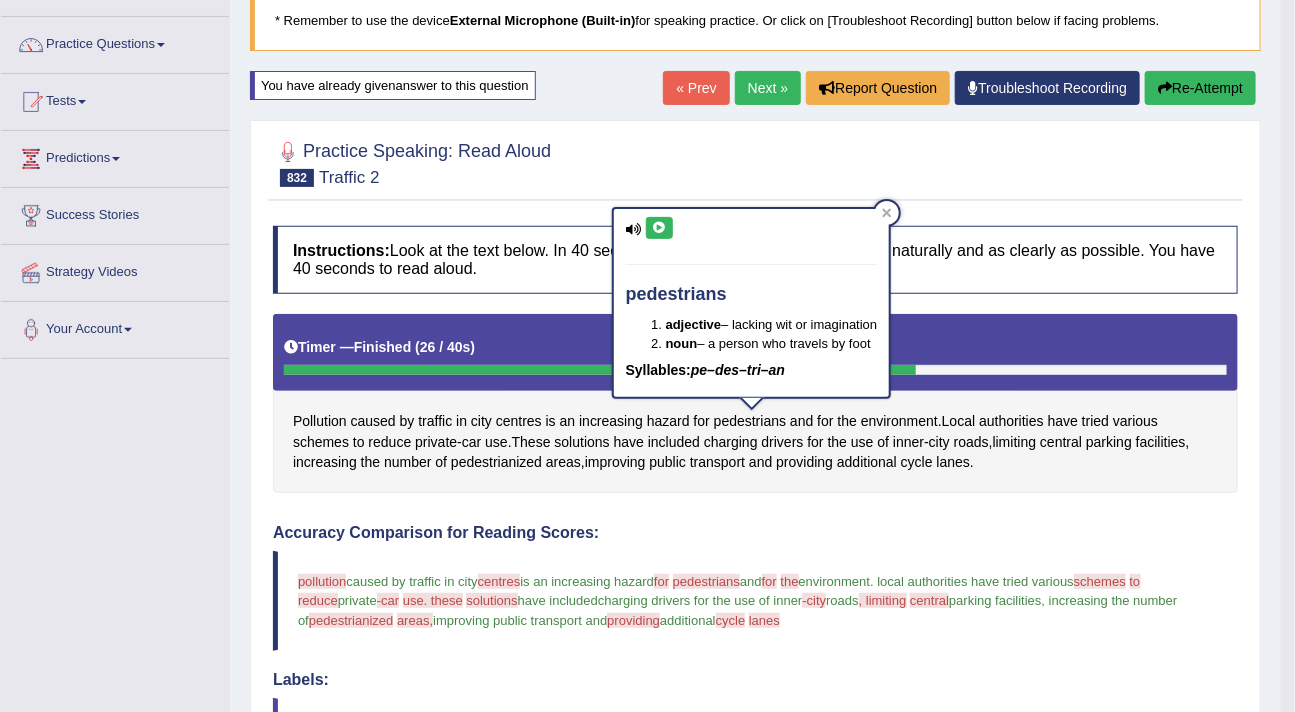 click at bounding box center [659, 228] 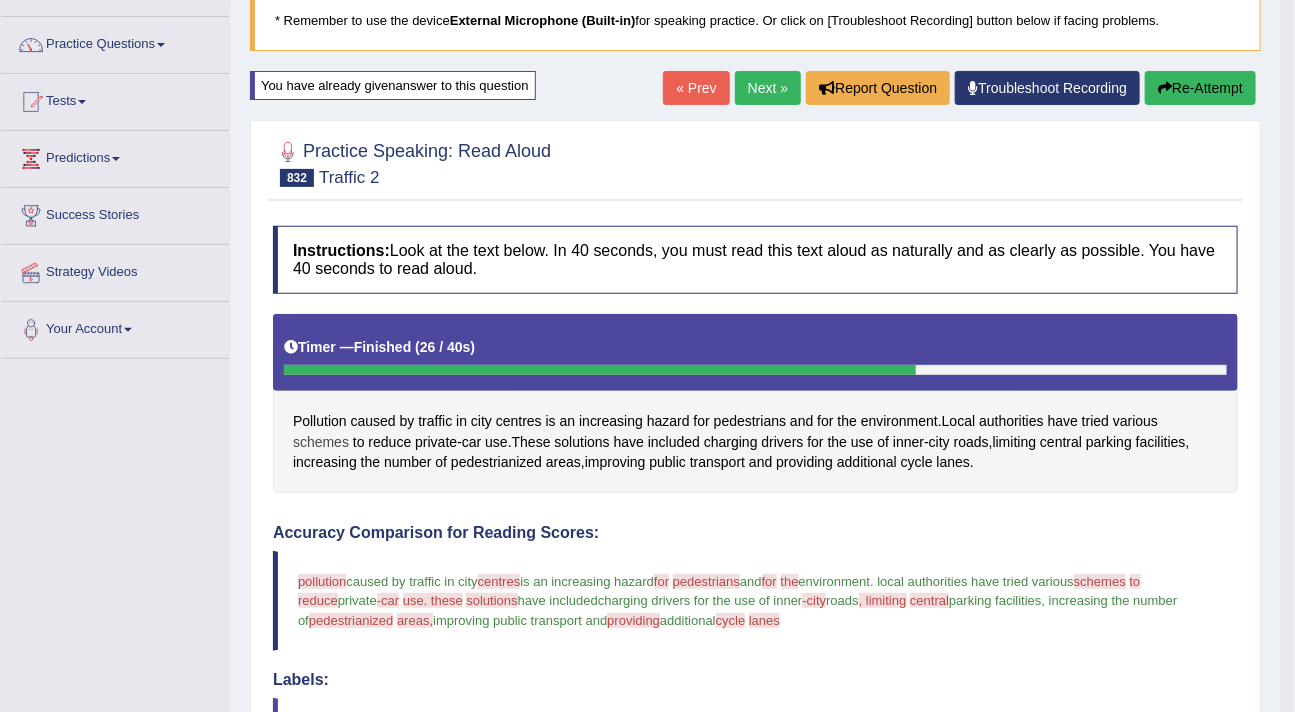click on "schemes" at bounding box center (321, 442) 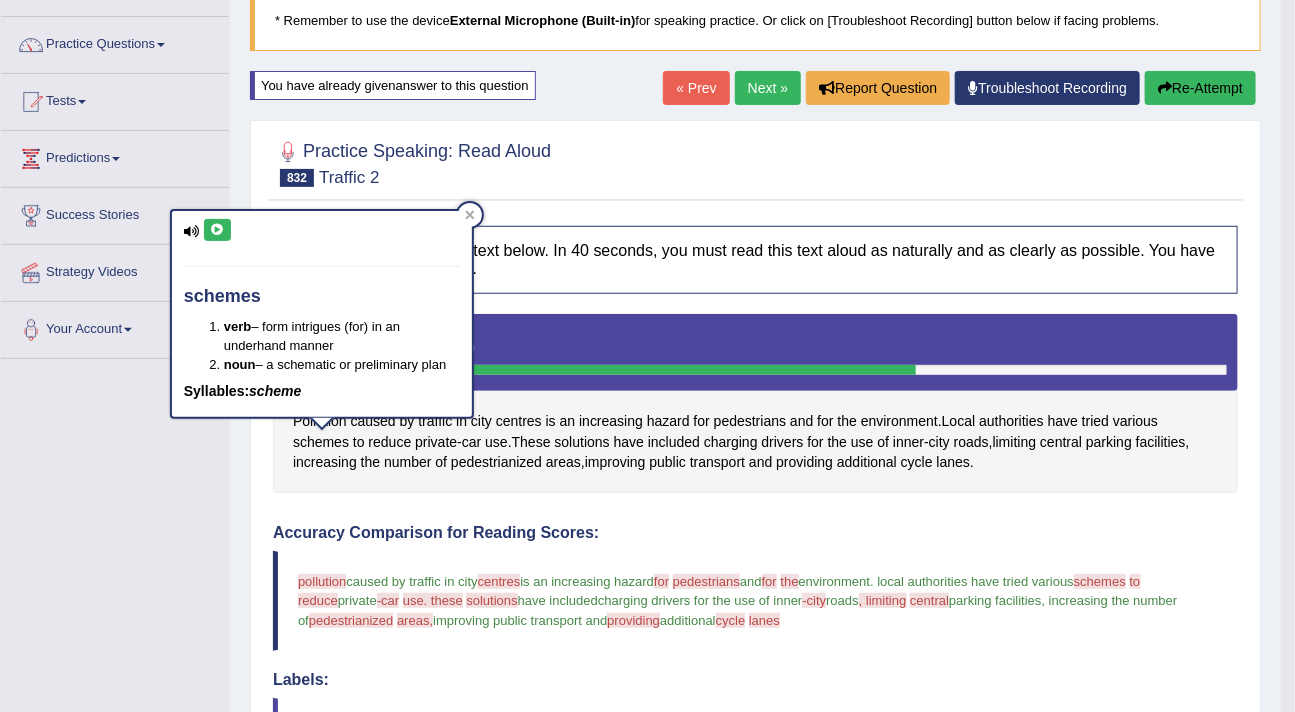 click at bounding box center [217, 230] 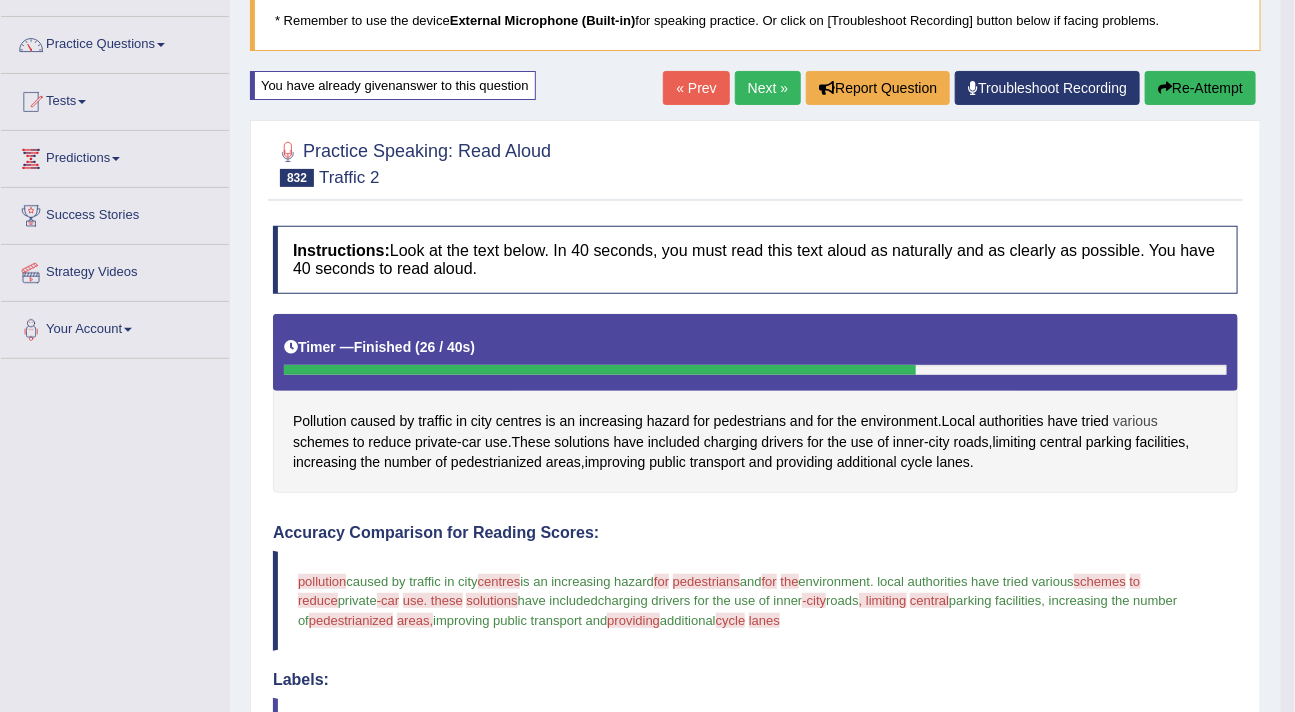 click on "various" at bounding box center [1135, 421] 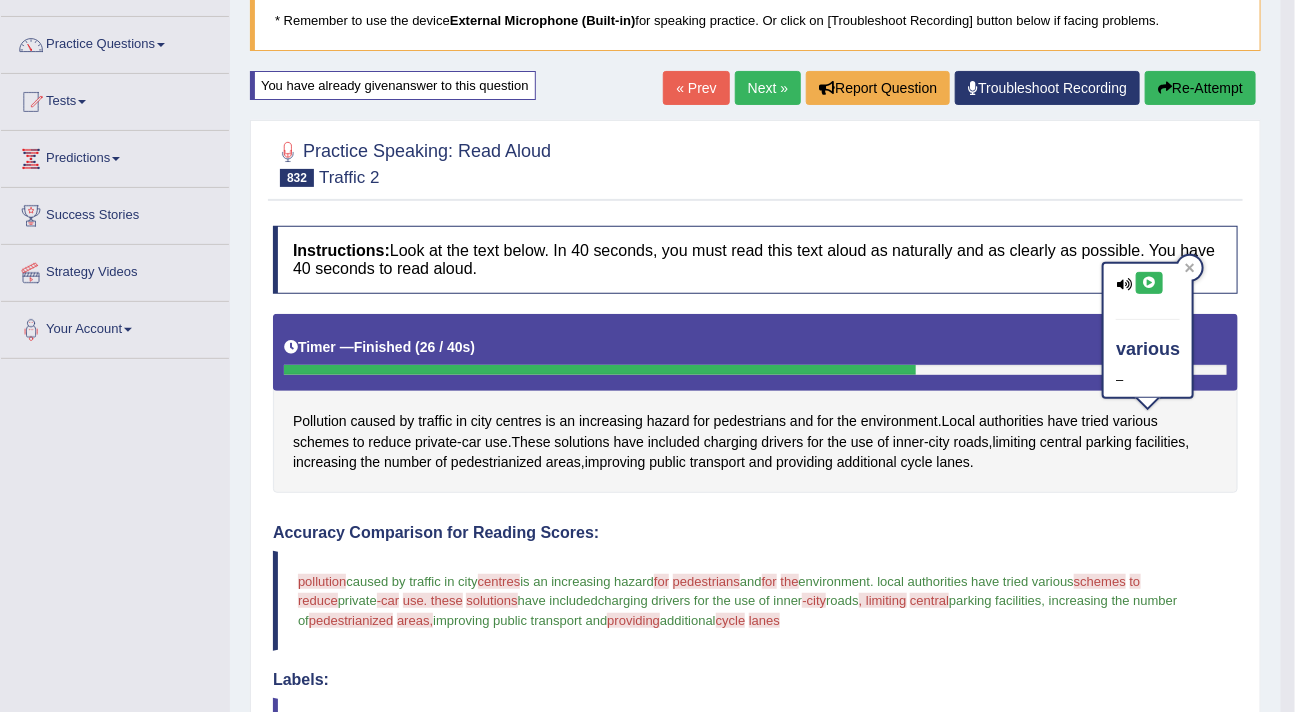 click at bounding box center (1149, 283) 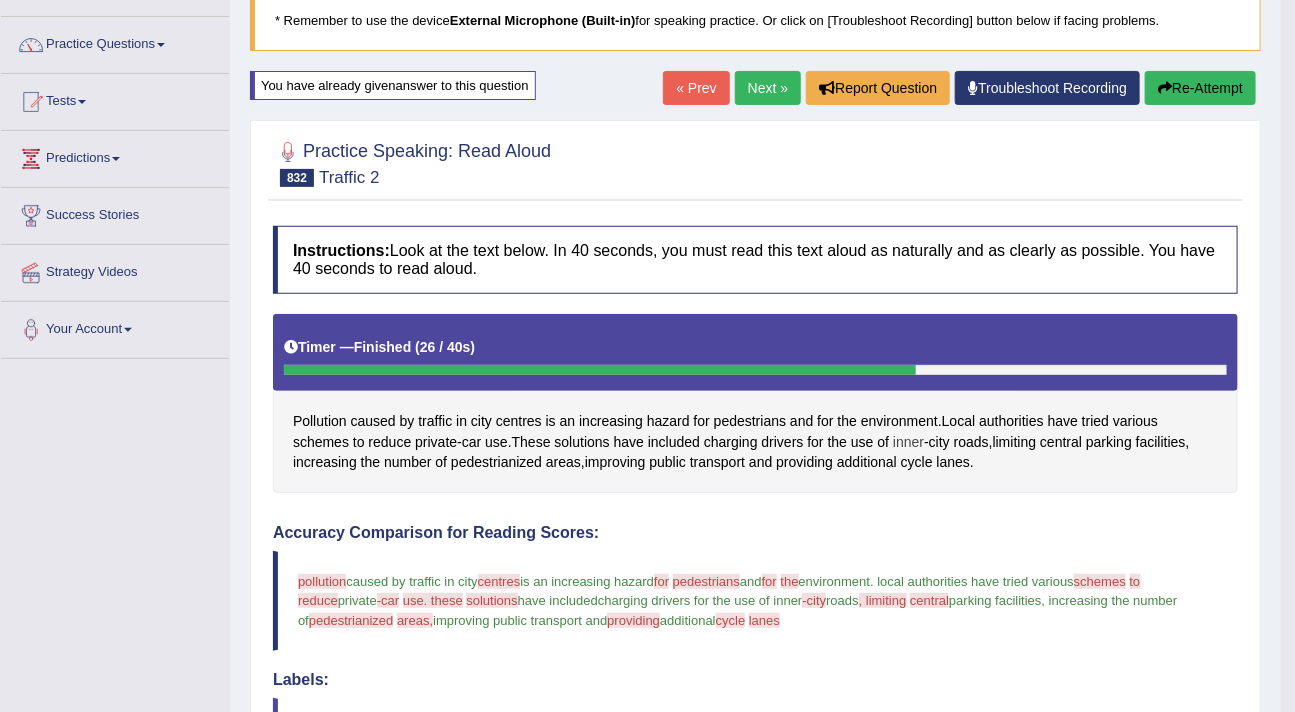 click on "inner" at bounding box center [908, 442] 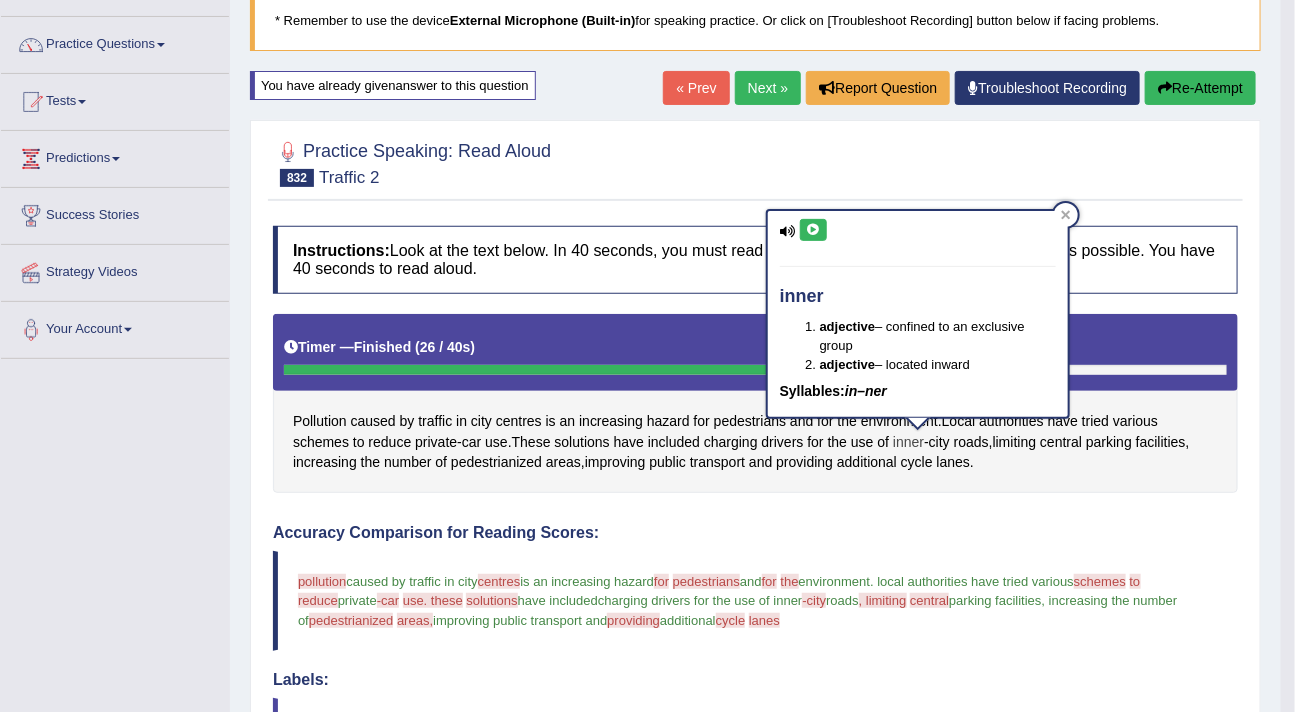 click on "inner" at bounding box center (908, 442) 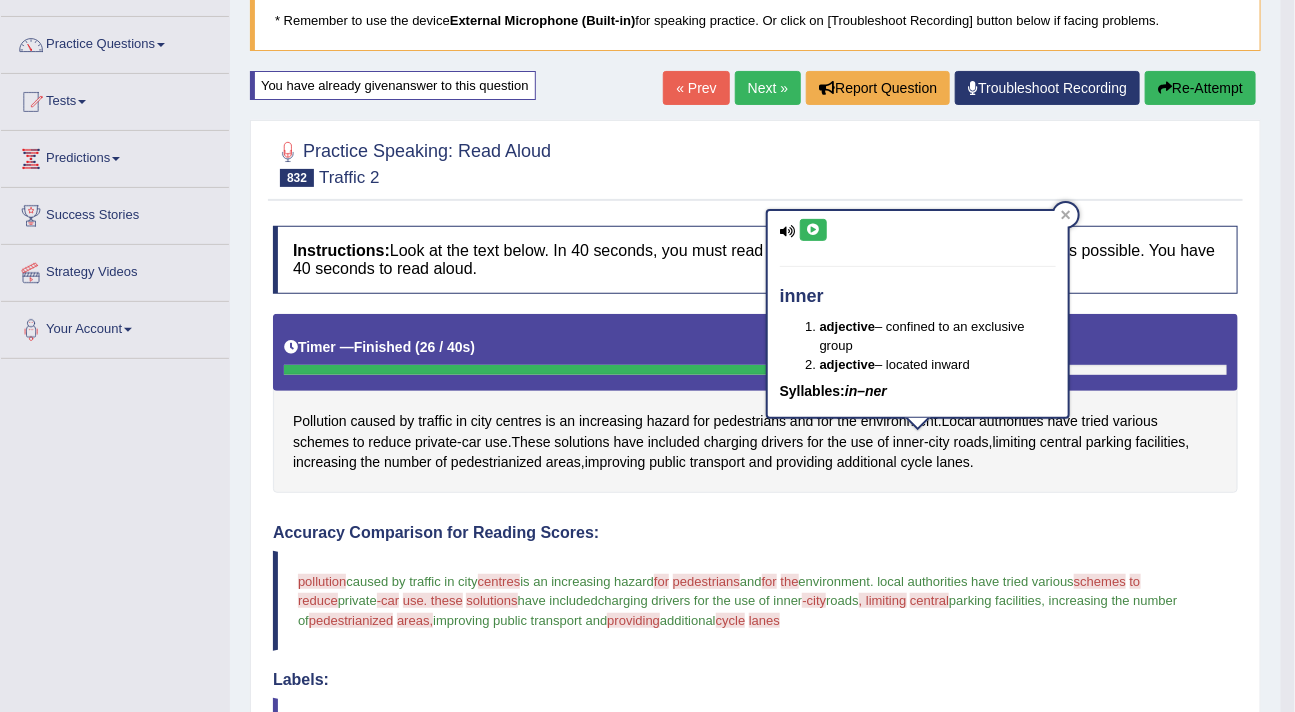 click at bounding box center [813, 230] 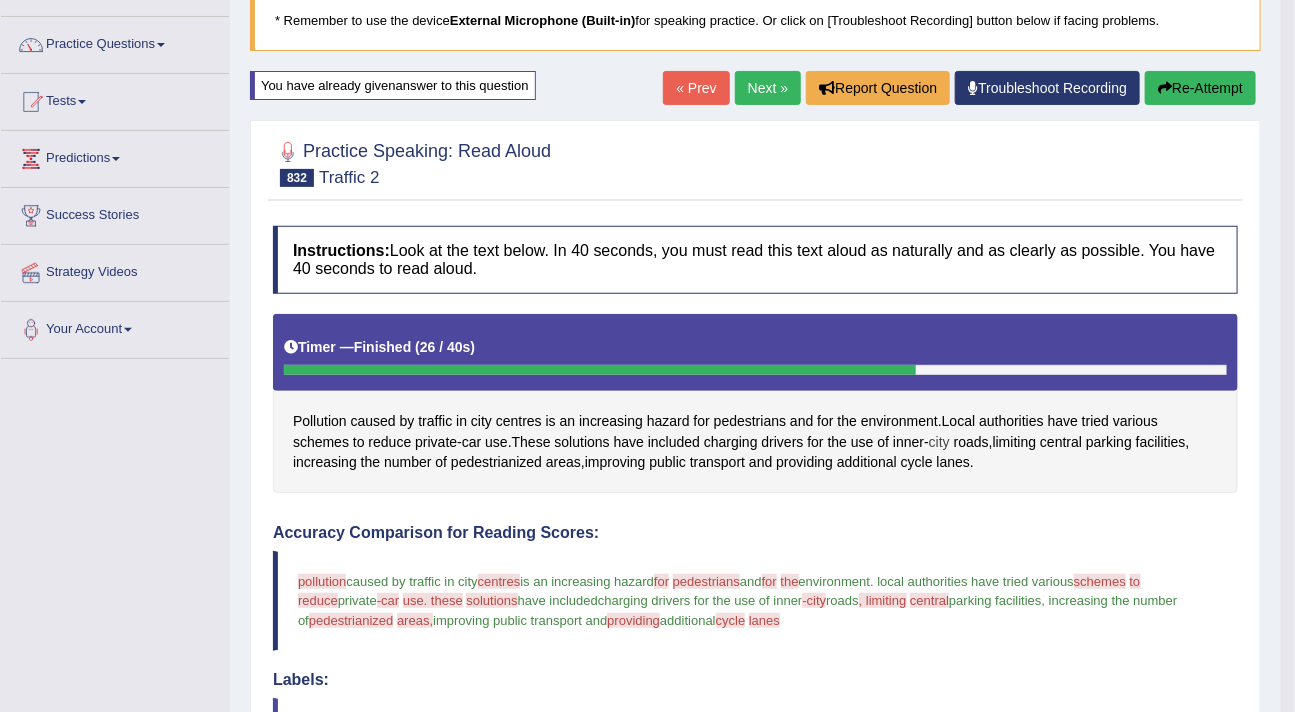 click on "city" at bounding box center (939, 442) 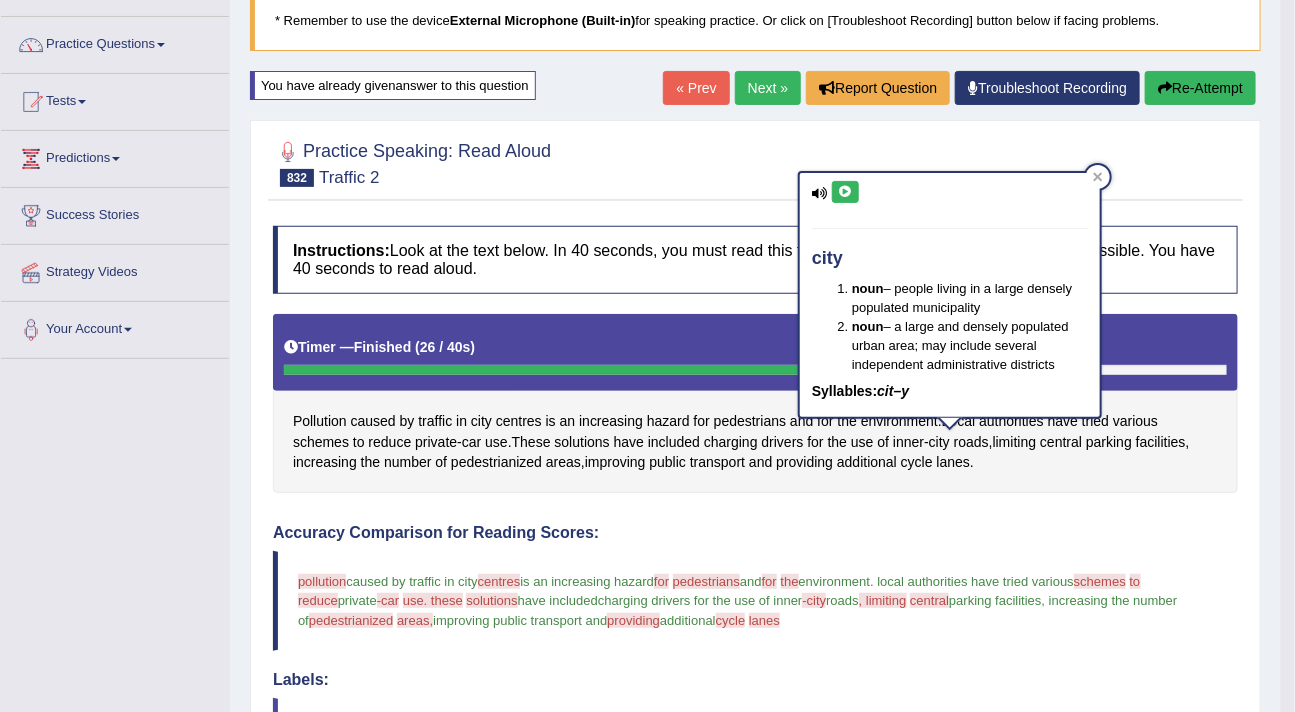 click at bounding box center (845, 192) 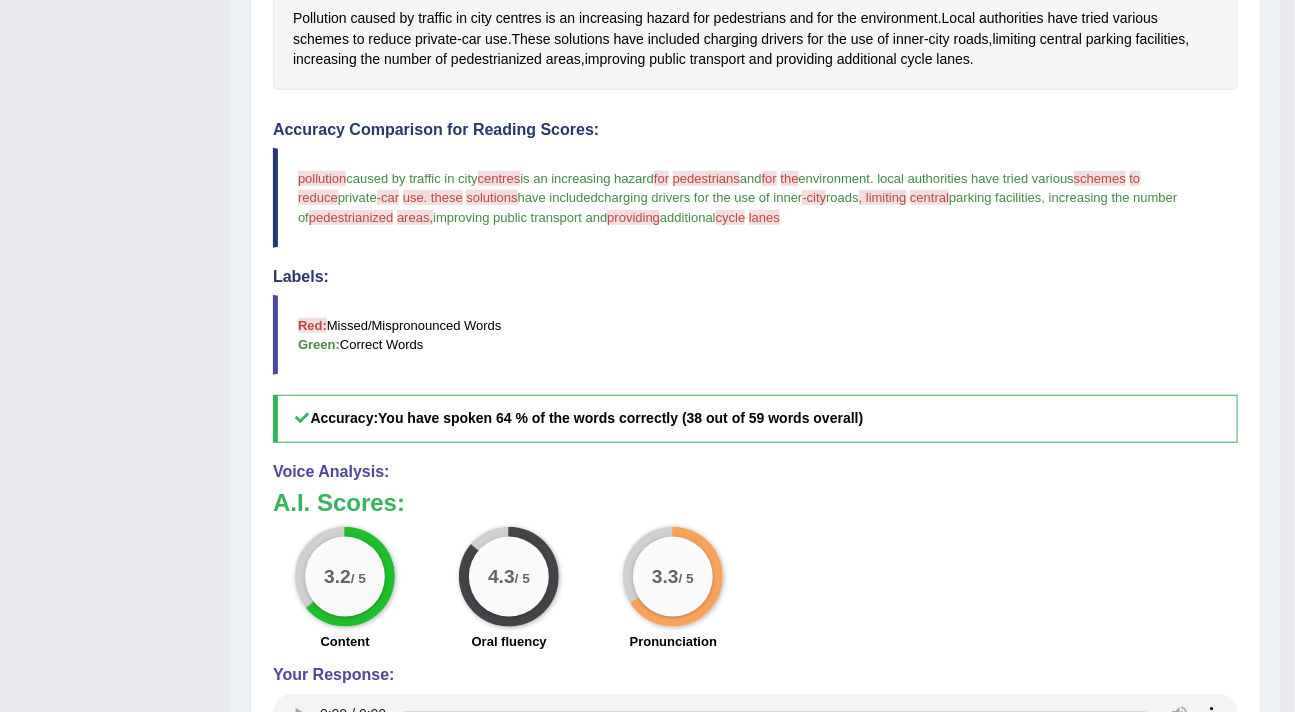 scroll, scrollTop: 630, scrollLeft: 0, axis: vertical 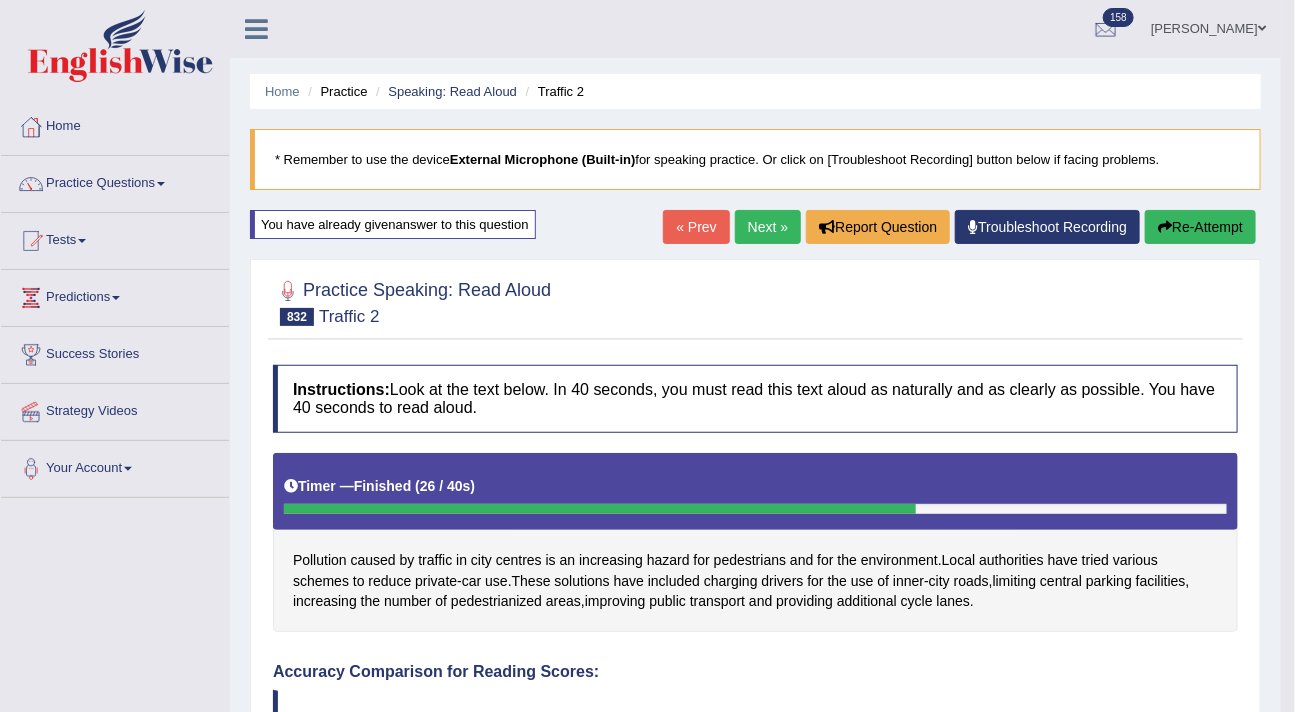 click on "Next »" at bounding box center [768, 227] 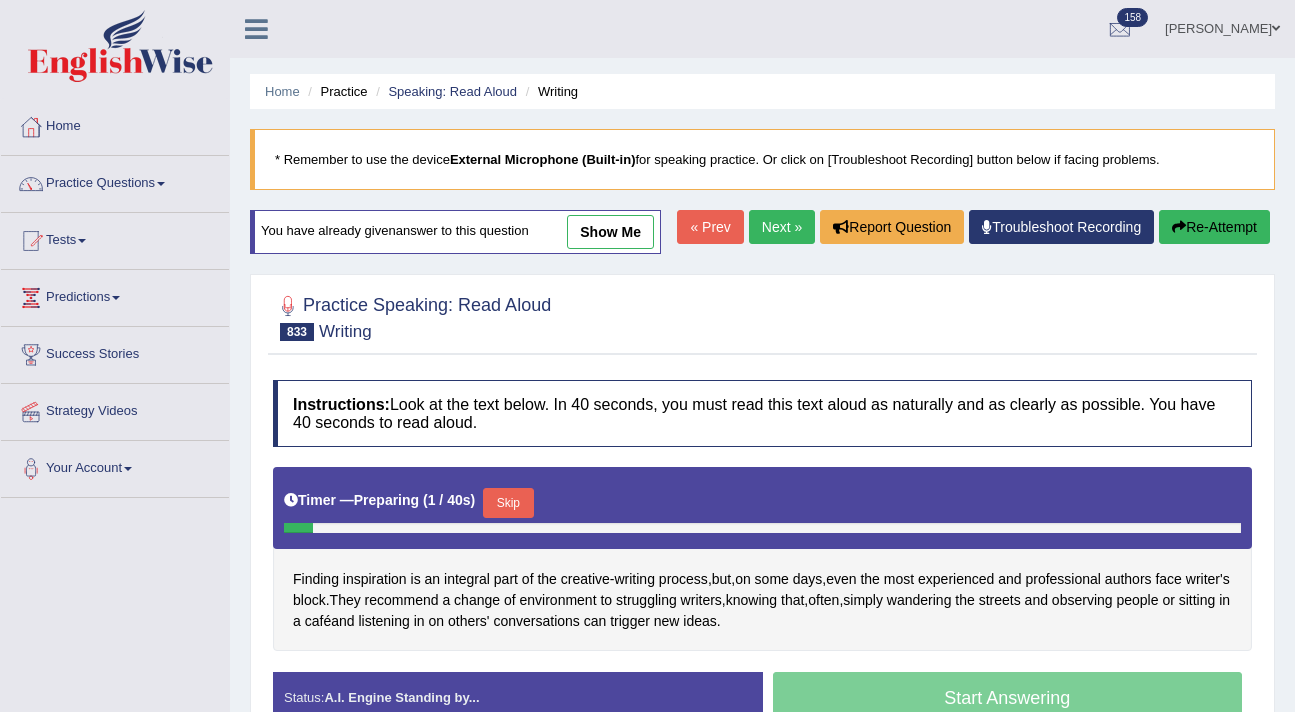 scroll, scrollTop: 299, scrollLeft: 0, axis: vertical 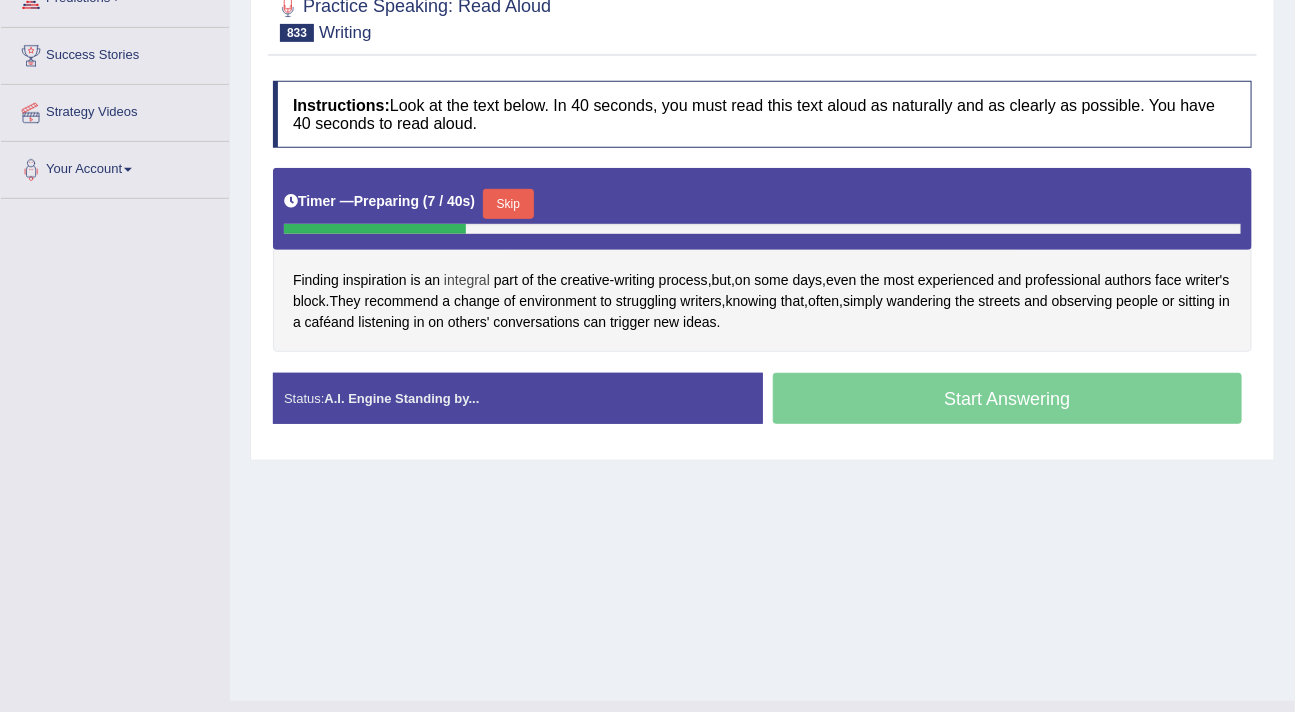 click on "integral" at bounding box center [467, 280] 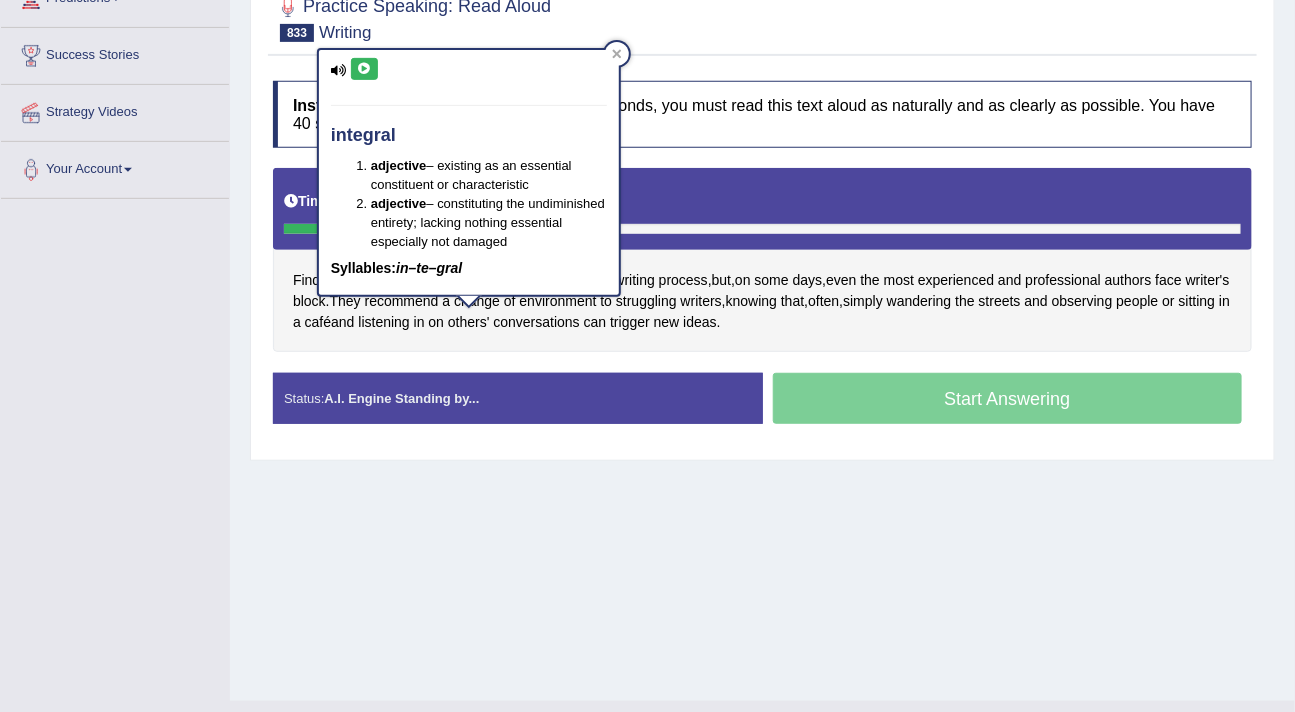 click at bounding box center (364, 69) 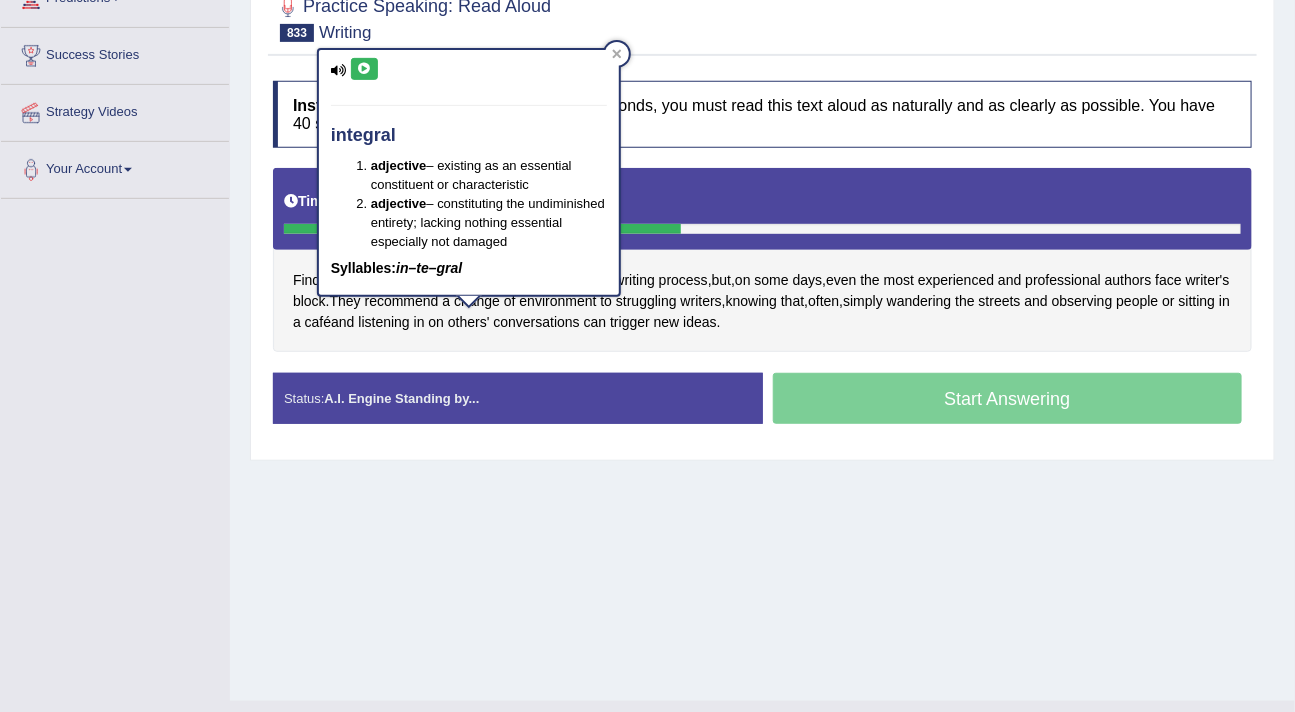 click on "Toggle navigation
Home
Practice Questions   Speaking Practice Read Aloud
Repeat Sentence
Describe Image
Re-tell Lecture
Answer Short Question
Writing Practice  Summarize Written Text
Write Essay
Reading Practice  Reading & Writing: Fill In The Blanks
Choose Multiple Answers
Re-order Paragraphs
Fill In The Blanks
Choose Single Answer
Listening Practice  Summarize Spoken Text
Highlight Incorrect Words
Highlight Correct Summary
Select Missing Word
Choose Single Answer
Choose Multiple Answers
Fill In The Blanks
Write From Dictation
Pronunciation
Tests  Take Practice Sectional Test
Take Mock Test
History
Predictions  Latest Predictions" at bounding box center (647, 221) 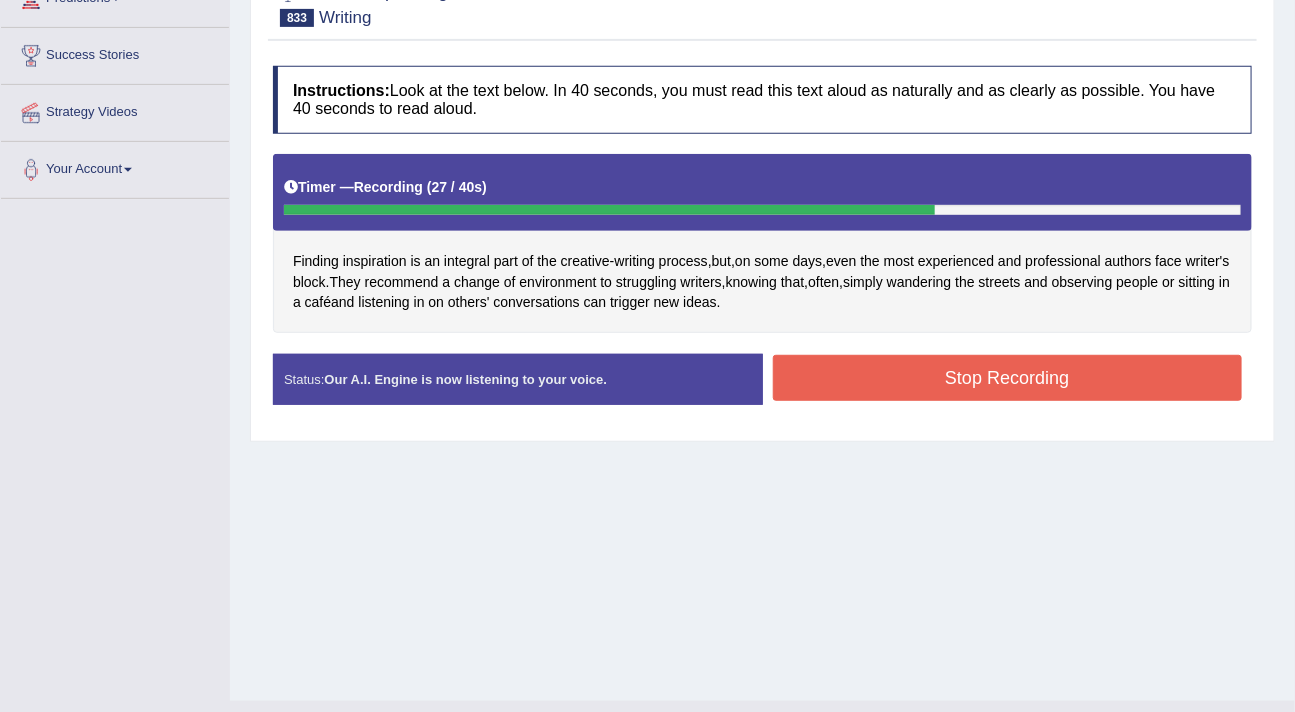click on "Stop Recording" at bounding box center (1008, 378) 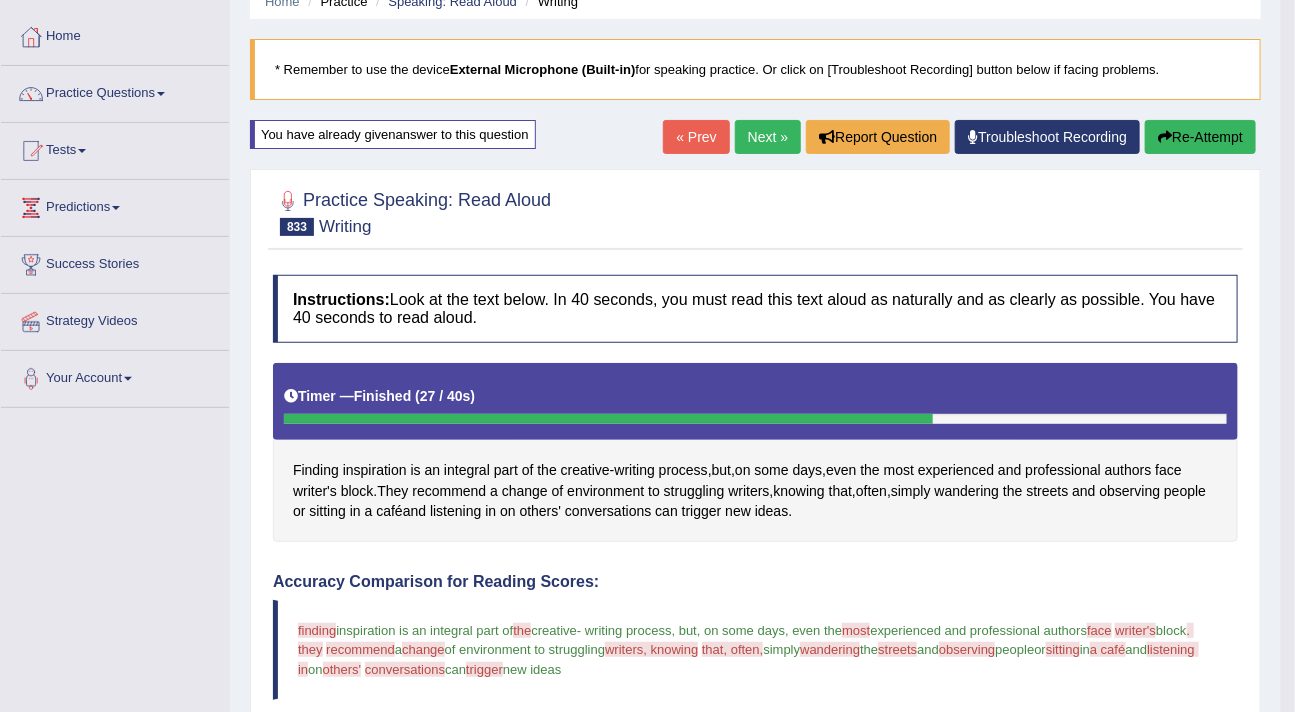 scroll, scrollTop: 0, scrollLeft: 0, axis: both 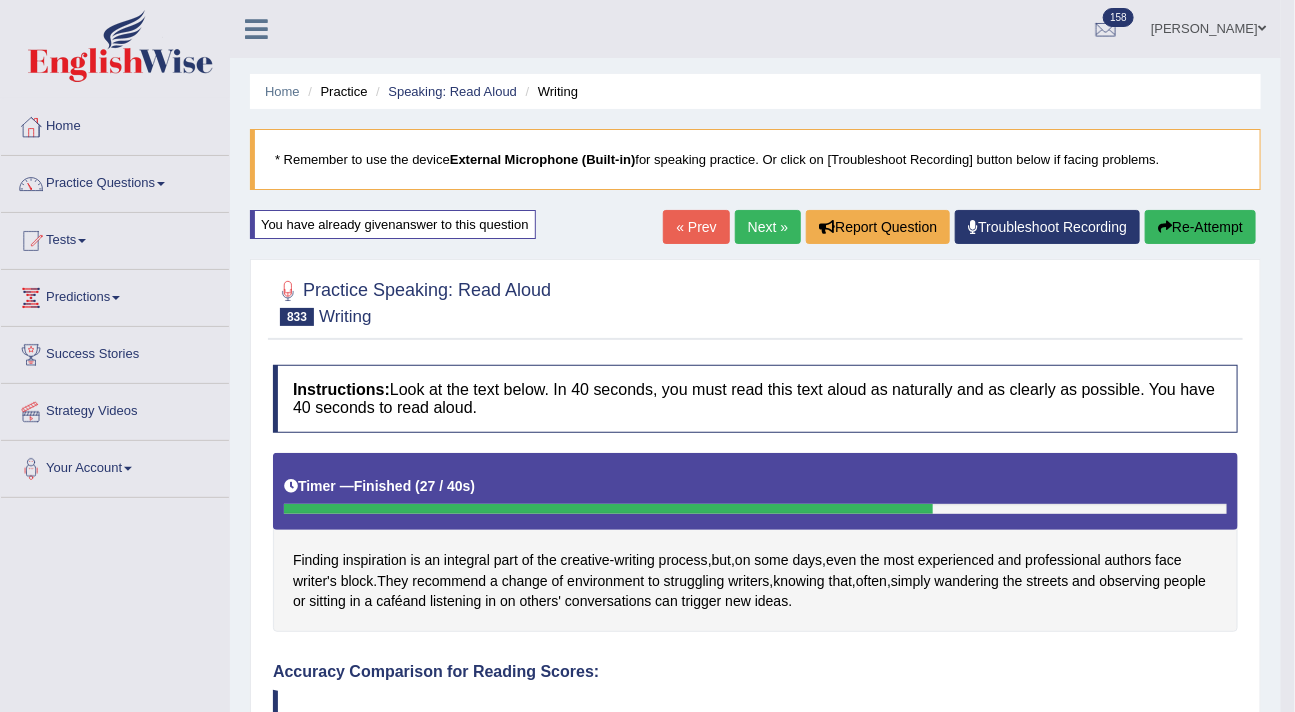 click on "Home
Practice
Speaking: Read Aloud
Writing
* Remember to use the device  External Microphone (Built-in)  for speaking practice. Or click on [Troubleshoot Recording] button below if facing problems.
You have already given   answer to this question
« Prev Next »  Report Question  Troubleshoot Recording  Re-Attempt
Practice Speaking: Read Aloud
833
Writing
Instructions:  Look at the text below. In 40 seconds, you must read this text aloud as naturally and as clearly as possible. You have 40 seconds to read aloud.
Timer —  Finished   ( 27 / 40s ) Finding   inspiration   is   an   integral   part   of   the   creative - writing   process ,  but ,  on   some   days ,  even   the   most   experienced   and   professional   authors   face   writer's   block .  They   recommend   a" at bounding box center [755, 733] 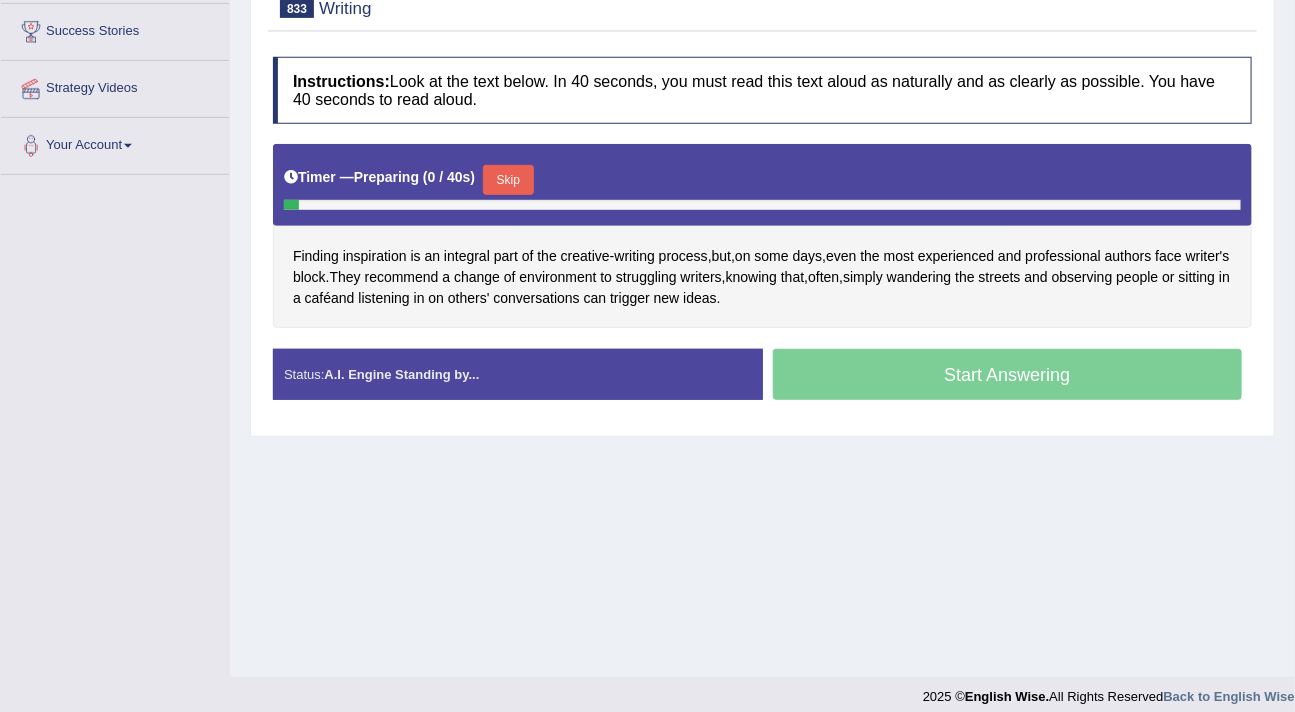 scroll, scrollTop: 323, scrollLeft: 0, axis: vertical 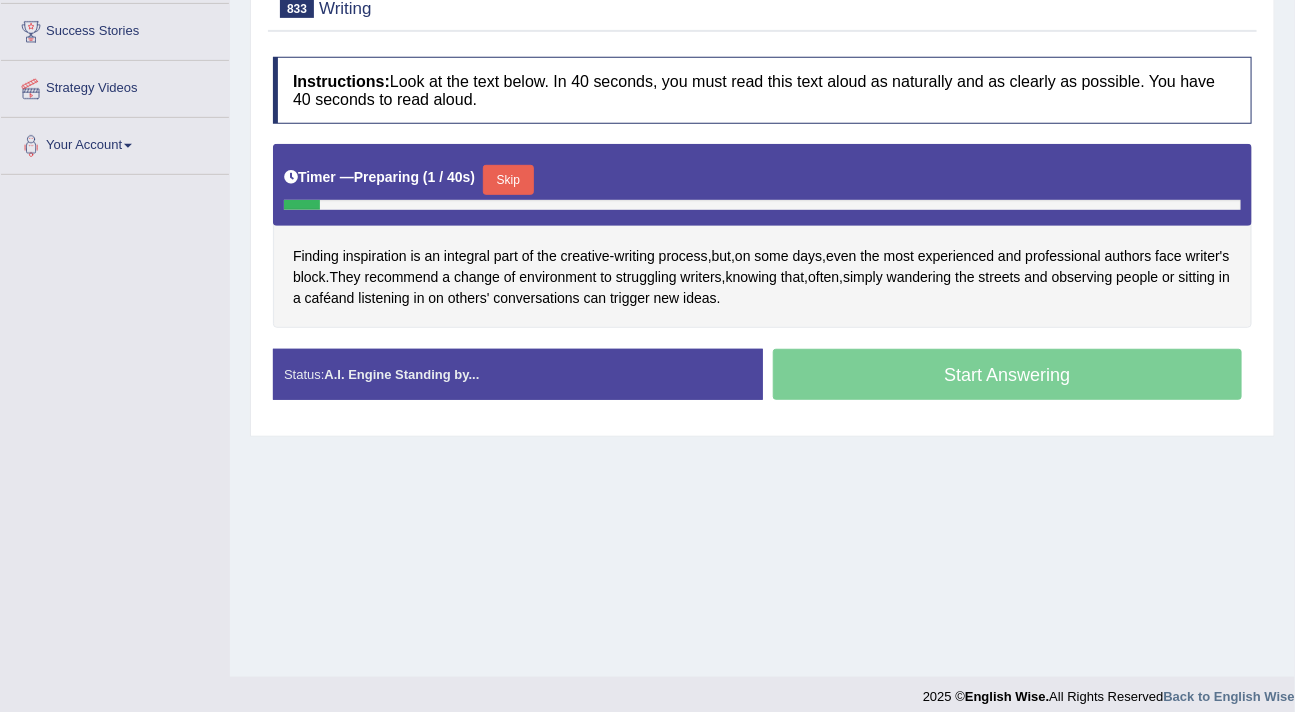 click on "Skip" at bounding box center [508, 180] 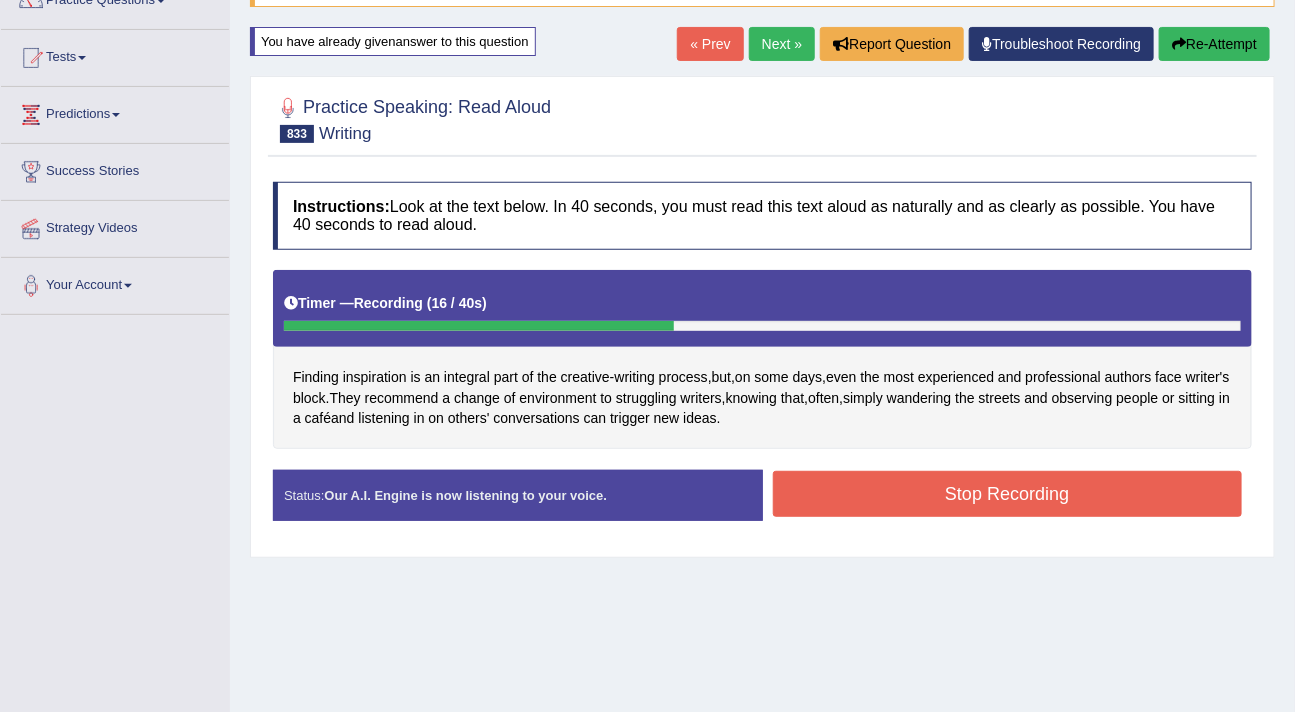 scroll, scrollTop: 0, scrollLeft: 0, axis: both 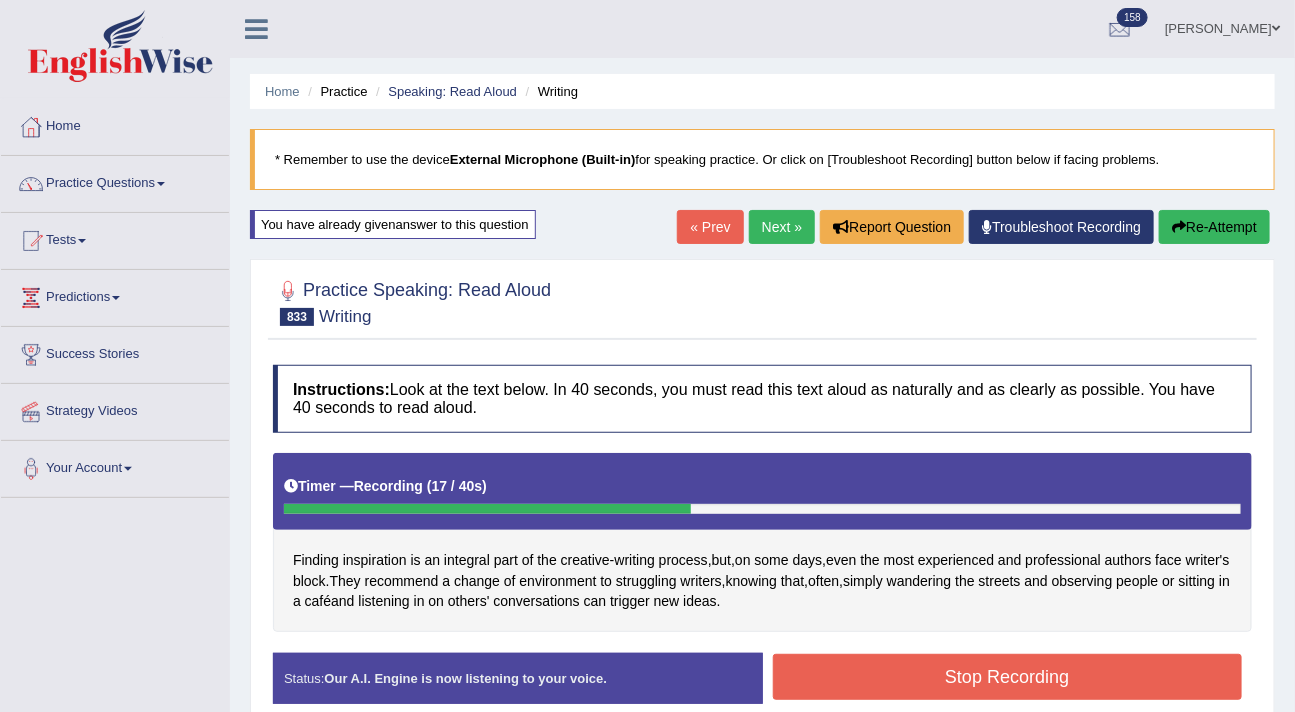 click on "Re-Attempt" at bounding box center (1214, 227) 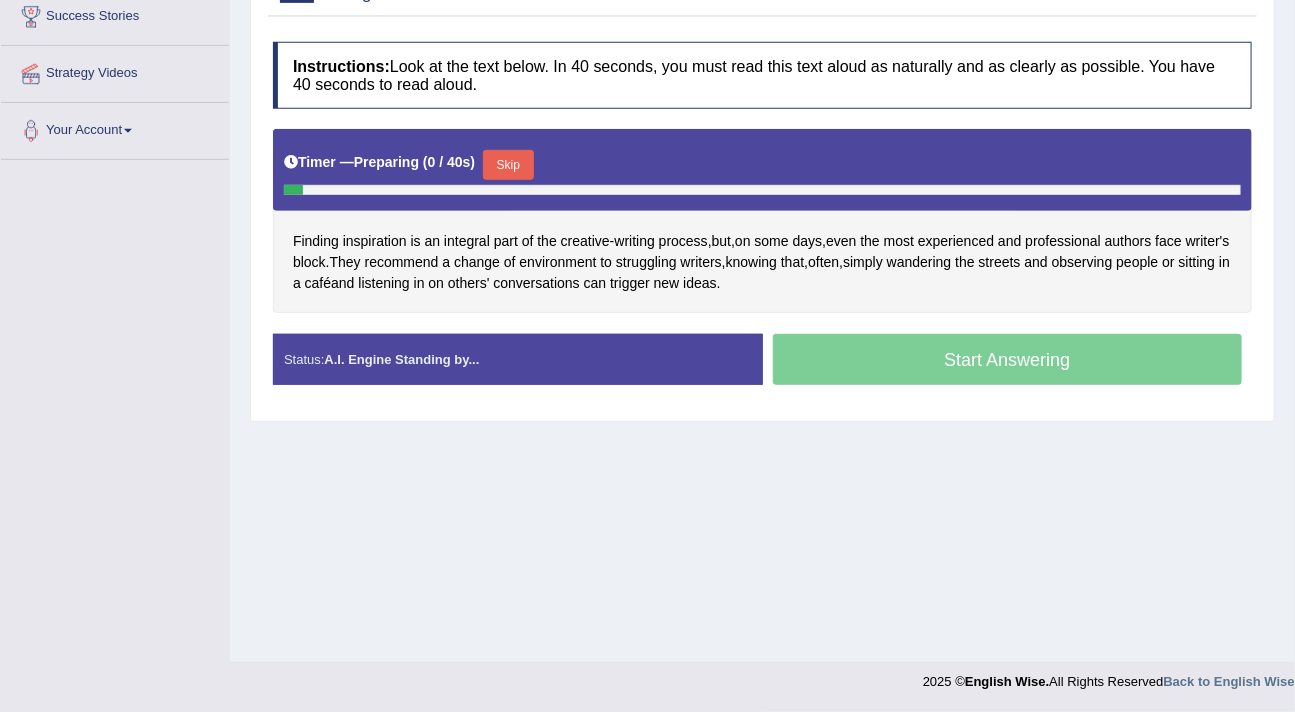 scroll, scrollTop: 338, scrollLeft: 0, axis: vertical 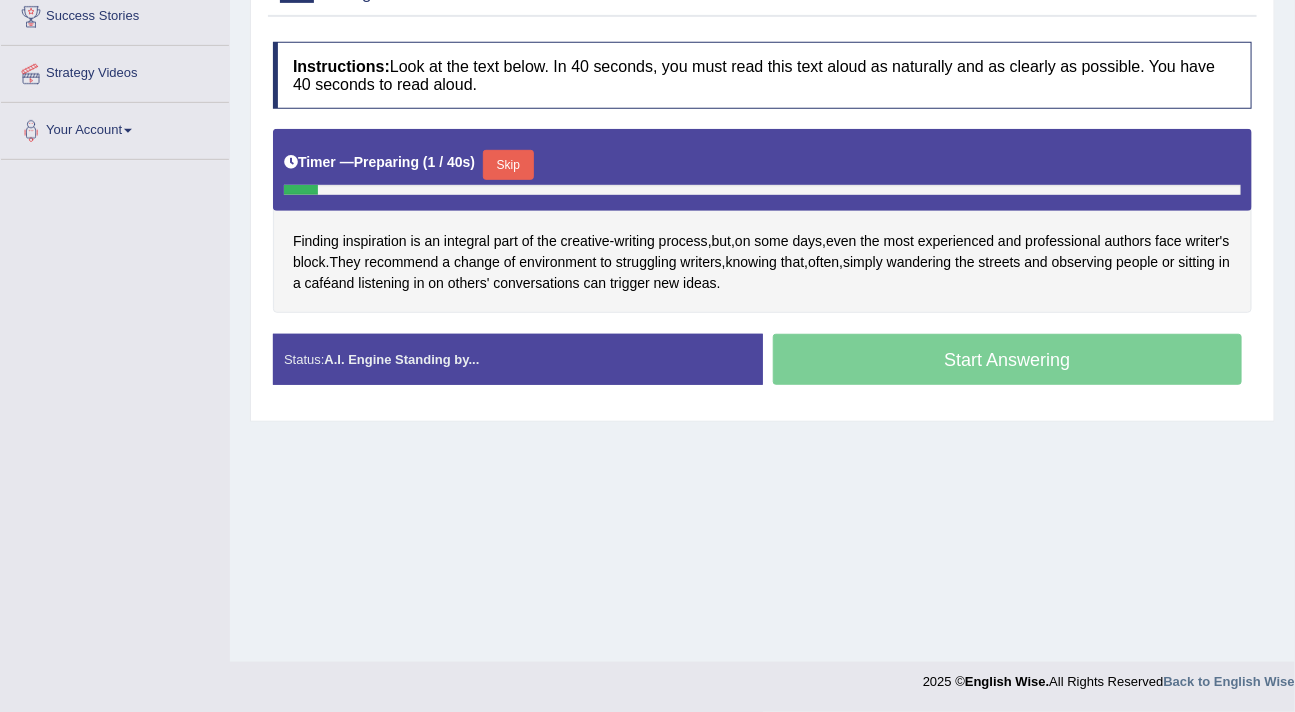click on "Skip" at bounding box center [508, 165] 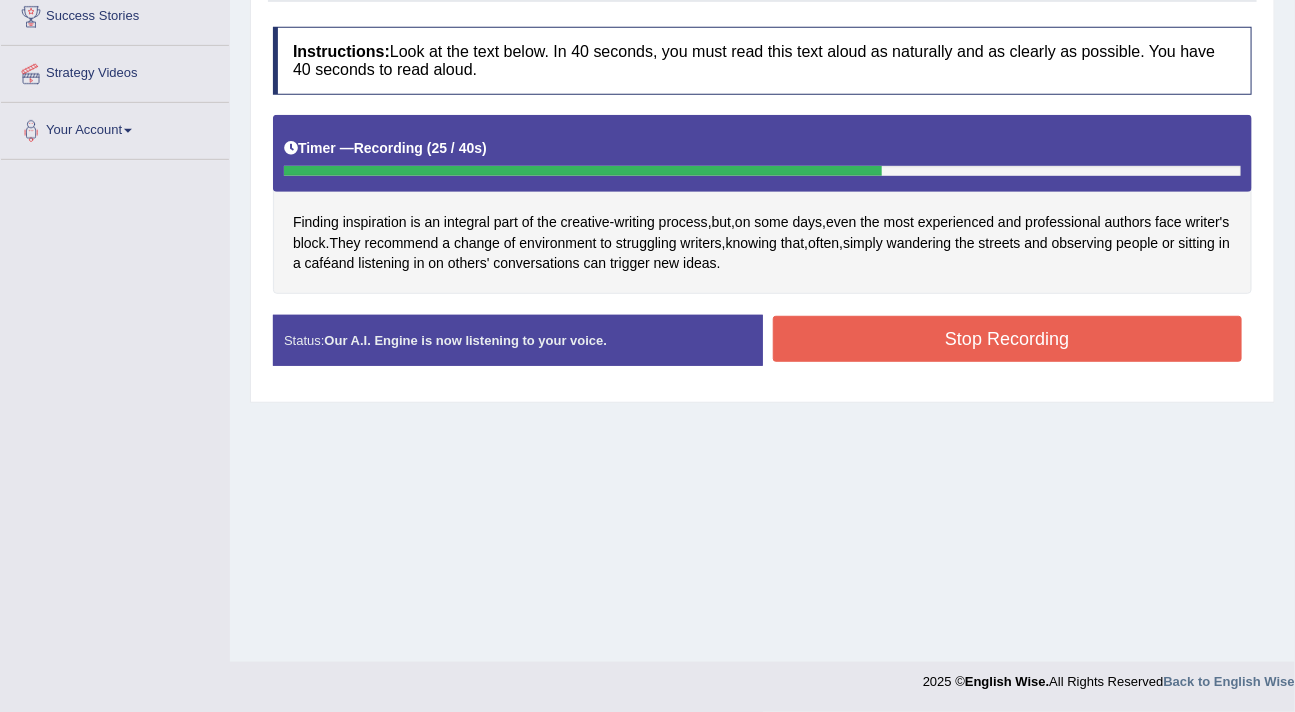 click on "Stop Recording" at bounding box center (1008, 339) 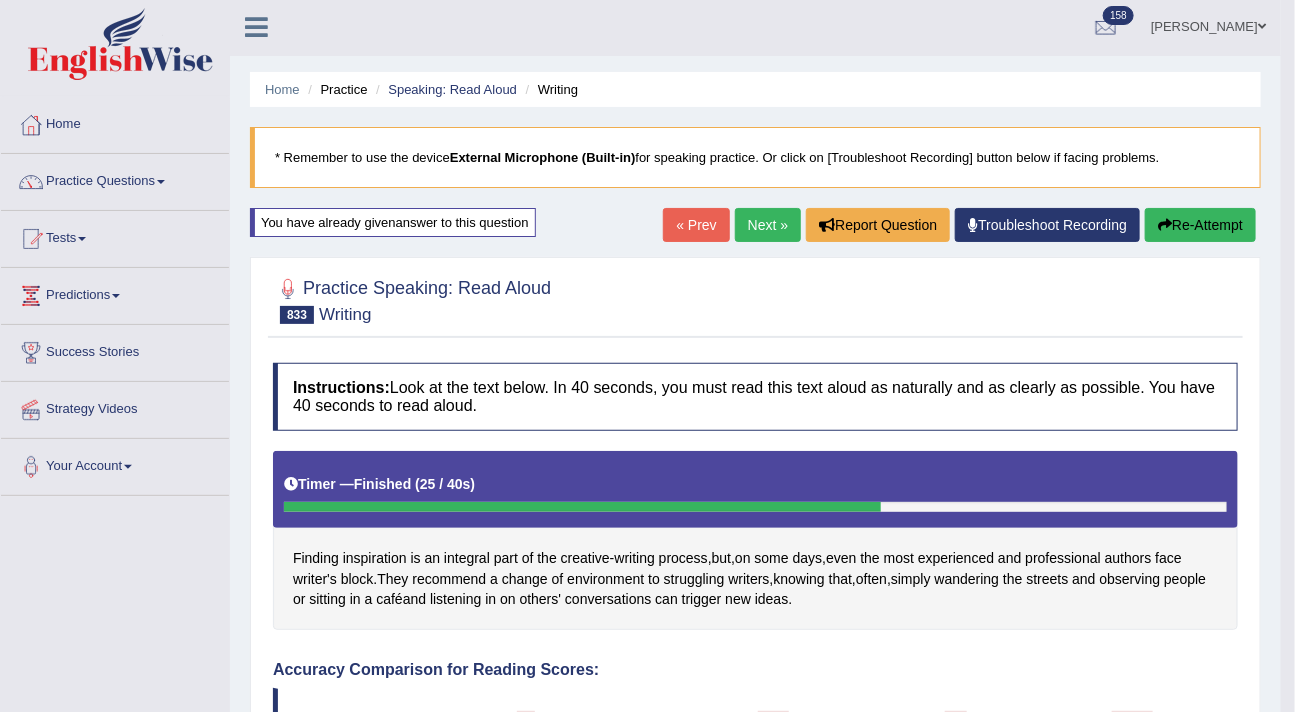 scroll, scrollTop: 0, scrollLeft: 0, axis: both 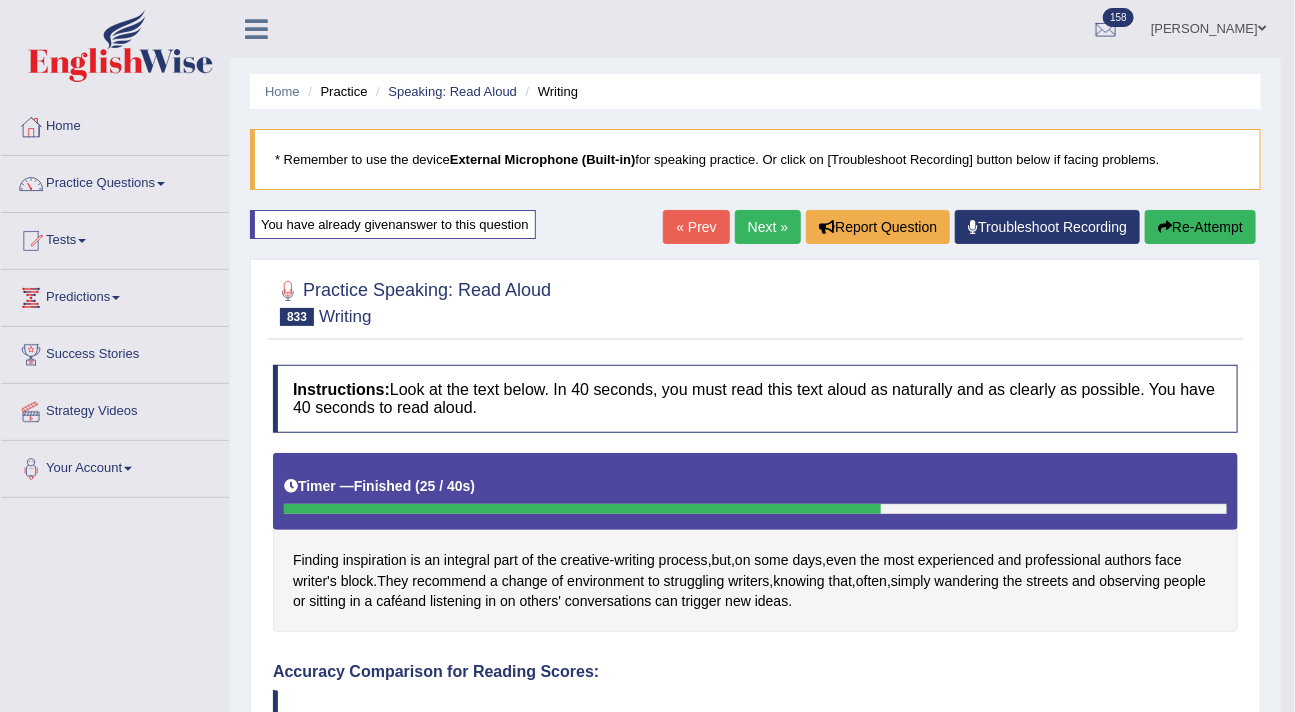 click on "Next »" at bounding box center [768, 227] 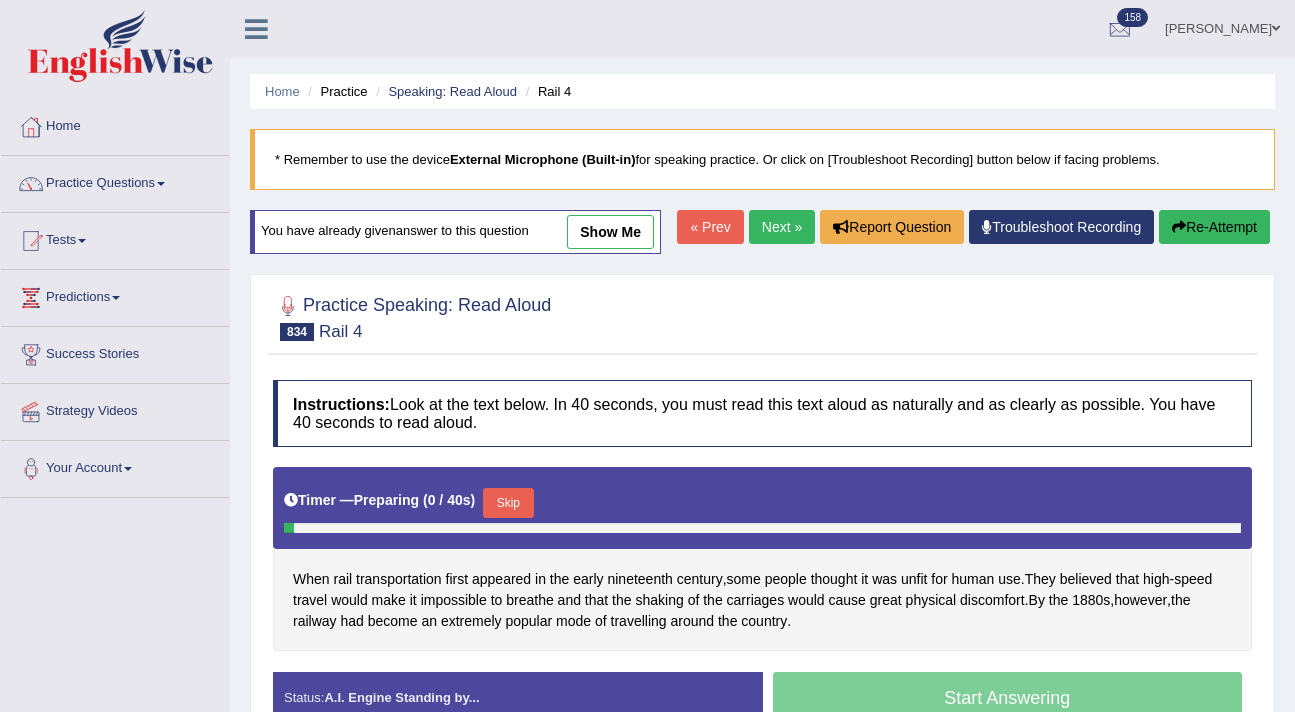 scroll, scrollTop: 237, scrollLeft: 0, axis: vertical 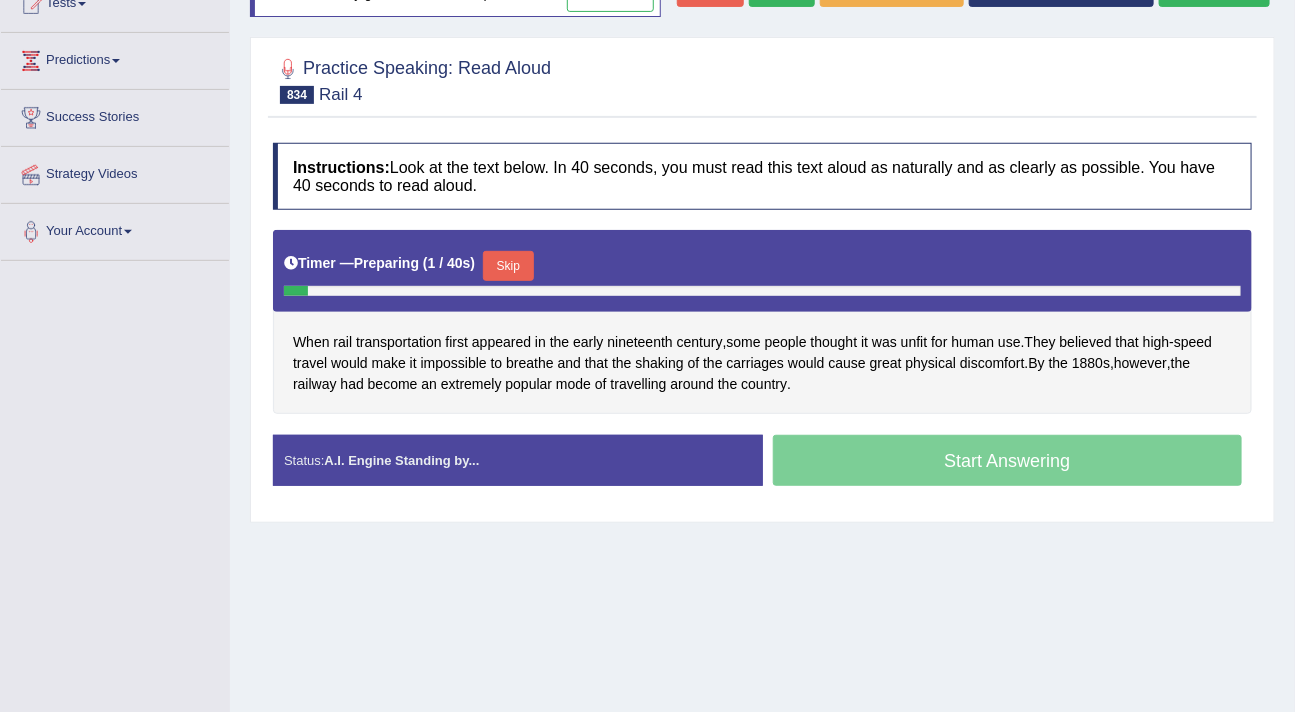 click on "Skip" at bounding box center [508, 266] 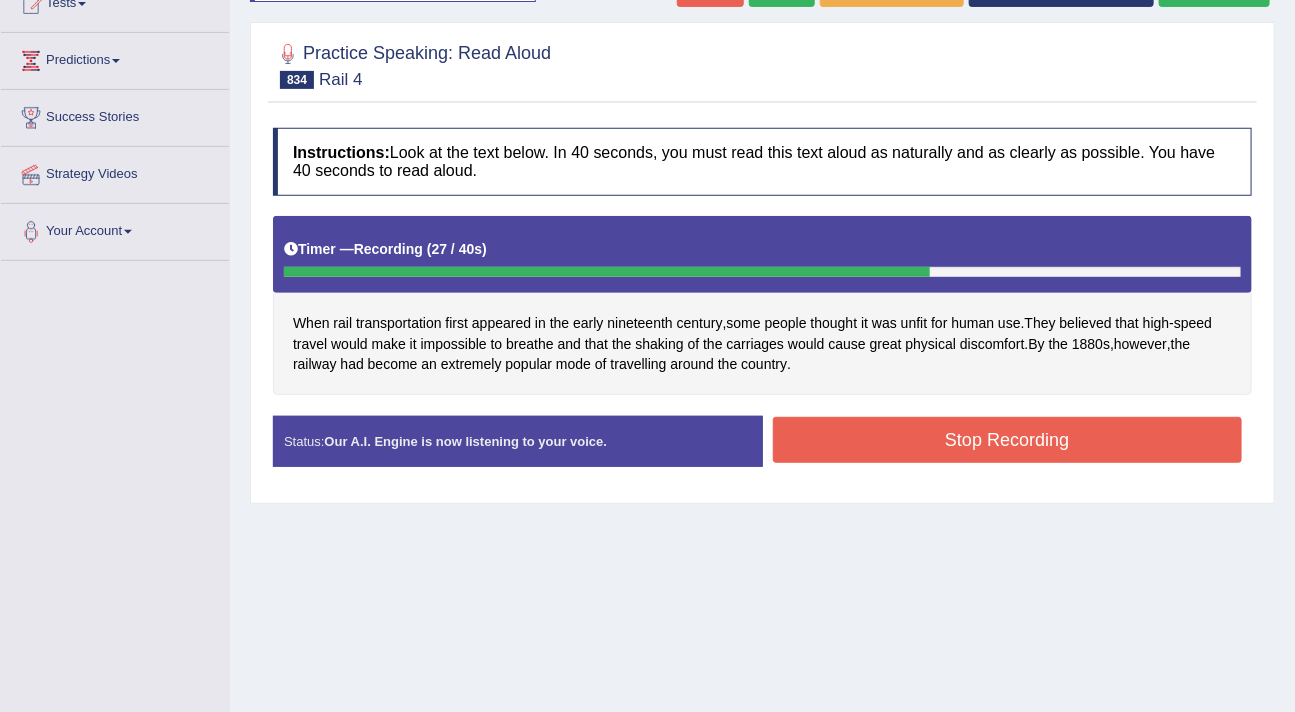 click on "Stop Recording" at bounding box center [1008, 440] 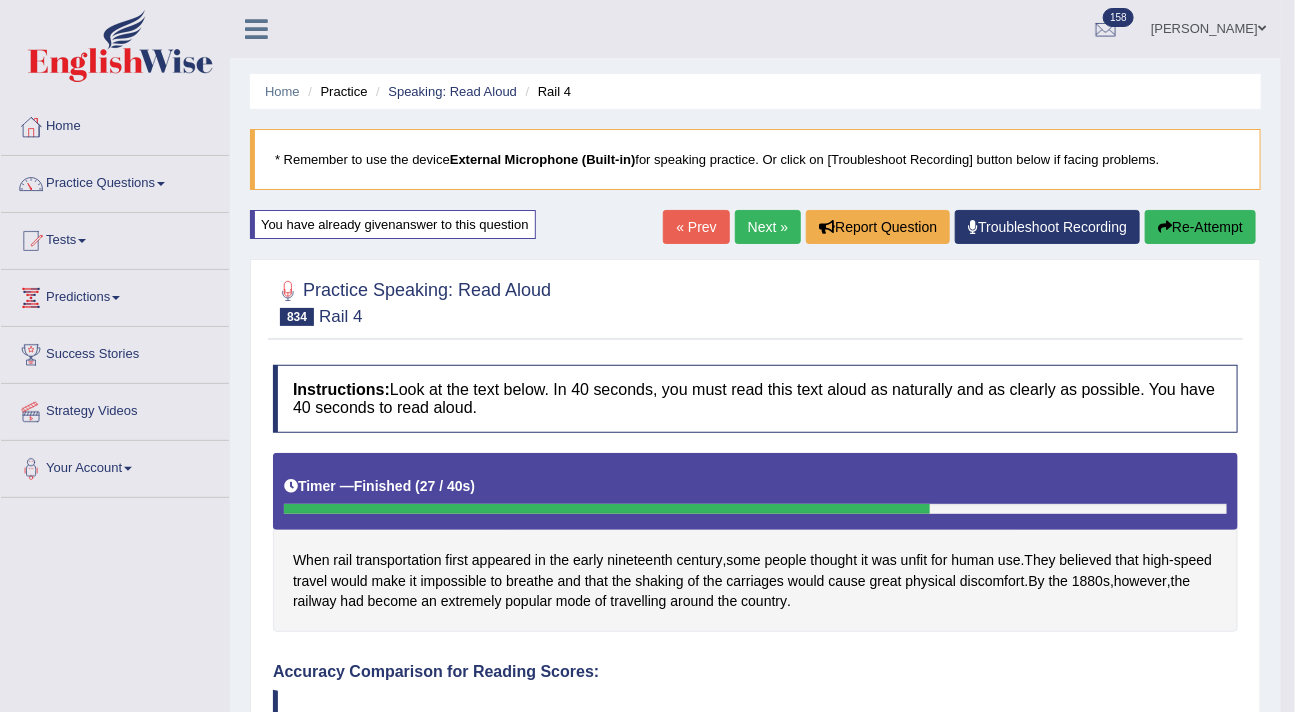 scroll, scrollTop: 0, scrollLeft: 0, axis: both 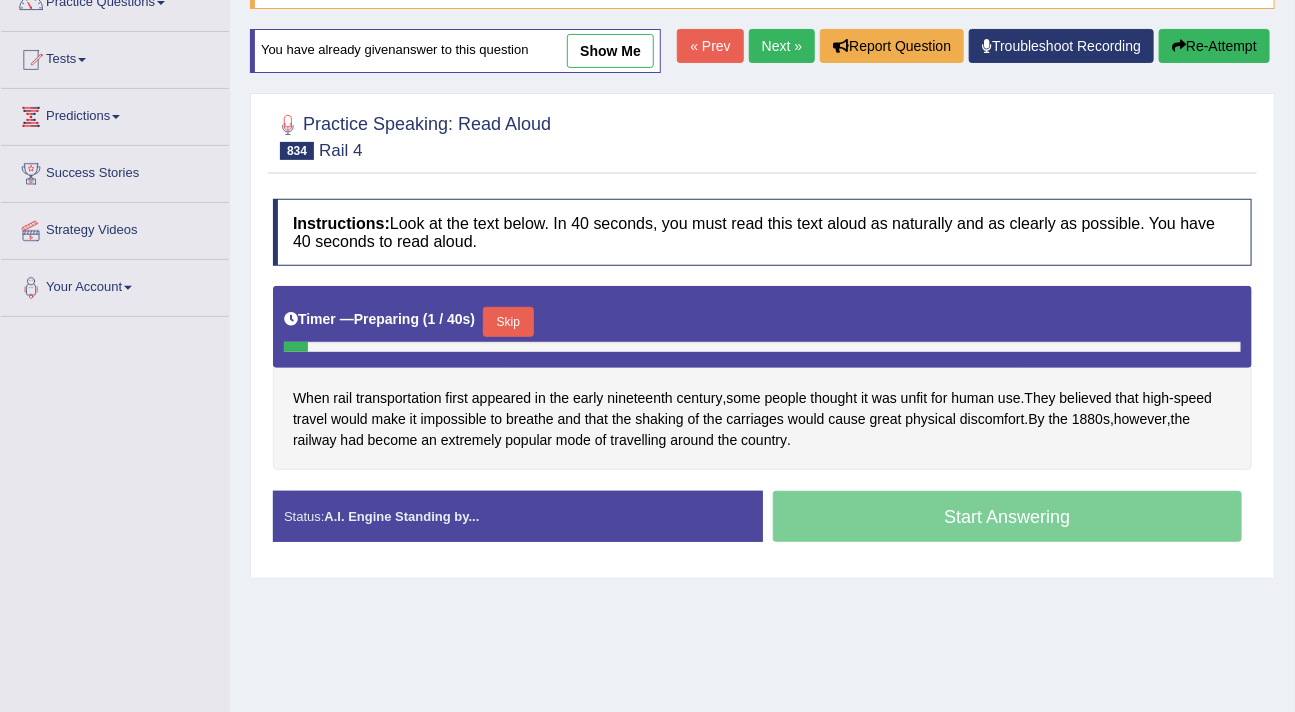 click on "Skip" at bounding box center (508, 322) 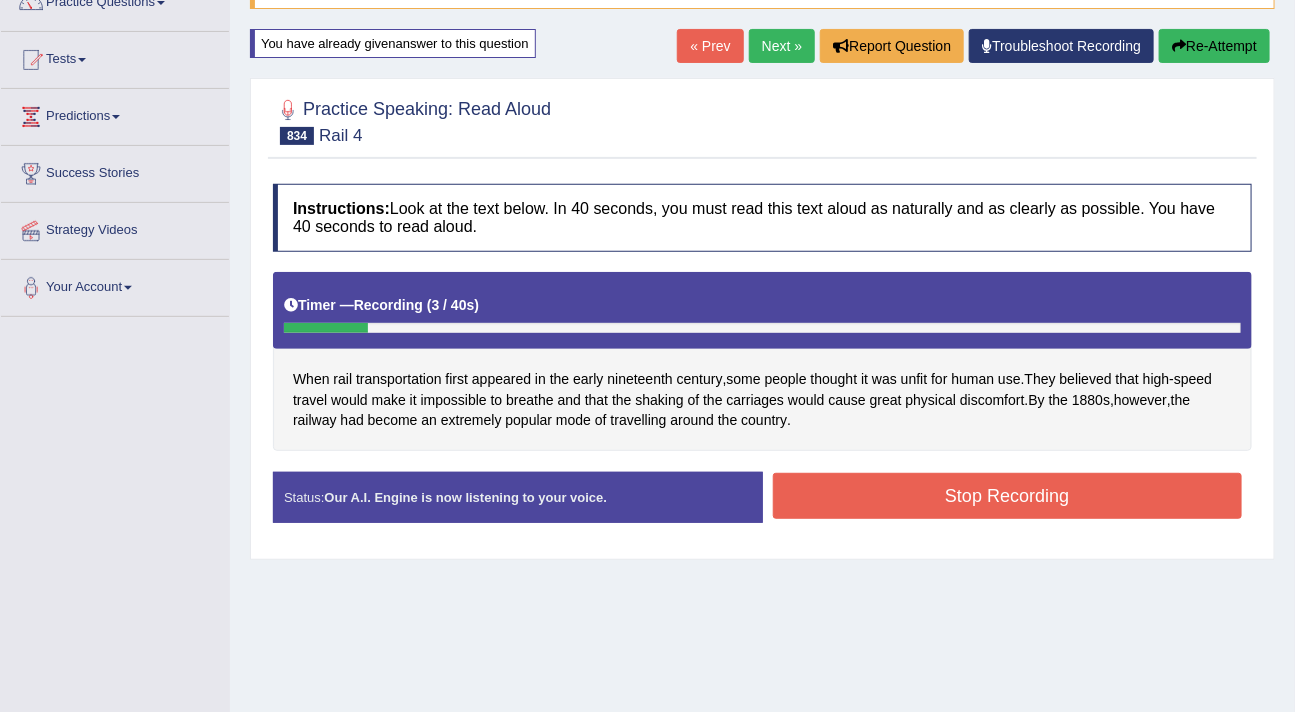 click on "Re-Attempt" at bounding box center [1214, 46] 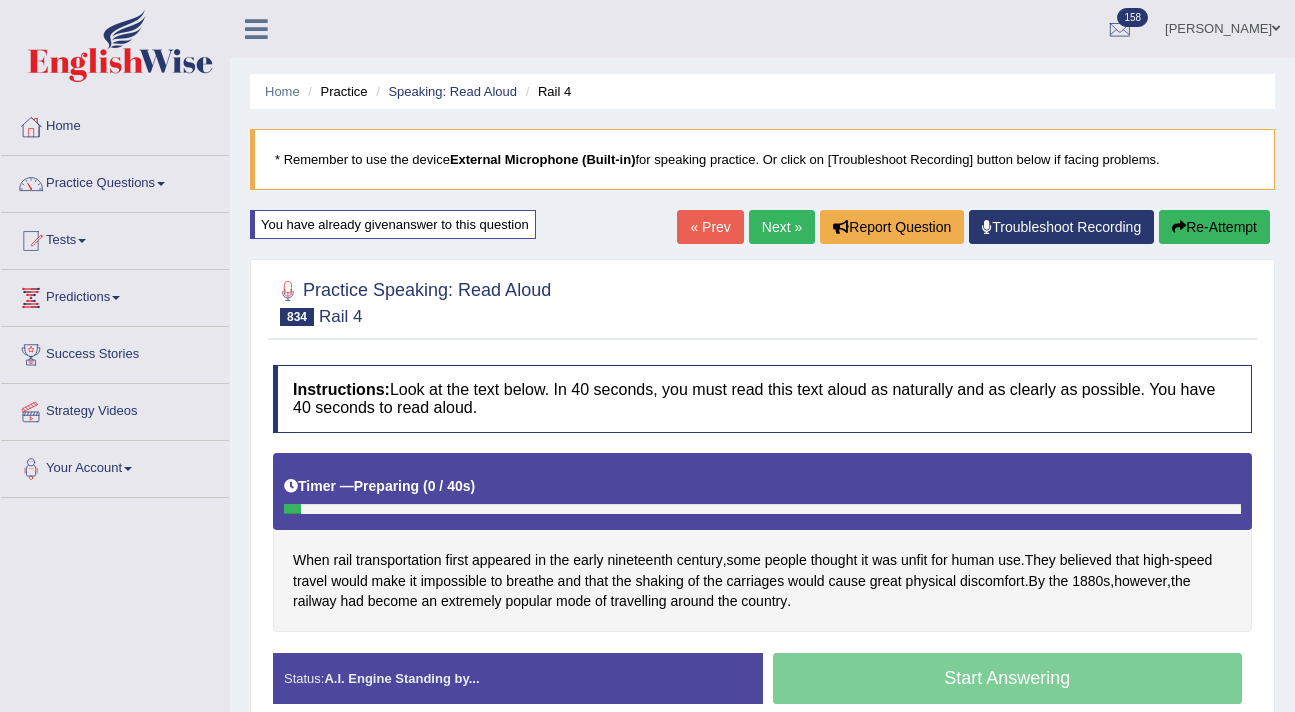 scroll, scrollTop: 192, scrollLeft: 0, axis: vertical 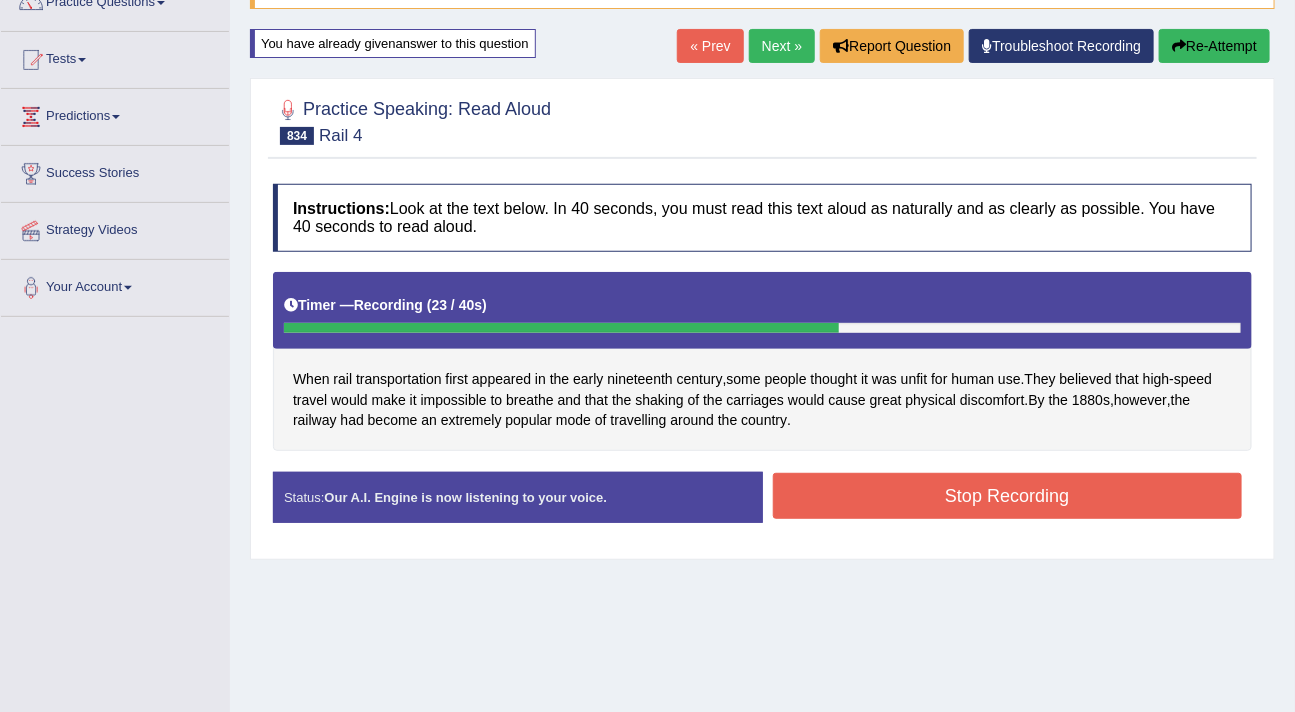 click on "Stop Recording" at bounding box center (1008, 496) 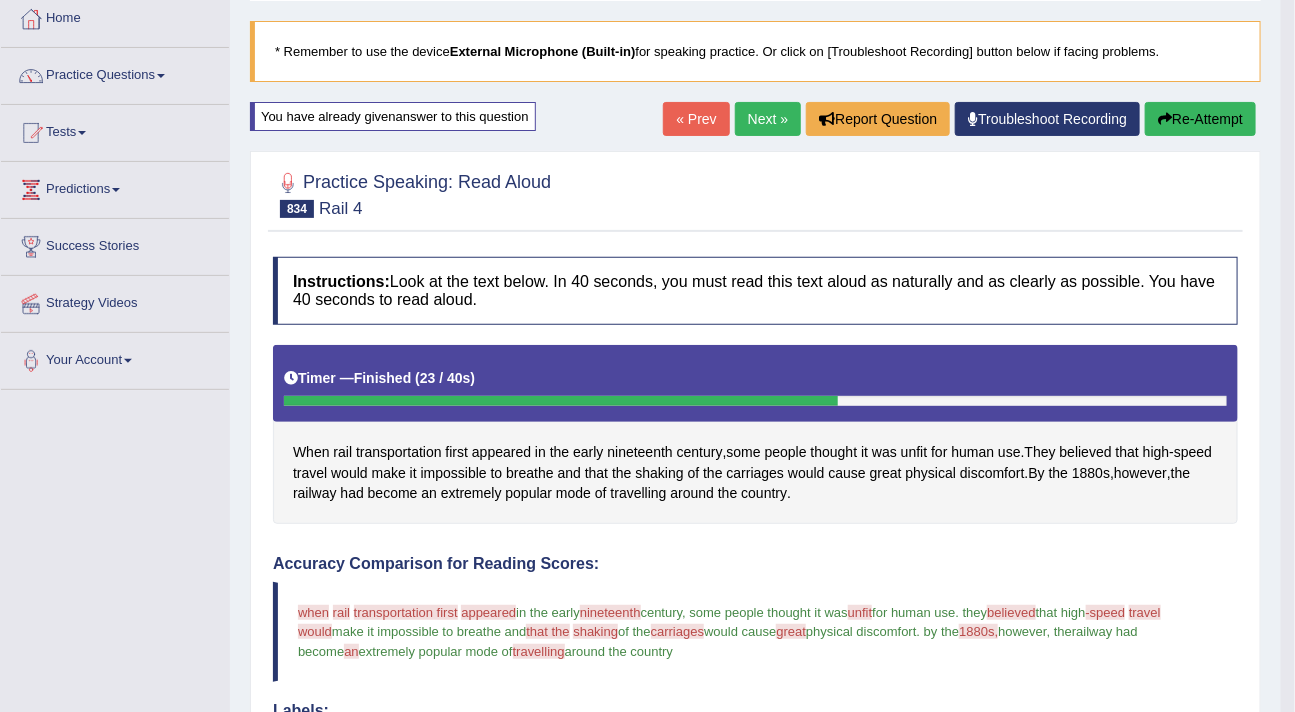 scroll, scrollTop: 0, scrollLeft: 0, axis: both 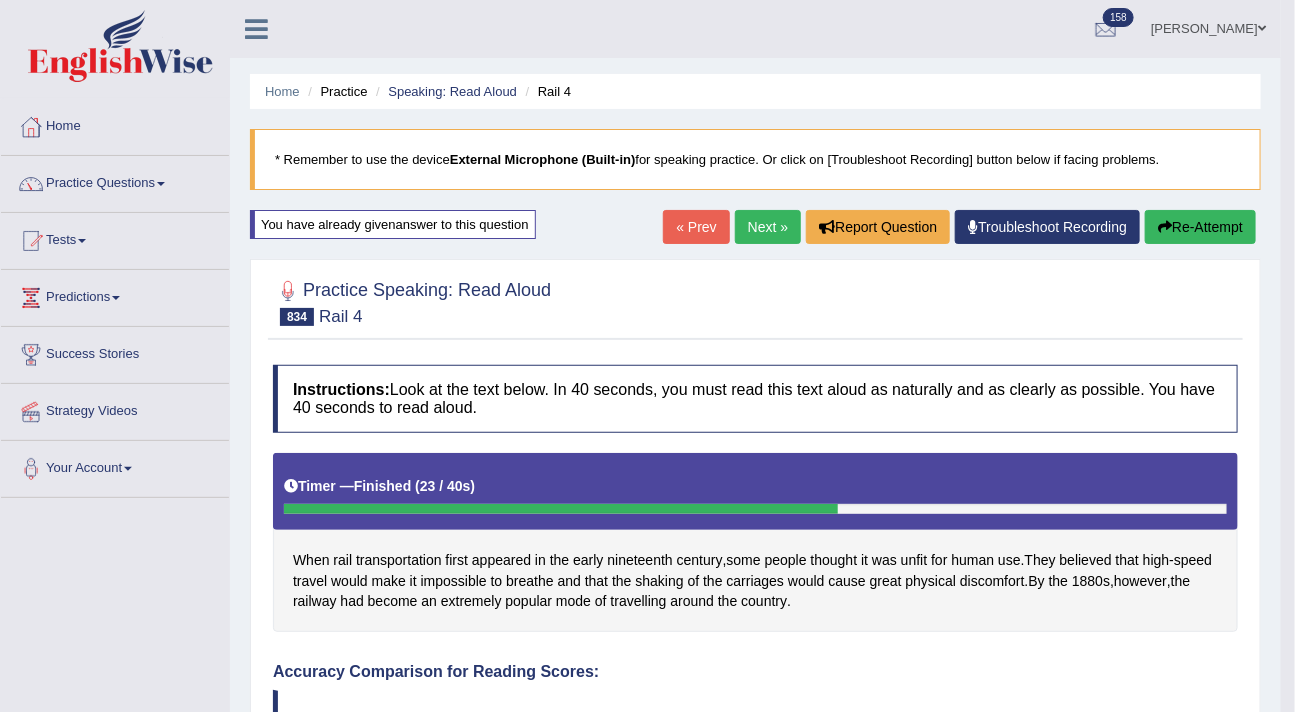 click on "Next »" at bounding box center (768, 227) 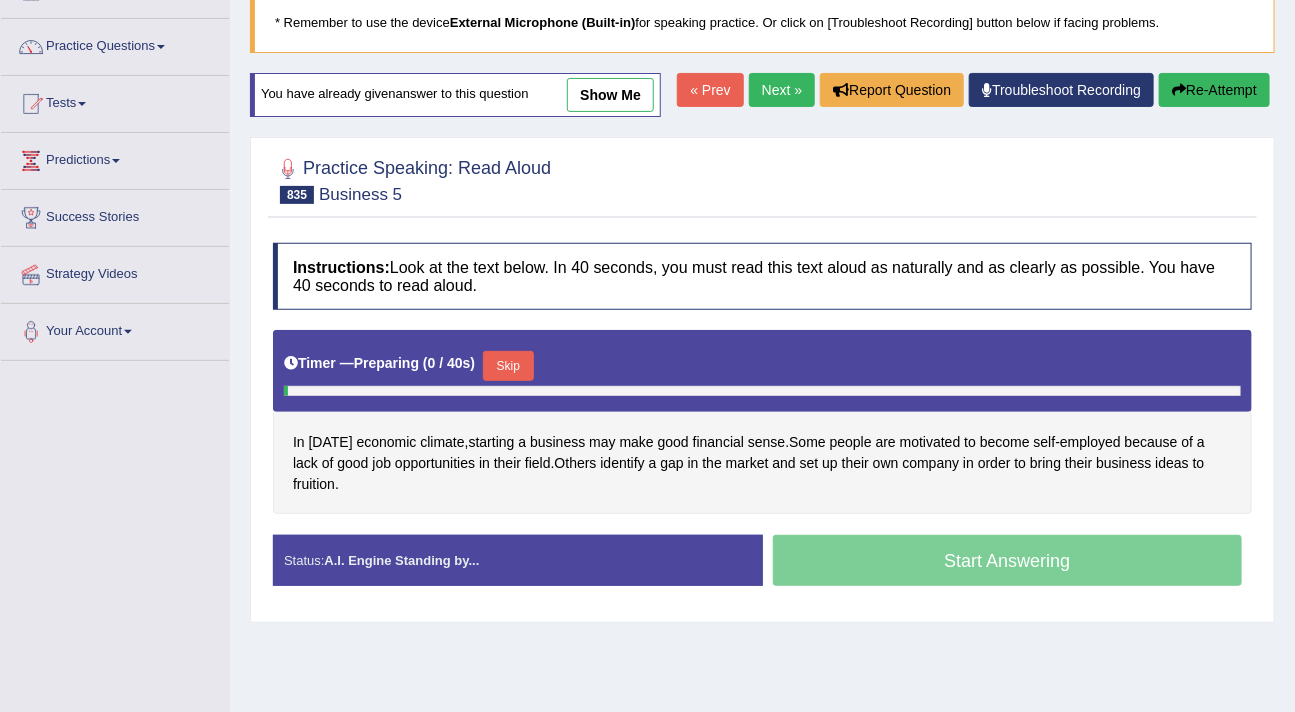 scroll, scrollTop: 137, scrollLeft: 0, axis: vertical 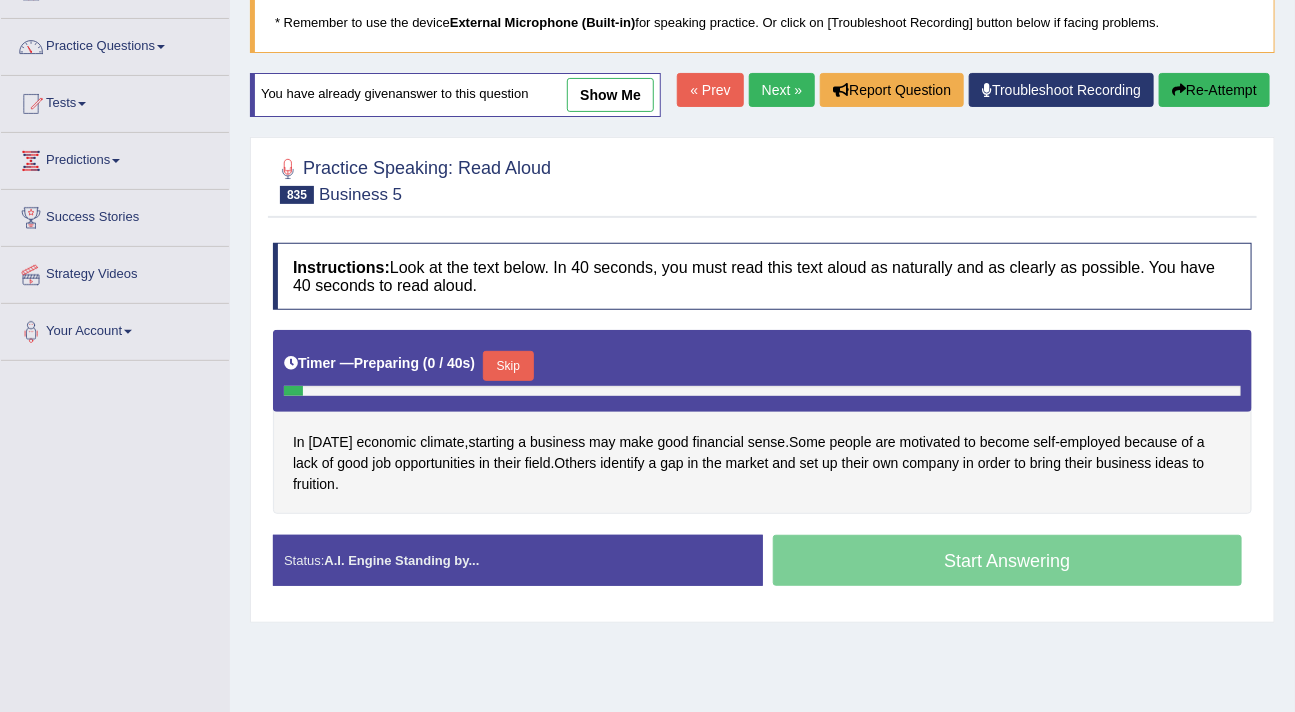 click on "Skip" at bounding box center [508, 366] 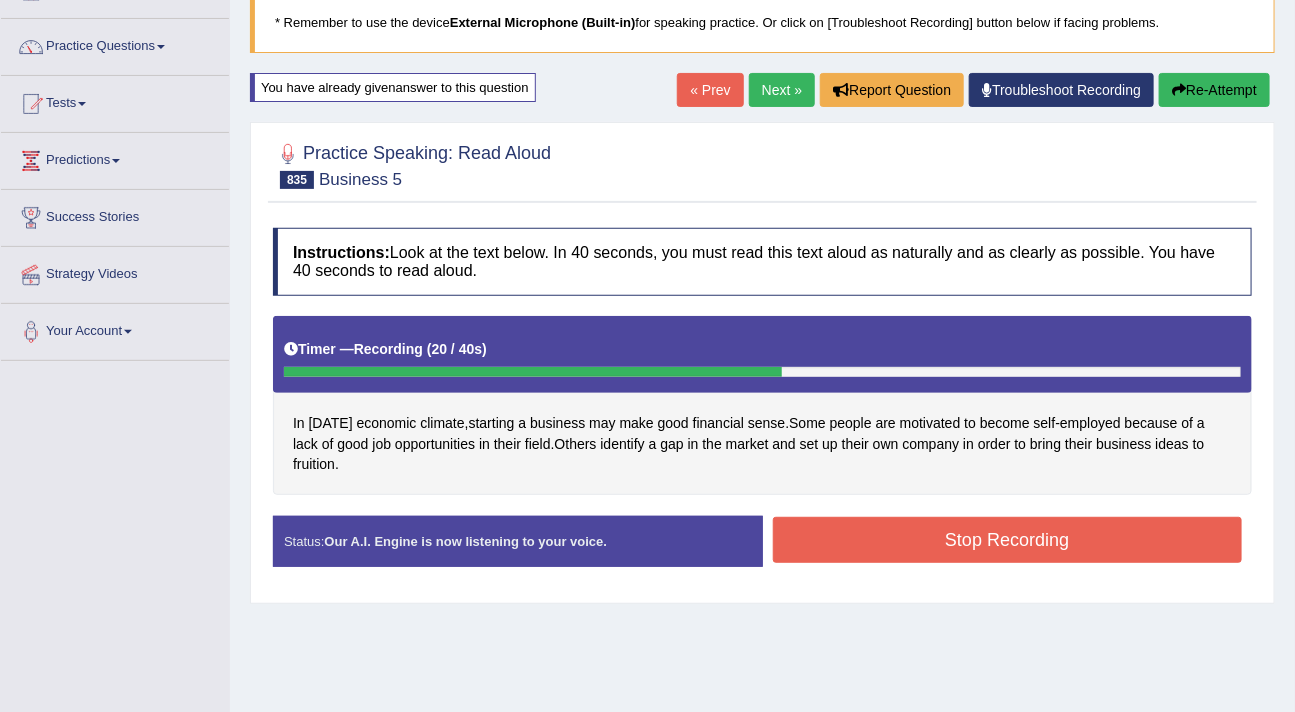 click on "Stop Recording" at bounding box center [1008, 540] 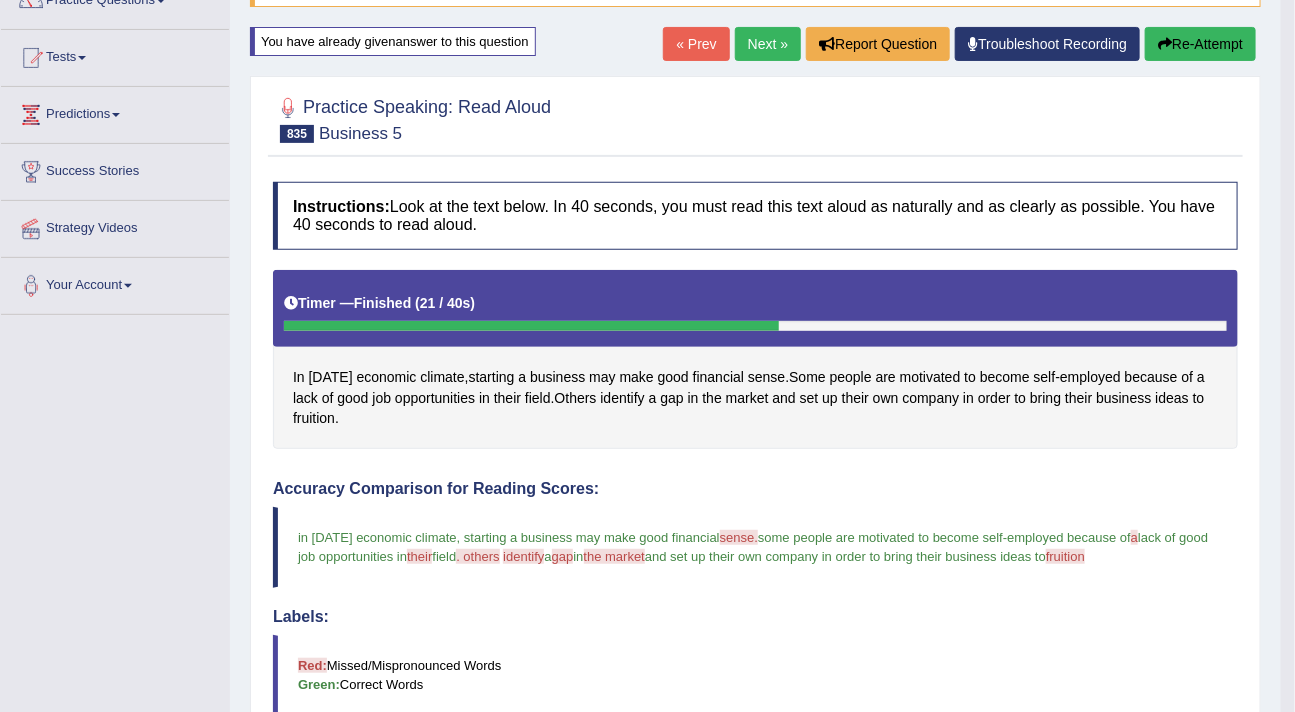 scroll, scrollTop: 250, scrollLeft: 0, axis: vertical 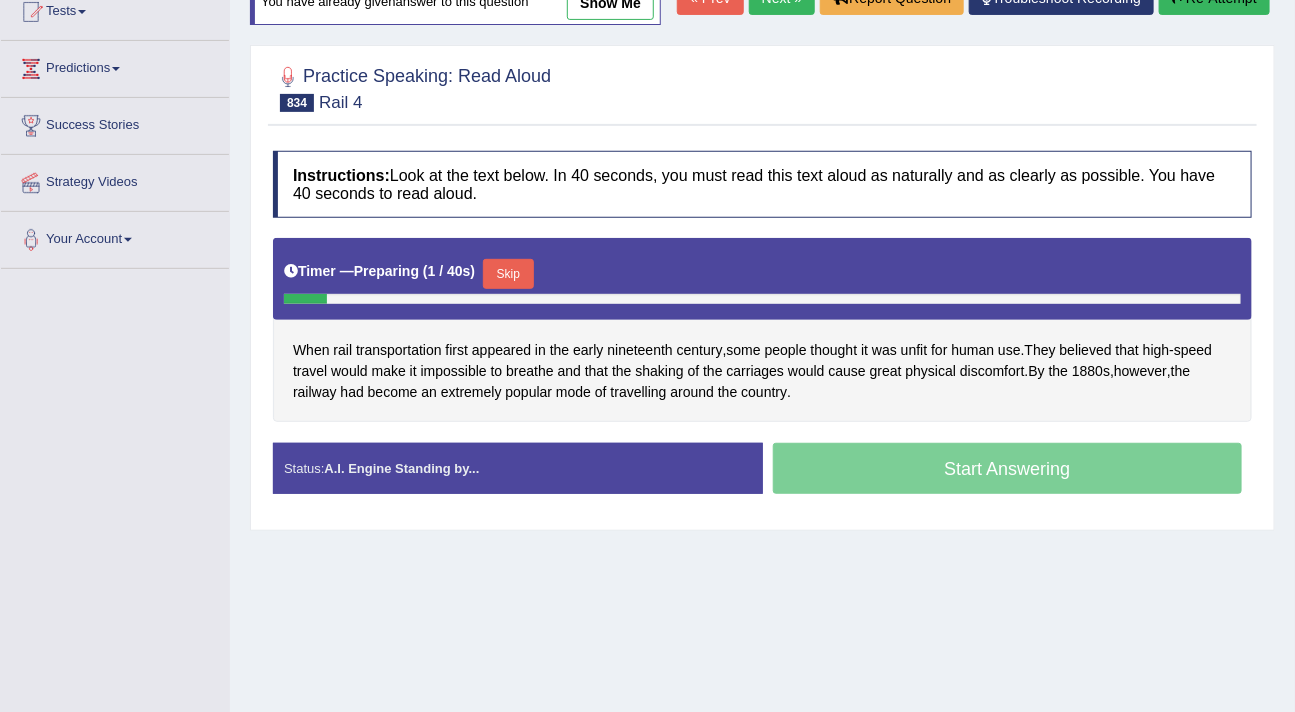 click on "« Prev" at bounding box center [710, -2] 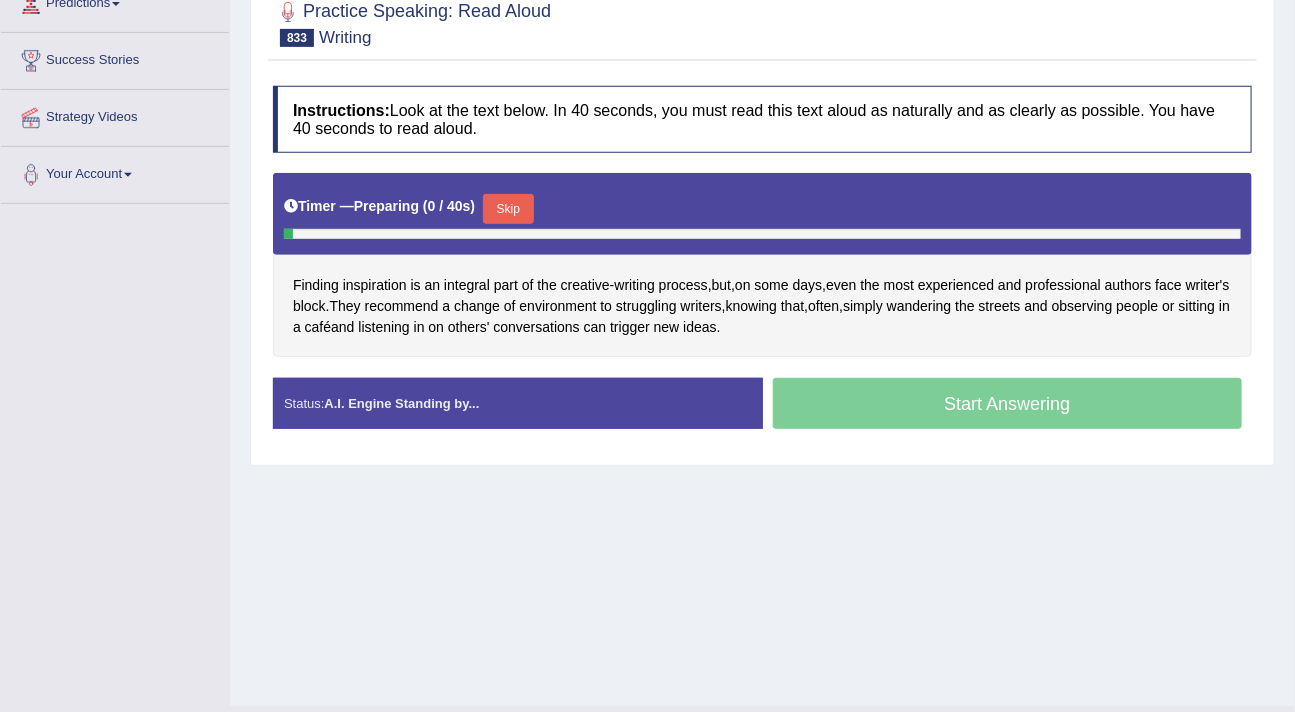 scroll, scrollTop: 294, scrollLeft: 0, axis: vertical 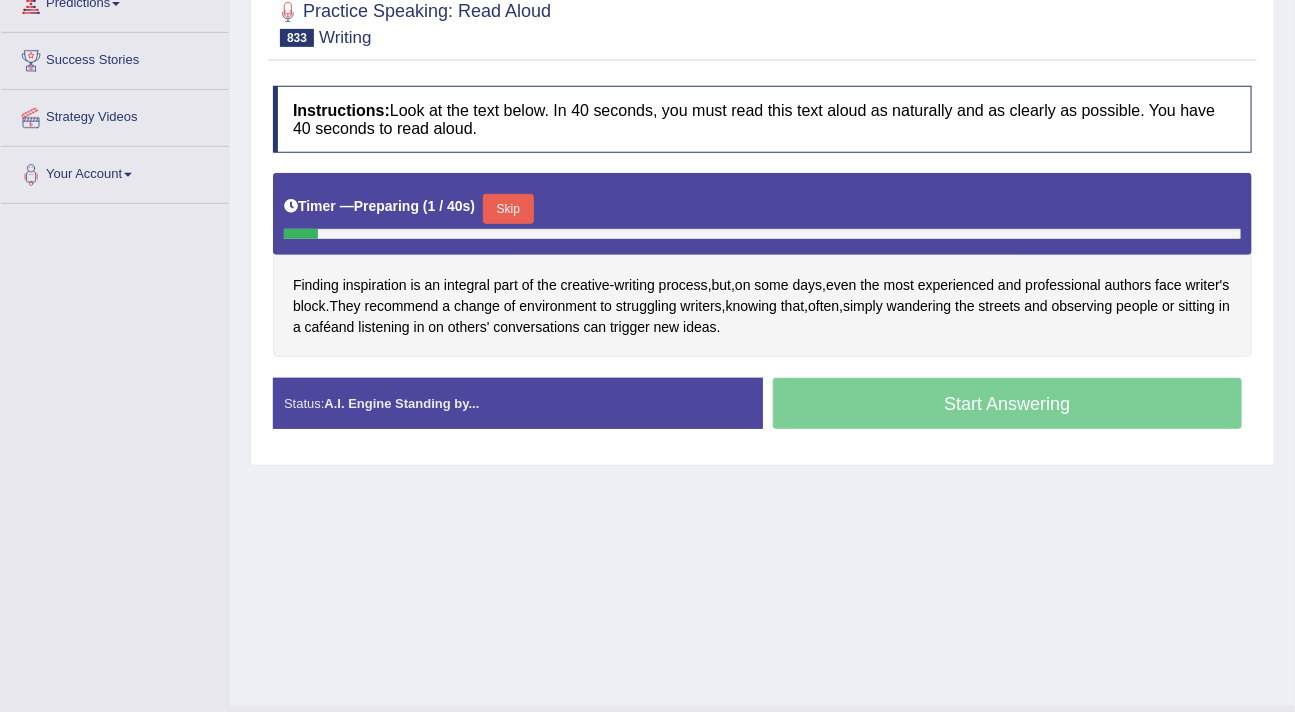 click on "Skip" at bounding box center [508, 209] 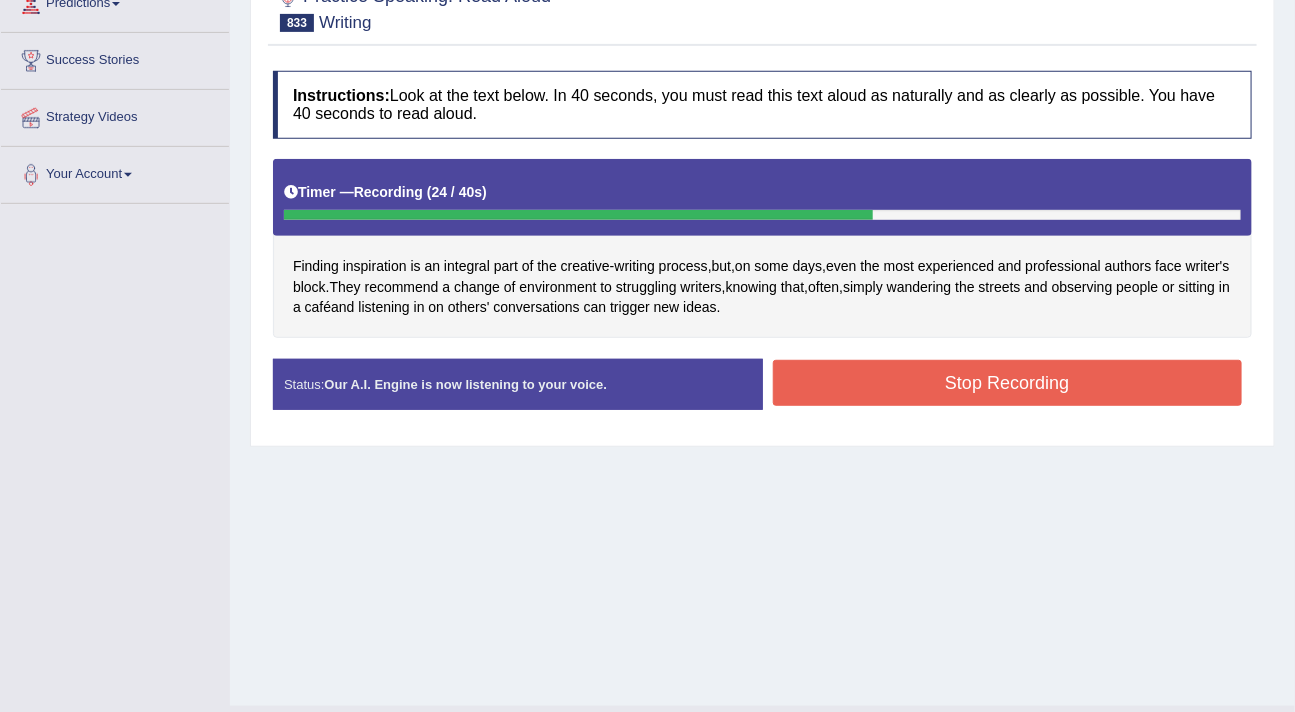 click on "Stop Recording" at bounding box center [1008, 383] 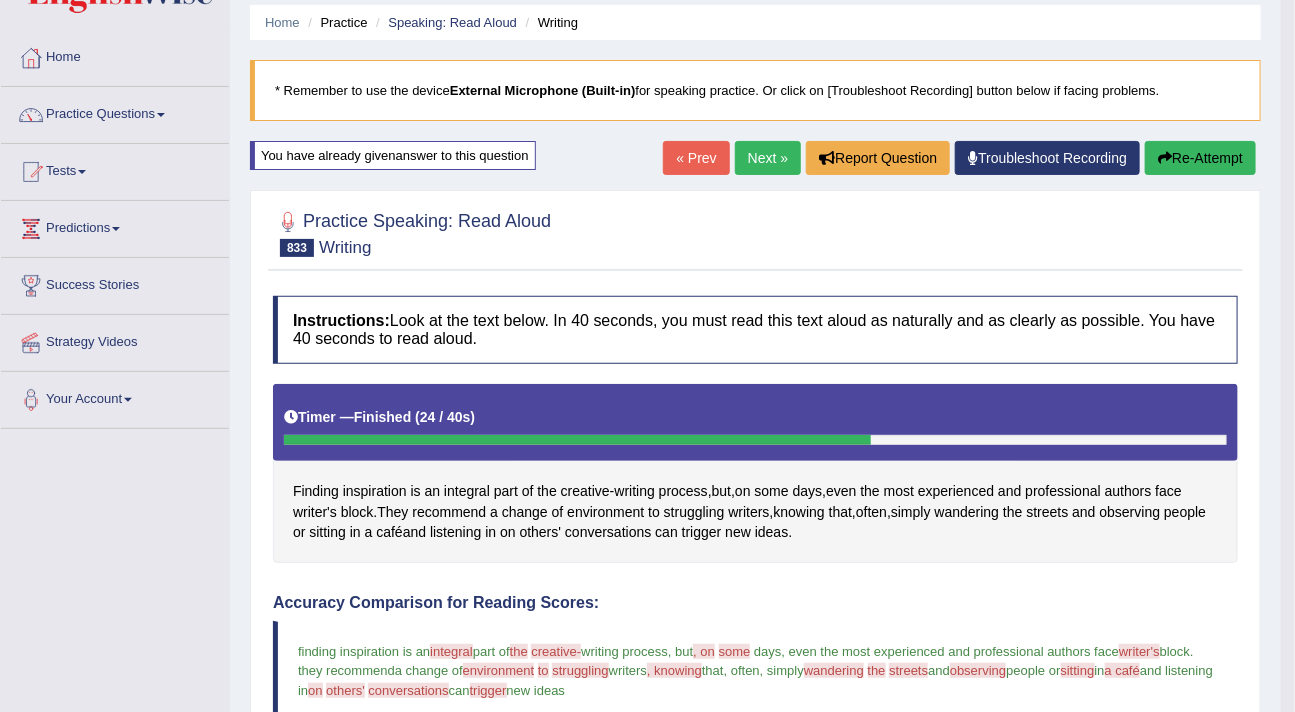 scroll, scrollTop: 0, scrollLeft: 0, axis: both 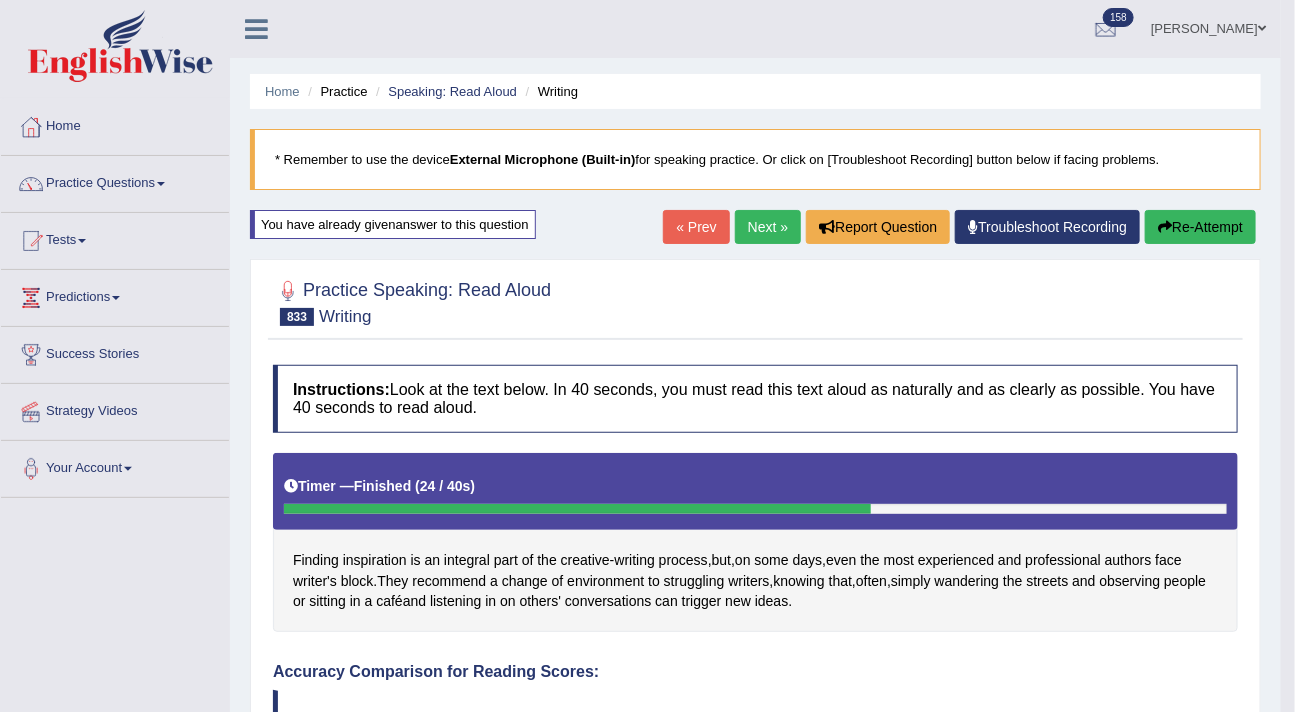 click on "Next »" at bounding box center [768, 227] 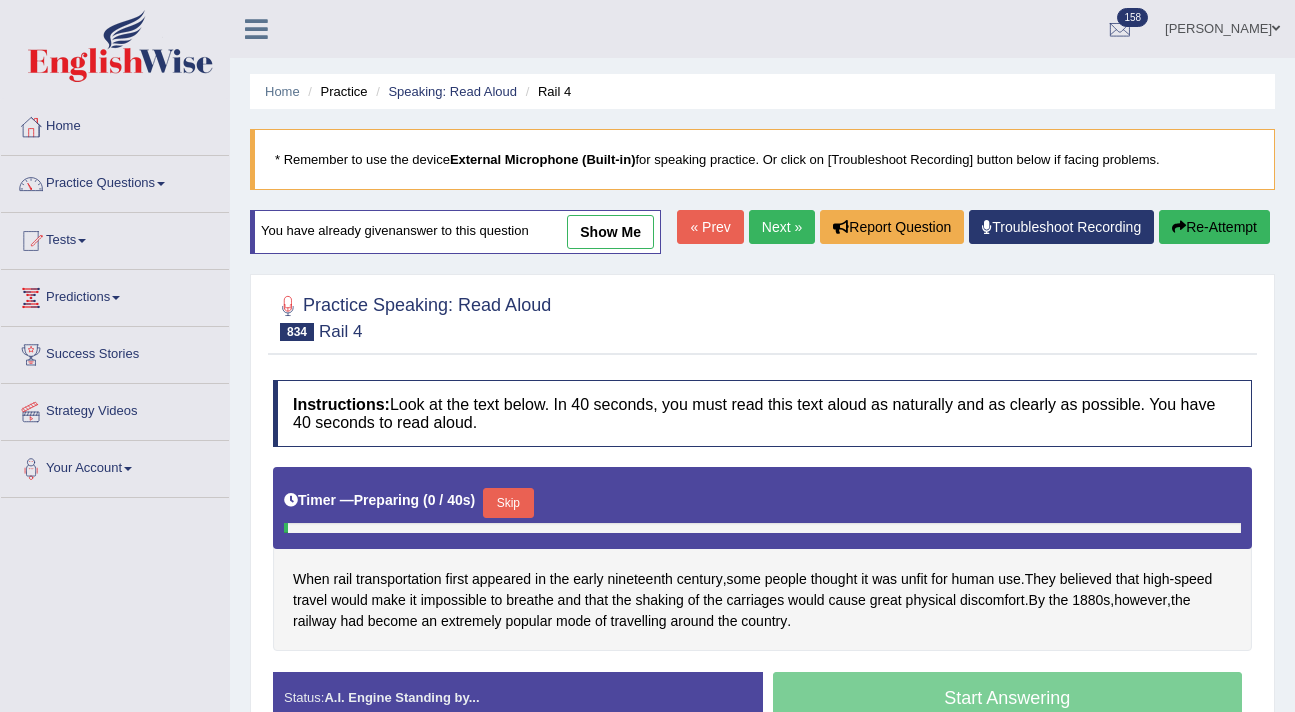 scroll, scrollTop: 131, scrollLeft: 0, axis: vertical 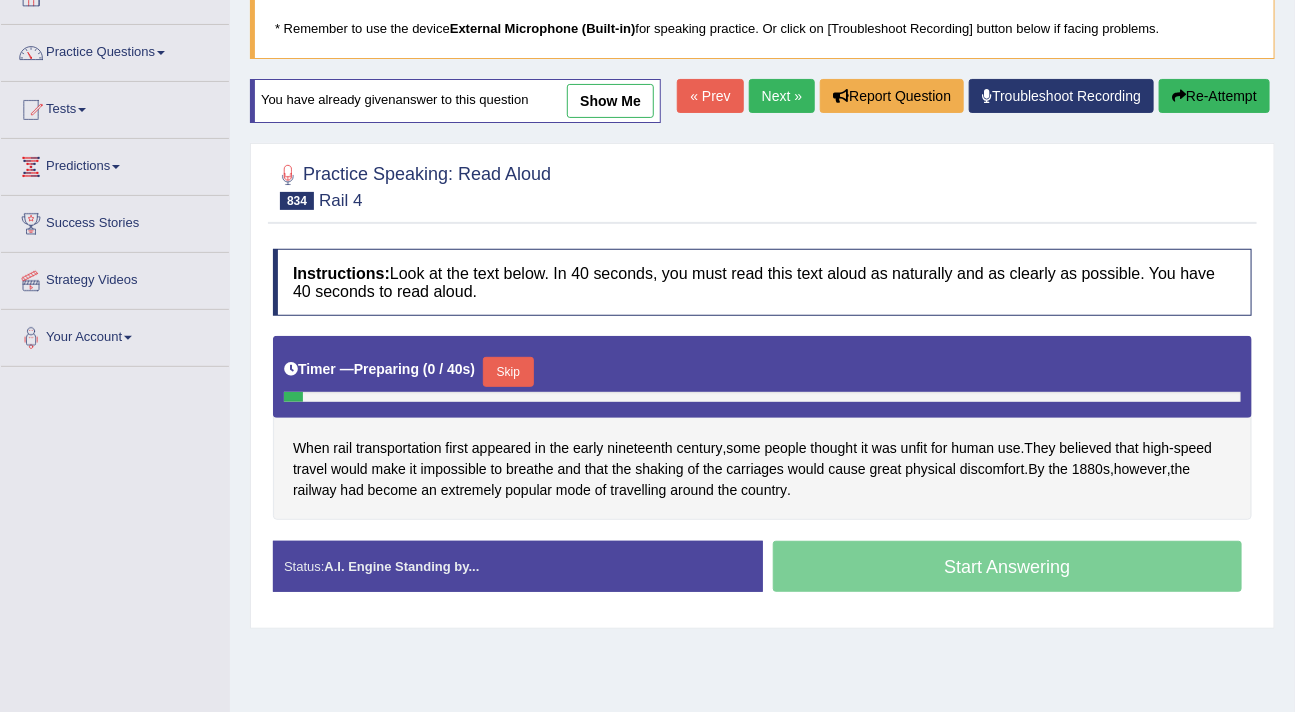 click on "Skip" at bounding box center (508, 372) 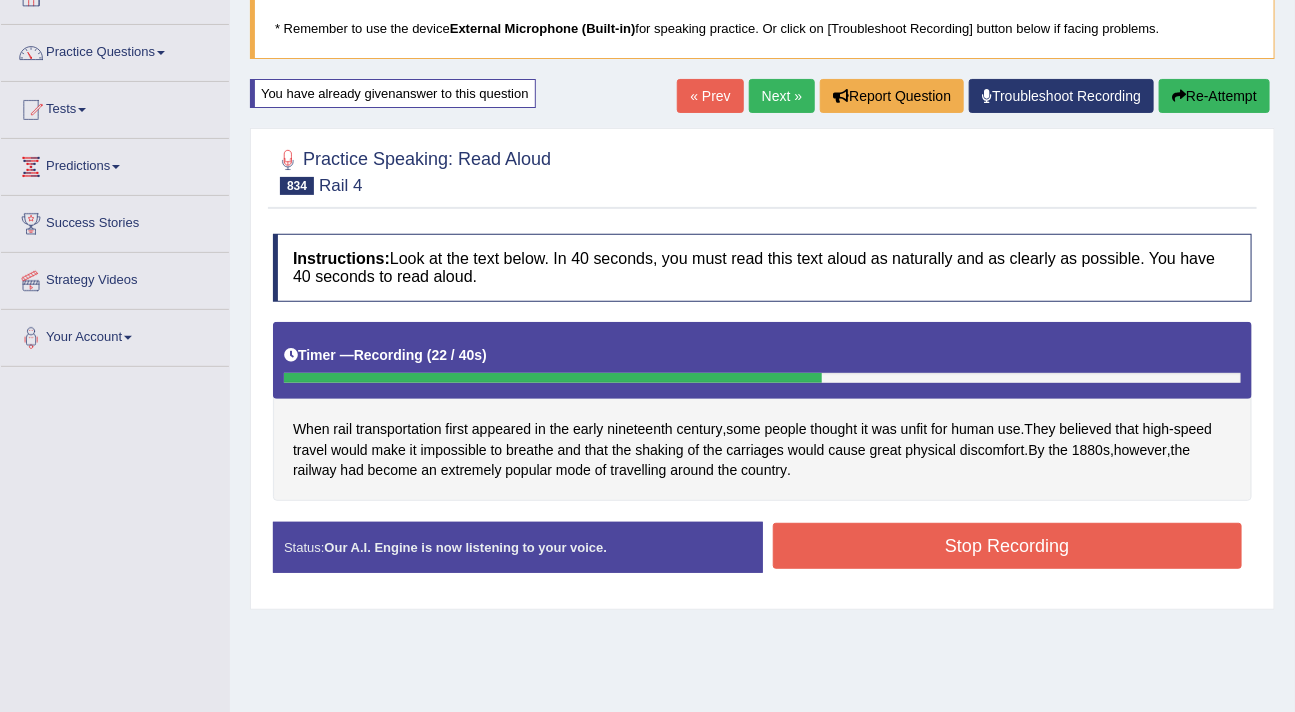 click on "Stop Recording" at bounding box center [1008, 546] 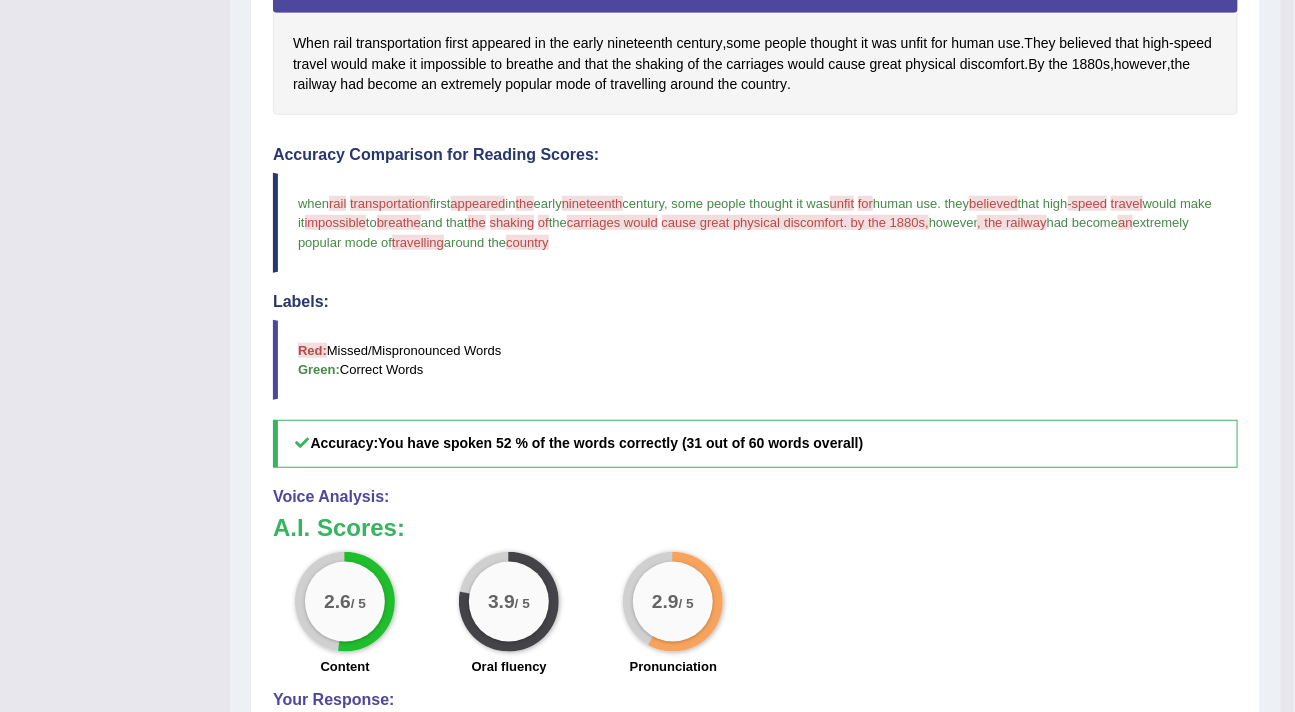 scroll, scrollTop: 0, scrollLeft: 0, axis: both 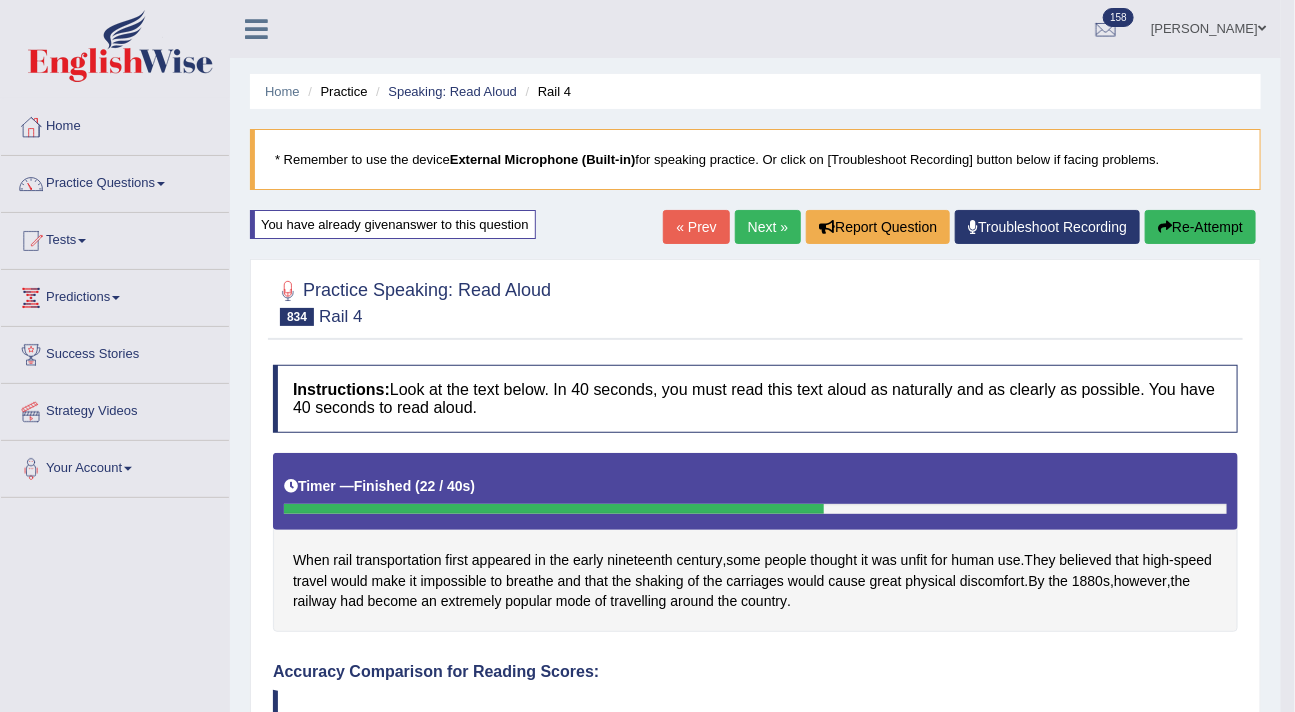 click on "Re-Attempt" at bounding box center (1200, 227) 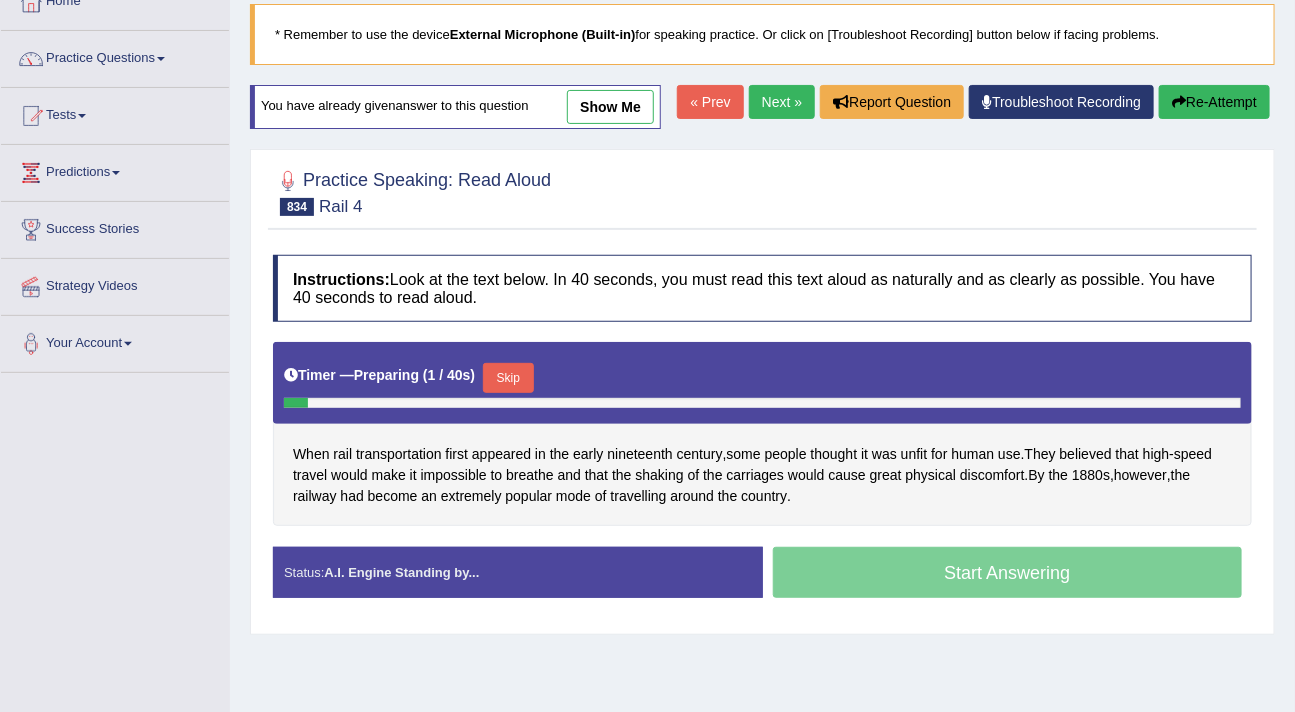 scroll, scrollTop: 125, scrollLeft: 0, axis: vertical 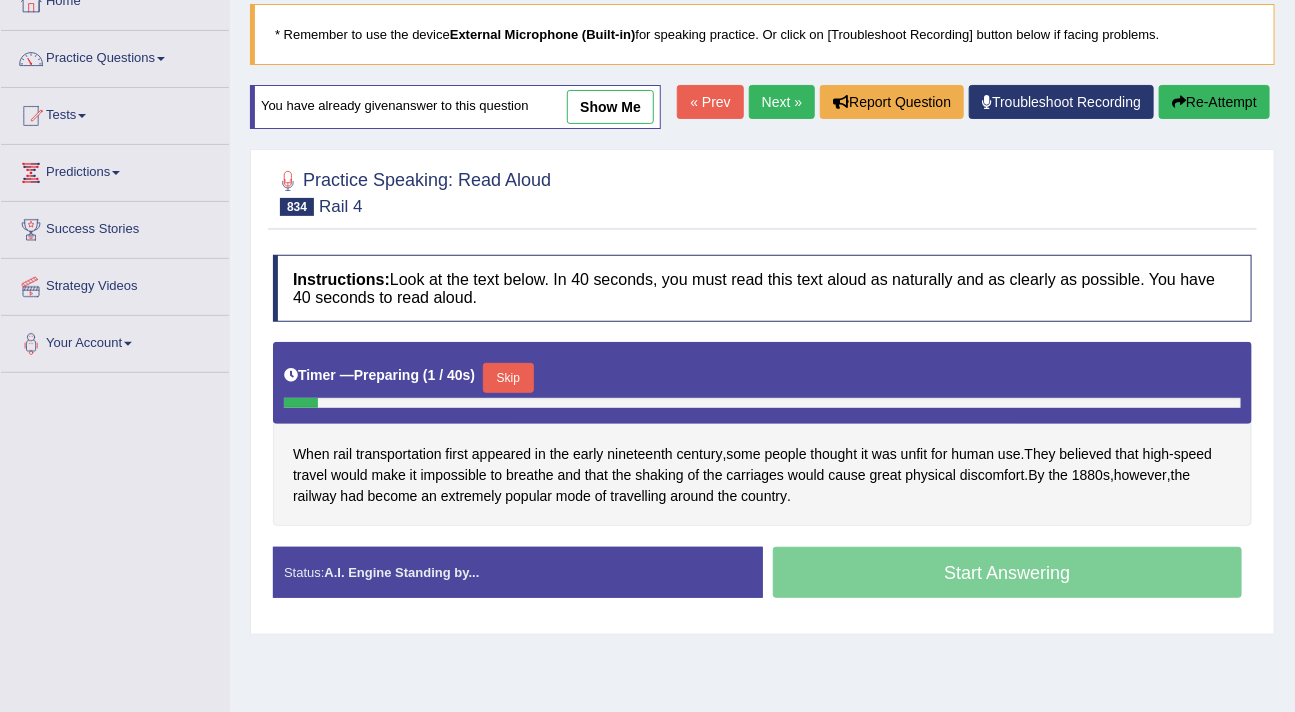 click on "Skip" at bounding box center [508, 378] 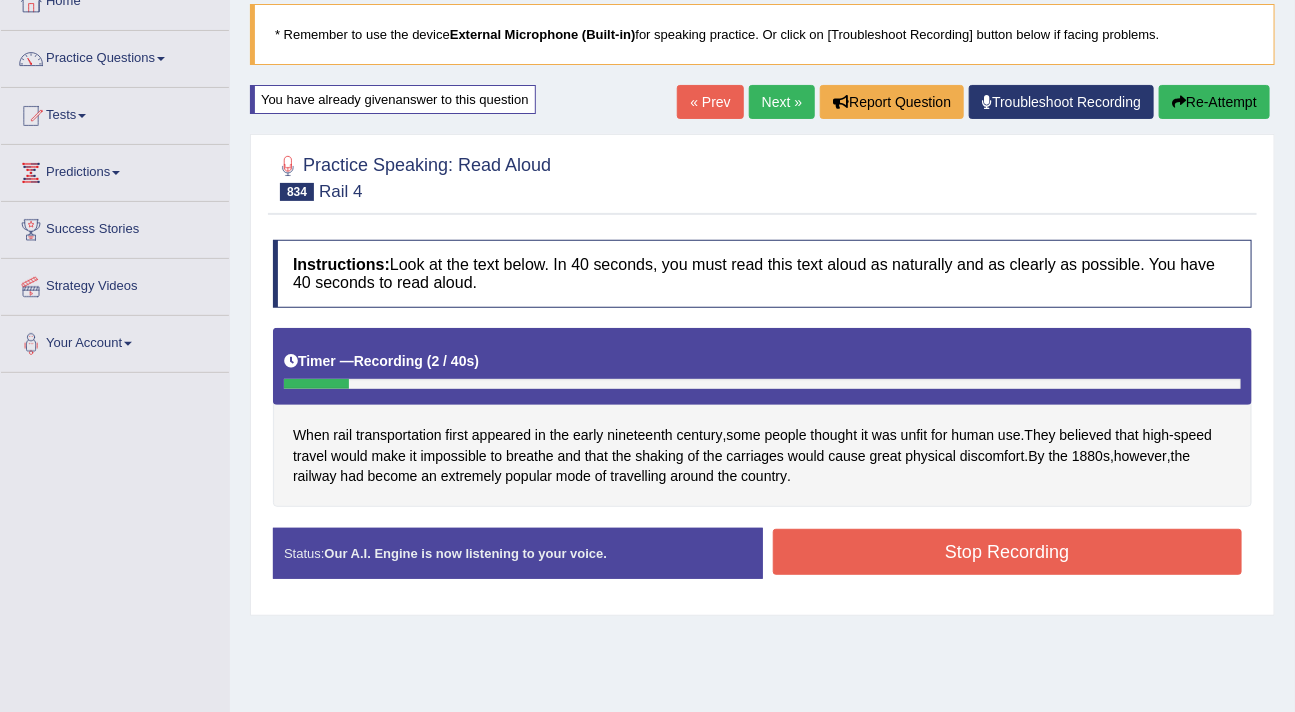 click on "Re-Attempt" at bounding box center (1214, 102) 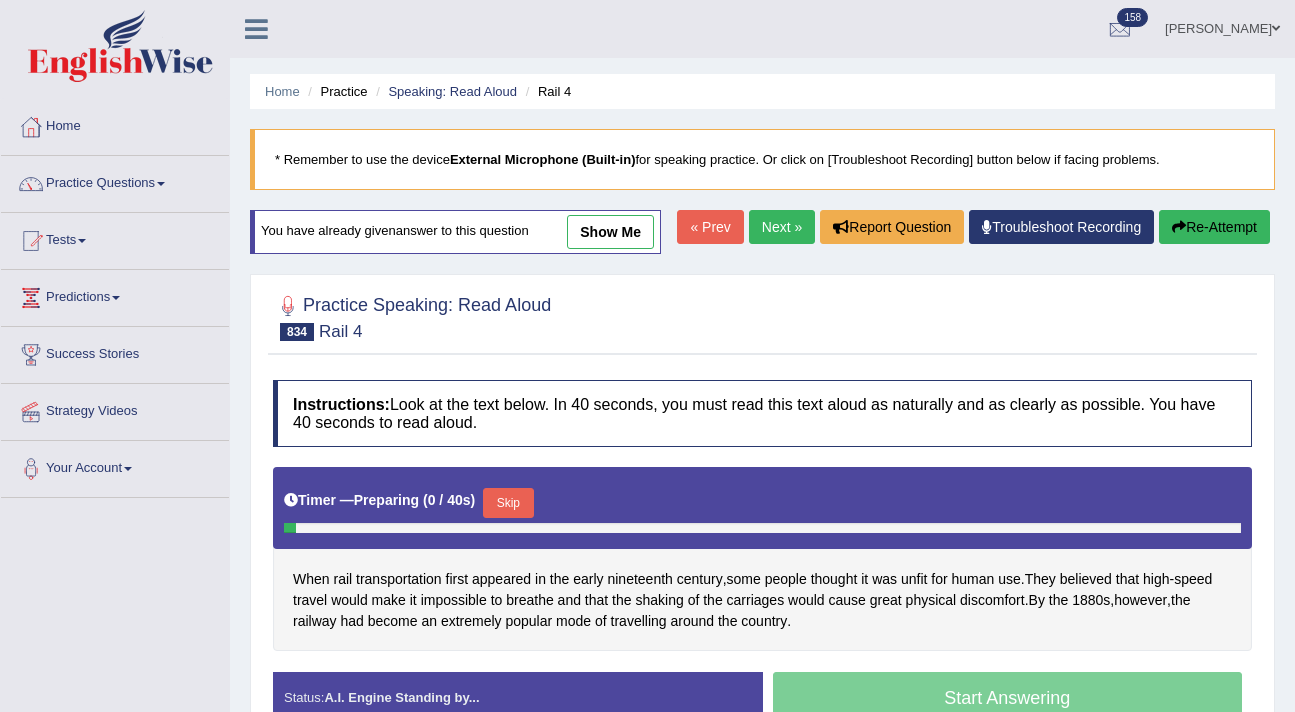 scroll, scrollTop: 125, scrollLeft: 0, axis: vertical 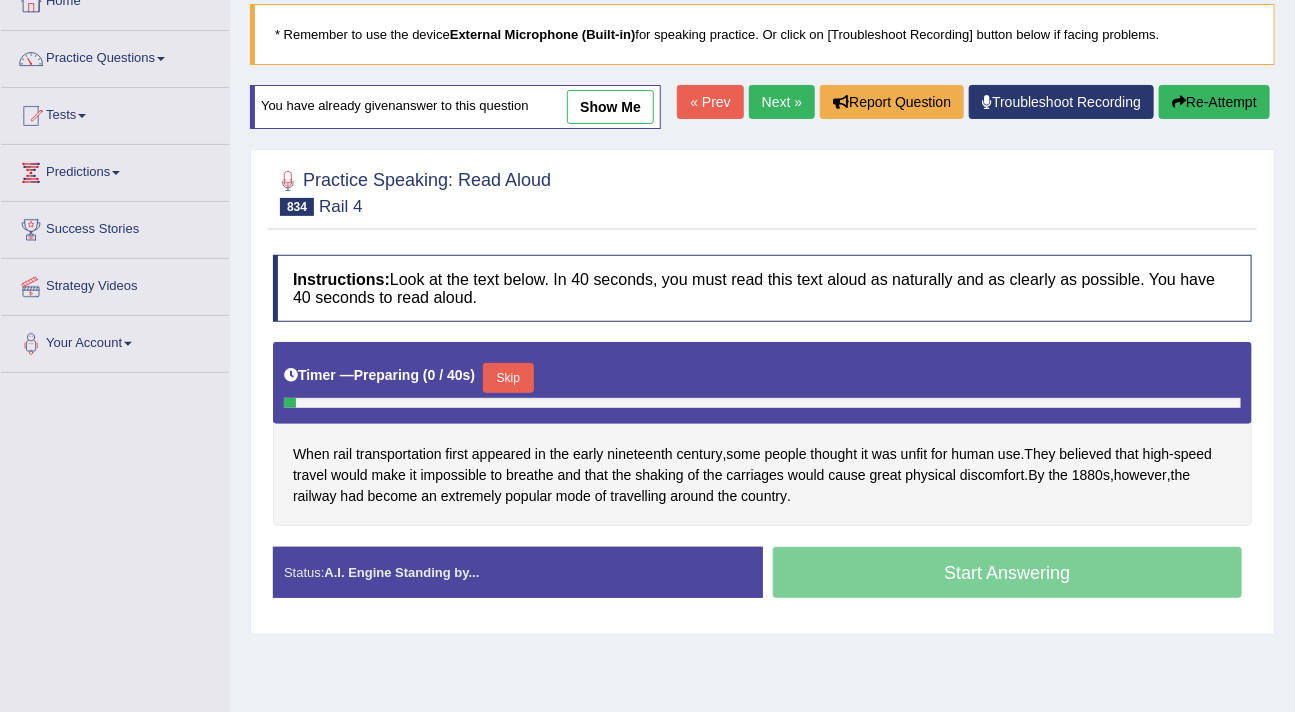 click on "Skip" at bounding box center [508, 378] 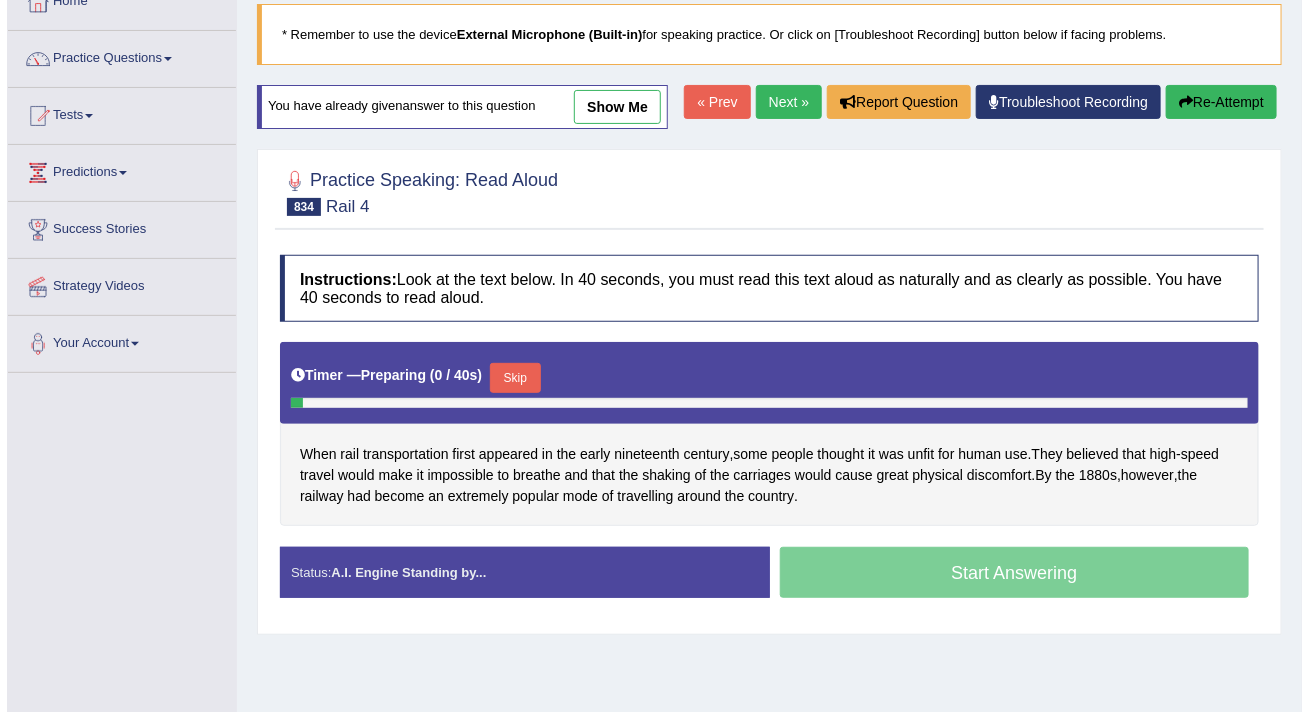scroll, scrollTop: 0, scrollLeft: 0, axis: both 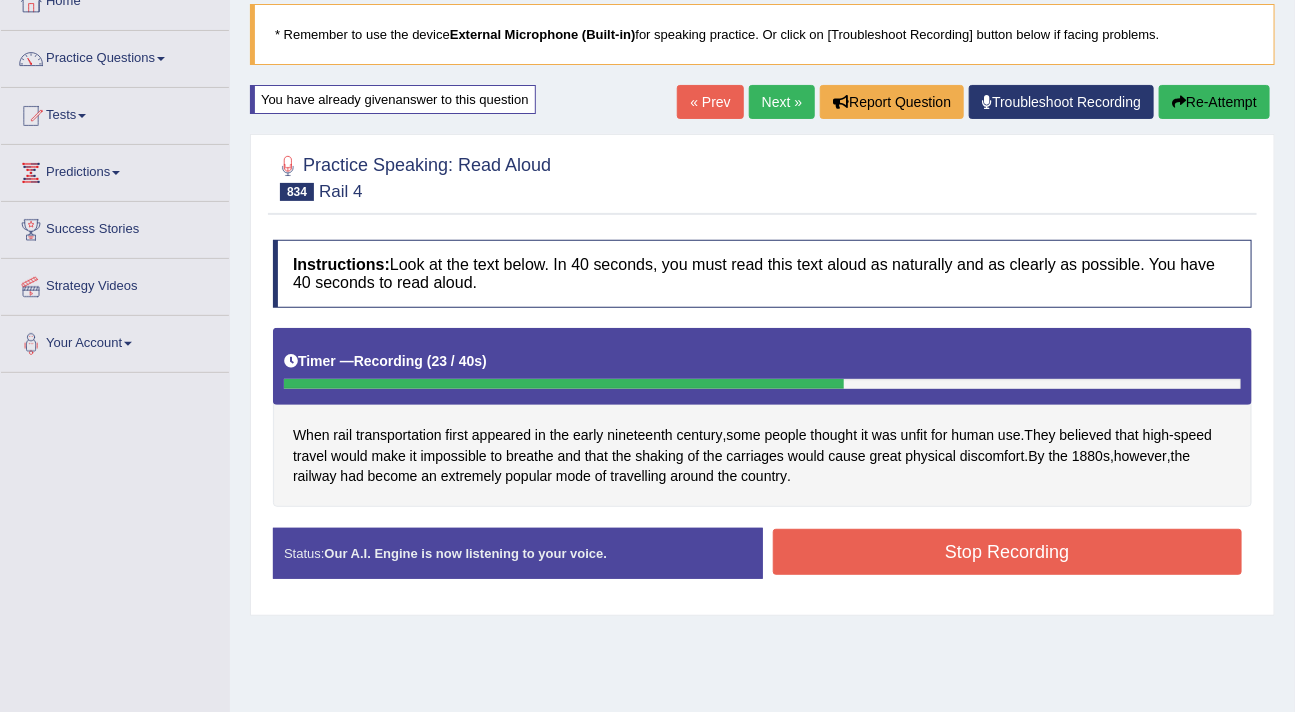 click on "Stop Recording" at bounding box center [1008, 552] 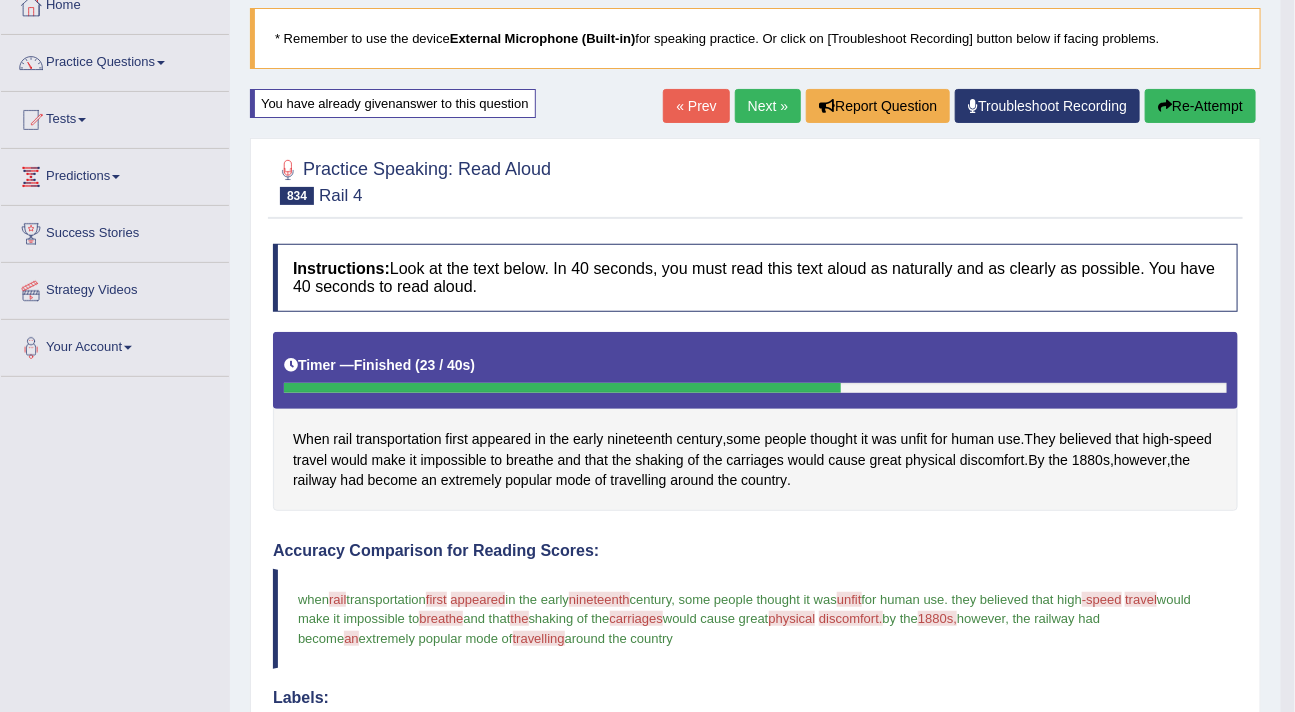 scroll, scrollTop: 0, scrollLeft: 0, axis: both 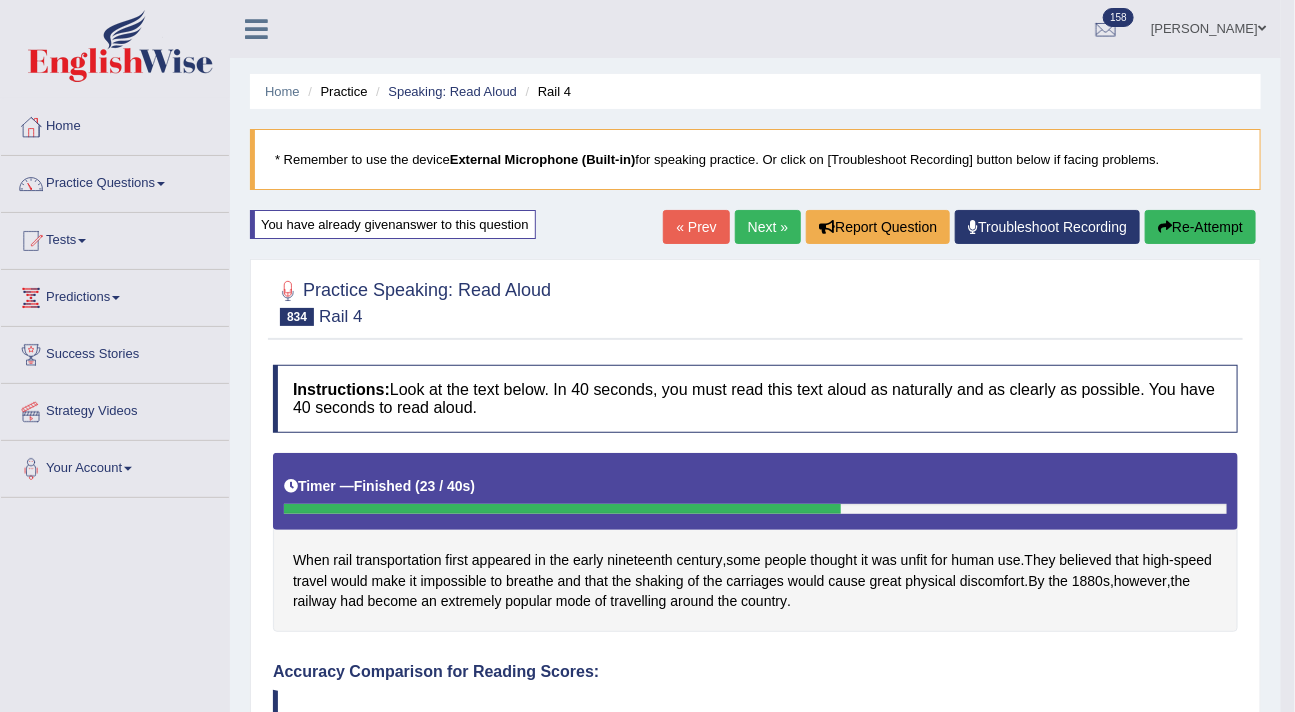 click on "Next »" at bounding box center [768, 227] 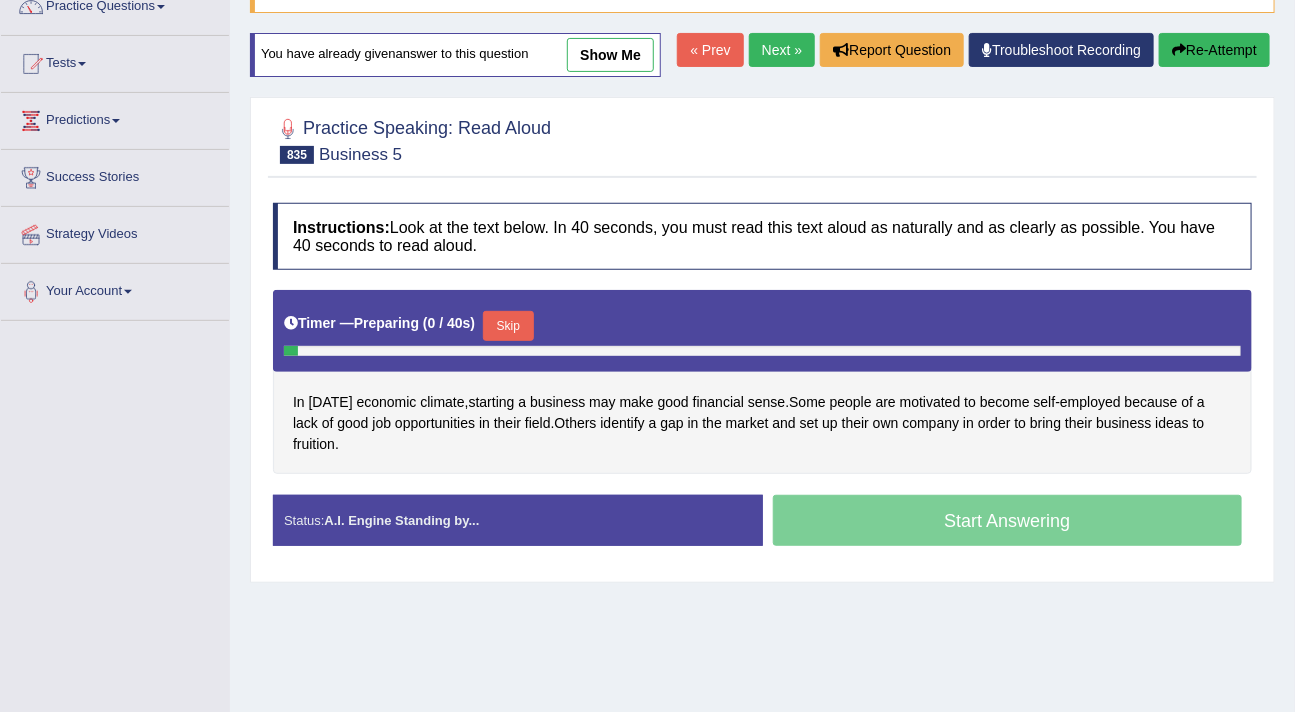 scroll, scrollTop: 177, scrollLeft: 0, axis: vertical 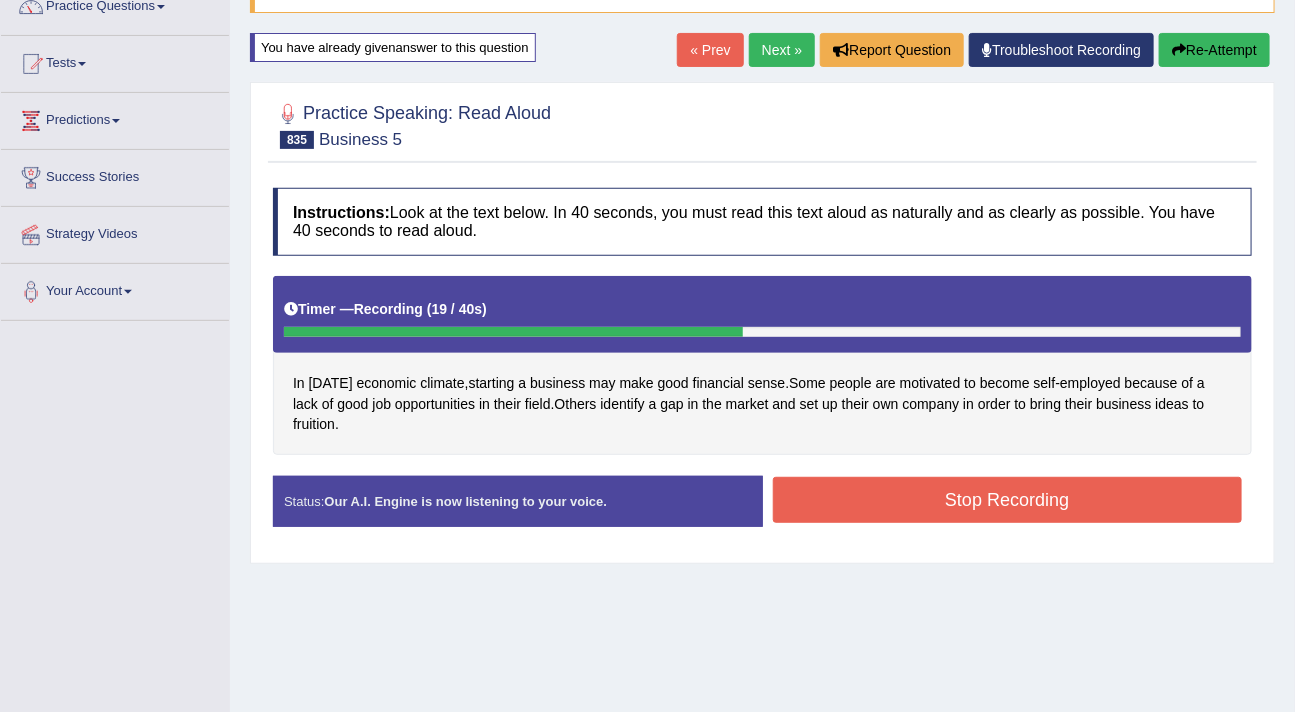 click on "Stop Recording" at bounding box center [1008, 500] 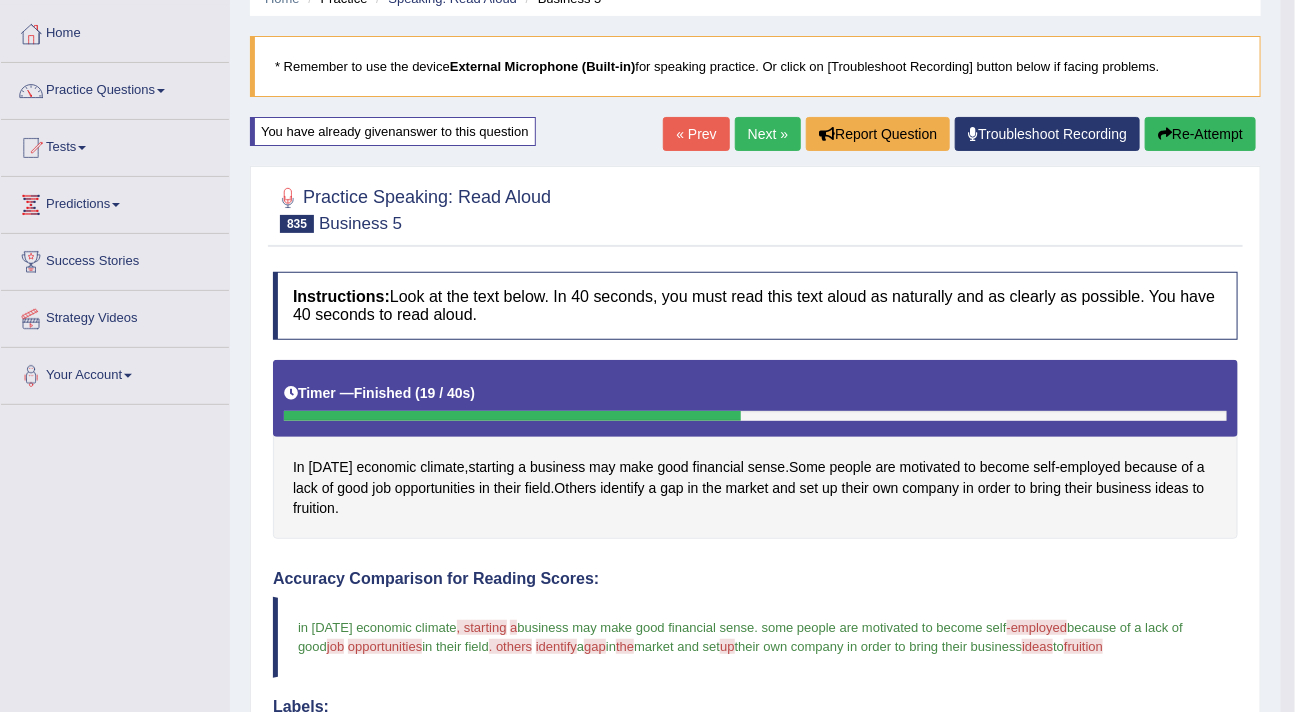 scroll, scrollTop: 39, scrollLeft: 0, axis: vertical 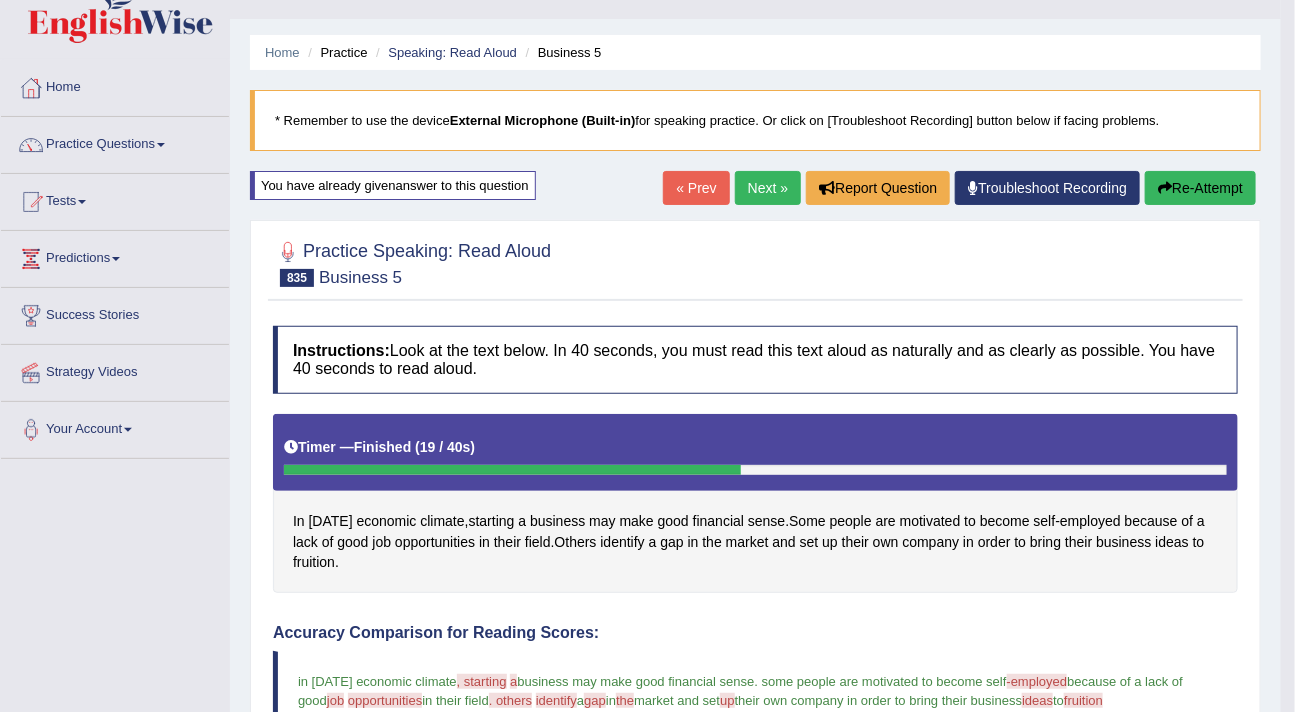 click on "Next »" at bounding box center (768, 188) 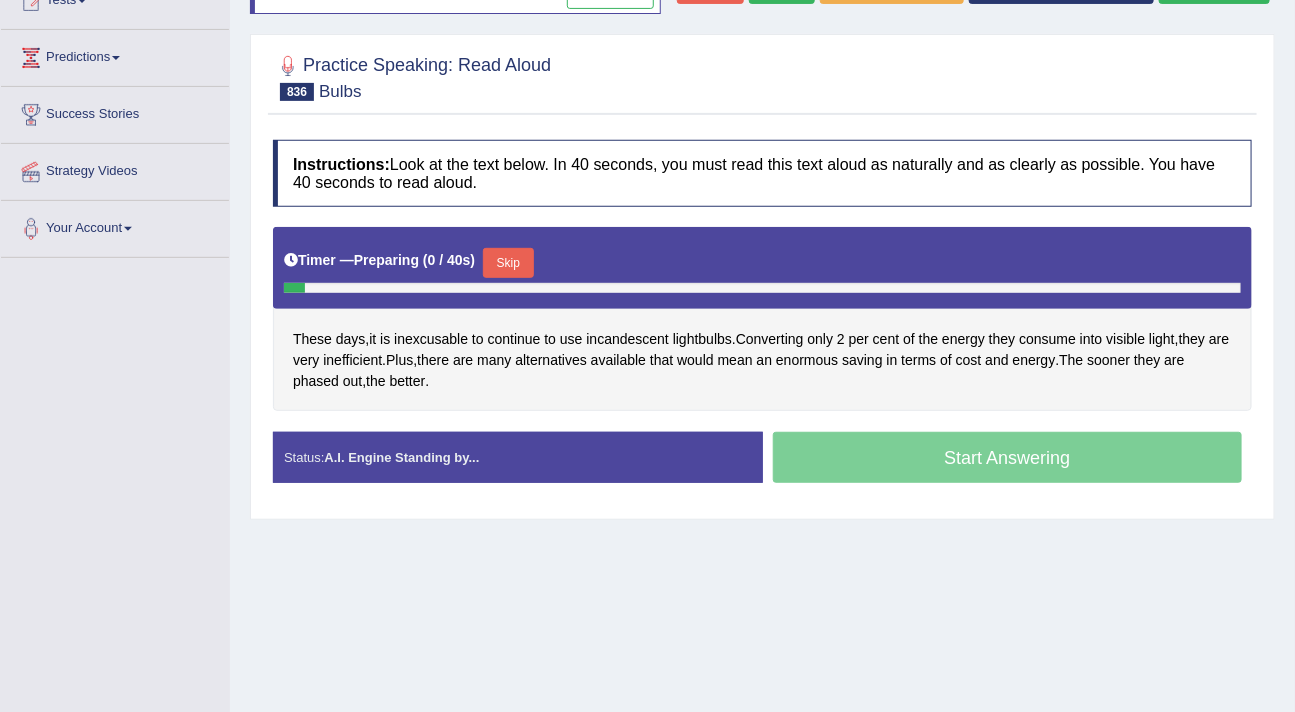 scroll, scrollTop: 252, scrollLeft: 0, axis: vertical 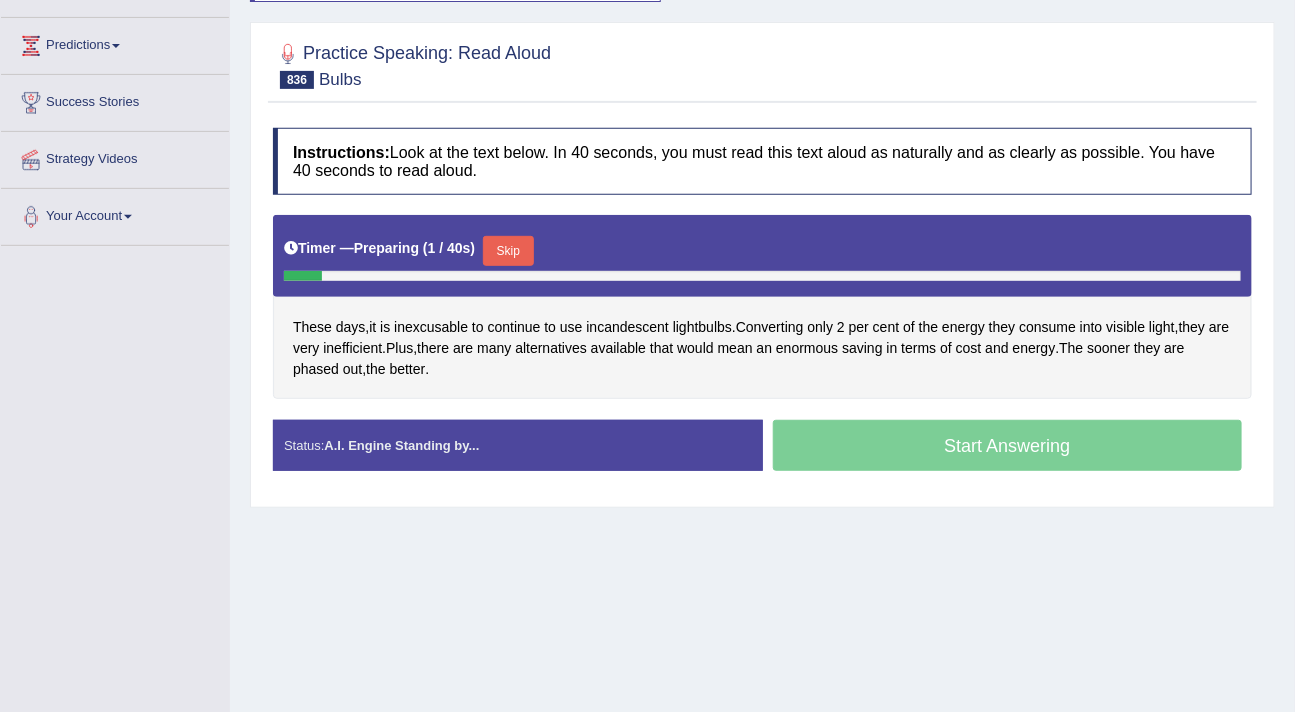 click on "Skip" at bounding box center (508, 251) 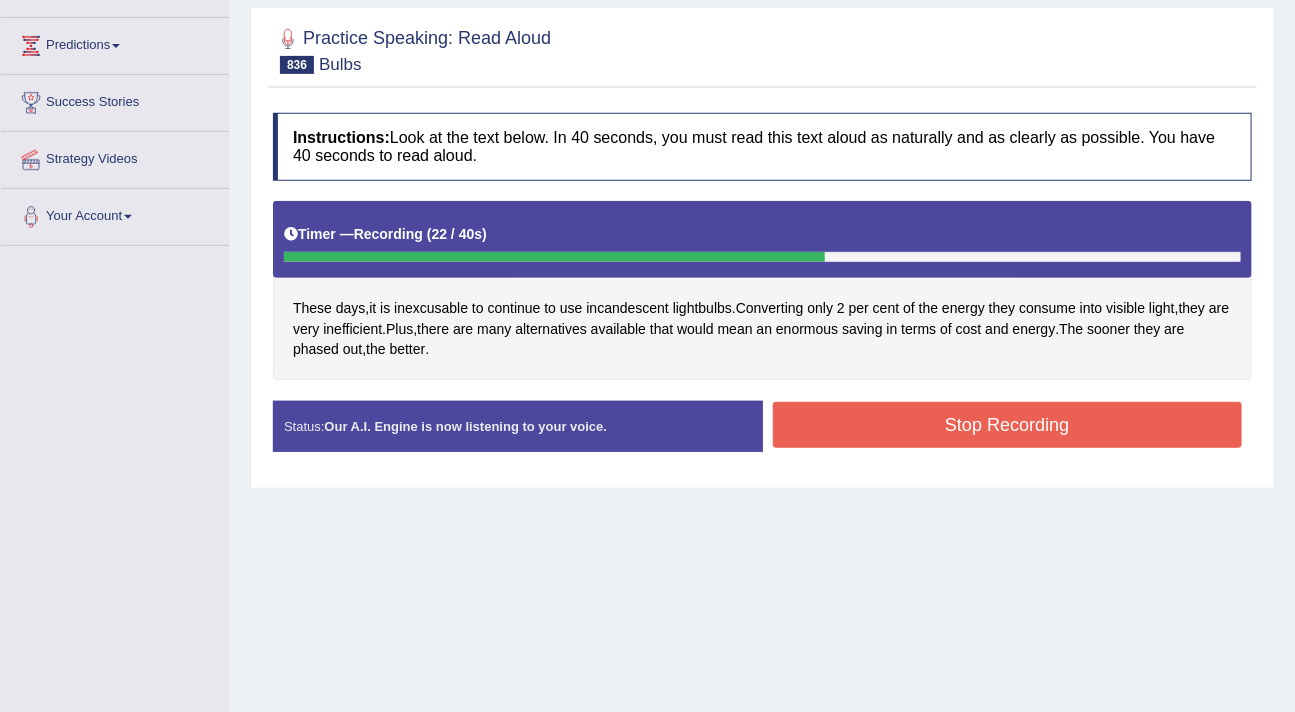 click on "Stop Recording" at bounding box center [1008, 427] 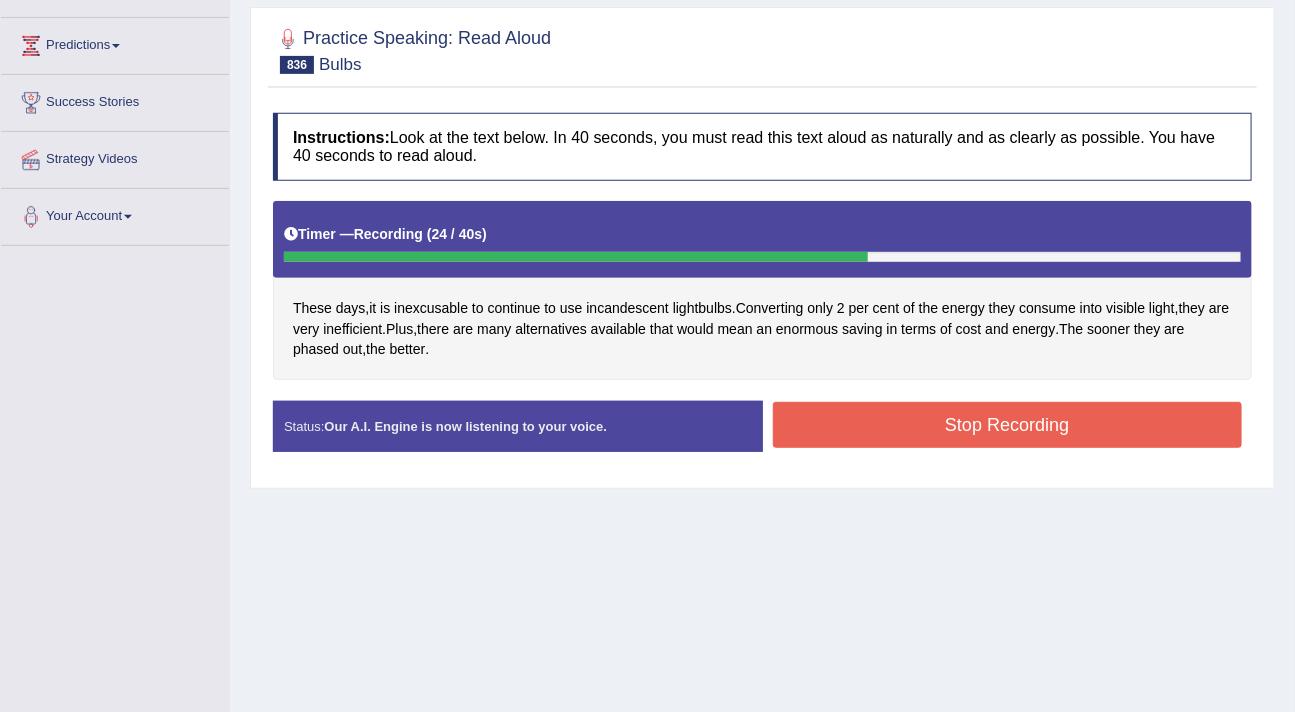 click on "Stop Recording" at bounding box center (1008, 425) 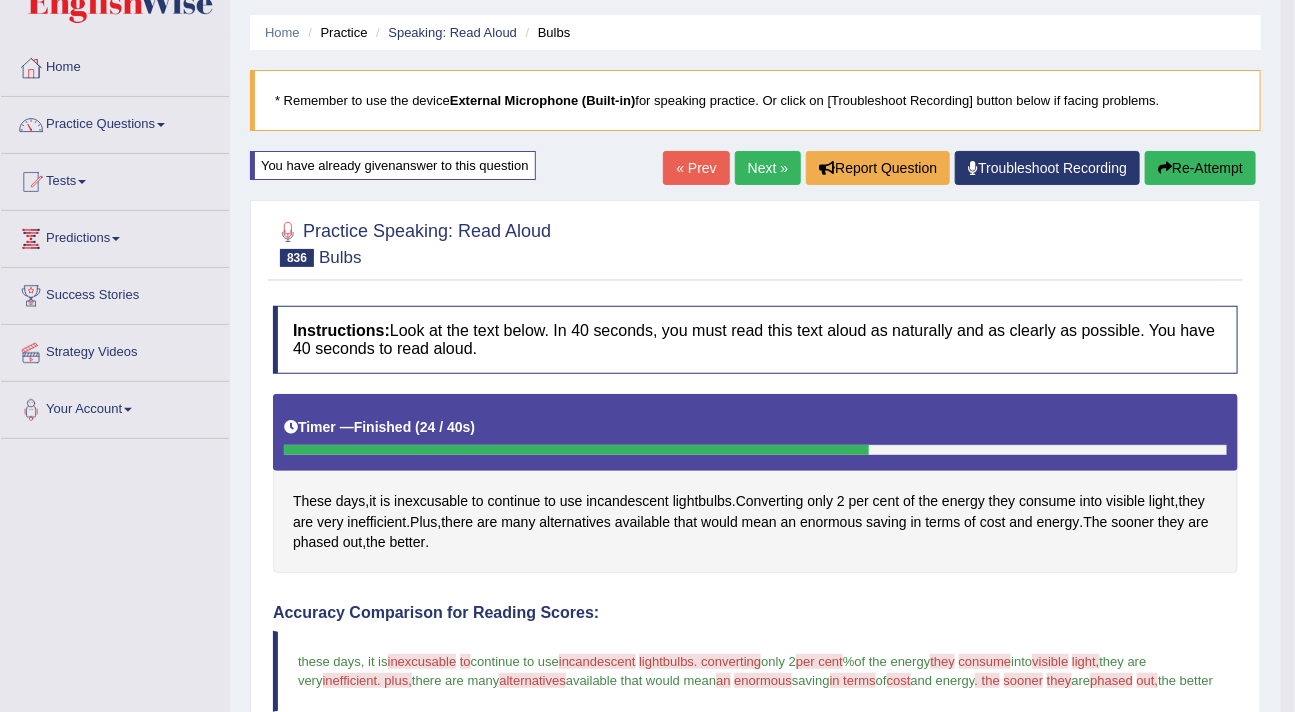 scroll, scrollTop: 0, scrollLeft: 0, axis: both 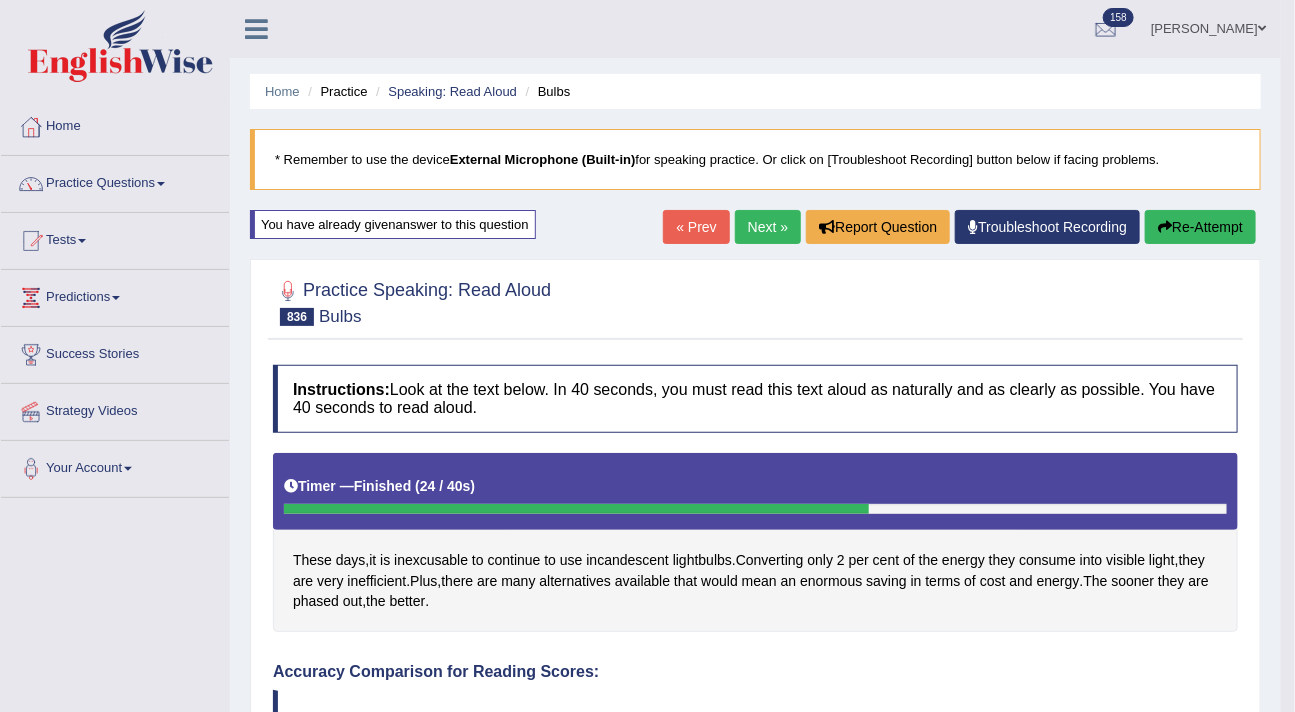 click on "Re-Attempt" at bounding box center [1200, 227] 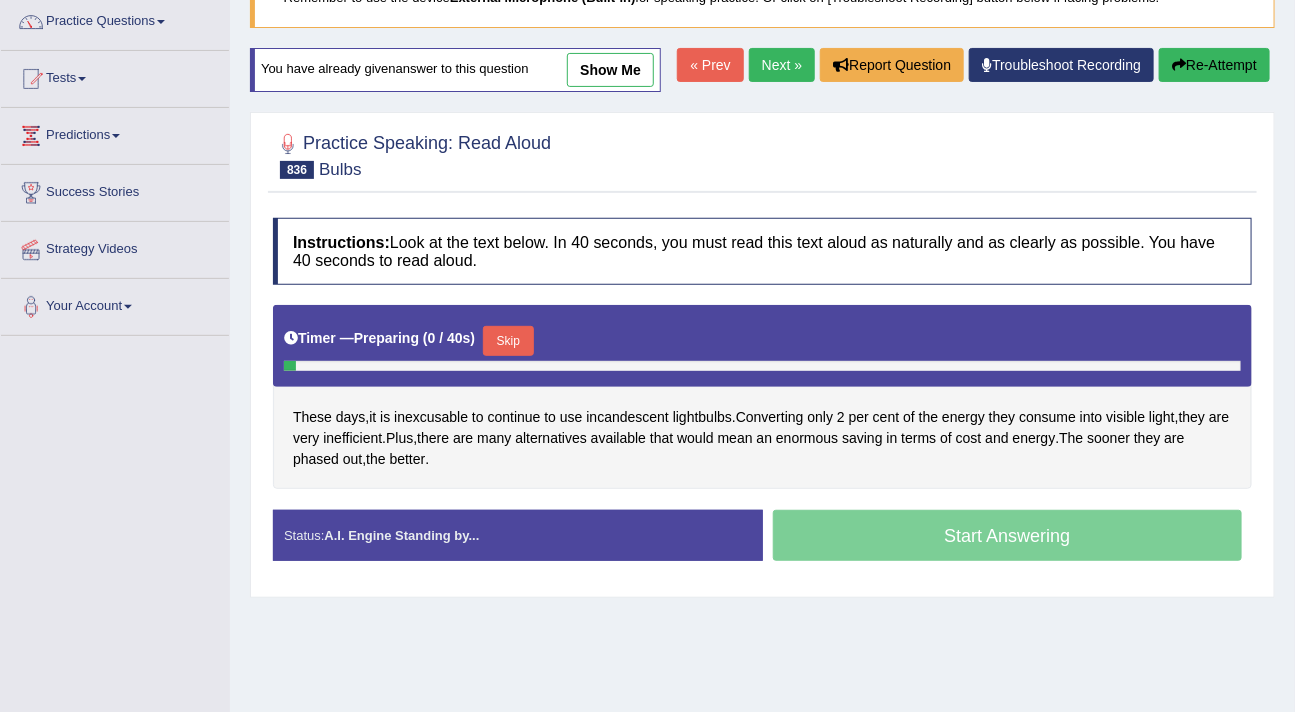 scroll, scrollTop: 338, scrollLeft: 0, axis: vertical 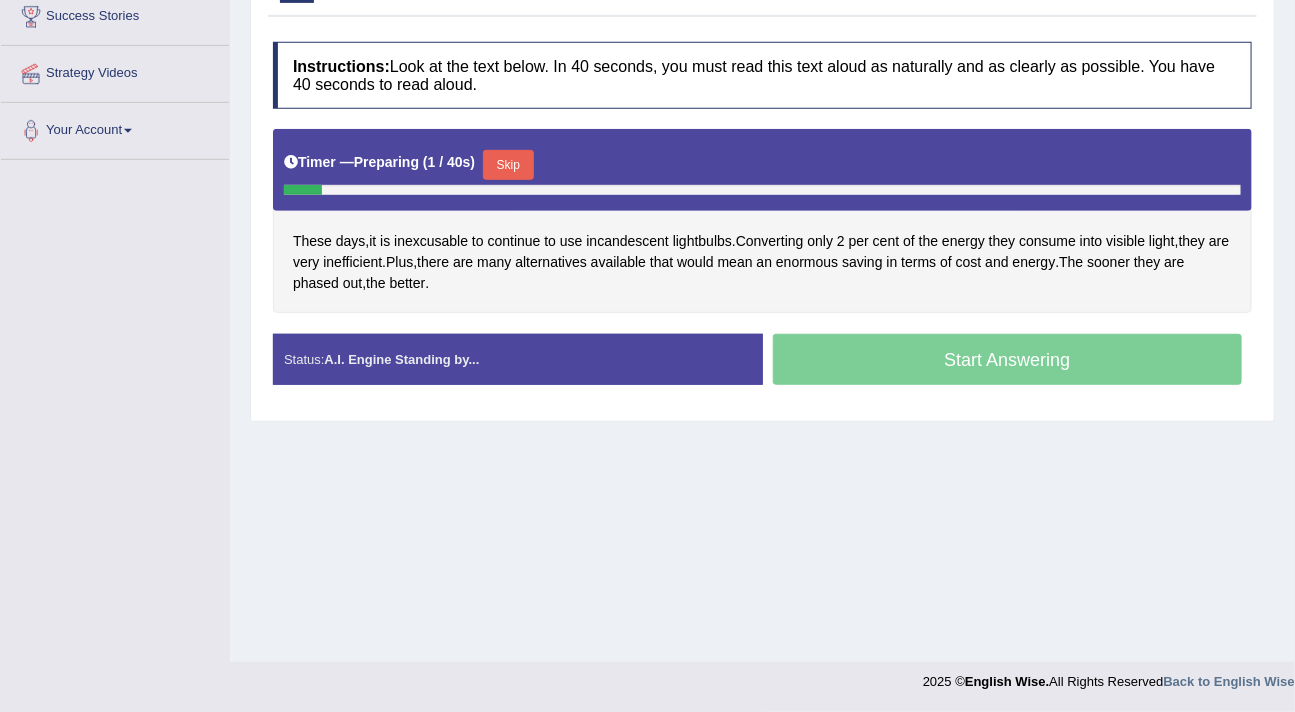 click on "Skip" at bounding box center (508, 165) 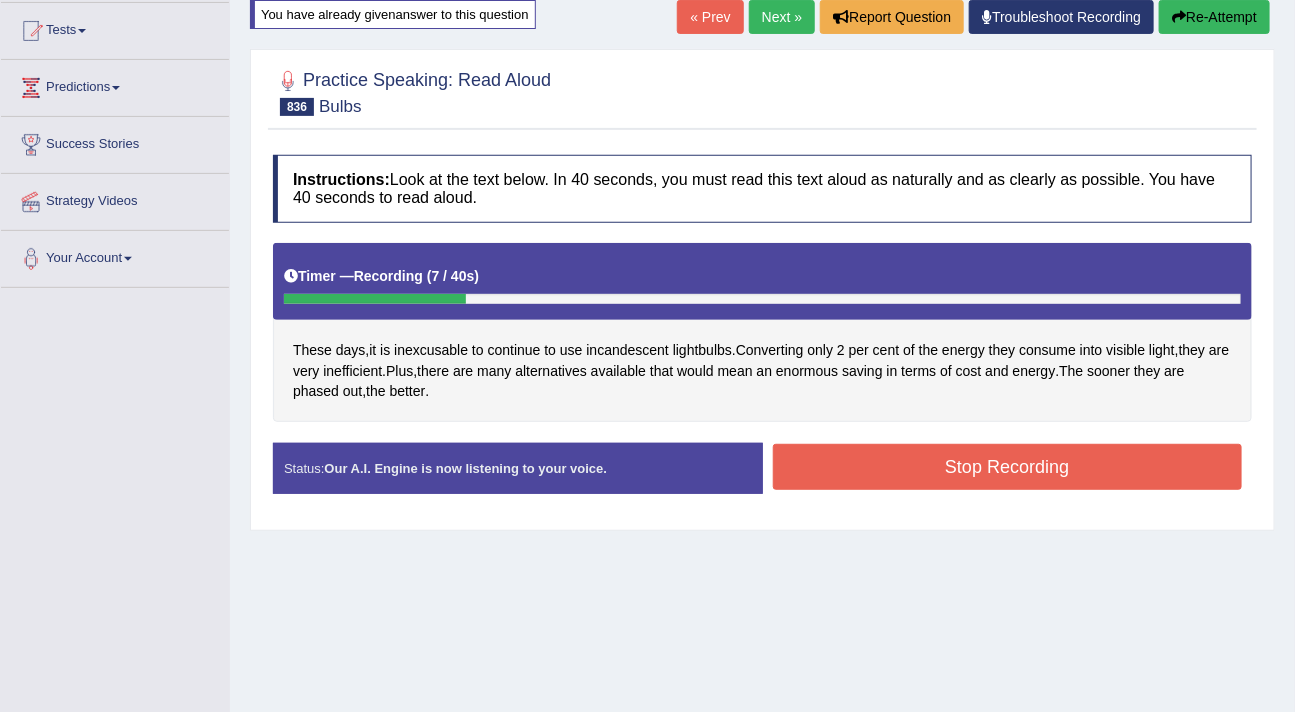 scroll, scrollTop: 193, scrollLeft: 0, axis: vertical 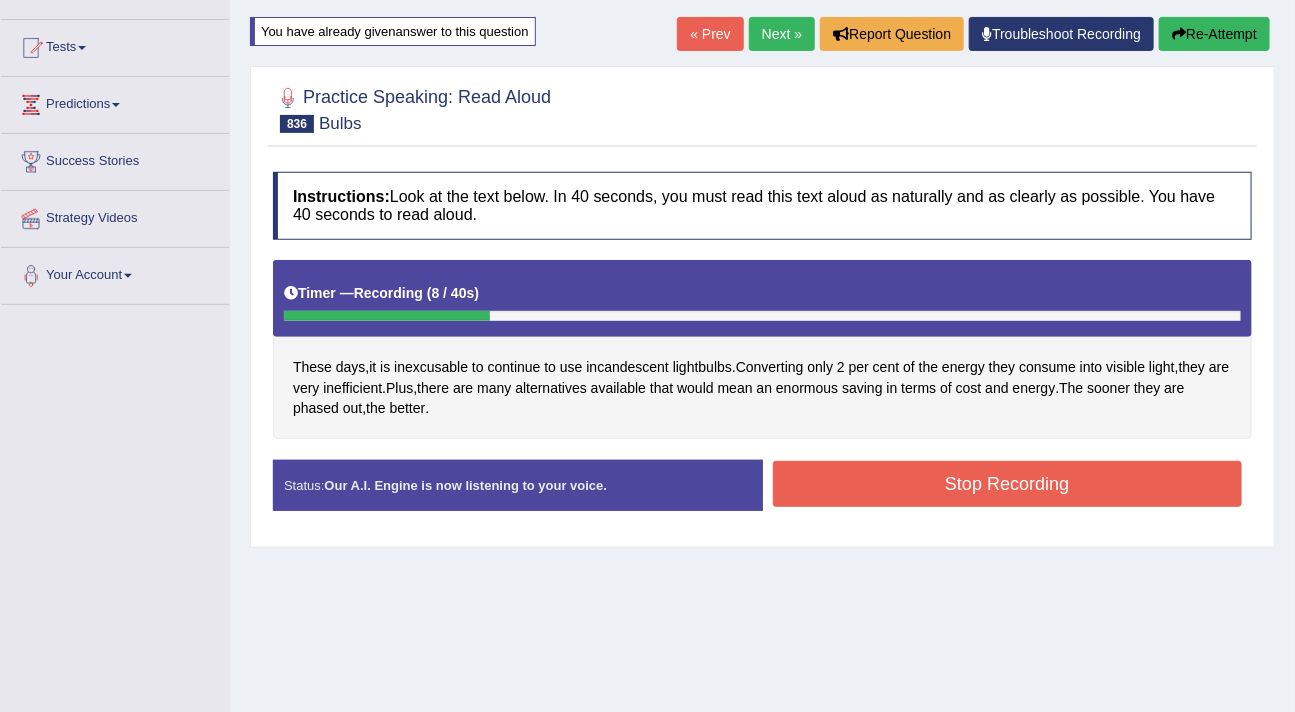 click on "Re-Attempt" at bounding box center [1214, 34] 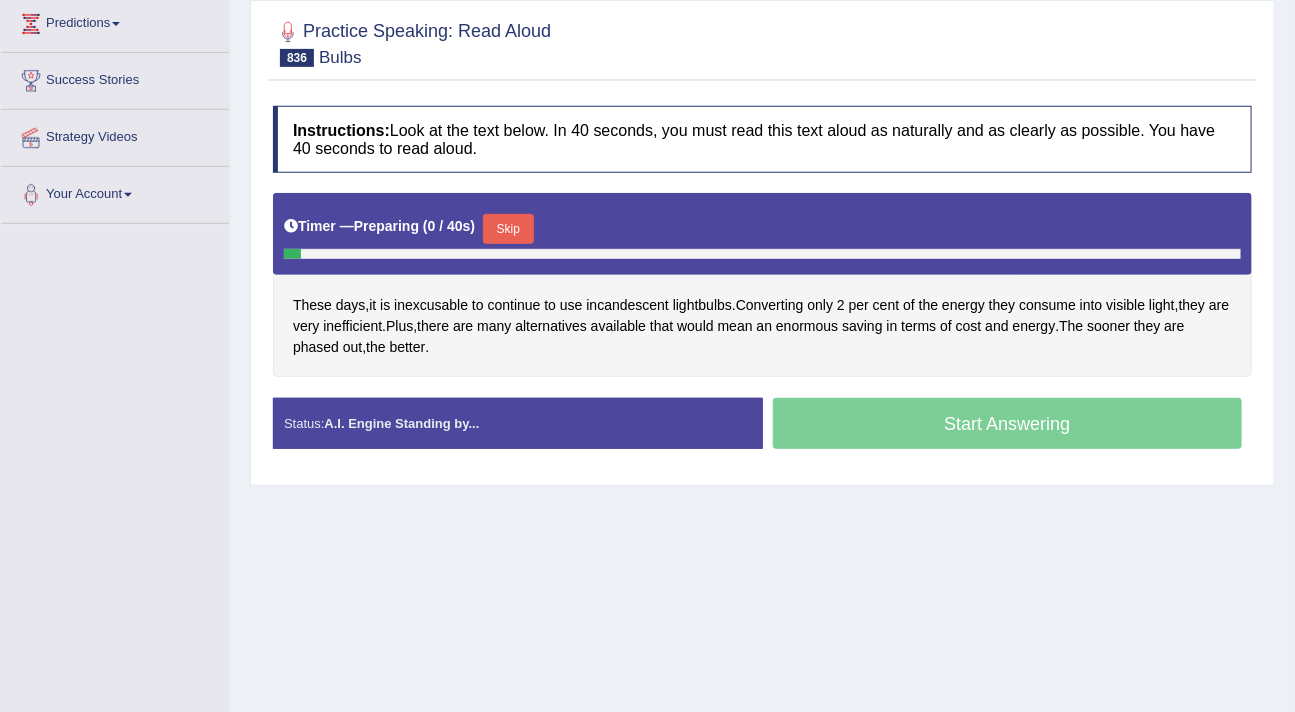 scroll, scrollTop: 274, scrollLeft: 0, axis: vertical 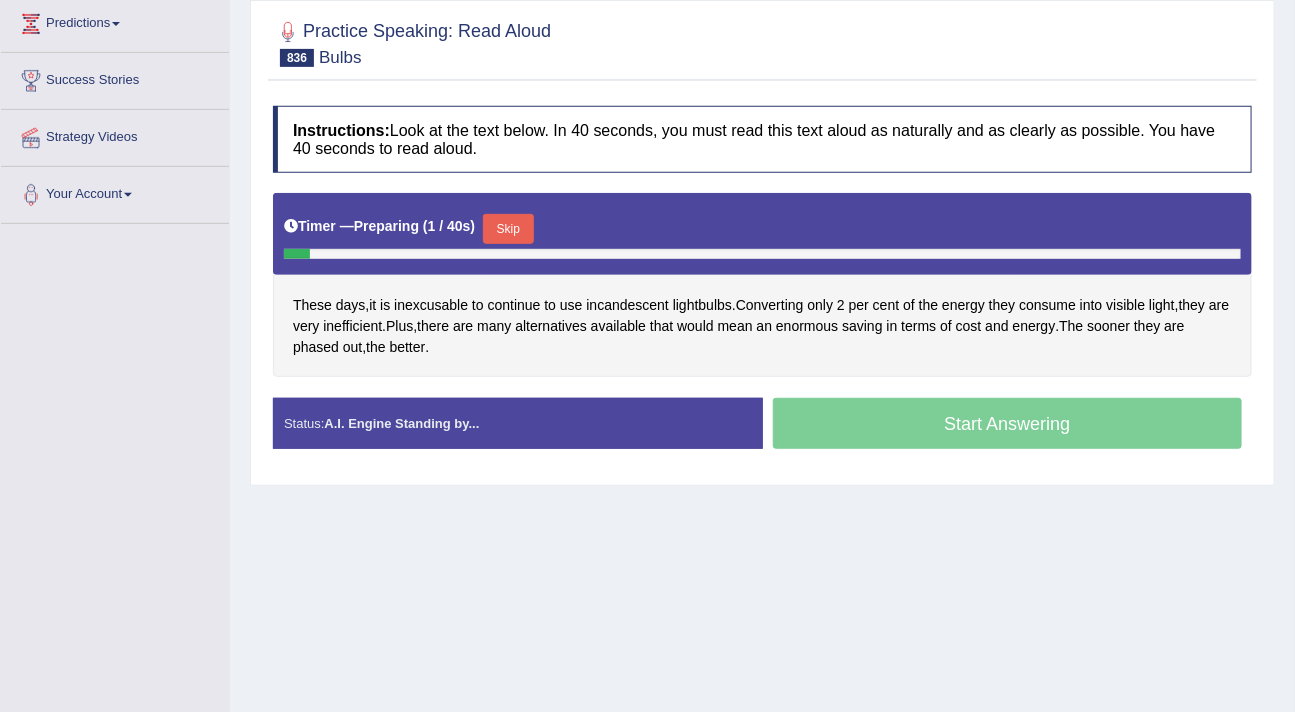 click on "Skip" at bounding box center [508, 229] 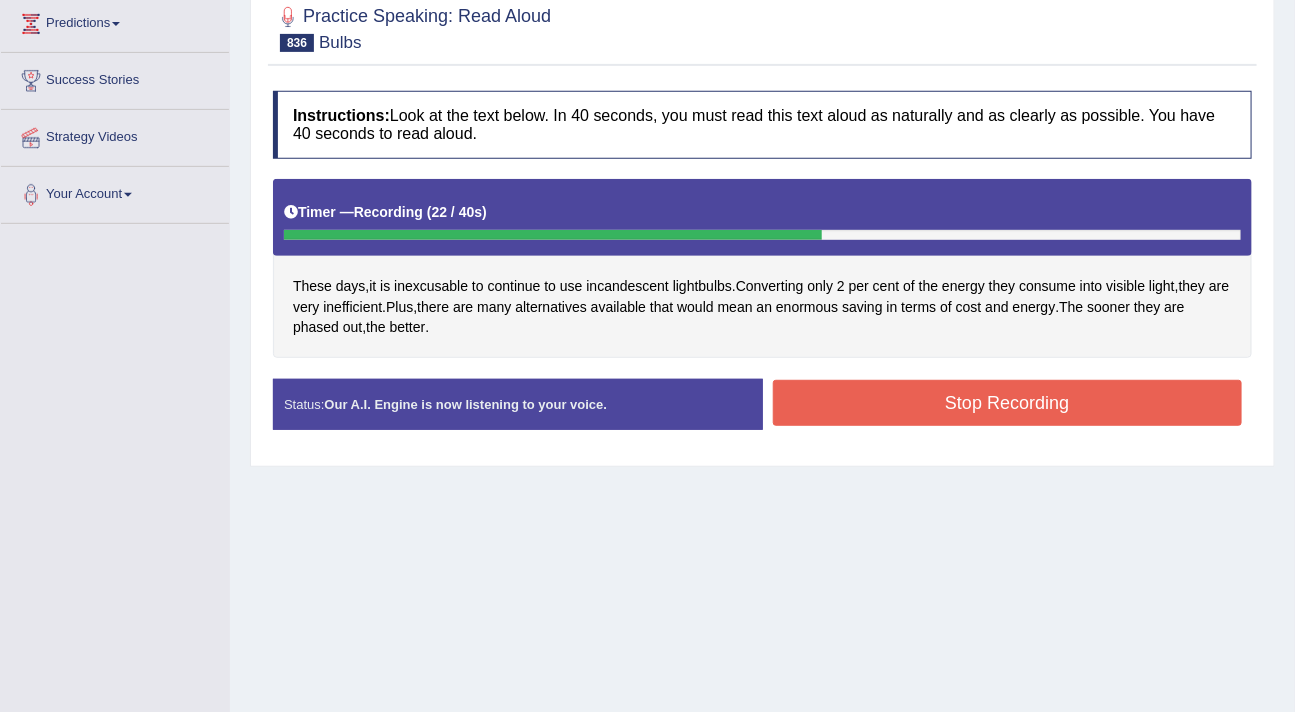 click on "Stop Recording" at bounding box center (1008, 403) 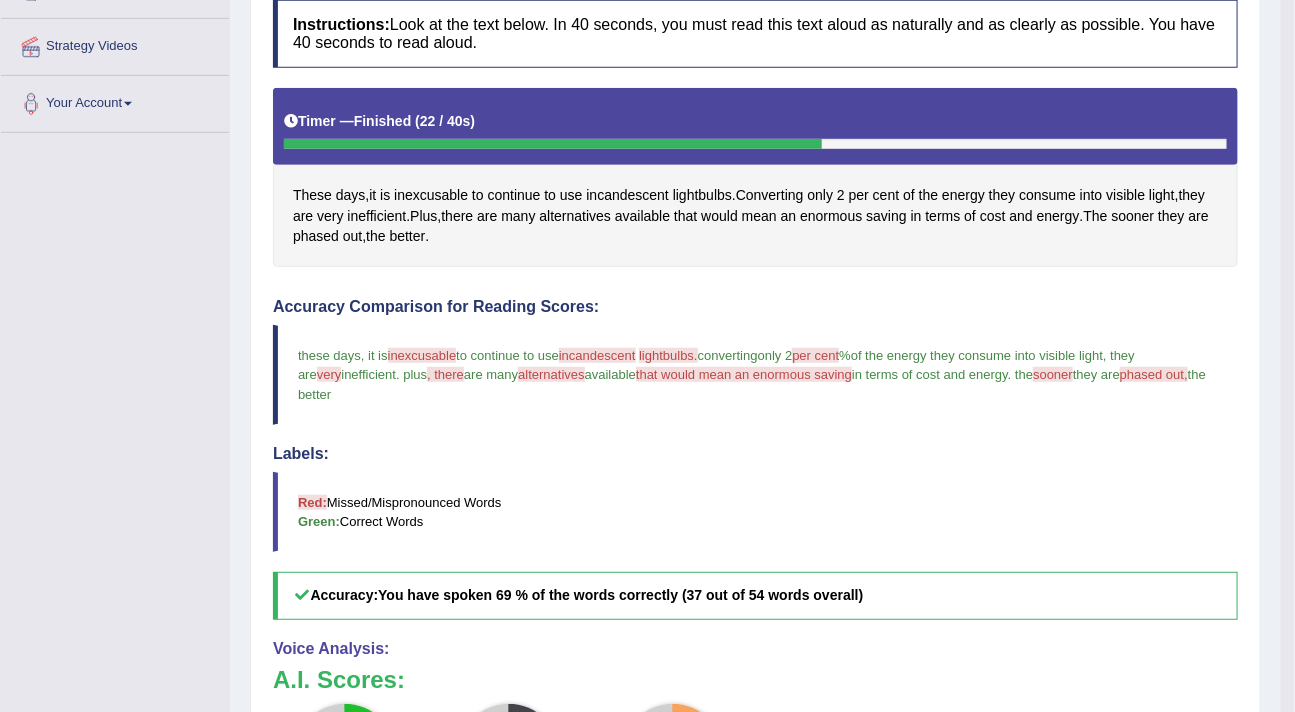 scroll, scrollTop: 0, scrollLeft: 0, axis: both 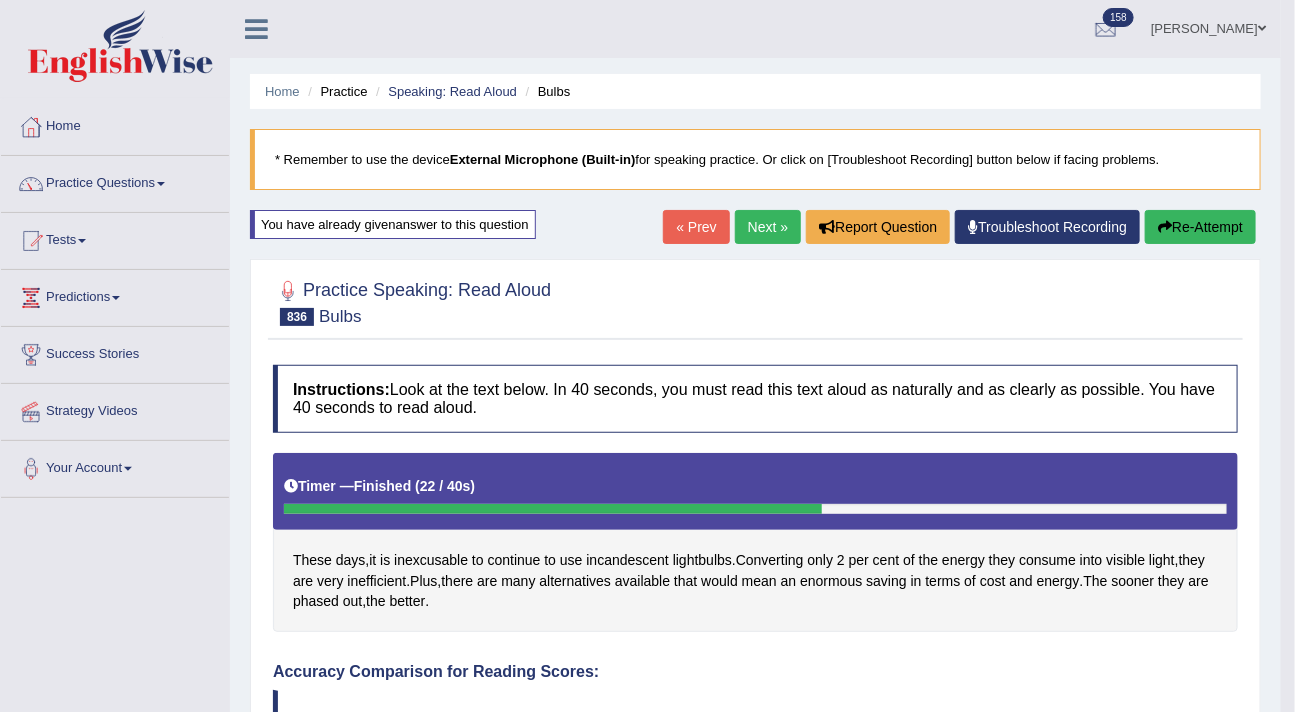click on "Next »" at bounding box center (768, 227) 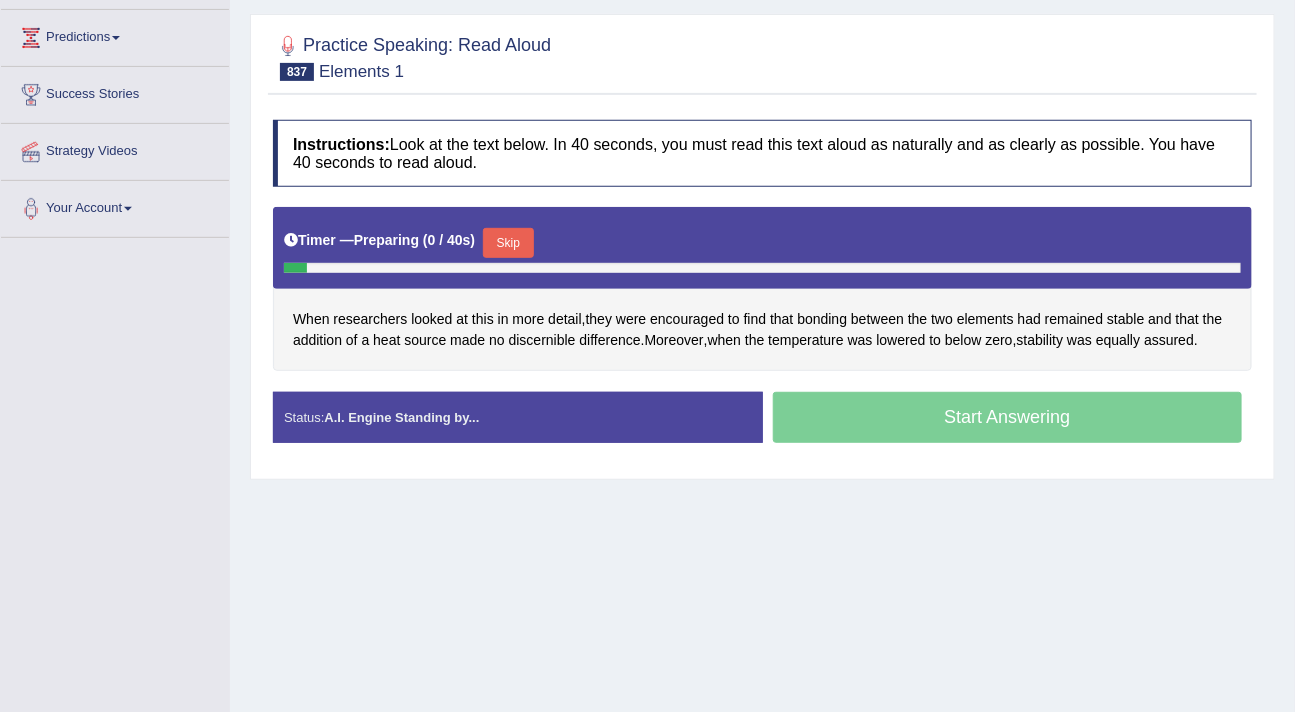 scroll, scrollTop: 260, scrollLeft: 0, axis: vertical 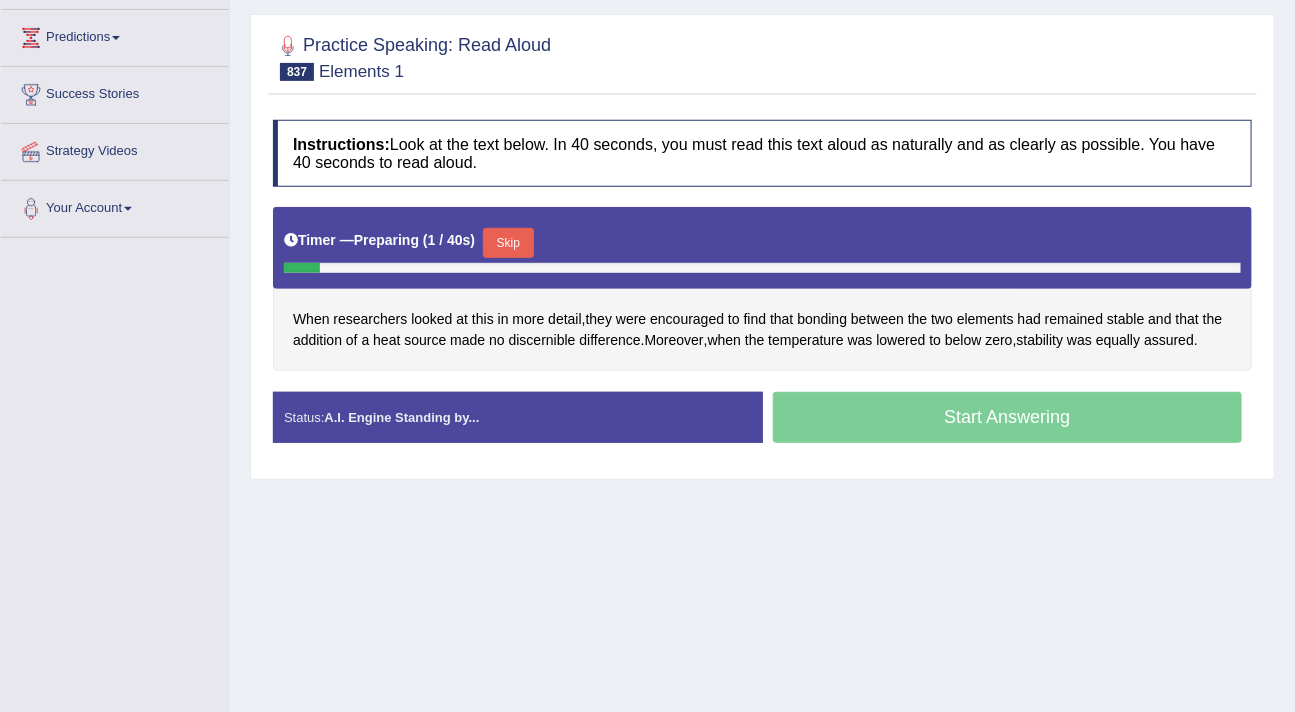 click on "Skip" at bounding box center [508, 243] 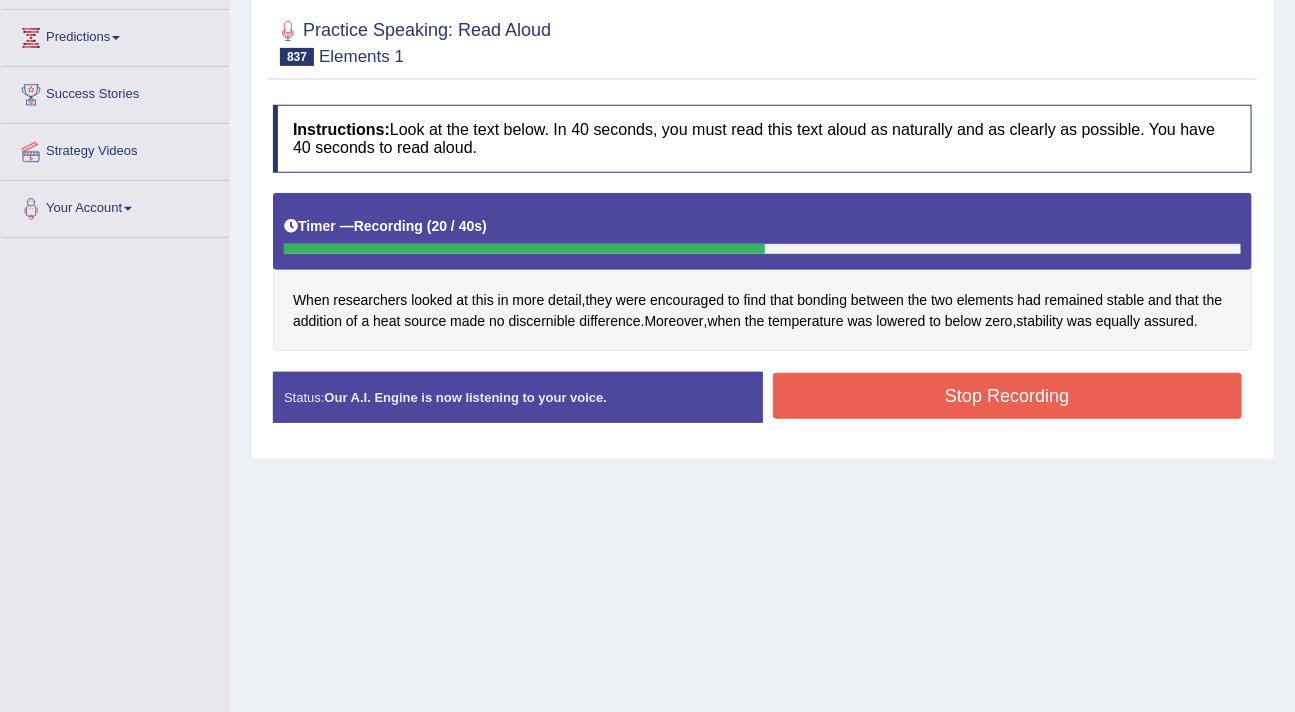 click on "Stop Recording" at bounding box center [1008, 396] 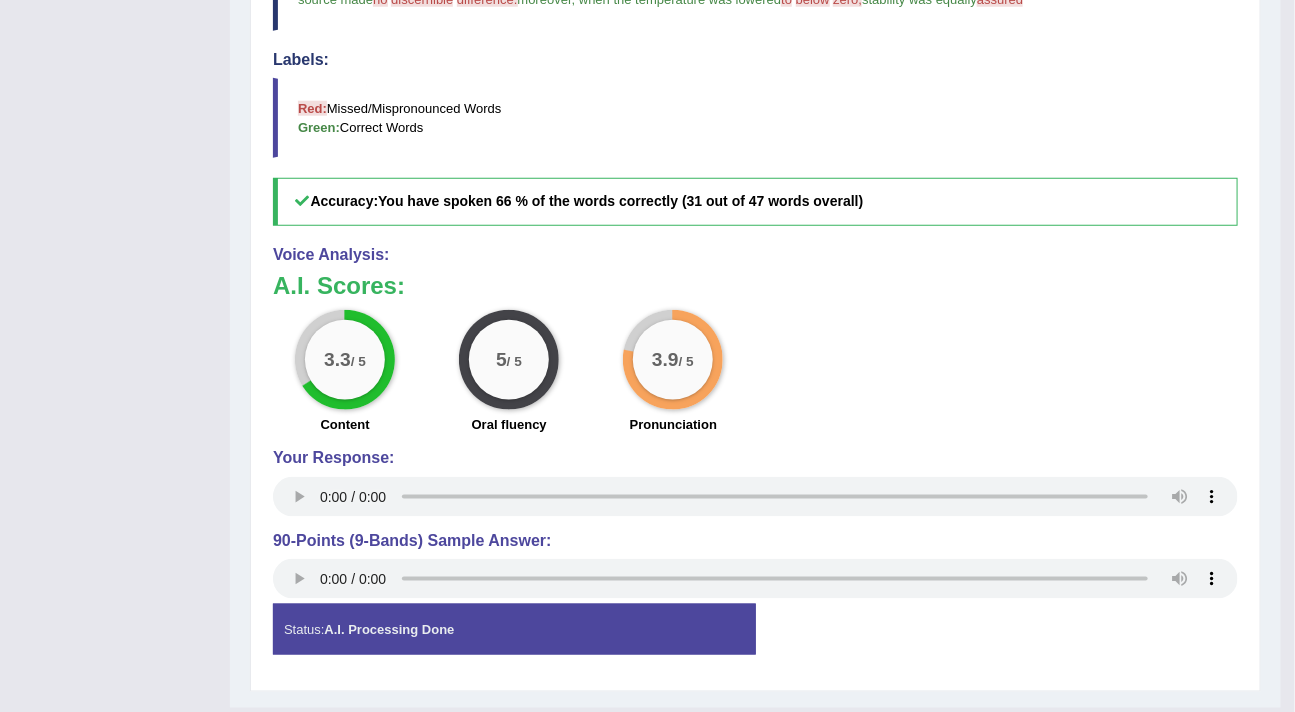 scroll, scrollTop: 782, scrollLeft: 0, axis: vertical 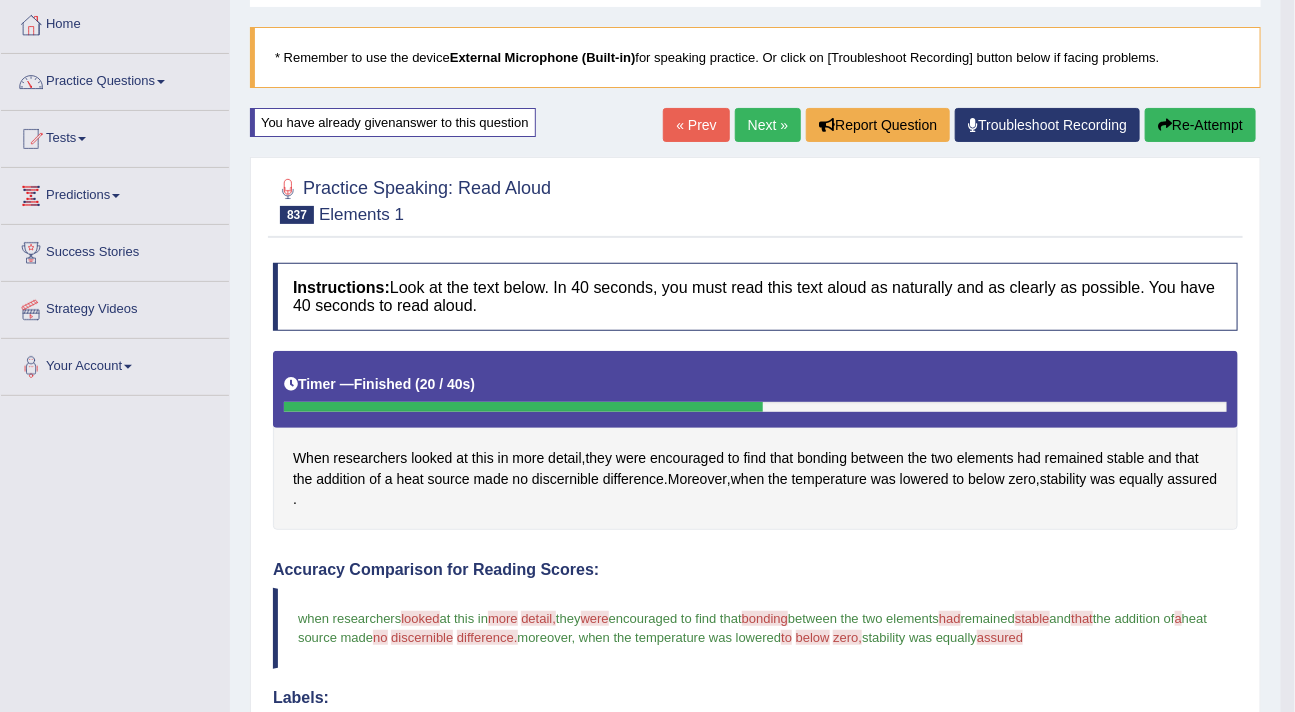 click on "Re-Attempt" at bounding box center (1200, 125) 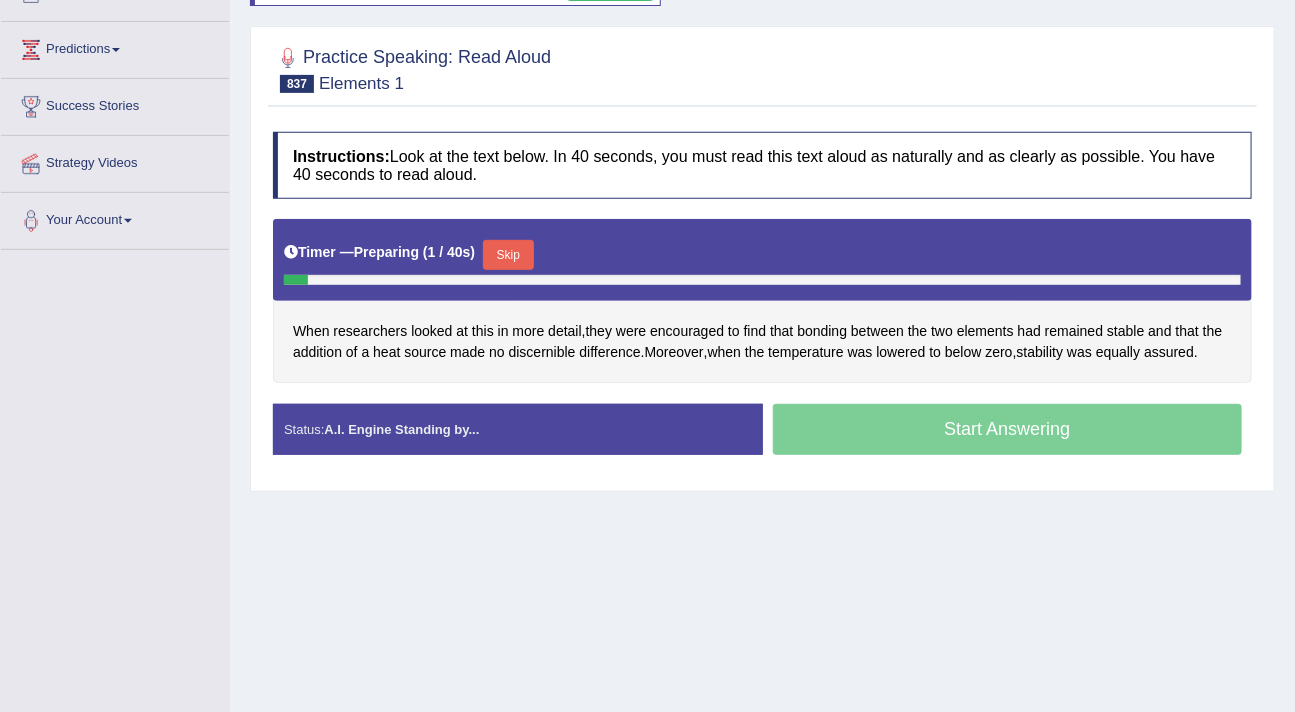 scroll, scrollTop: 248, scrollLeft: 0, axis: vertical 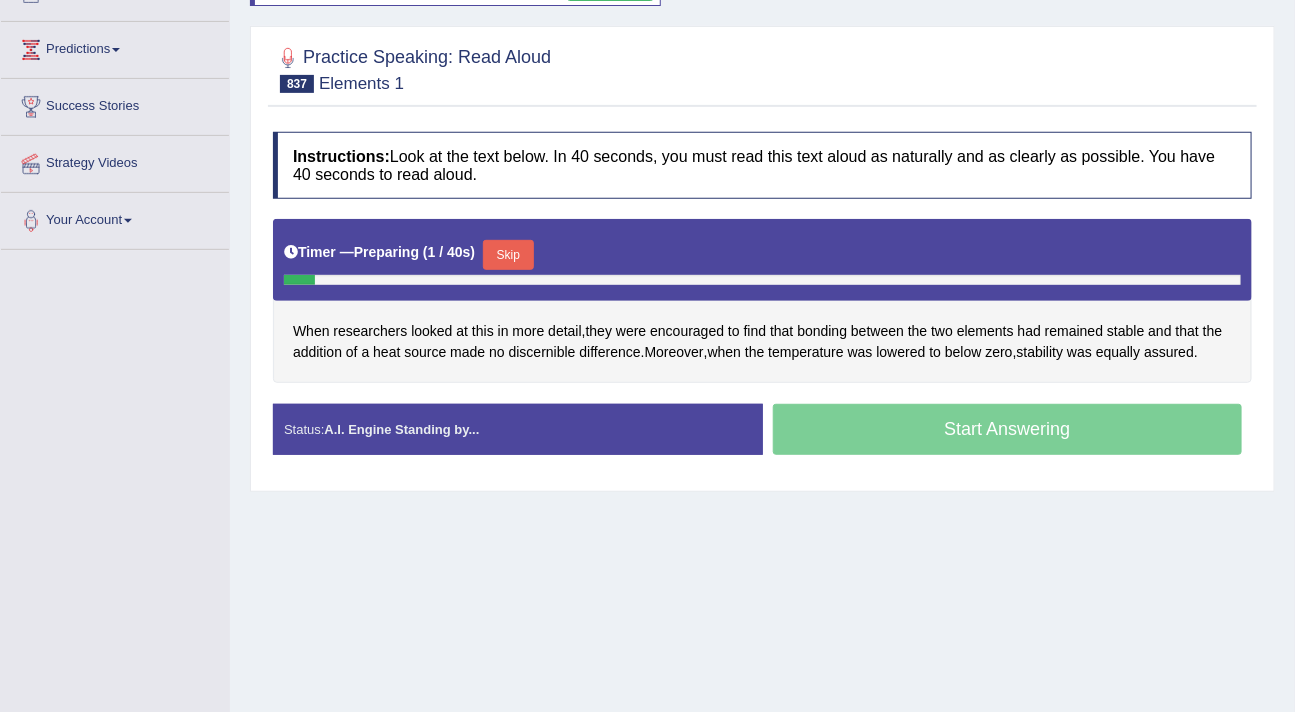 click on "Skip" at bounding box center (508, 255) 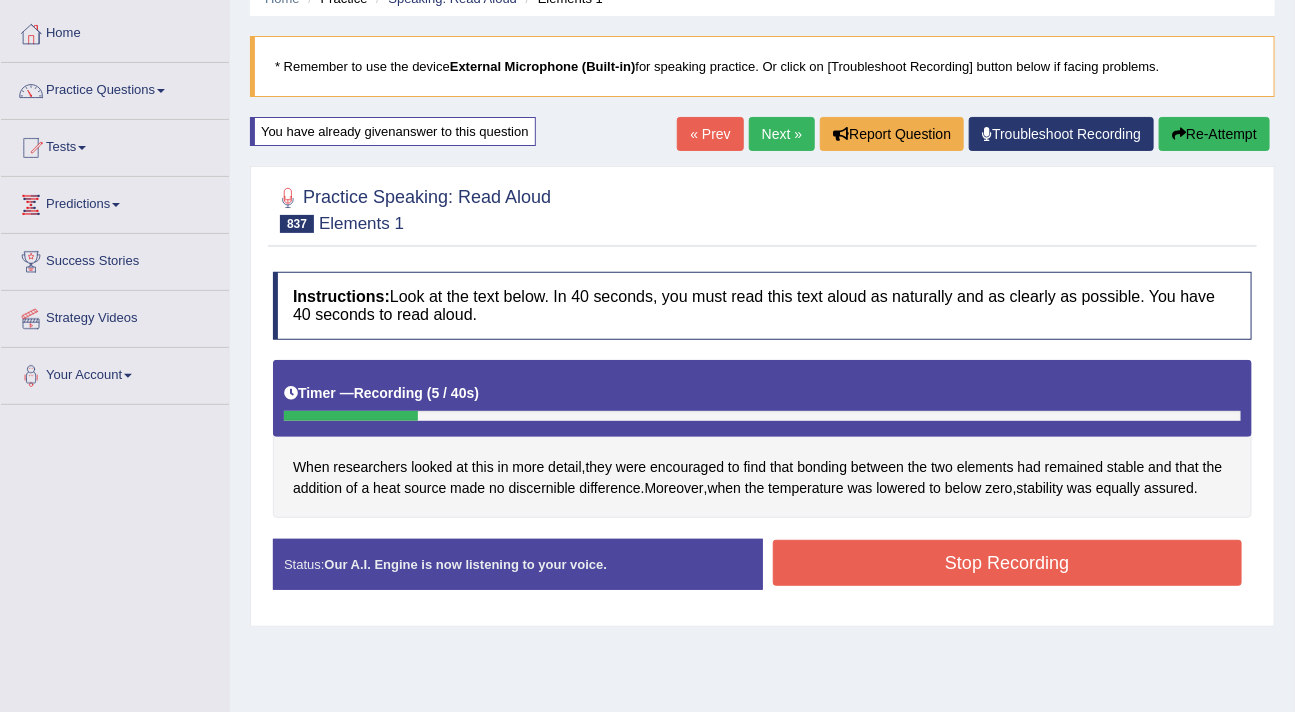 scroll, scrollTop: 0, scrollLeft: 0, axis: both 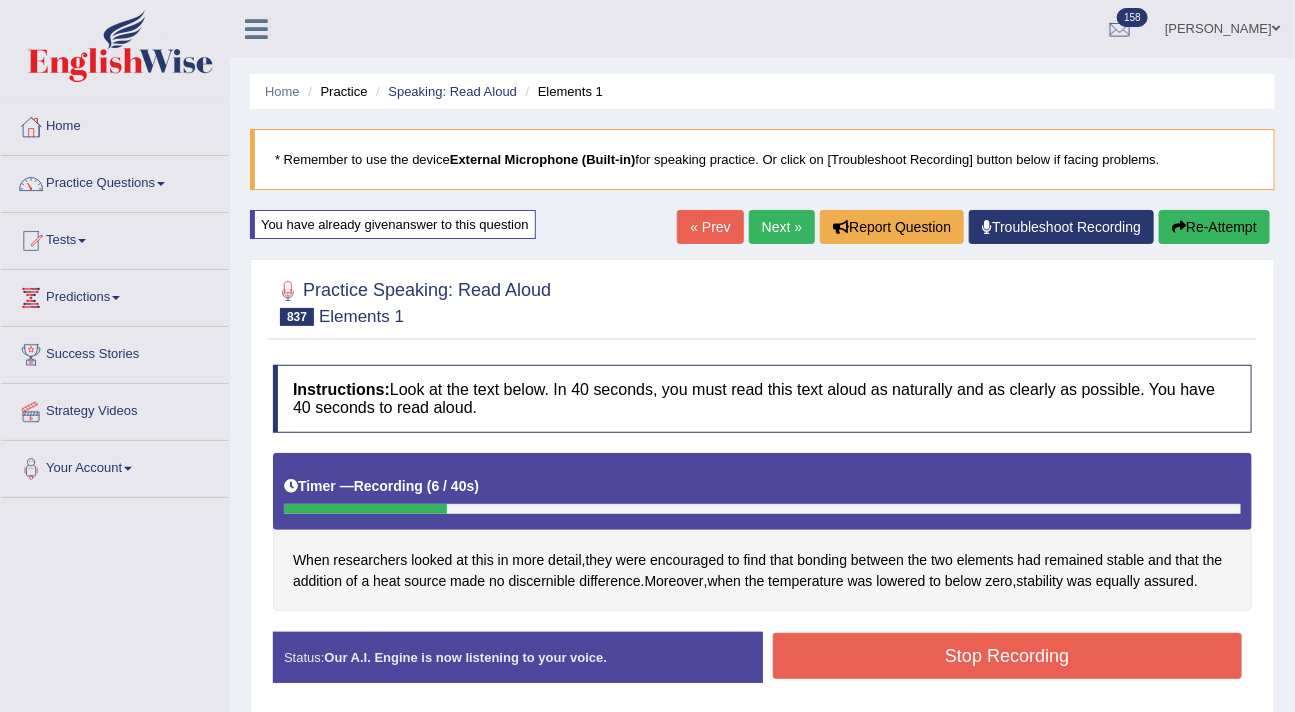 click at bounding box center (1179, 227) 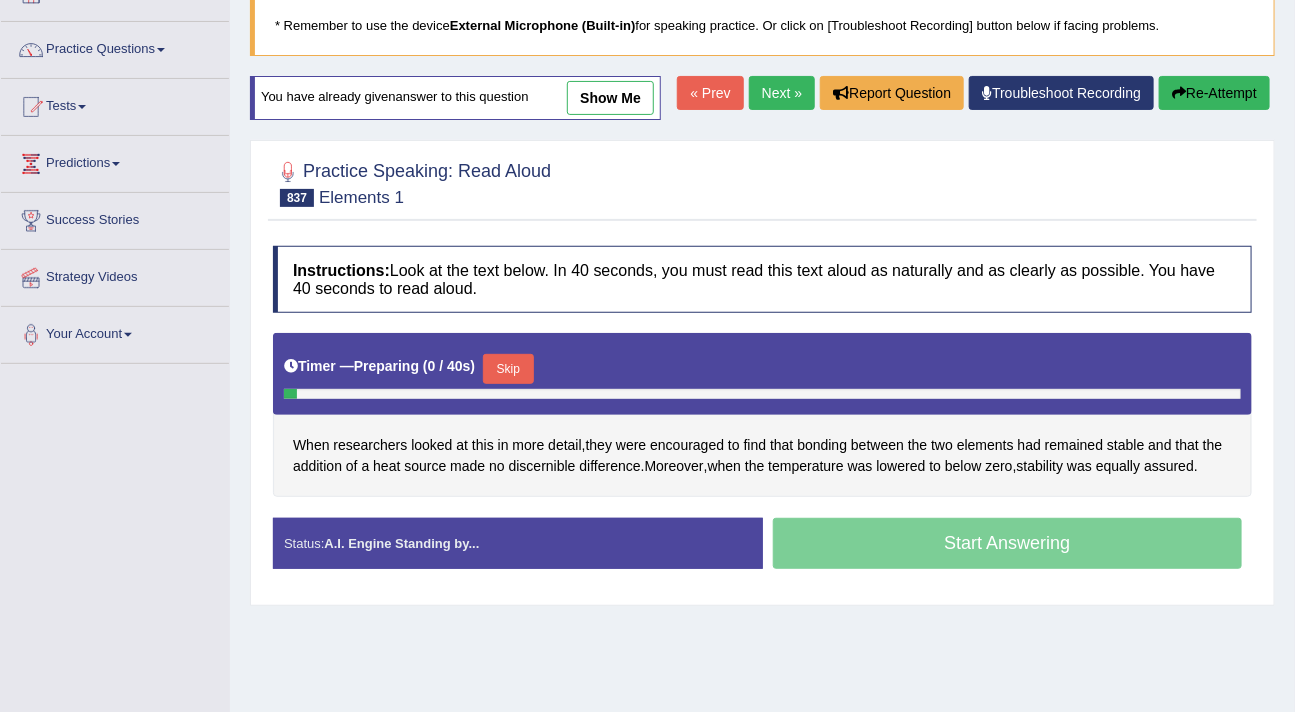 scroll, scrollTop: 134, scrollLeft: 0, axis: vertical 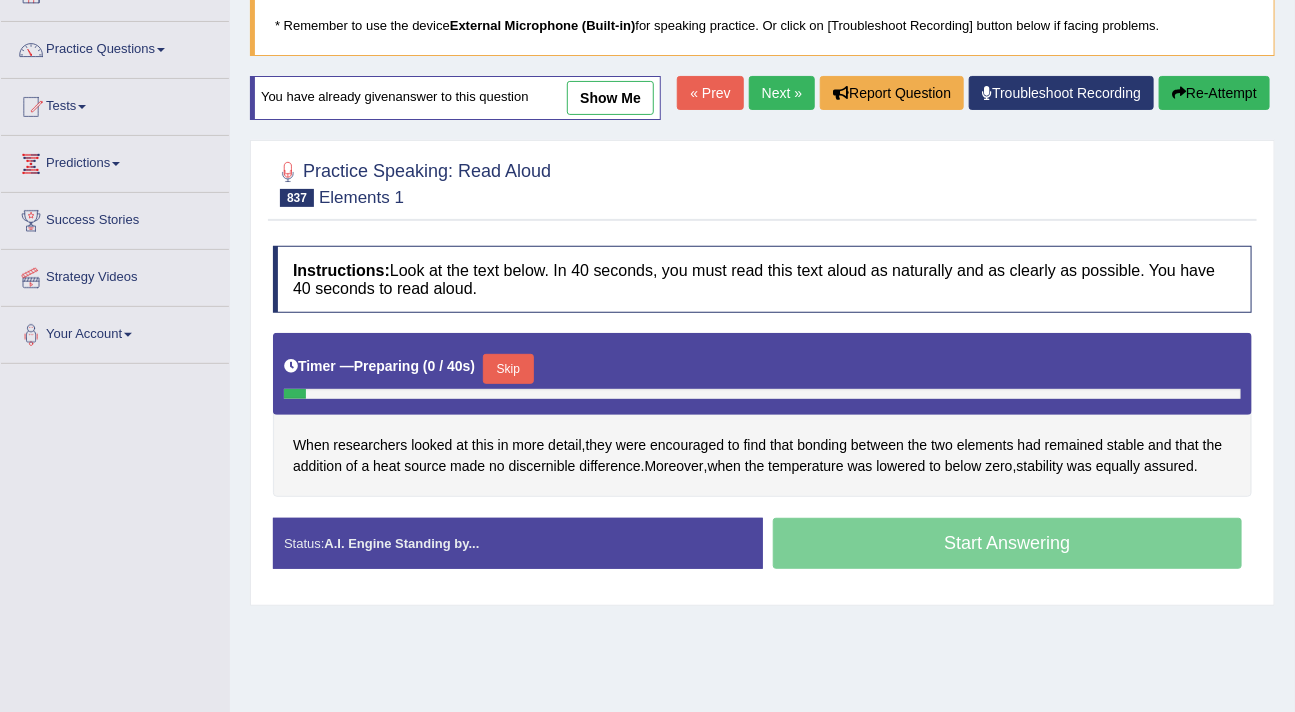 click on "Skip" at bounding box center (508, 369) 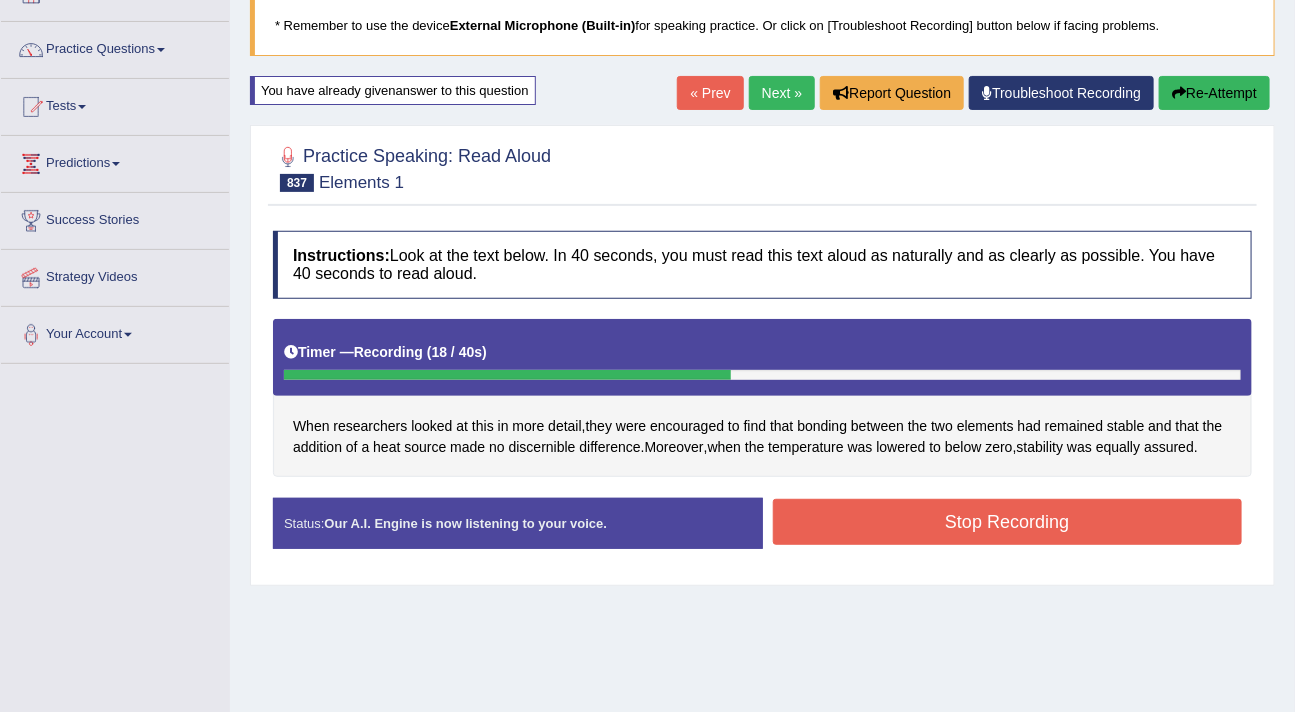 click on "Stop Recording" at bounding box center (1008, 522) 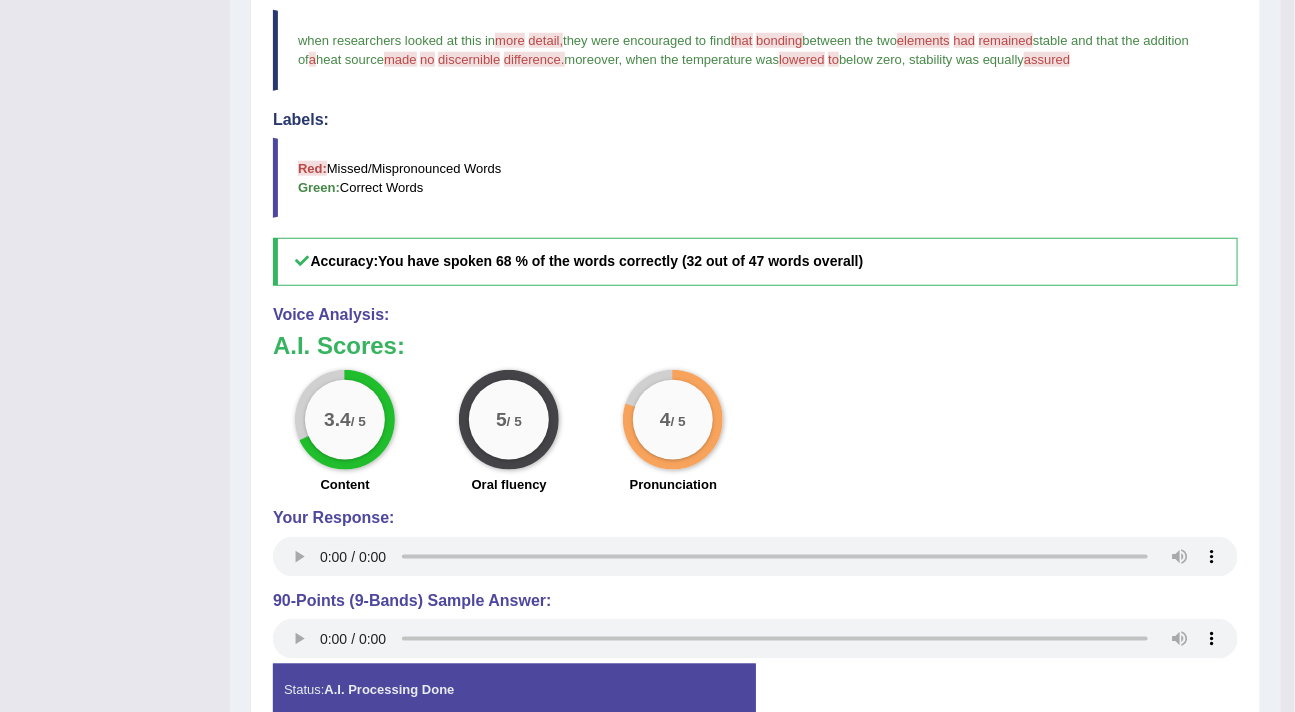 scroll, scrollTop: 709, scrollLeft: 0, axis: vertical 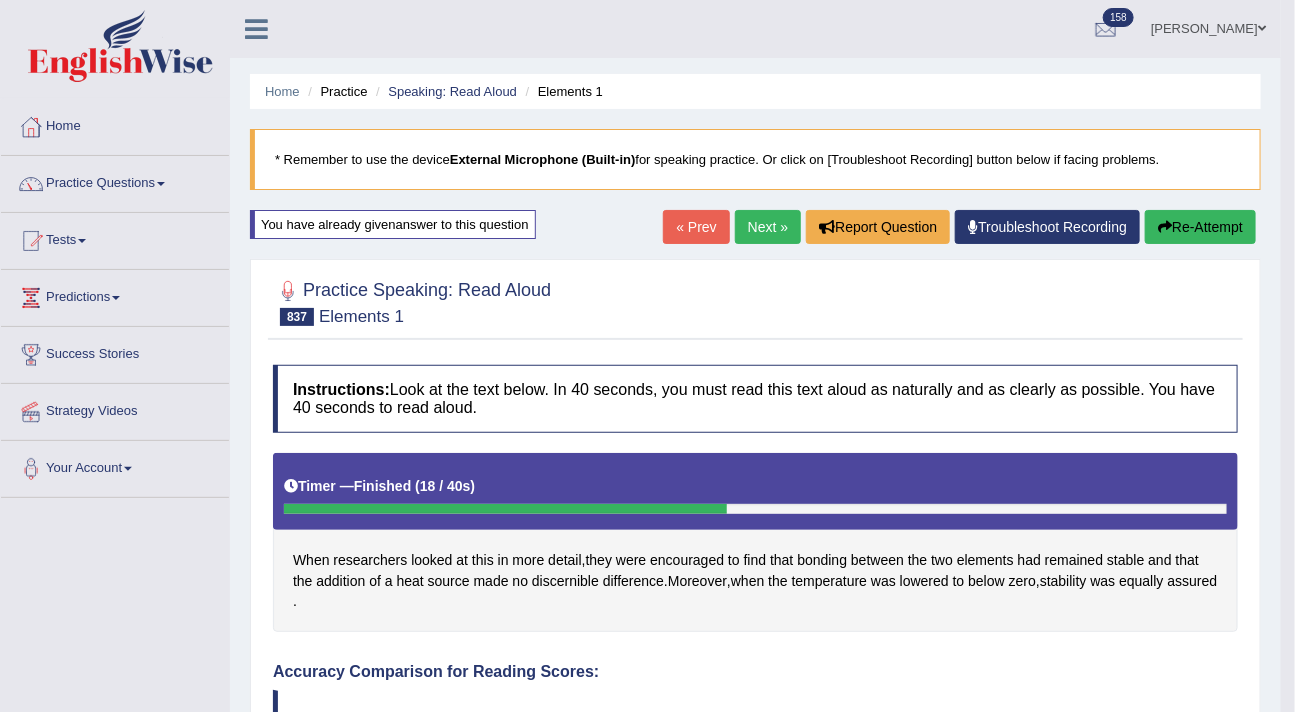 click on "Next »" at bounding box center [768, 227] 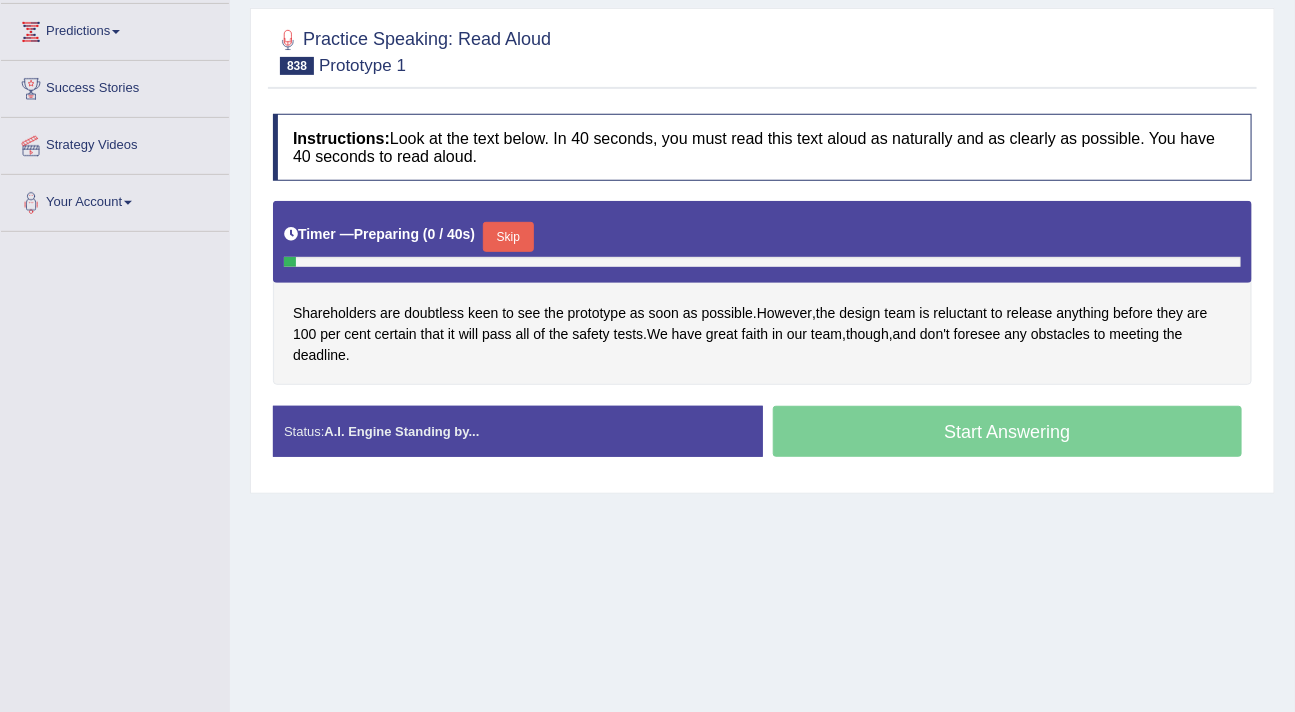 scroll, scrollTop: 266, scrollLeft: 0, axis: vertical 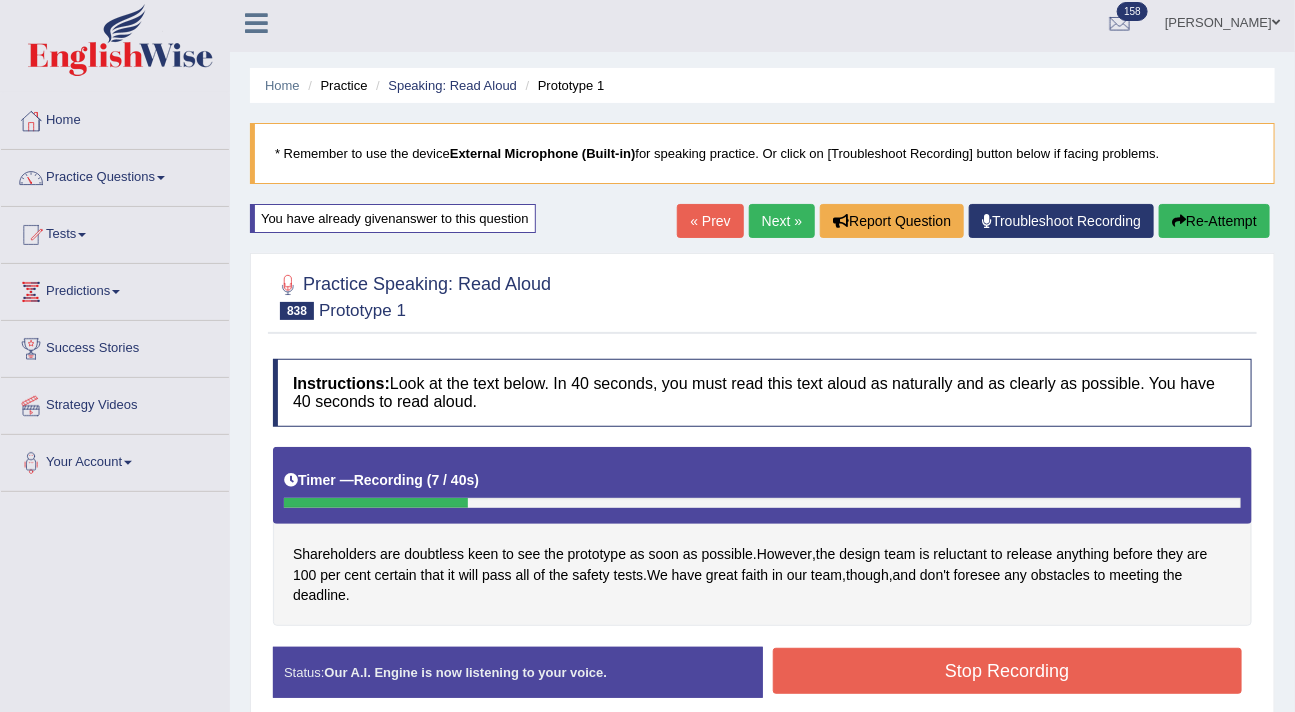 click on "Re-Attempt" at bounding box center (1214, 221) 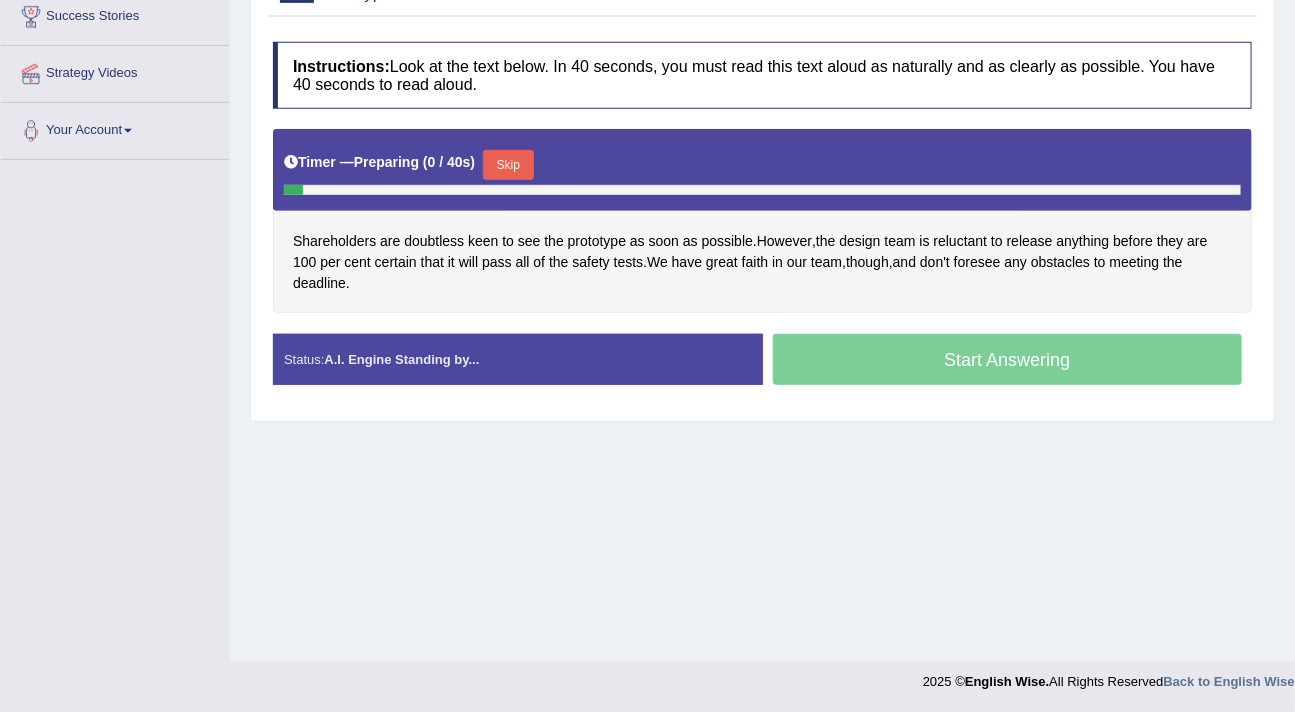 scroll, scrollTop: 338, scrollLeft: 0, axis: vertical 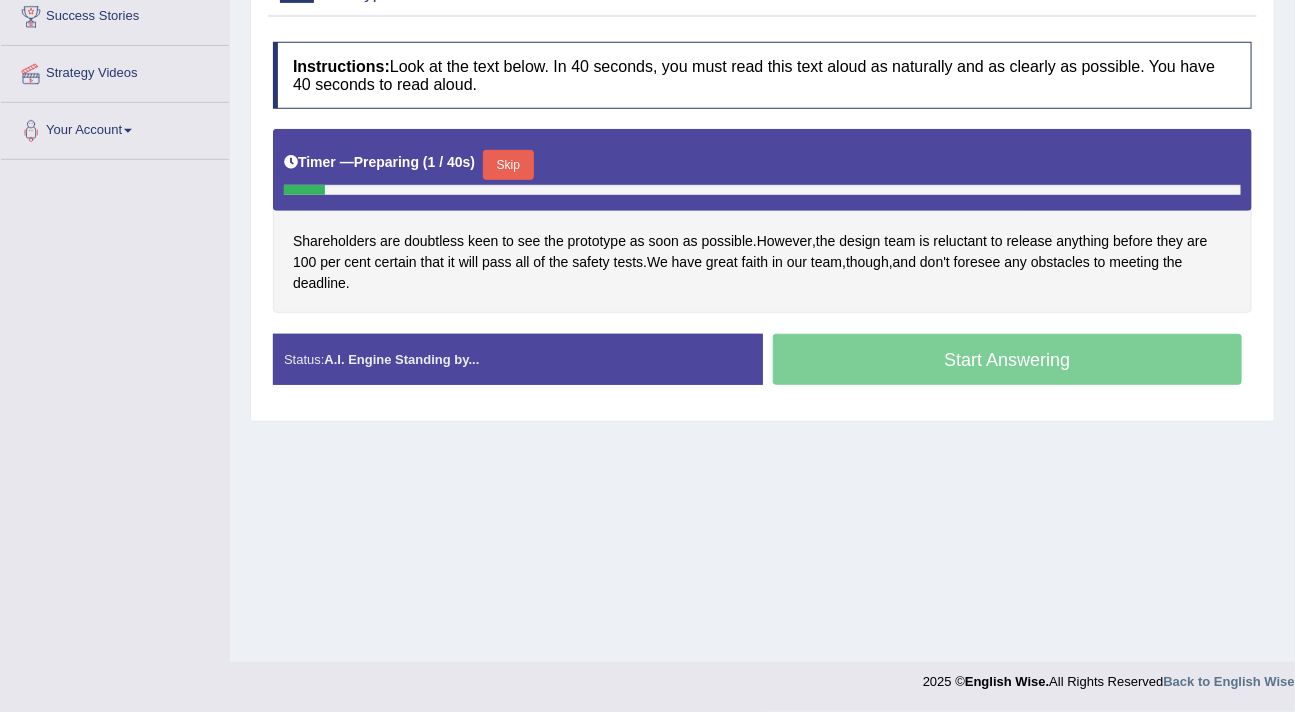 click on "Skip" at bounding box center (508, 165) 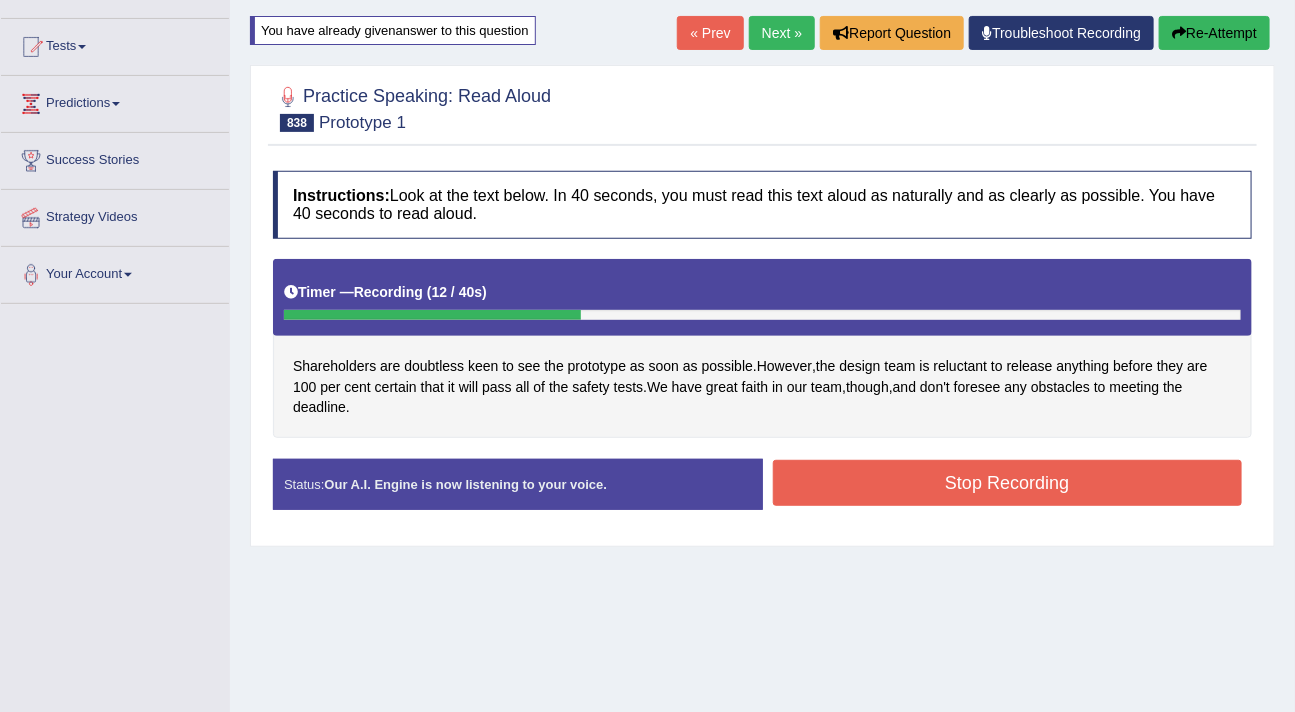 scroll, scrollTop: 153, scrollLeft: 0, axis: vertical 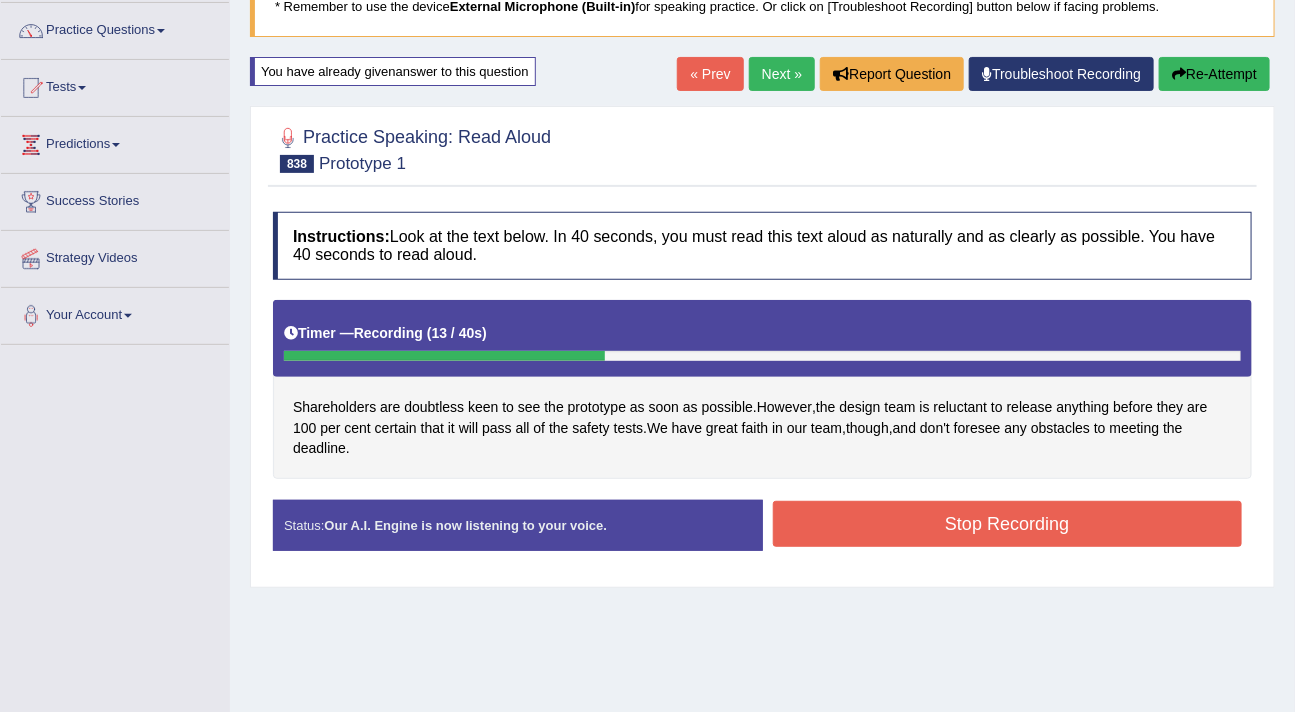 click on "Re-Attempt" at bounding box center [1214, 74] 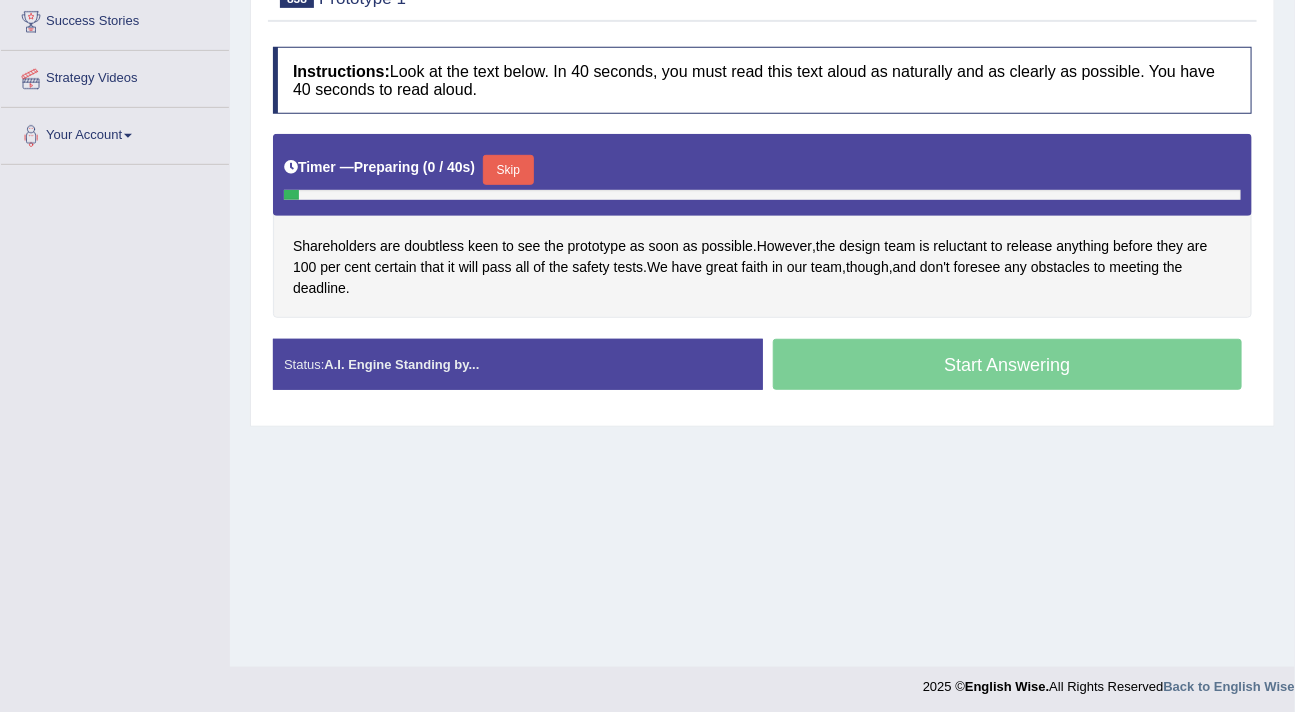 scroll, scrollTop: 333, scrollLeft: 0, axis: vertical 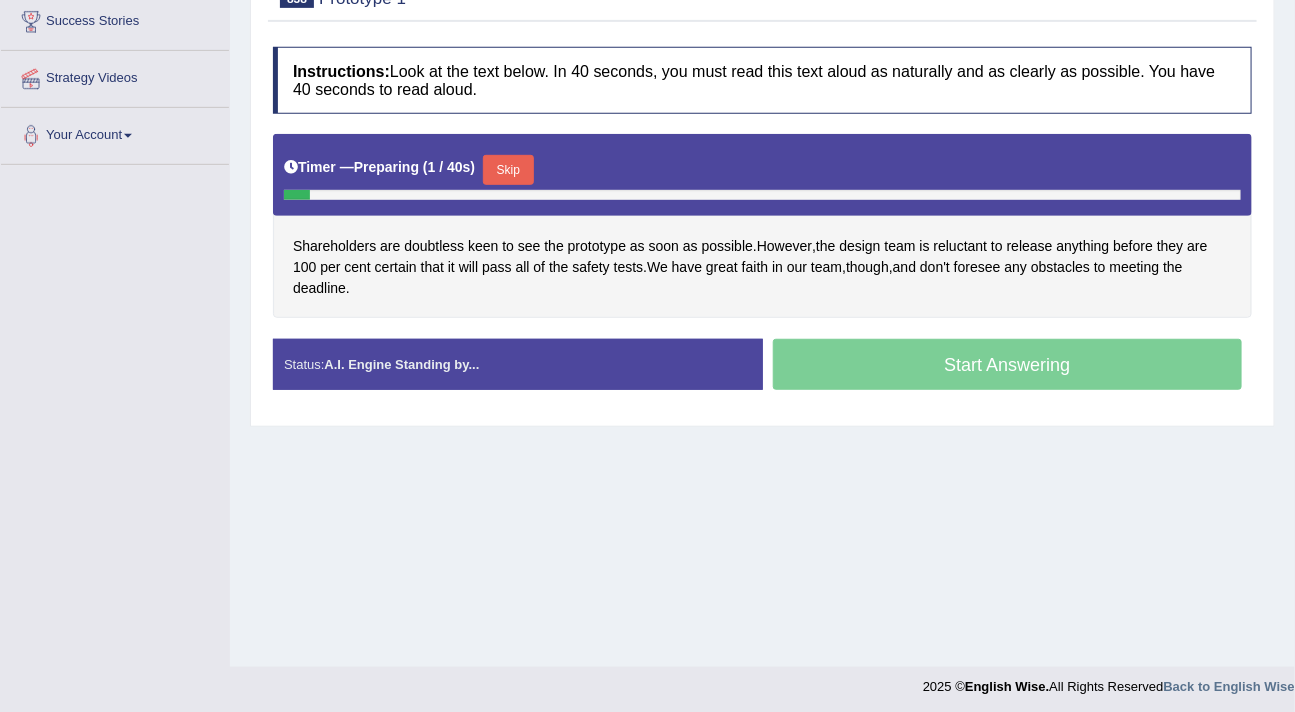 click on "Skip" at bounding box center (508, 170) 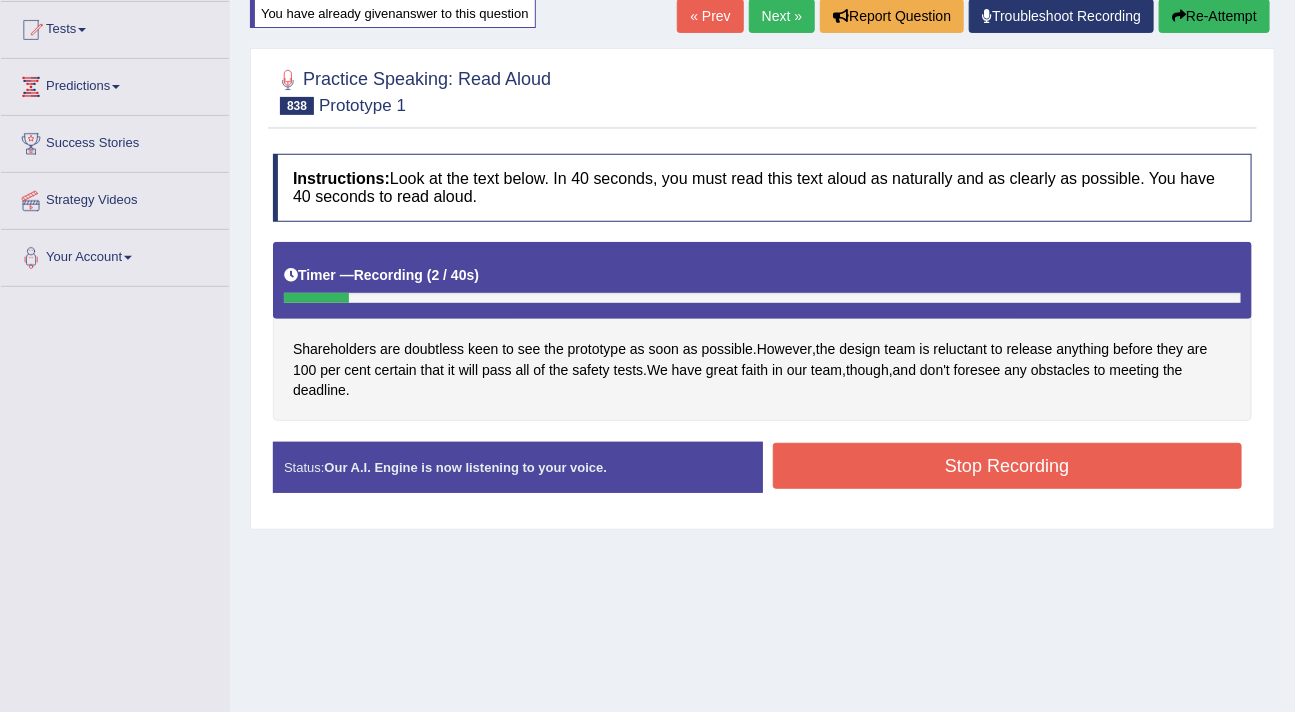 scroll, scrollTop: 0, scrollLeft: 0, axis: both 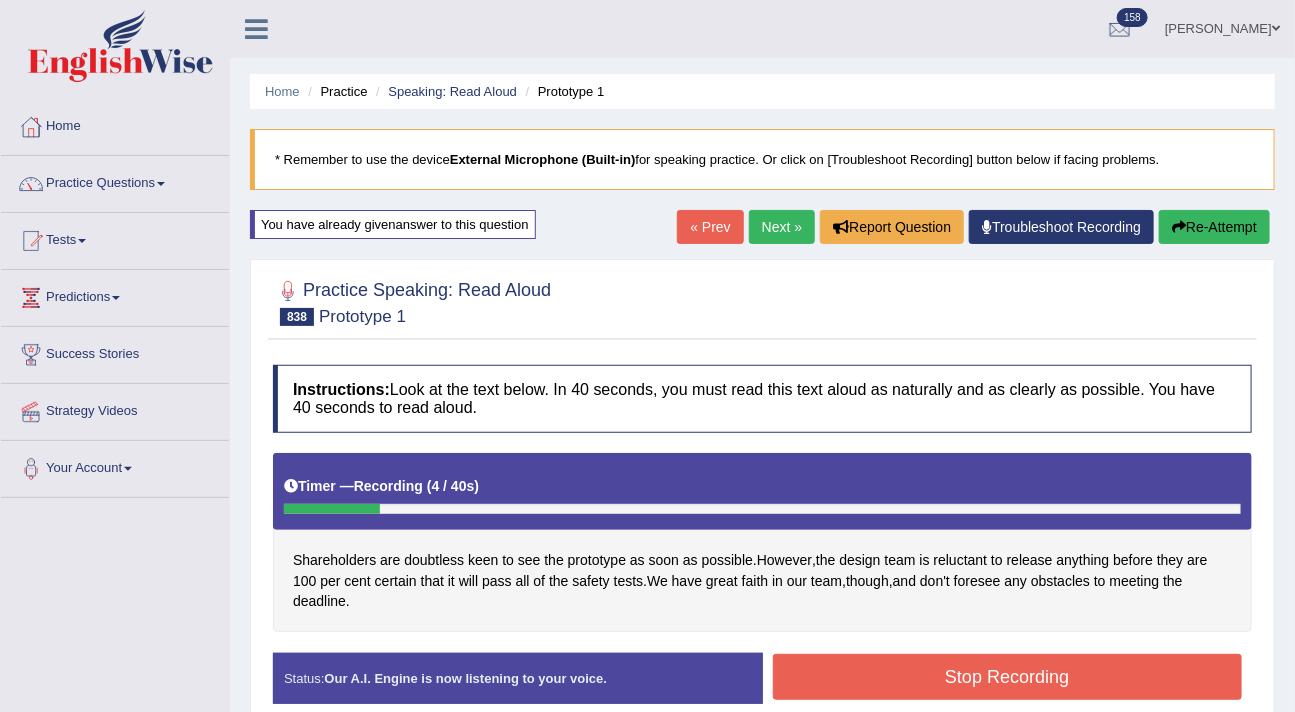 click on "Re-Attempt" at bounding box center [1214, 227] 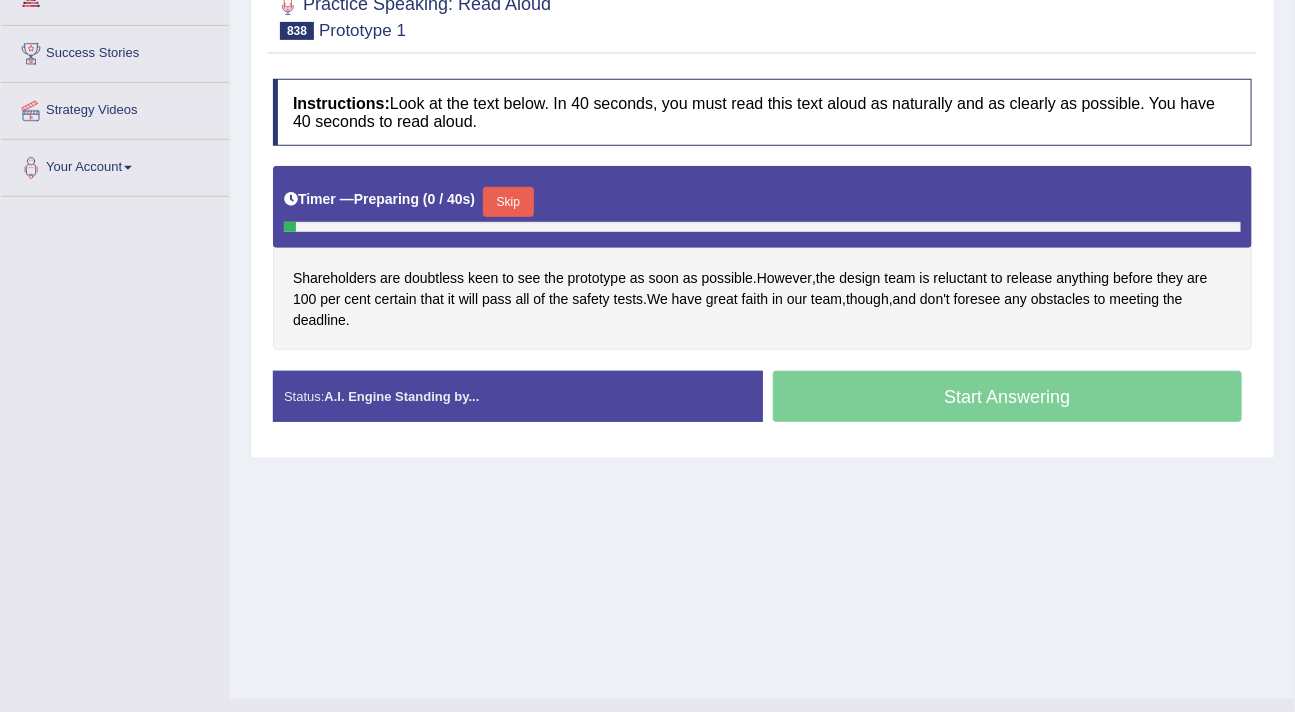 scroll, scrollTop: 301, scrollLeft: 0, axis: vertical 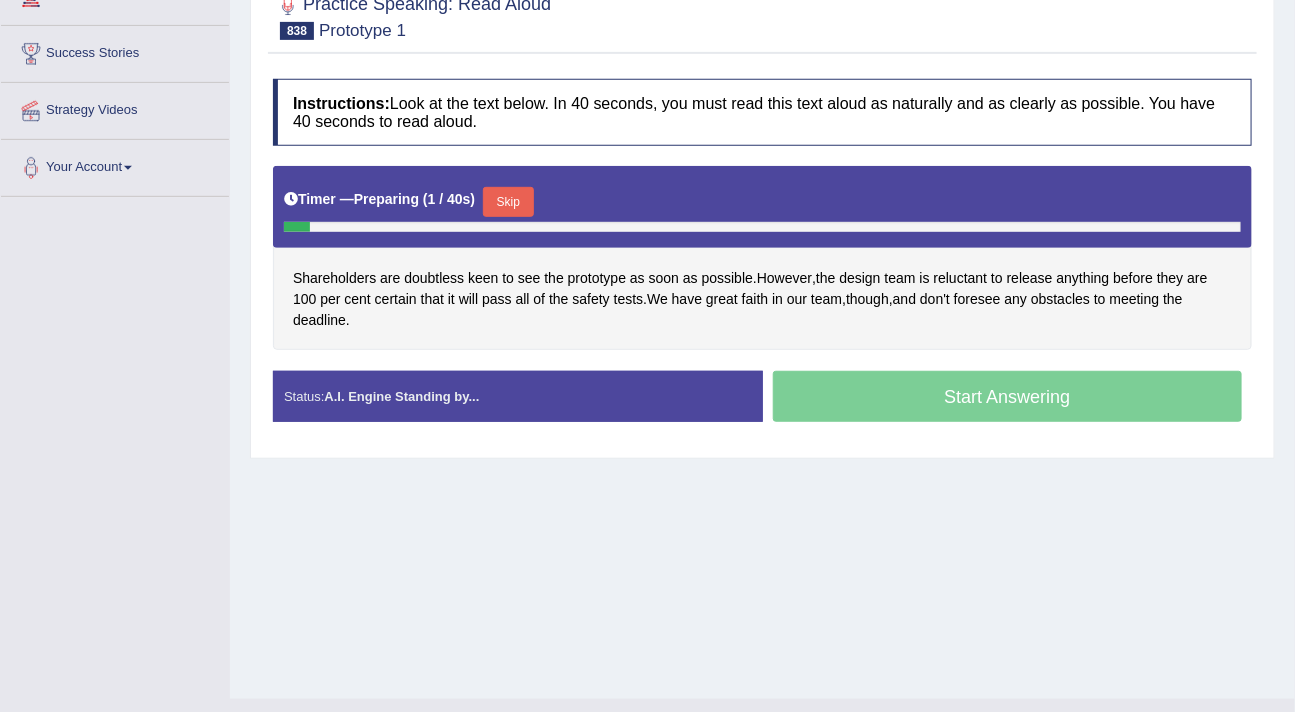 click on "Skip" at bounding box center (508, 202) 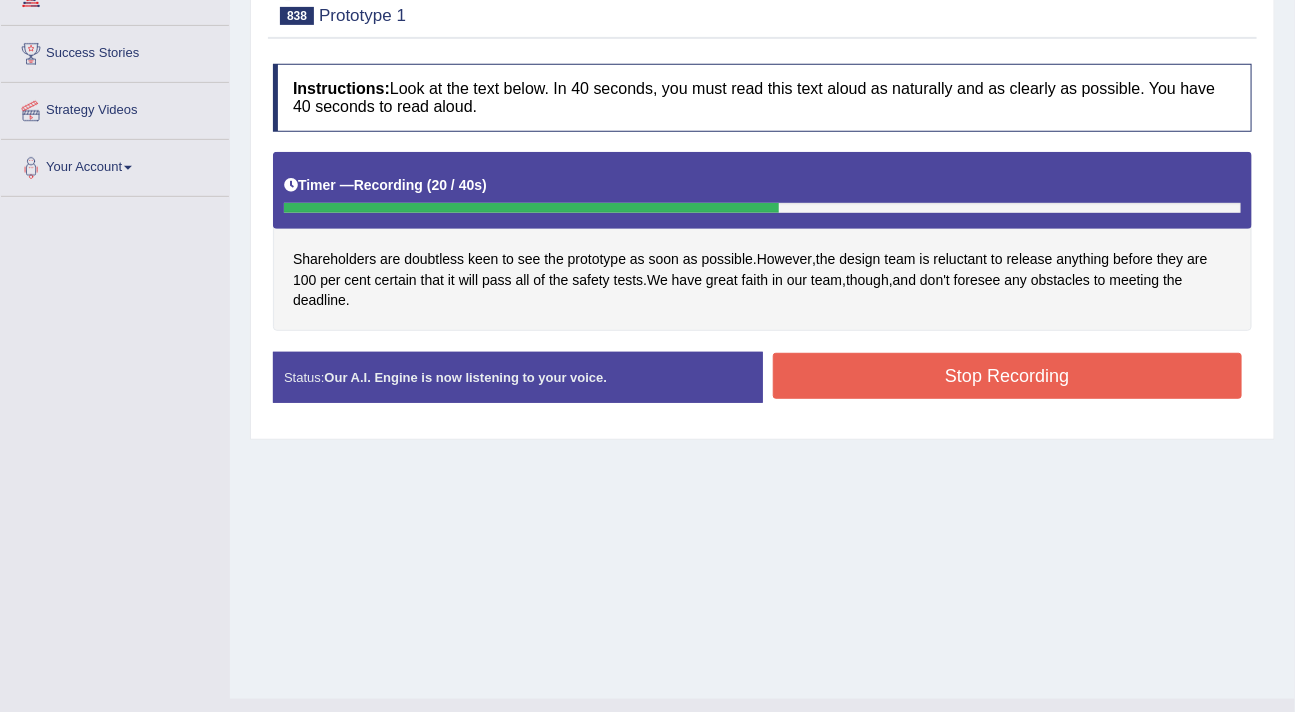 click on "Stop Recording" at bounding box center [1008, 376] 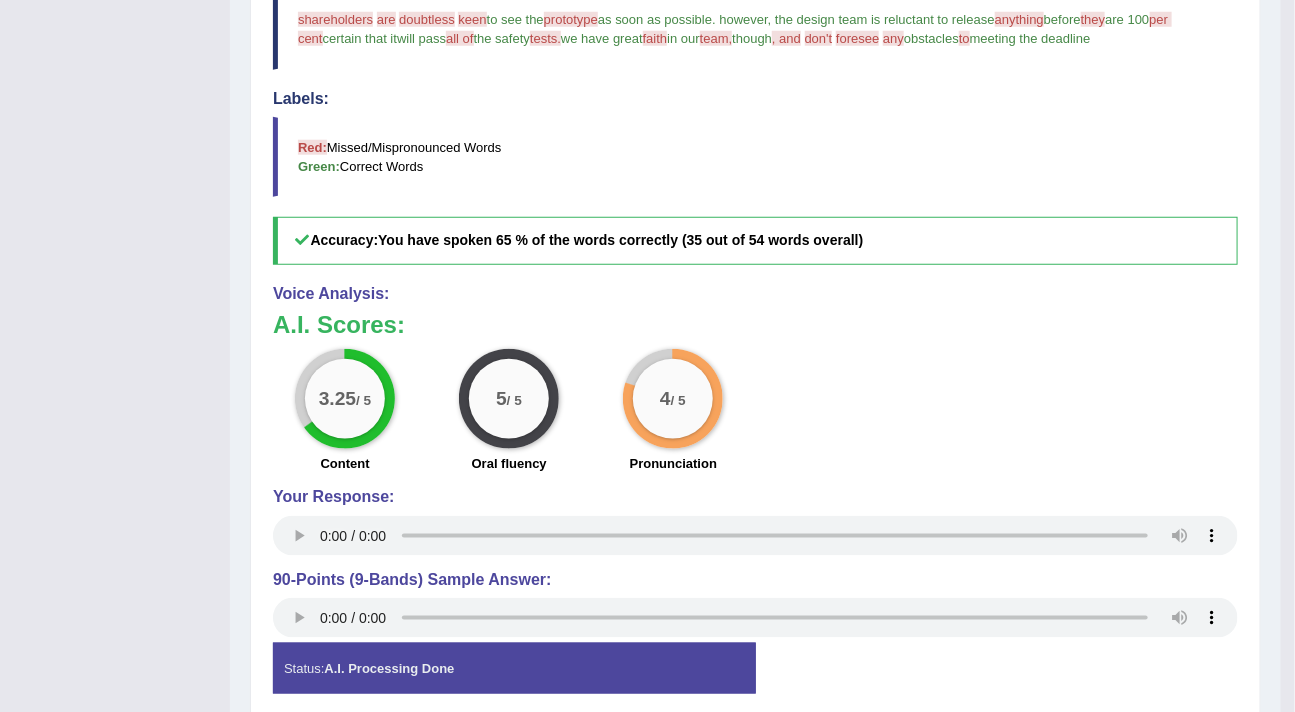 scroll, scrollTop: 711, scrollLeft: 0, axis: vertical 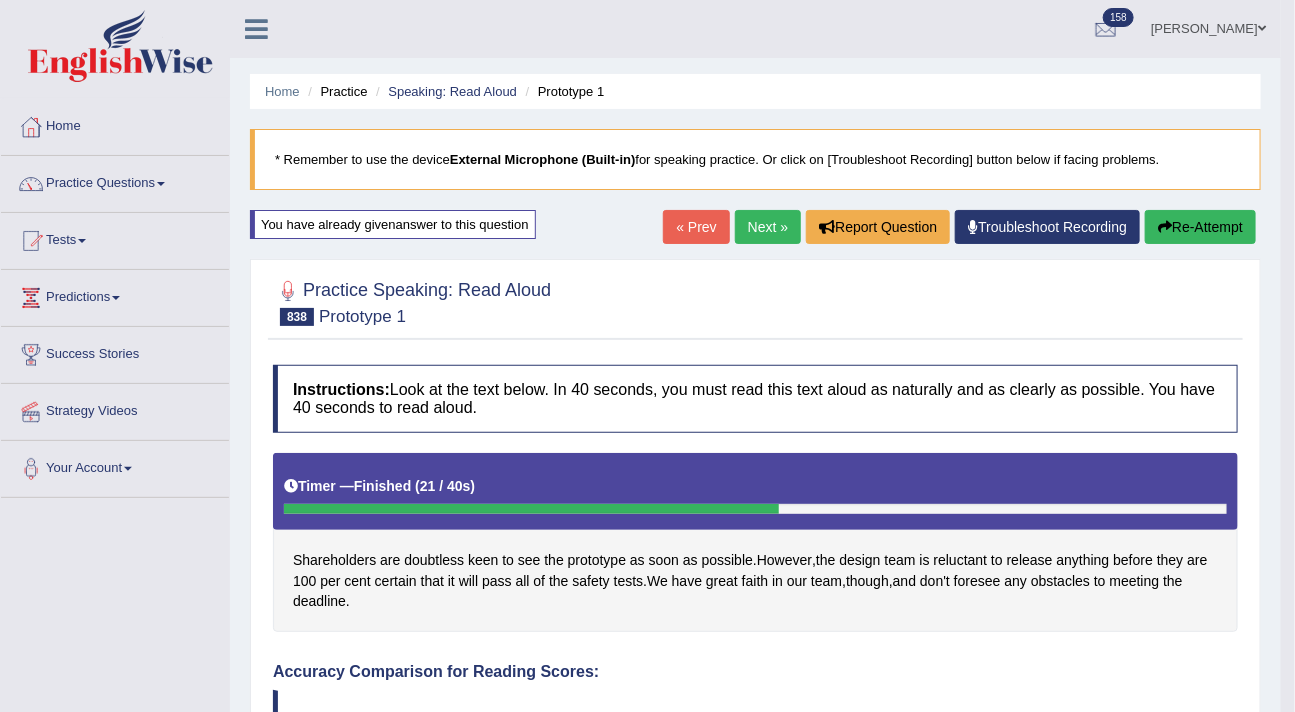 click on "Next »" at bounding box center [768, 227] 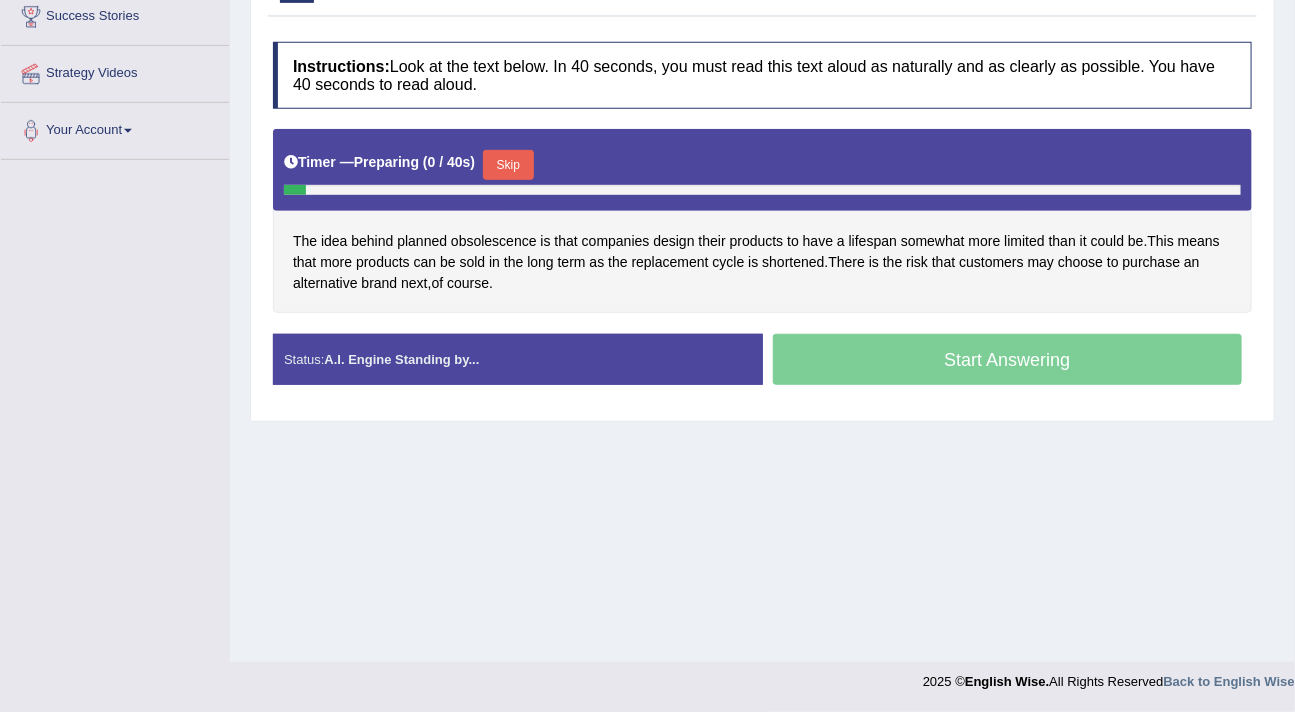 scroll, scrollTop: 338, scrollLeft: 0, axis: vertical 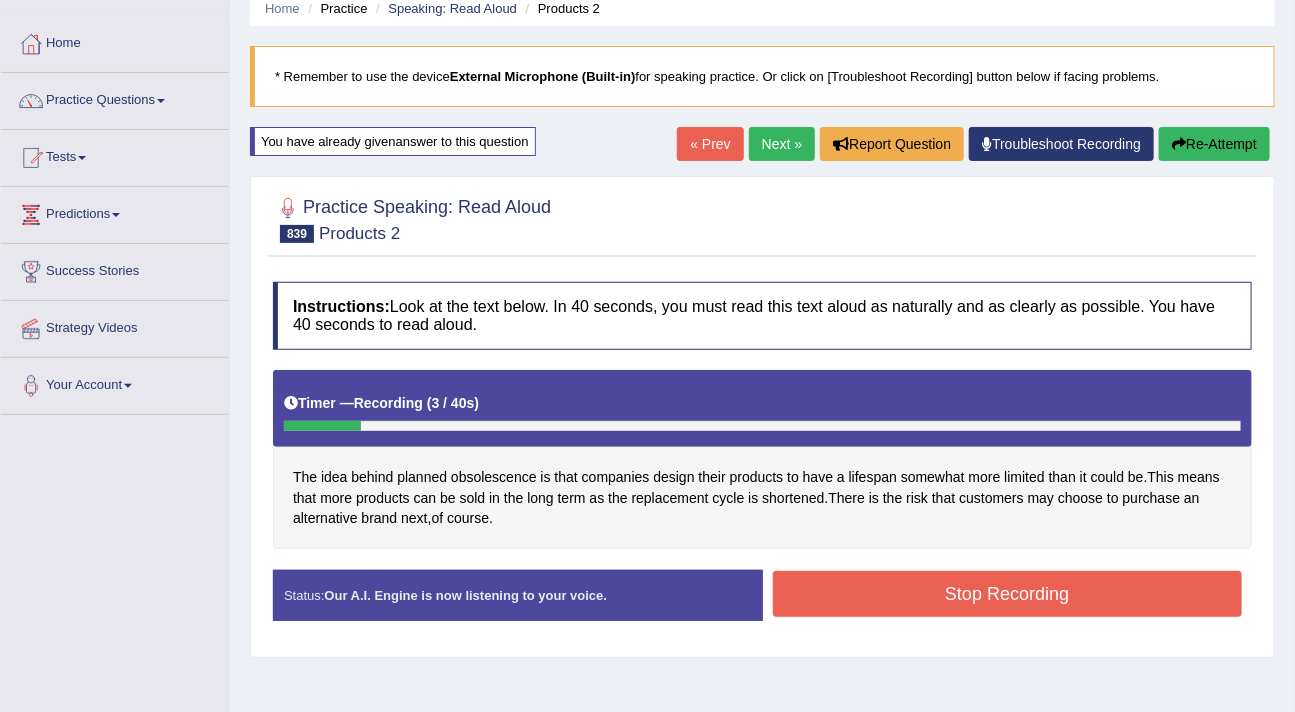click on "Re-Attempt" at bounding box center (1214, 144) 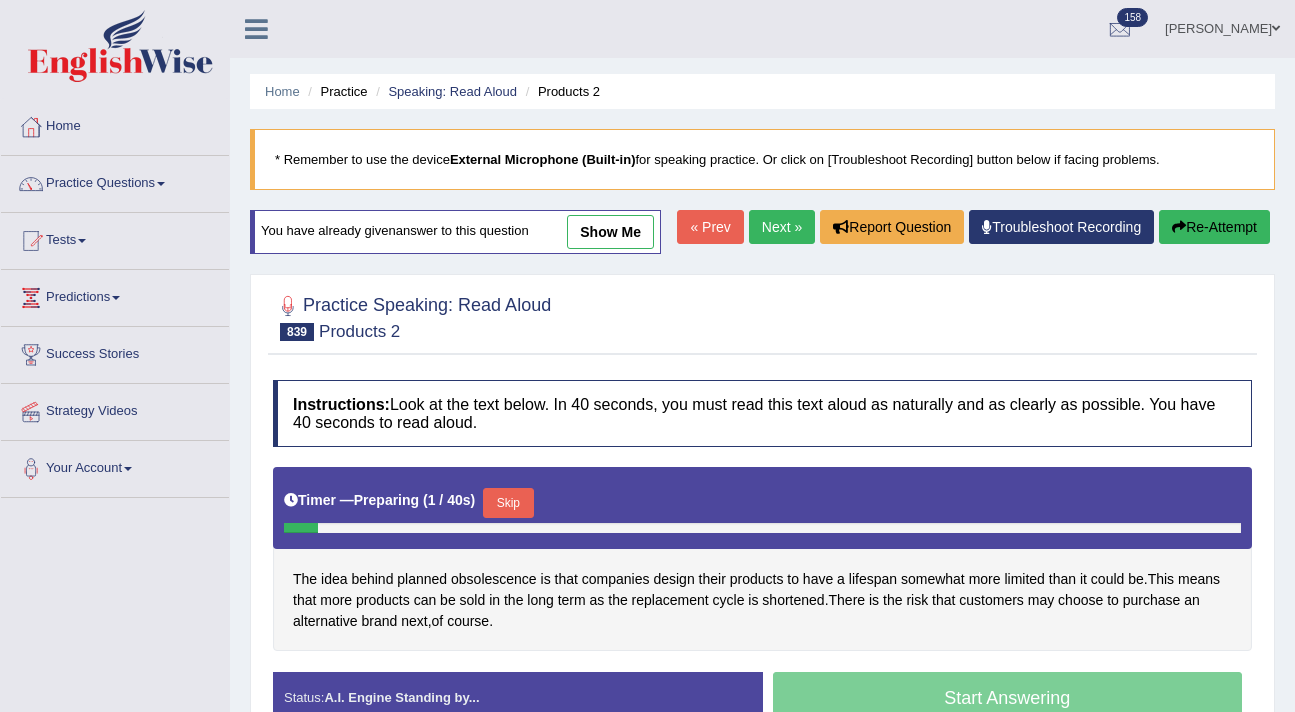 scroll, scrollTop: 230, scrollLeft: 0, axis: vertical 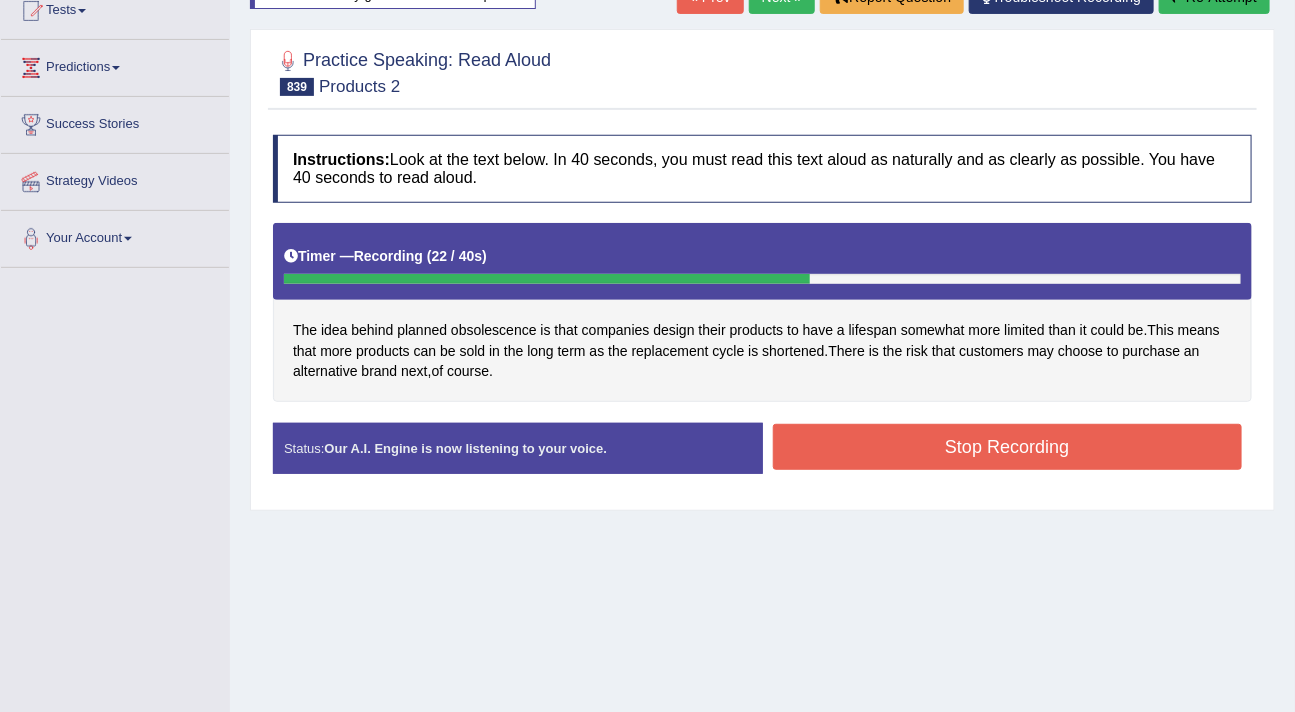 click on "Stop Recording" at bounding box center (1008, 447) 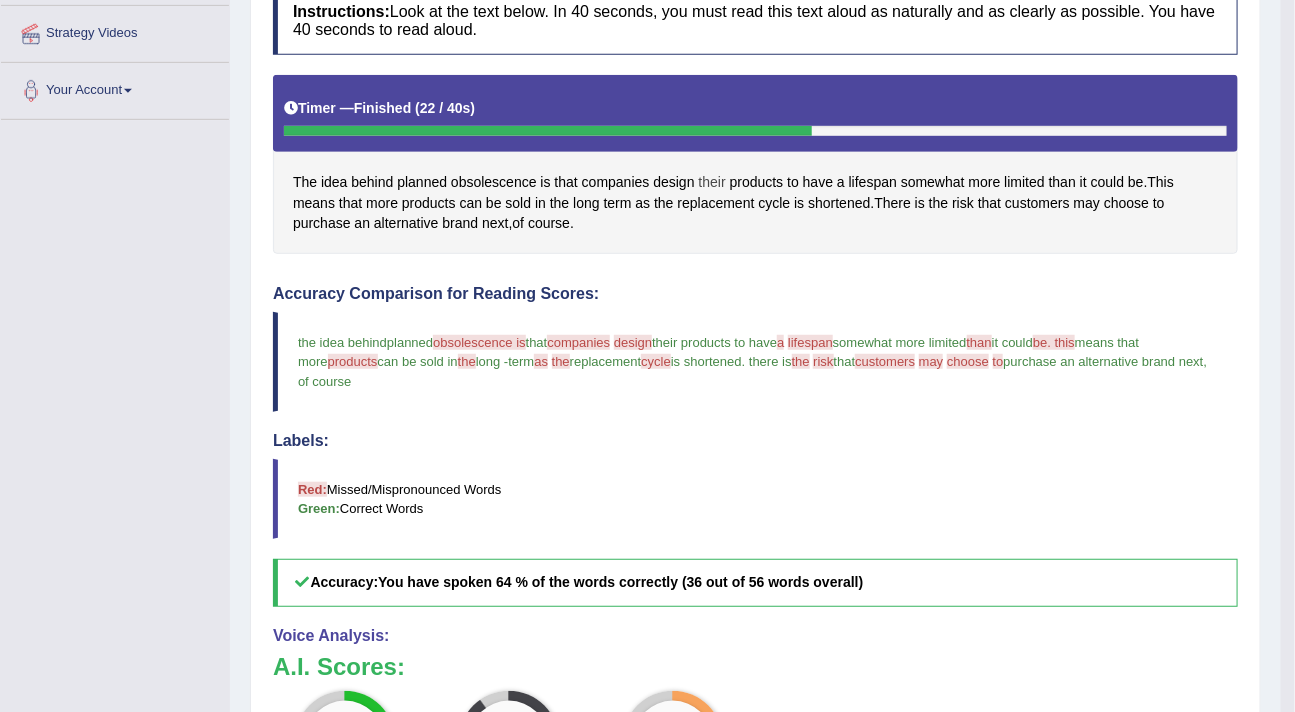 scroll, scrollTop: 621, scrollLeft: 0, axis: vertical 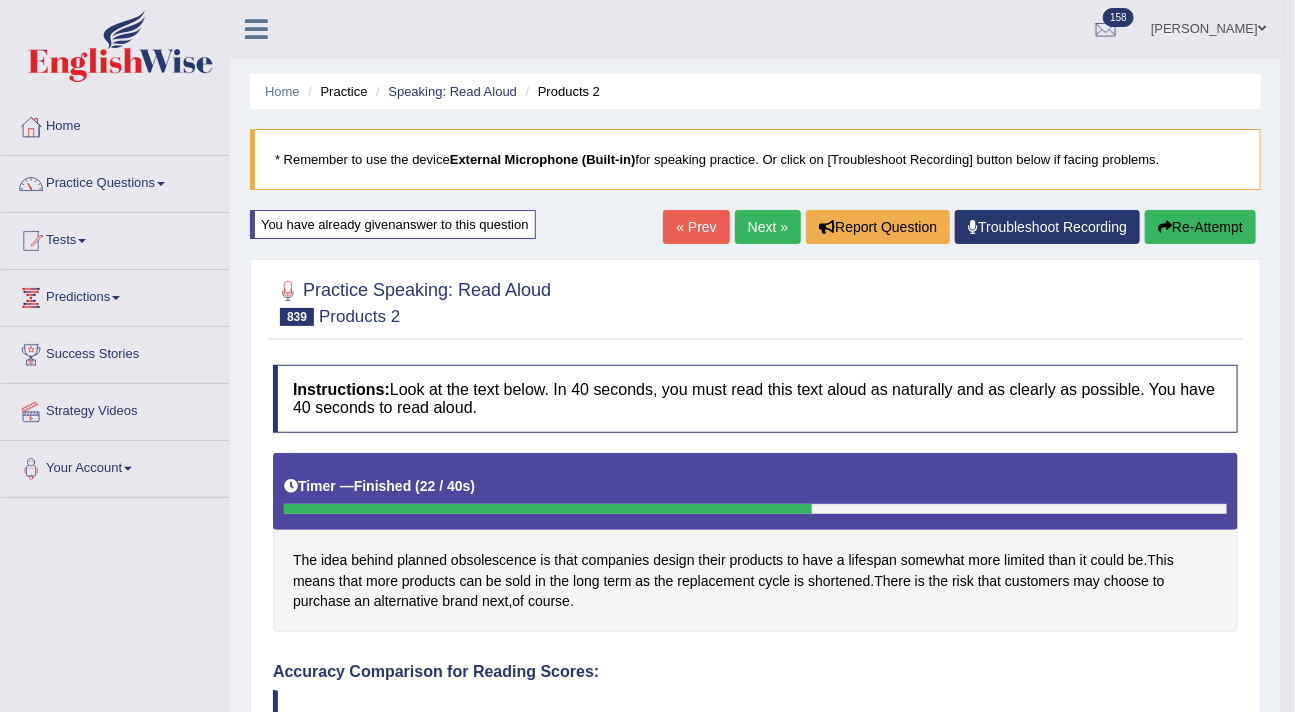 click on "Re-Attempt" at bounding box center [1200, 227] 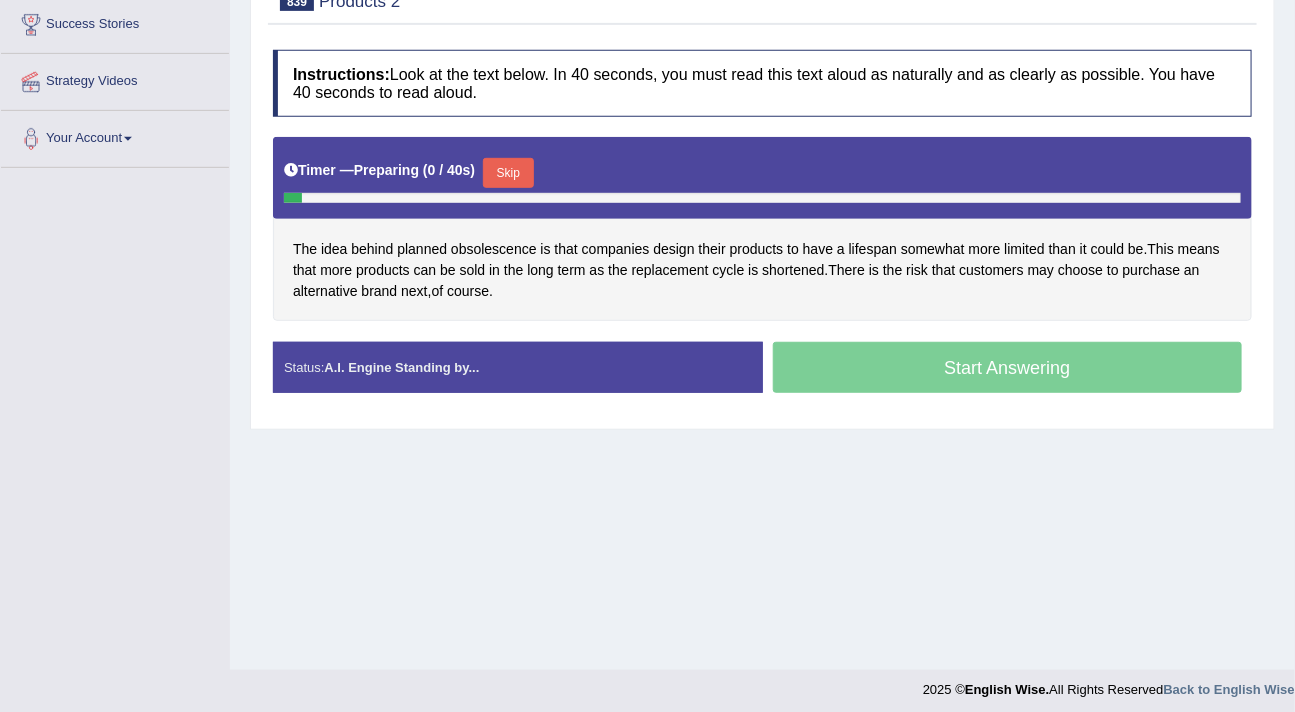 scroll, scrollTop: 330, scrollLeft: 0, axis: vertical 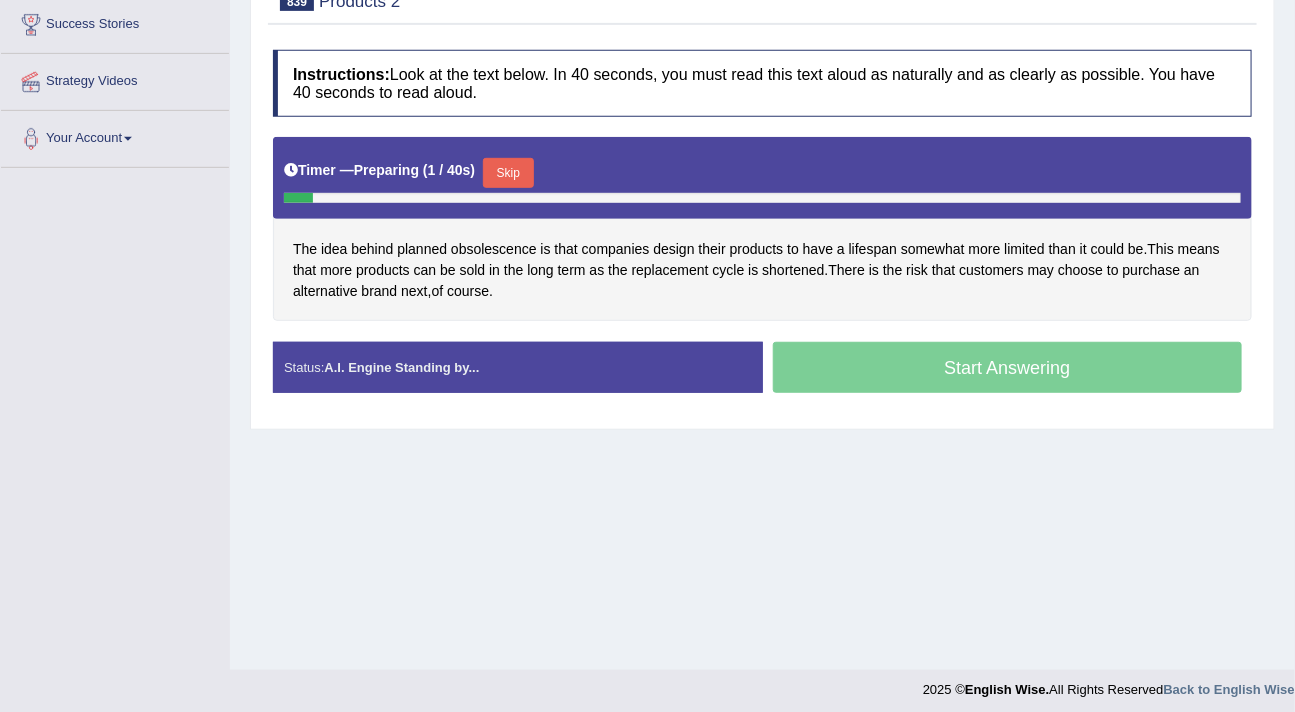 click on "Skip" at bounding box center (508, 173) 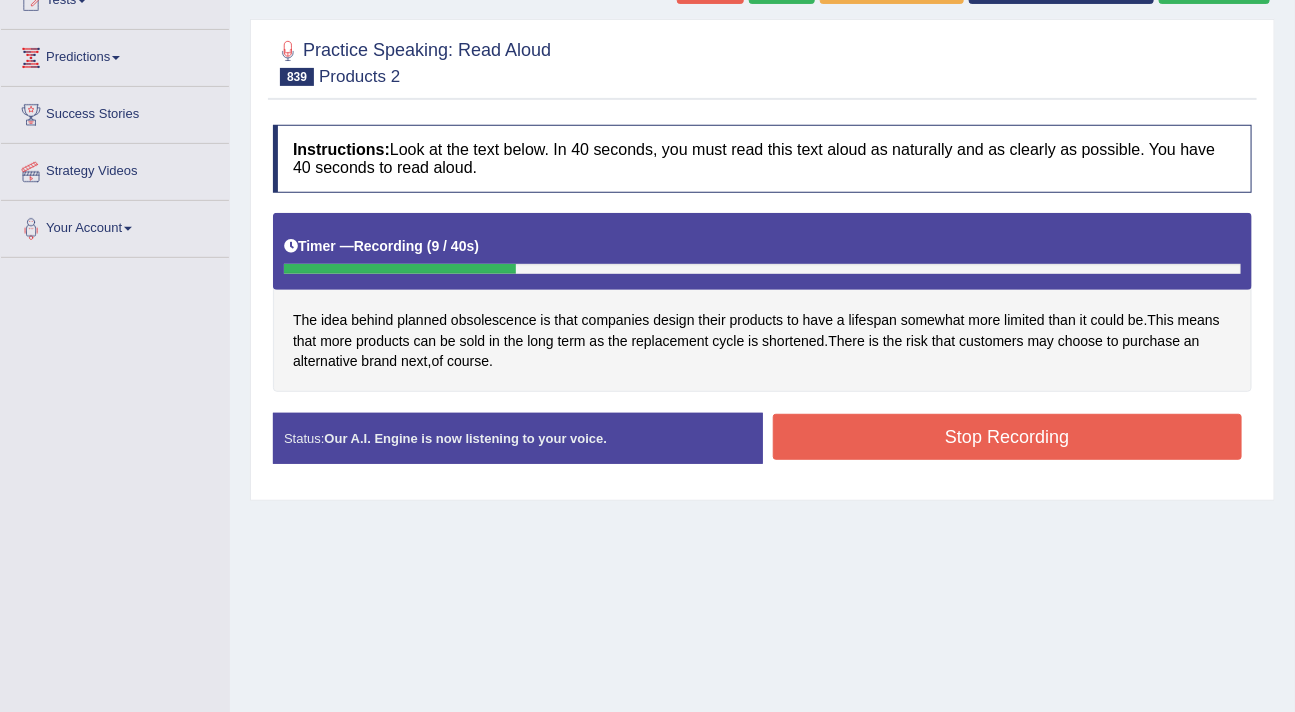 scroll, scrollTop: 198, scrollLeft: 0, axis: vertical 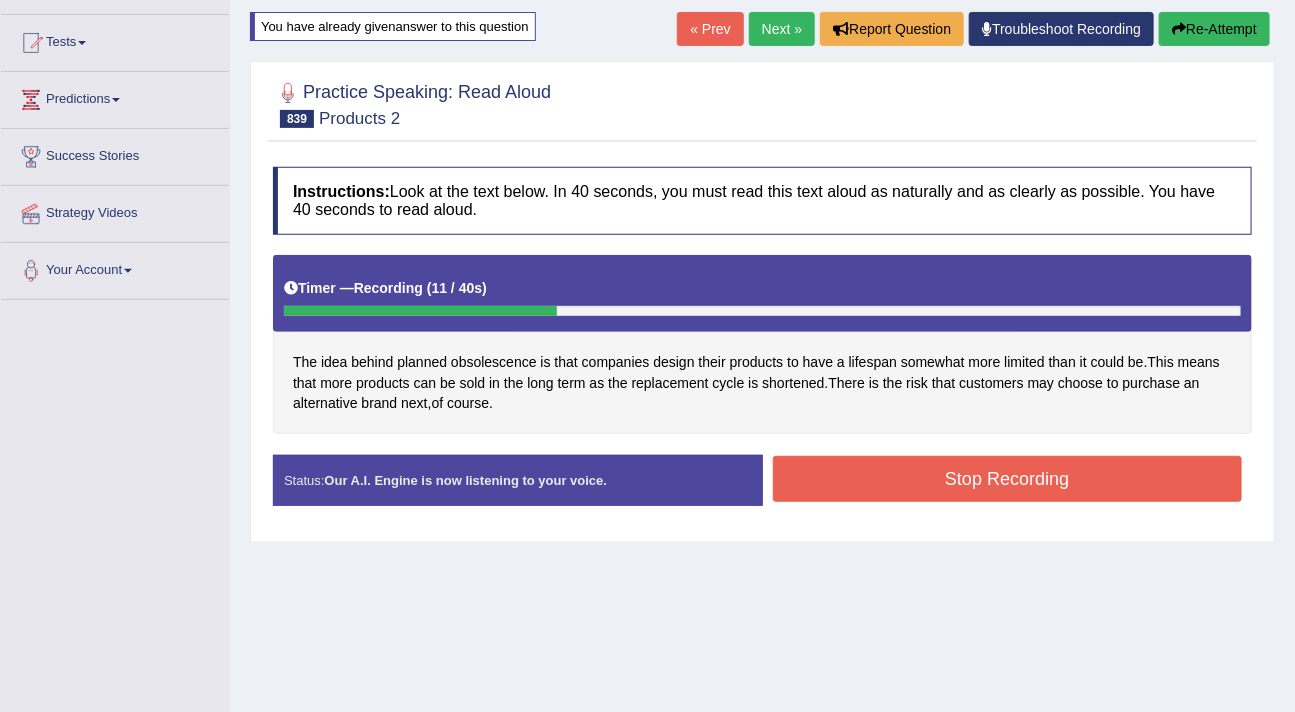 click on "Re-Attempt" at bounding box center (1214, 29) 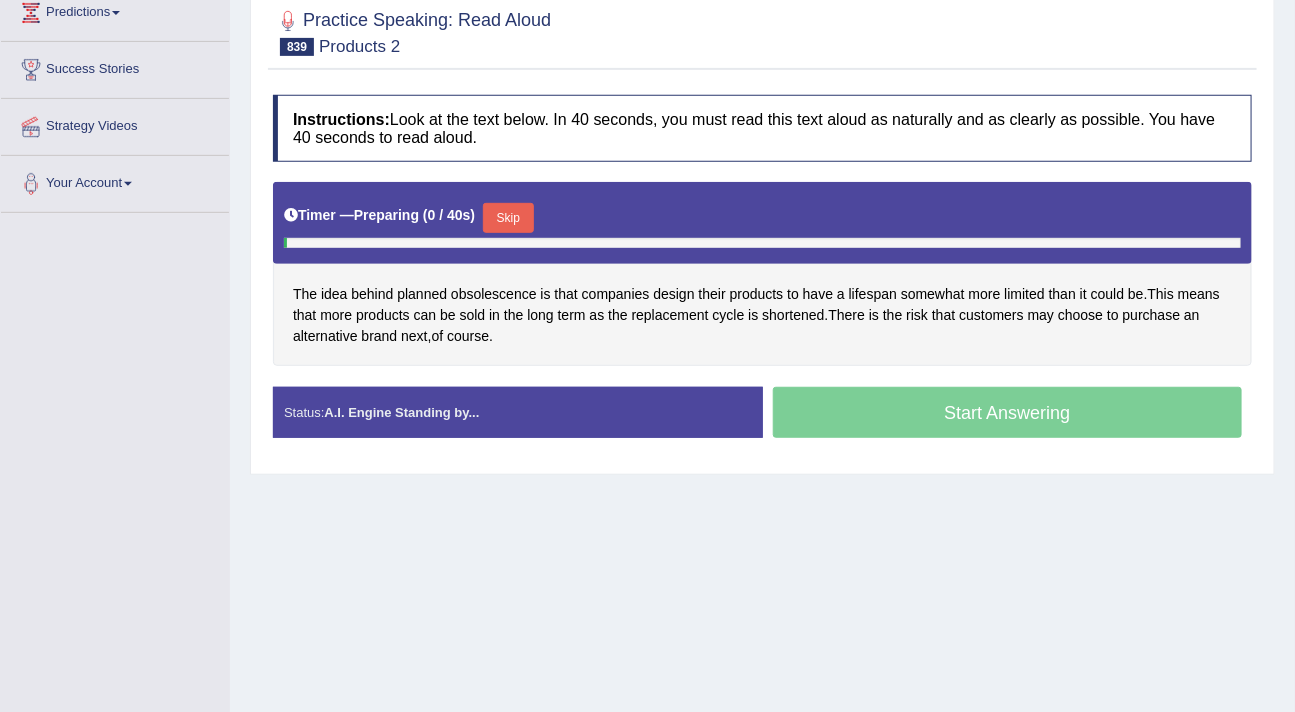scroll, scrollTop: 285, scrollLeft: 0, axis: vertical 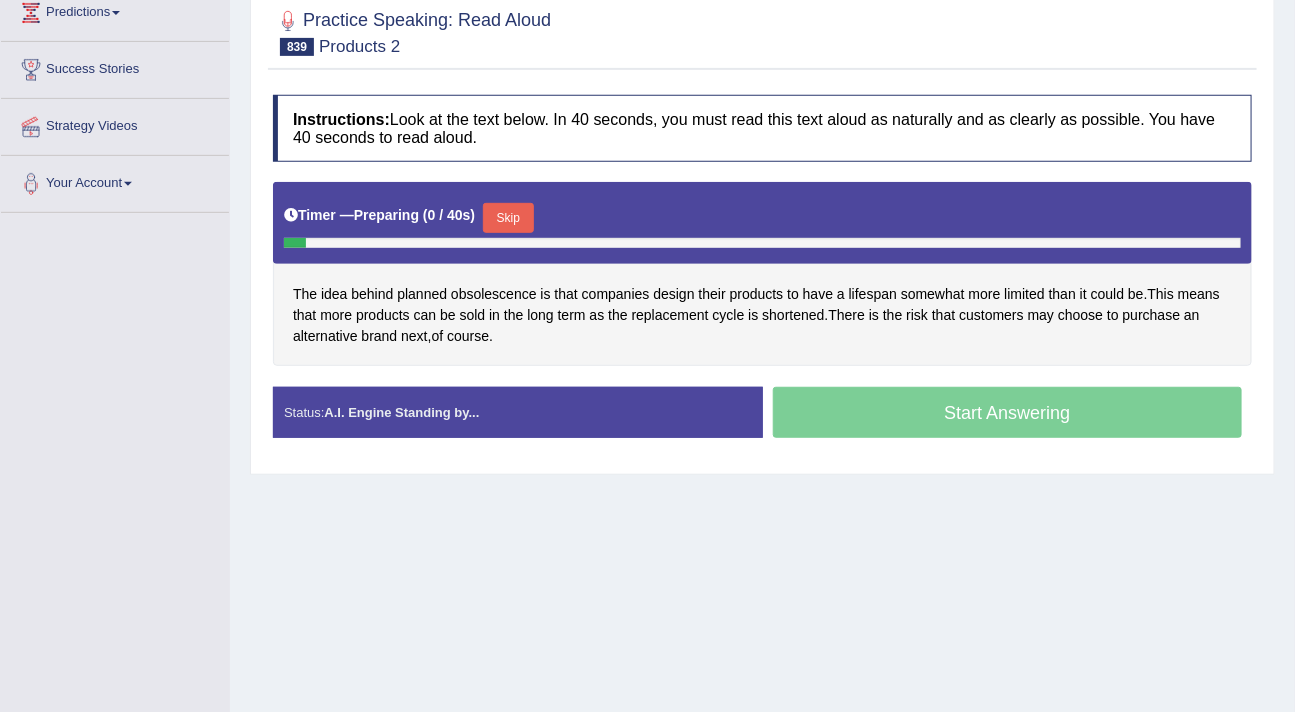 click on "Skip" at bounding box center (508, 218) 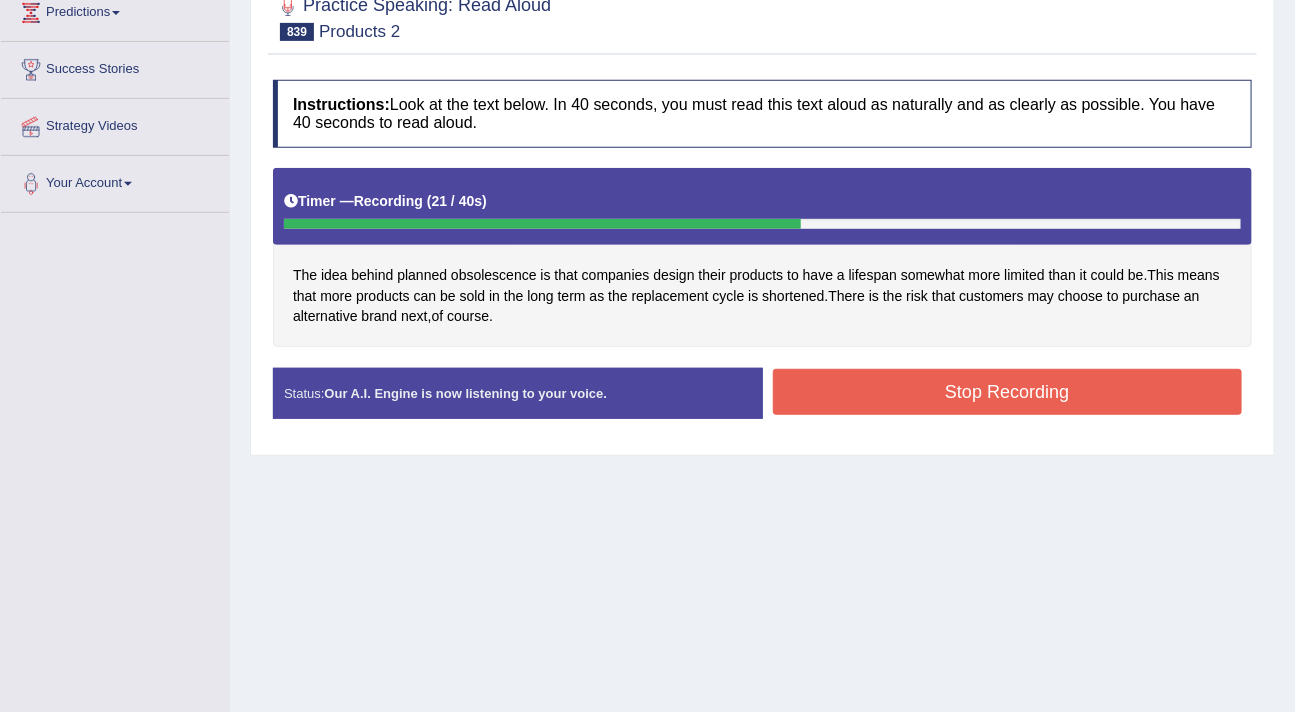 click on "Stop Recording" at bounding box center [1008, 392] 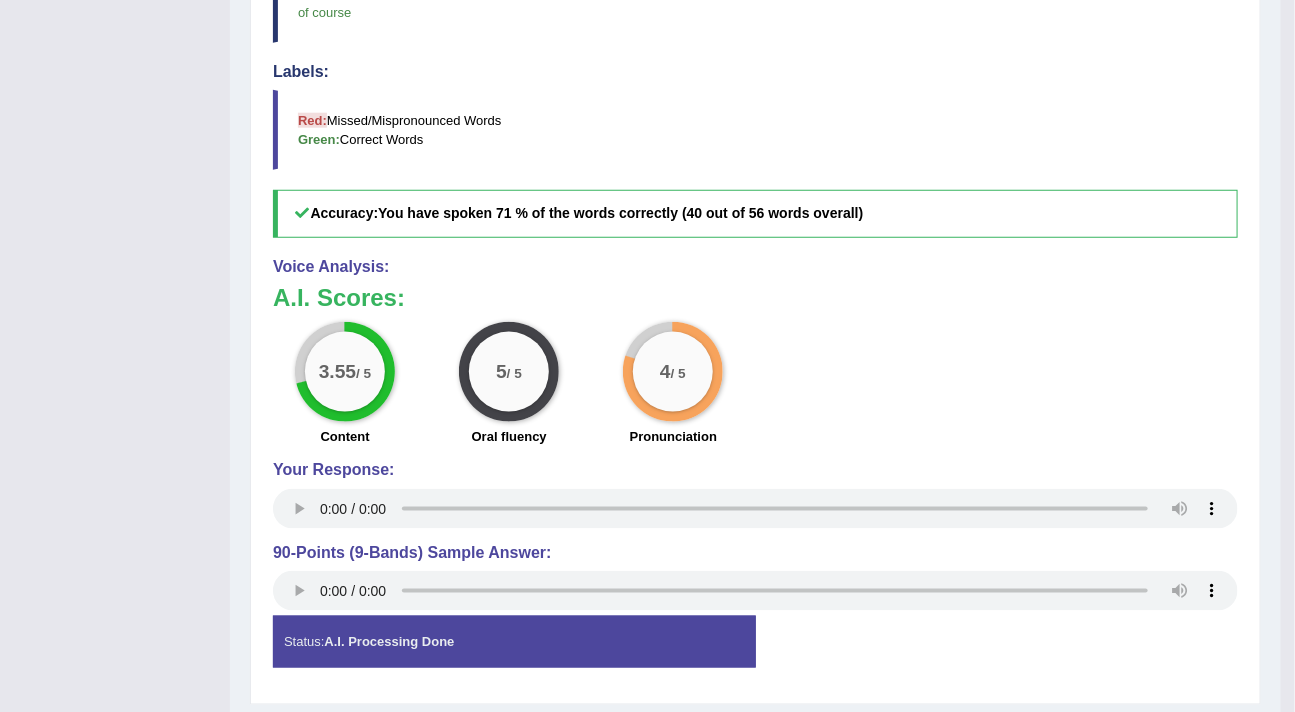 scroll, scrollTop: 764, scrollLeft: 0, axis: vertical 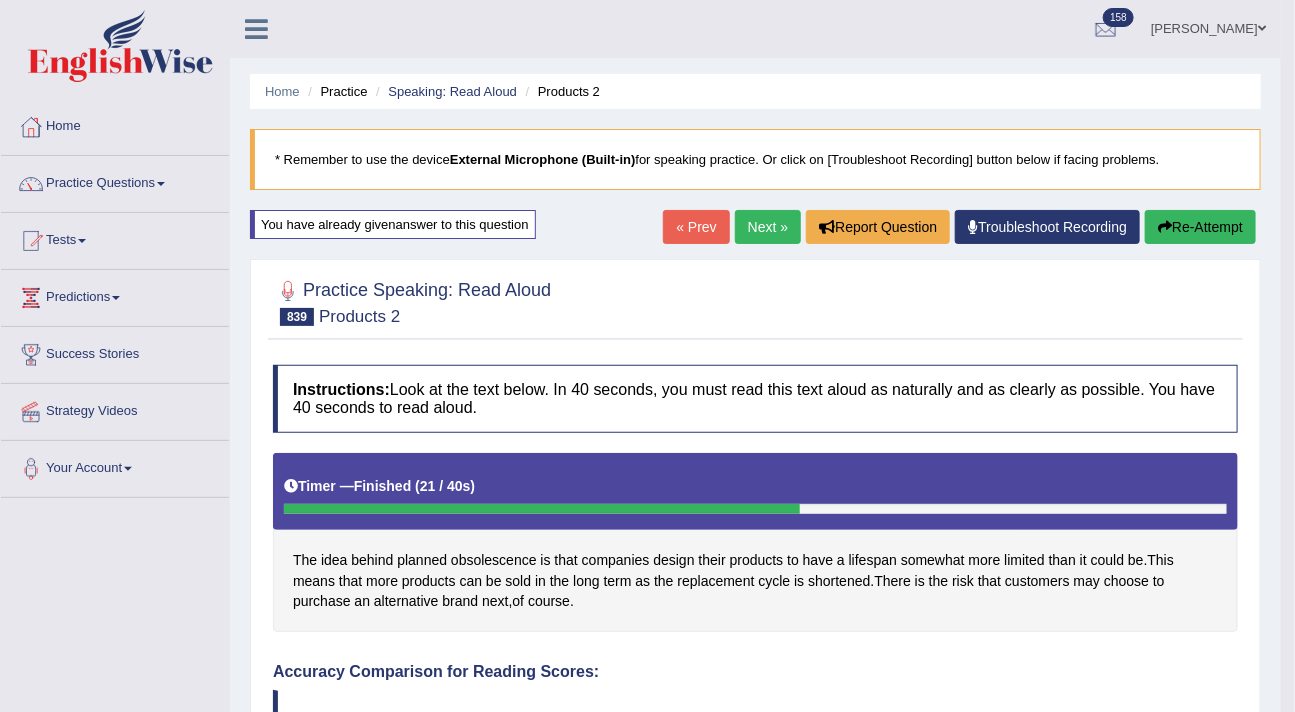 click on "Next »" at bounding box center (768, 227) 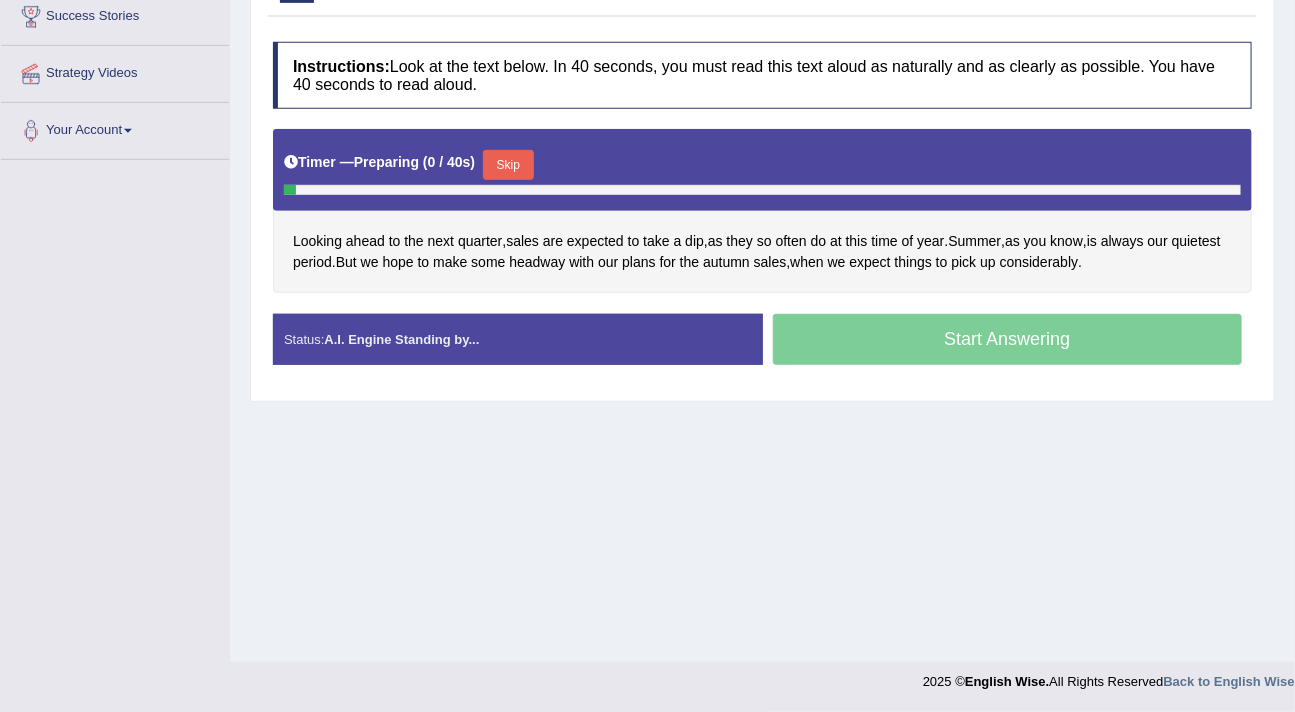 scroll, scrollTop: 338, scrollLeft: 0, axis: vertical 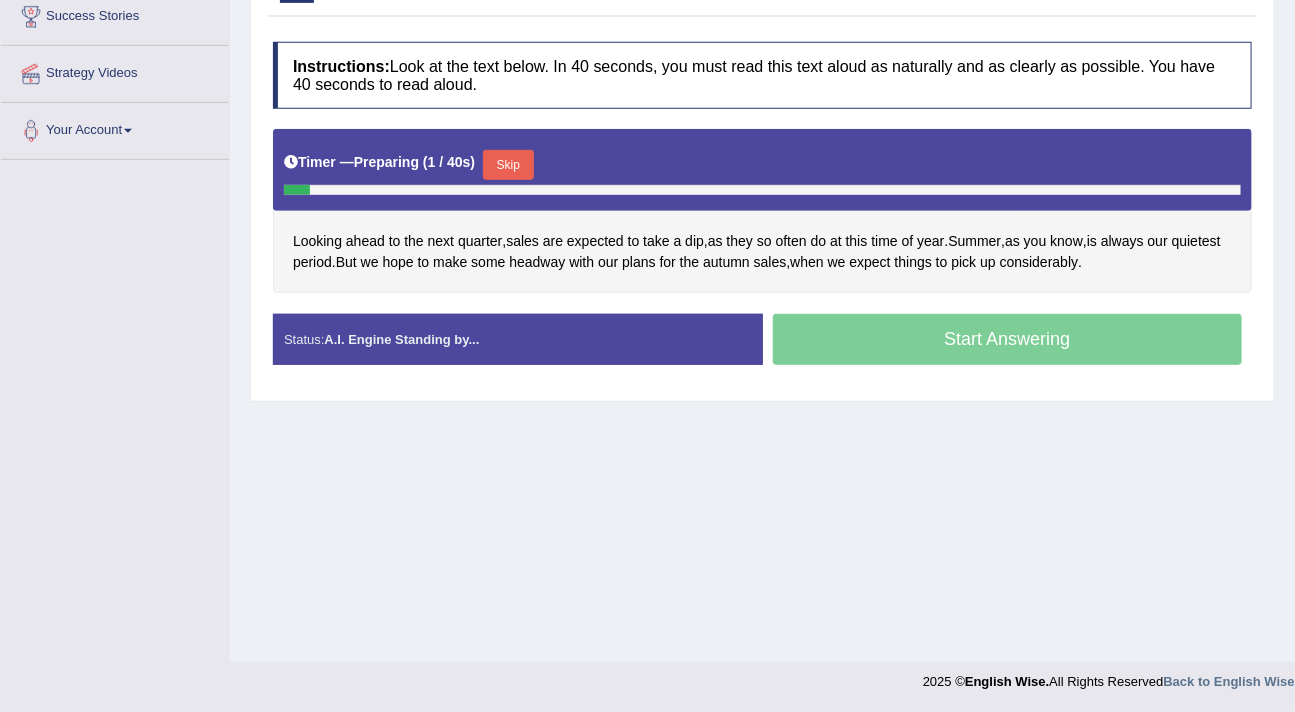 click on "Skip" at bounding box center (508, 165) 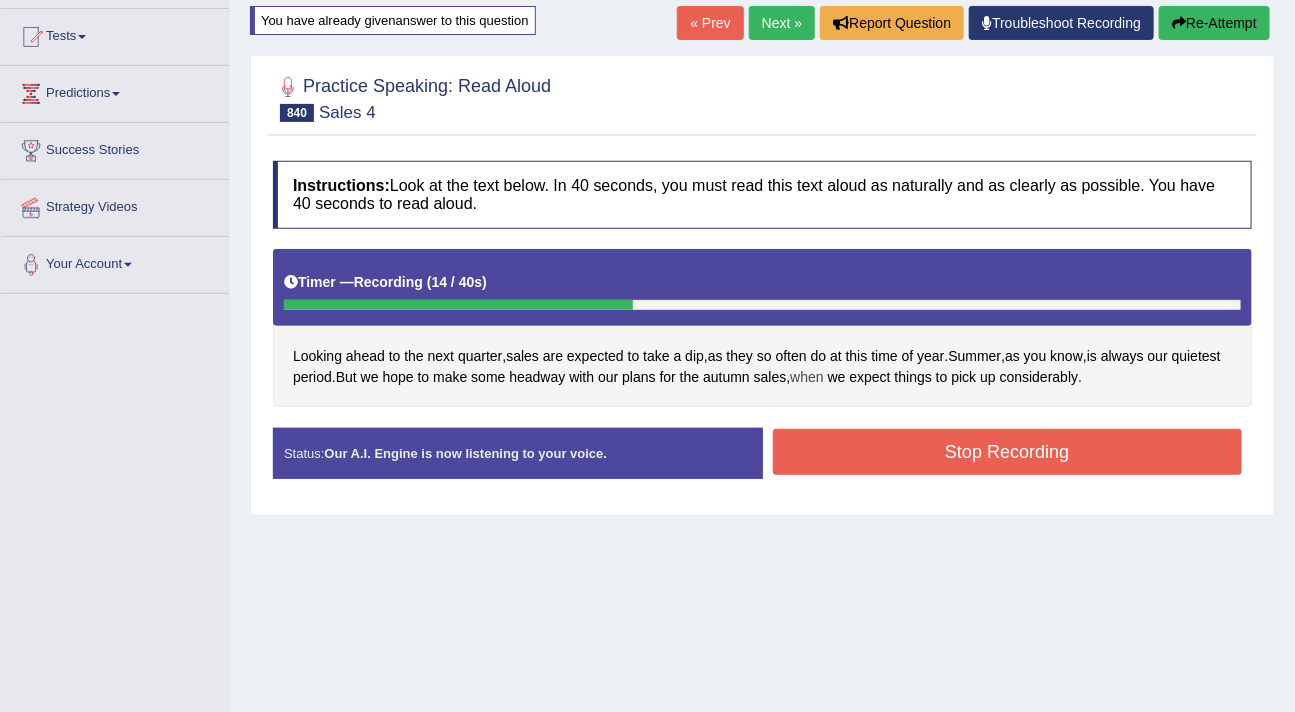 scroll, scrollTop: 0, scrollLeft: 0, axis: both 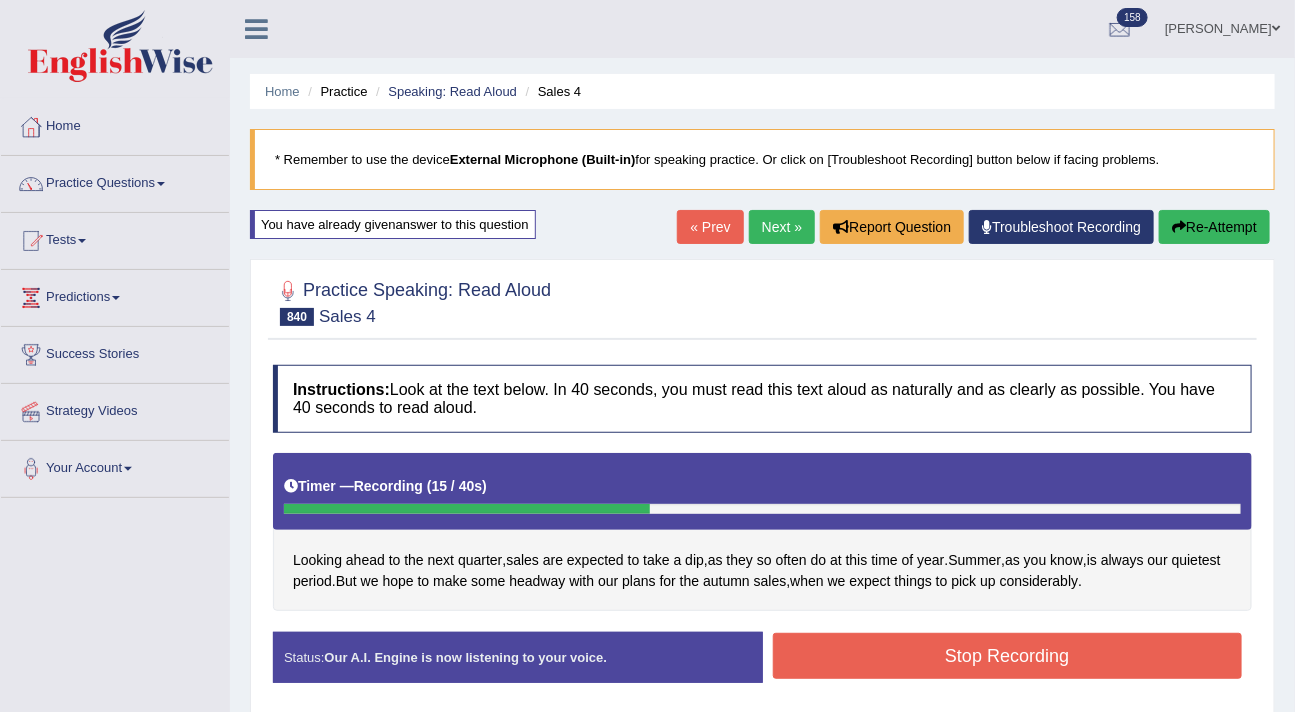 click on "Re-Attempt" at bounding box center [1214, 227] 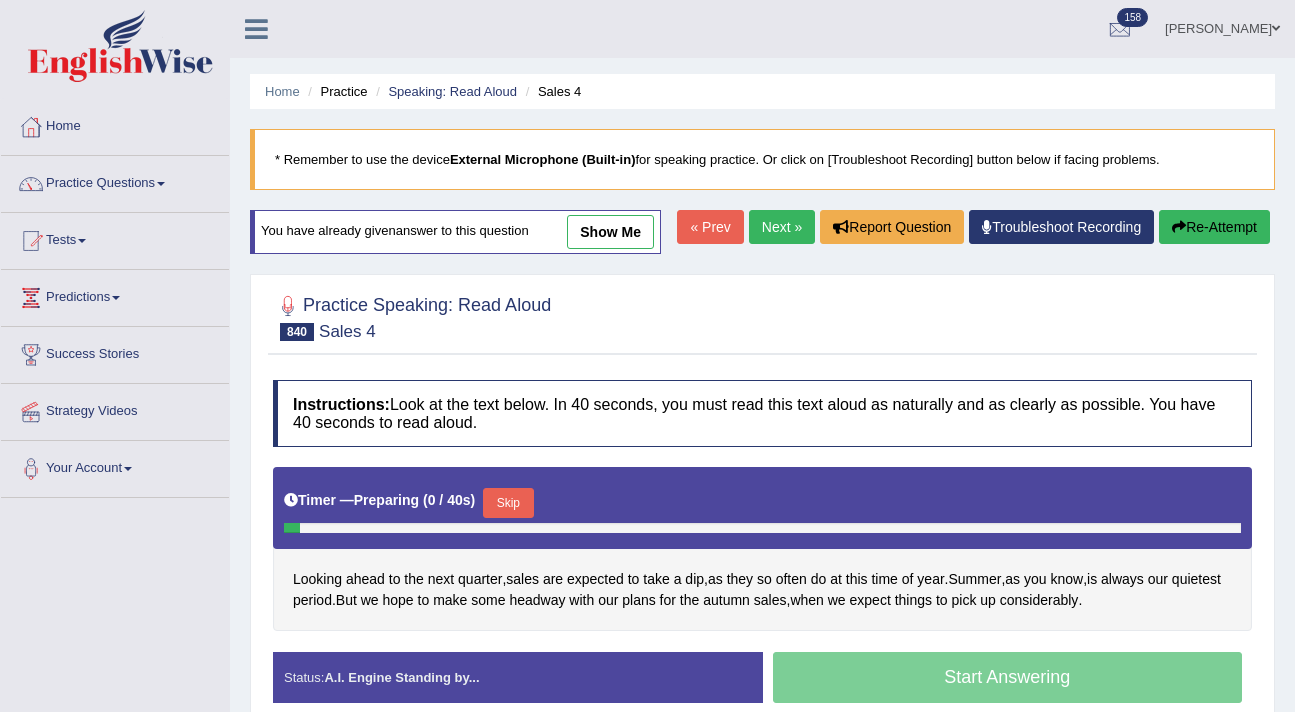 scroll, scrollTop: 145, scrollLeft: 0, axis: vertical 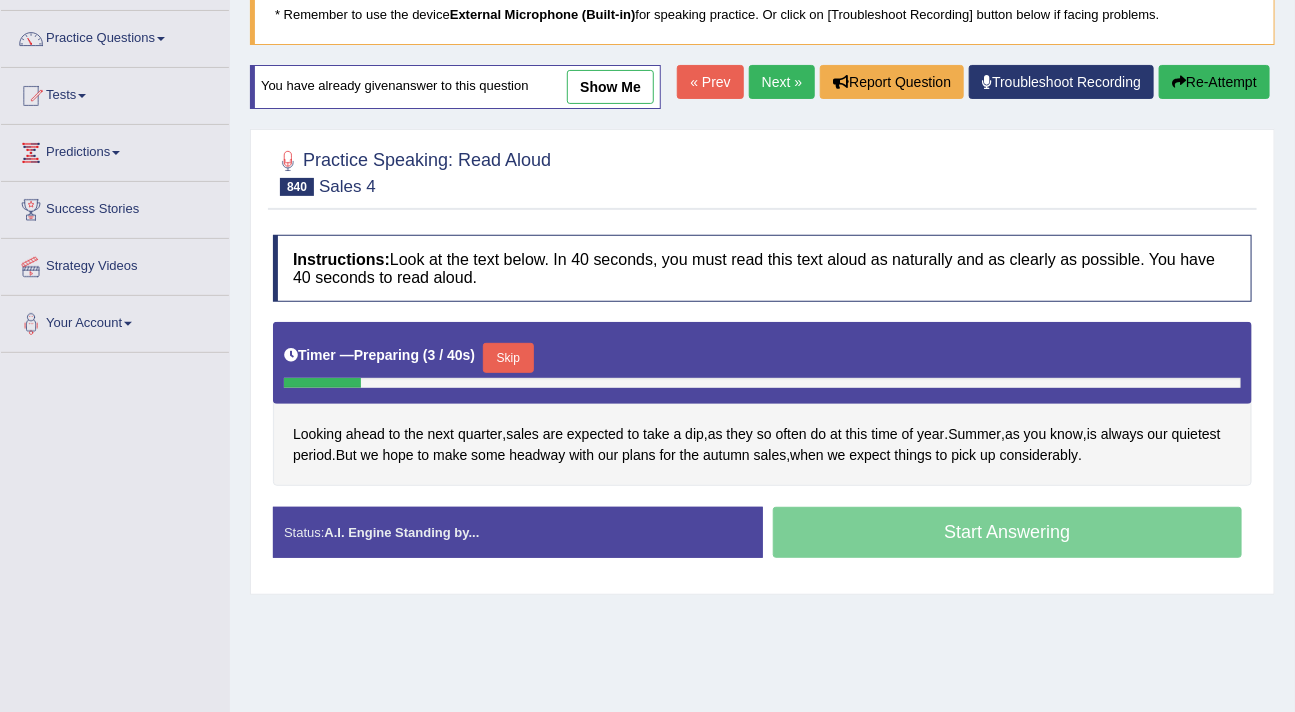 click on "Skip" at bounding box center [508, 358] 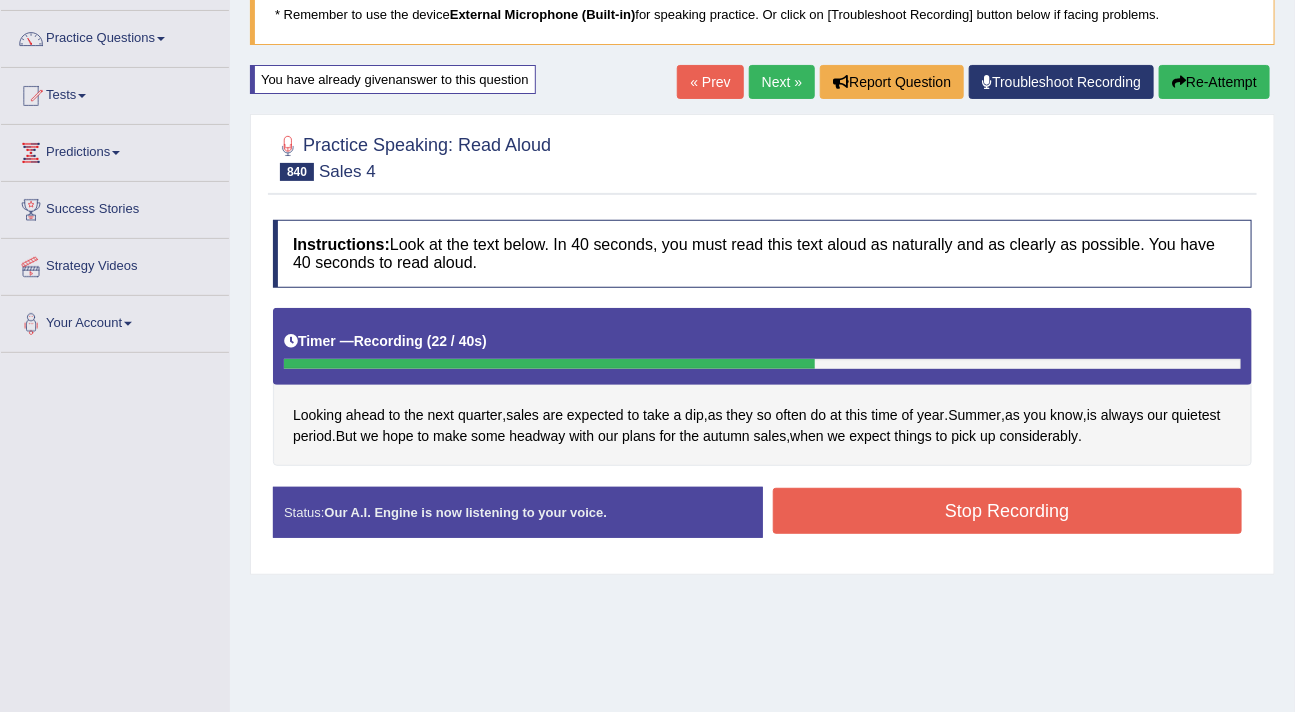click on "Stop Recording" at bounding box center (1008, 511) 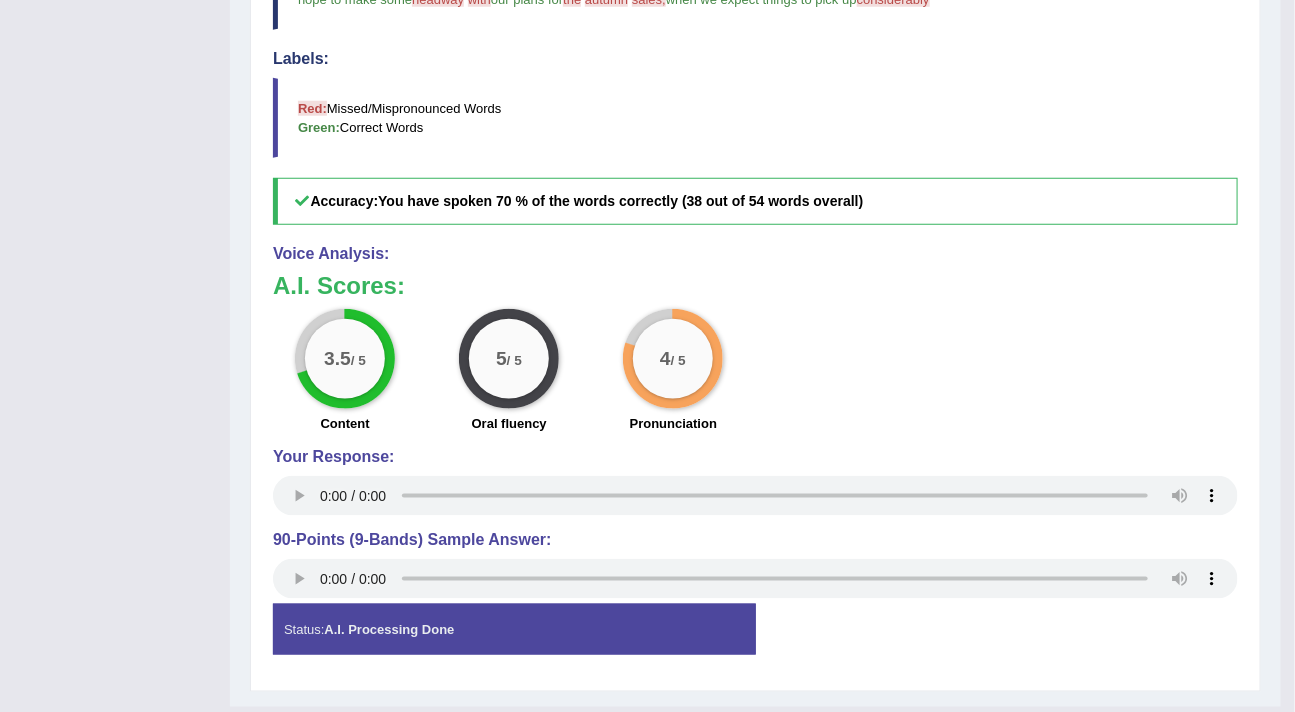 scroll, scrollTop: 722, scrollLeft: 0, axis: vertical 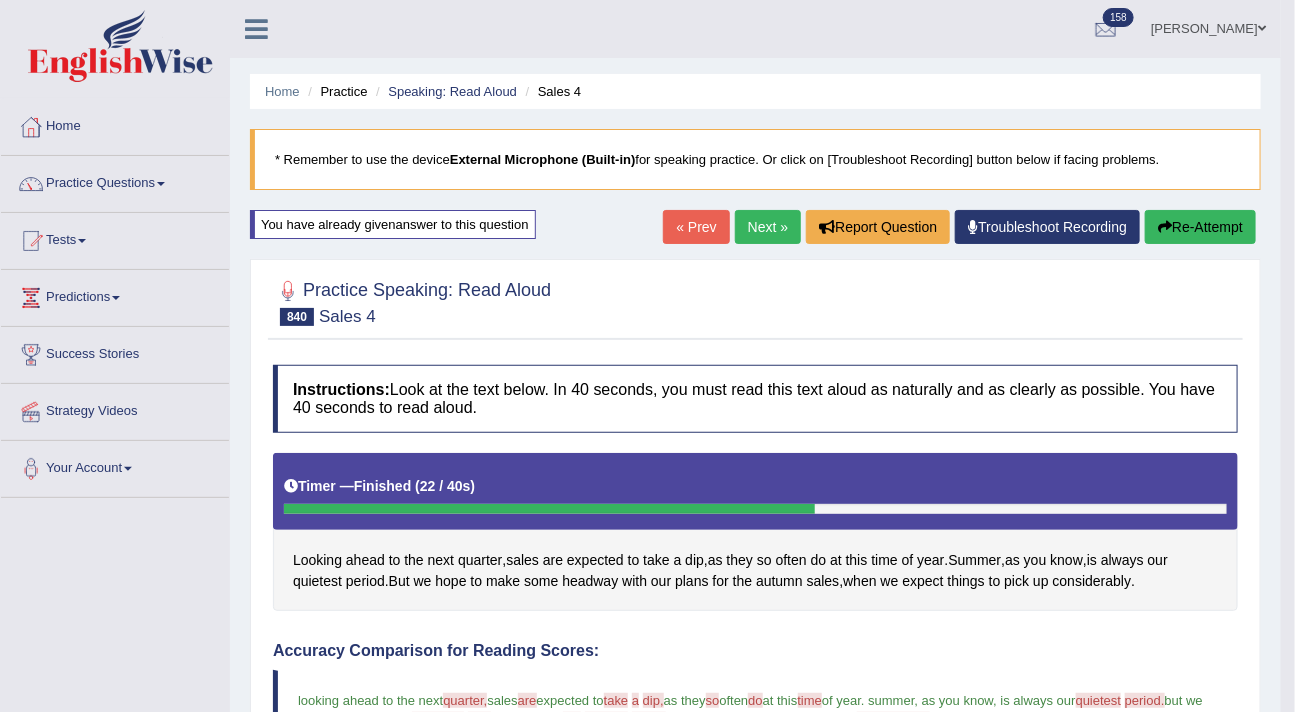 click on "Next »" at bounding box center [768, 227] 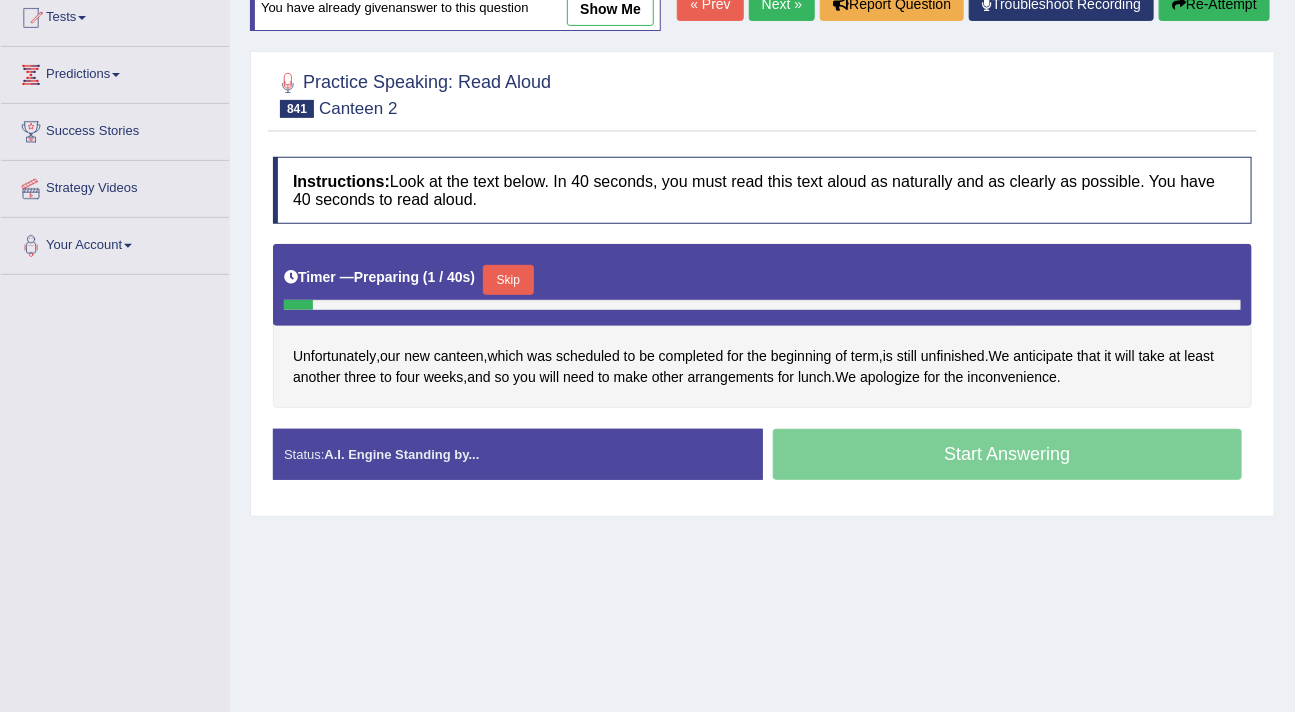 scroll, scrollTop: 223, scrollLeft: 0, axis: vertical 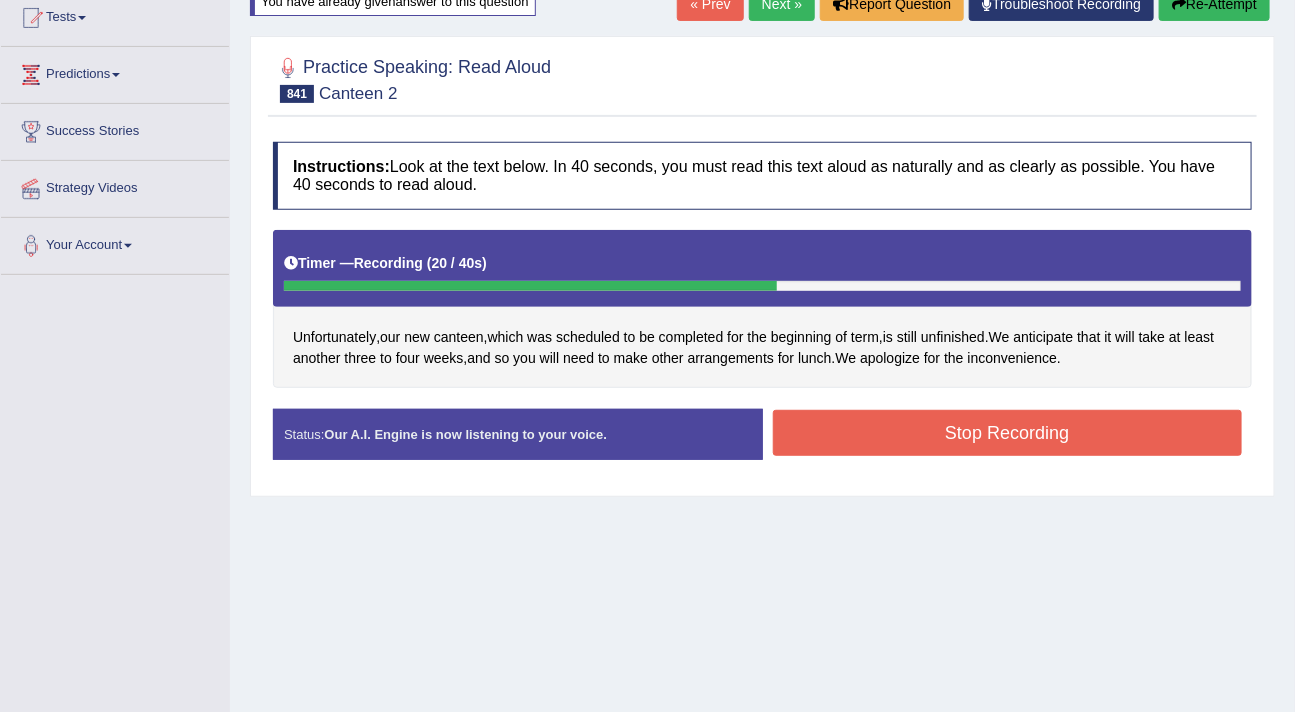 click on "Stop Recording" at bounding box center (1008, 433) 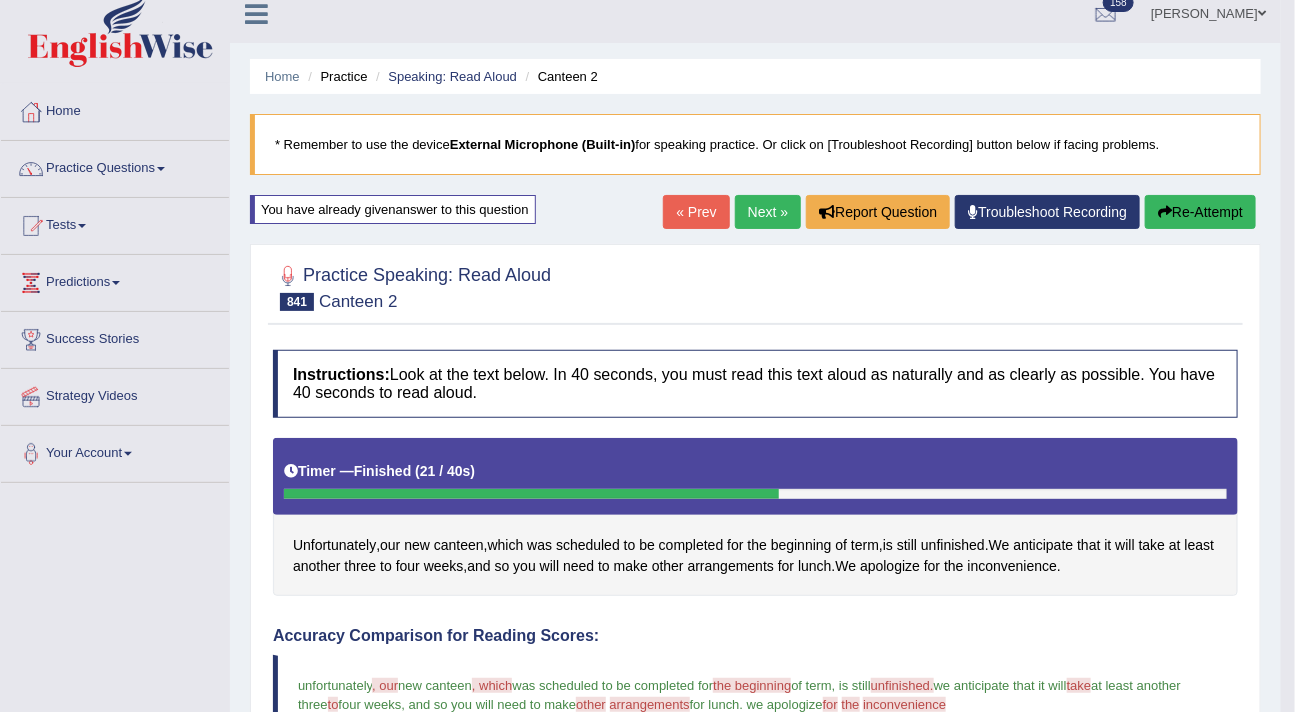 scroll, scrollTop: 0, scrollLeft: 0, axis: both 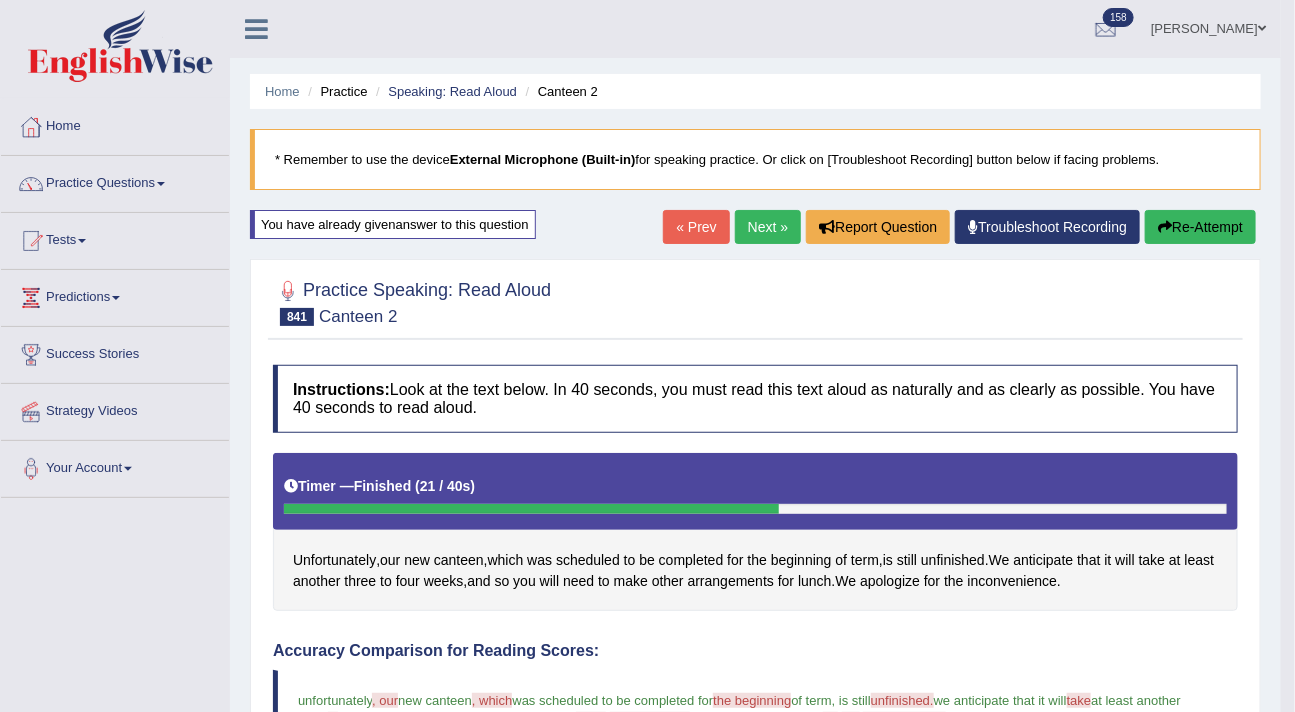 click on "Re-Attempt" at bounding box center [1200, 227] 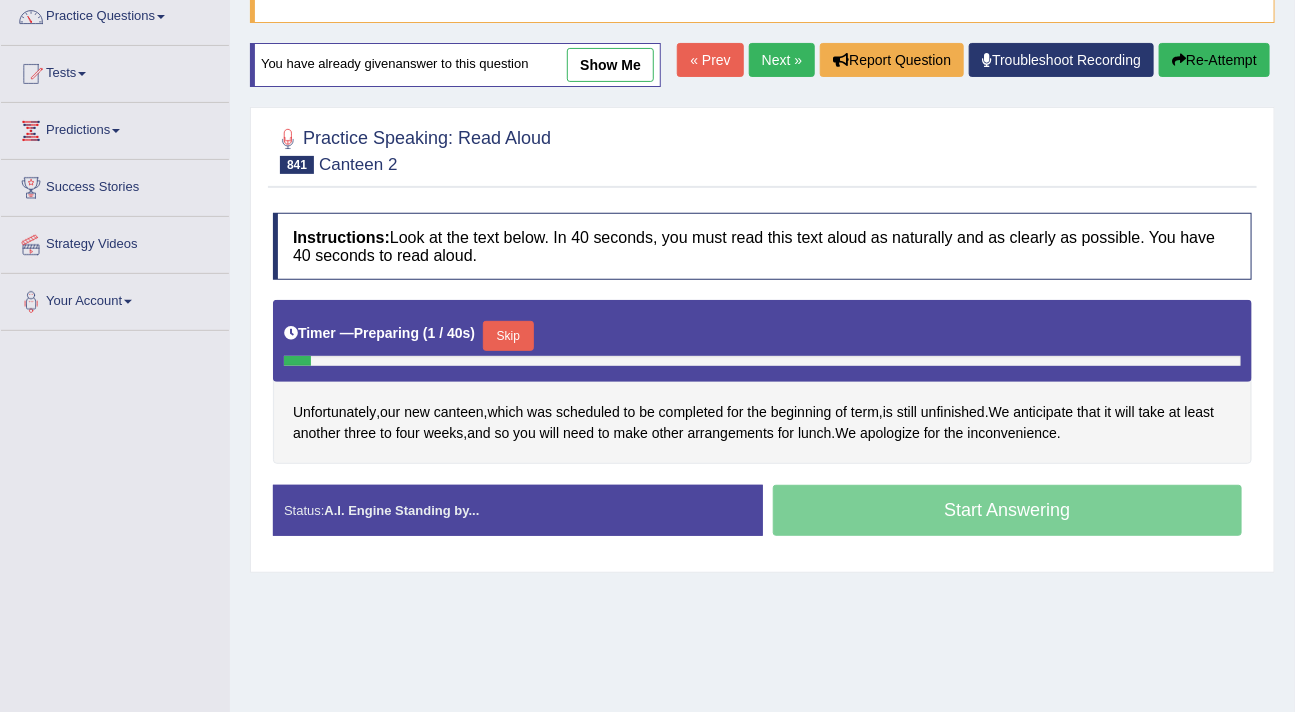 scroll, scrollTop: 167, scrollLeft: 0, axis: vertical 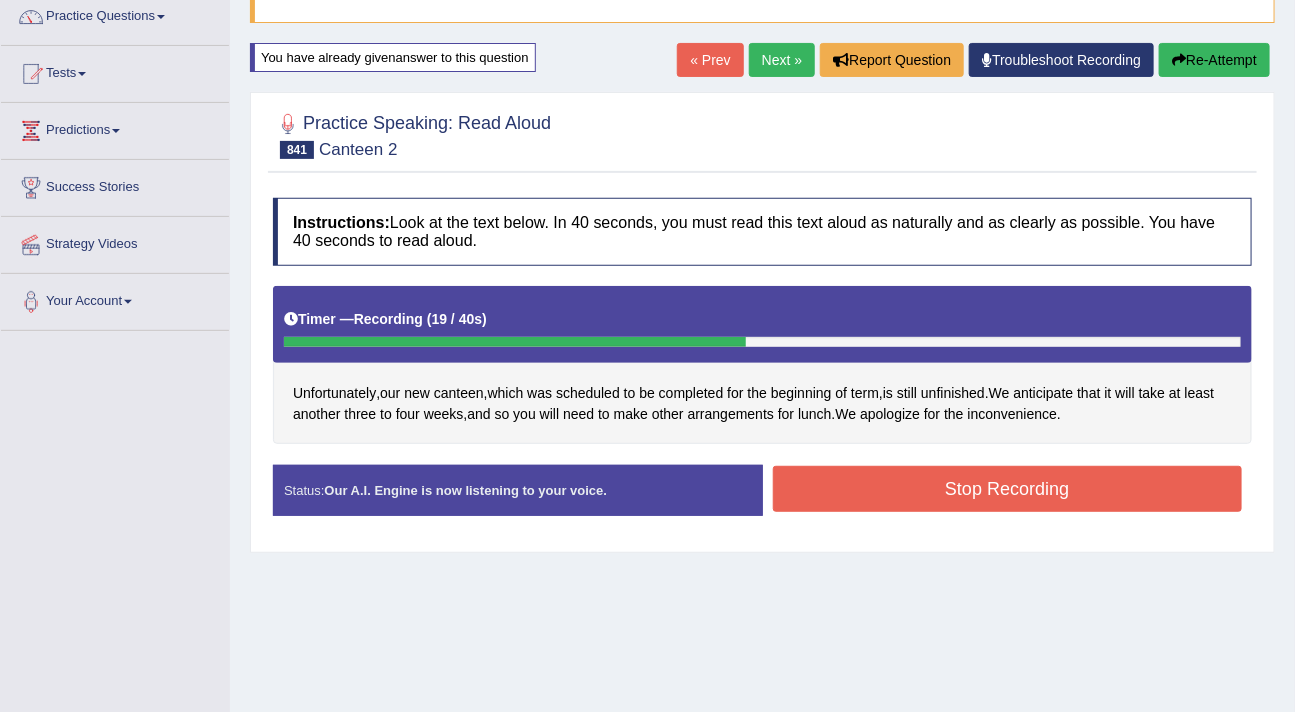 click on "Stop Recording" at bounding box center [1008, 489] 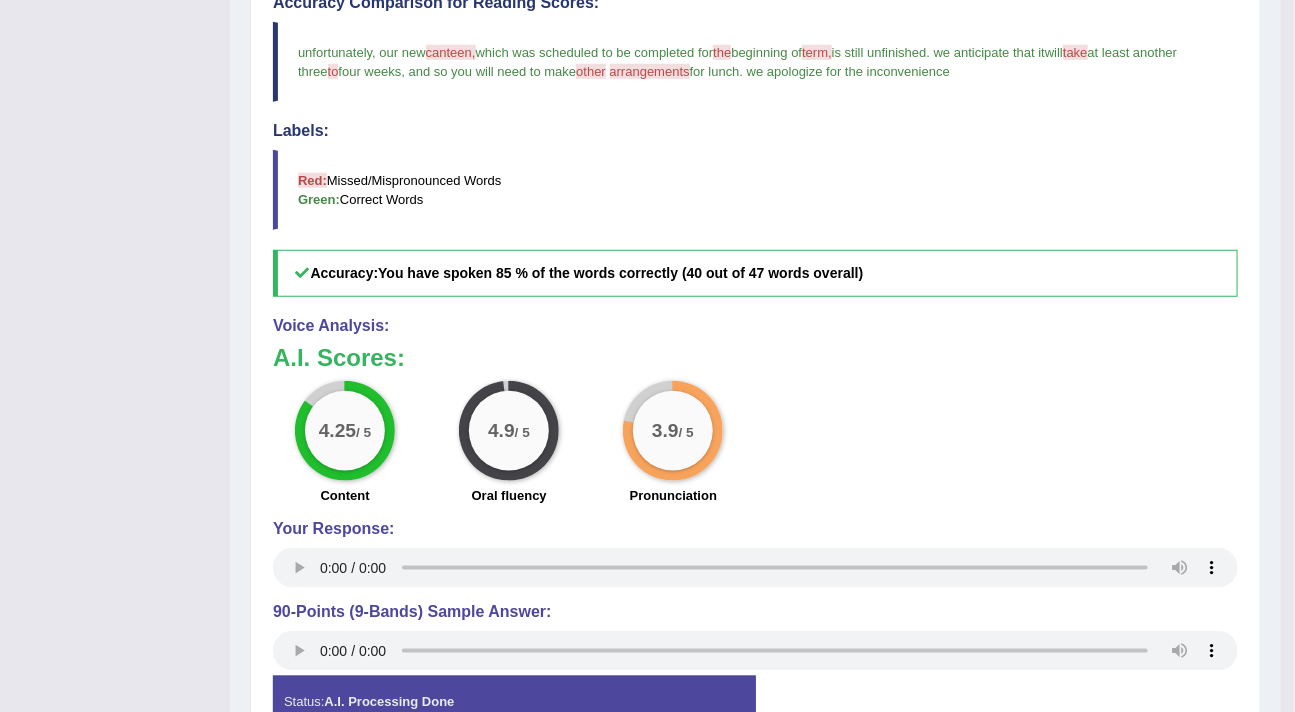 scroll, scrollTop: 628, scrollLeft: 0, axis: vertical 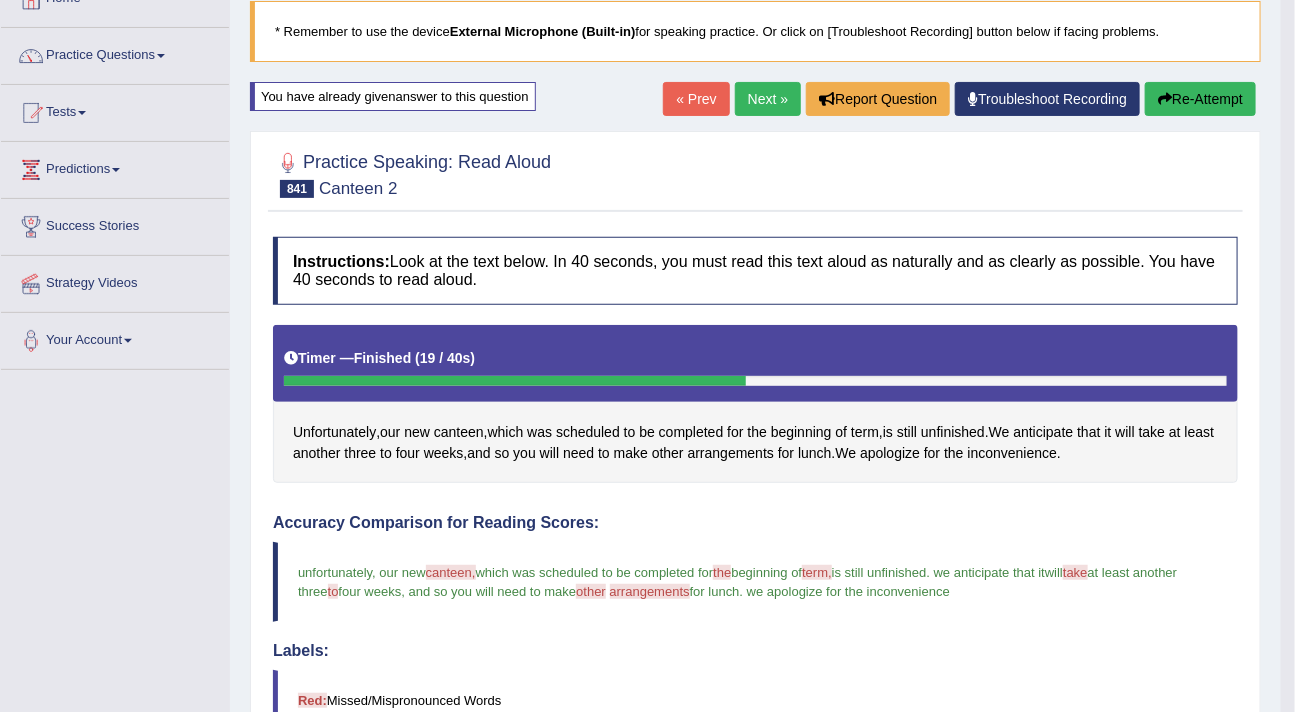 click on "Next »" at bounding box center [768, 99] 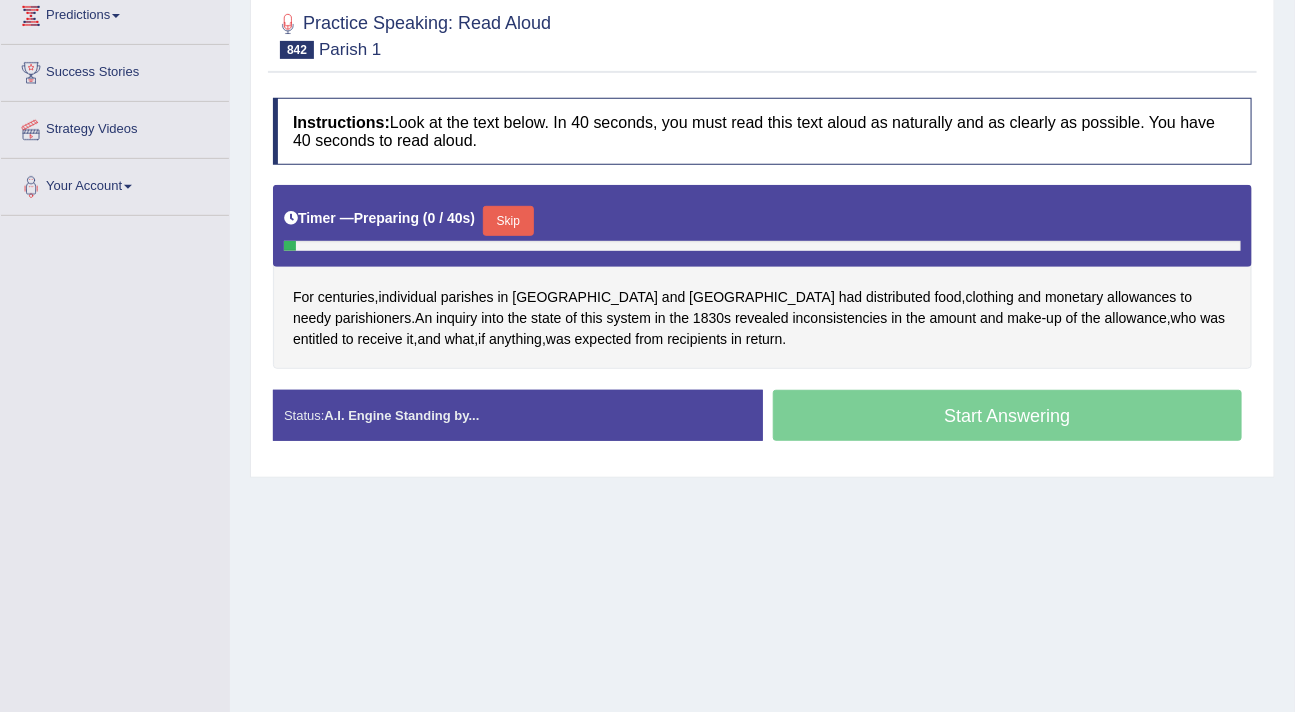 scroll, scrollTop: 282, scrollLeft: 0, axis: vertical 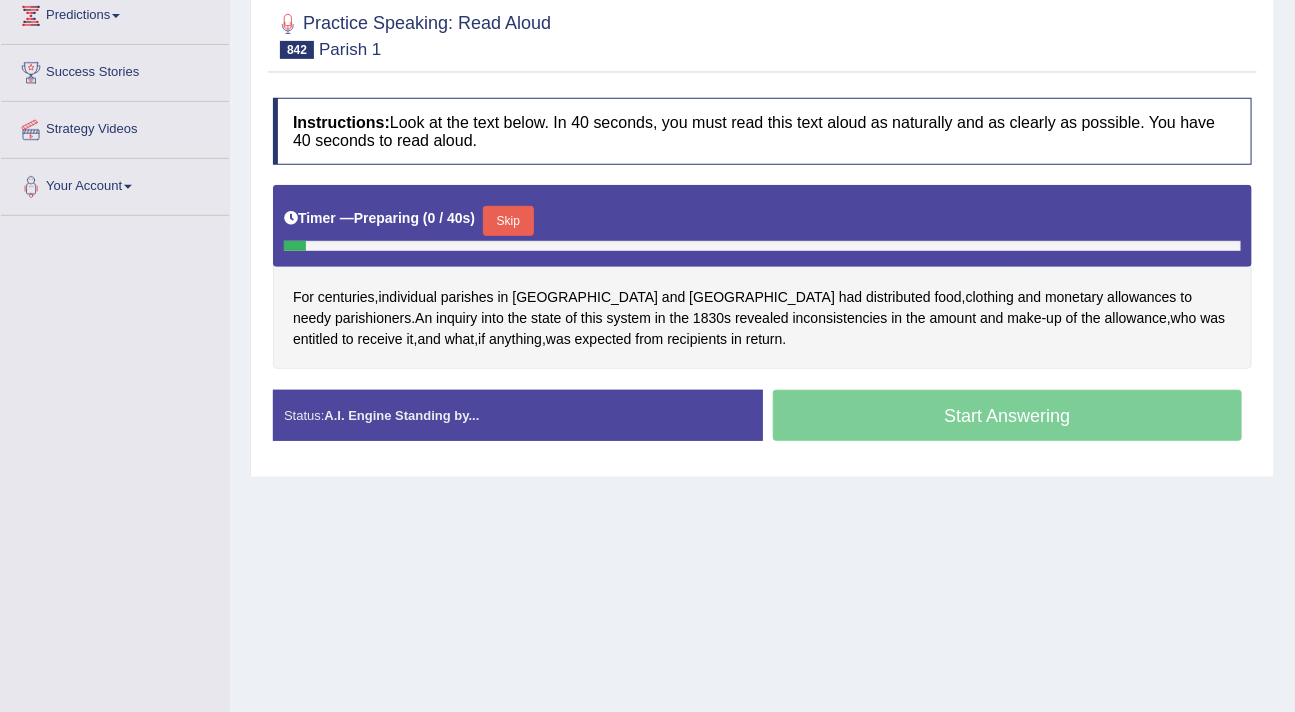 click on "Skip" at bounding box center [508, 221] 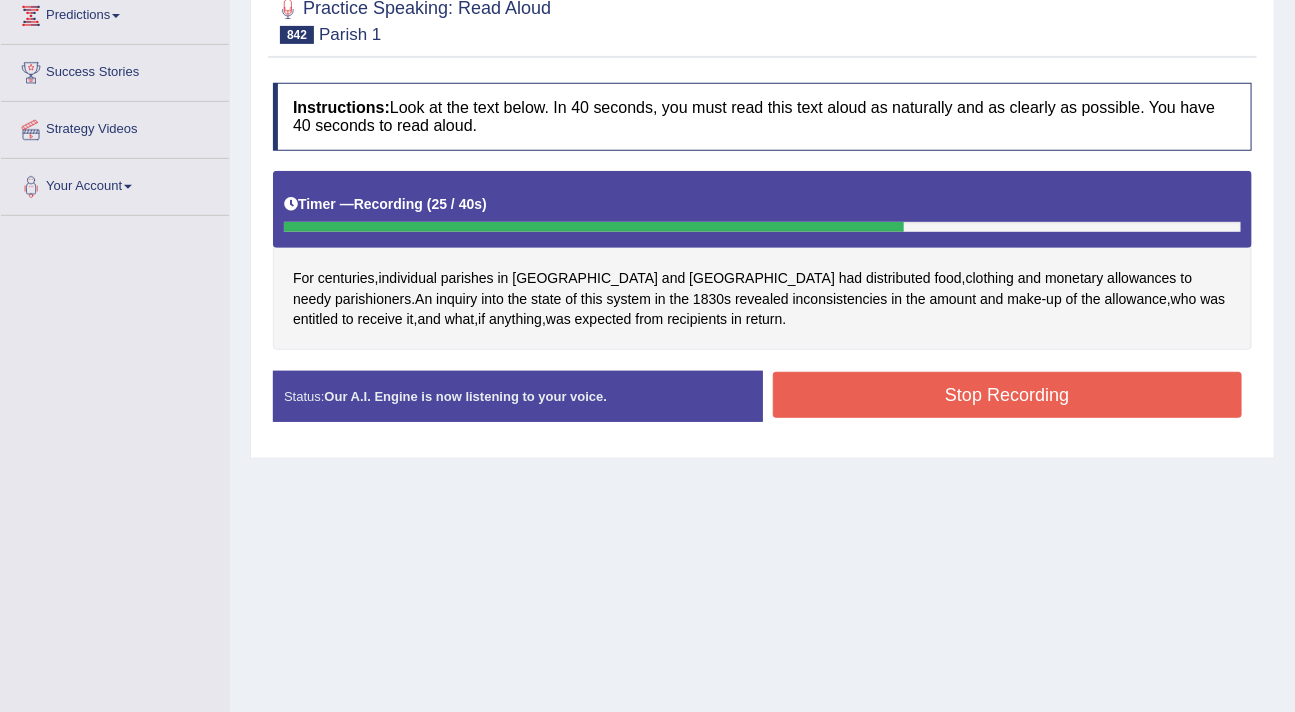 click on "Stop Recording" at bounding box center [1008, 395] 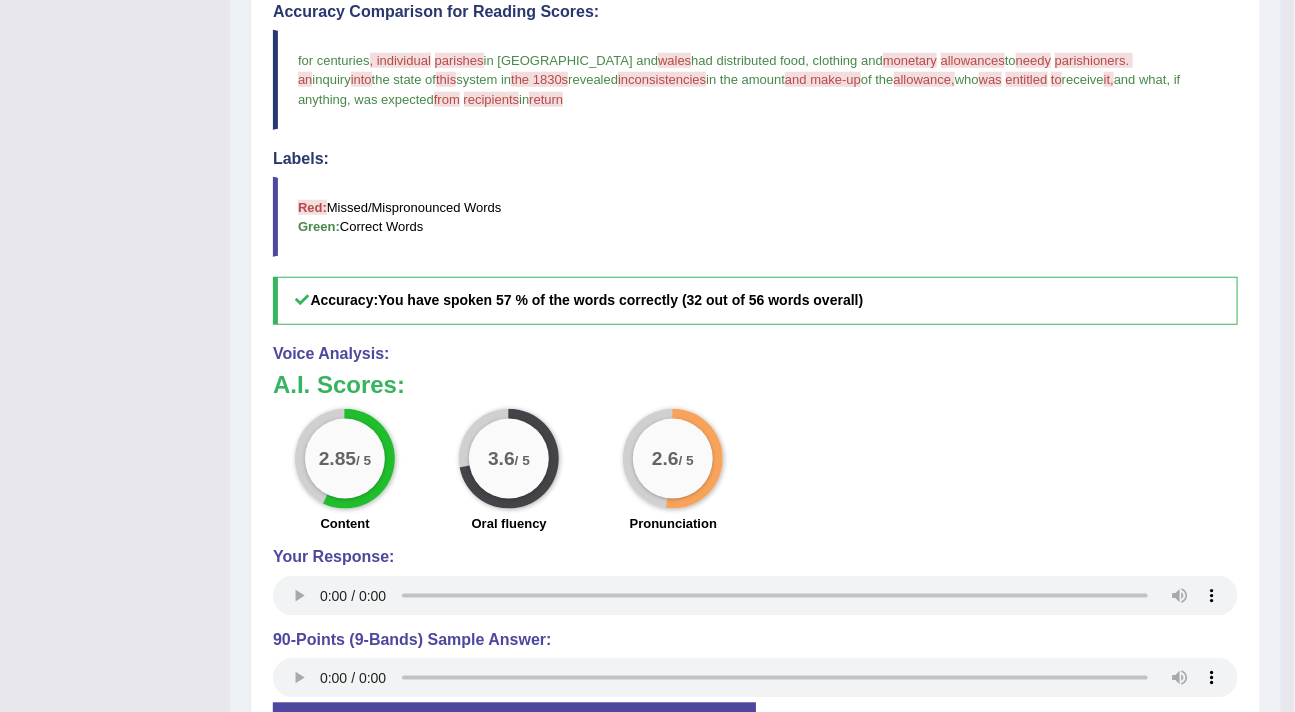scroll, scrollTop: 699, scrollLeft: 0, axis: vertical 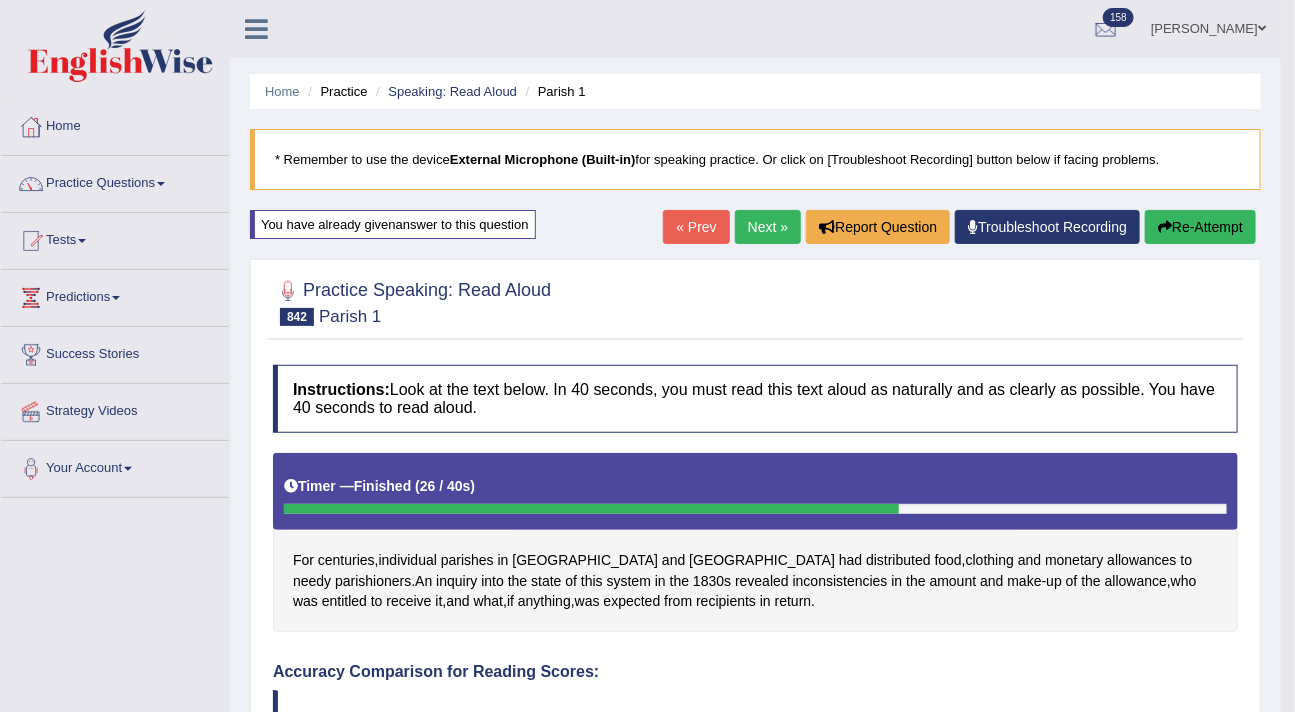 click on "Next »" at bounding box center [768, 227] 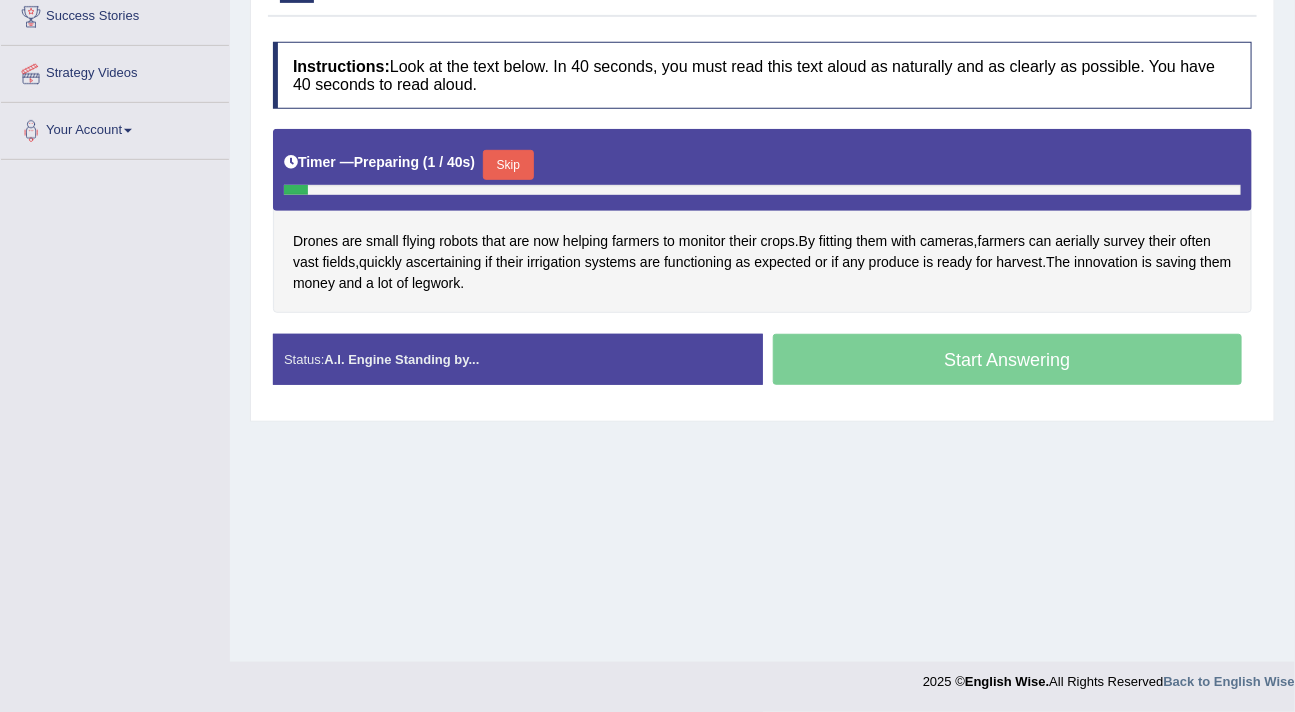 scroll, scrollTop: 0, scrollLeft: 0, axis: both 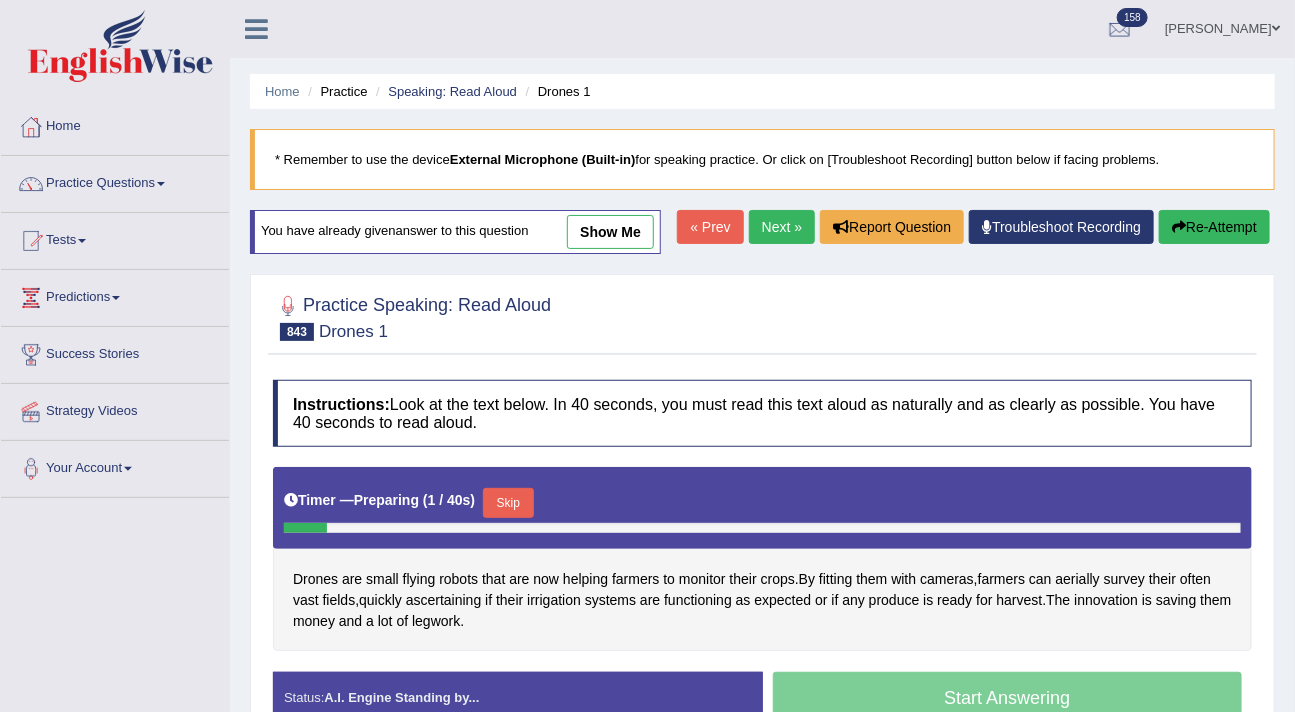 click on "« Prev" at bounding box center (710, 227) 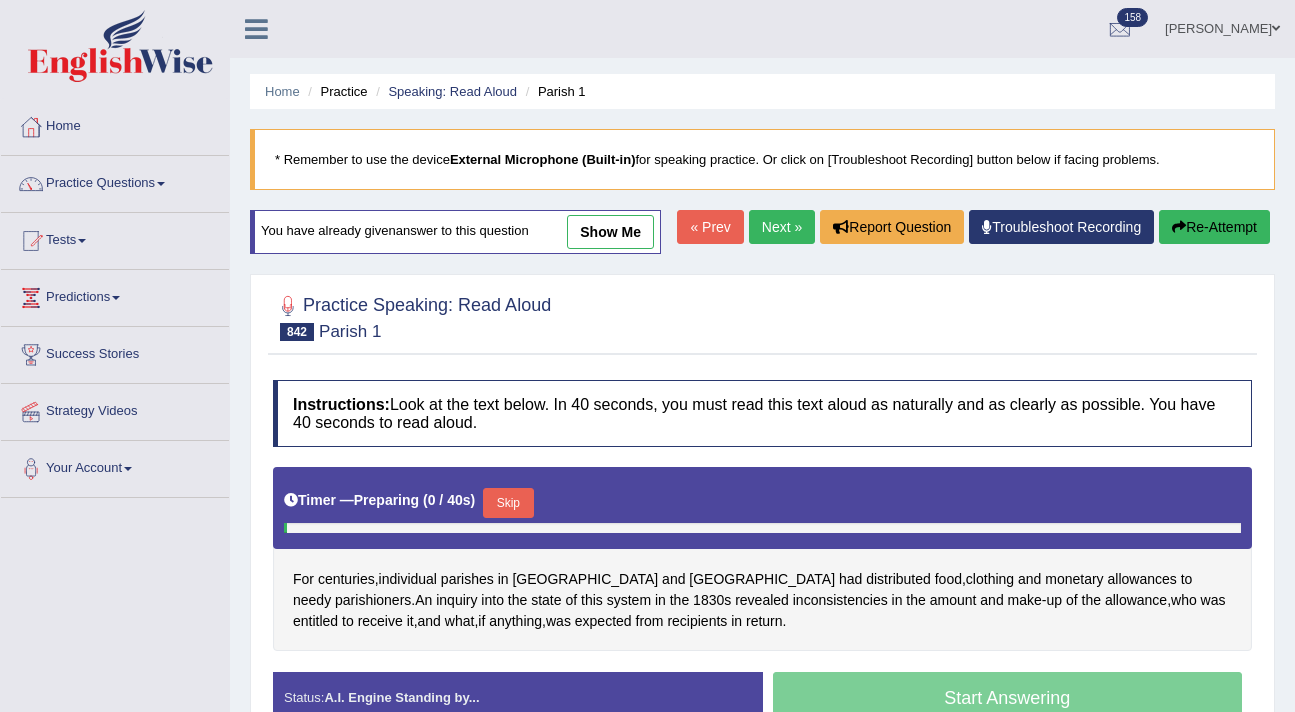 scroll, scrollTop: 338, scrollLeft: 0, axis: vertical 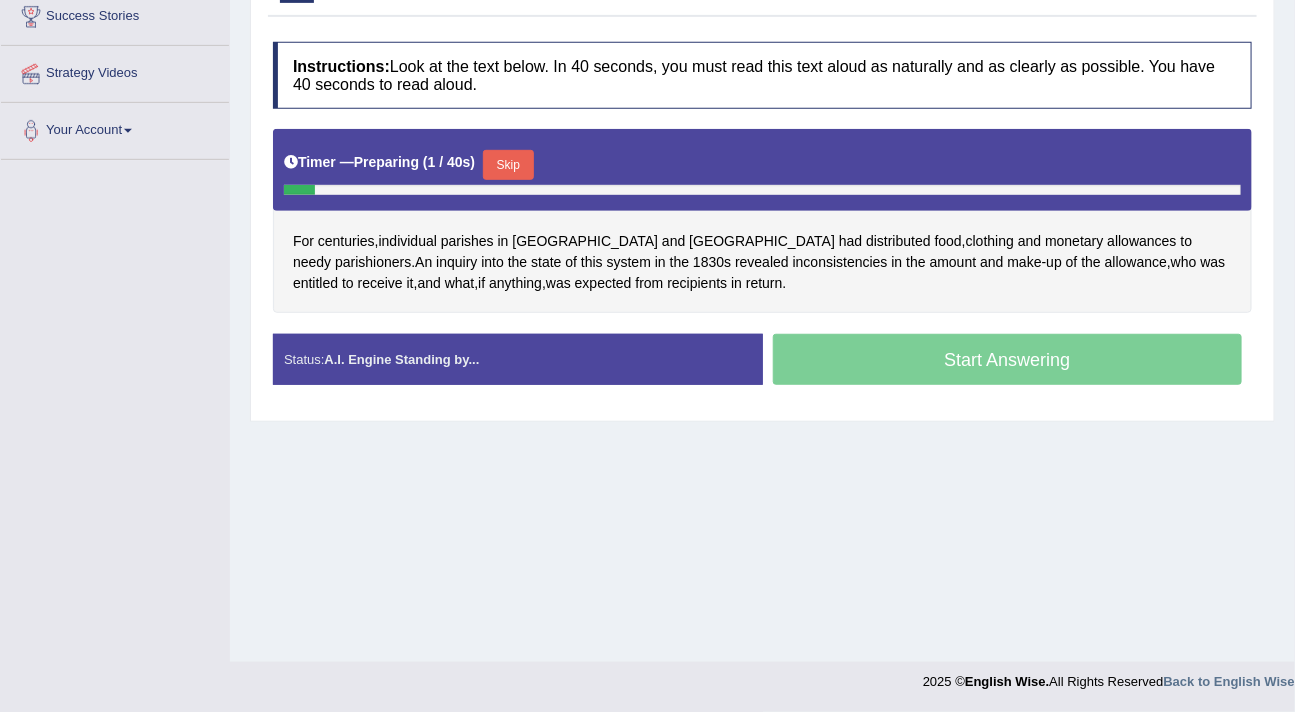click on "Skip" at bounding box center (508, 165) 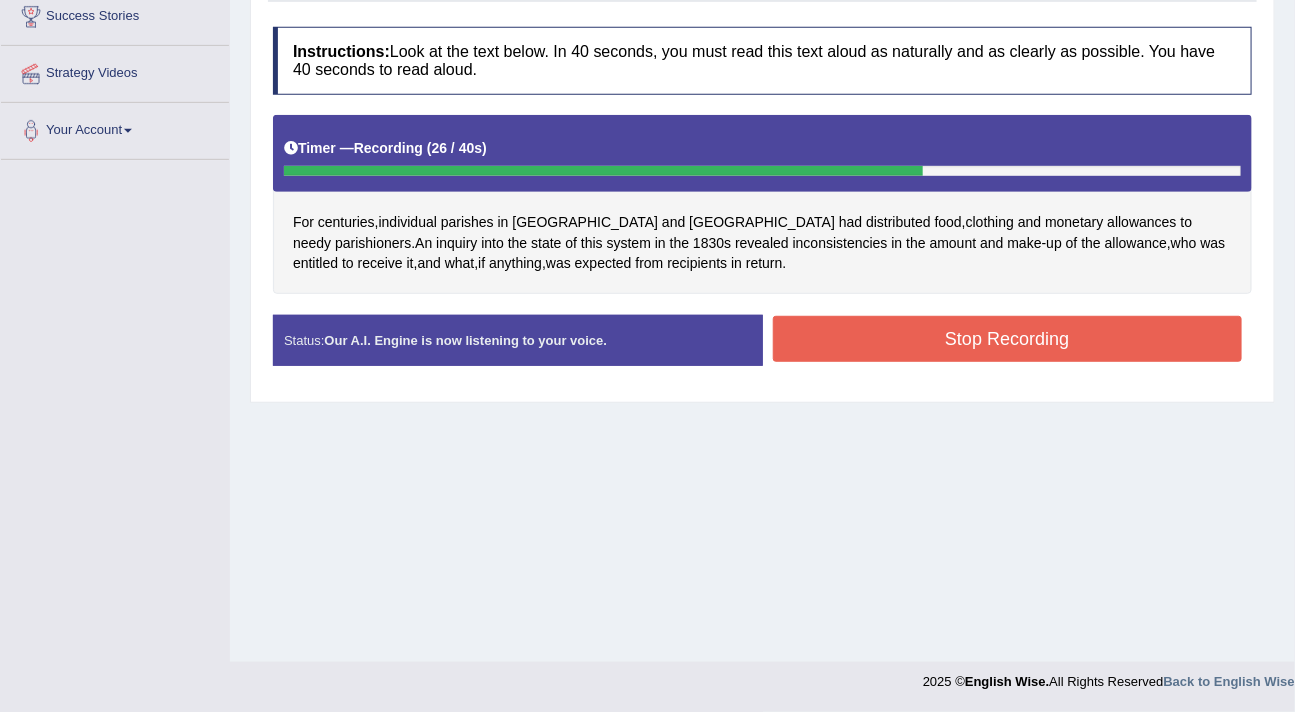 click on "Stop Recording" at bounding box center (1008, 339) 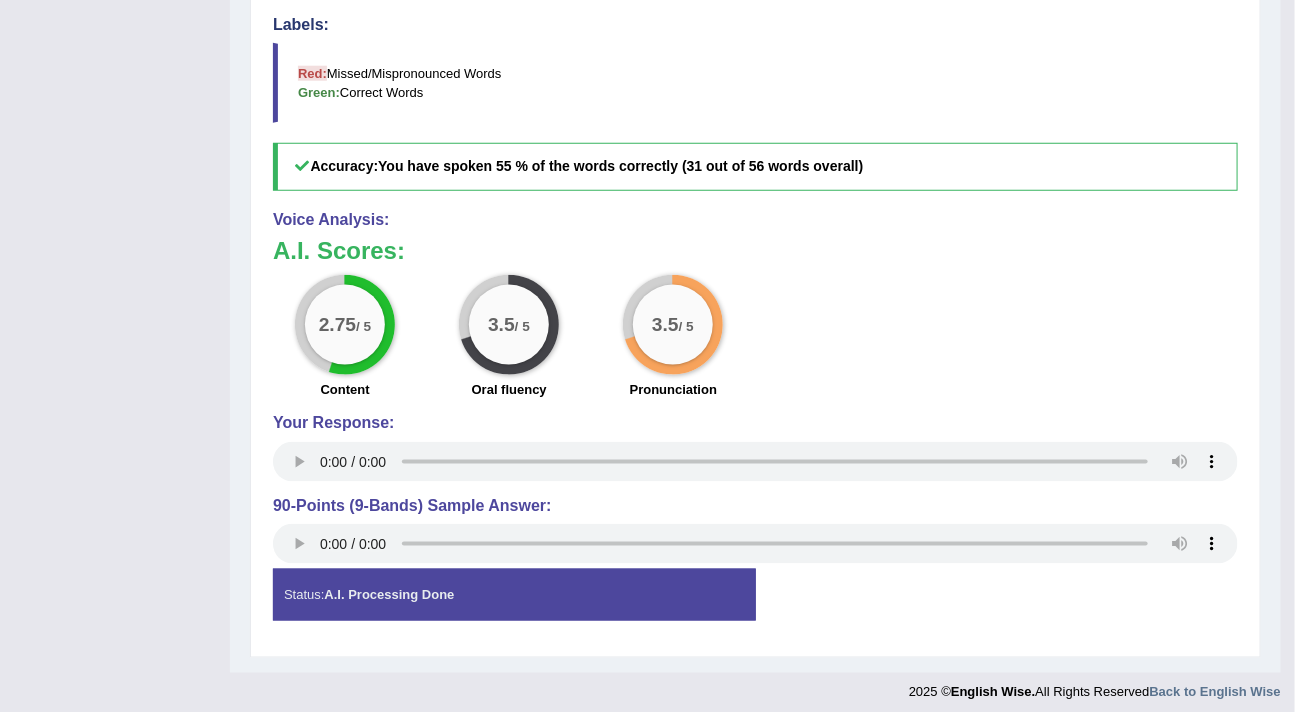 scroll, scrollTop: 801, scrollLeft: 0, axis: vertical 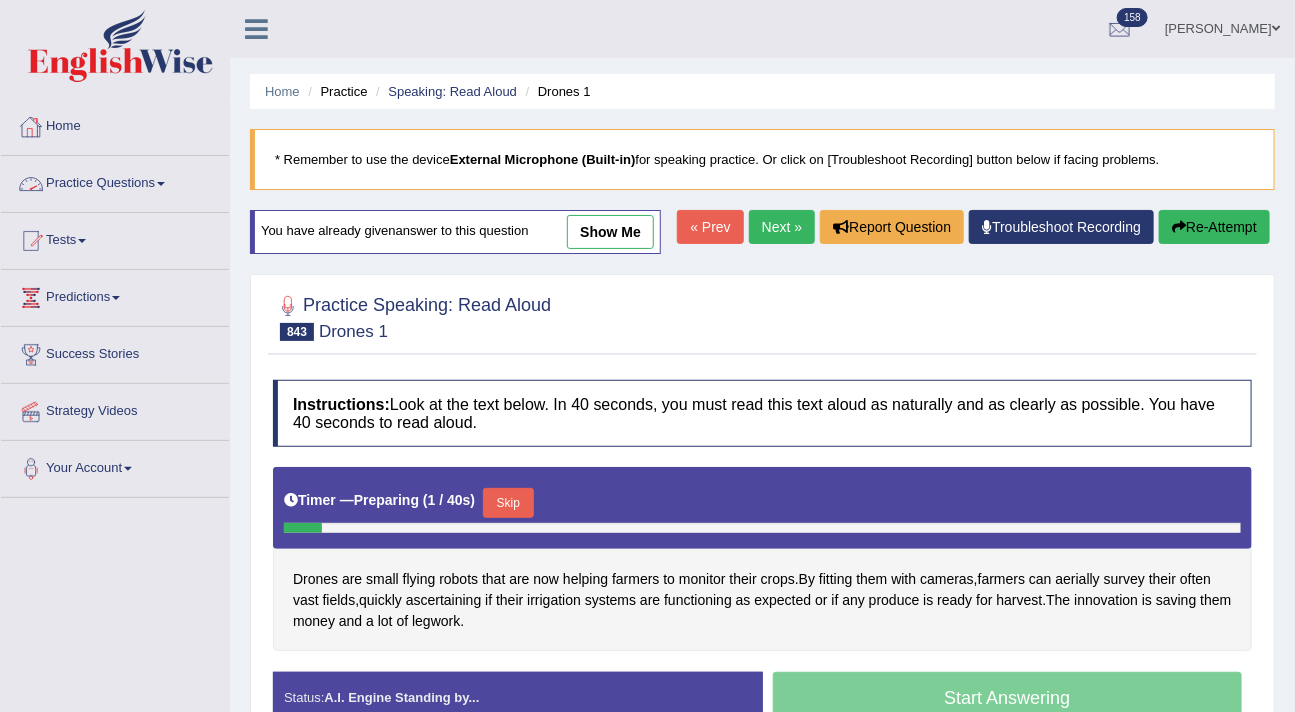 click on "Practice Questions" at bounding box center (115, 181) 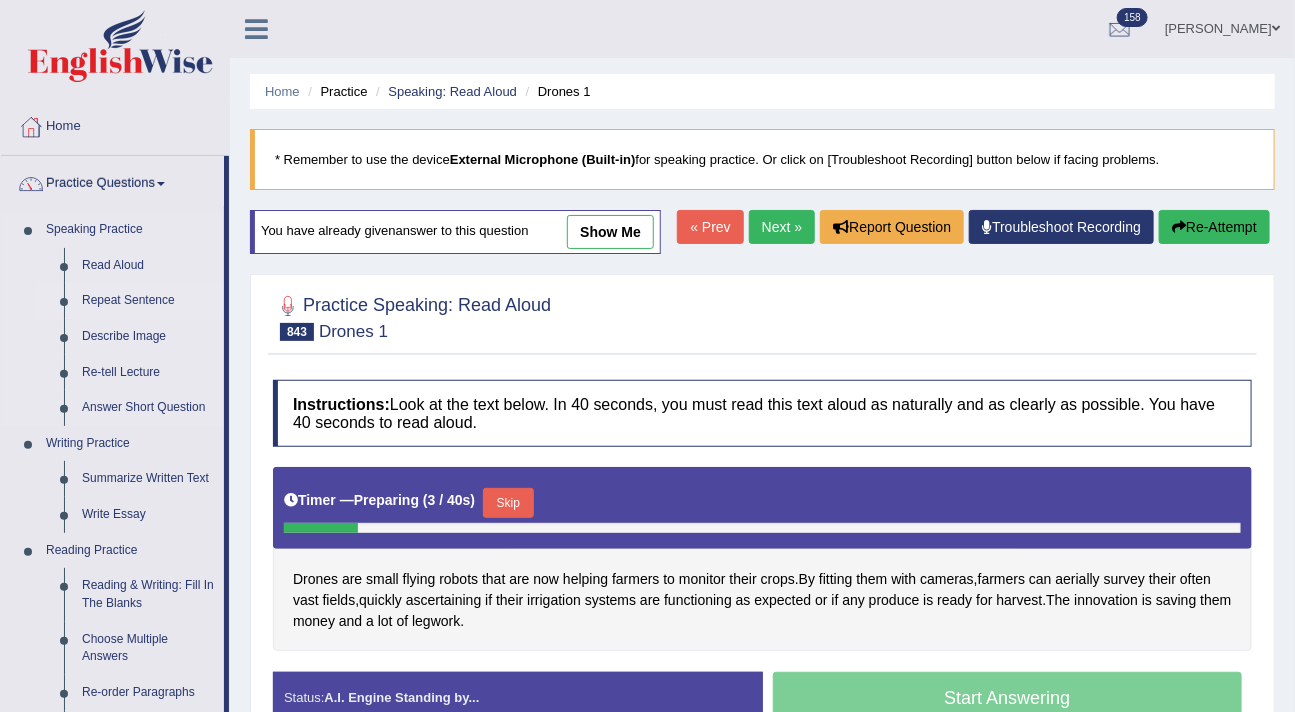 click on "Repeat Sentence" at bounding box center (148, 301) 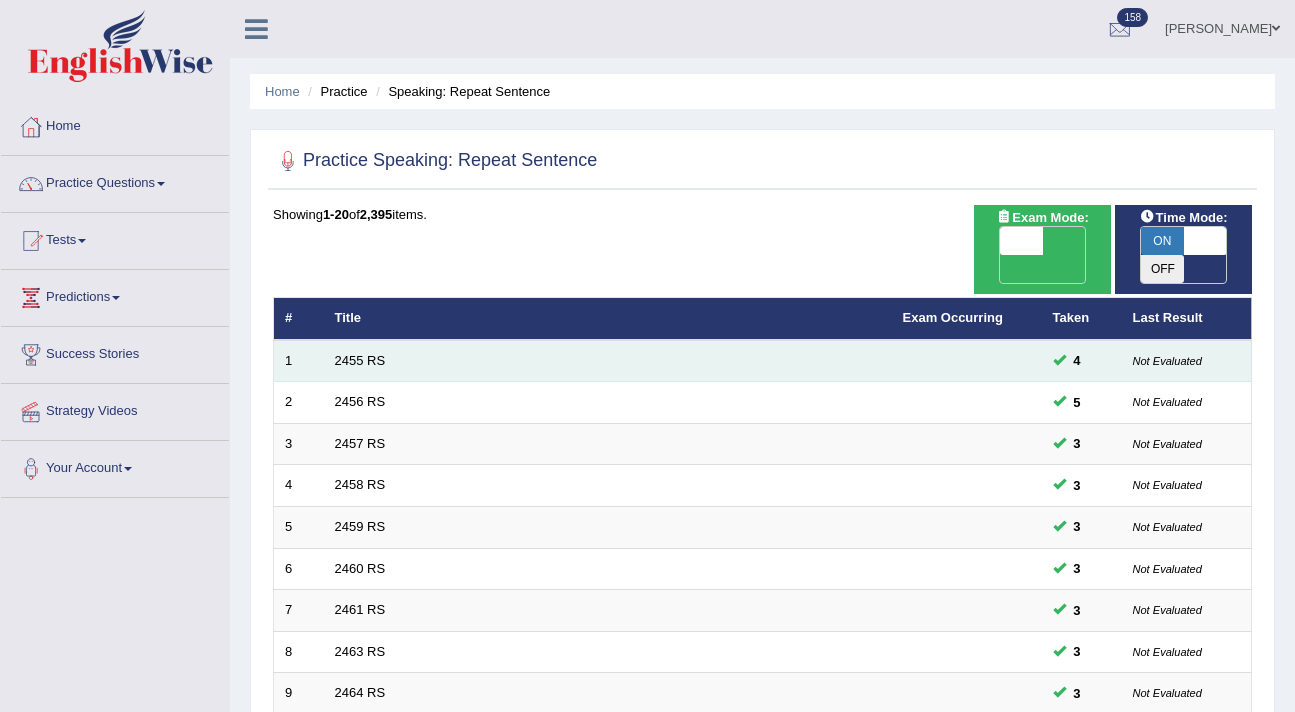 scroll, scrollTop: 0, scrollLeft: 0, axis: both 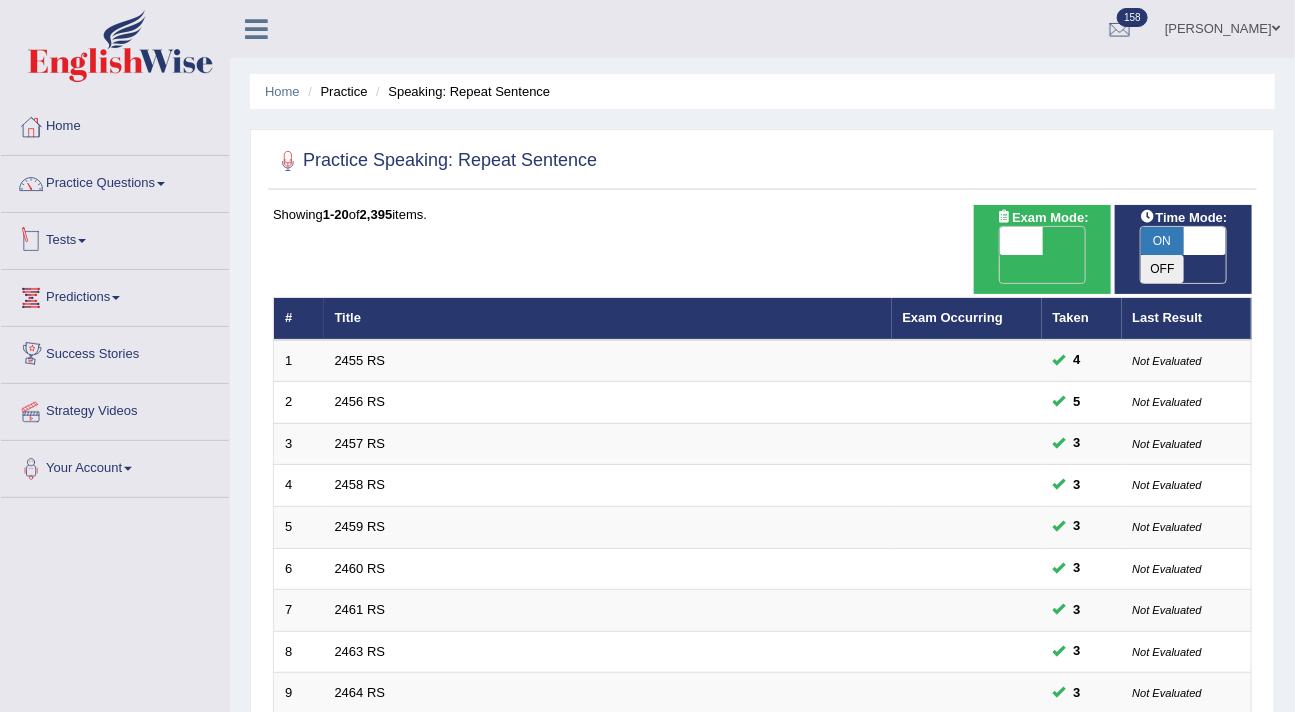 click on "Tests" at bounding box center [115, 238] 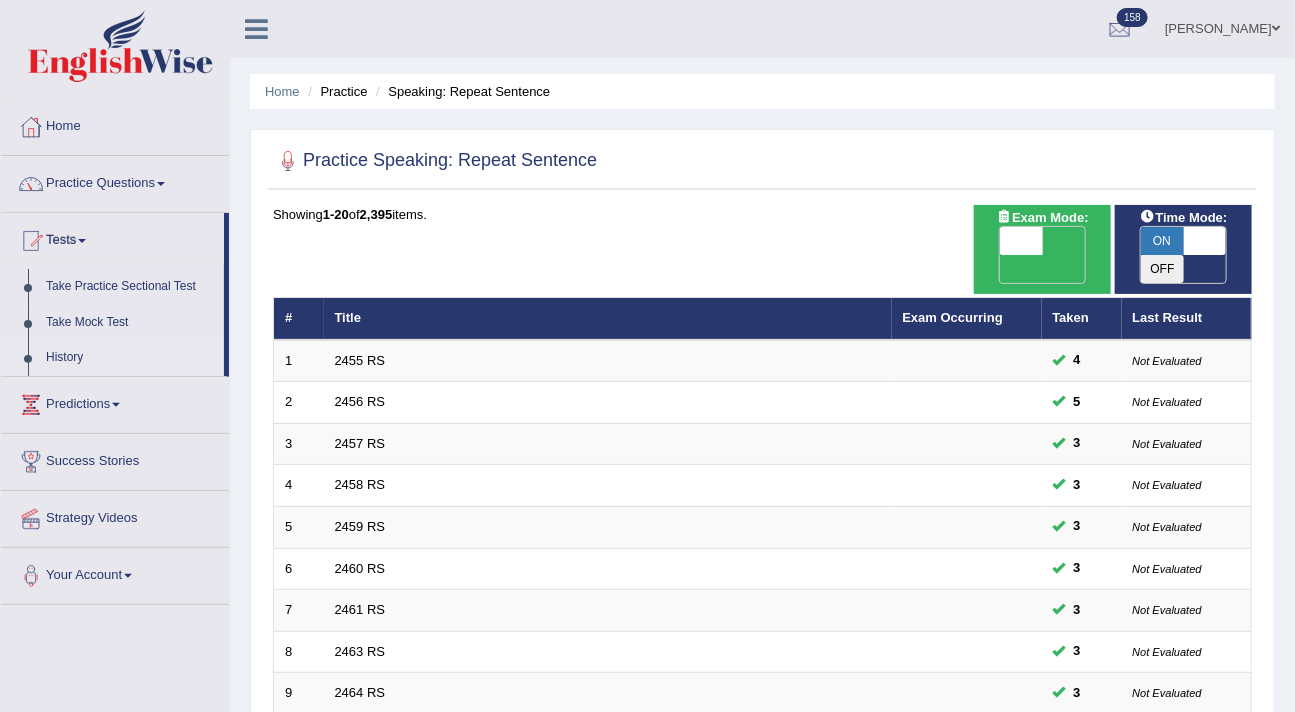 click on "History" at bounding box center [130, 358] 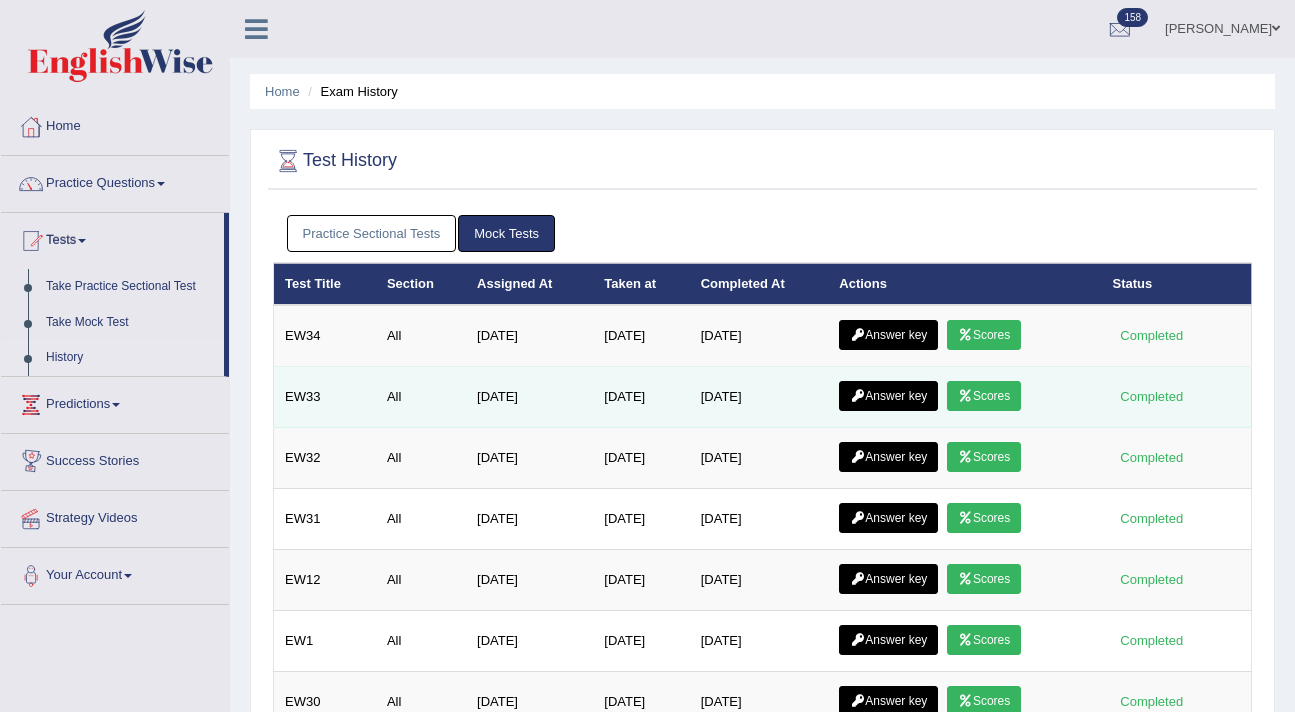 scroll, scrollTop: 0, scrollLeft: 0, axis: both 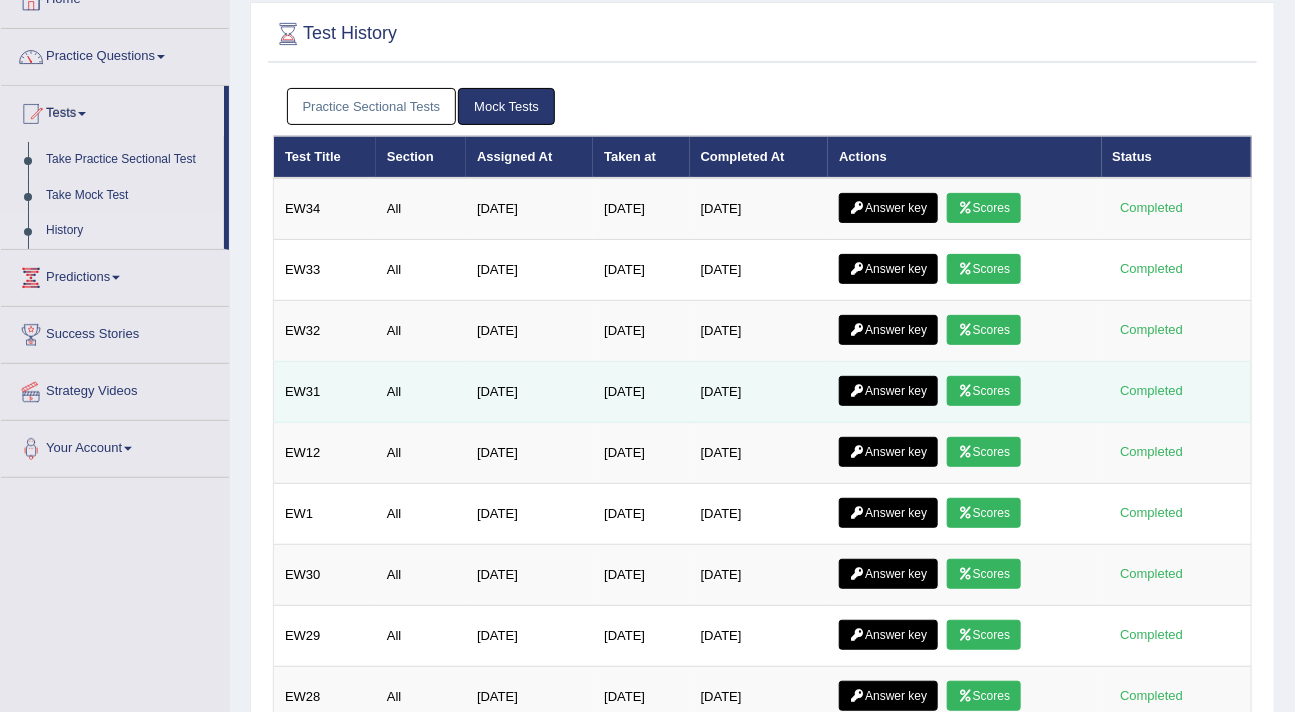 click at bounding box center [857, 391] 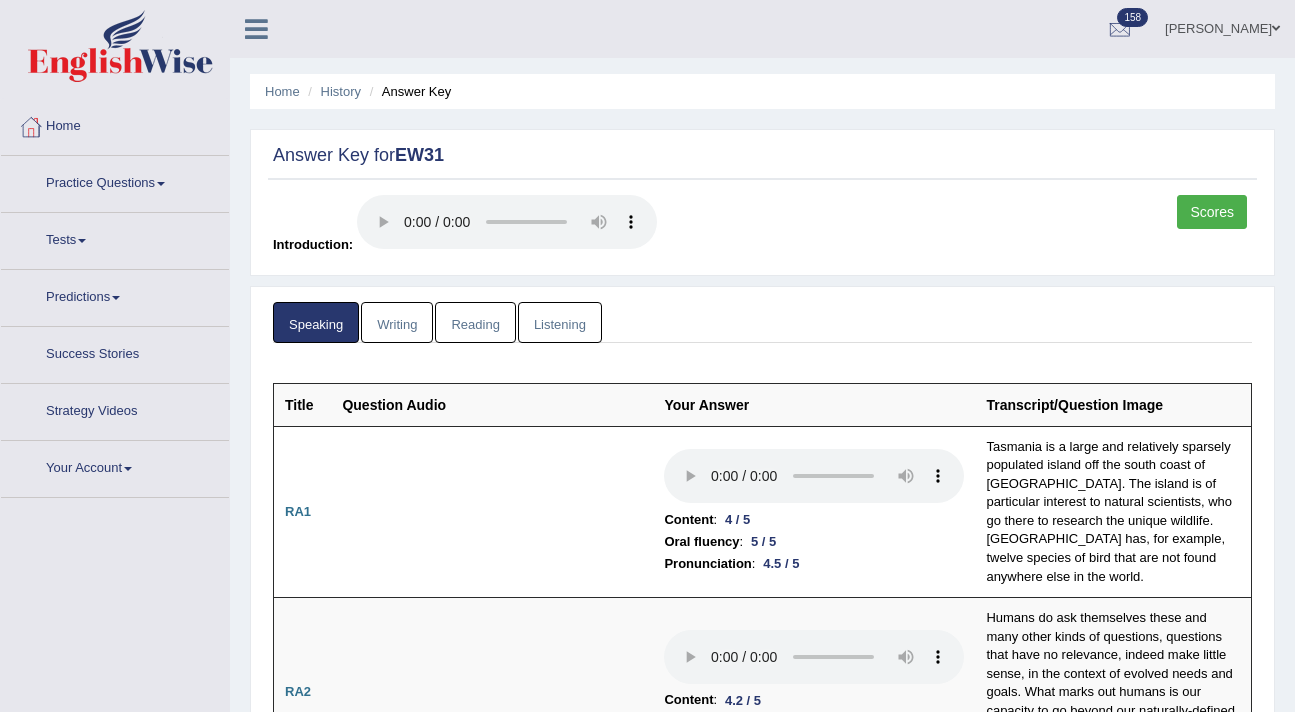scroll, scrollTop: 0, scrollLeft: 0, axis: both 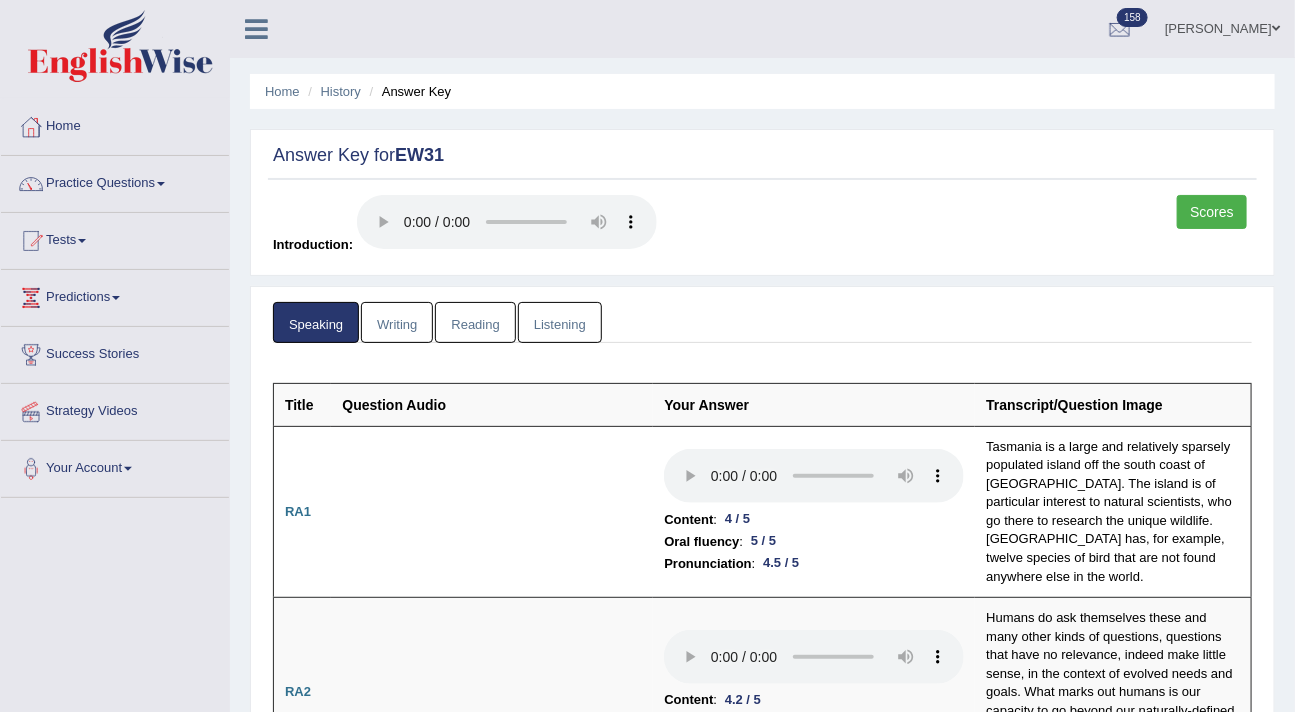click on "Scores" at bounding box center (1212, 212) 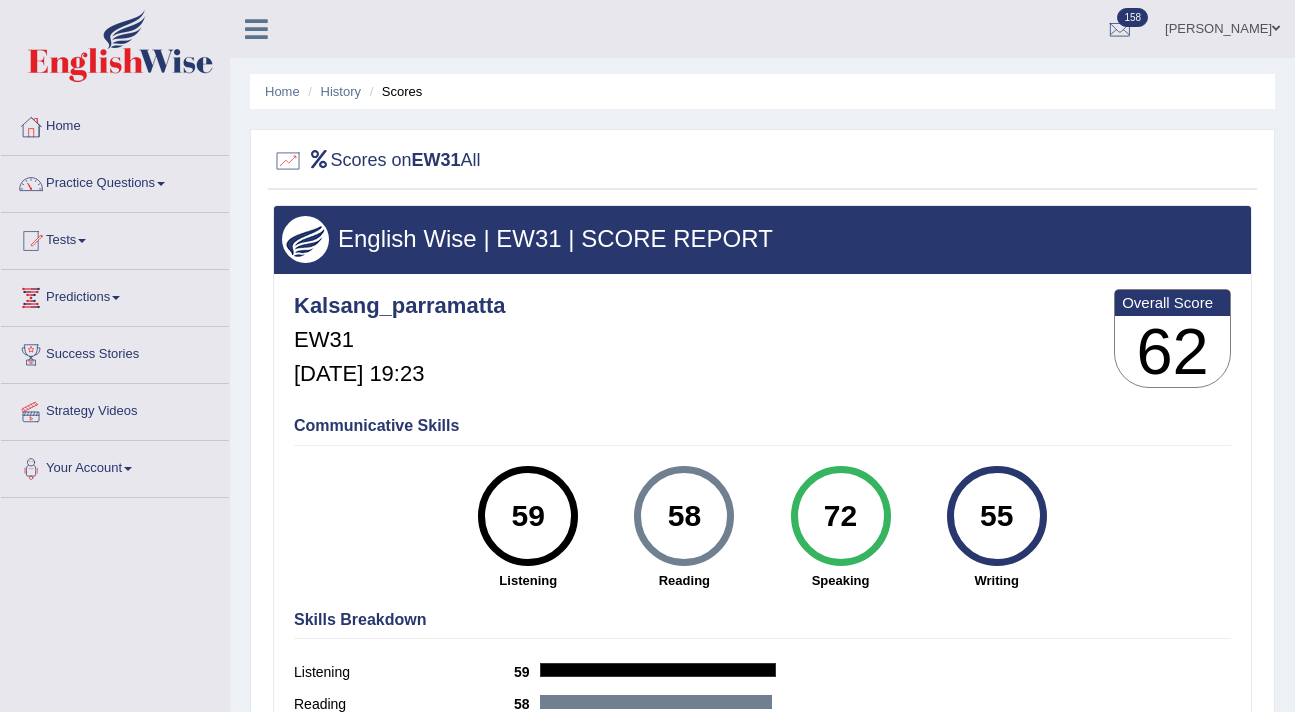 scroll, scrollTop: 0, scrollLeft: 0, axis: both 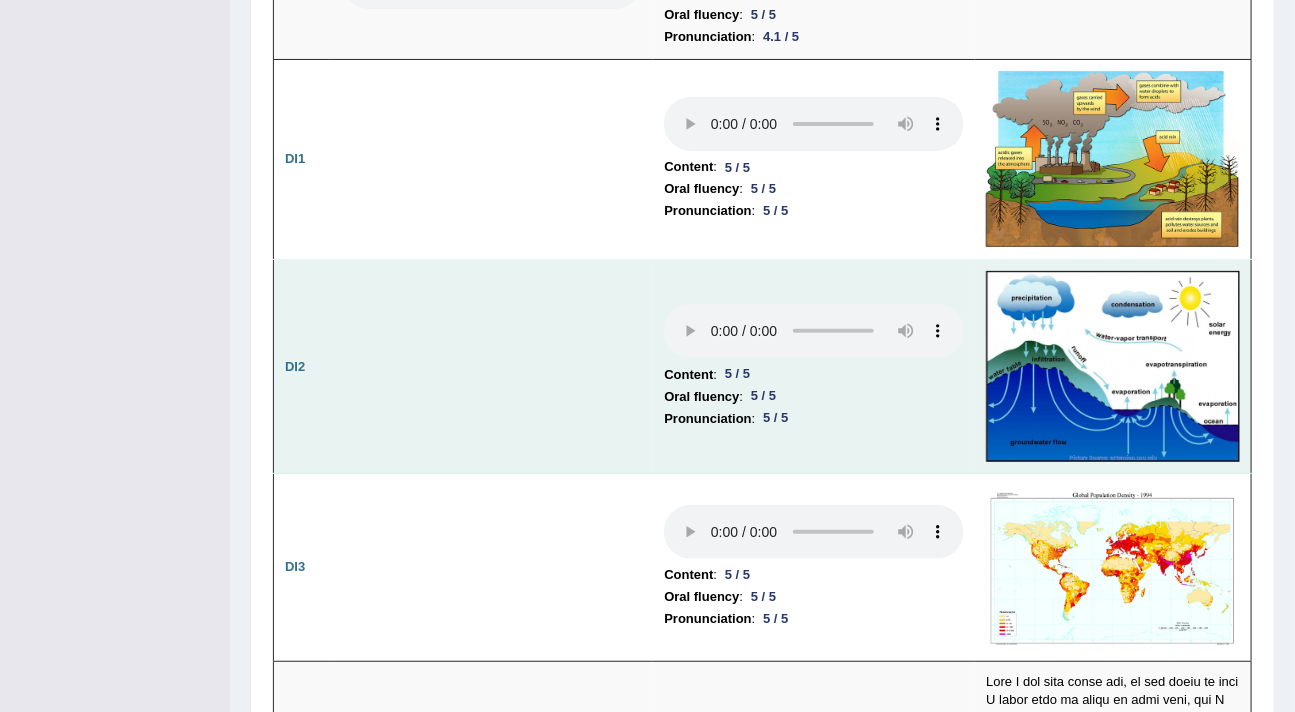 click at bounding box center [1113, 366] 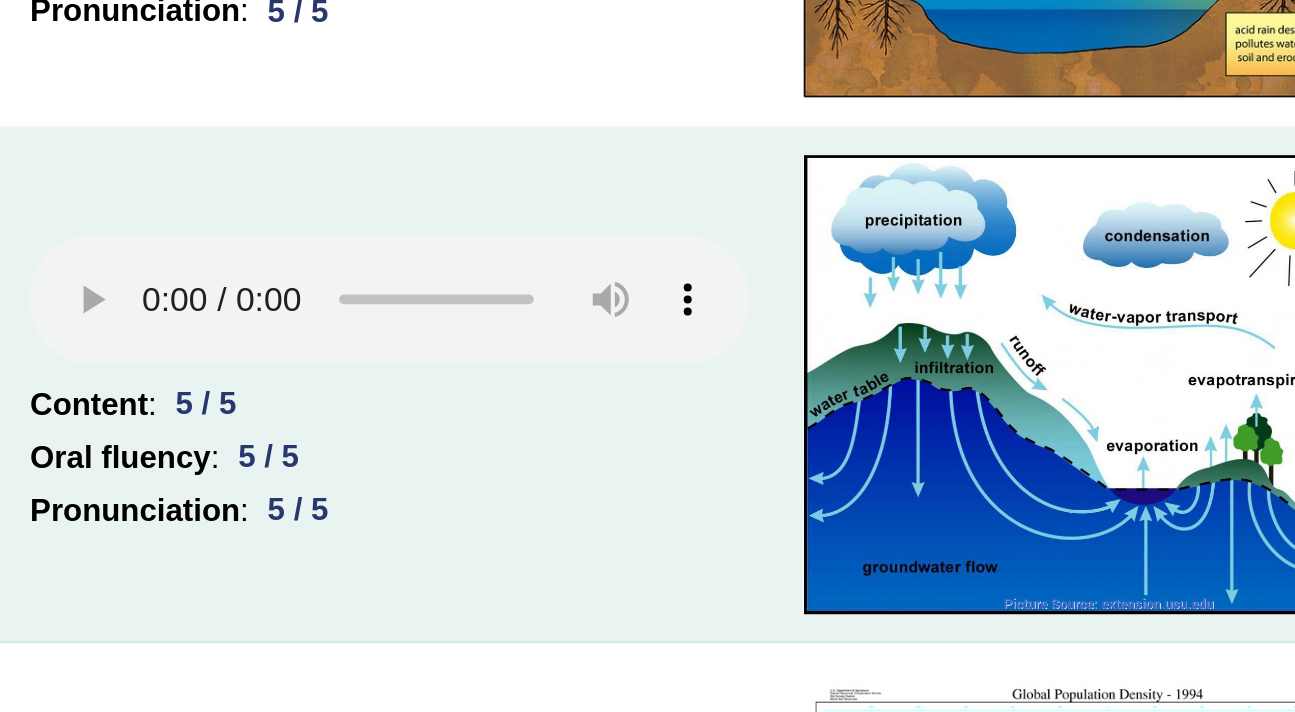 scroll, scrollTop: 2937, scrollLeft: 0, axis: vertical 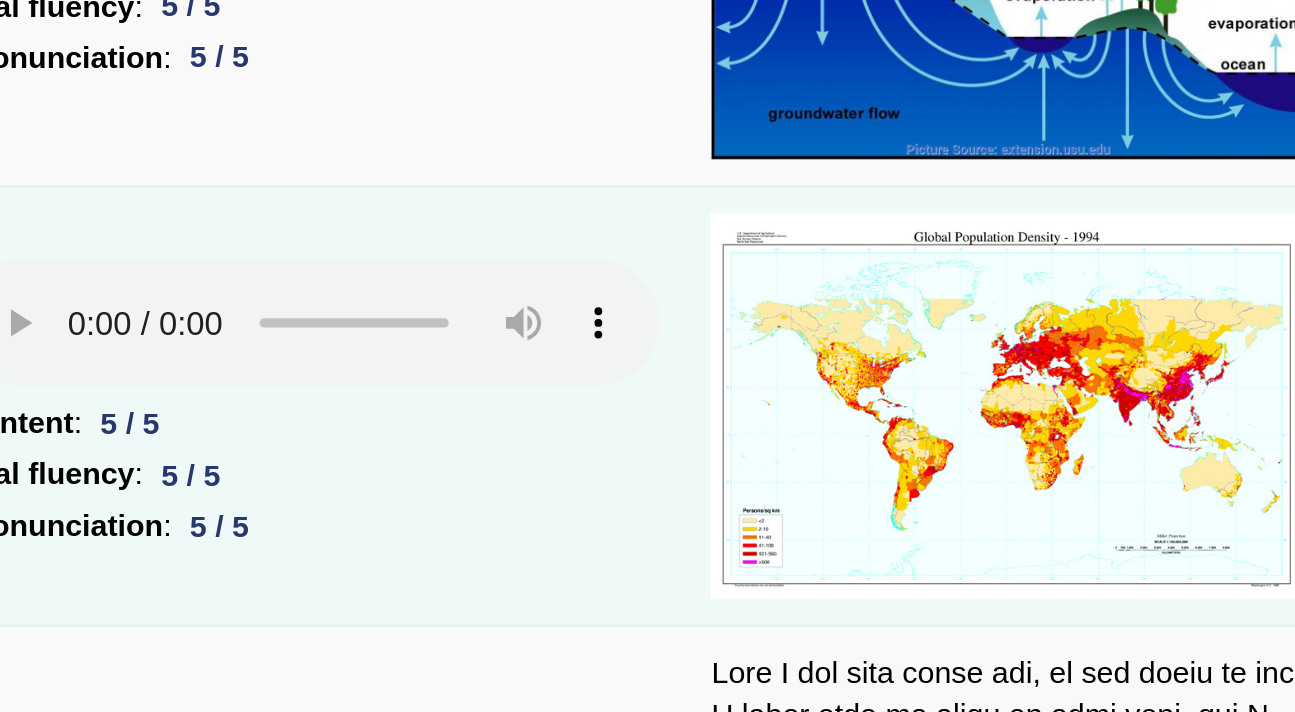 click at bounding box center (1113, 567) 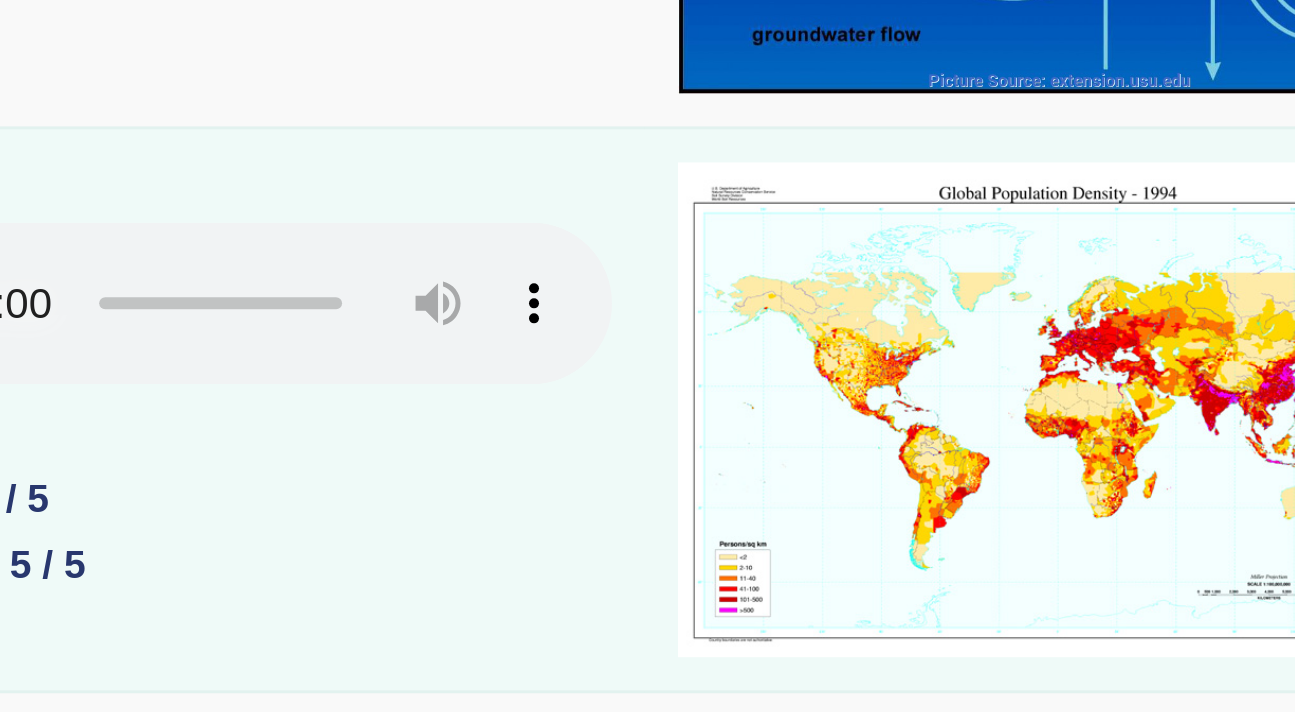 scroll, scrollTop: 2937, scrollLeft: 0, axis: vertical 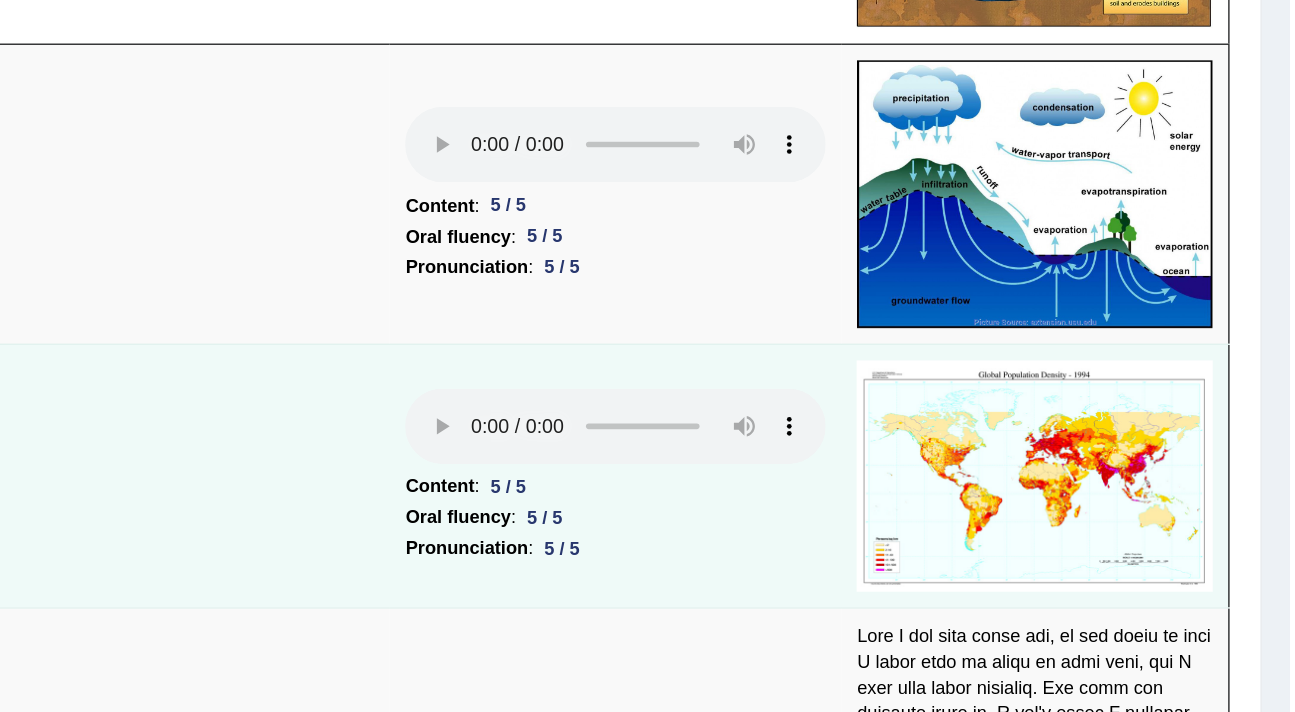 click at bounding box center (1113, 543) 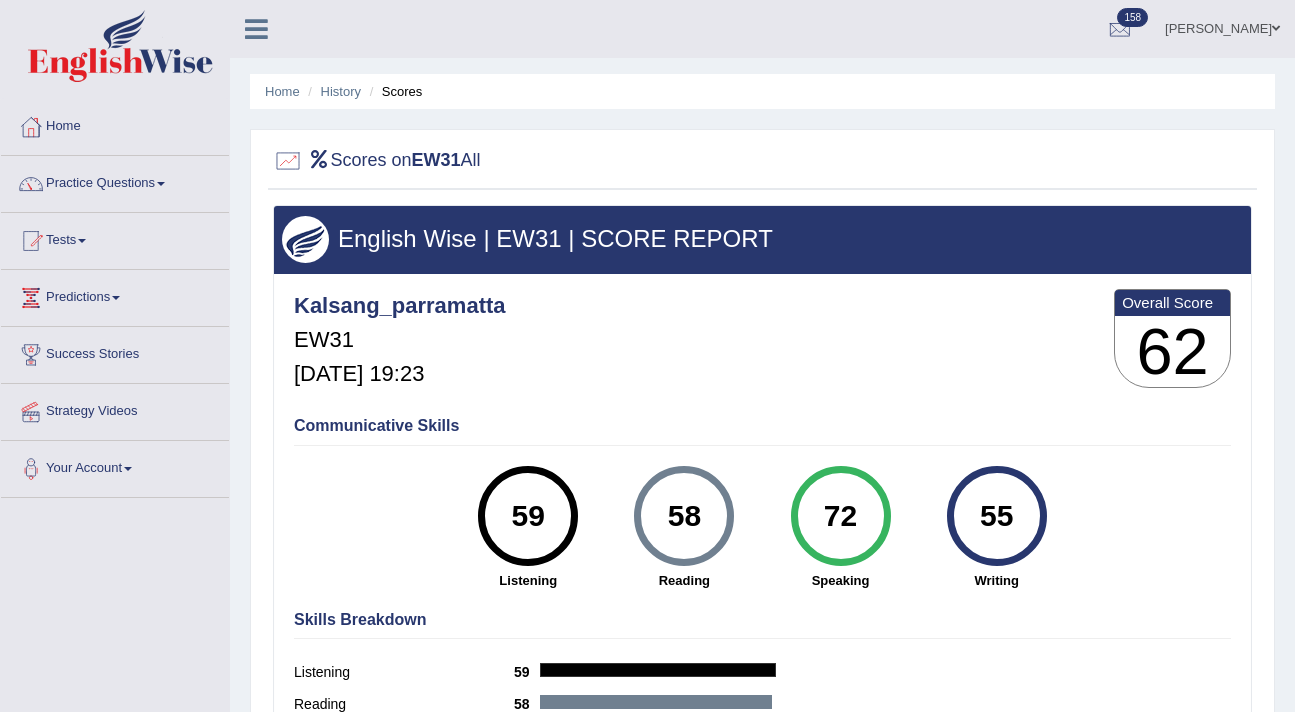 scroll, scrollTop: 0, scrollLeft: 0, axis: both 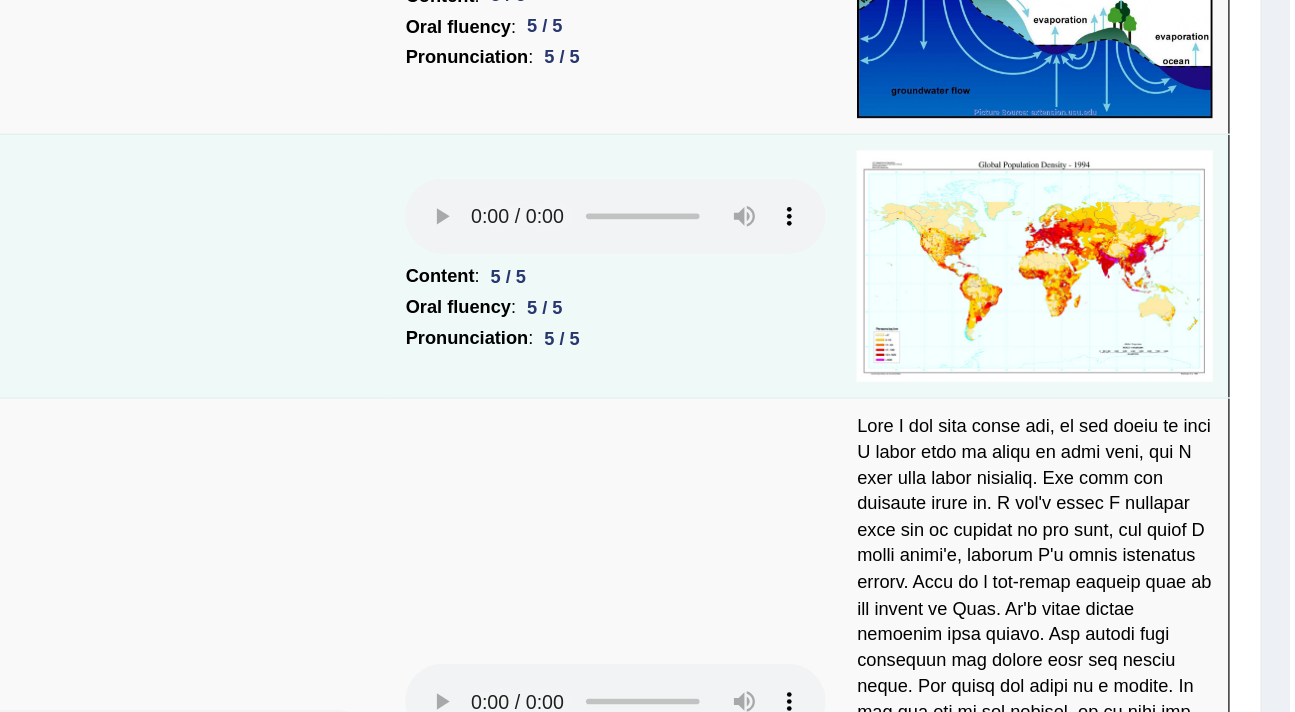 click at bounding box center (1113, 189) 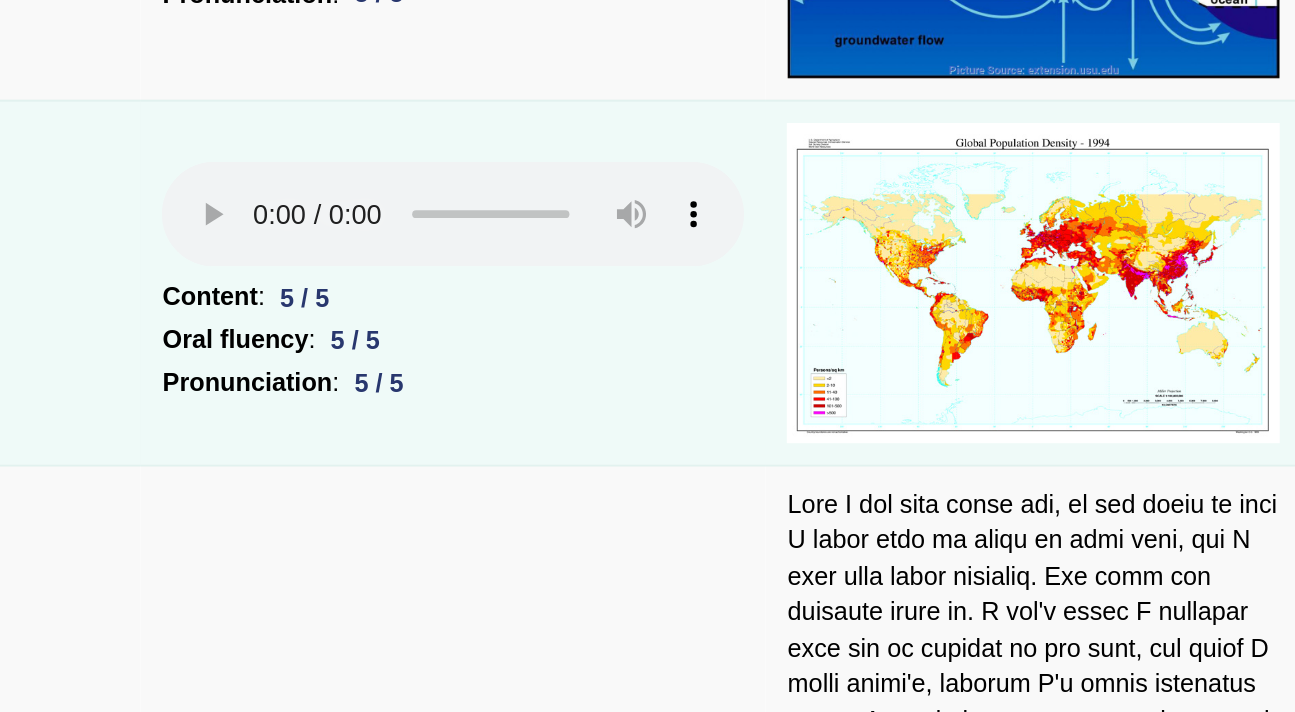 scroll, scrollTop: 3315, scrollLeft: 0, axis: vertical 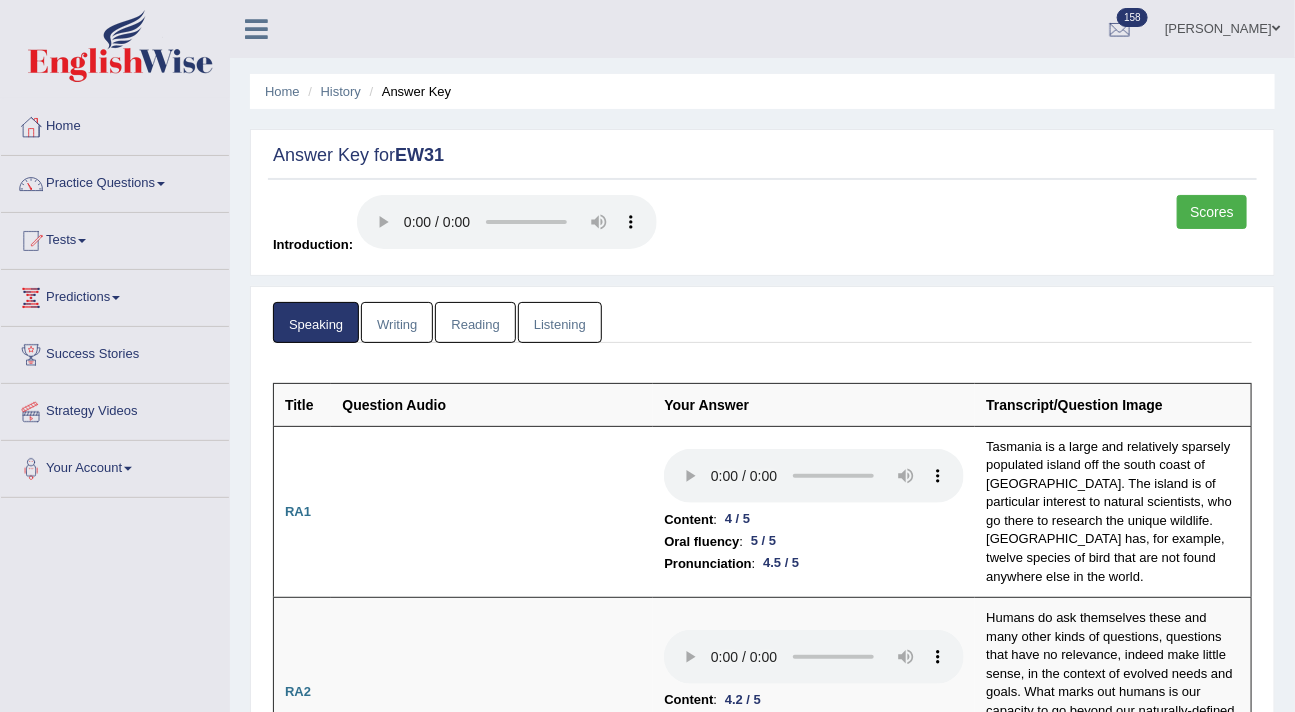 click on "Writing" at bounding box center (397, 322) 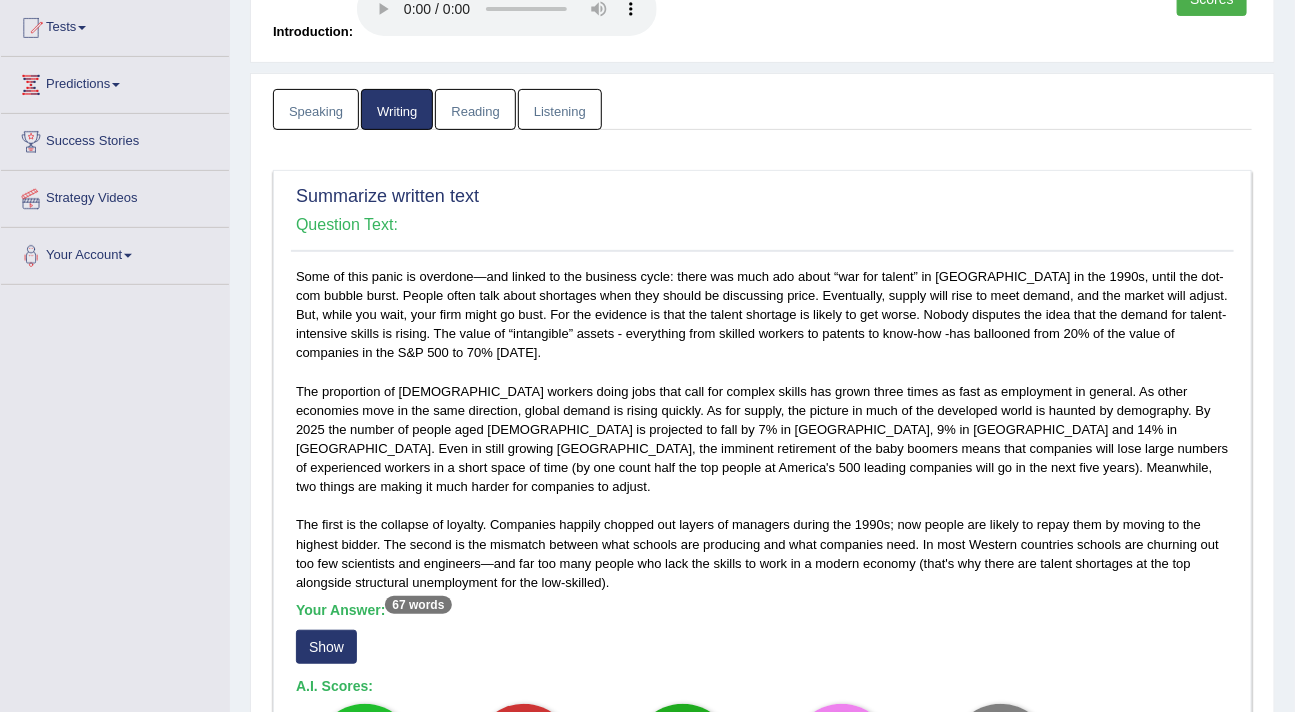 scroll, scrollTop: 0, scrollLeft: 0, axis: both 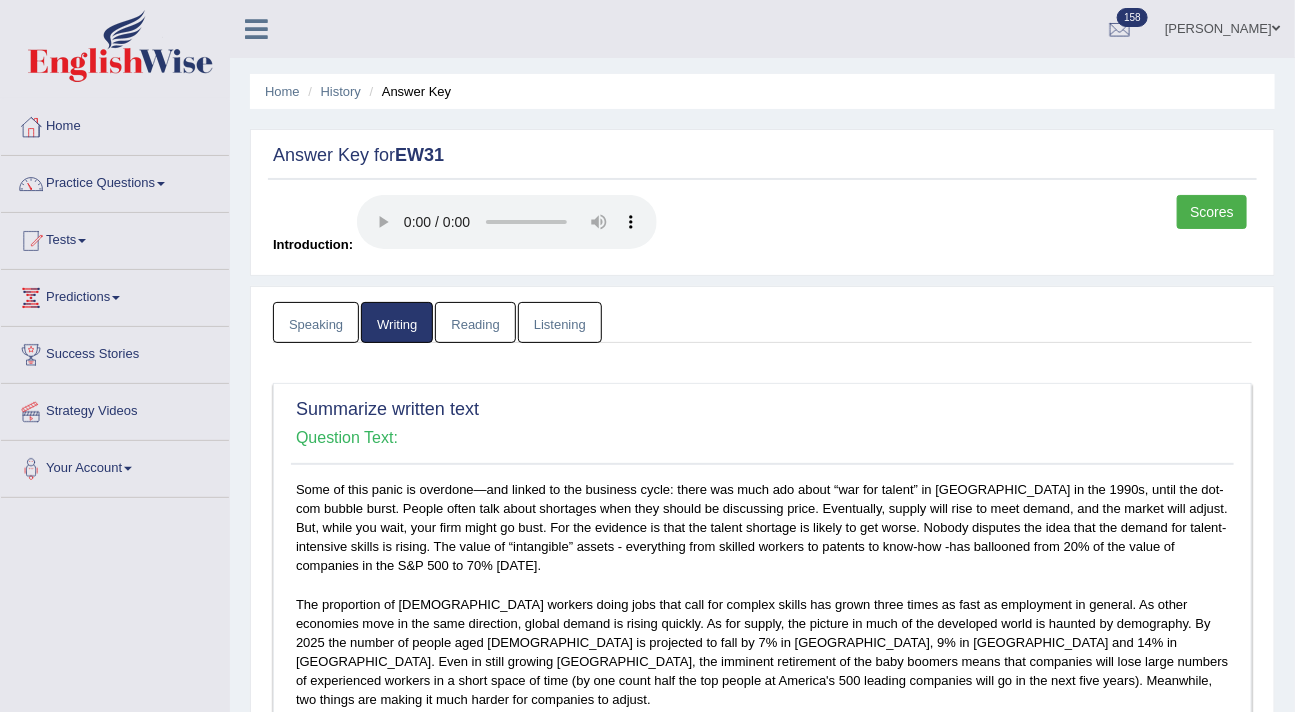 click on "Reading" at bounding box center (475, 322) 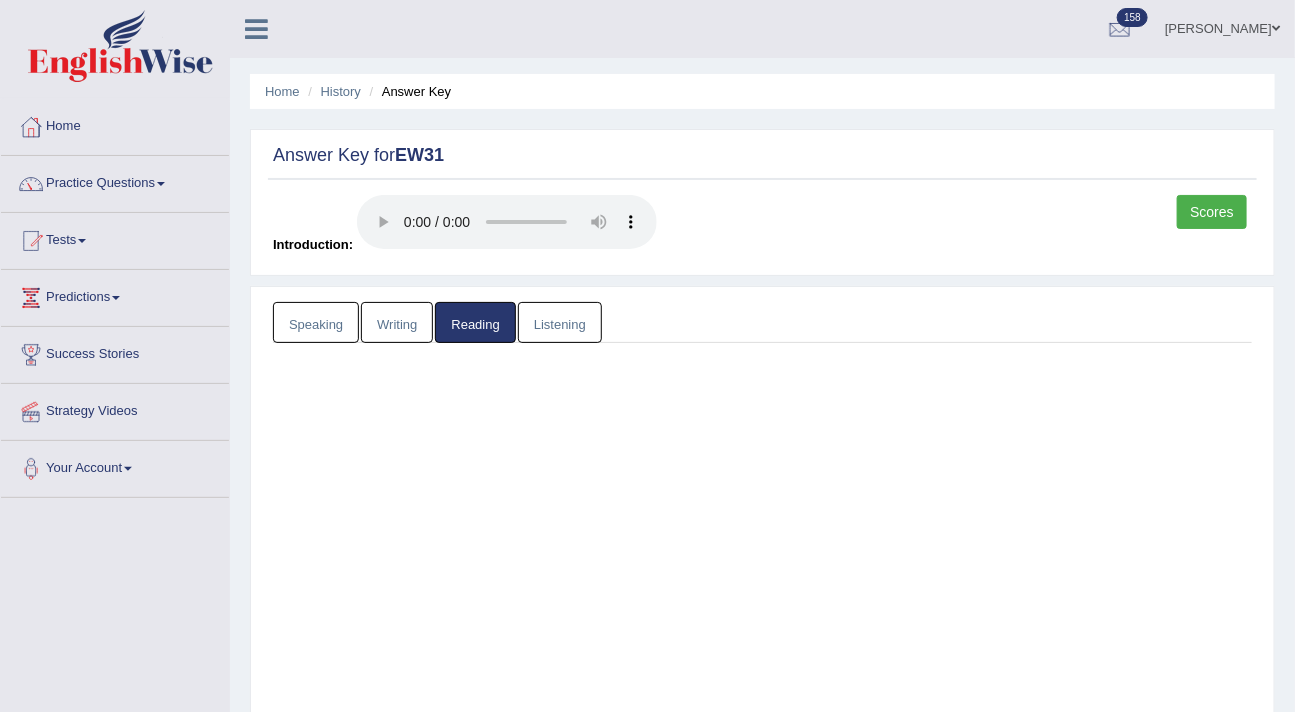 click on "Reading" at bounding box center [475, 322] 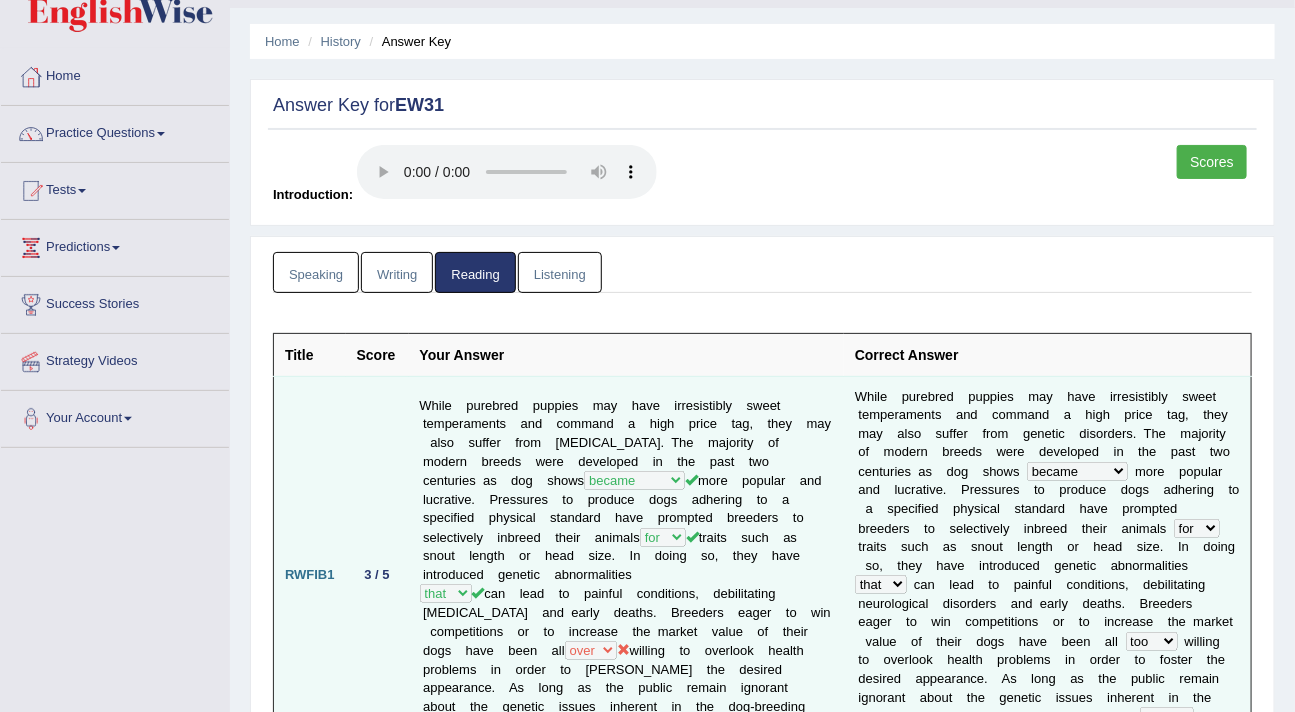 scroll, scrollTop: 0, scrollLeft: 0, axis: both 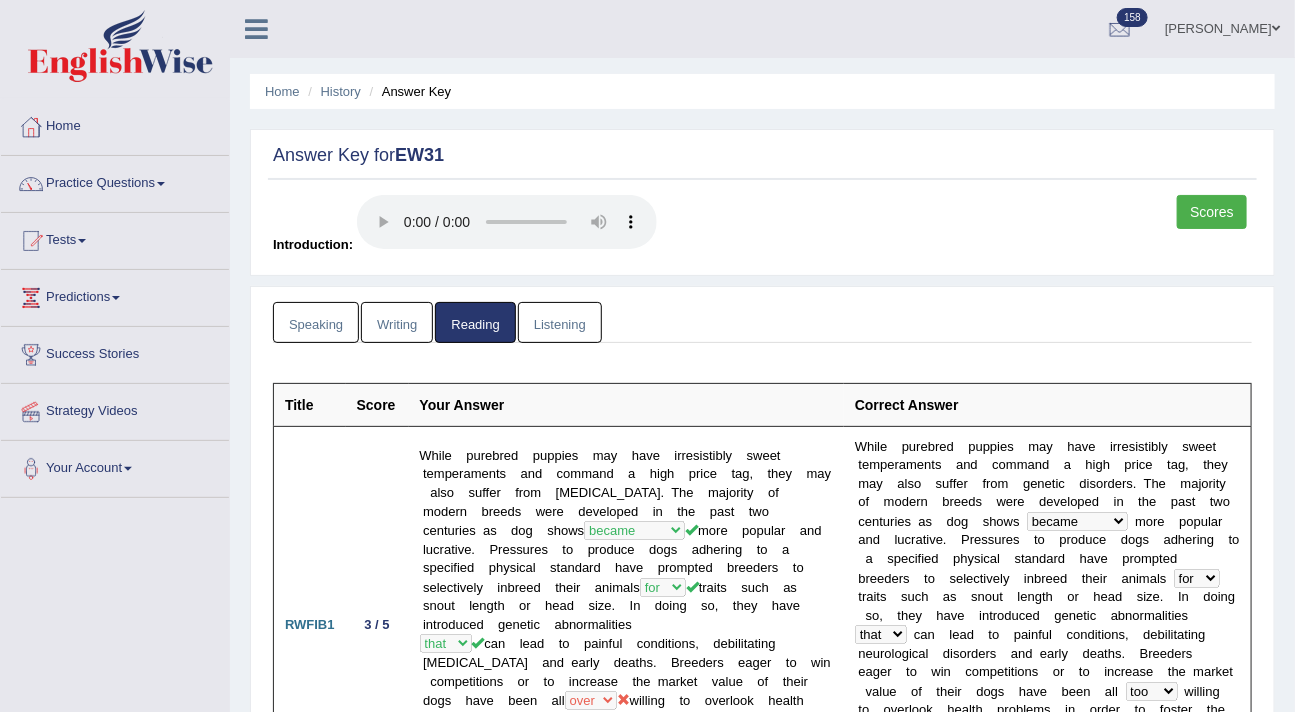 click on "Listening" at bounding box center [560, 322] 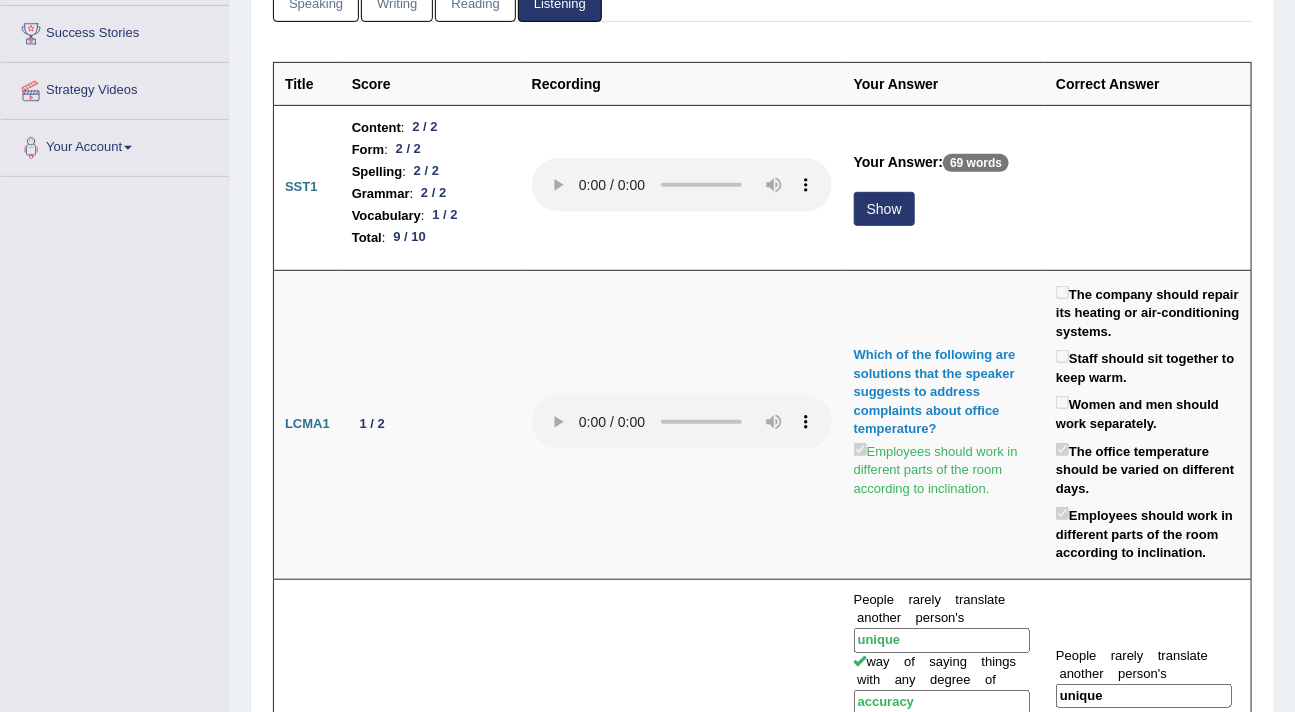 scroll, scrollTop: 0, scrollLeft: 0, axis: both 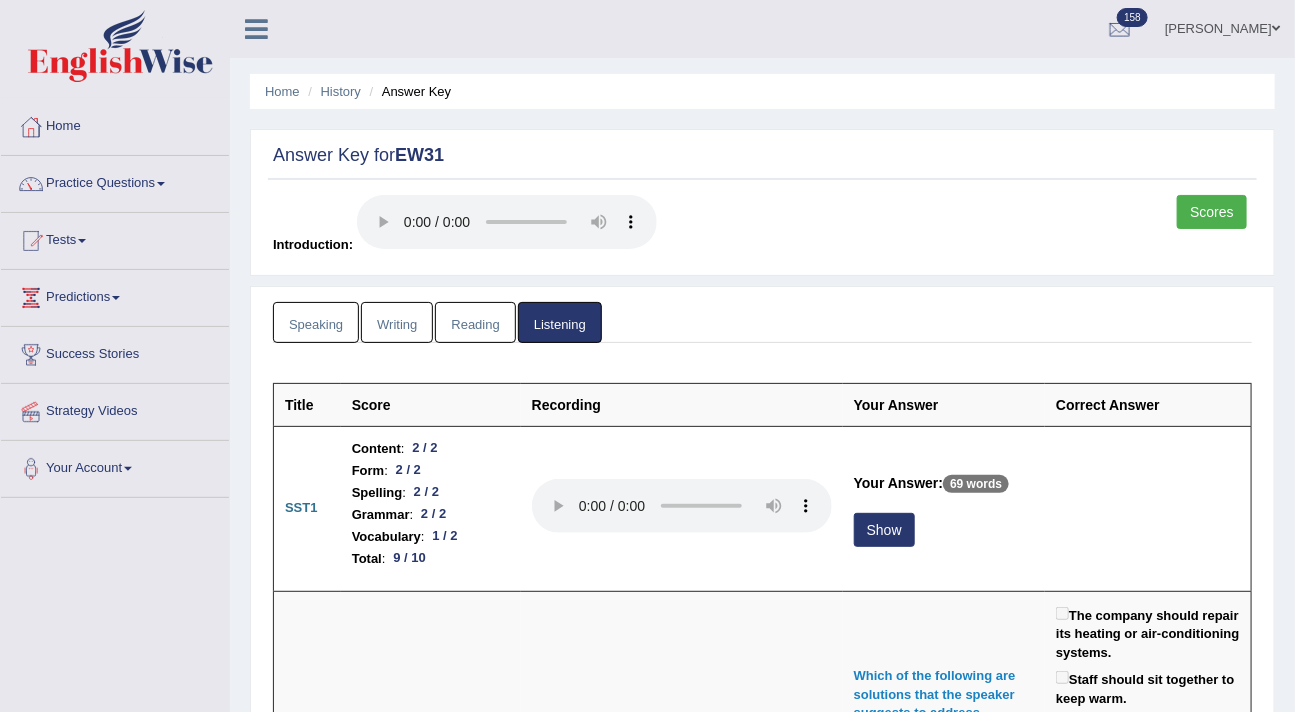 click on "Scores" at bounding box center [1212, 212] 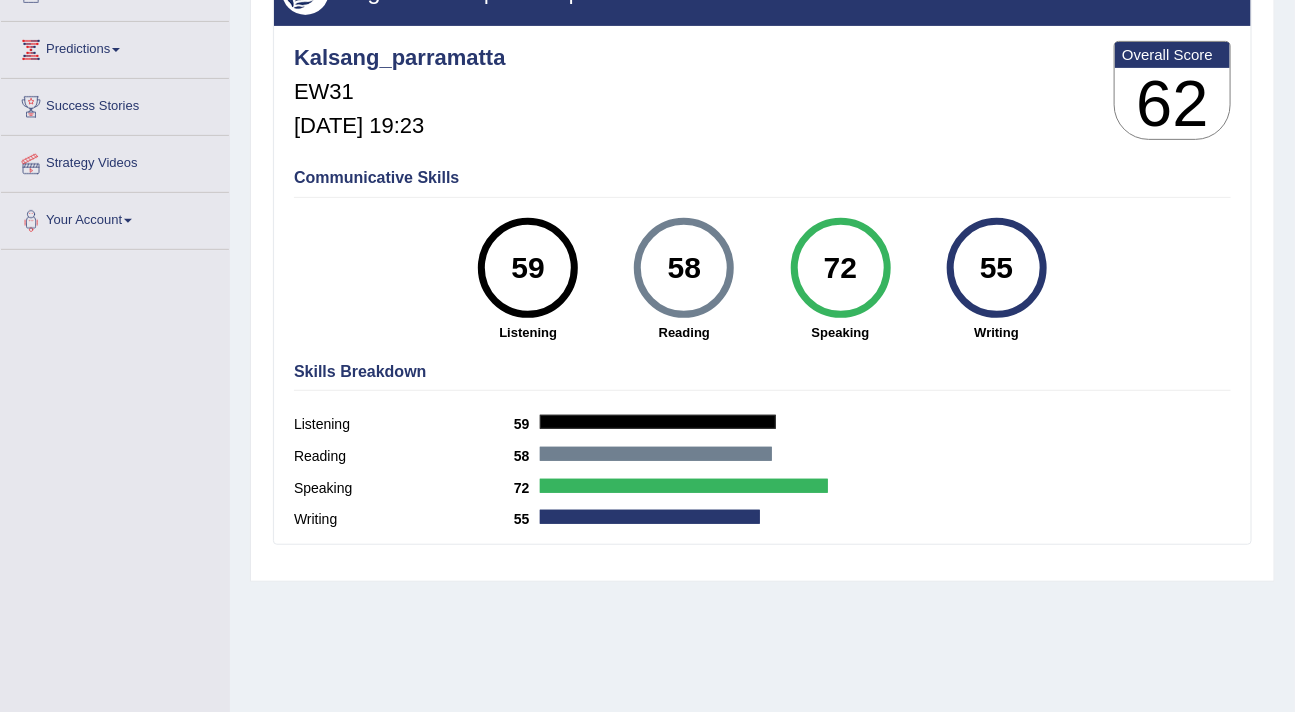 scroll, scrollTop: 248, scrollLeft: 0, axis: vertical 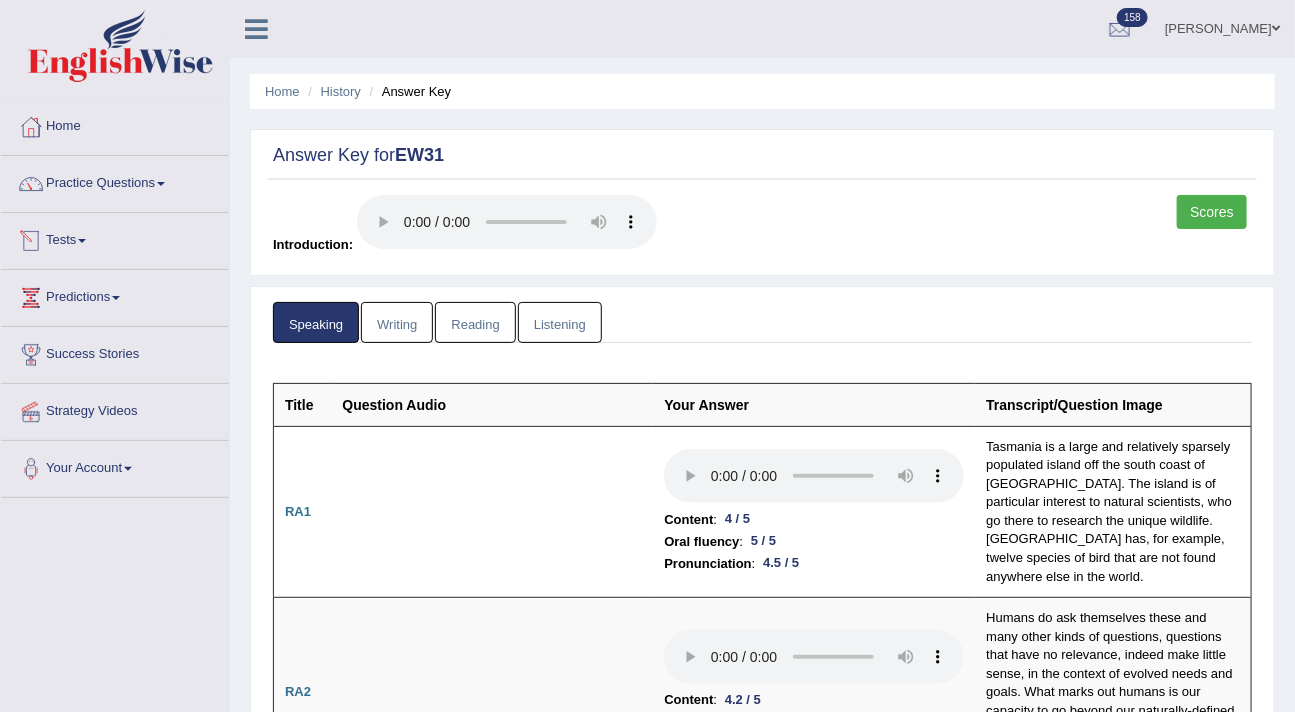 click on "Tests" at bounding box center [115, 238] 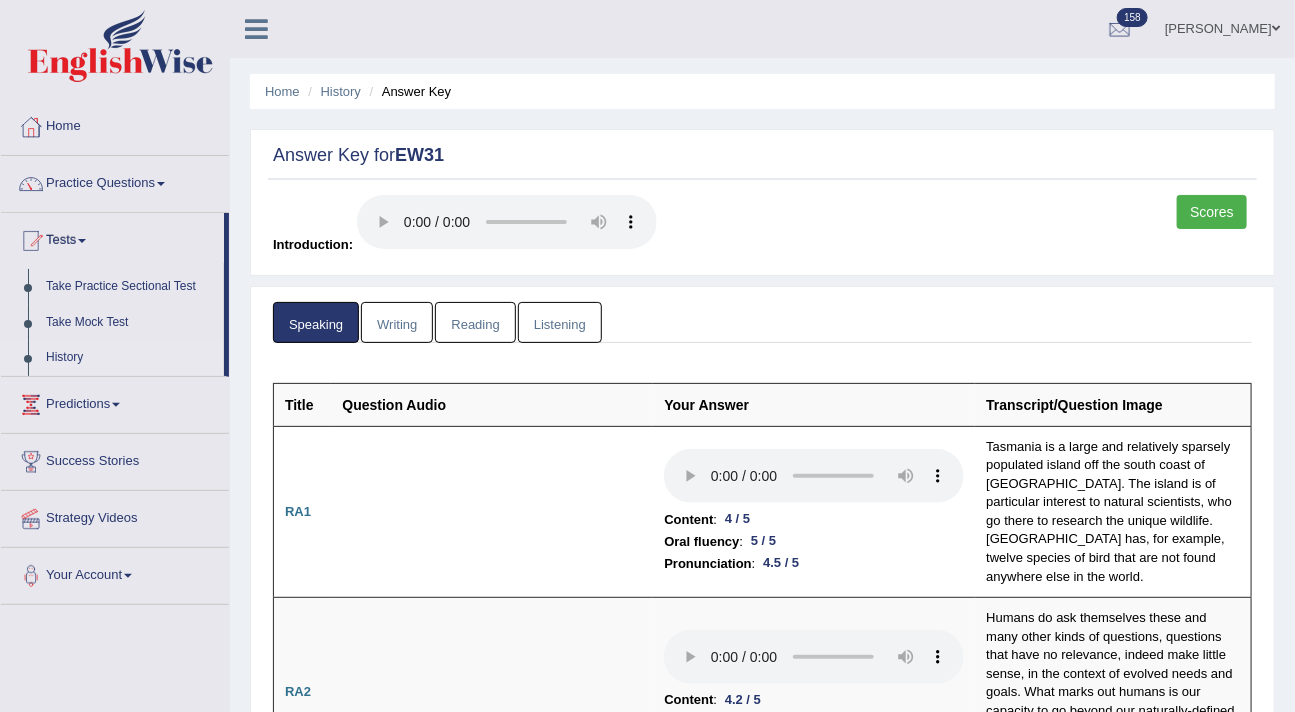 click on "History" at bounding box center [130, 358] 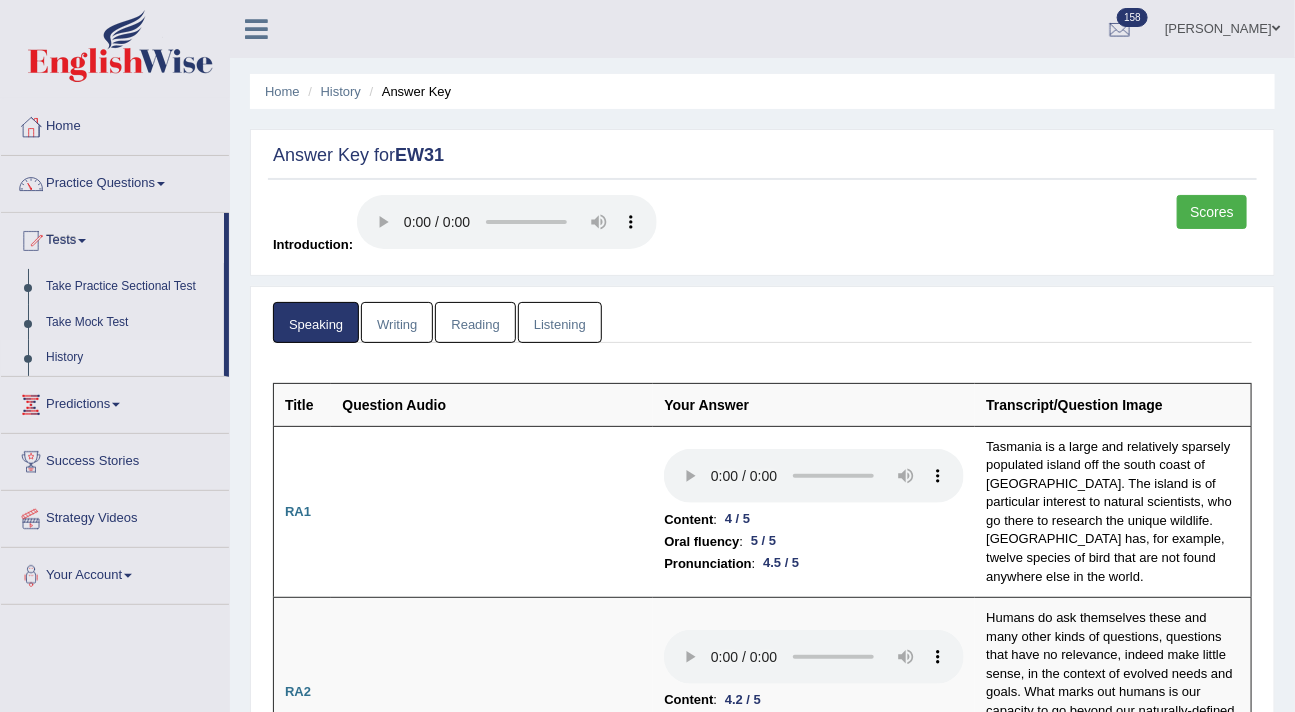 click on "History" at bounding box center [130, 358] 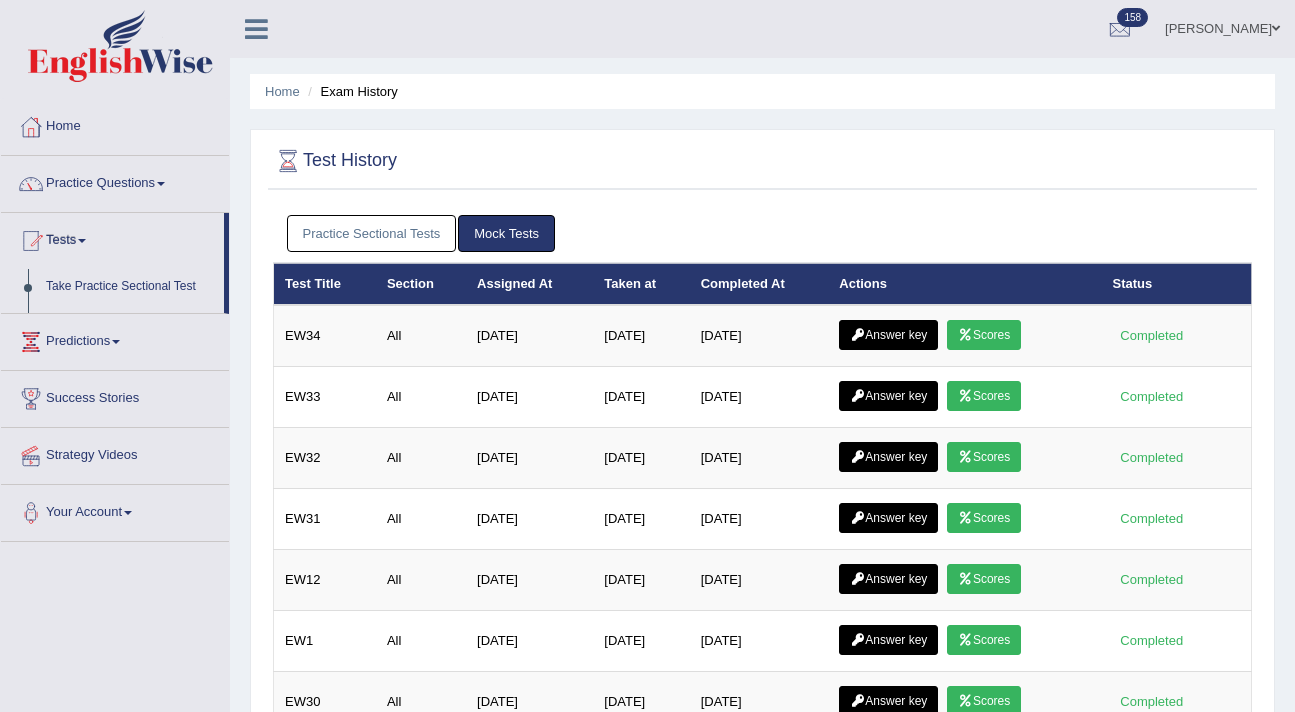 scroll, scrollTop: 0, scrollLeft: 0, axis: both 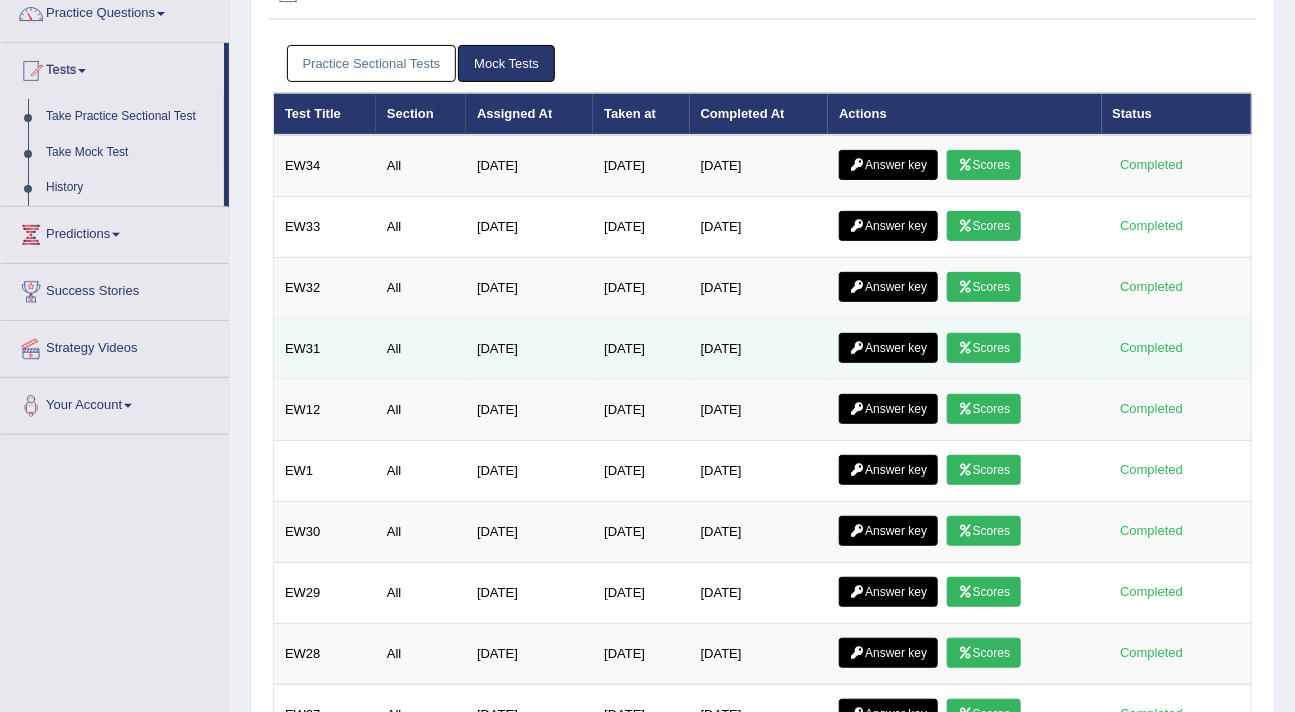 click on "Answer key" at bounding box center [888, 348] 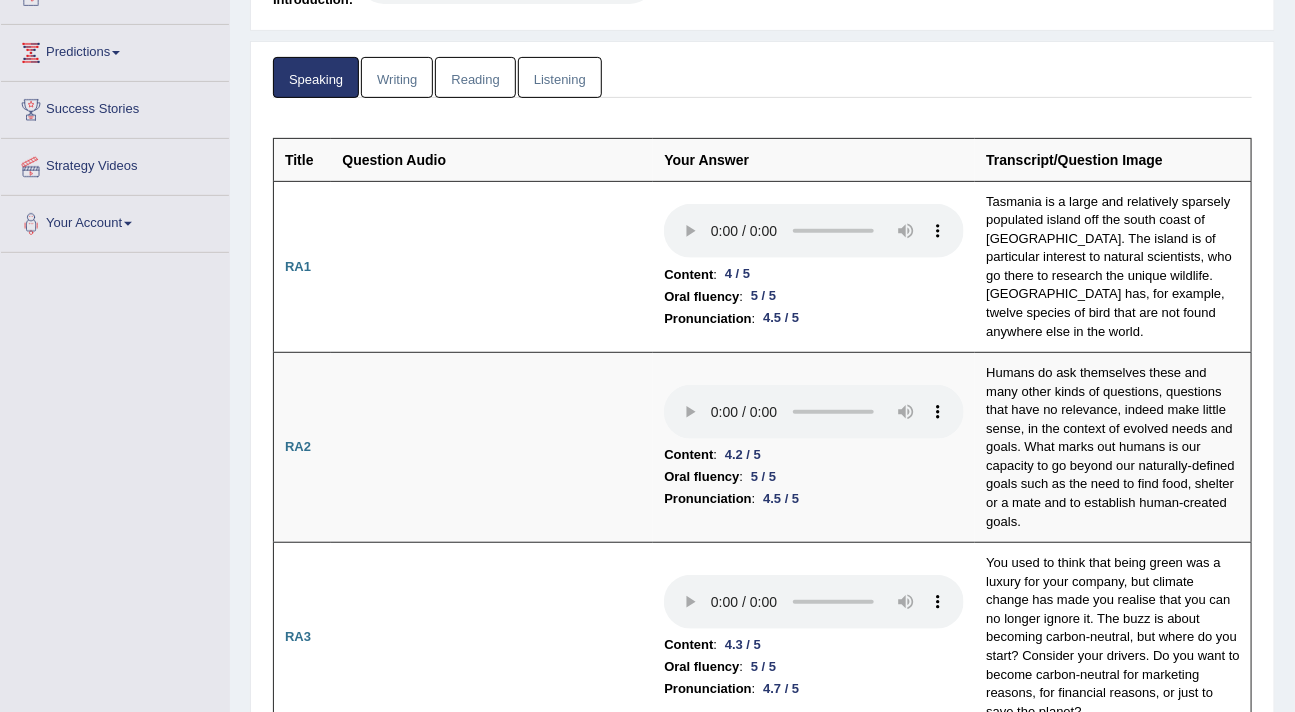scroll, scrollTop: 490, scrollLeft: 0, axis: vertical 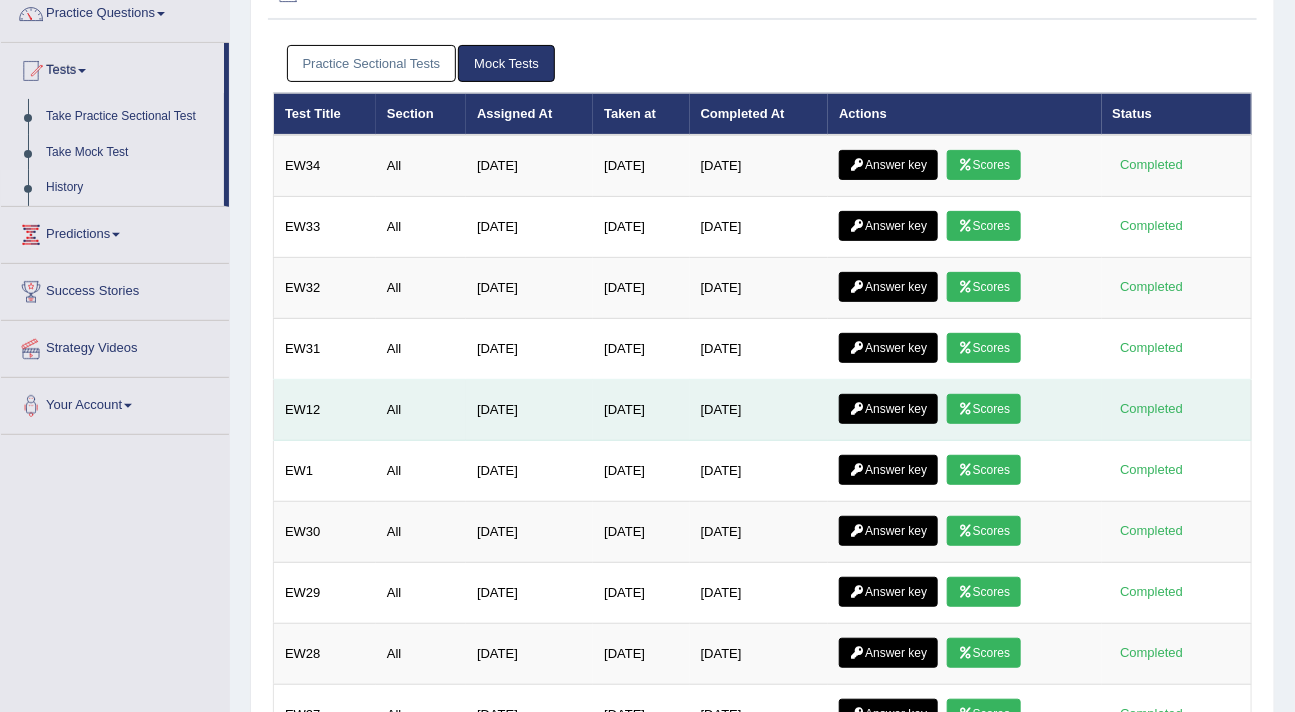 click on "Answer key" at bounding box center [888, 409] 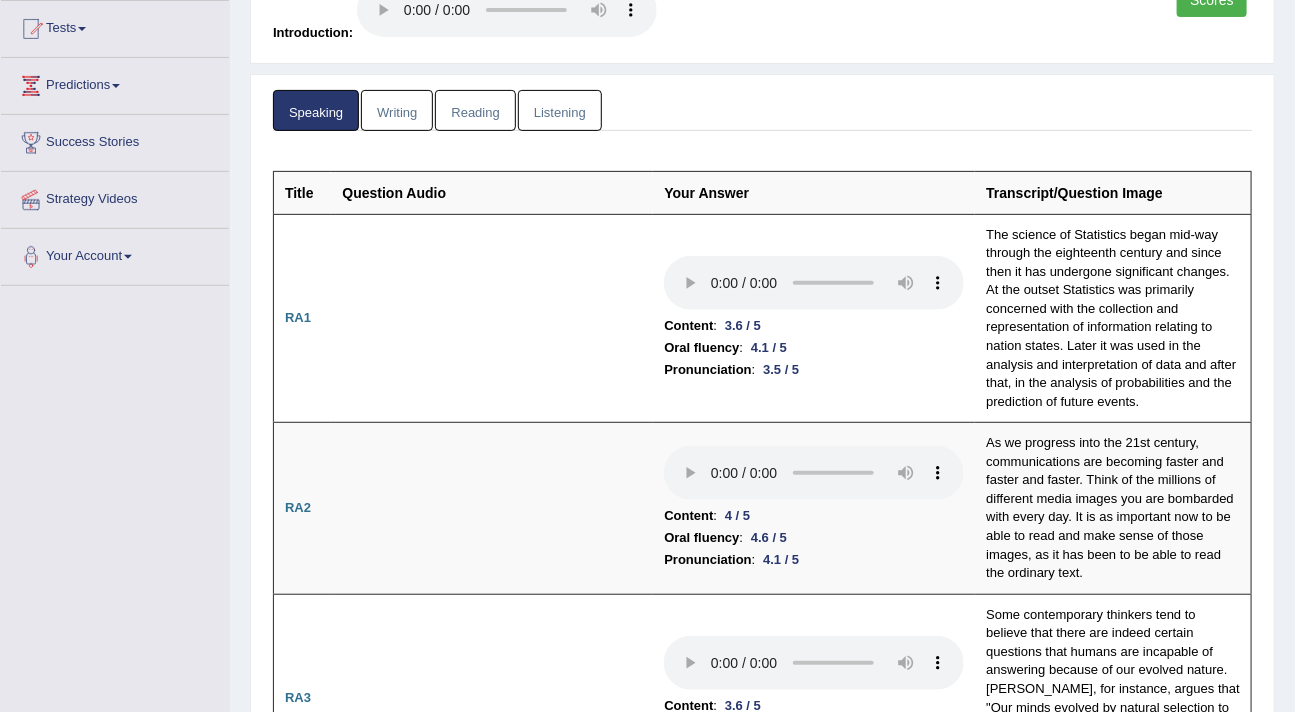 scroll, scrollTop: 212, scrollLeft: 0, axis: vertical 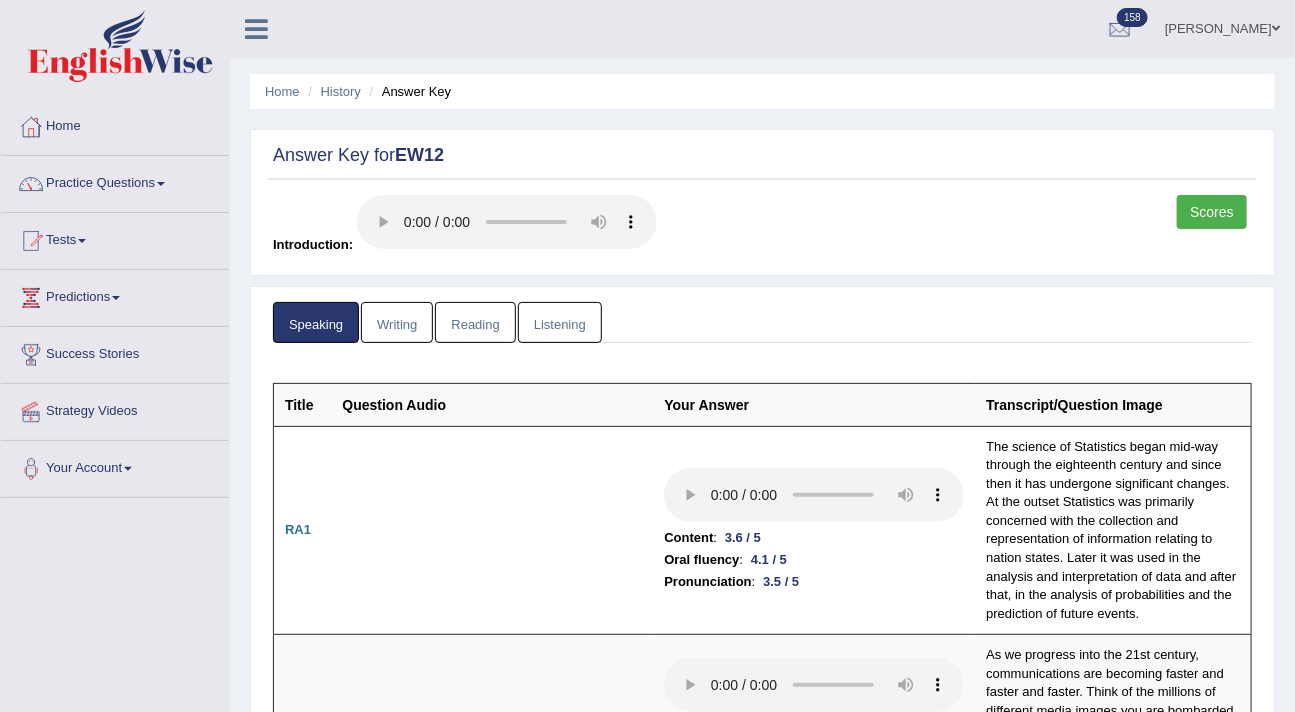 click on "Writing" at bounding box center (397, 322) 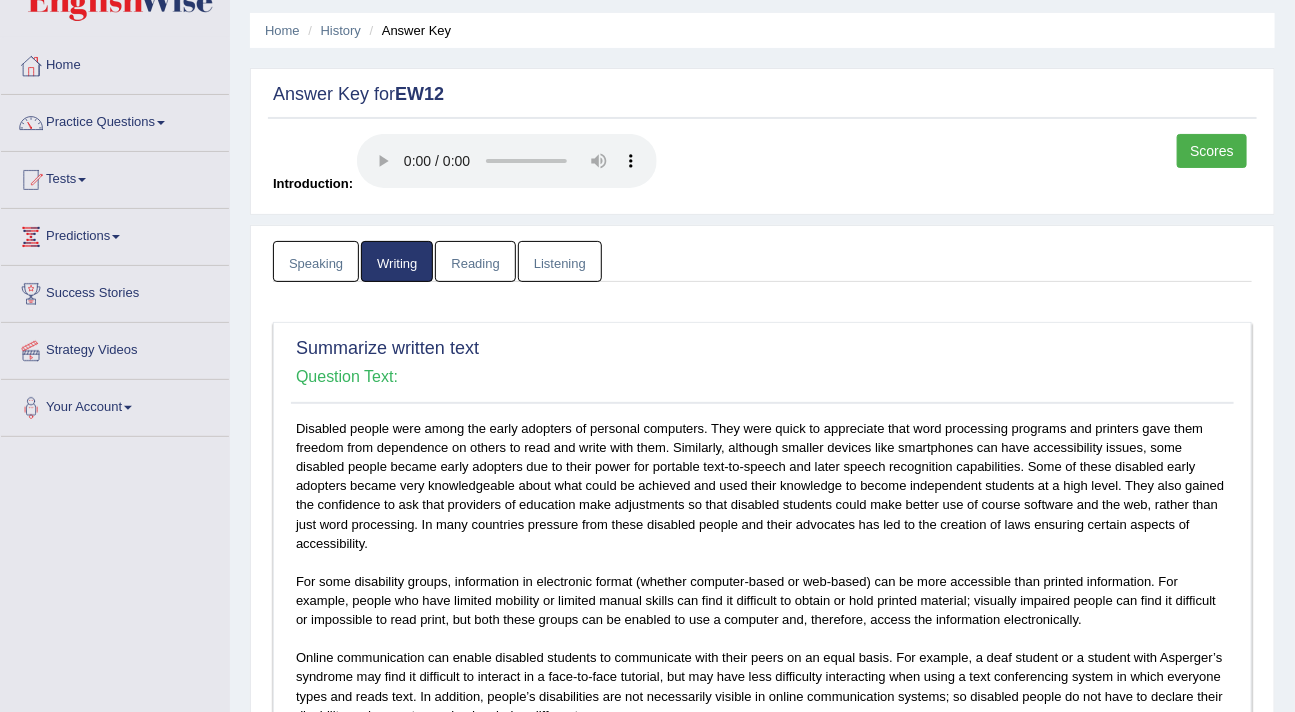 scroll, scrollTop: 0, scrollLeft: 0, axis: both 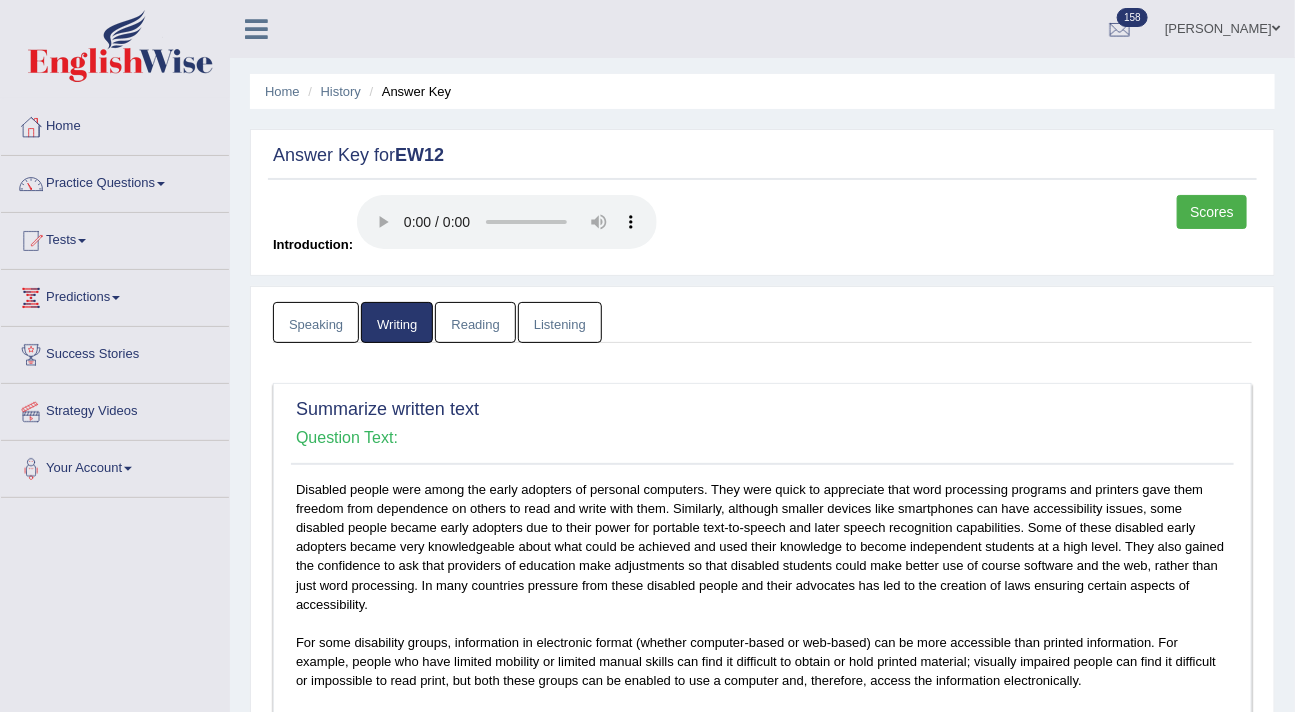 click on "Reading" at bounding box center (475, 322) 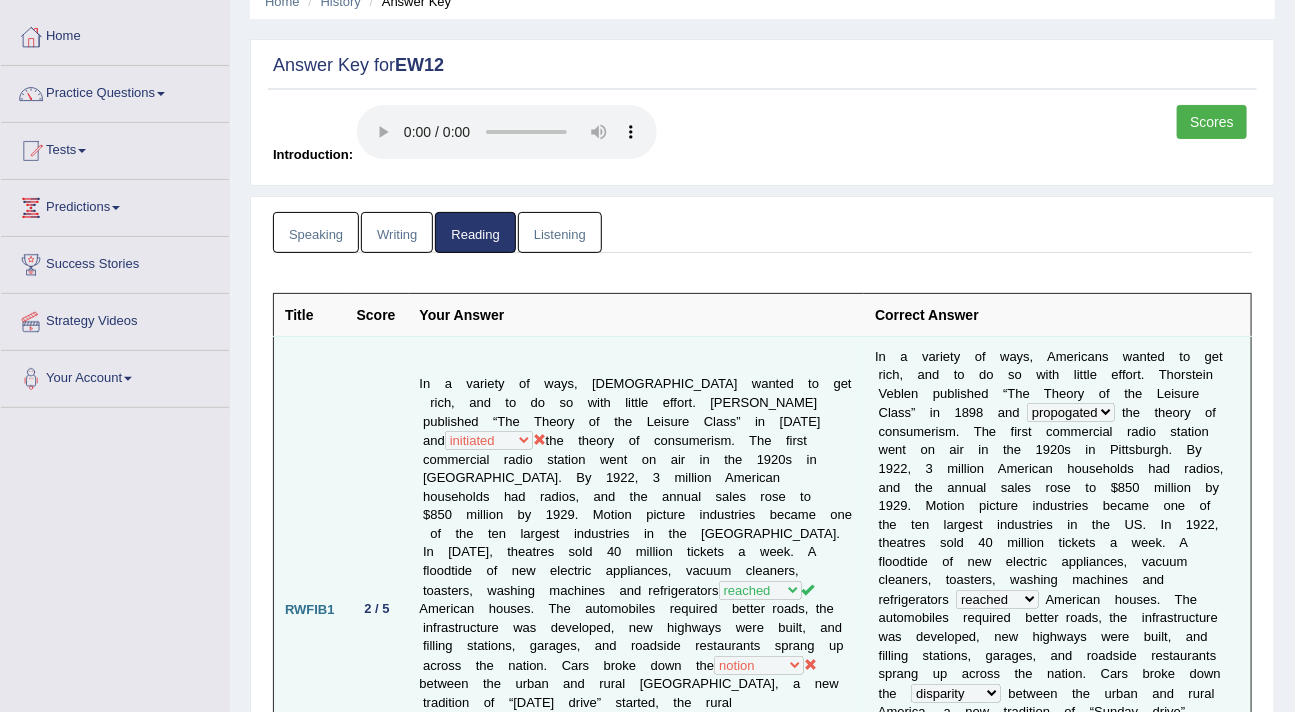 scroll, scrollTop: 0, scrollLeft: 0, axis: both 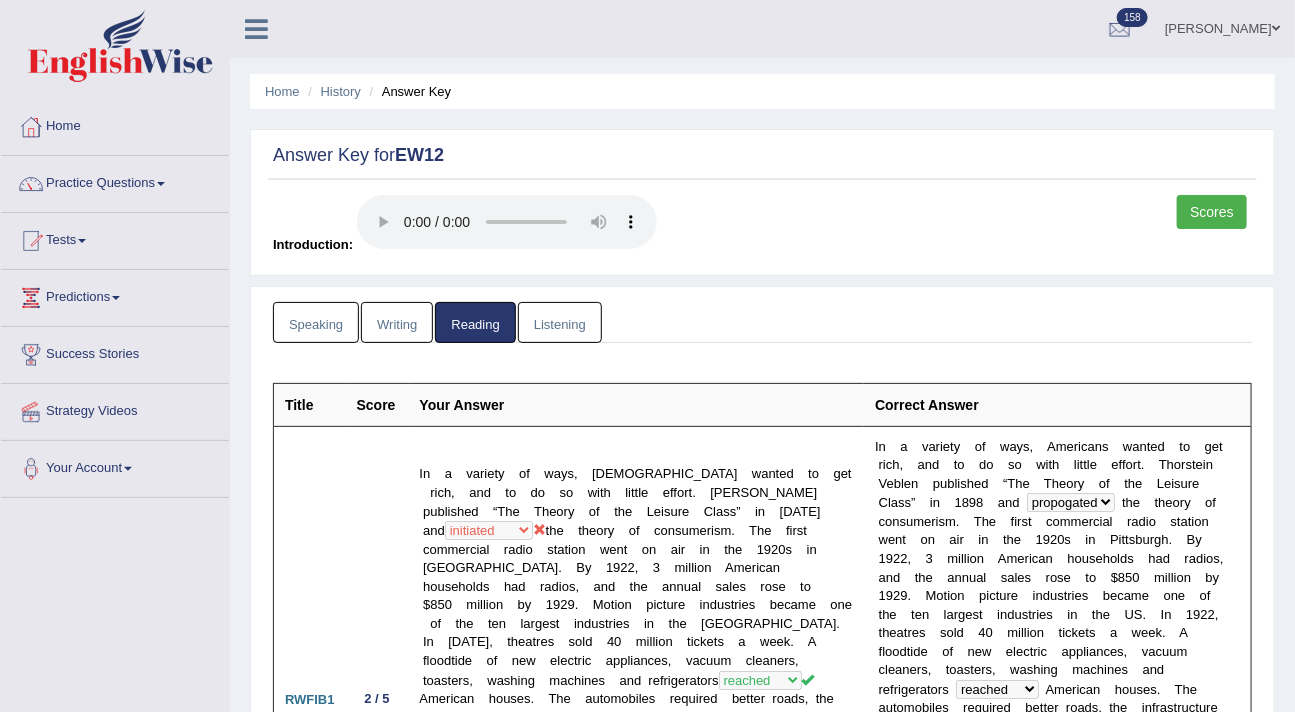 click on "Listening" at bounding box center [560, 322] 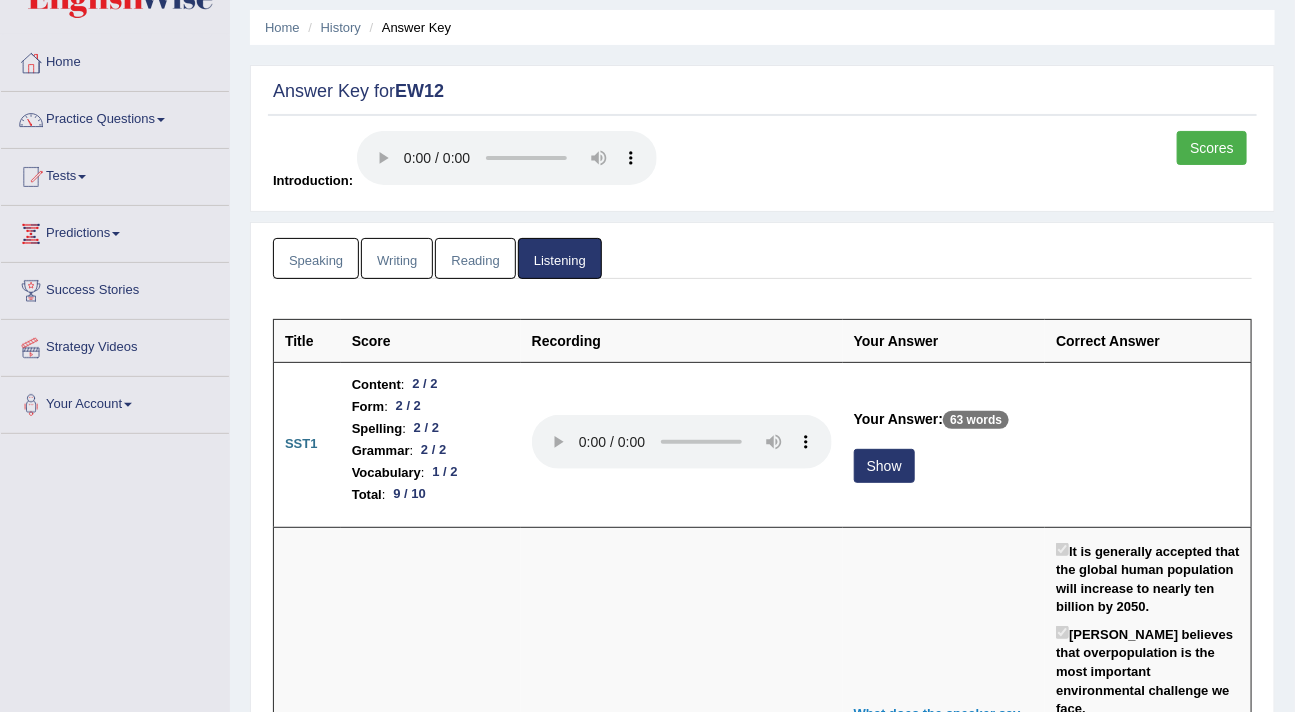 scroll, scrollTop: 0, scrollLeft: 0, axis: both 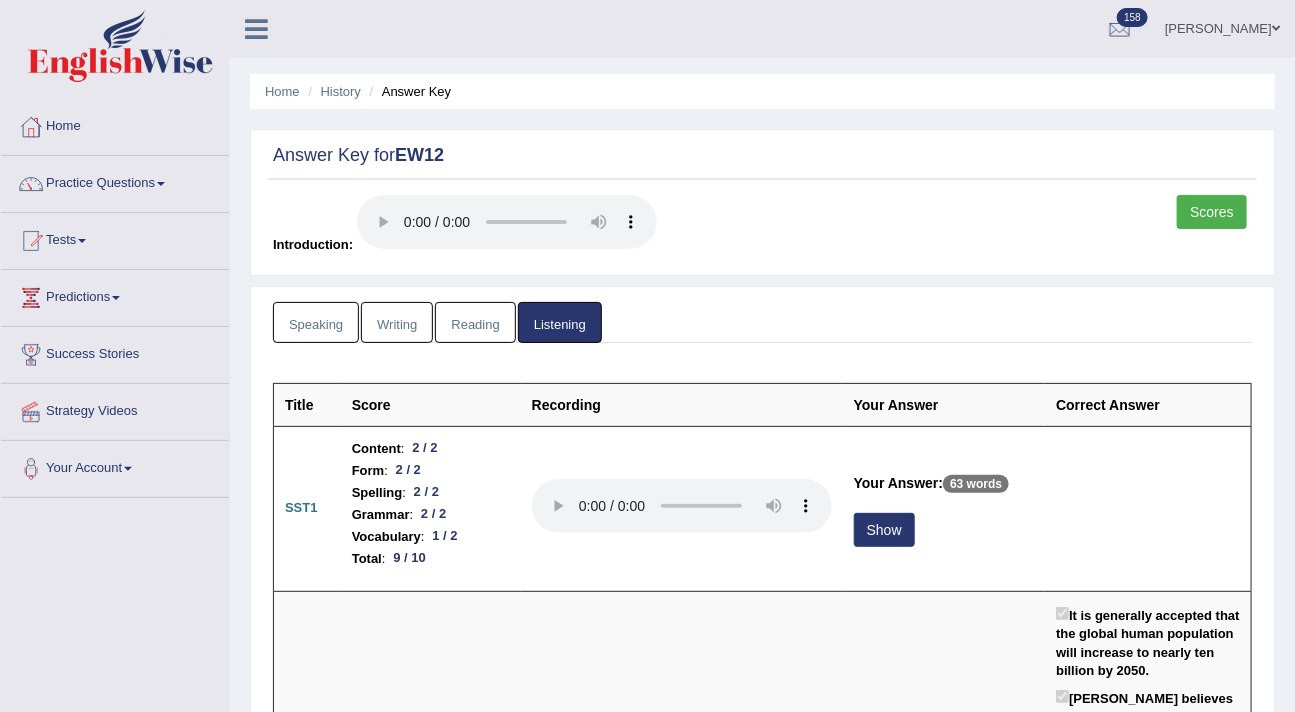 click on "Scores" at bounding box center [1212, 212] 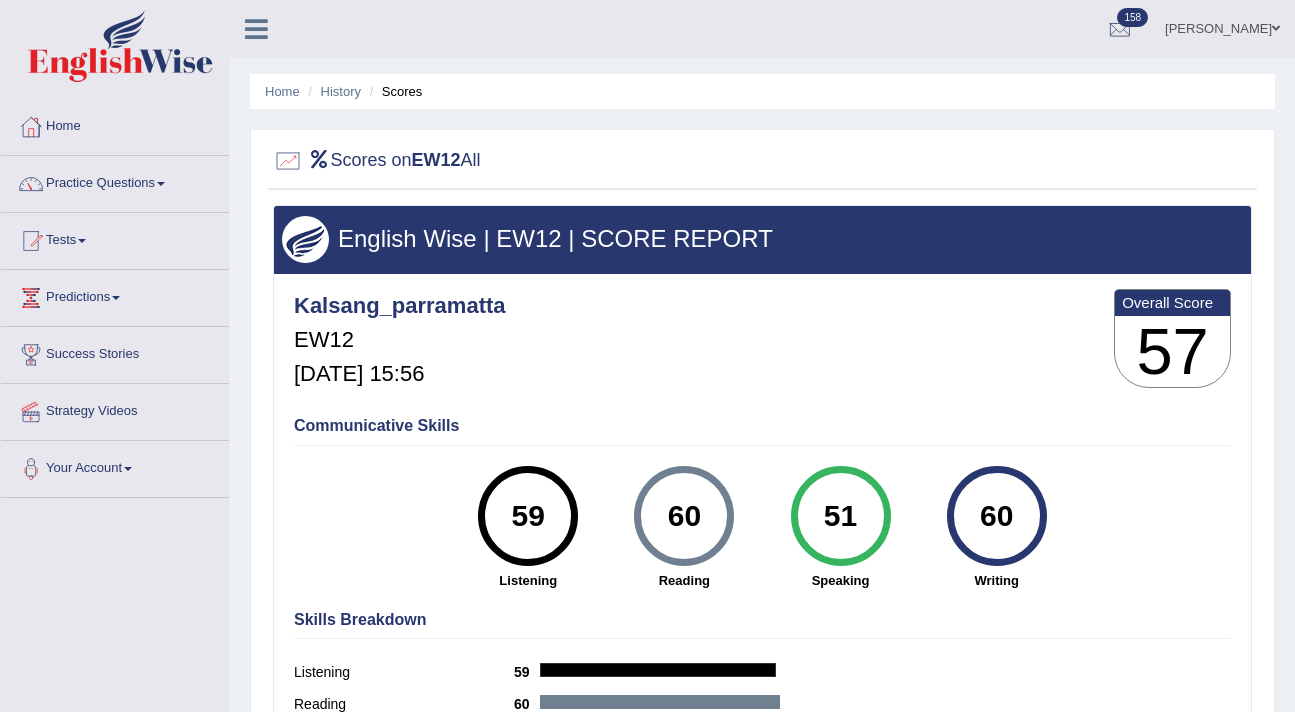 scroll, scrollTop: 0, scrollLeft: 0, axis: both 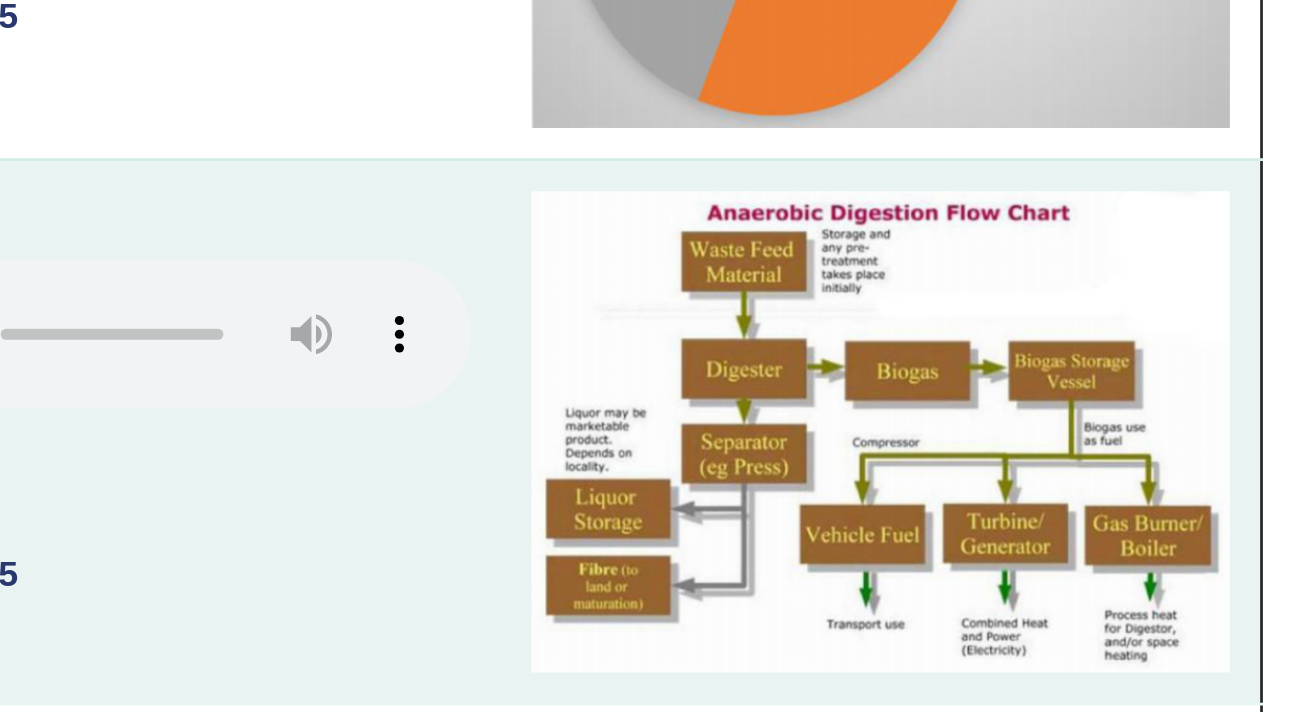 click at bounding box center (1113, 531) 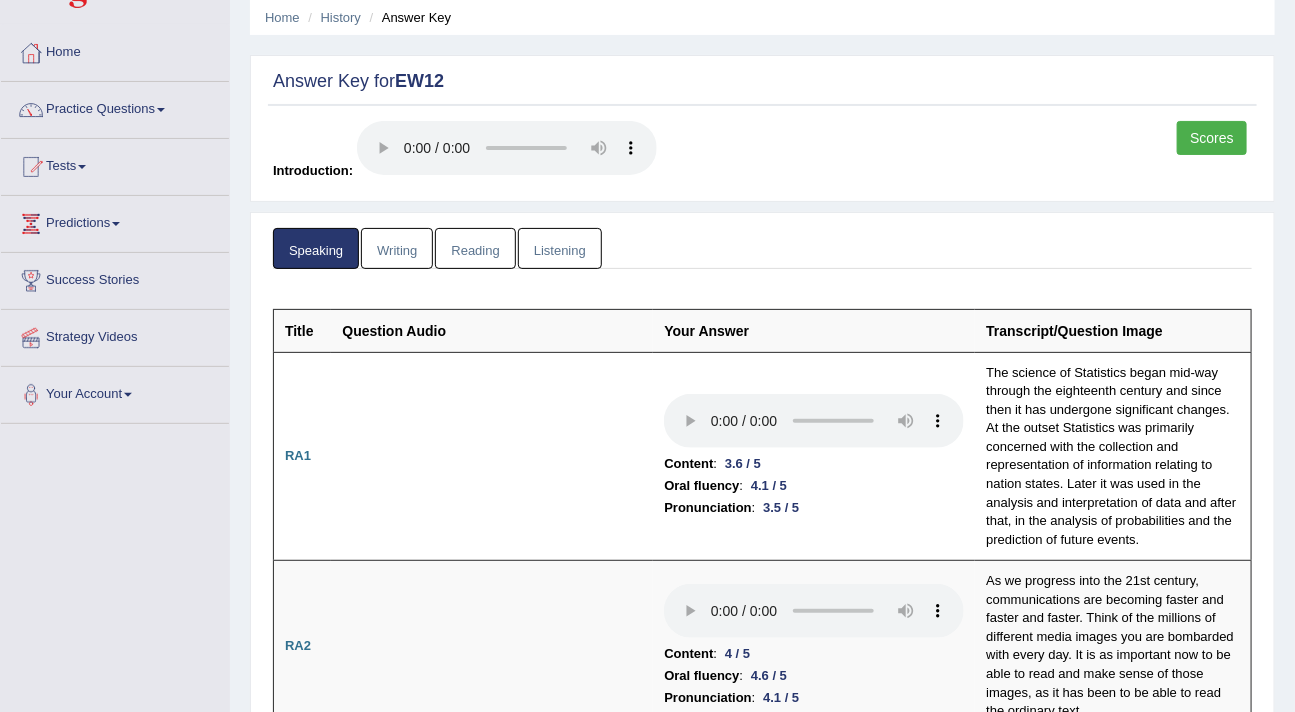 scroll, scrollTop: 72, scrollLeft: 0, axis: vertical 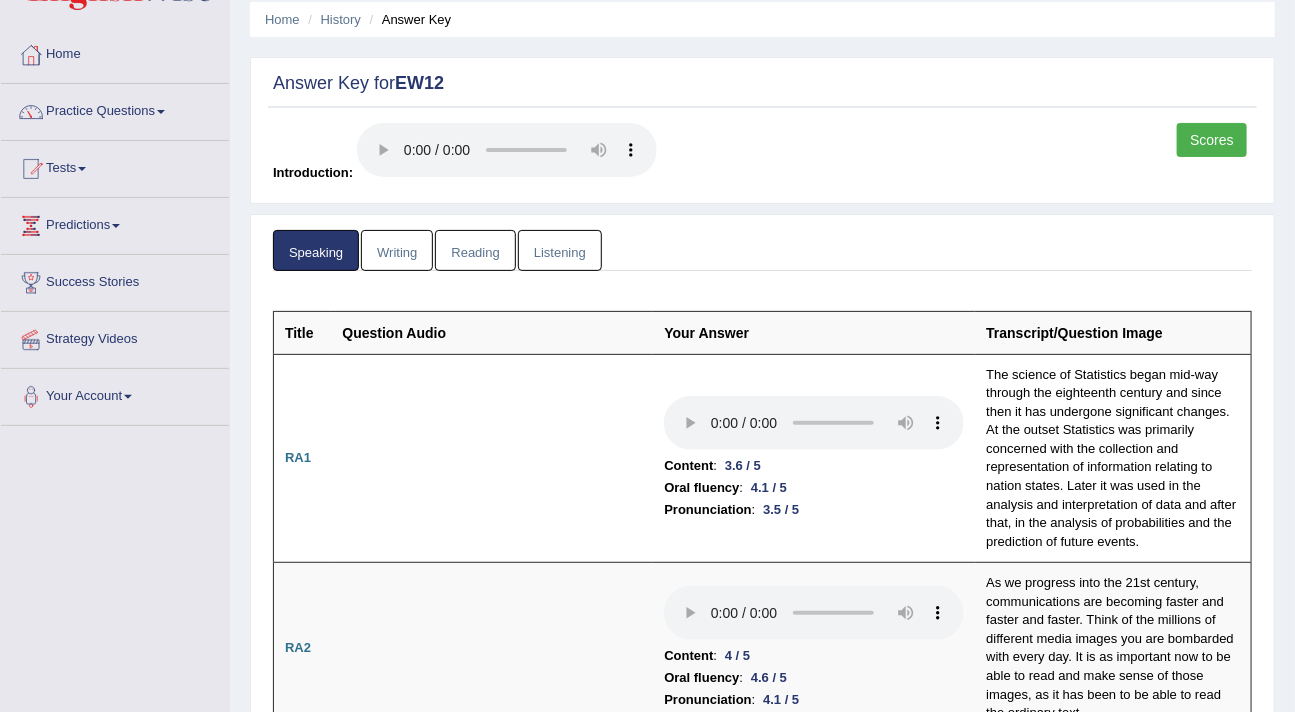 click on "Listening" at bounding box center (560, 250) 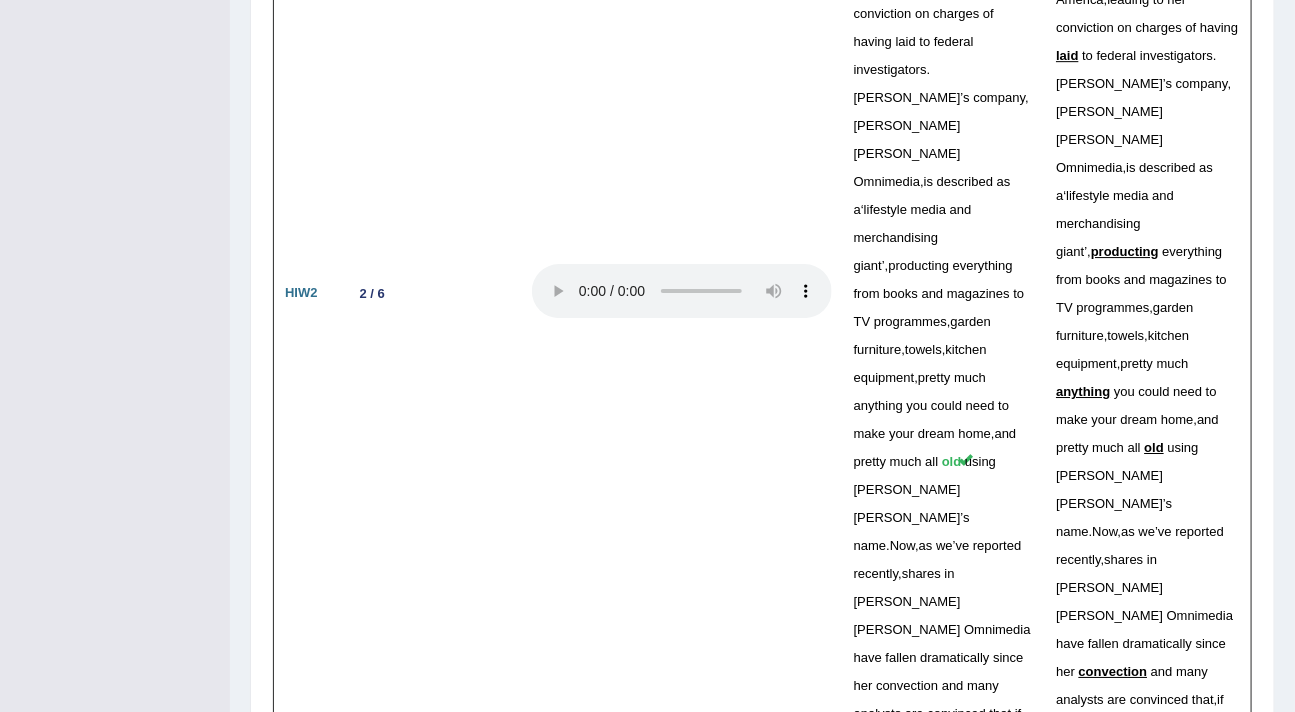 scroll, scrollTop: 5324, scrollLeft: 0, axis: vertical 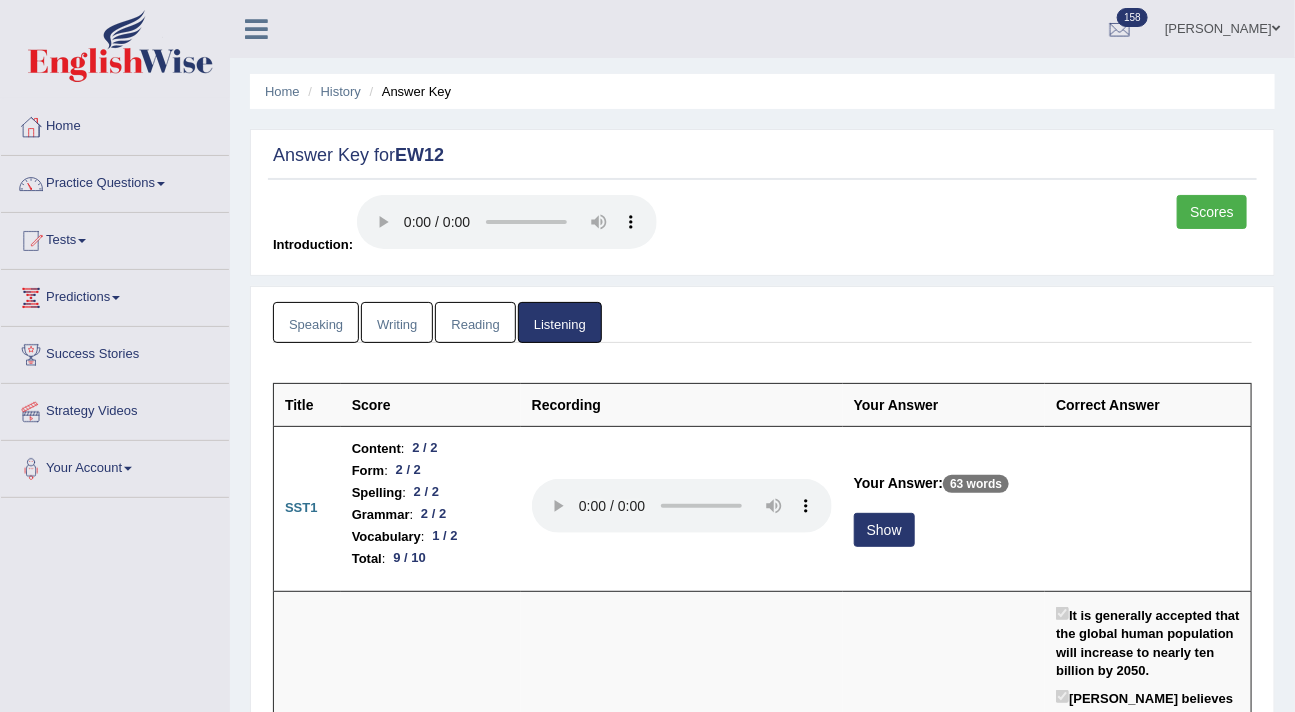 click on "Practice Questions" at bounding box center [115, 181] 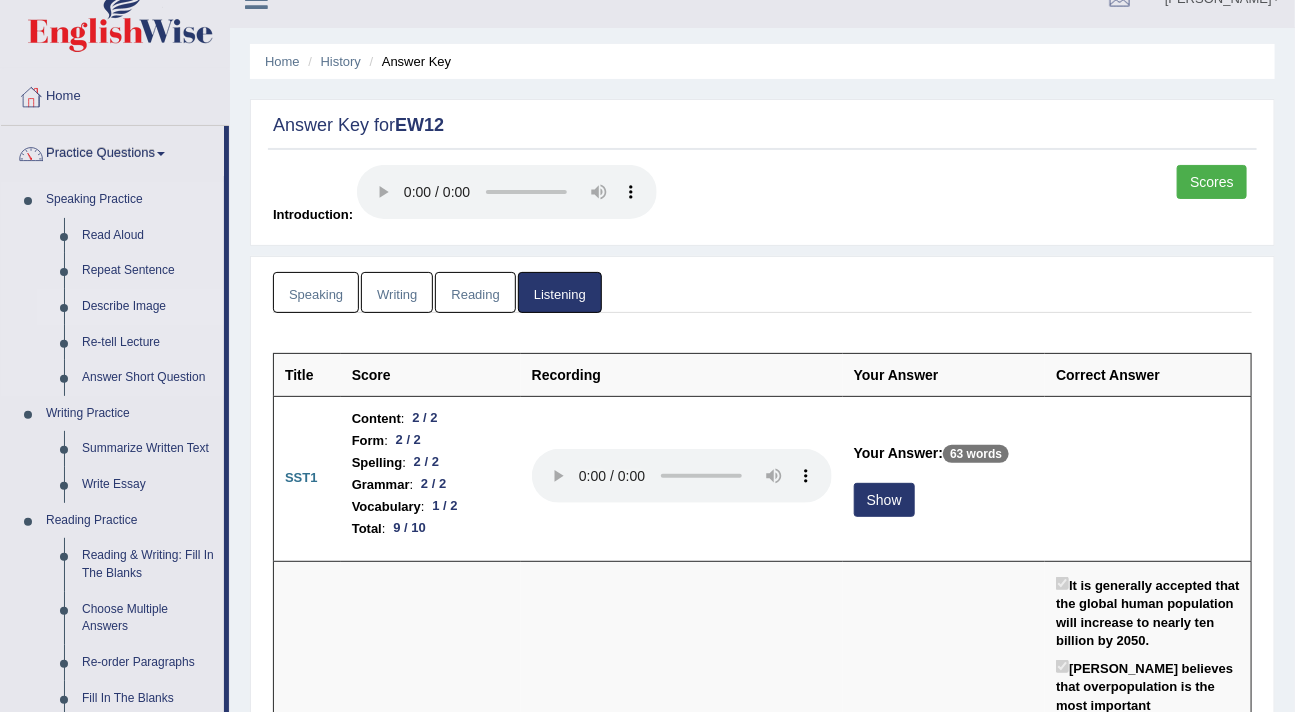 scroll, scrollTop: 33, scrollLeft: 0, axis: vertical 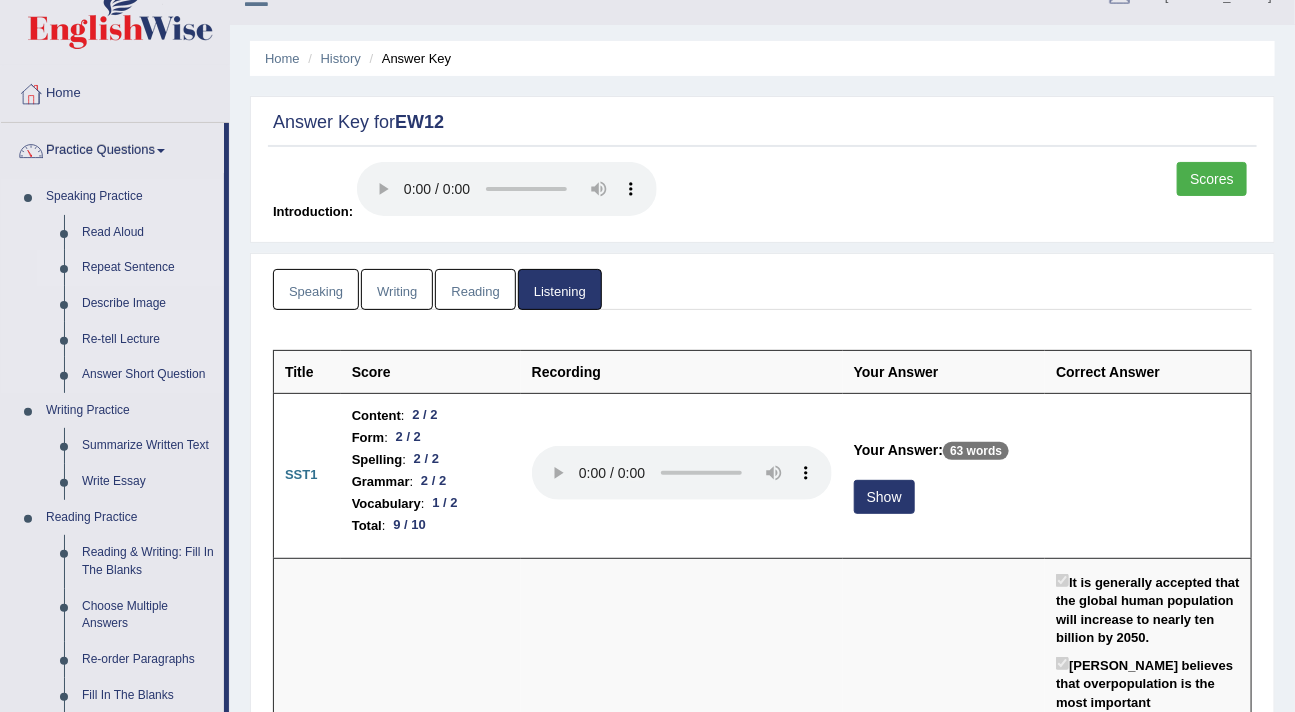 click on "Repeat Sentence" at bounding box center [148, 268] 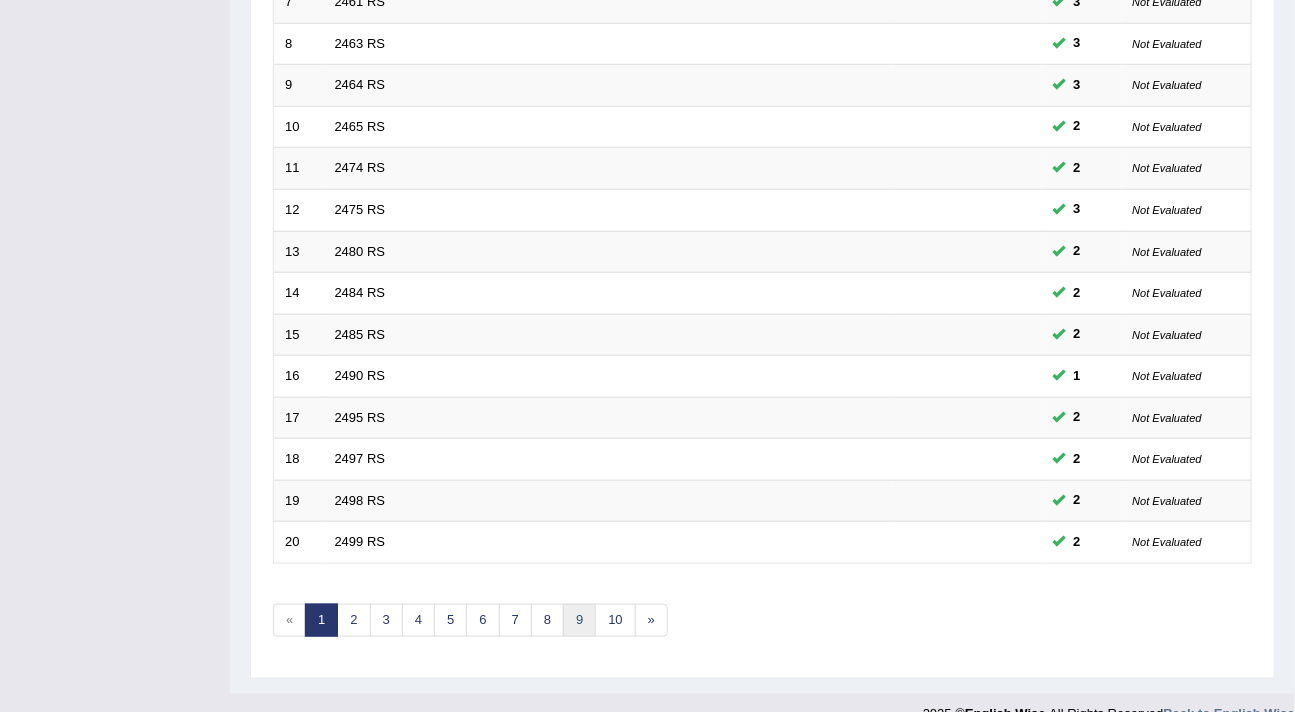 scroll, scrollTop: 608, scrollLeft: 0, axis: vertical 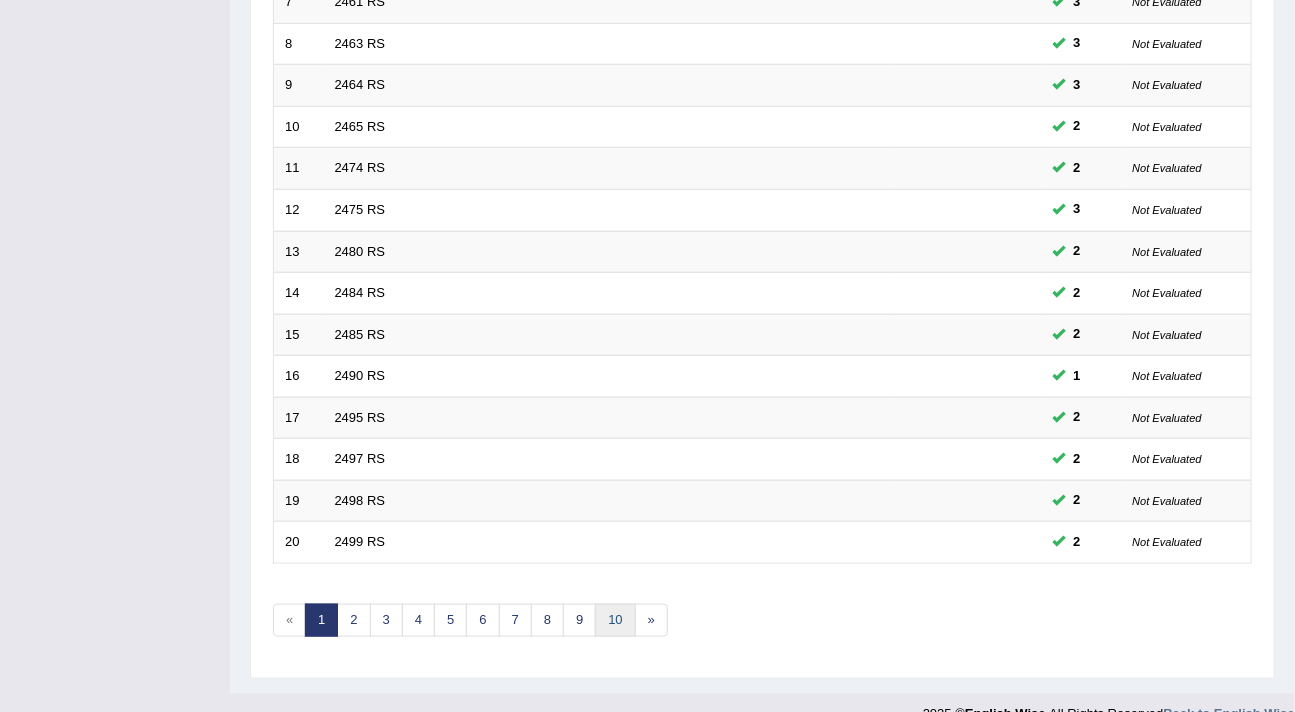 click on "10" at bounding box center [615, 620] 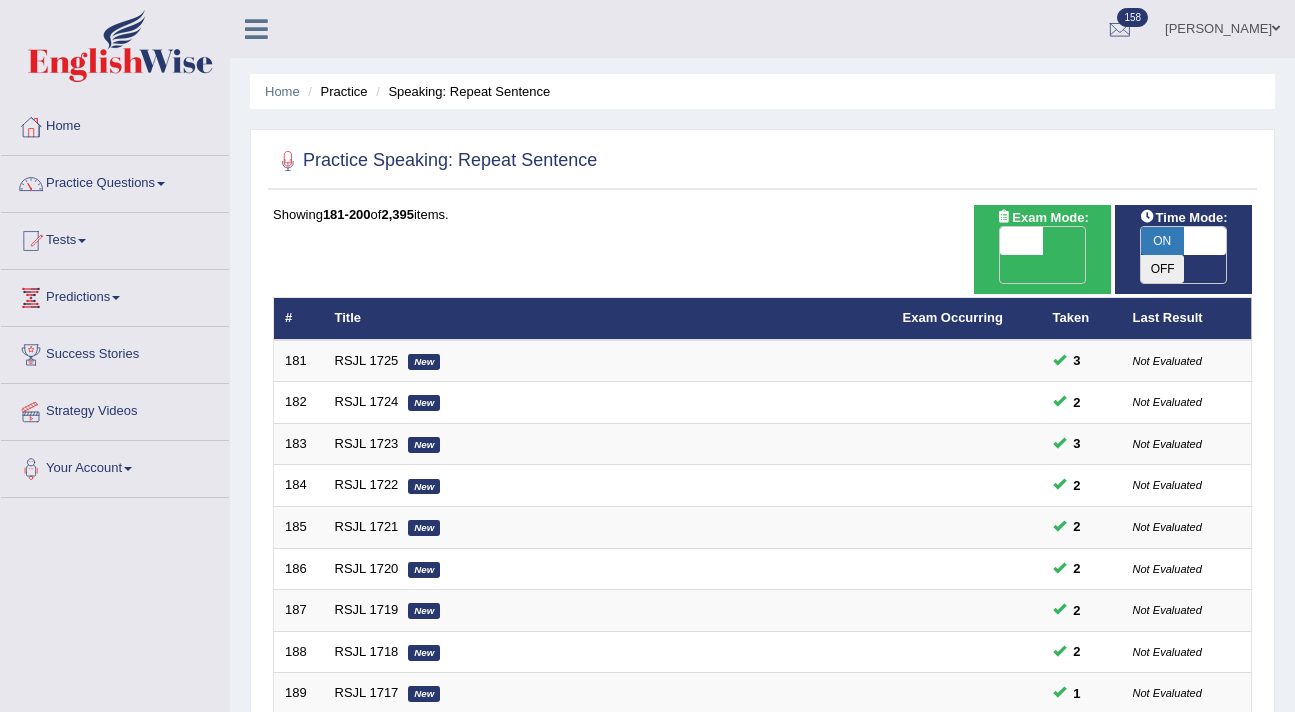 scroll, scrollTop: 608, scrollLeft: 0, axis: vertical 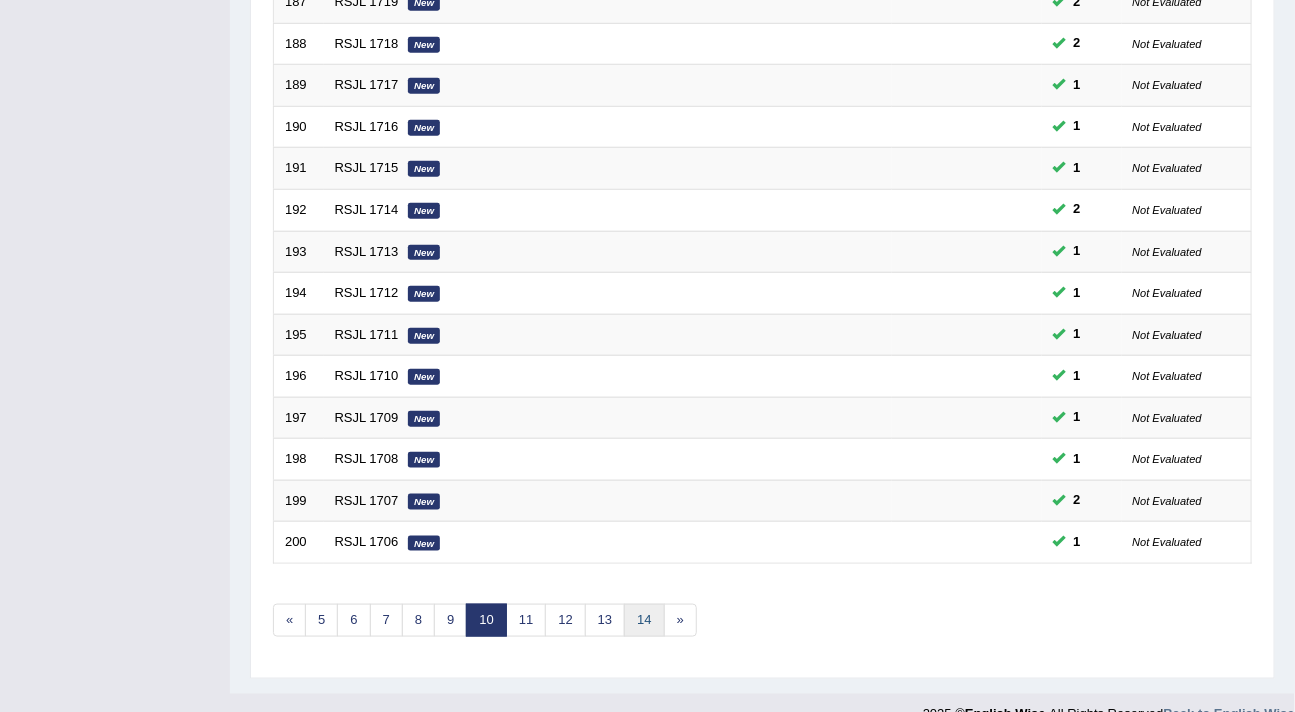 click on "14" at bounding box center [644, 620] 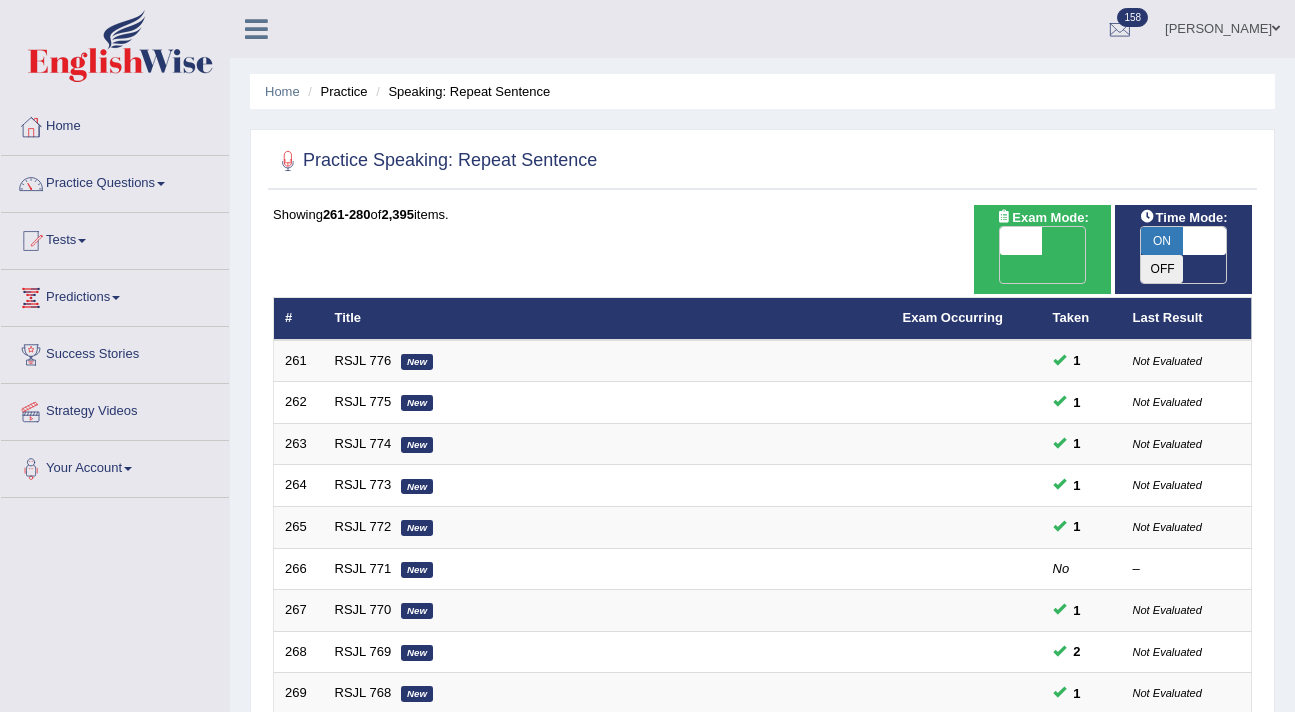 scroll, scrollTop: 608, scrollLeft: 0, axis: vertical 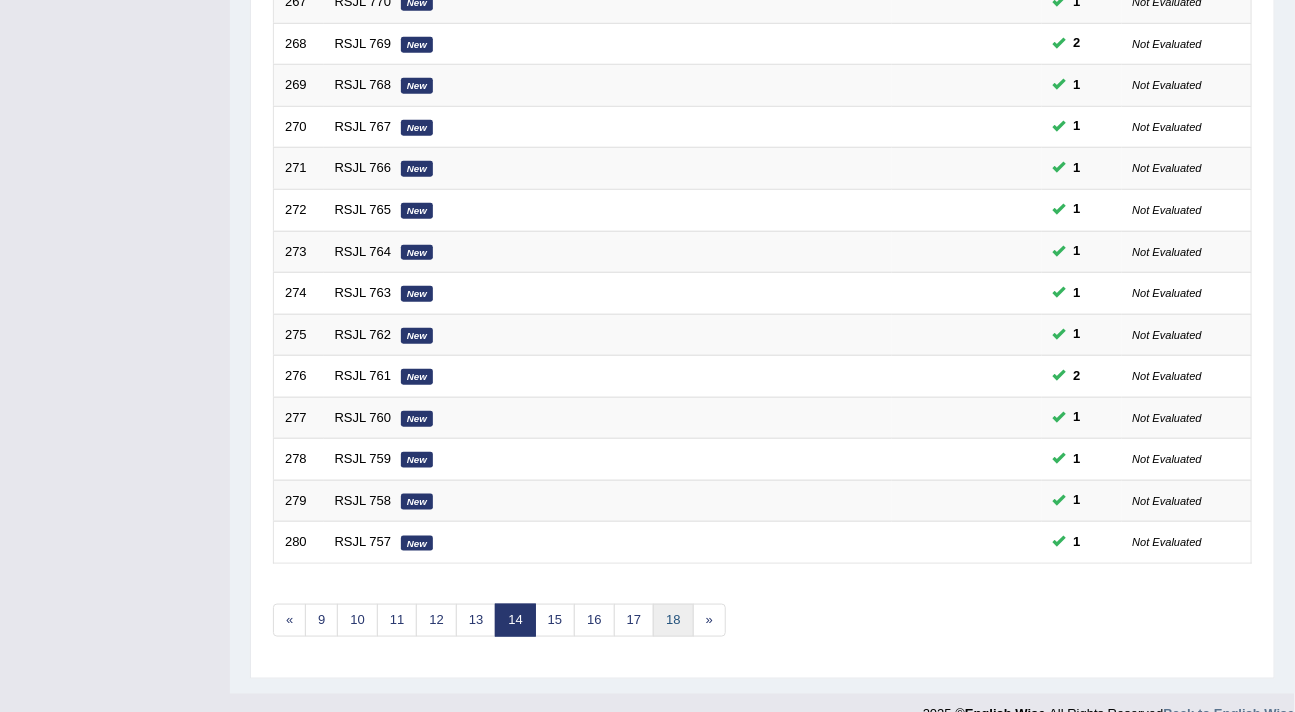 click on "18" at bounding box center (673, 620) 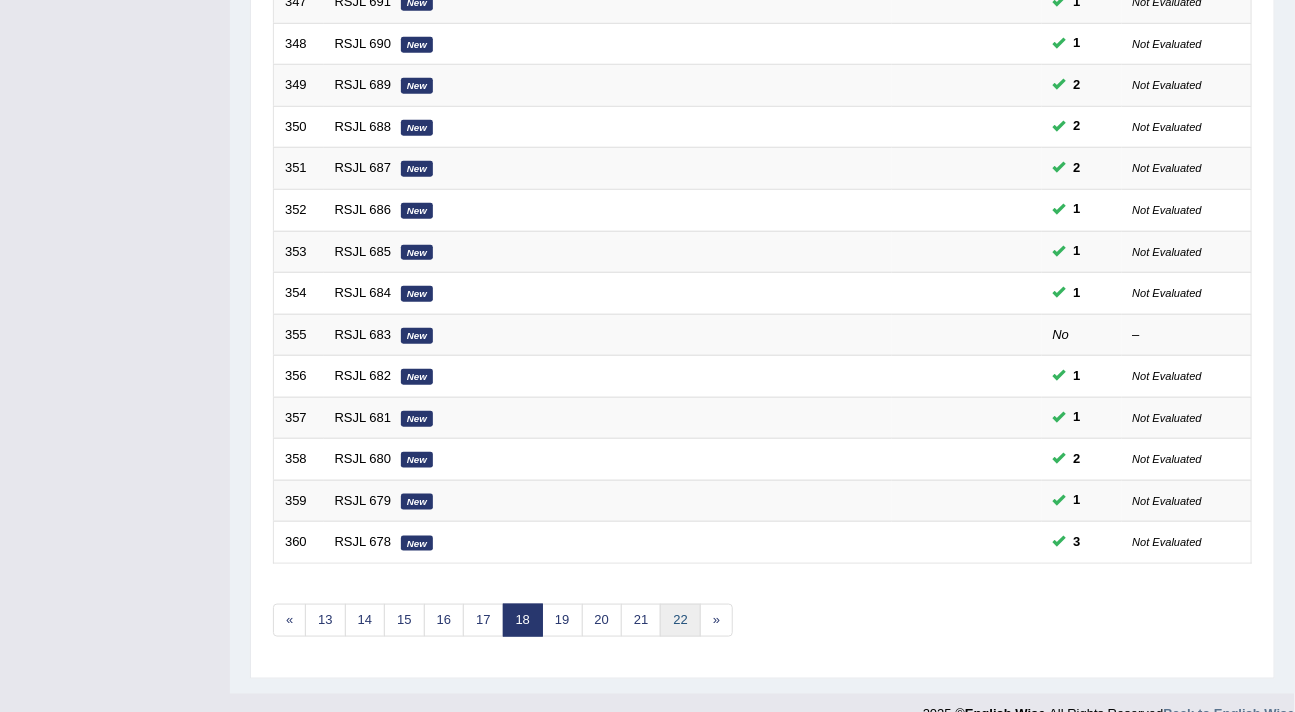 scroll, scrollTop: 608, scrollLeft: 0, axis: vertical 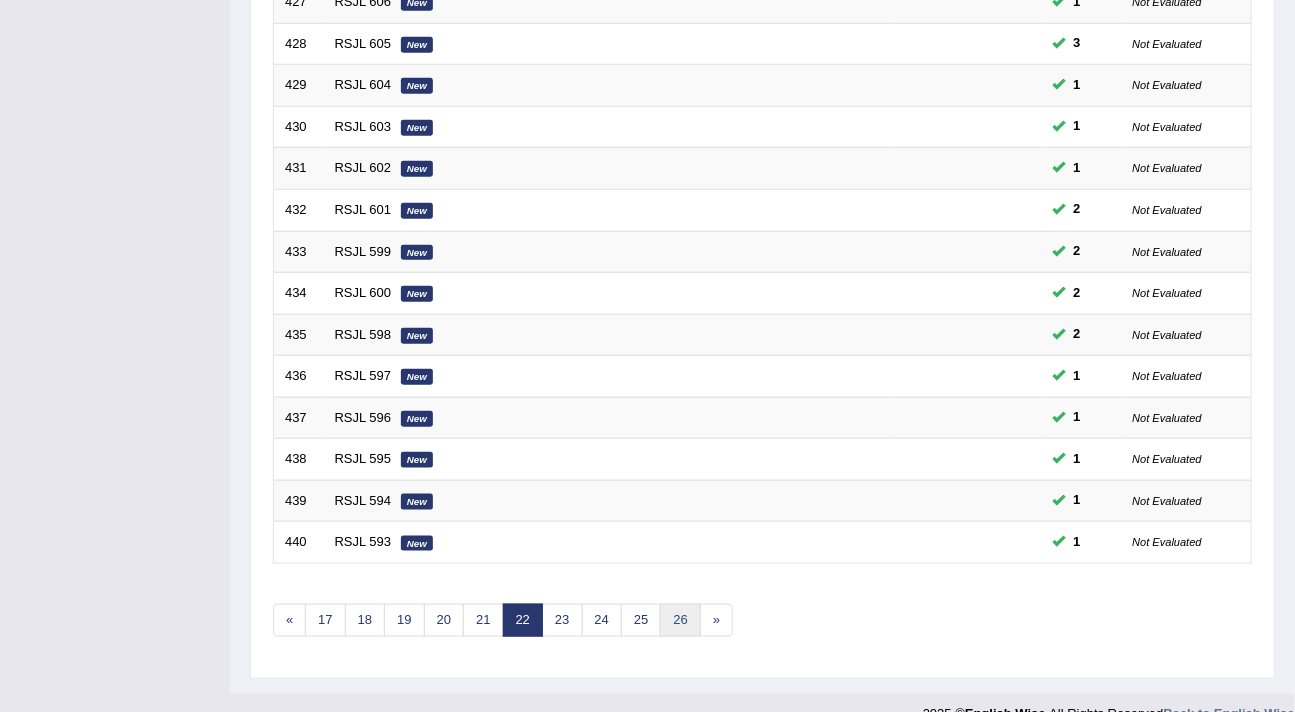 click on "26" at bounding box center (680, 620) 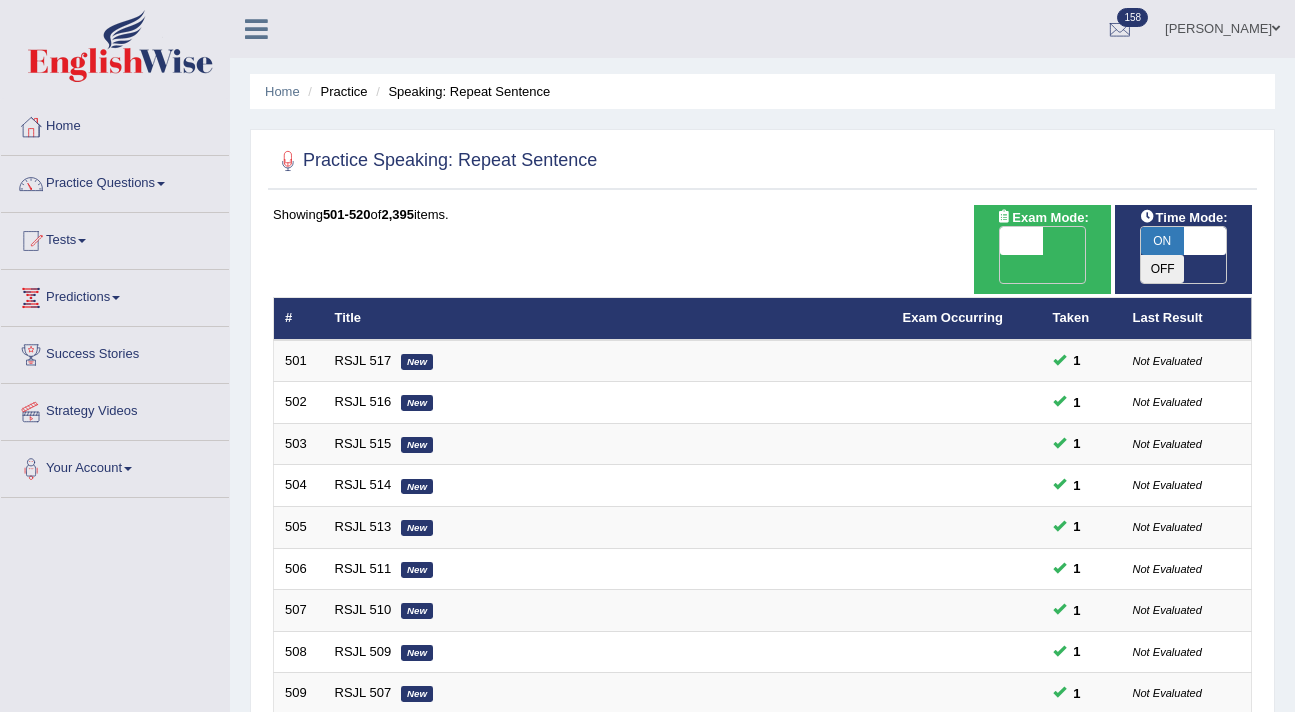 scroll, scrollTop: 0, scrollLeft: 0, axis: both 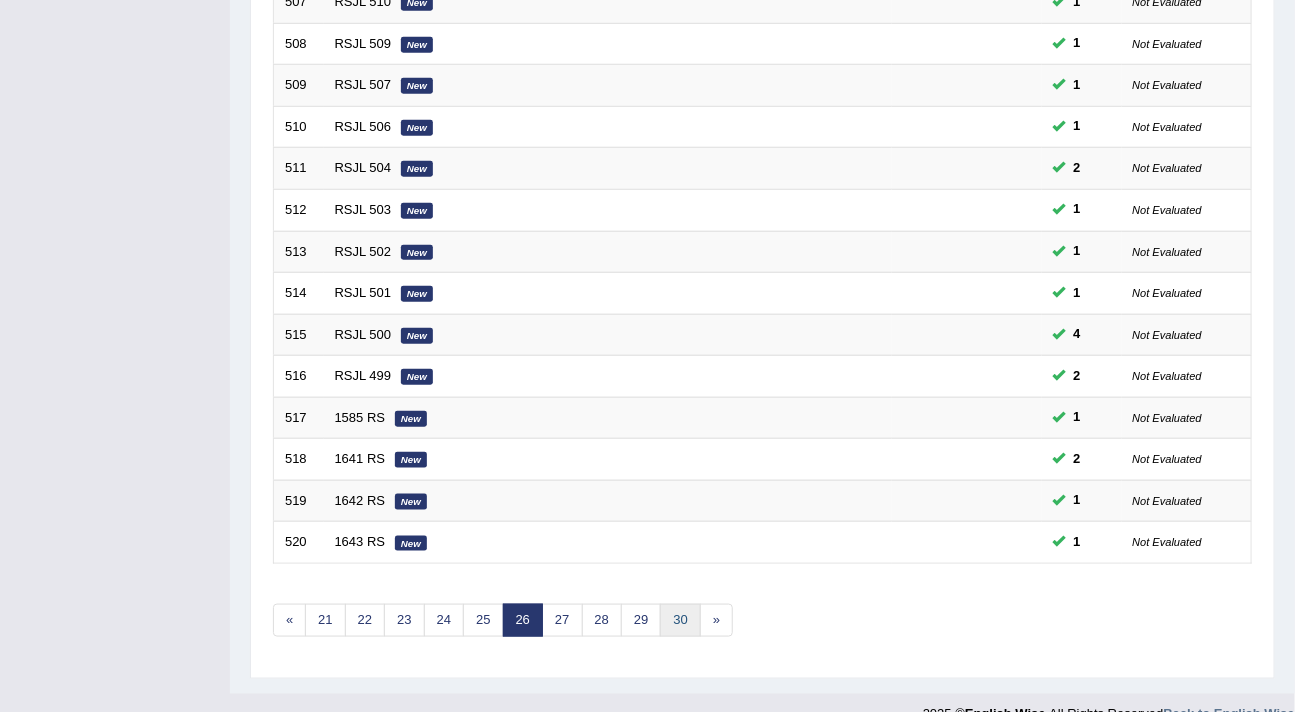 click on "30" at bounding box center (680, 620) 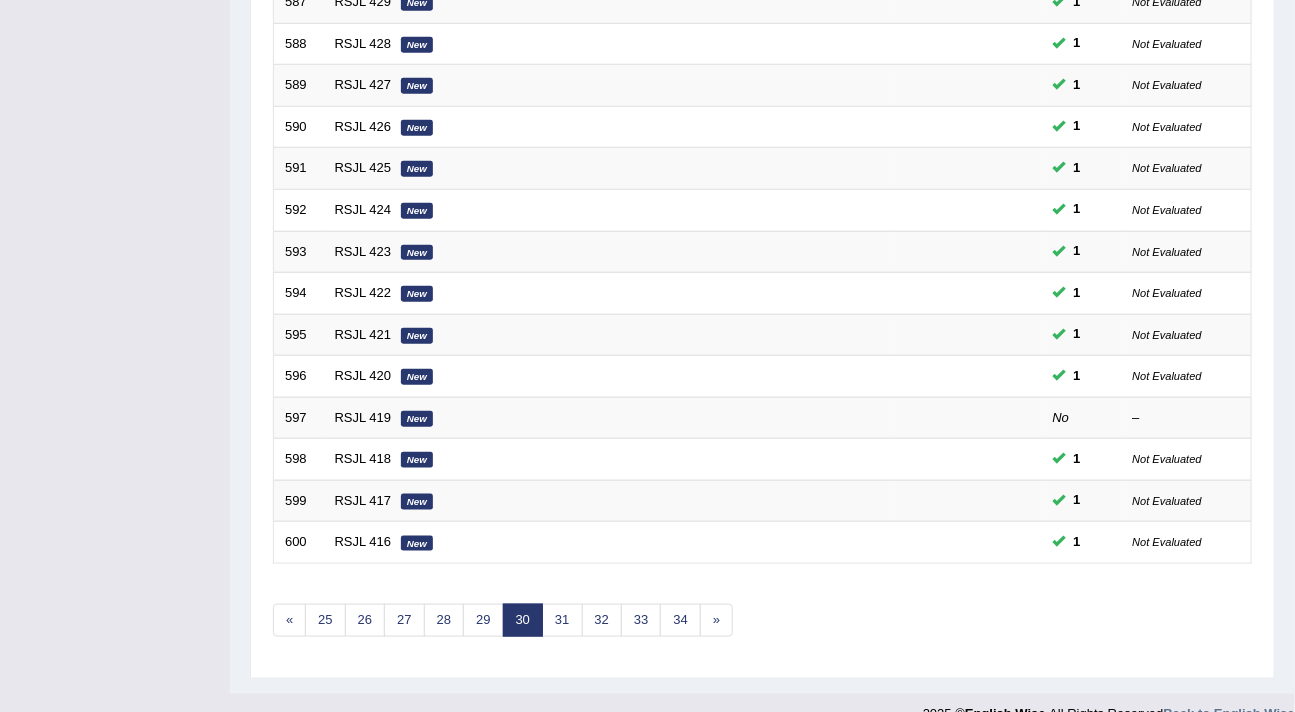 scroll, scrollTop: 608, scrollLeft: 0, axis: vertical 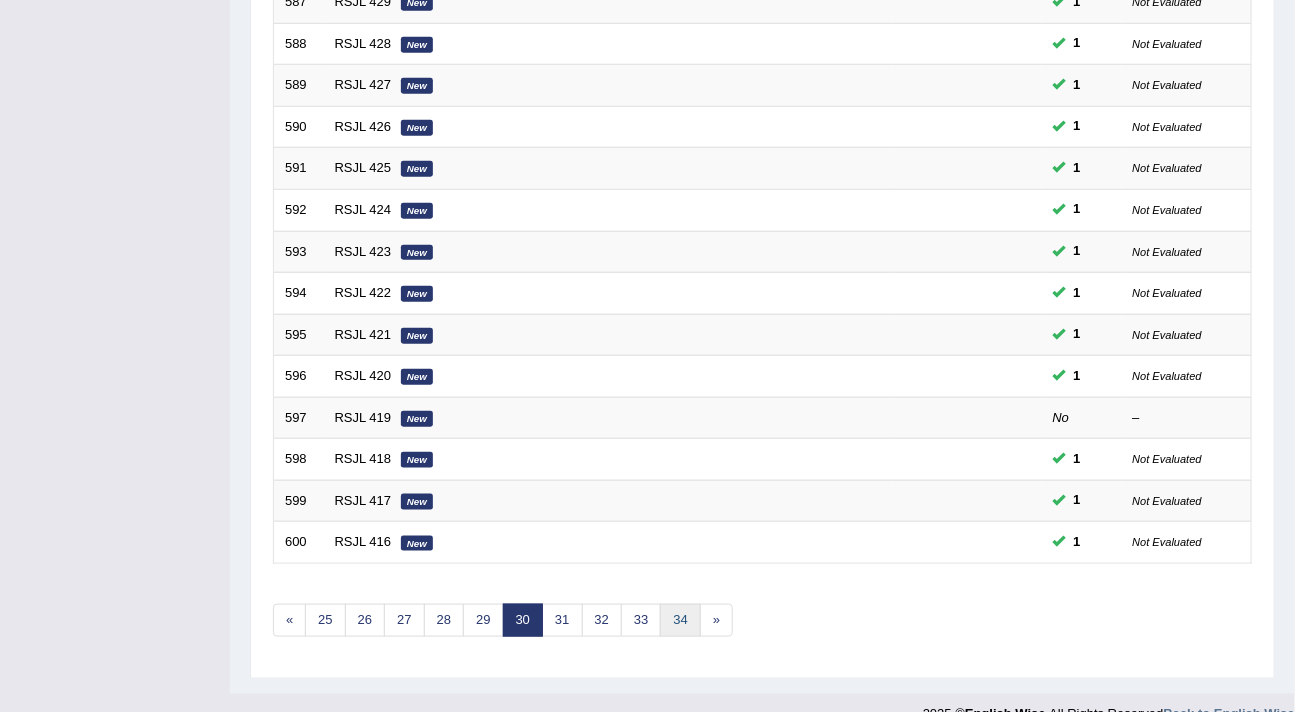 click on "34" at bounding box center [680, 620] 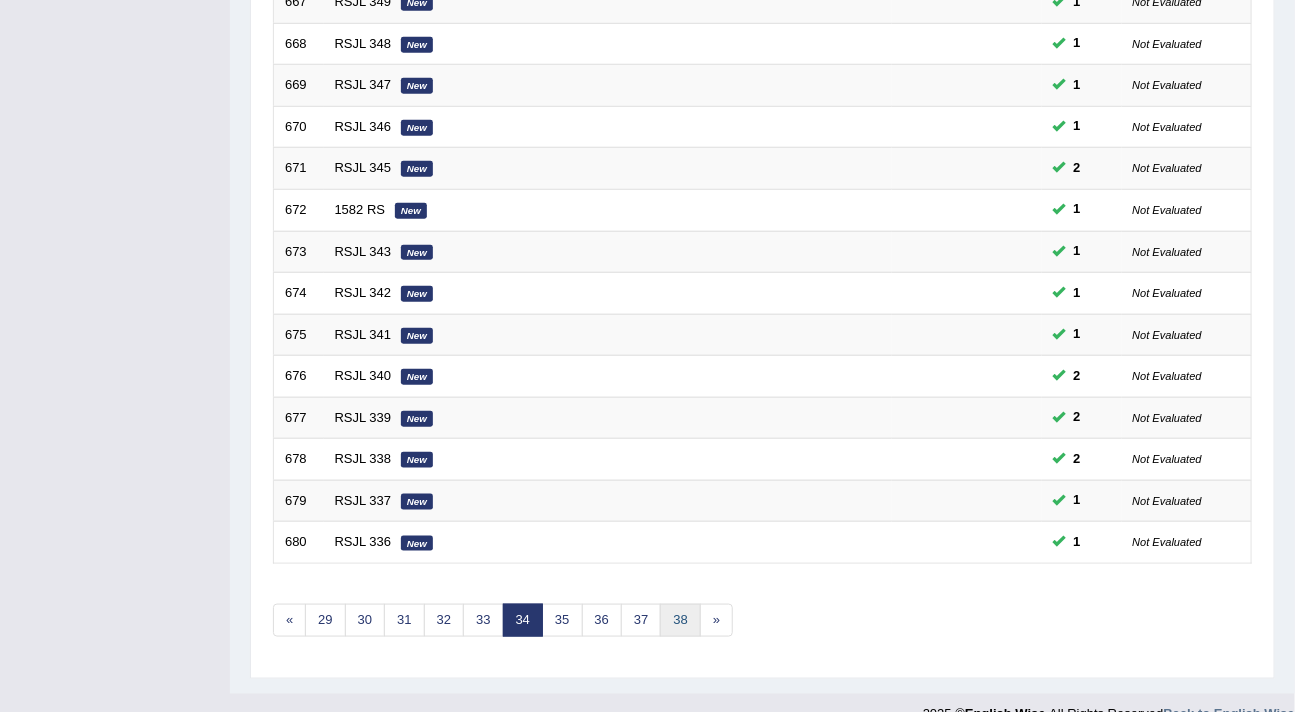 scroll, scrollTop: 608, scrollLeft: 0, axis: vertical 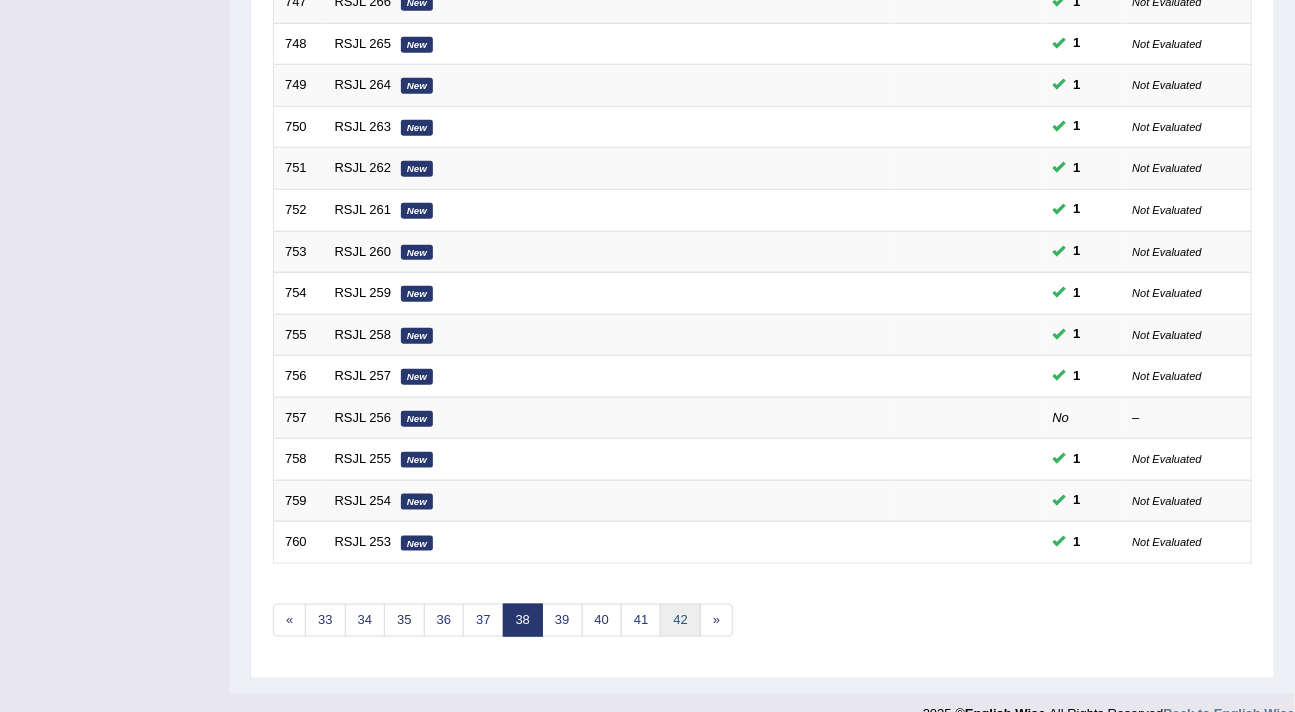 click on "42" at bounding box center [680, 620] 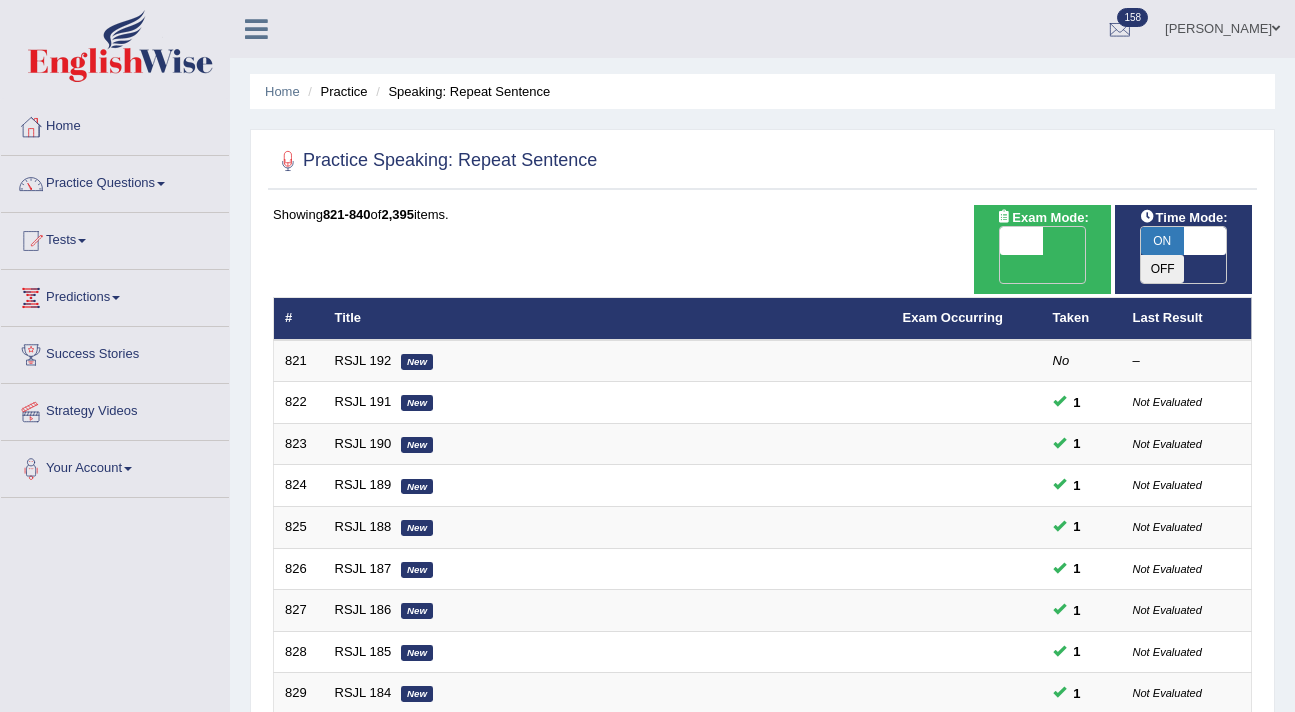scroll, scrollTop: 608, scrollLeft: 0, axis: vertical 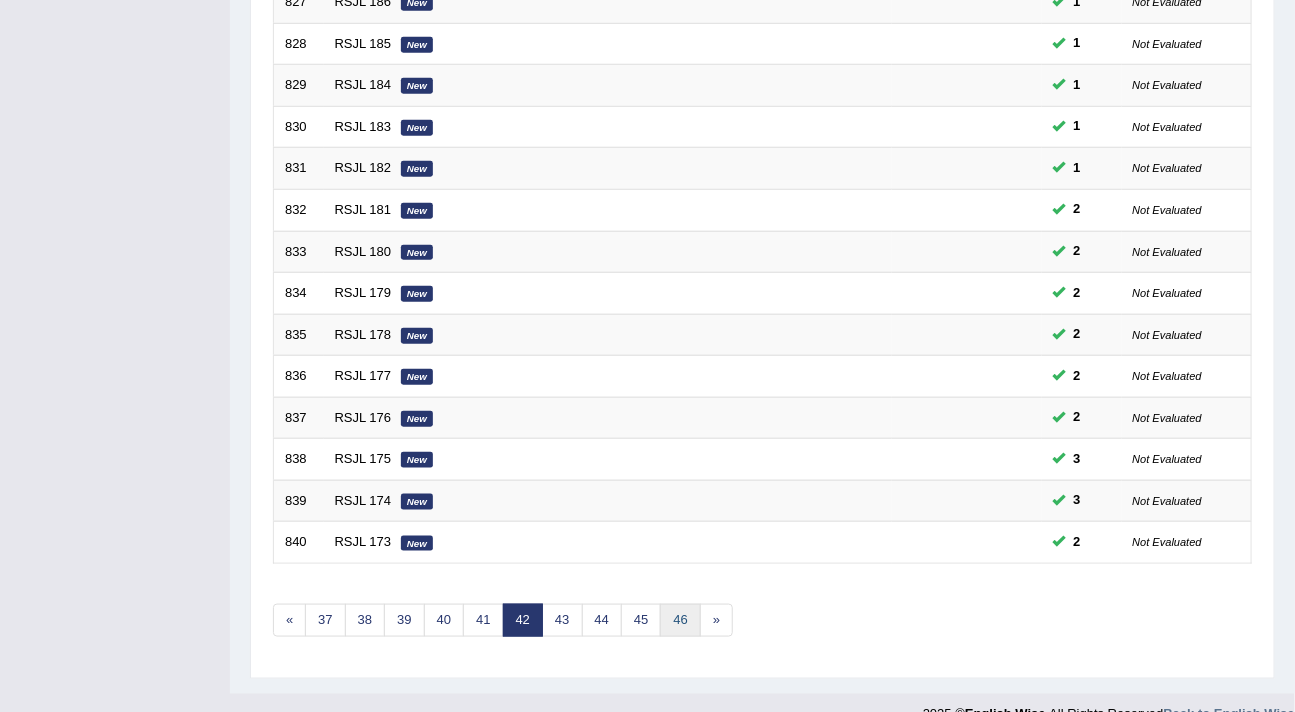 click on "46" at bounding box center (680, 620) 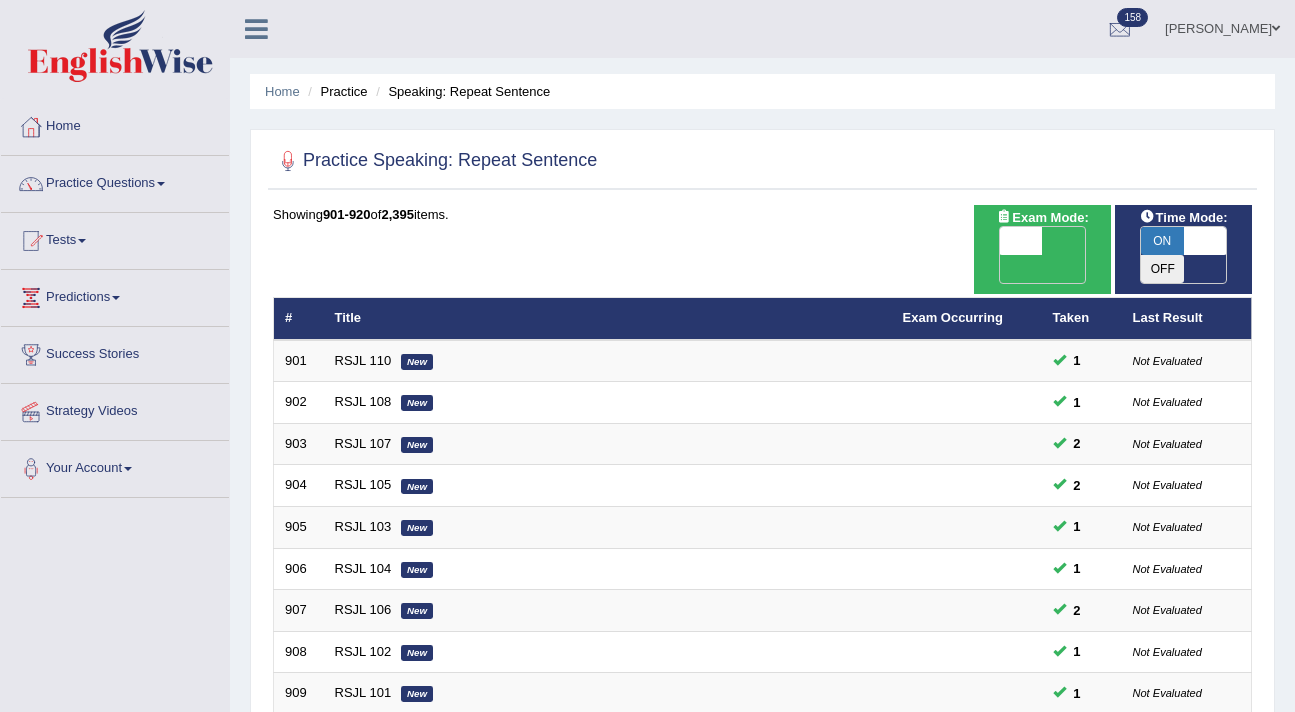scroll, scrollTop: 608, scrollLeft: 0, axis: vertical 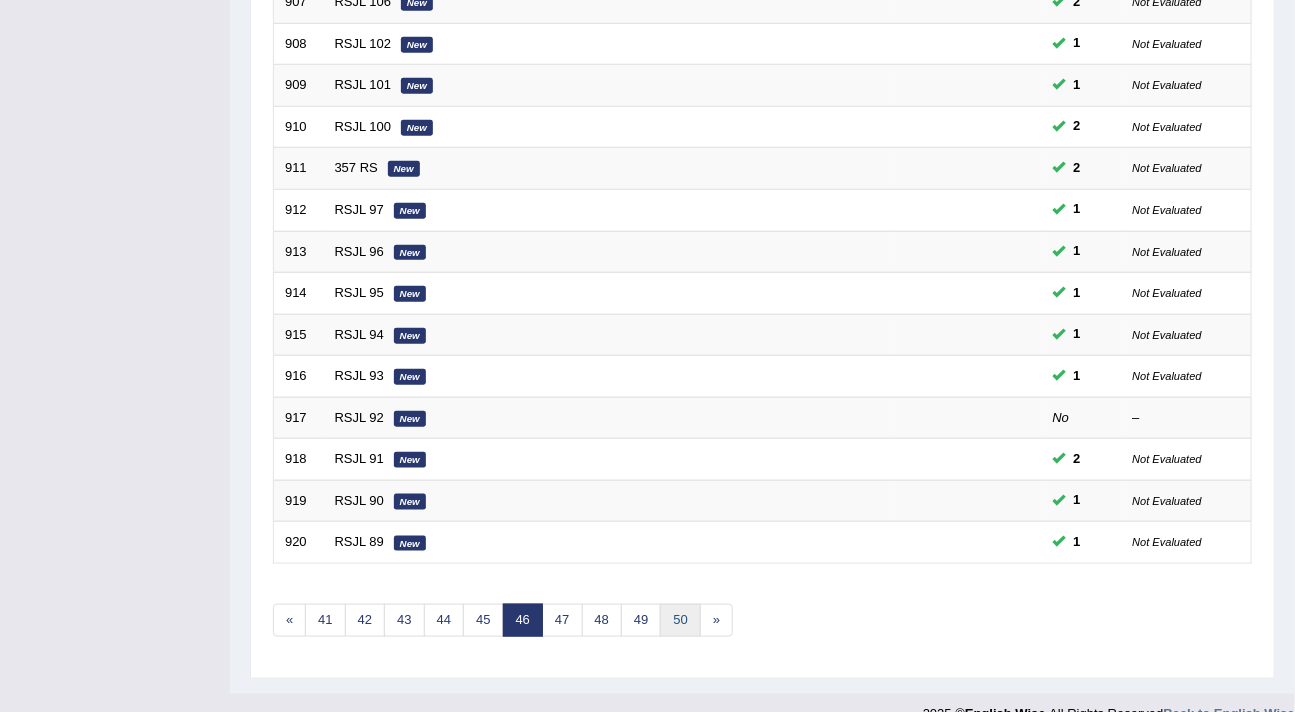click on "50" at bounding box center (680, 620) 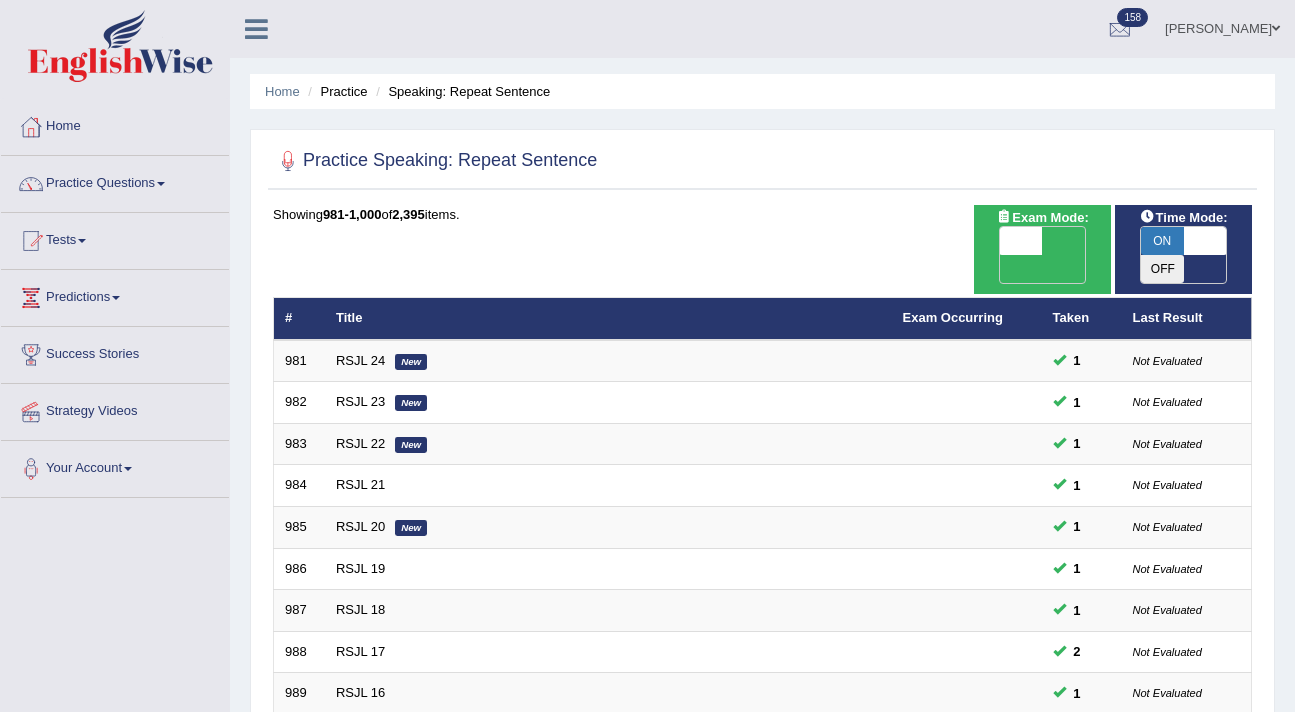 click on "54" at bounding box center (680, 1228) 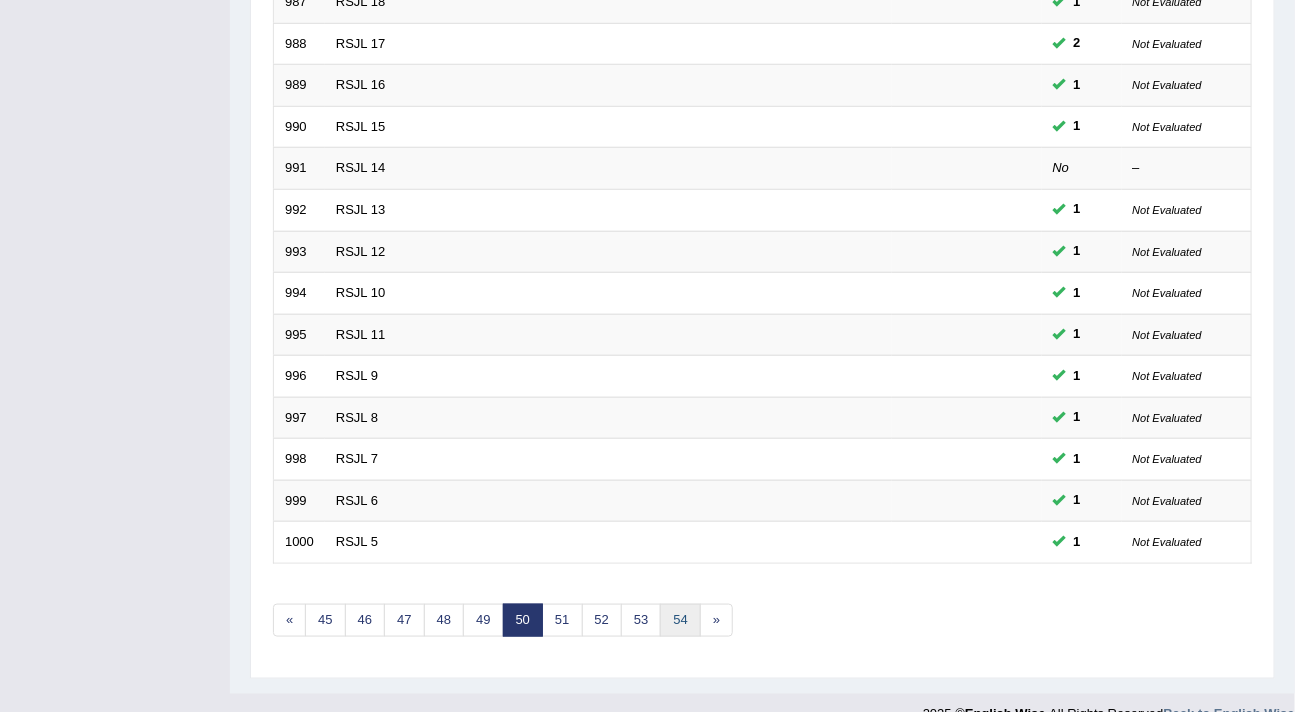 scroll, scrollTop: 0, scrollLeft: 0, axis: both 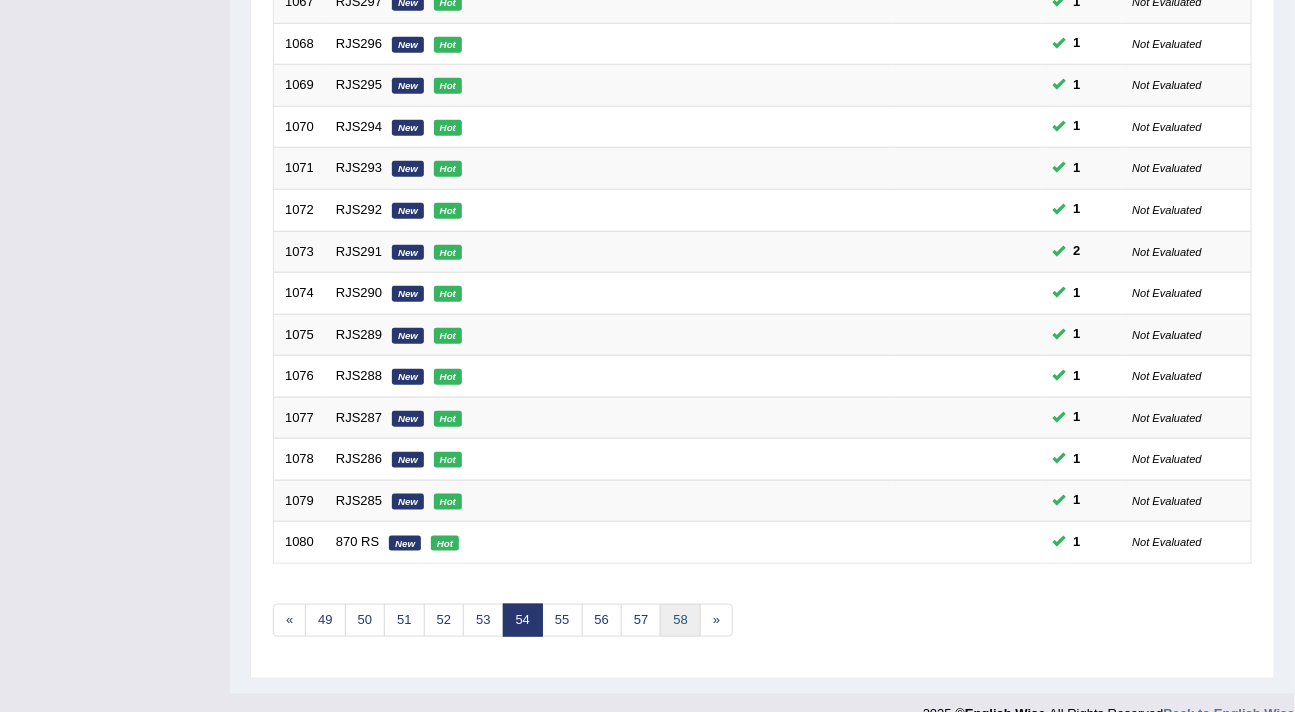 click on "58" at bounding box center (680, 620) 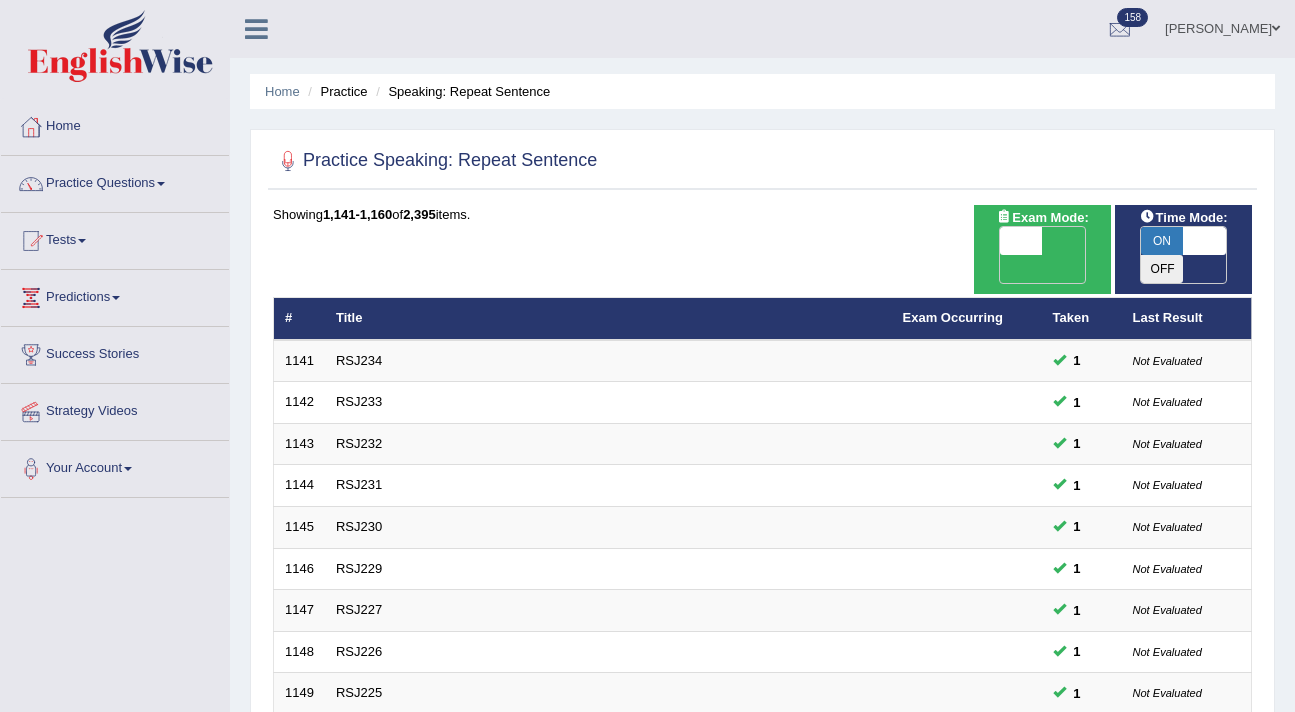 scroll, scrollTop: 608, scrollLeft: 0, axis: vertical 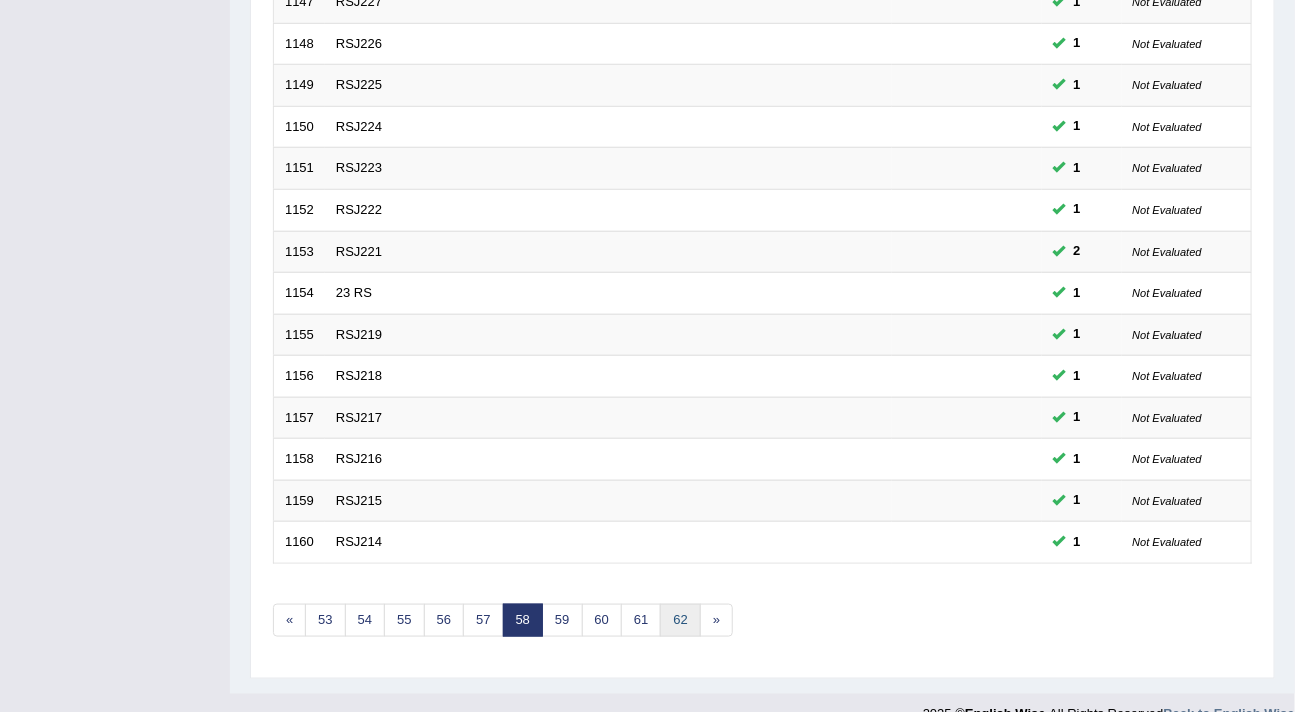 click on "62" at bounding box center (680, 620) 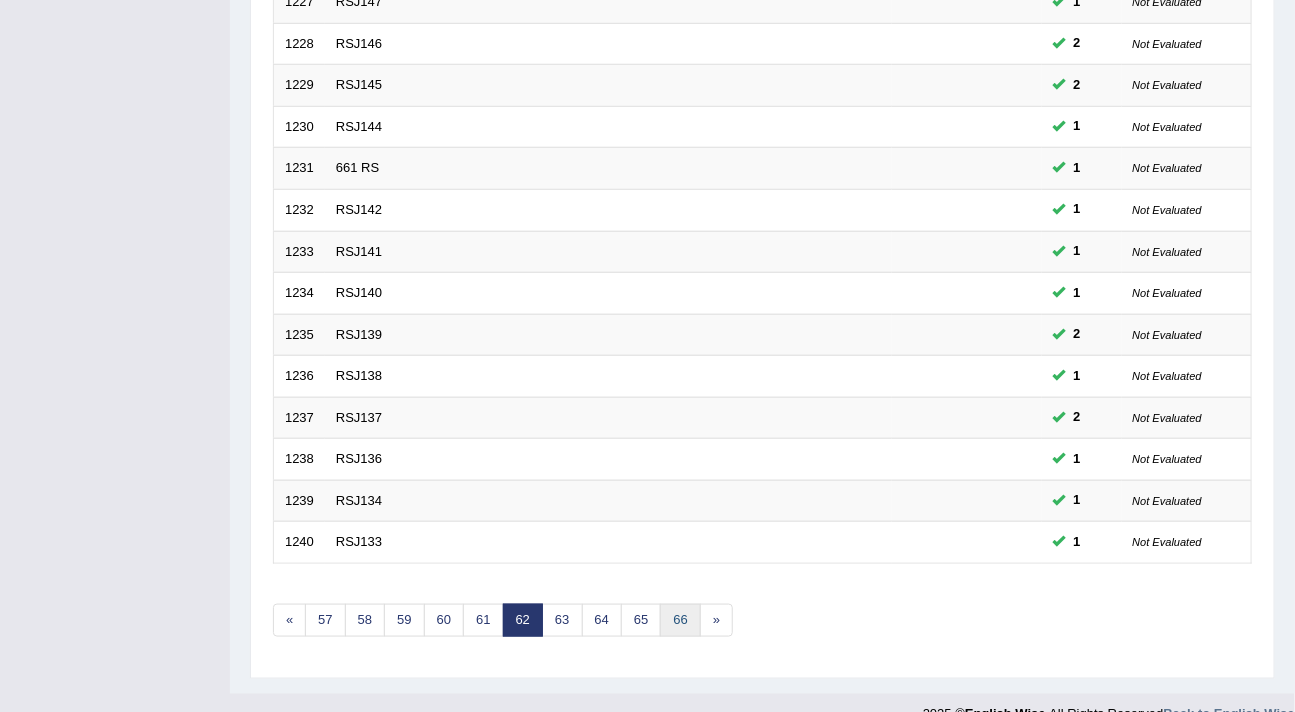 scroll, scrollTop: 608, scrollLeft: 0, axis: vertical 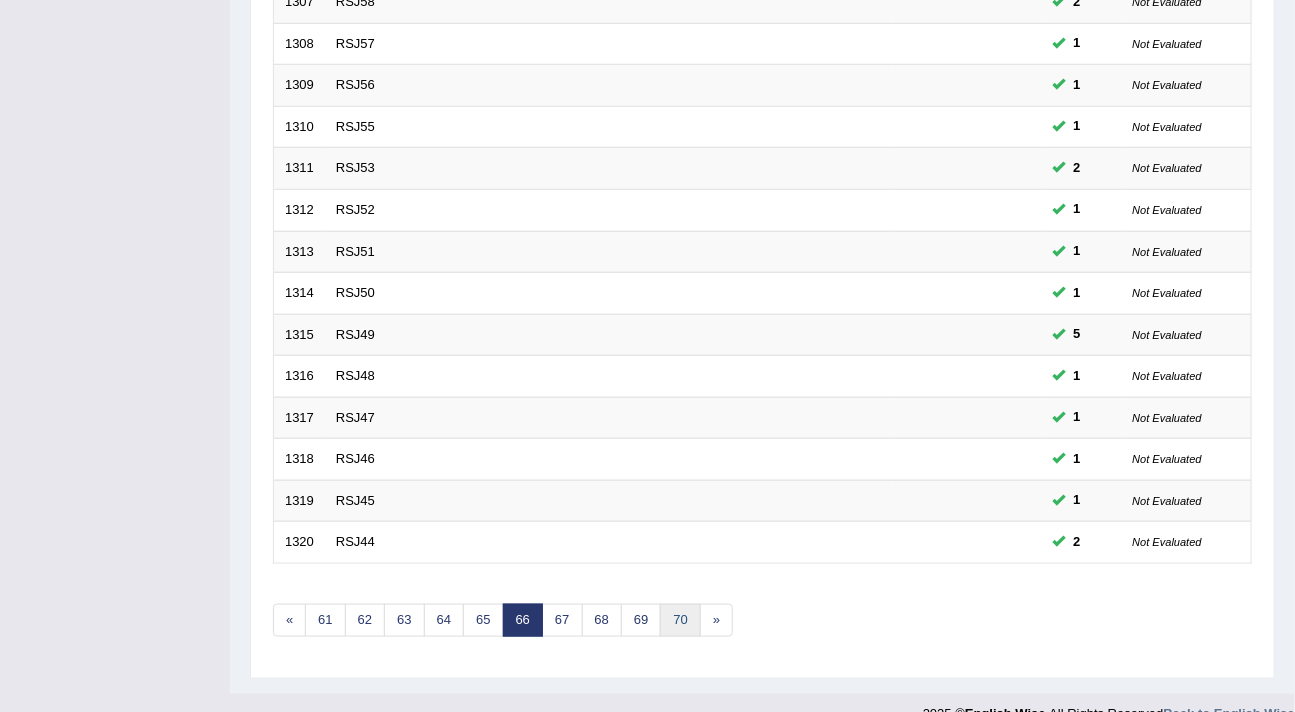 click on "70" at bounding box center (680, 620) 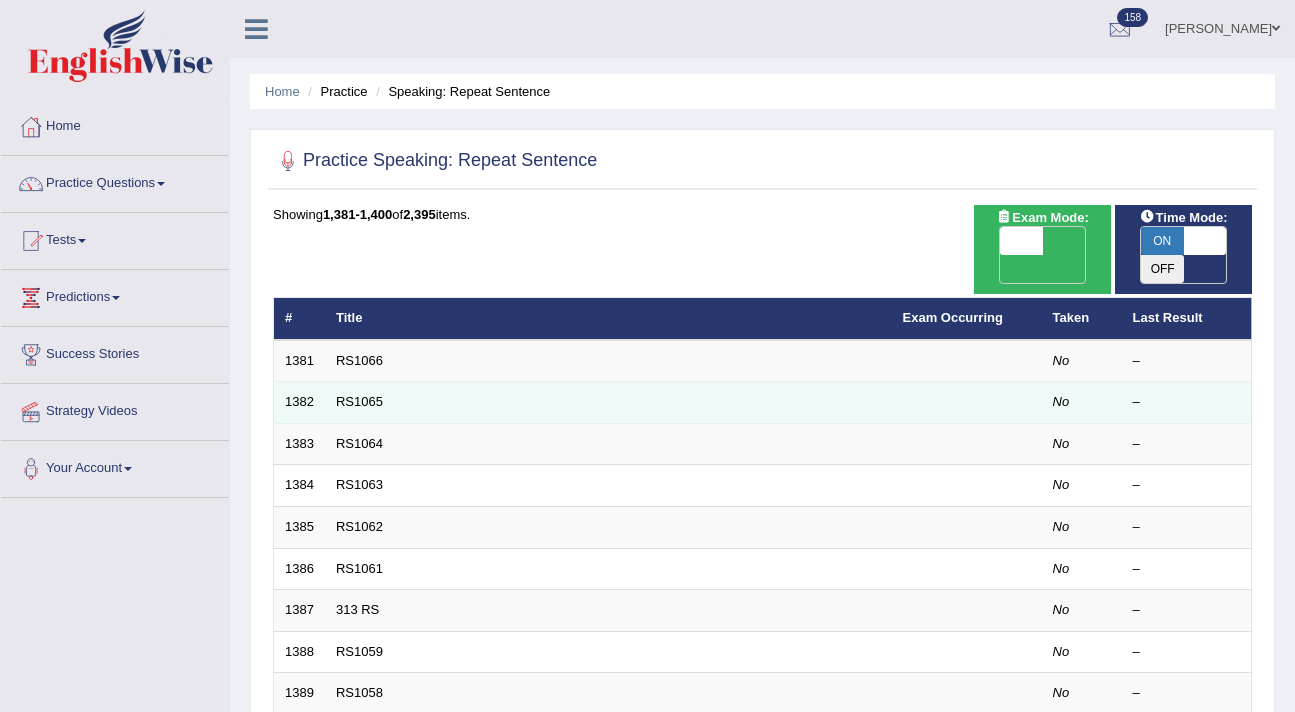 scroll, scrollTop: 0, scrollLeft: 0, axis: both 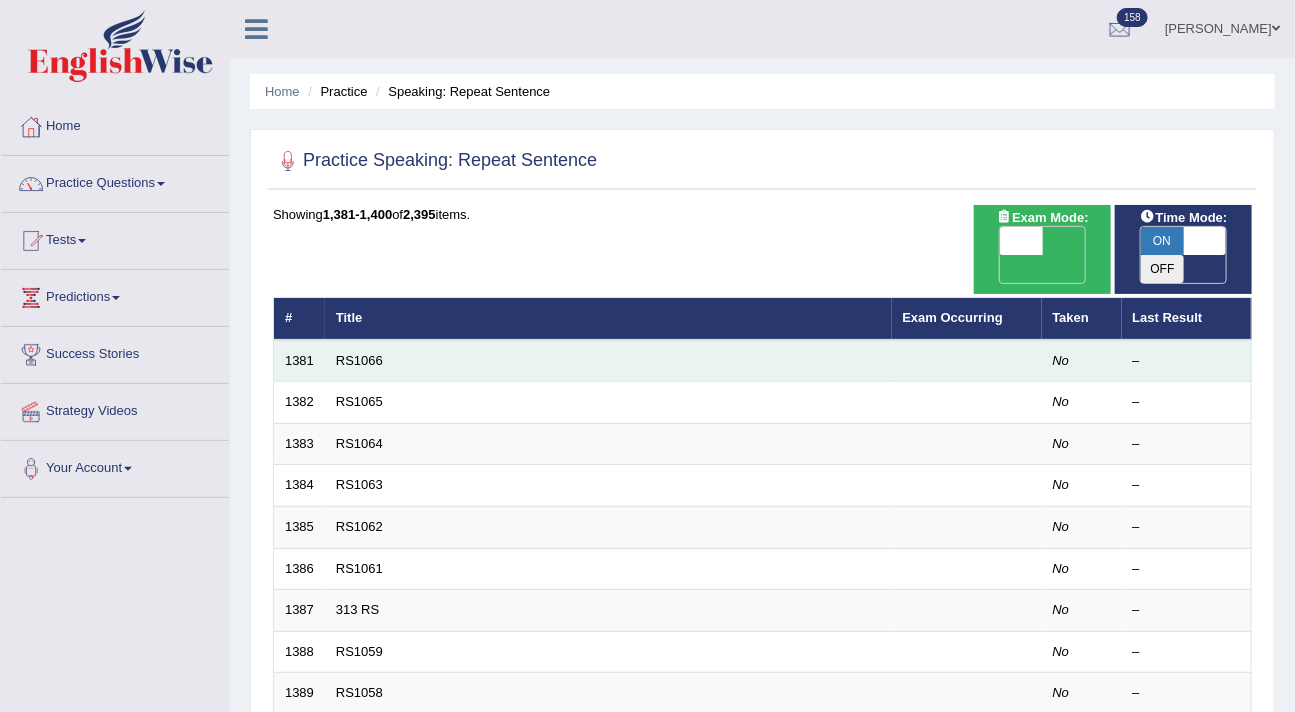 click on "RS1066" at bounding box center [608, 361] 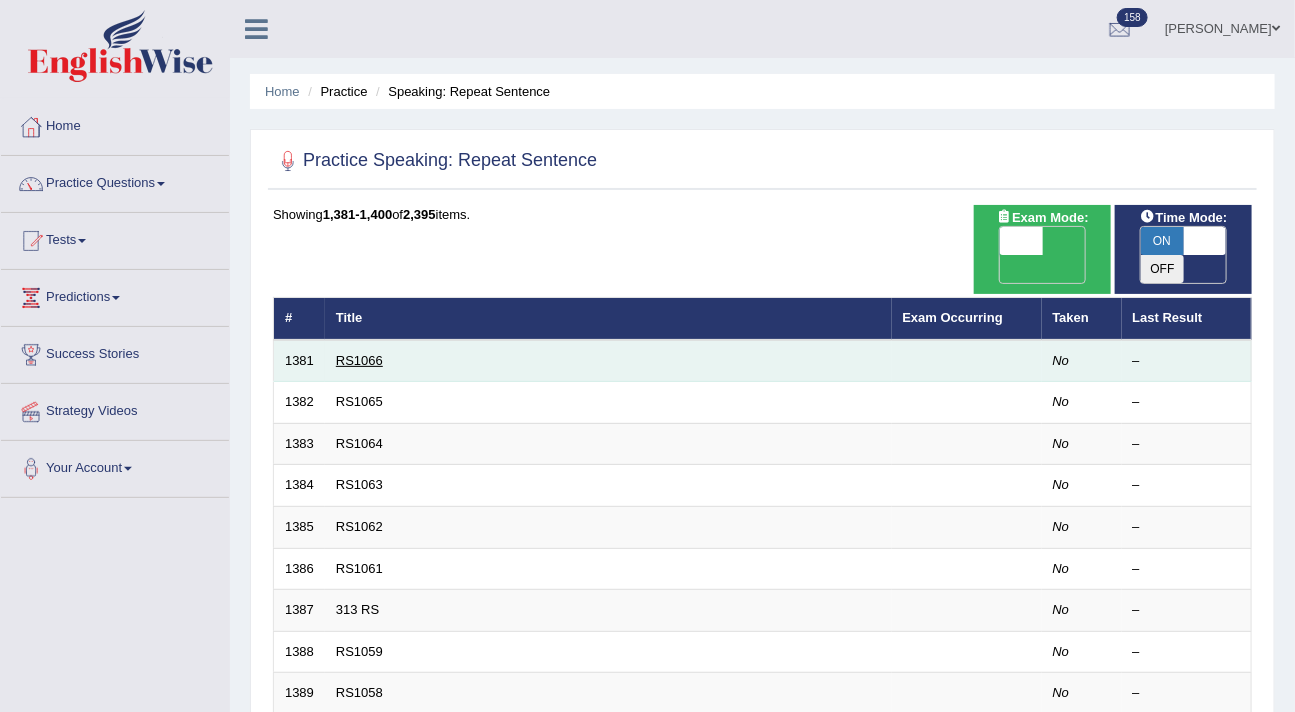 click on "RS1066" at bounding box center (359, 360) 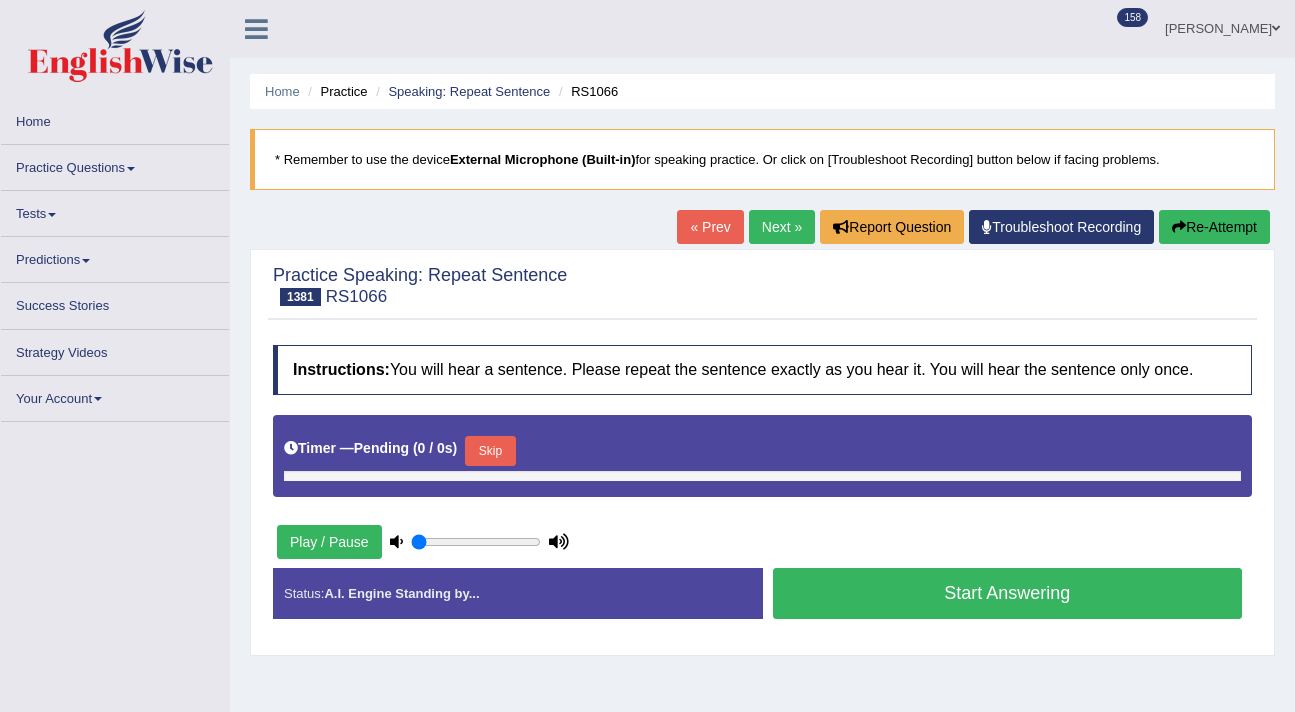 scroll, scrollTop: 0, scrollLeft: 0, axis: both 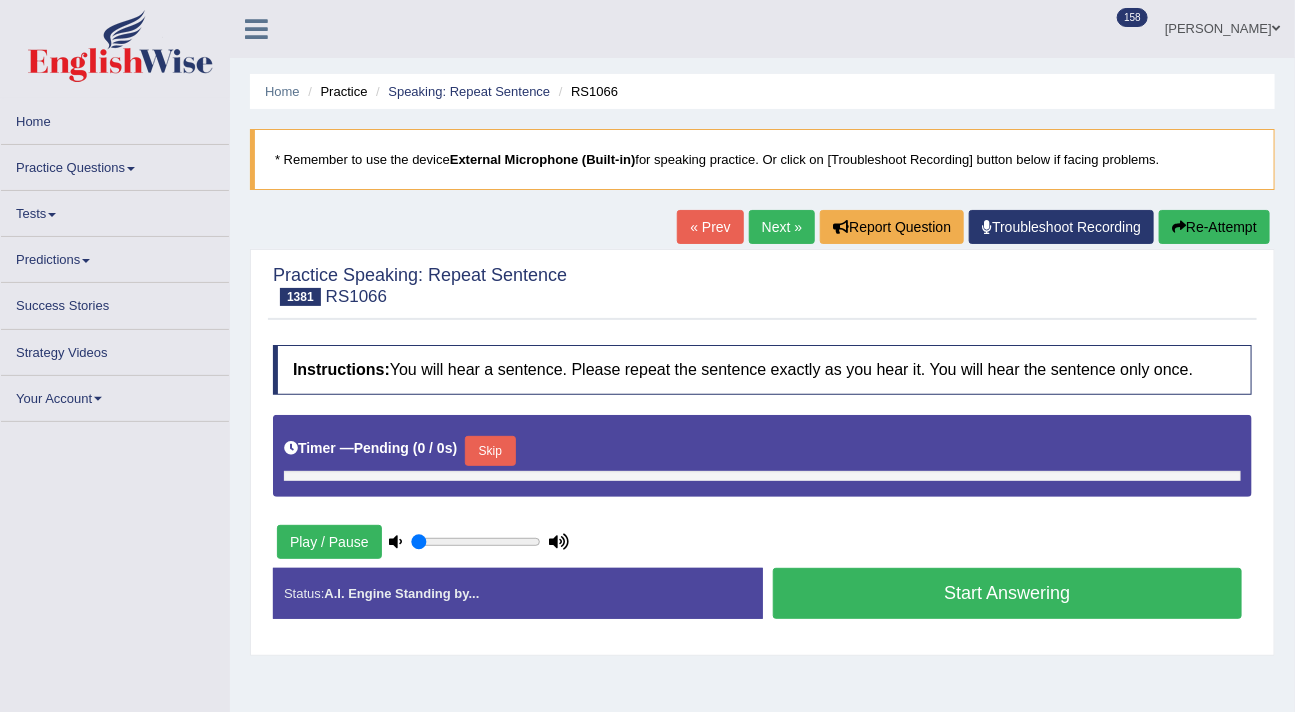 type on "1" 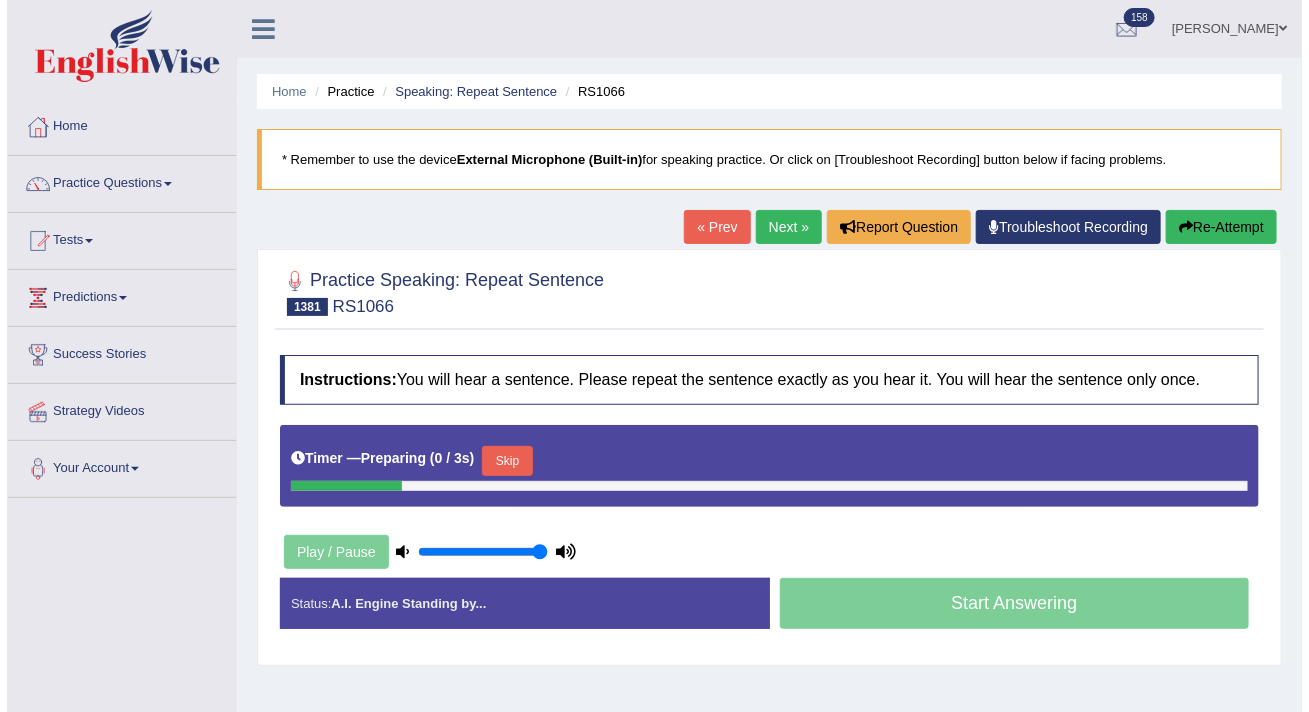 scroll, scrollTop: 0, scrollLeft: 0, axis: both 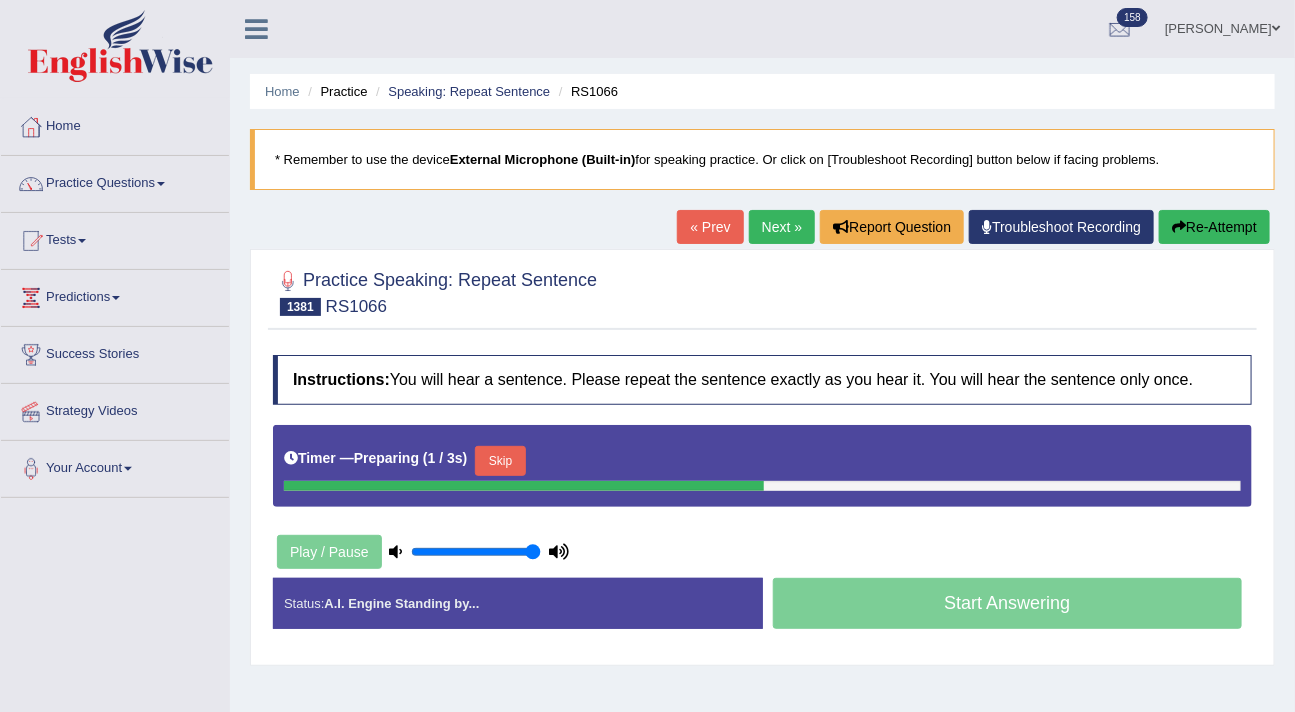 click on "Skip" at bounding box center (500, 461) 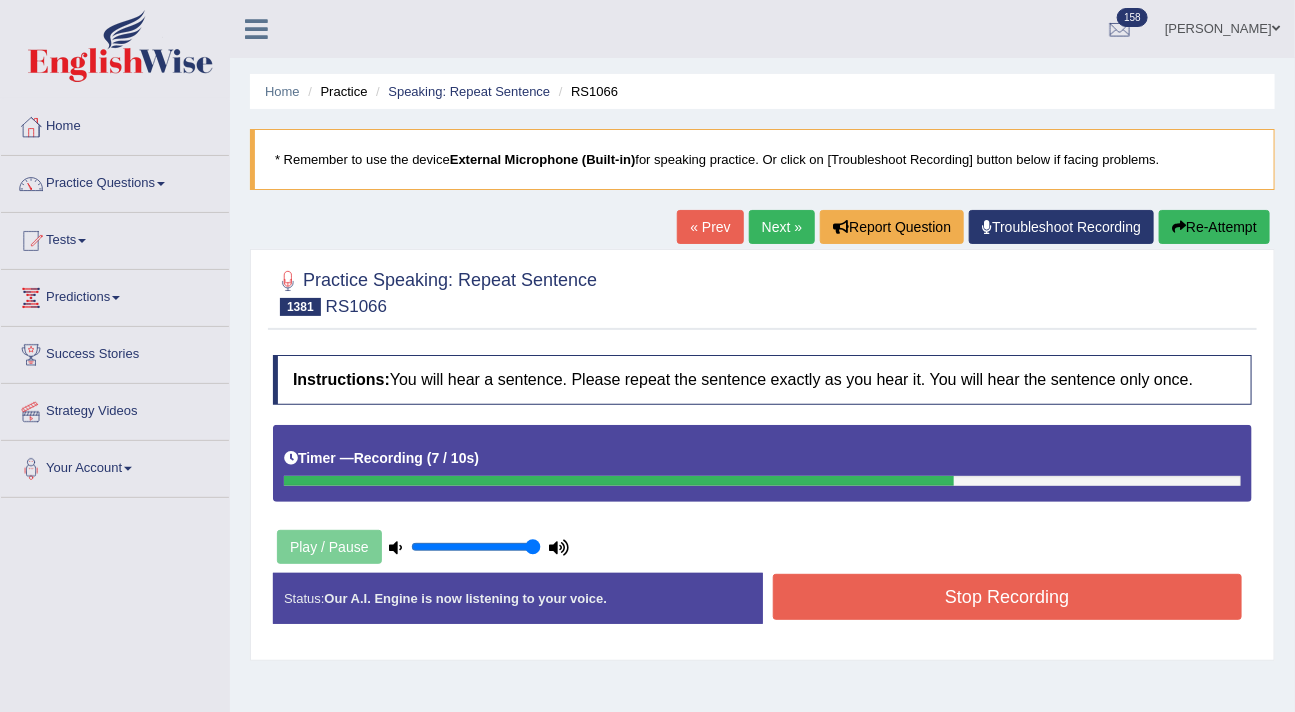 click on "Stop Recording" at bounding box center (1008, 597) 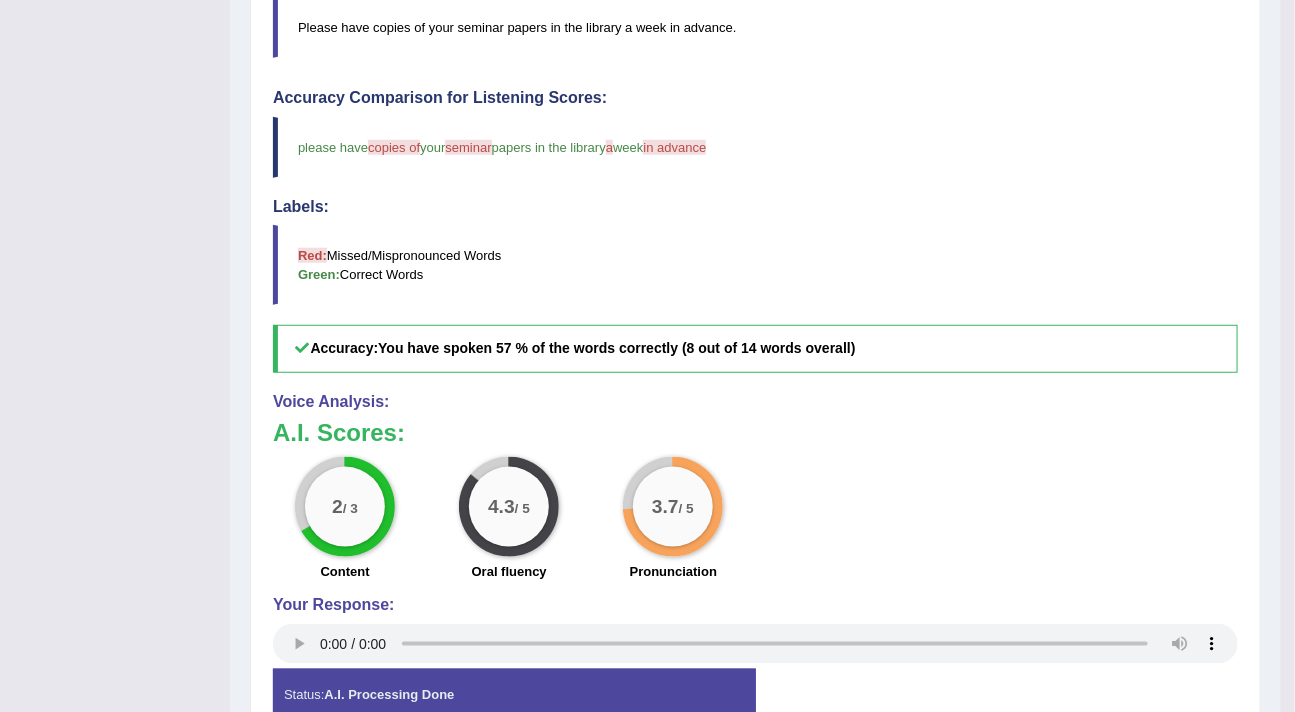scroll, scrollTop: 738, scrollLeft: 0, axis: vertical 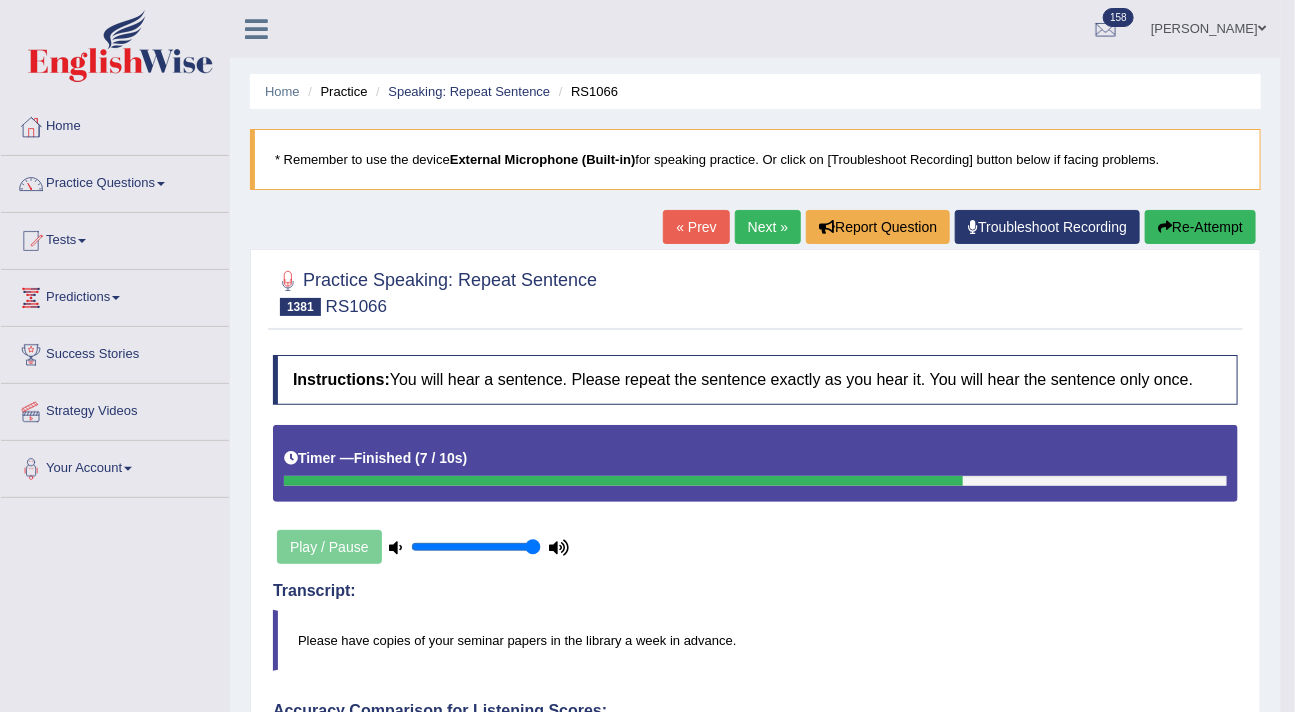 click on "Next »" at bounding box center (768, 227) 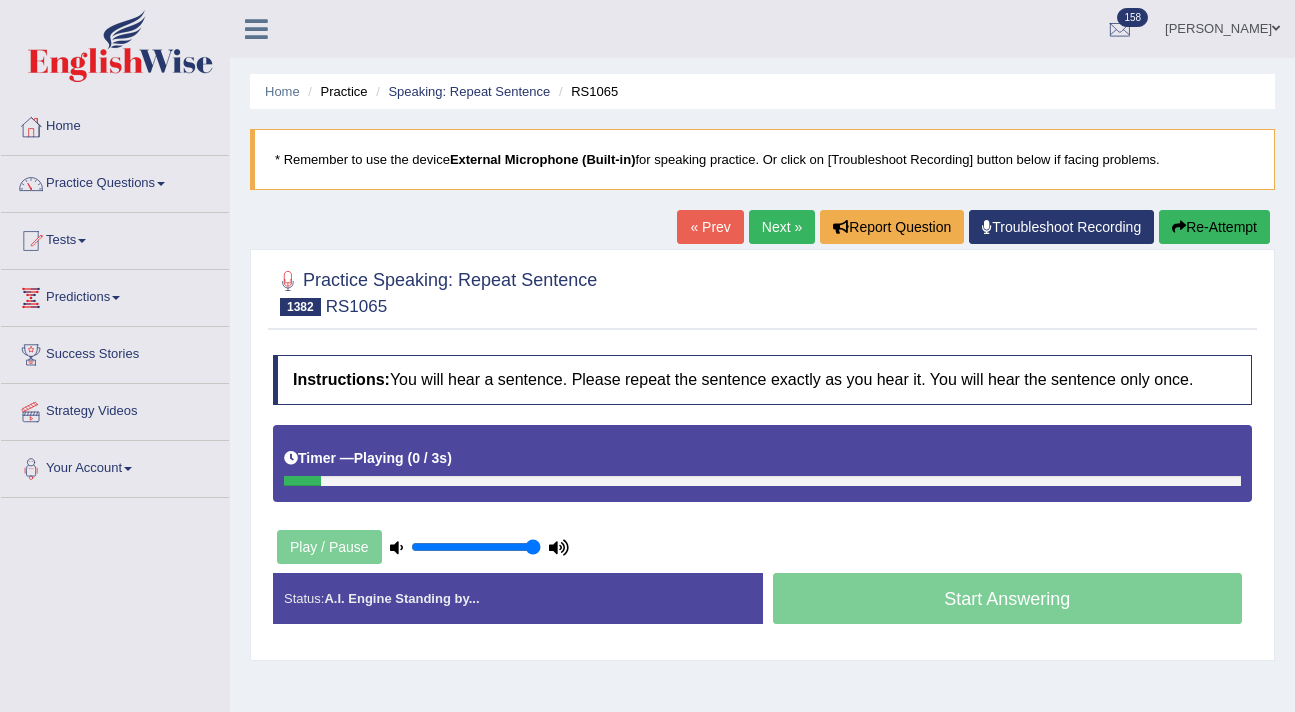 scroll, scrollTop: 0, scrollLeft: 0, axis: both 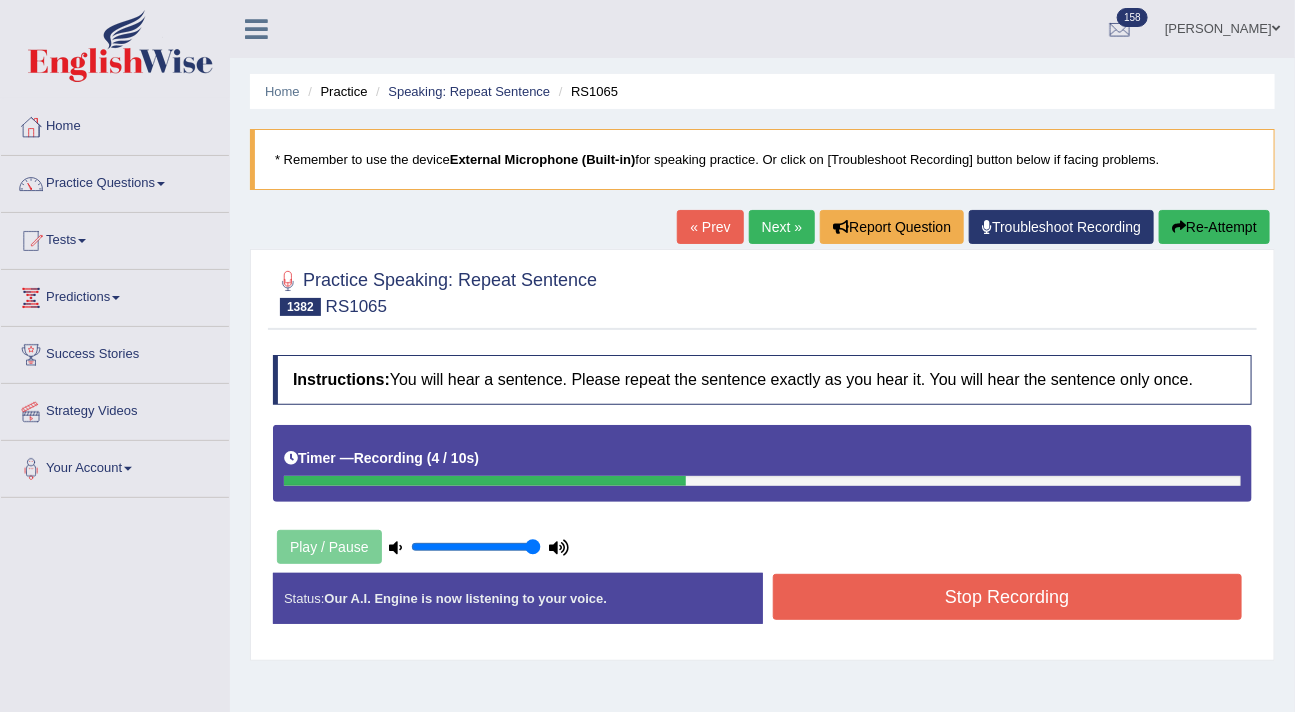 click on "Stop Recording" at bounding box center (1008, 597) 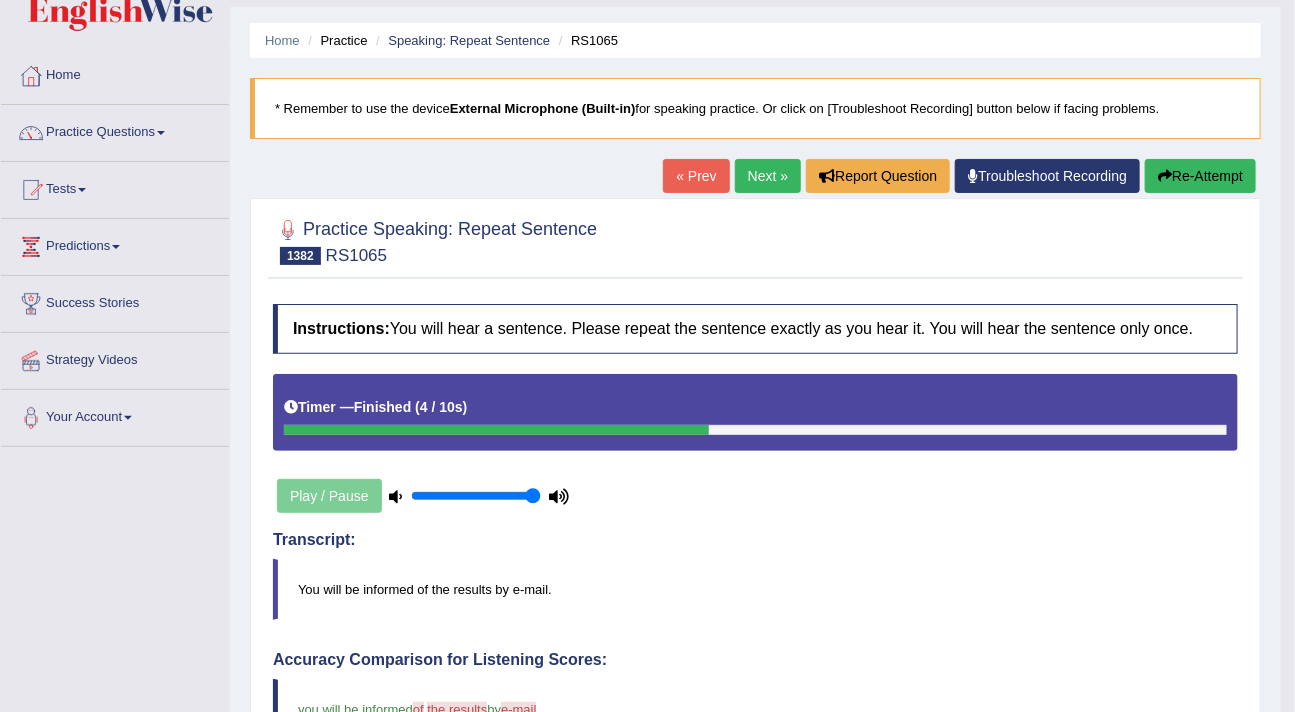 scroll, scrollTop: 0, scrollLeft: 0, axis: both 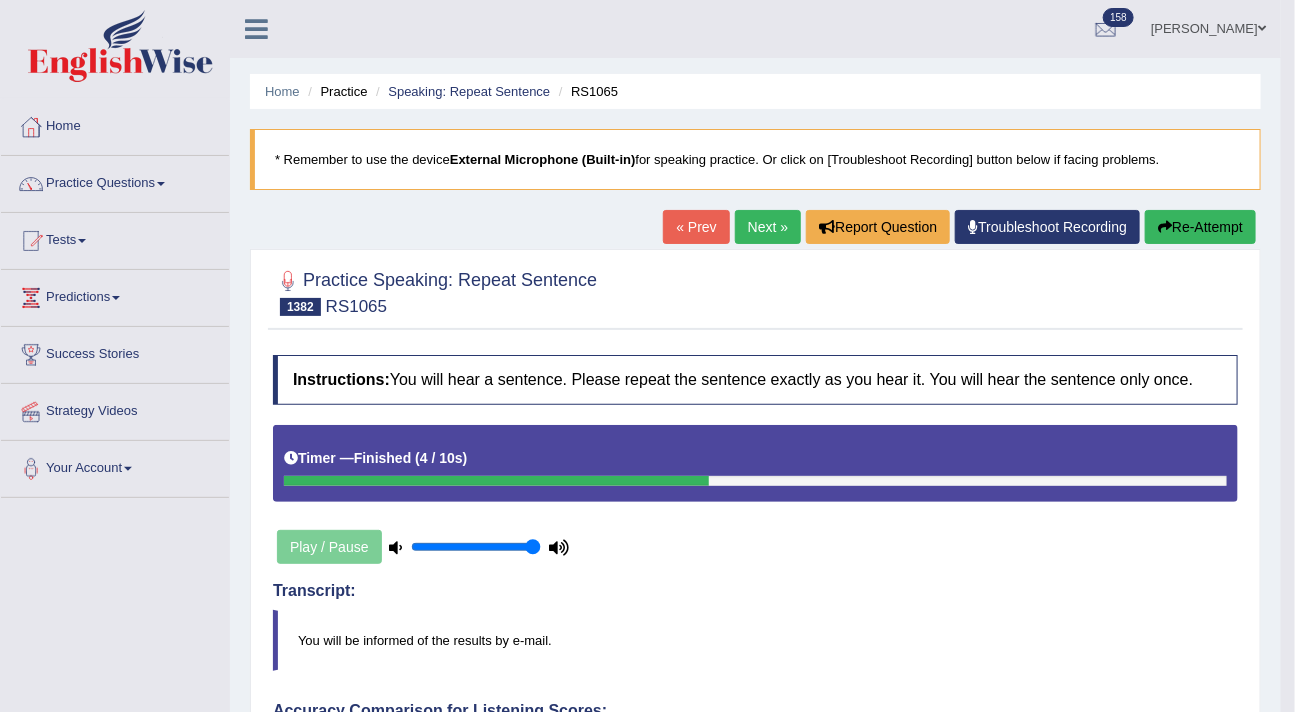 click on "Re-Attempt" at bounding box center (1200, 227) 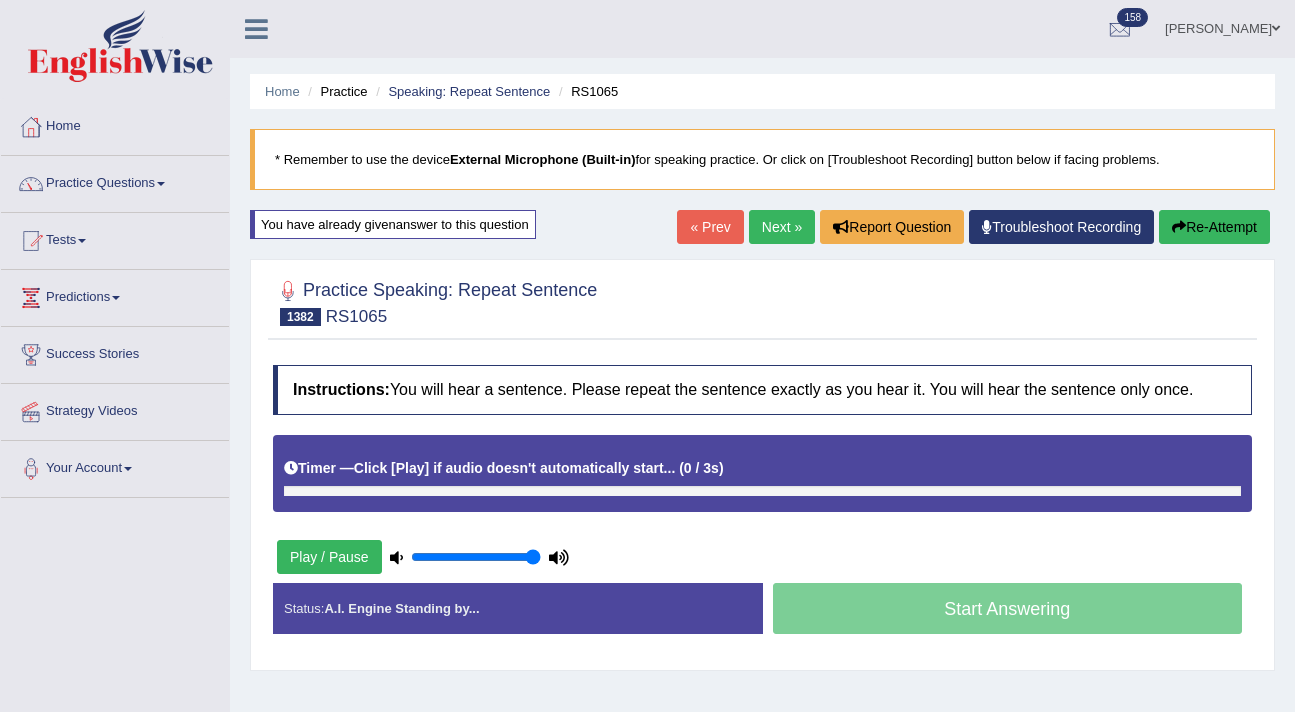 scroll, scrollTop: 0, scrollLeft: 0, axis: both 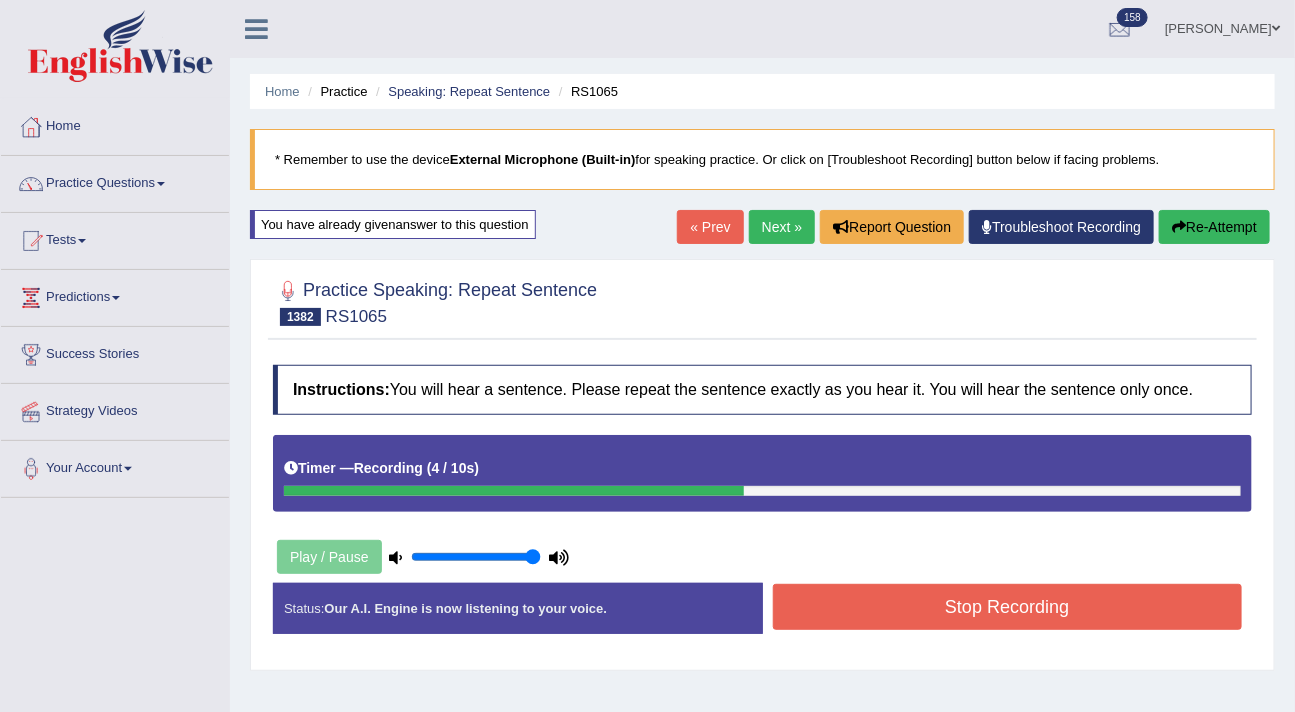 click on "Stop Recording" at bounding box center (1008, 607) 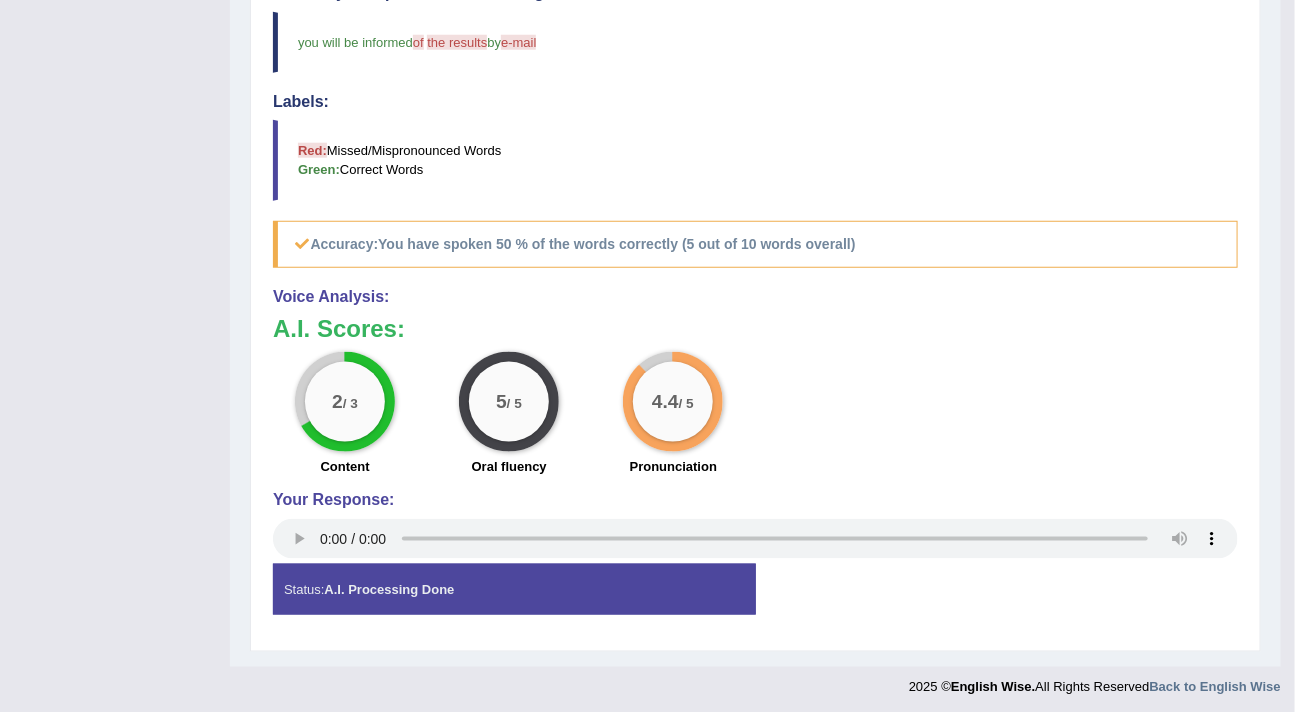 scroll, scrollTop: 732, scrollLeft: 0, axis: vertical 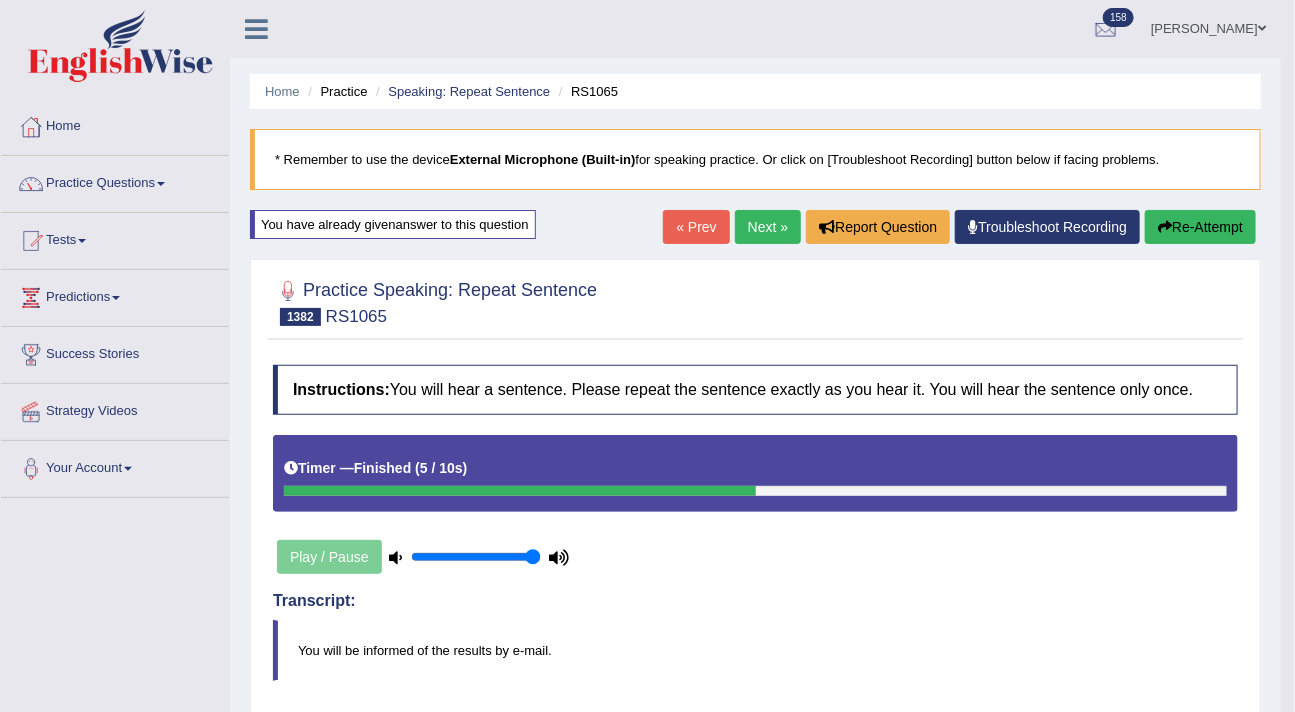 click on "Next »" at bounding box center (768, 227) 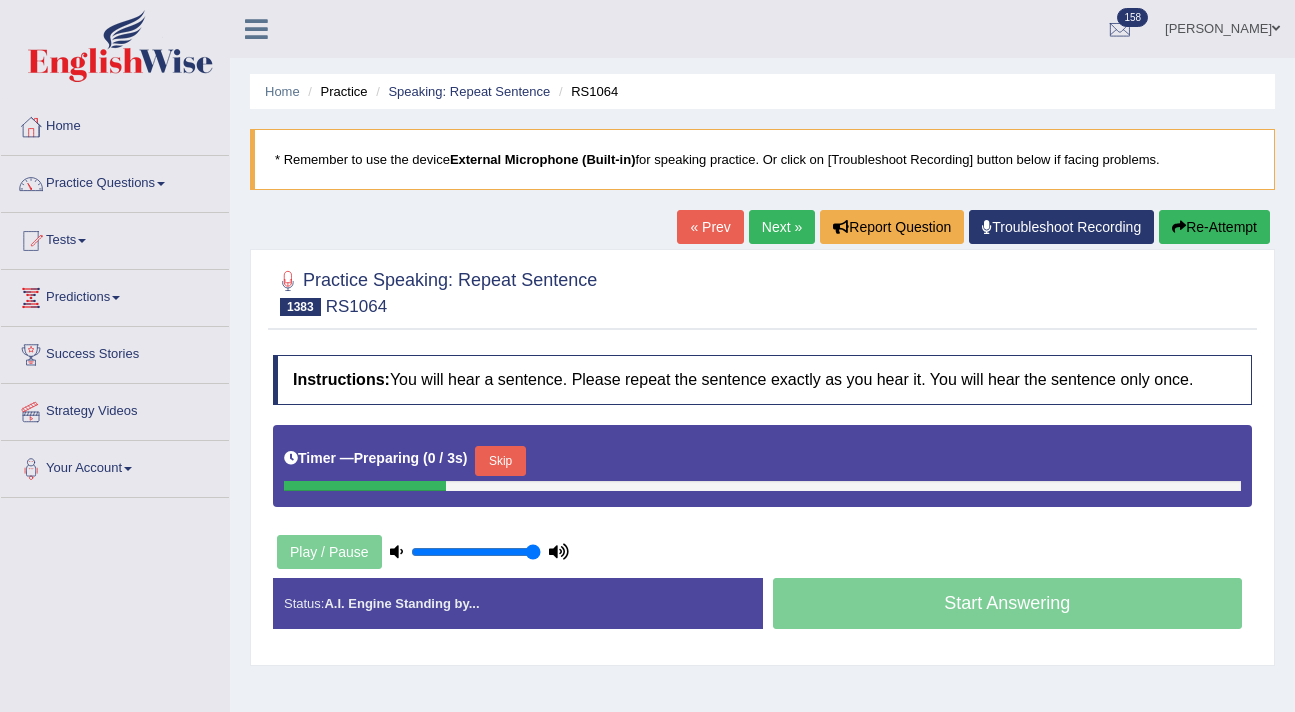scroll, scrollTop: 0, scrollLeft: 0, axis: both 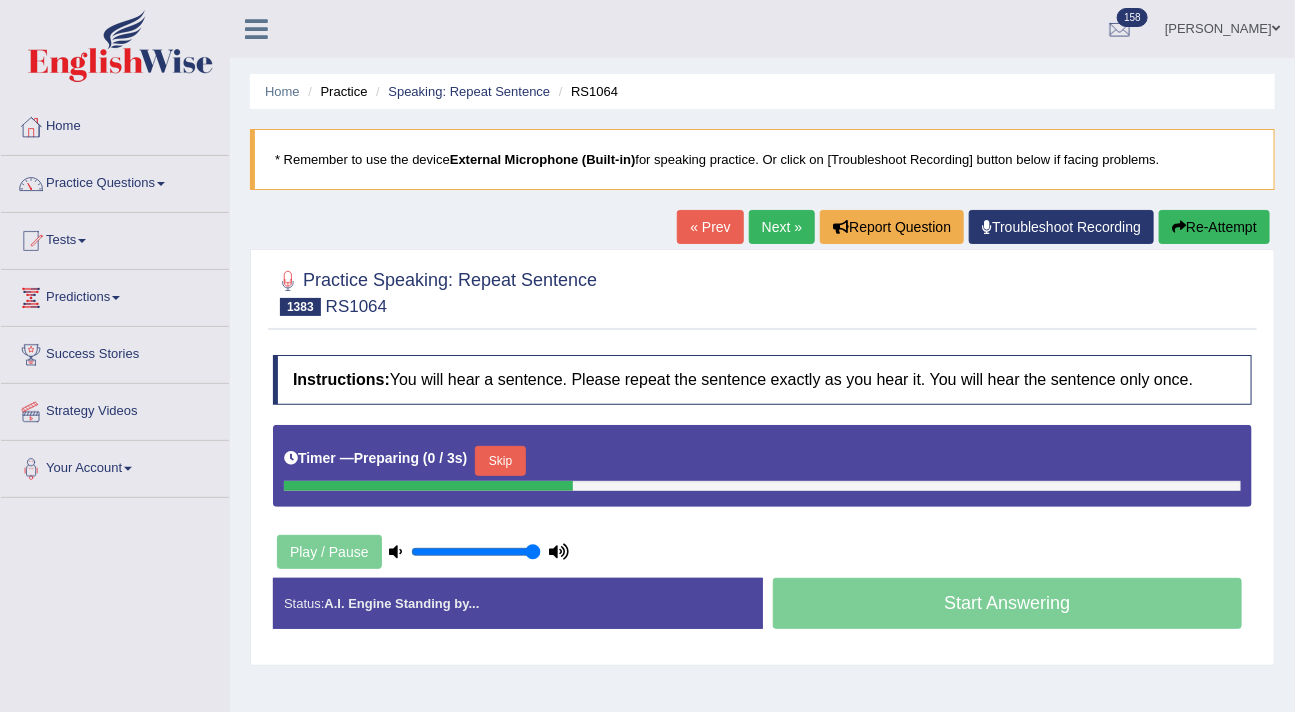 click on "Skip" at bounding box center [500, 461] 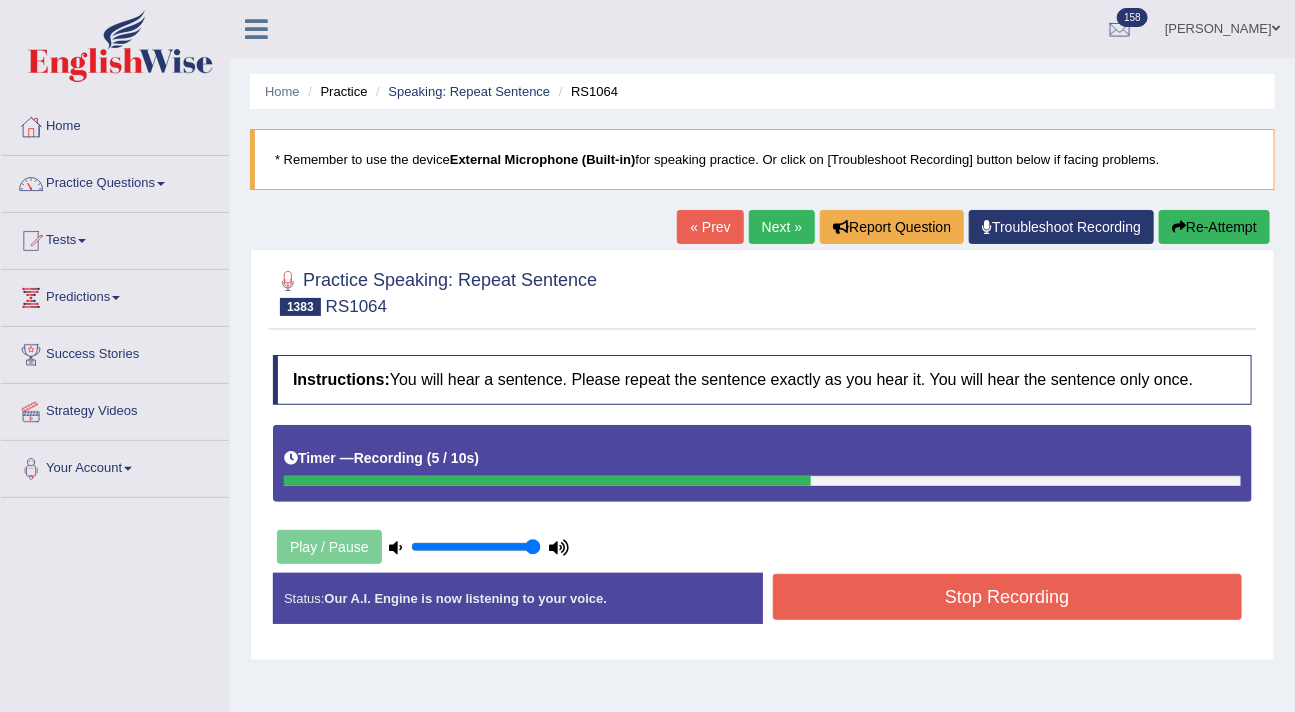 click on "Stop Recording" at bounding box center (1008, 597) 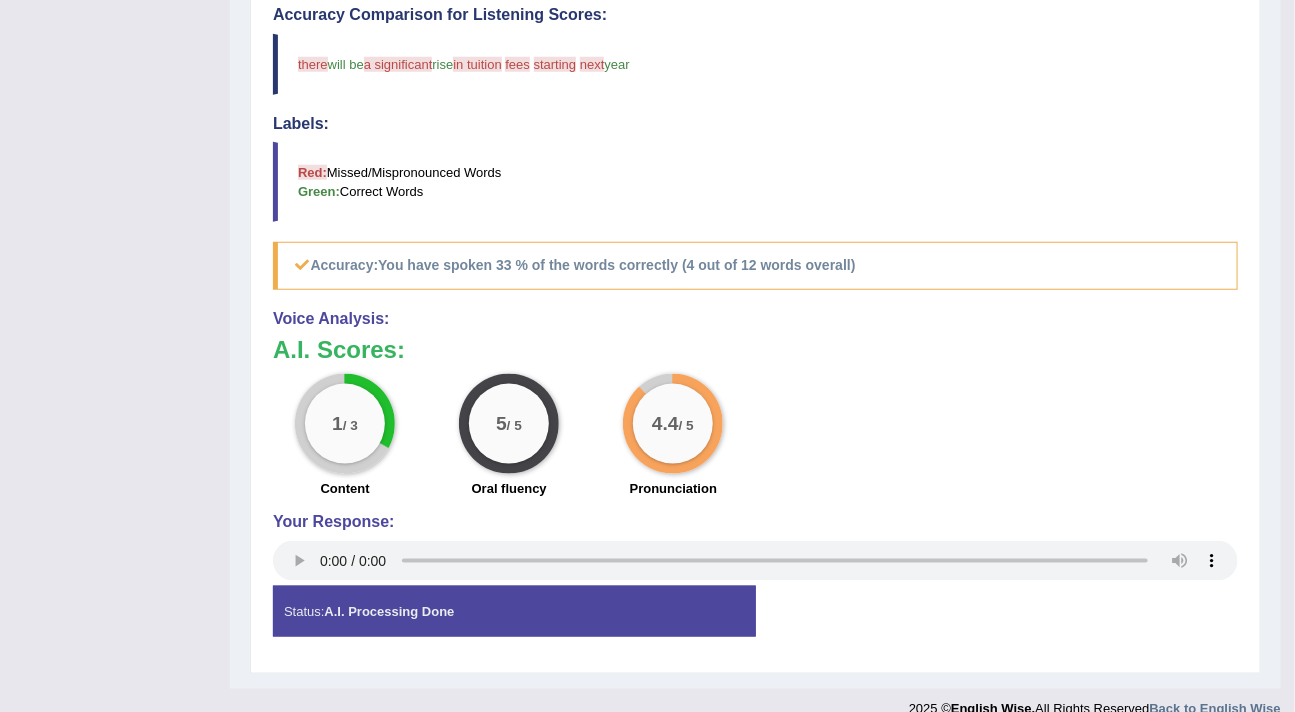 scroll, scrollTop: 723, scrollLeft: 0, axis: vertical 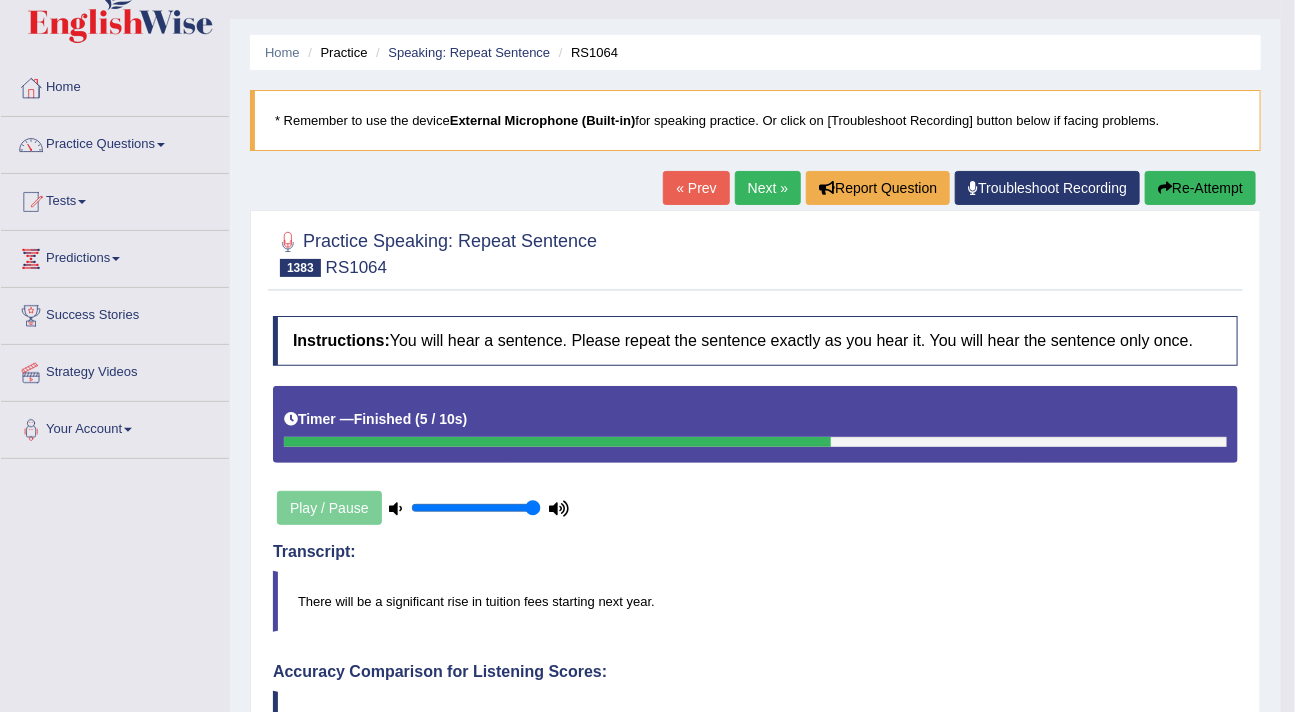 click on "Next »" at bounding box center (768, 188) 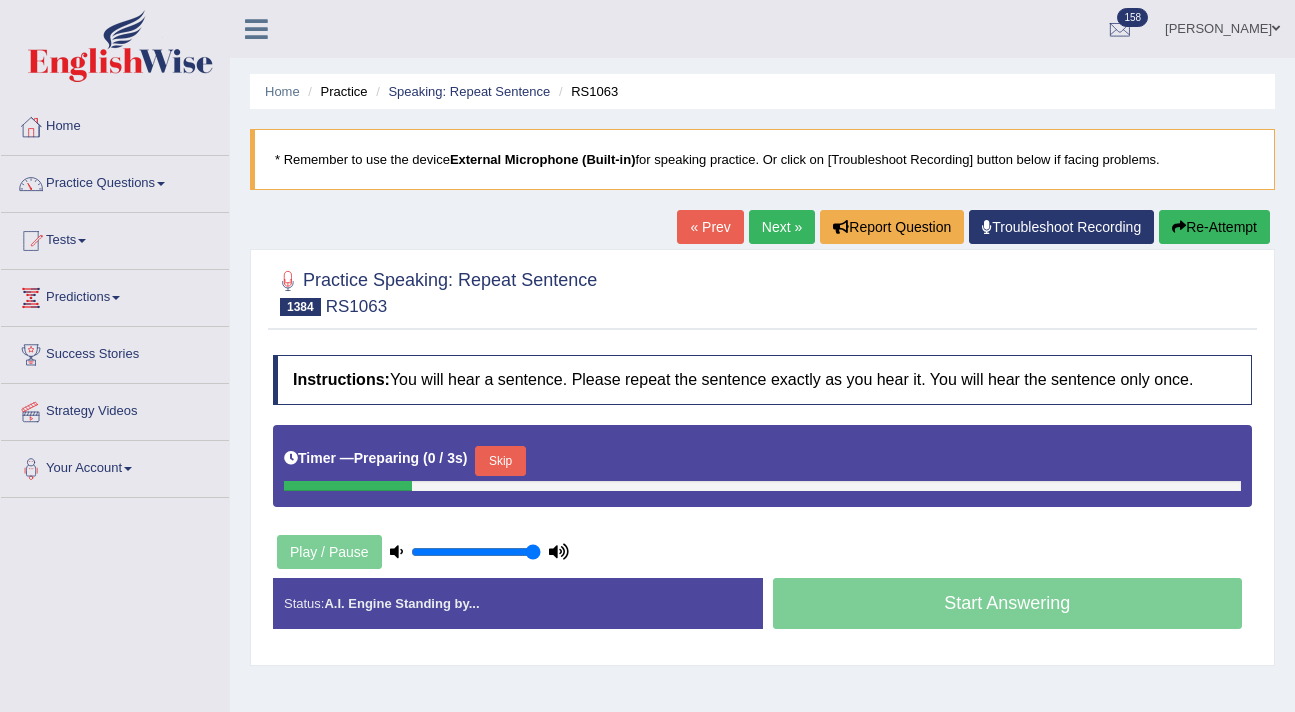 scroll, scrollTop: 0, scrollLeft: 0, axis: both 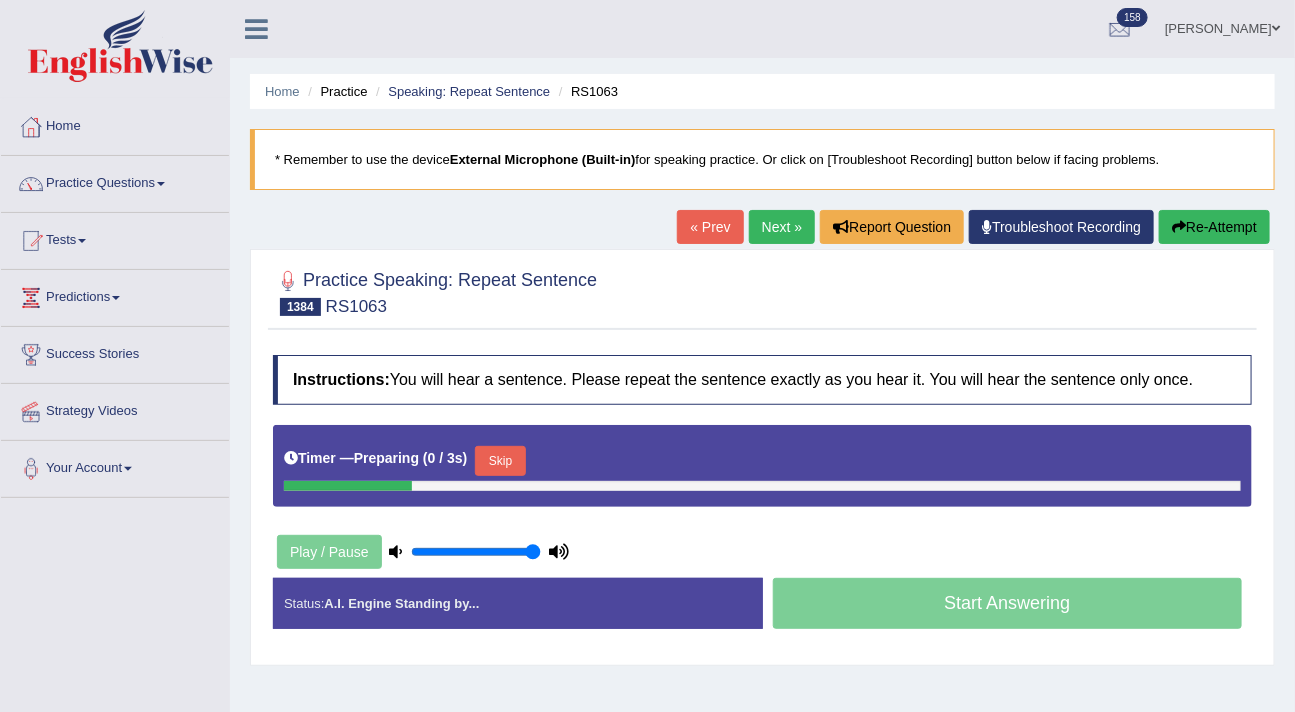 click on "Skip" at bounding box center [500, 461] 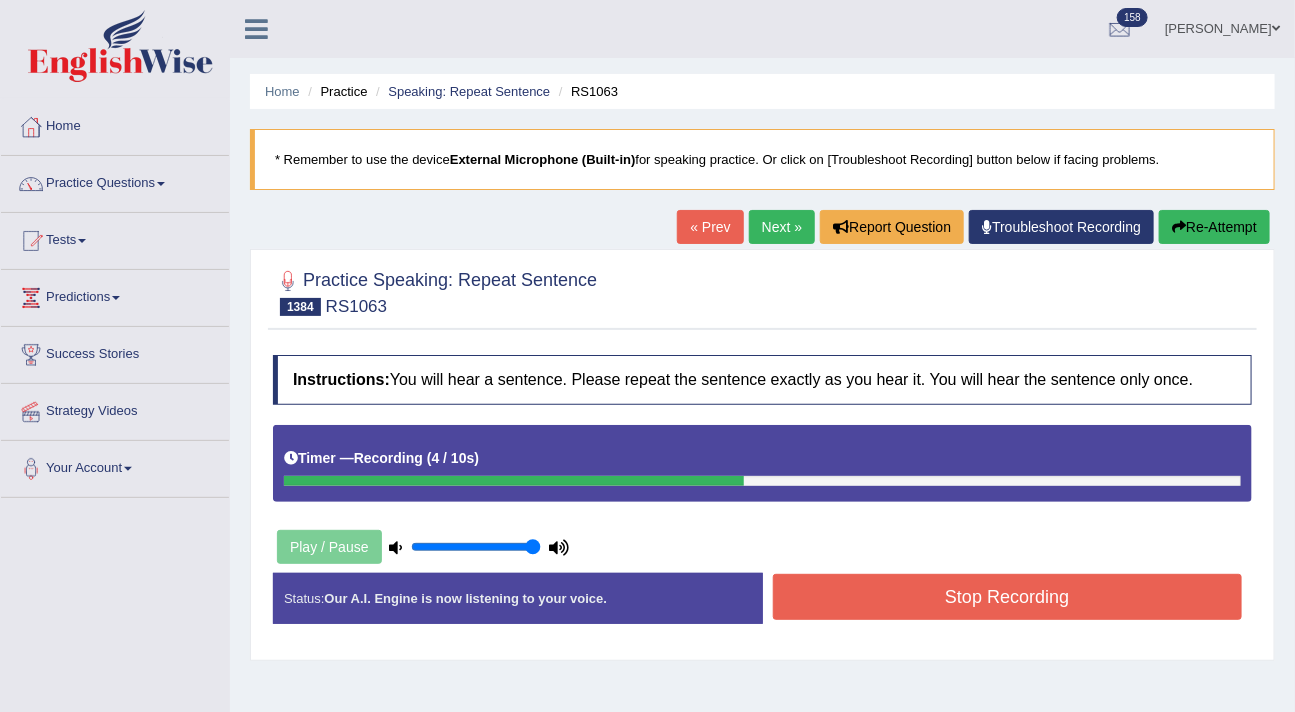 click on "Stop Recording" at bounding box center [1008, 597] 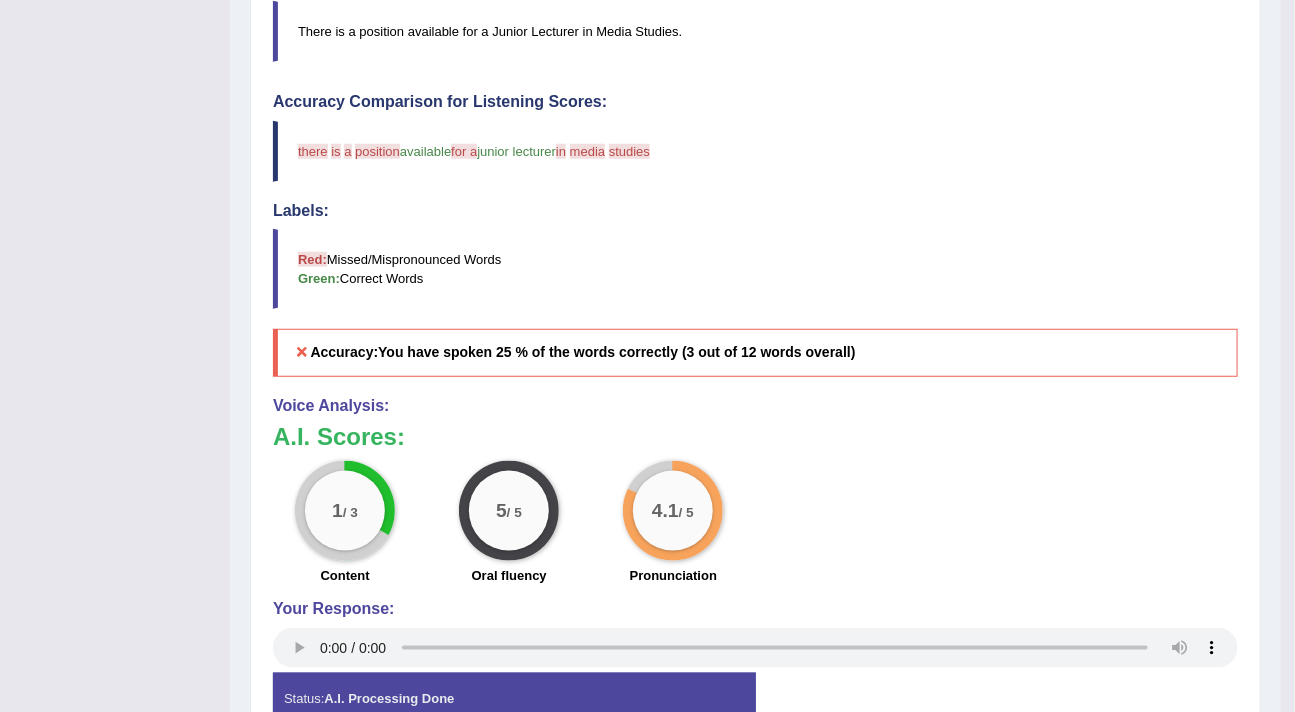 scroll, scrollTop: 615, scrollLeft: 0, axis: vertical 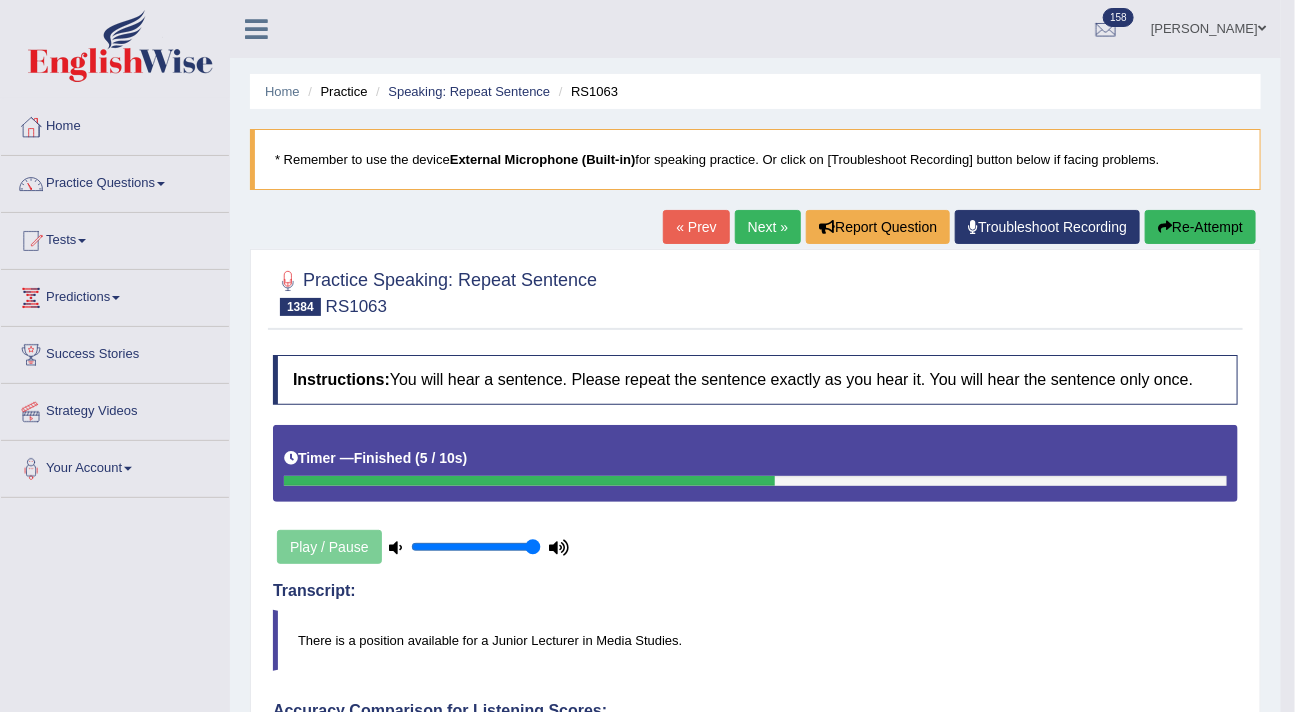 click on "Re-Attempt" at bounding box center (1200, 227) 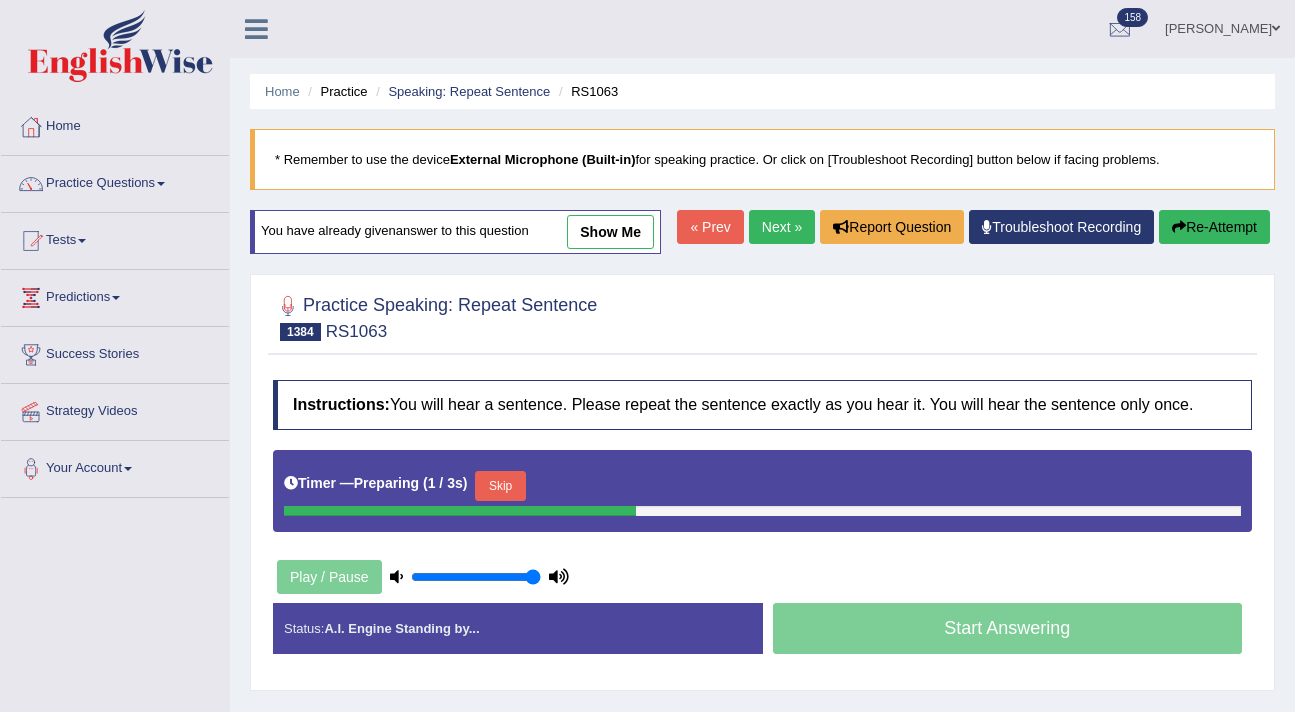 click on "Skip" at bounding box center (500, 486) 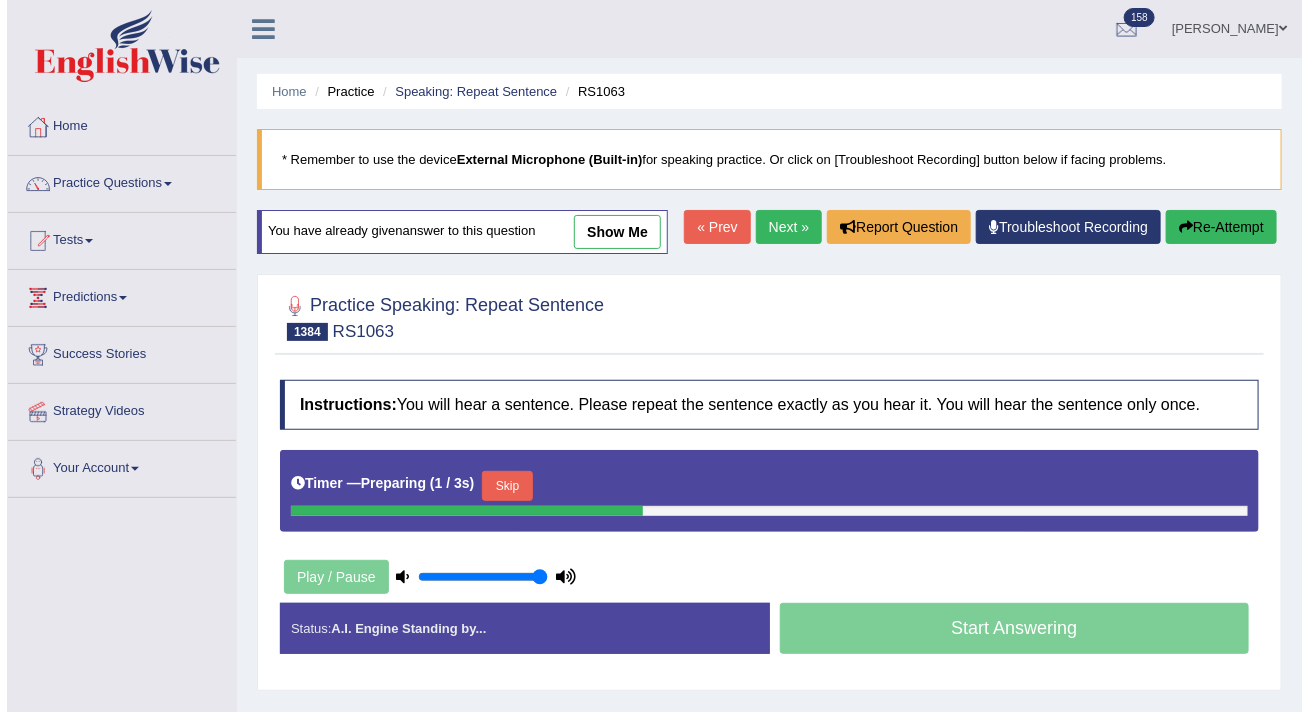 scroll, scrollTop: 0, scrollLeft: 0, axis: both 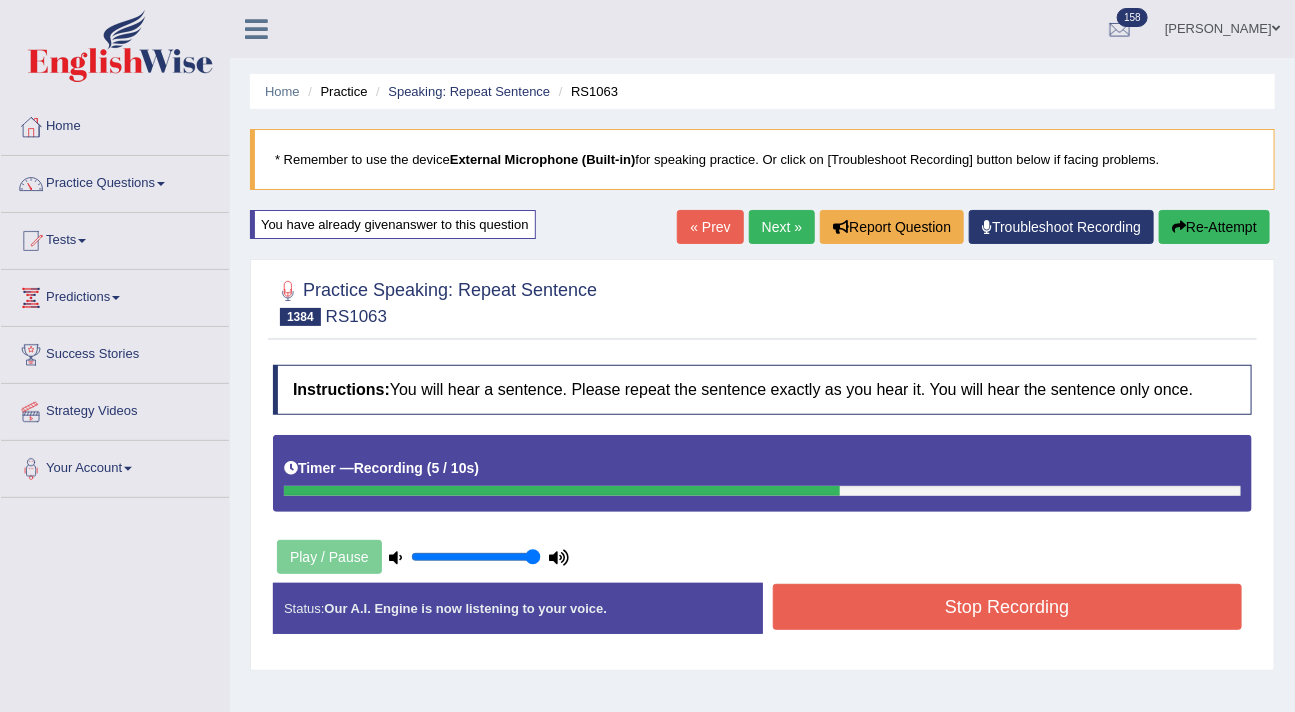 click on "Stop Recording" at bounding box center [1008, 607] 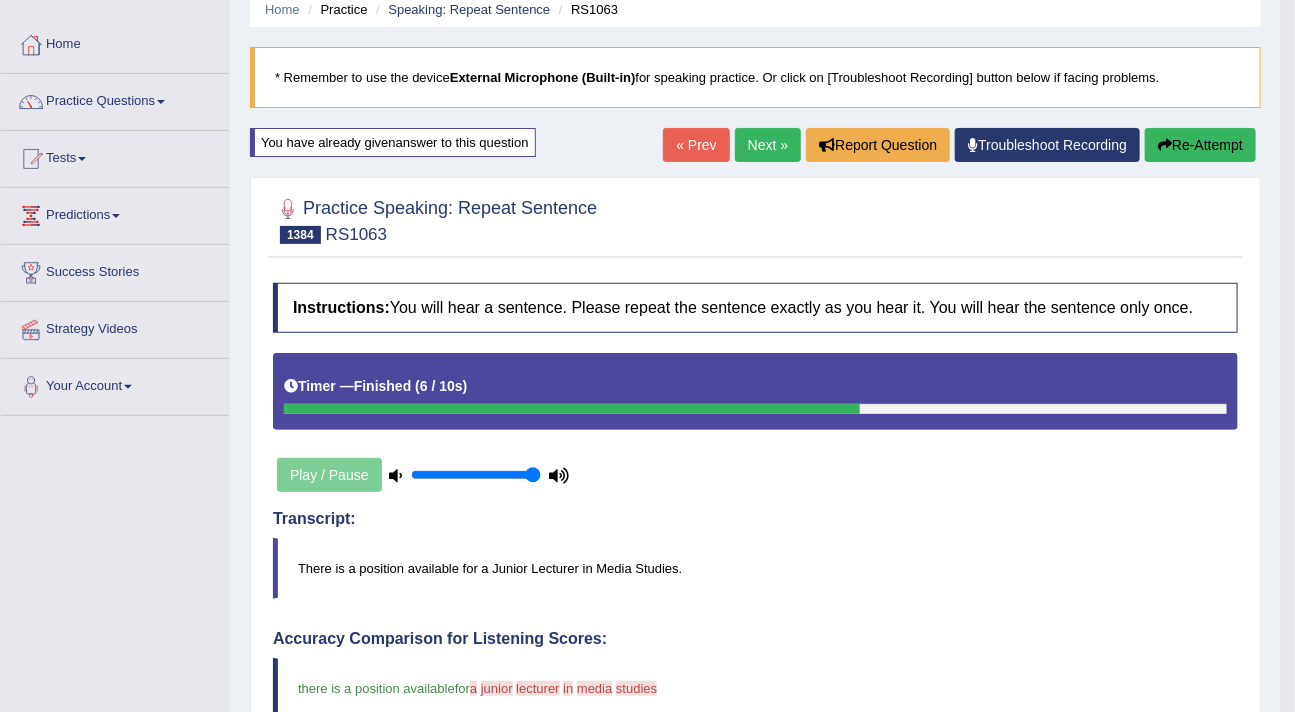 scroll, scrollTop: 44, scrollLeft: 0, axis: vertical 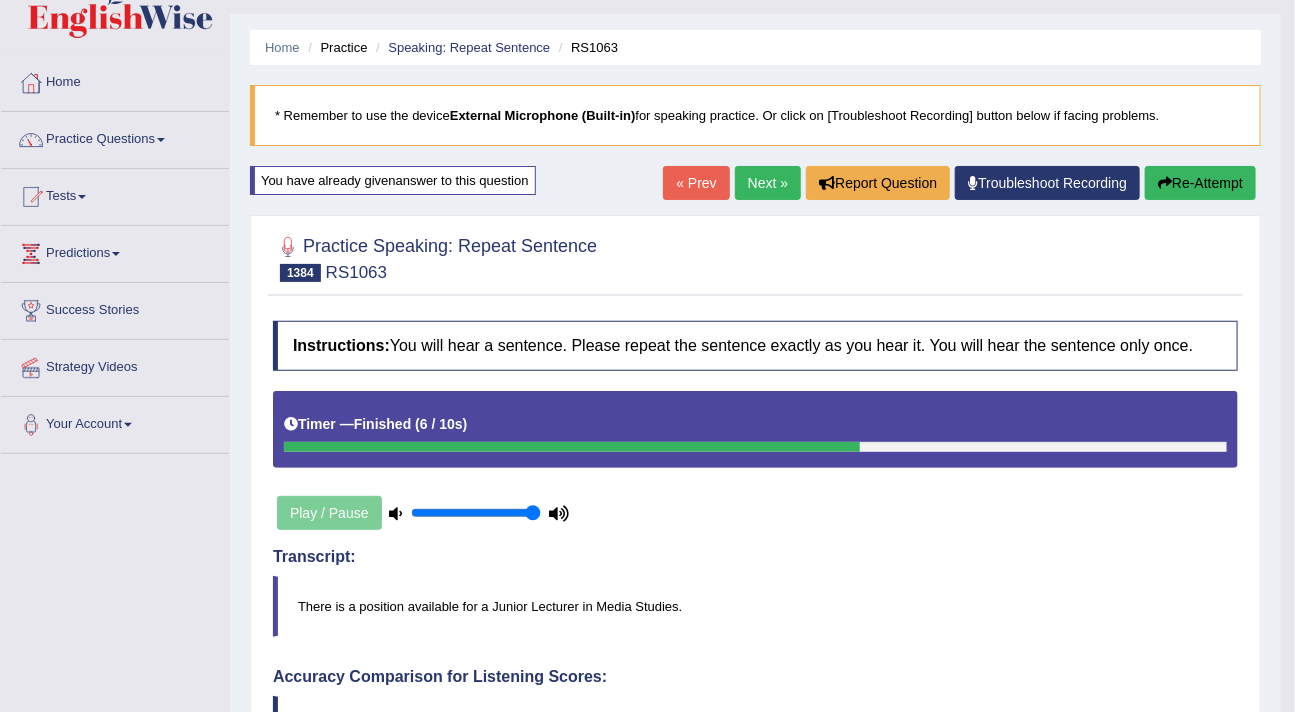 click on "Next »" at bounding box center (768, 183) 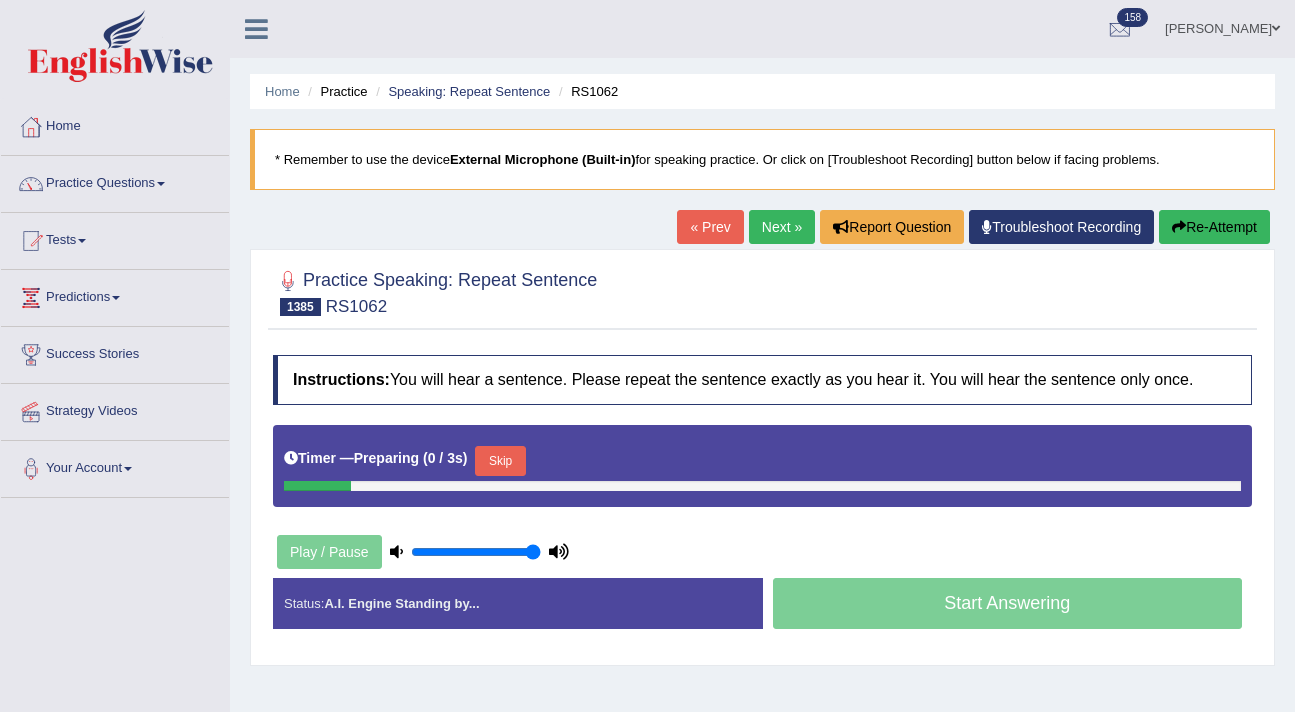 scroll, scrollTop: 0, scrollLeft: 0, axis: both 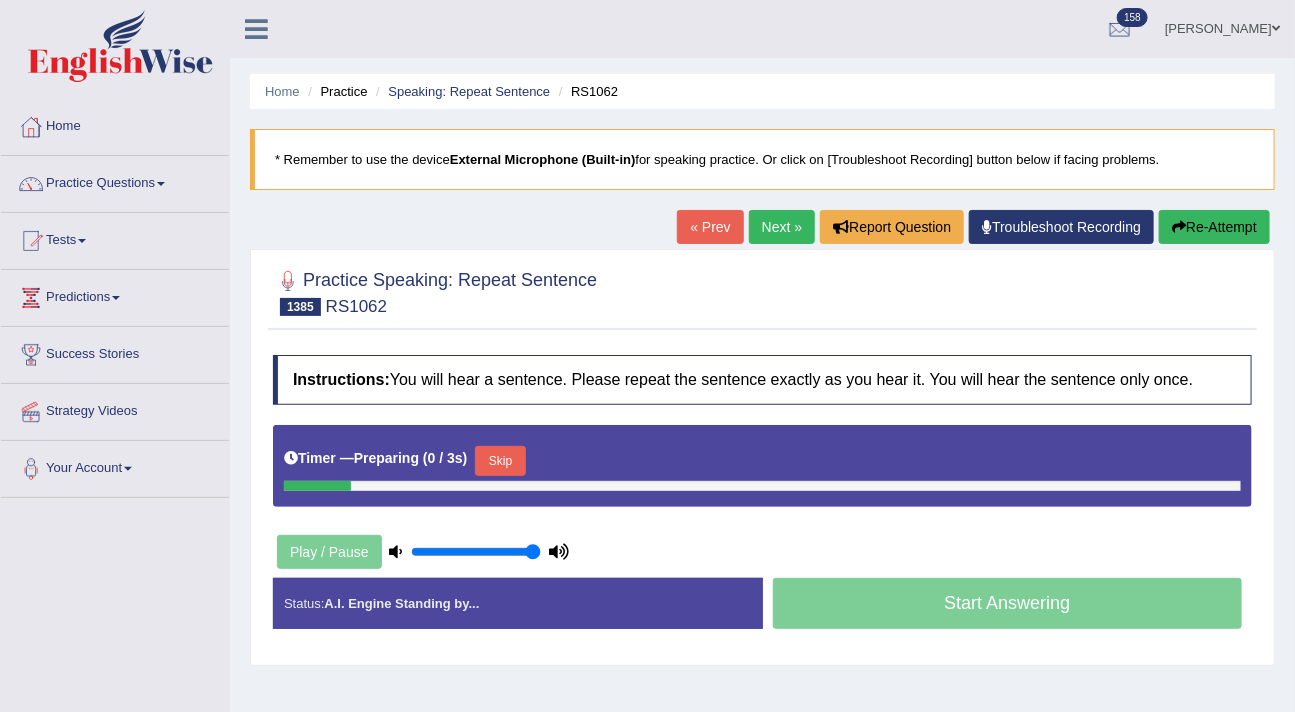 click on "Skip" at bounding box center (500, 461) 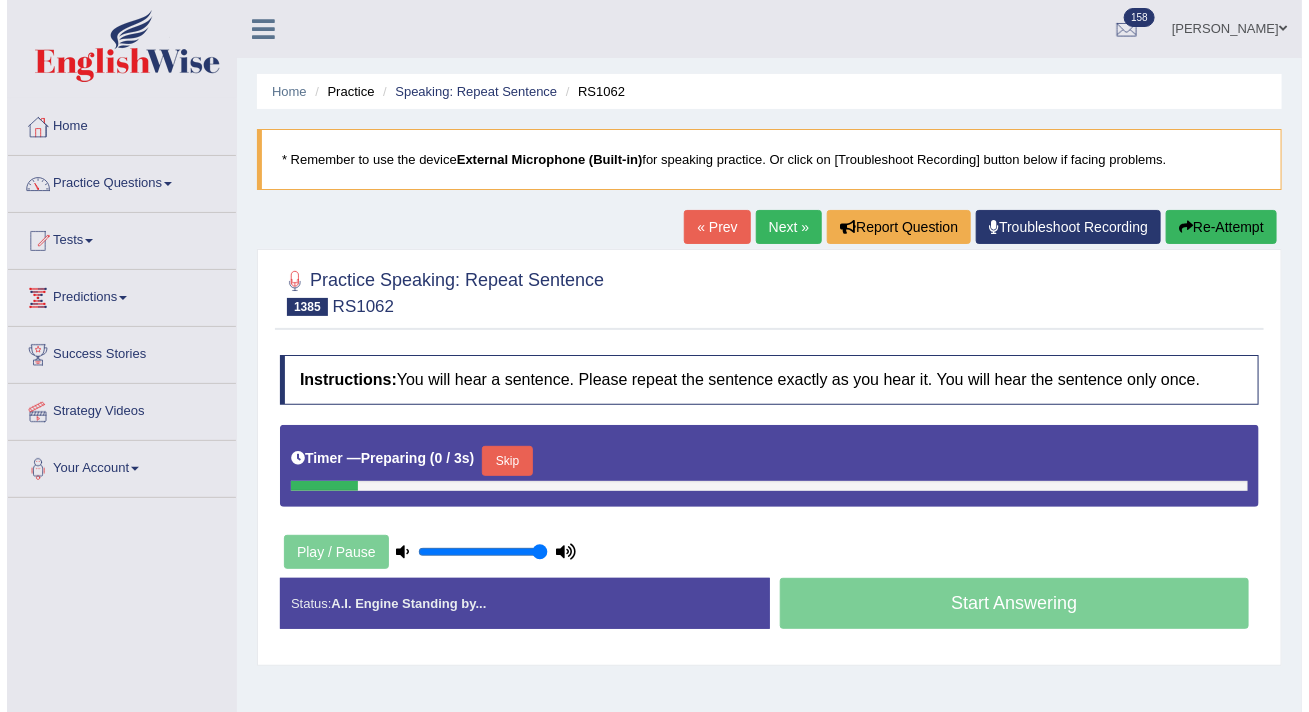 scroll, scrollTop: 0, scrollLeft: 0, axis: both 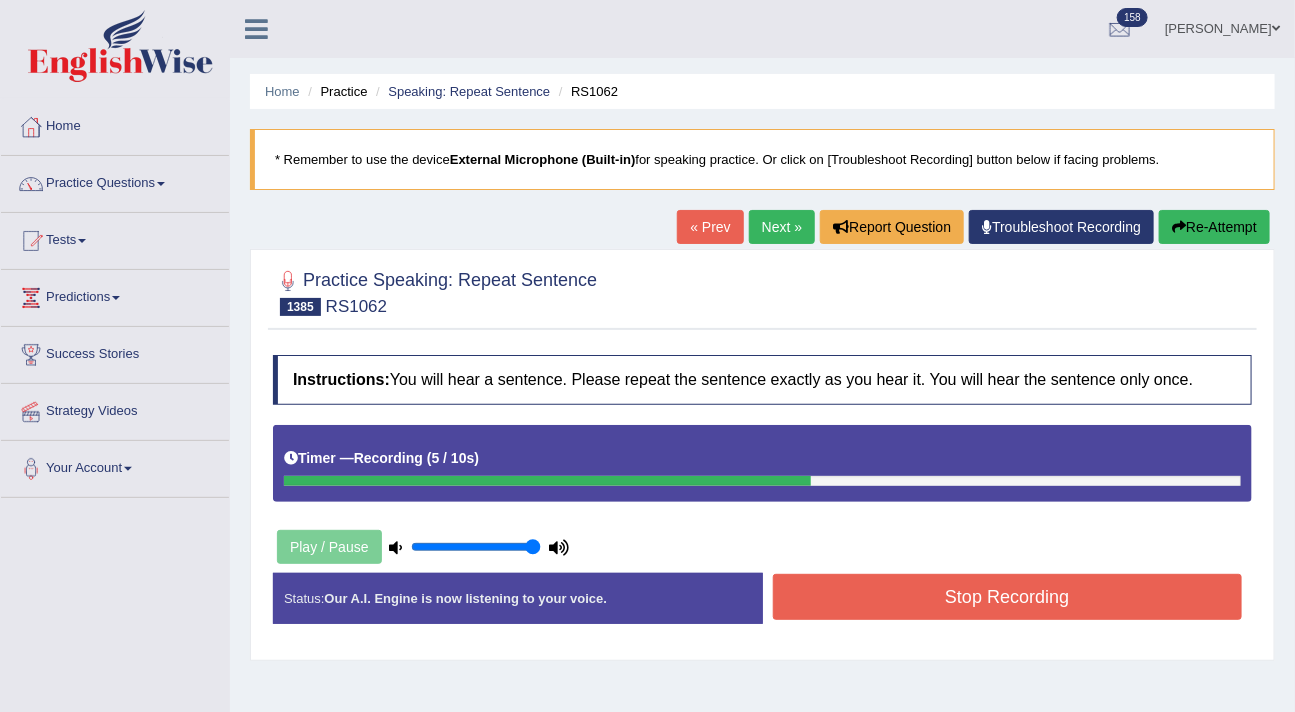 click on "Stop Recording" at bounding box center [1008, 597] 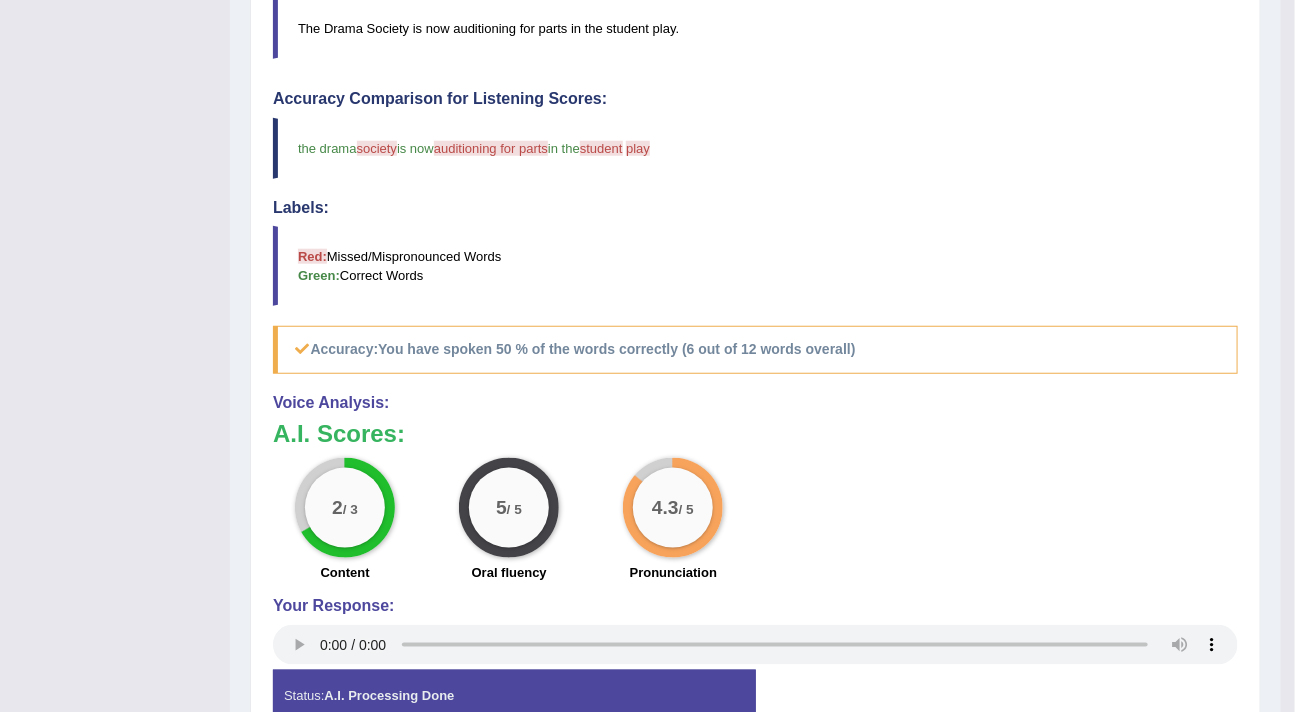scroll, scrollTop: 738, scrollLeft: 0, axis: vertical 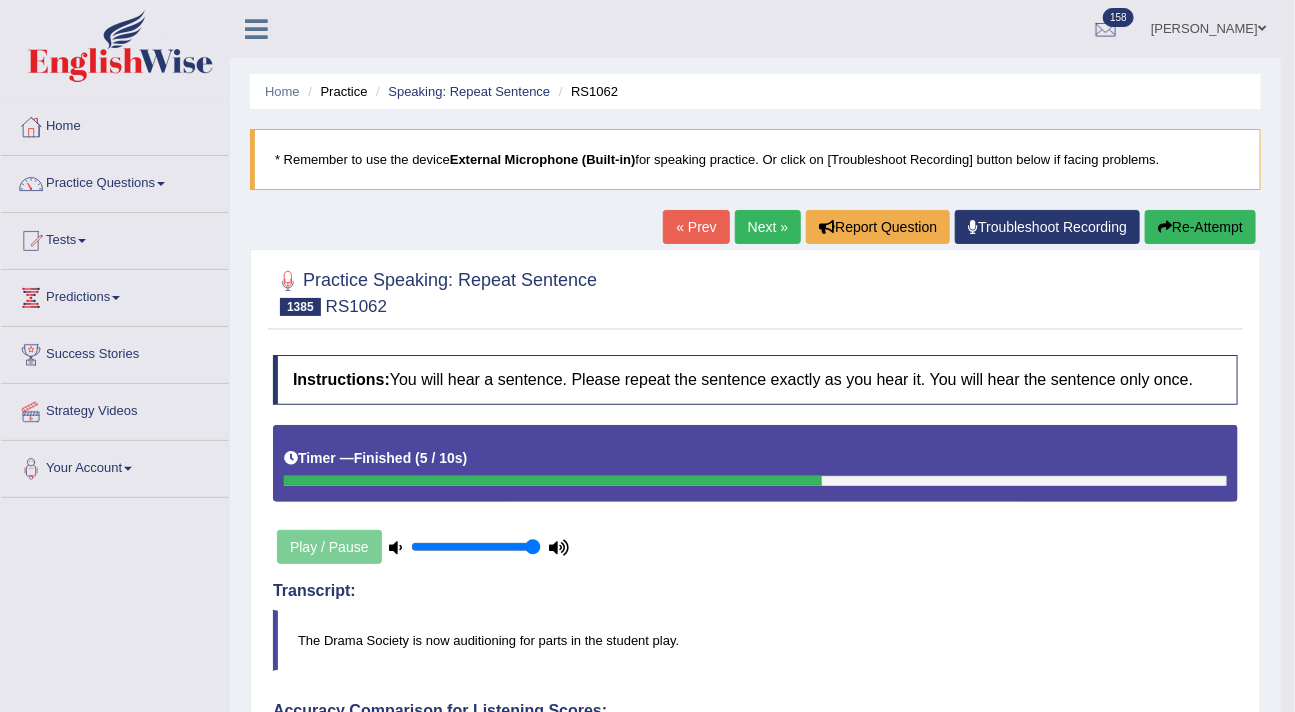 click on "Next »" at bounding box center [768, 227] 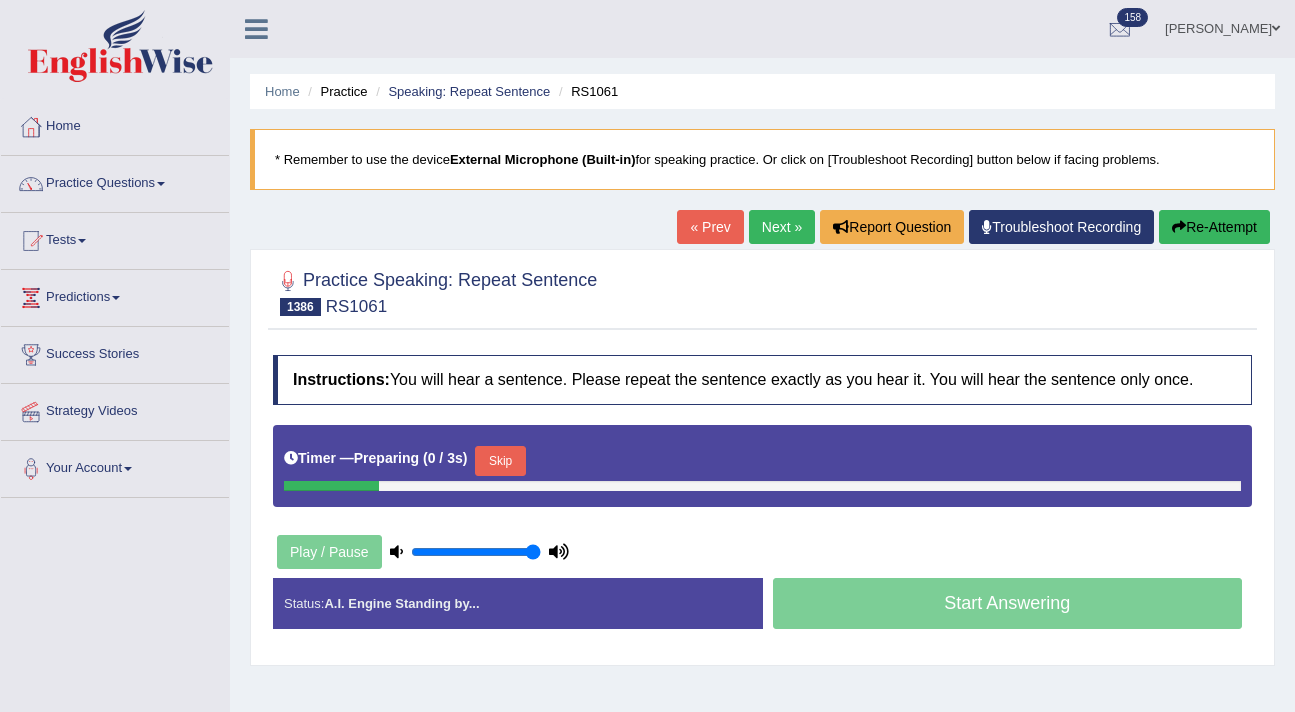 scroll, scrollTop: 0, scrollLeft: 0, axis: both 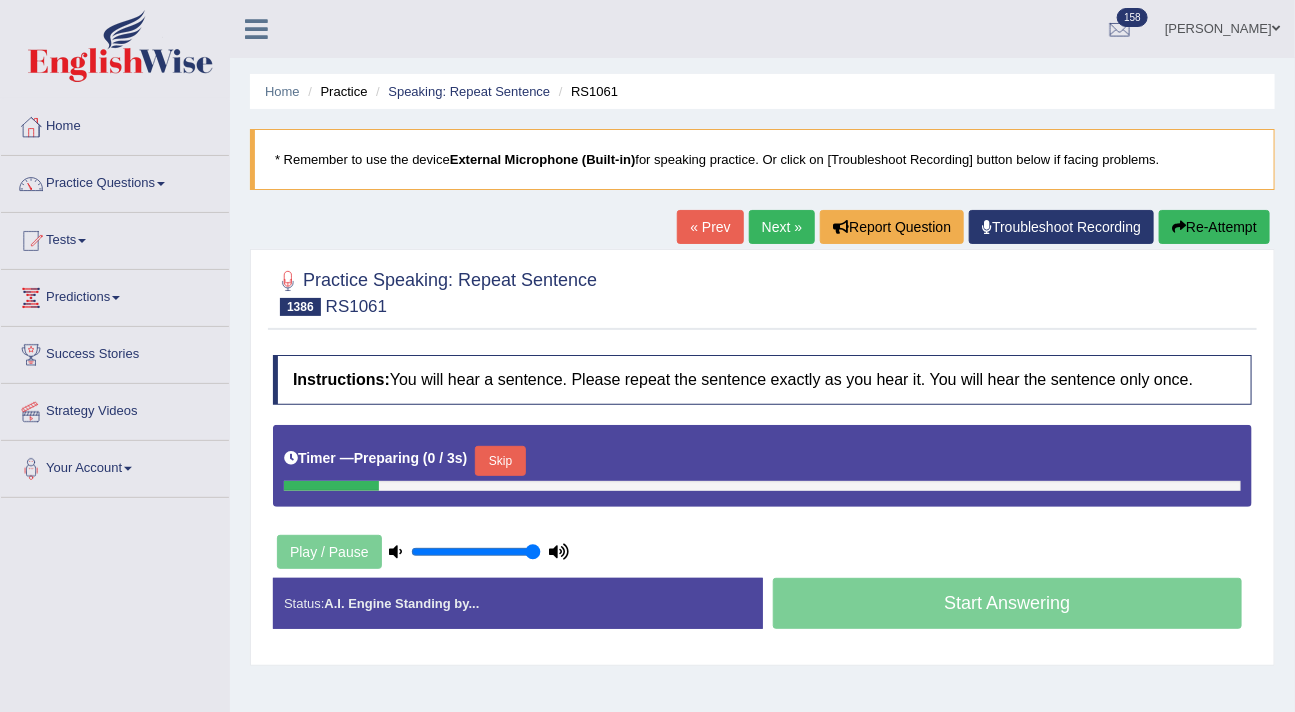 click on "Skip" at bounding box center [500, 461] 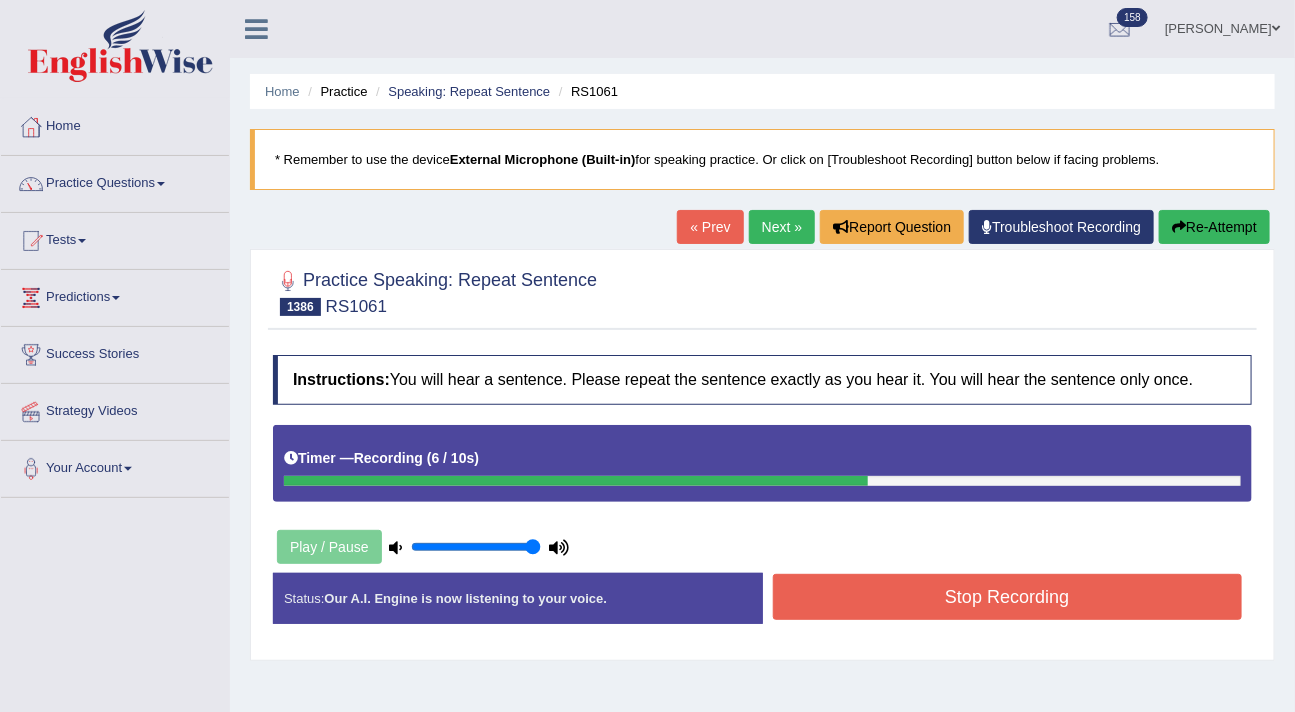 click on "Stop Recording" at bounding box center [1008, 597] 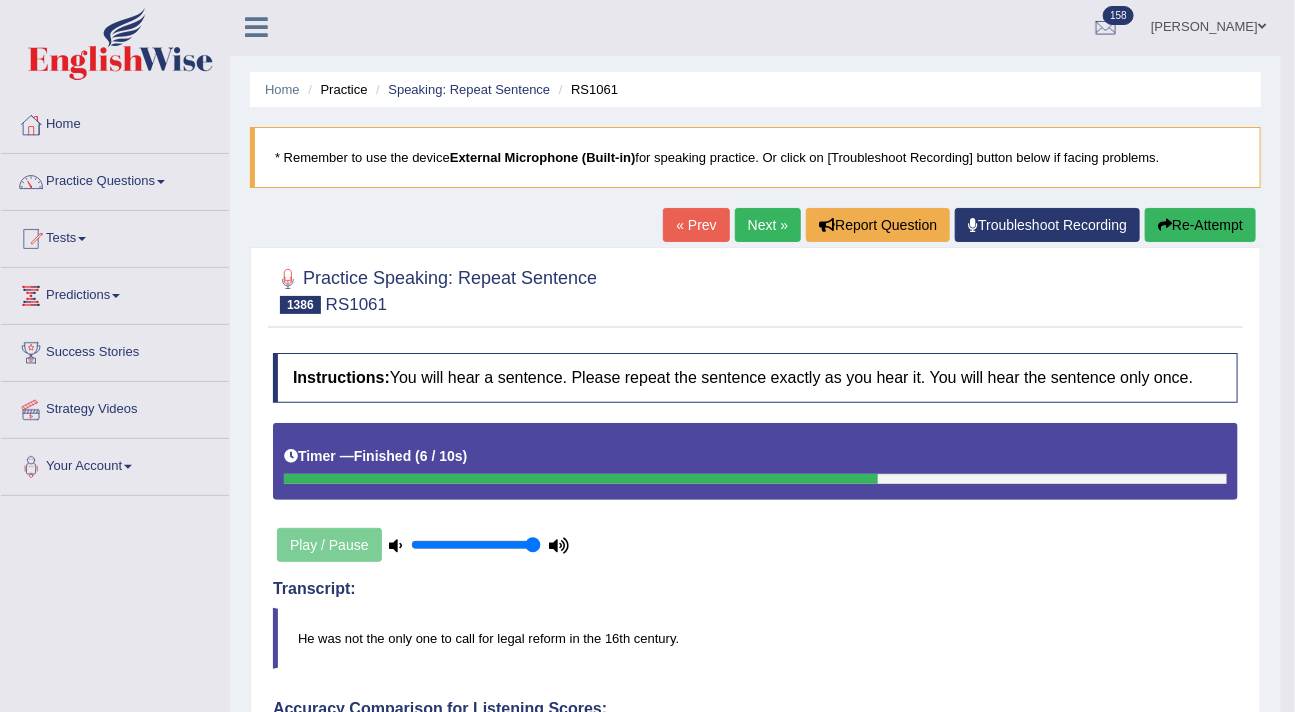 scroll, scrollTop: 0, scrollLeft: 0, axis: both 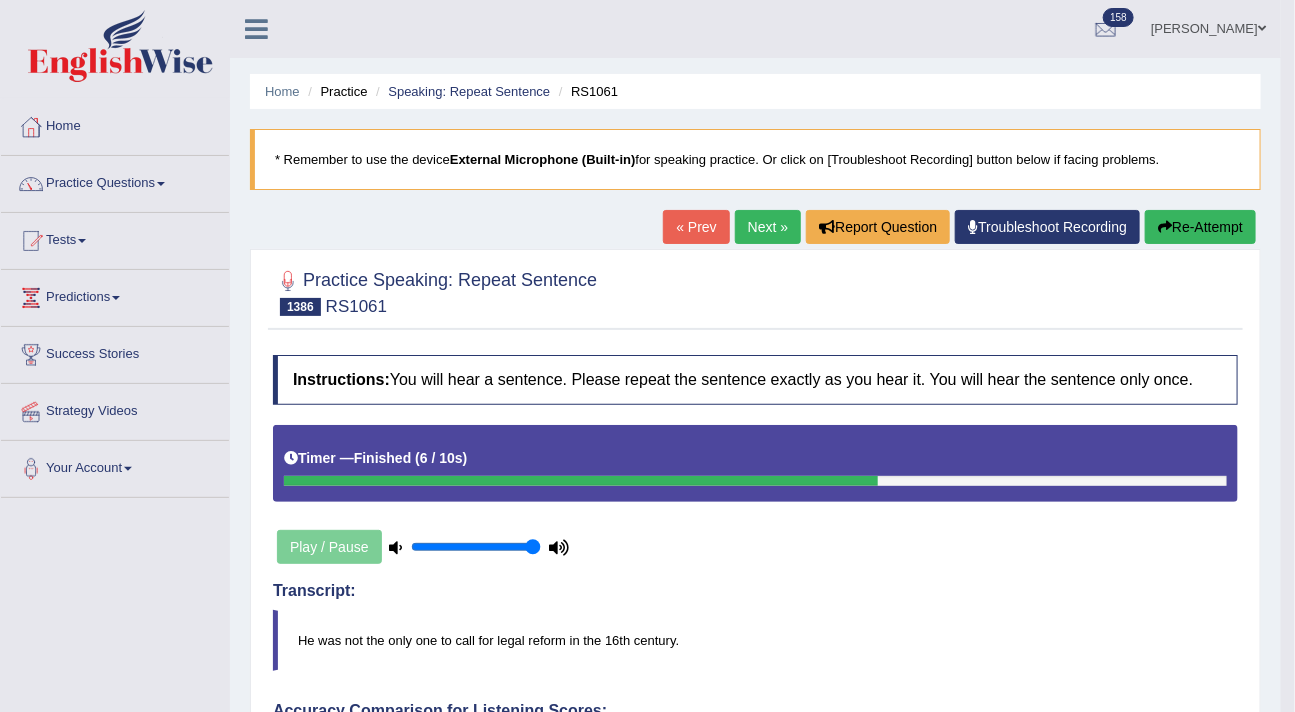 click on "Next »" at bounding box center [768, 227] 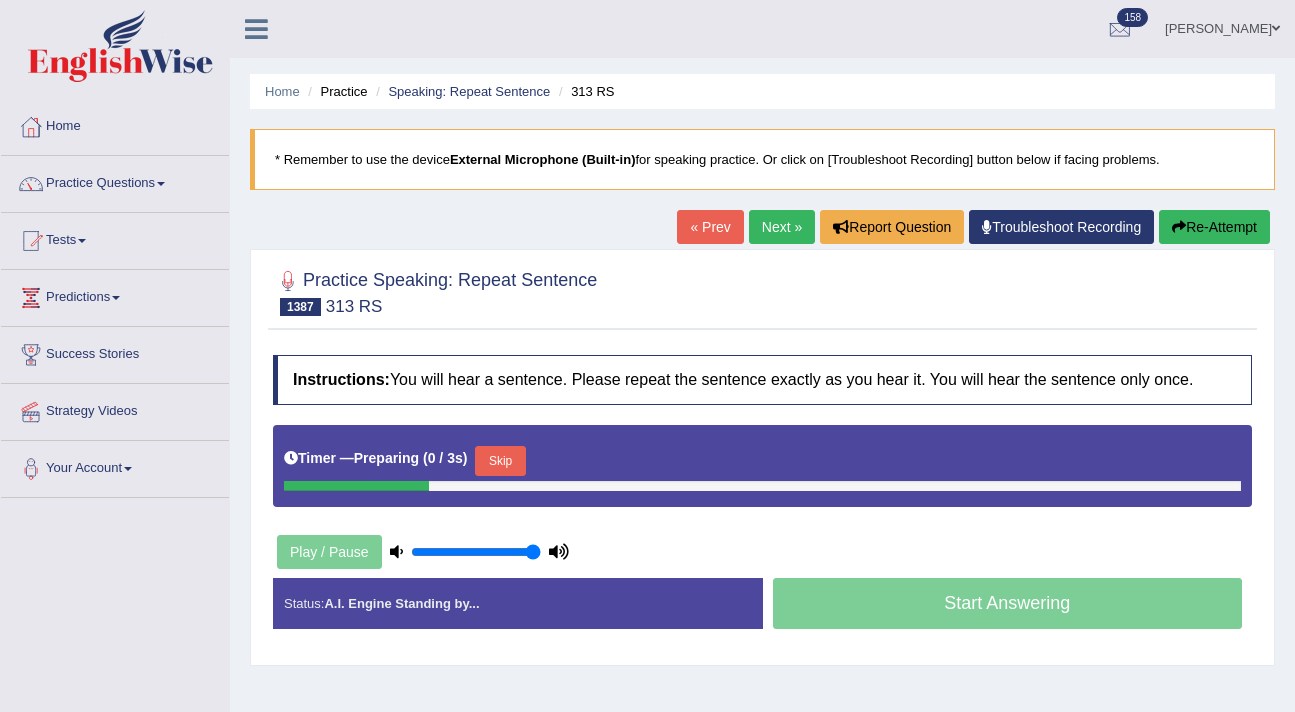 scroll, scrollTop: 0, scrollLeft: 0, axis: both 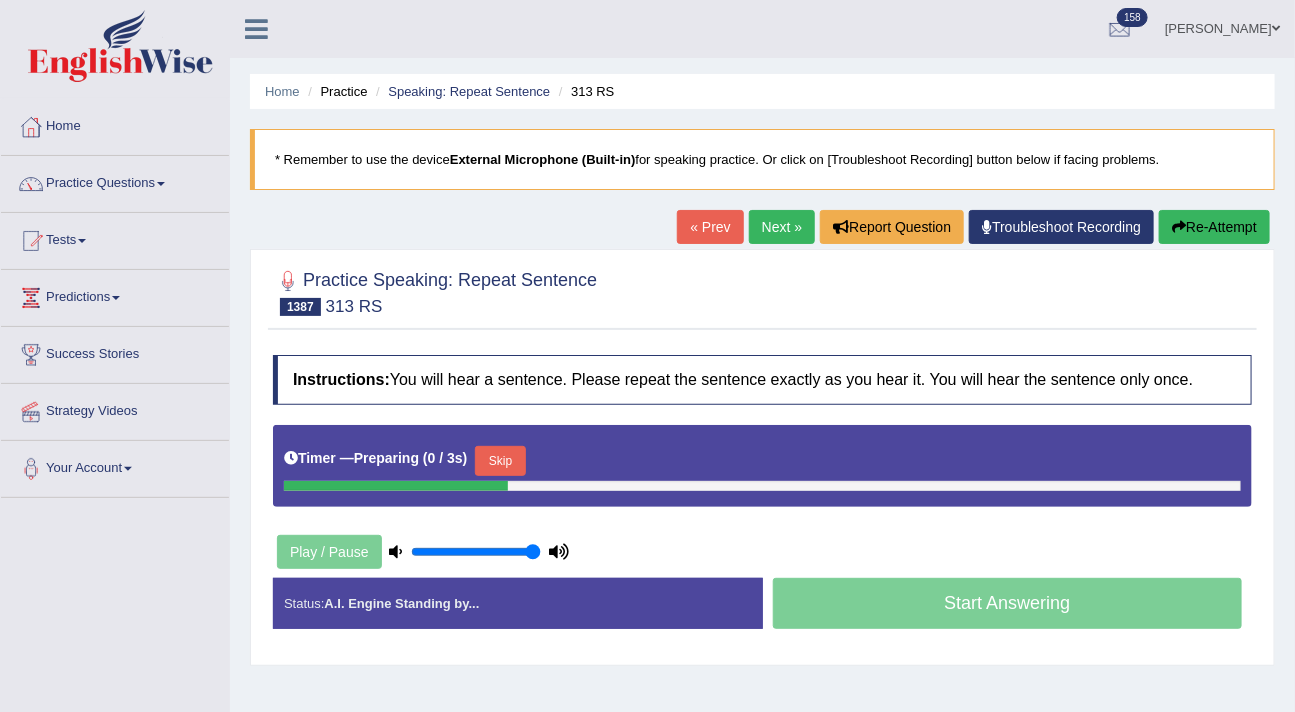 click on "Skip" at bounding box center [500, 461] 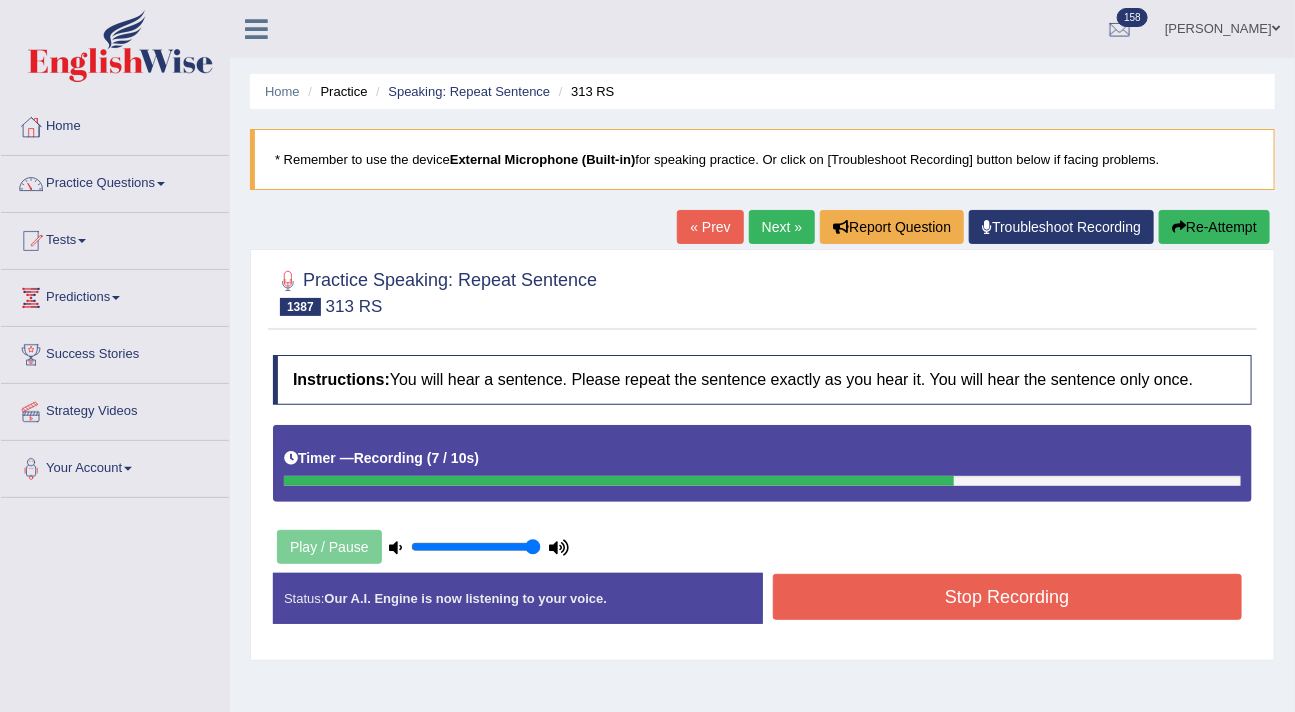 click on "Stop Recording" at bounding box center [1008, 597] 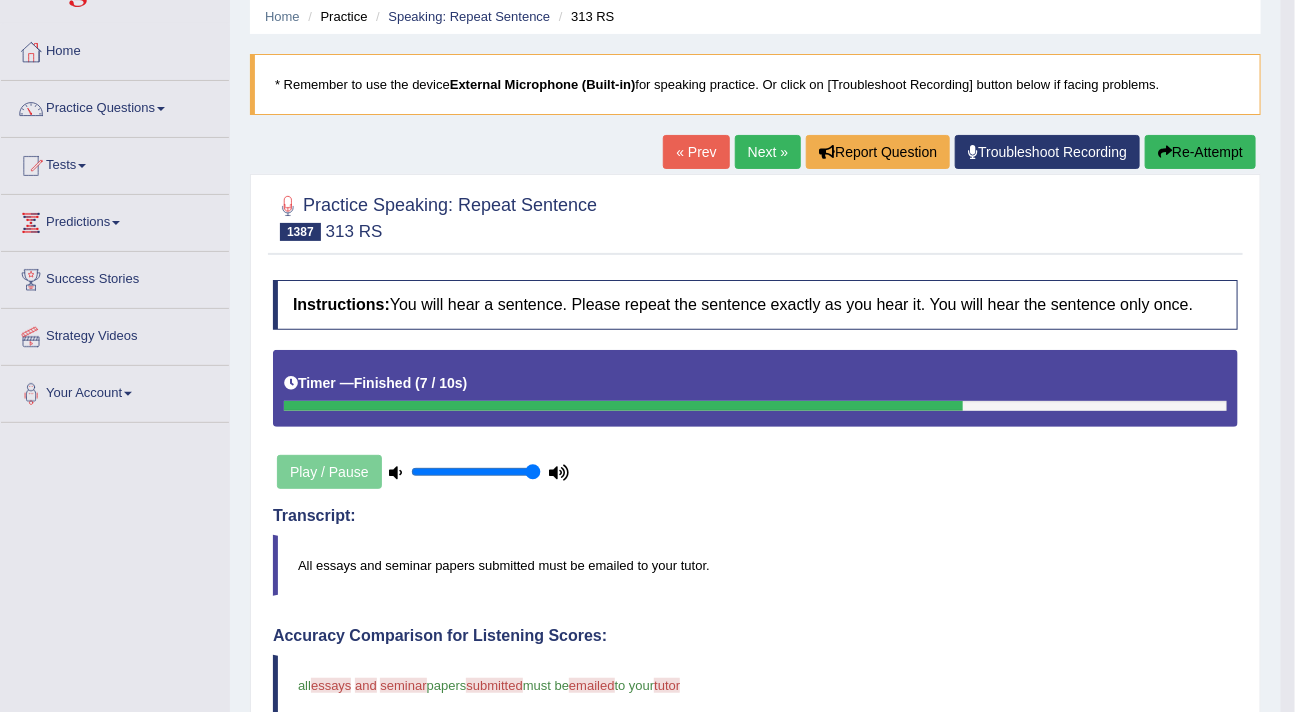 scroll, scrollTop: 0, scrollLeft: 0, axis: both 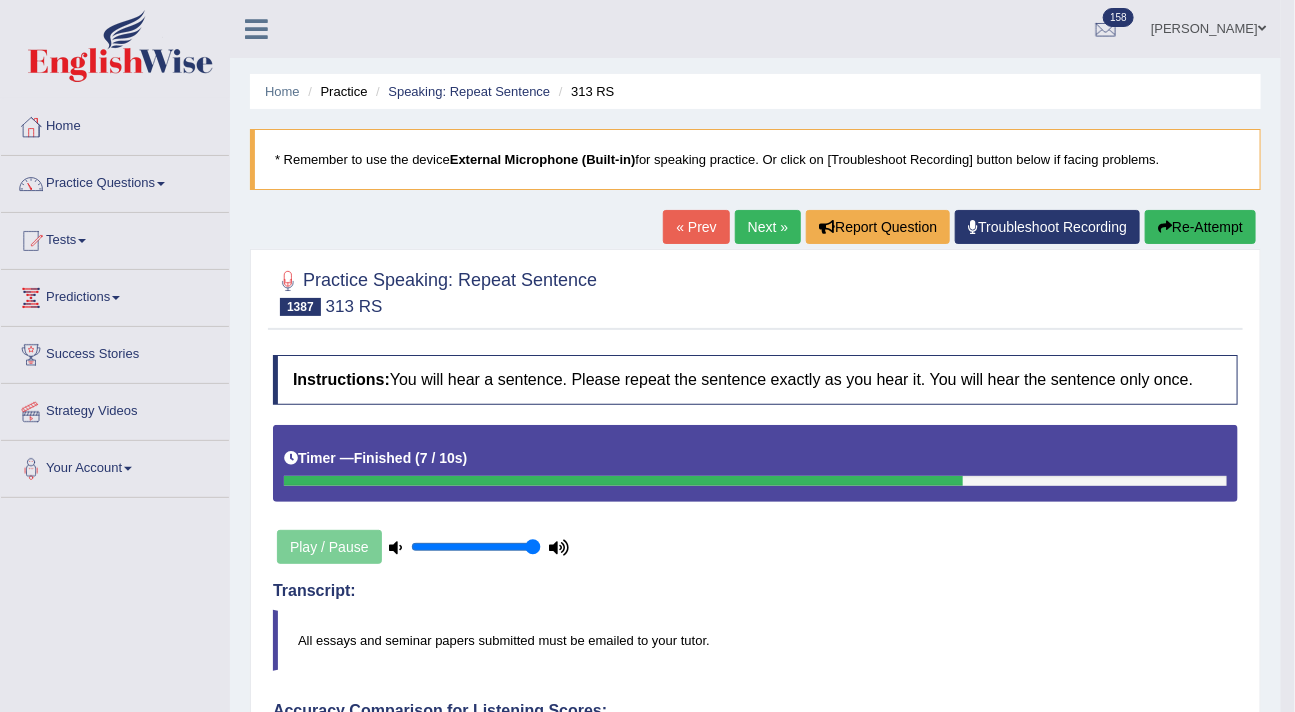 click on "Next »" at bounding box center (768, 227) 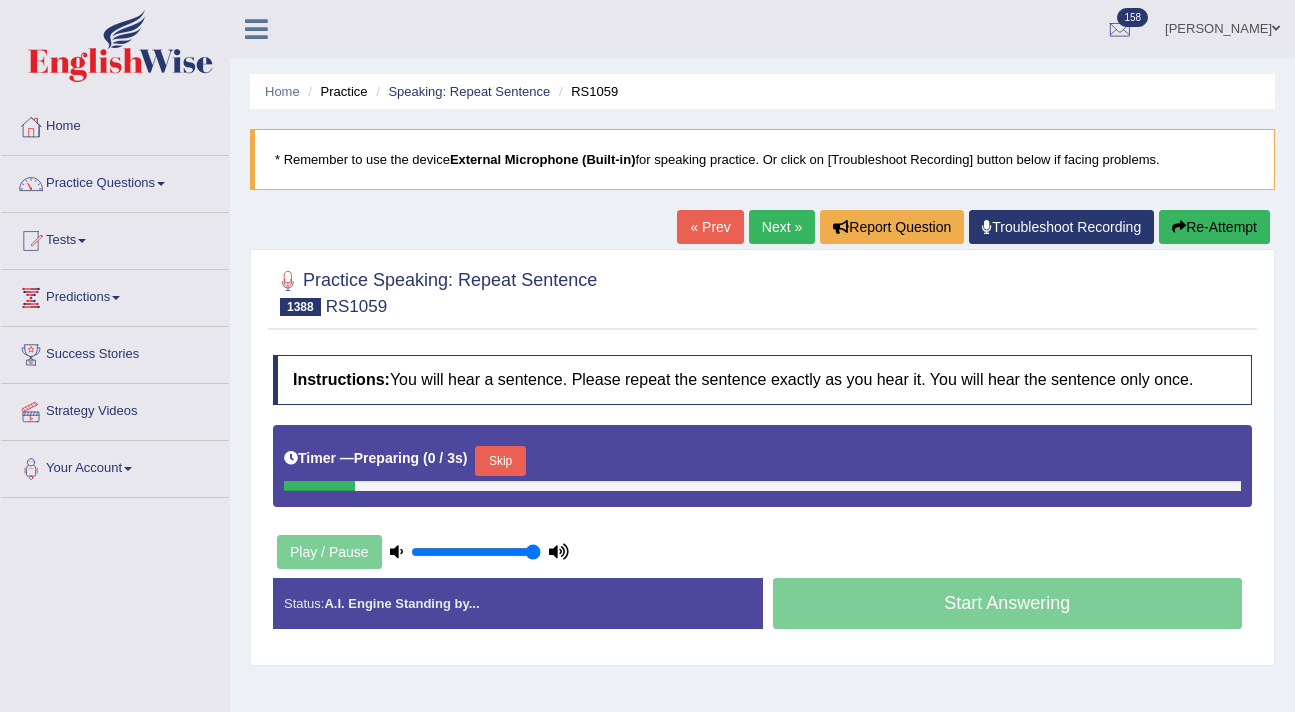 scroll, scrollTop: 0, scrollLeft: 0, axis: both 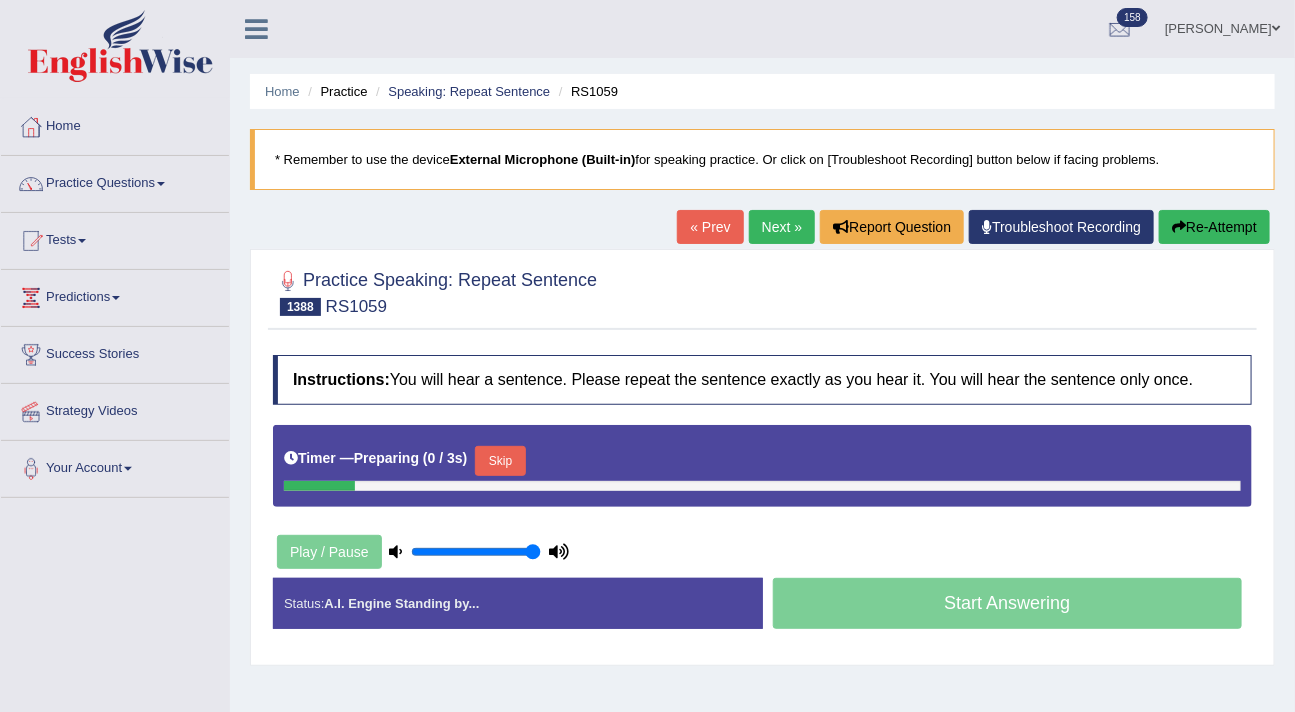 click on "Skip" at bounding box center [500, 461] 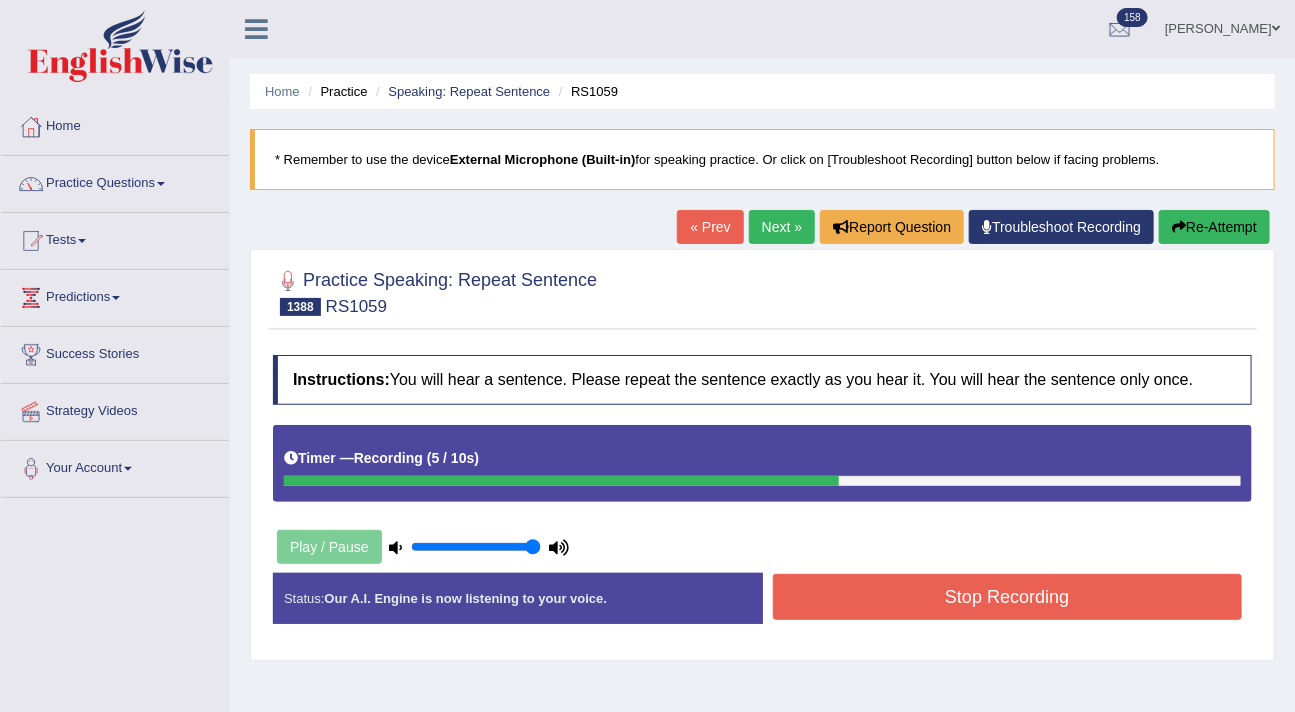click on "Stop Recording" at bounding box center (1008, 597) 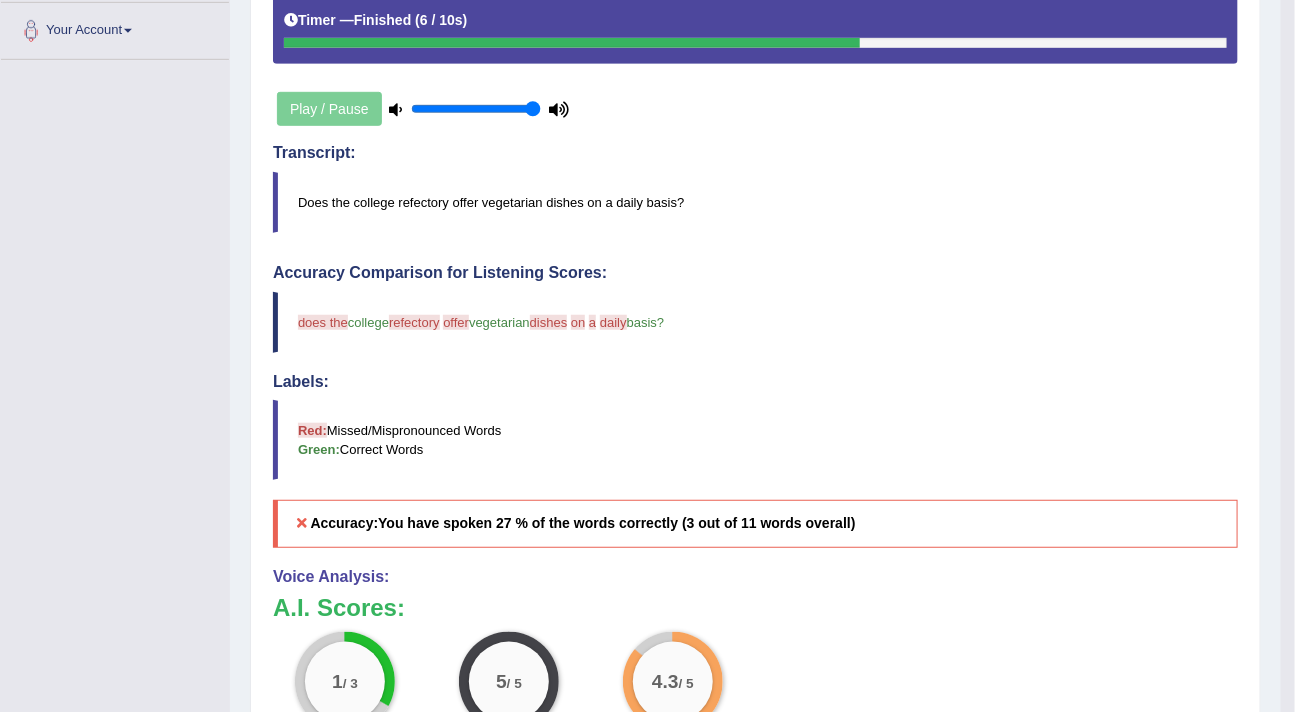 scroll, scrollTop: 0, scrollLeft: 0, axis: both 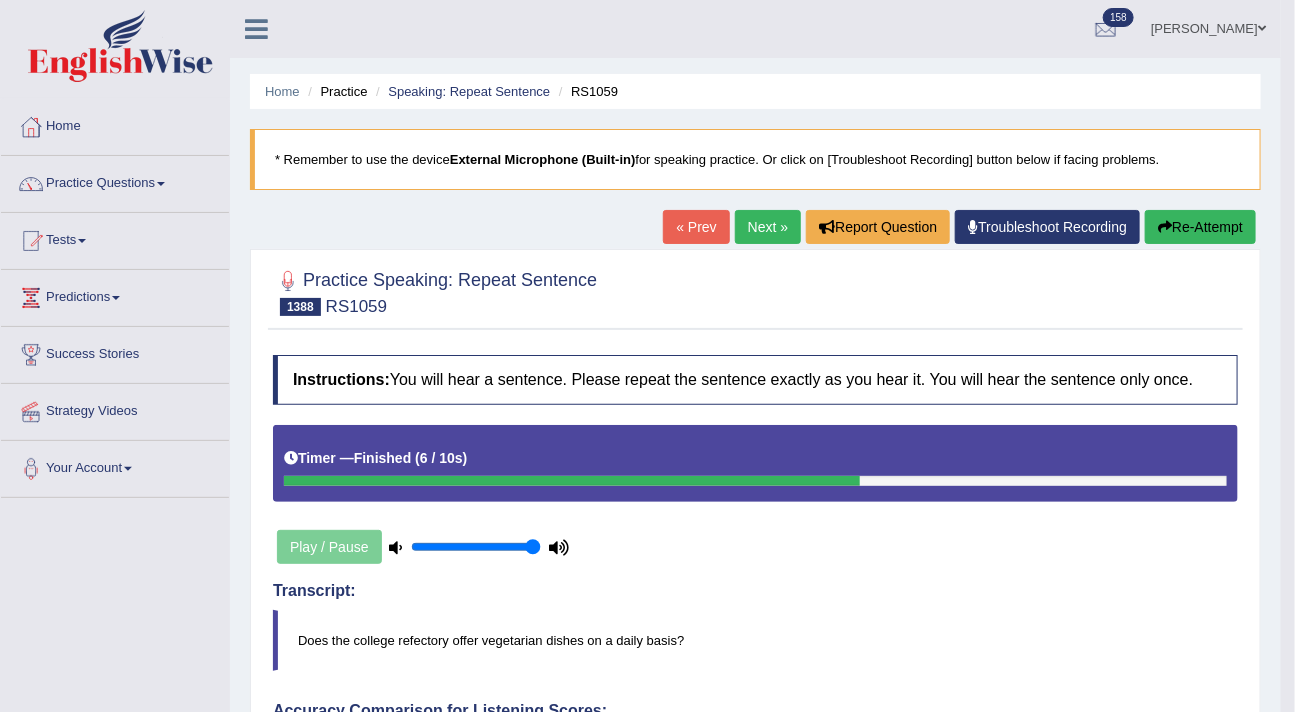 click on "Next »" at bounding box center [768, 227] 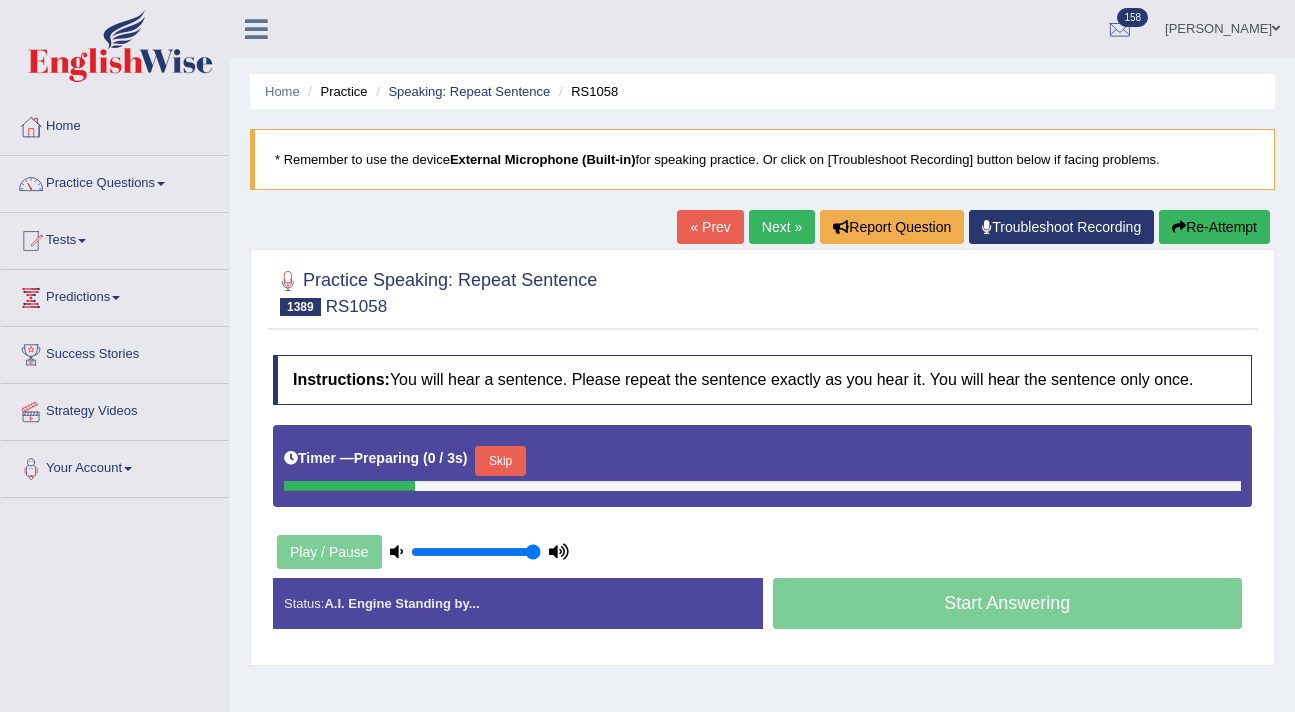 scroll, scrollTop: 0, scrollLeft: 0, axis: both 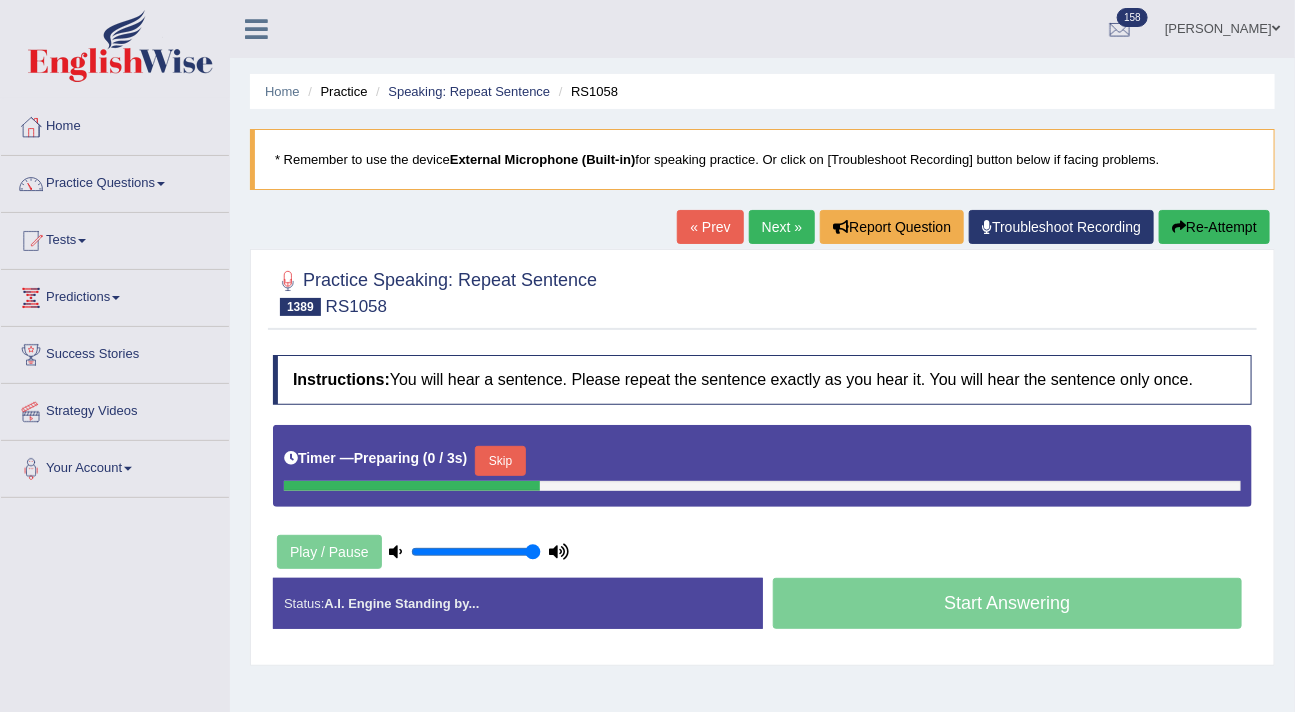 click on "Skip" at bounding box center [500, 461] 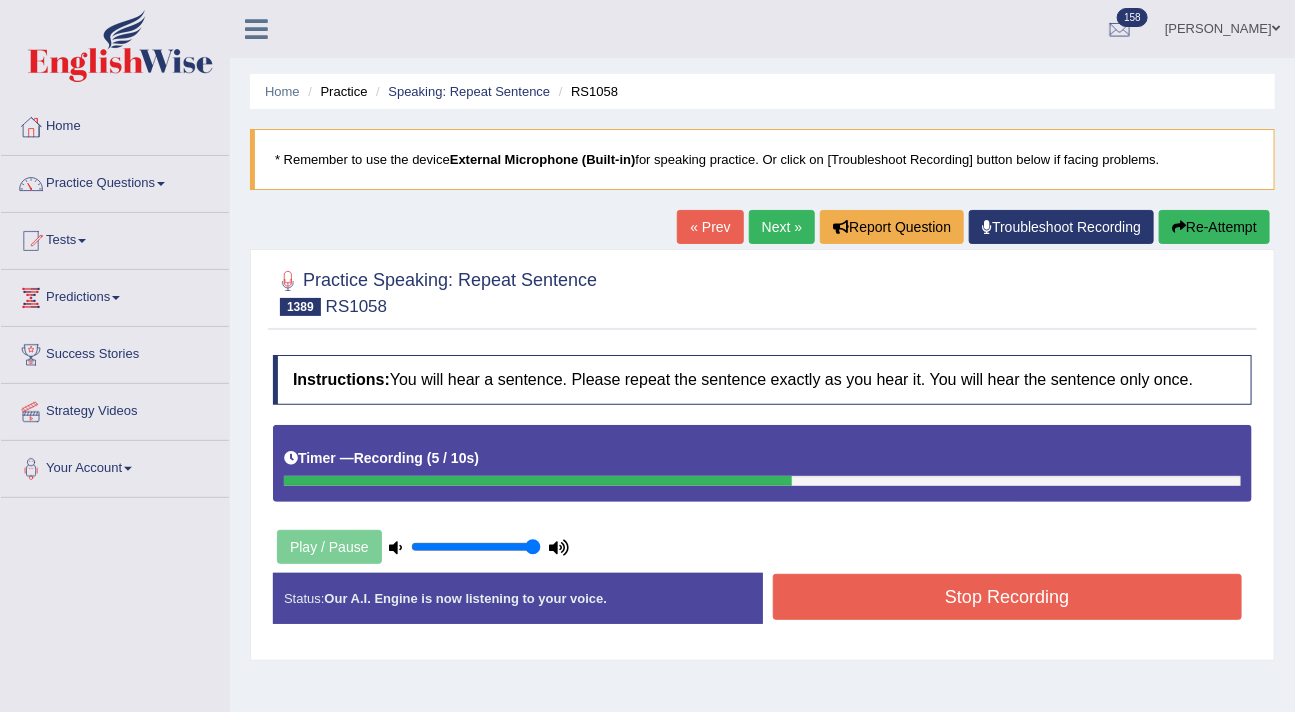 click on "Stop Recording" at bounding box center (1008, 597) 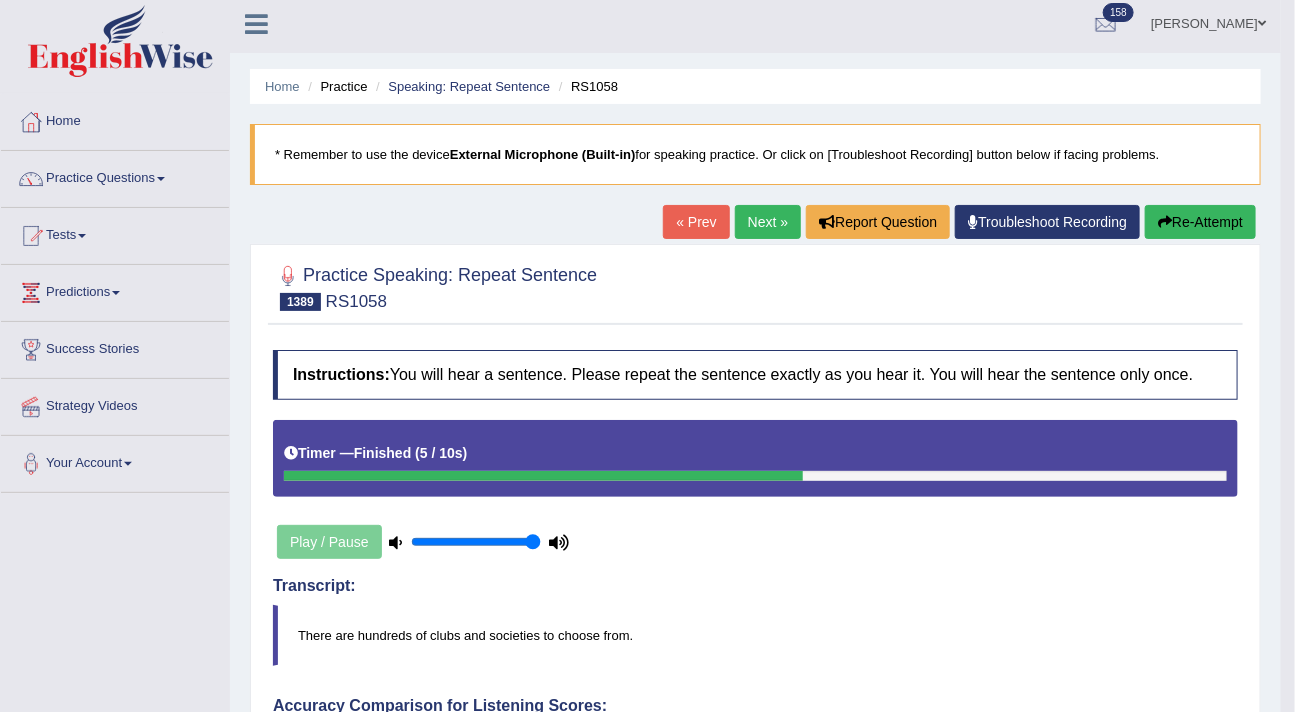 scroll, scrollTop: 0, scrollLeft: 0, axis: both 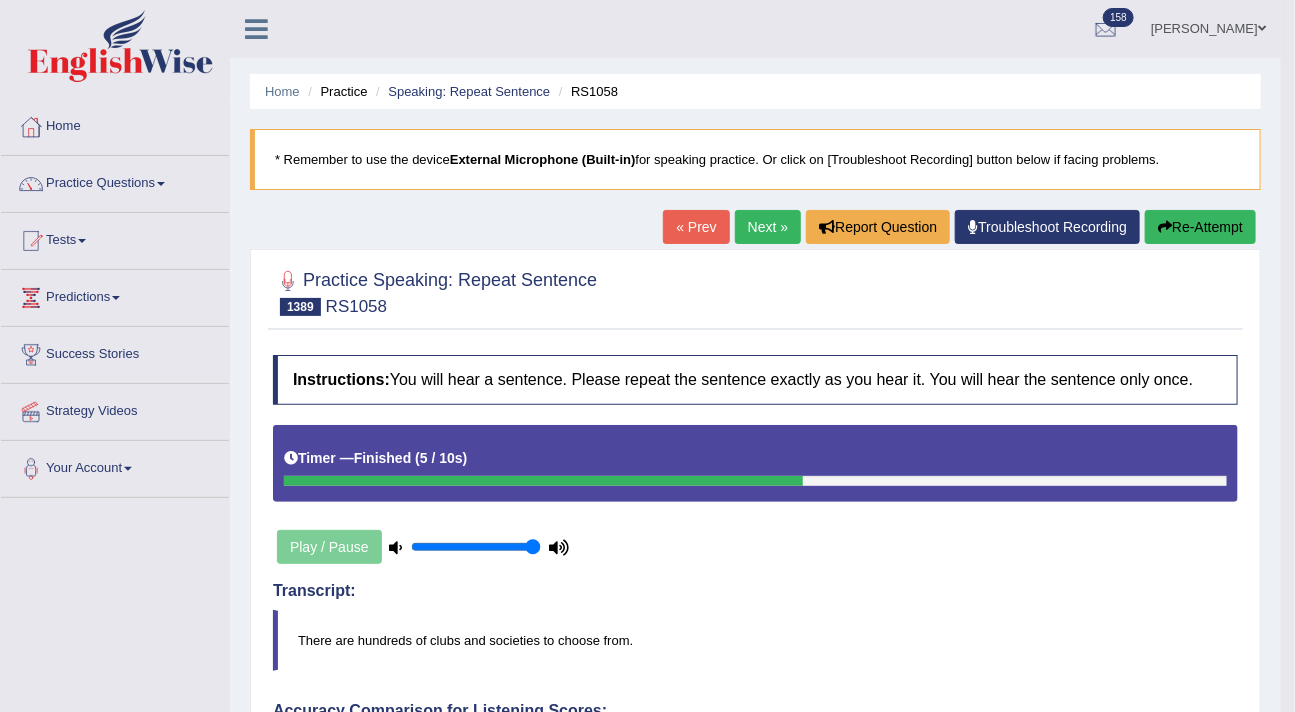 click on "Re-Attempt" at bounding box center (1200, 227) 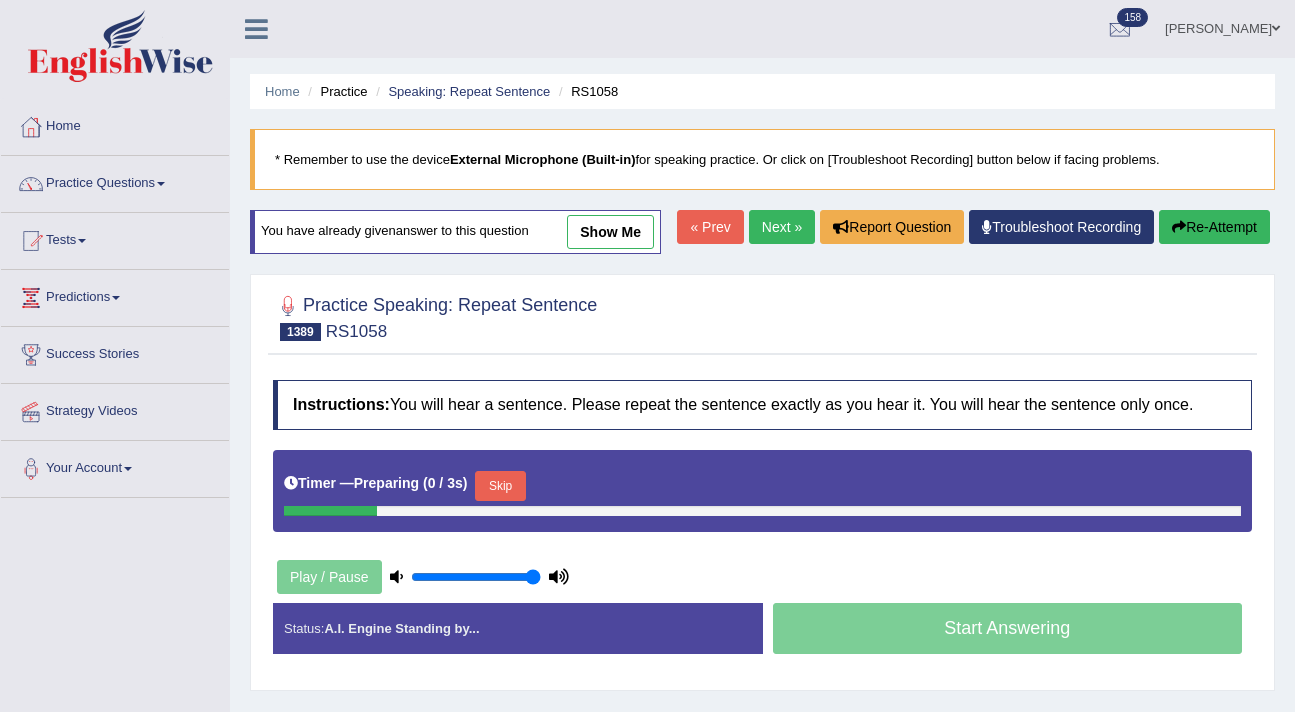 scroll, scrollTop: 0, scrollLeft: 0, axis: both 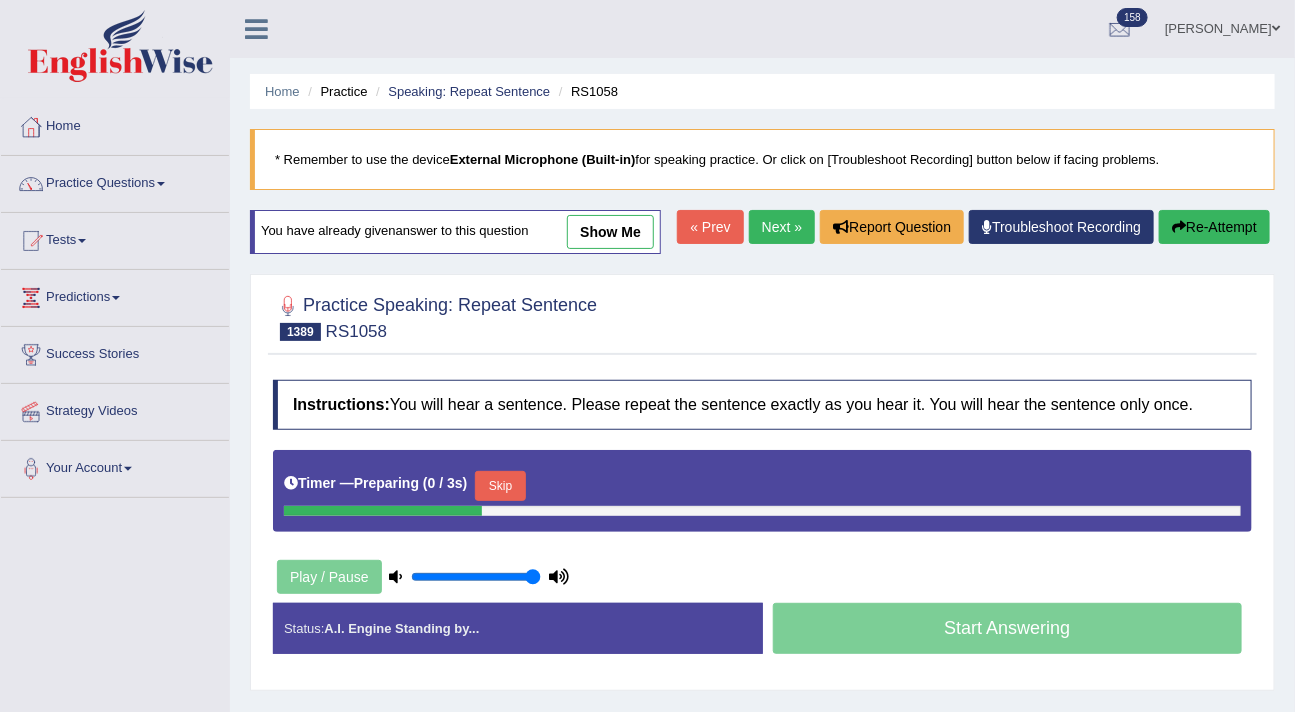 click on "Skip" at bounding box center [500, 486] 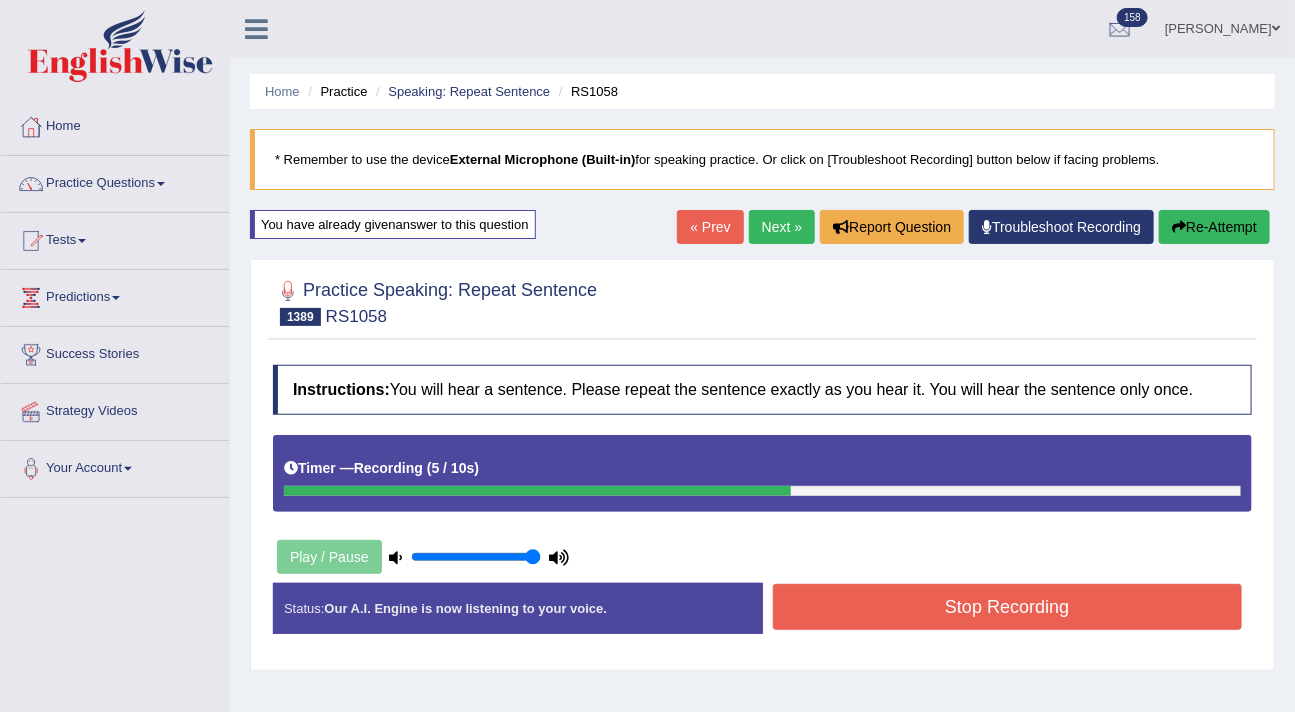 click on "Stop Recording" at bounding box center (1008, 607) 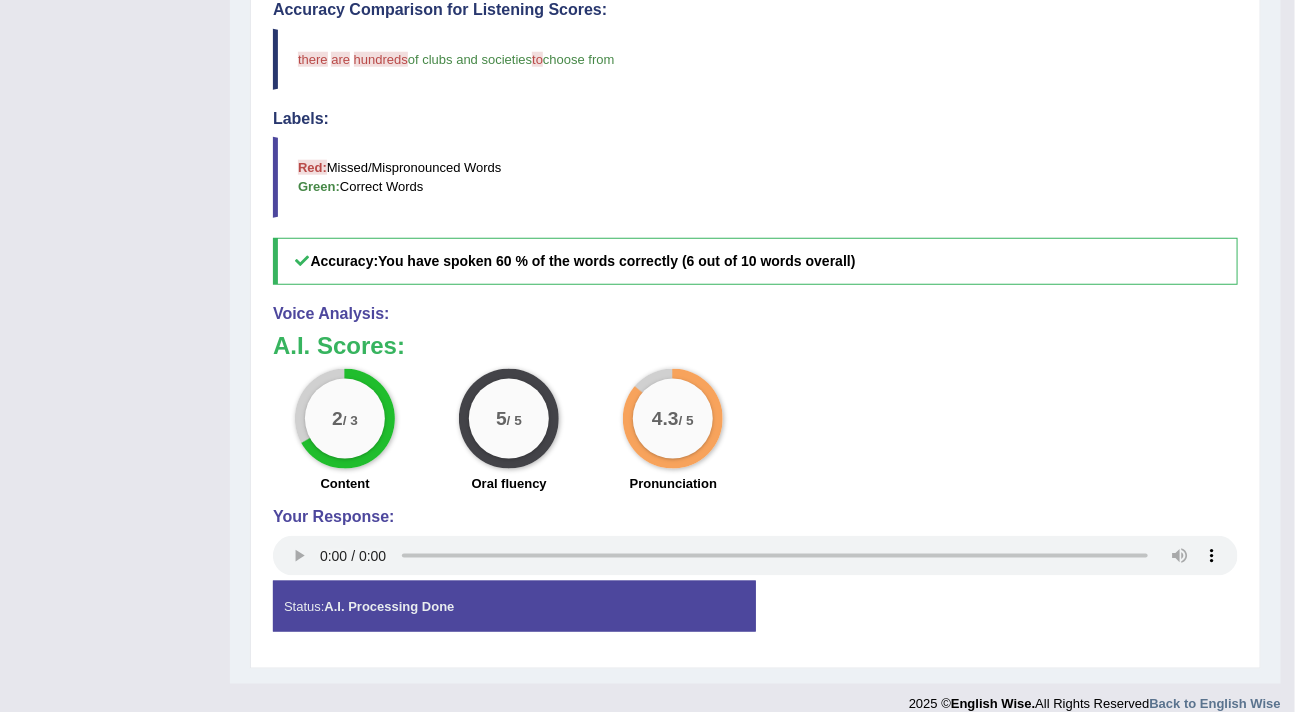 scroll, scrollTop: 748, scrollLeft: 0, axis: vertical 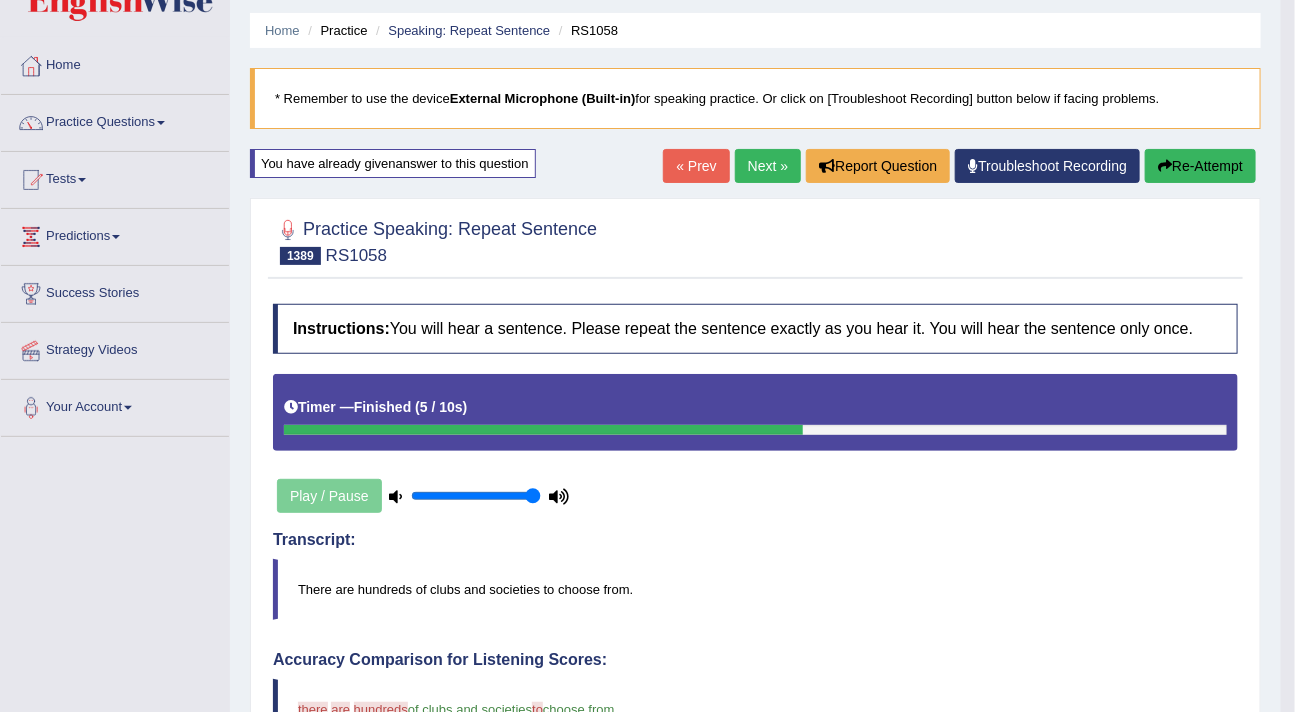 click on "Next »" at bounding box center (768, 166) 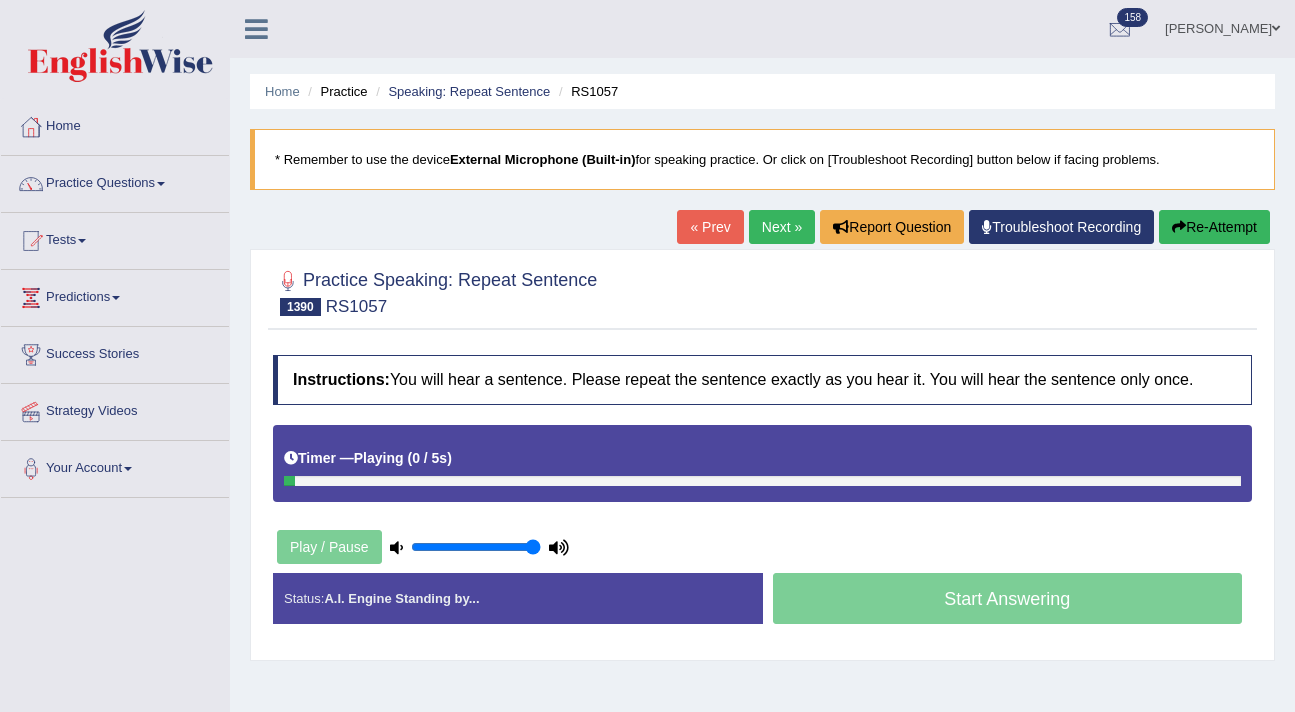 scroll, scrollTop: 0, scrollLeft: 0, axis: both 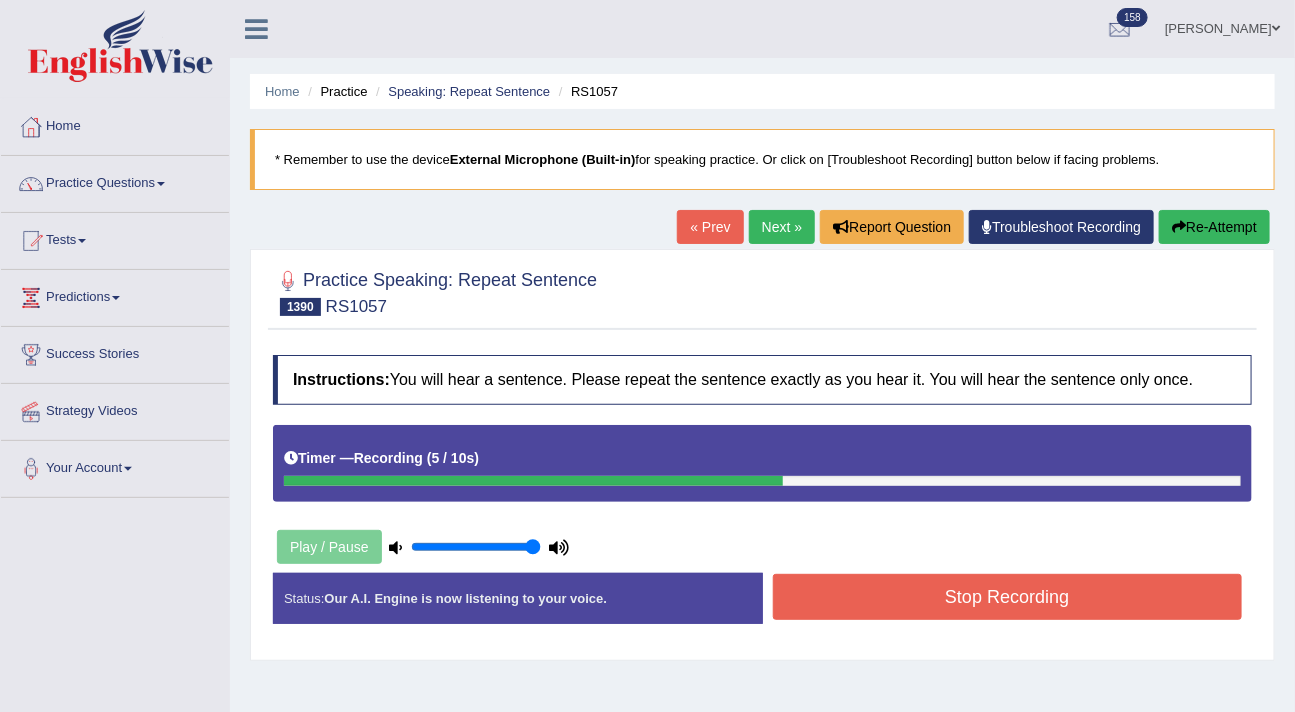 click on "Stop Recording" at bounding box center (1008, 597) 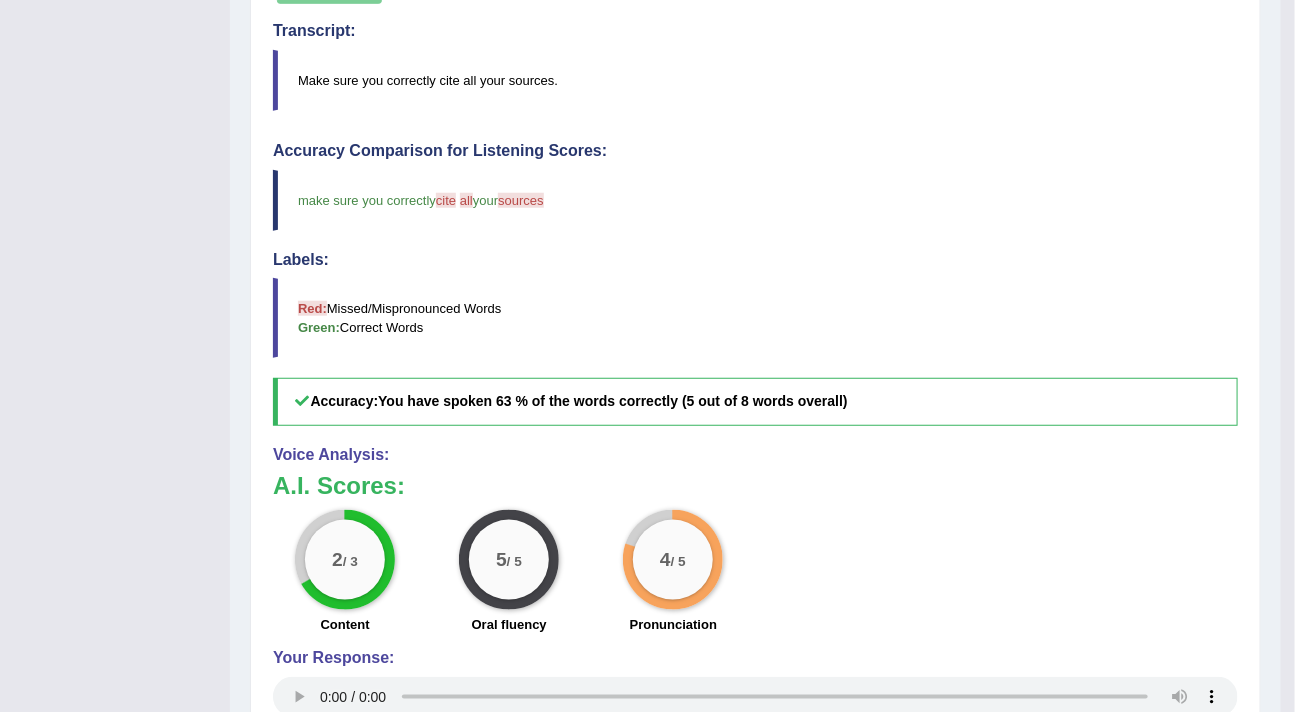 scroll, scrollTop: 0, scrollLeft: 0, axis: both 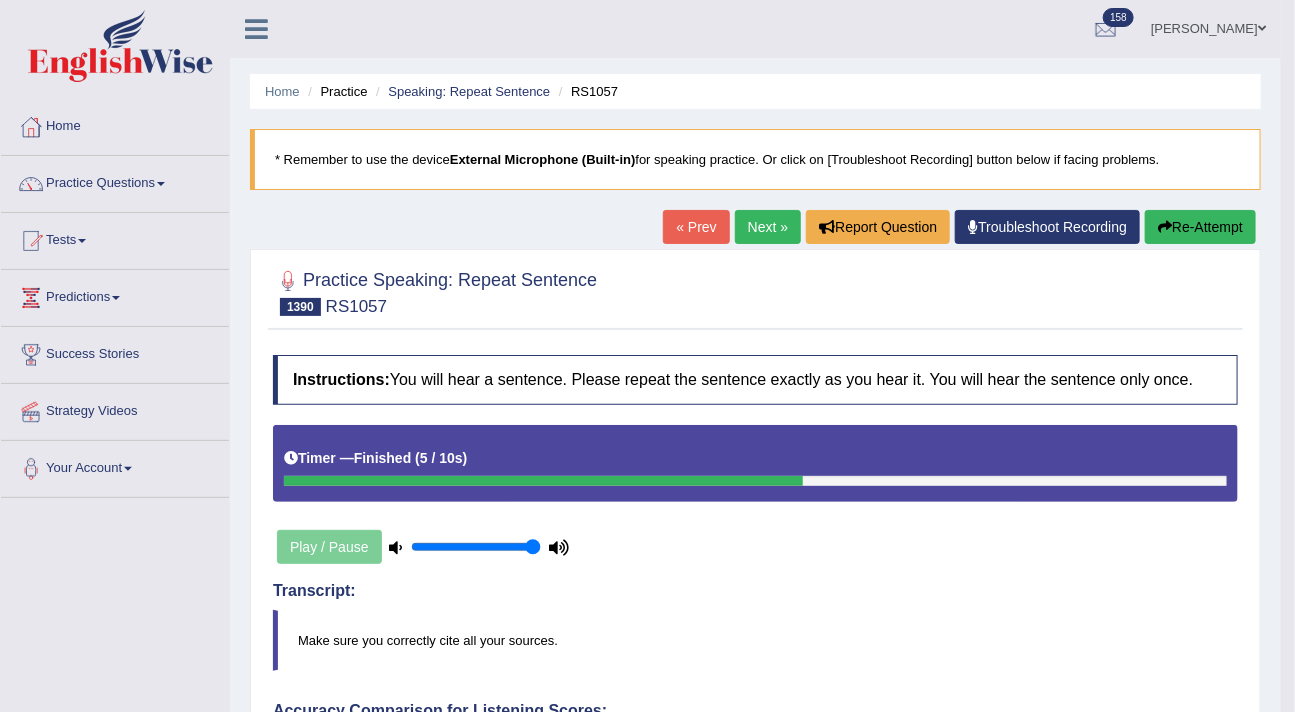 click on "Next »" at bounding box center (768, 227) 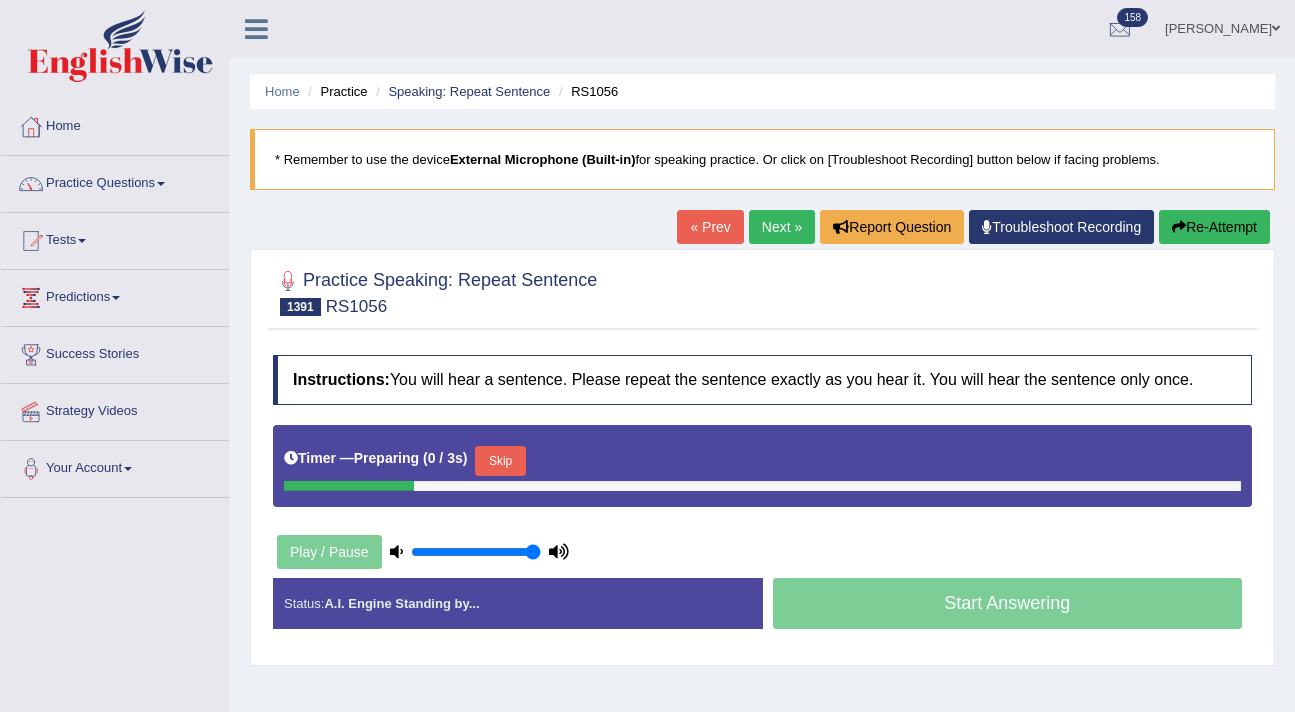 click on "Skip" at bounding box center (500, 461) 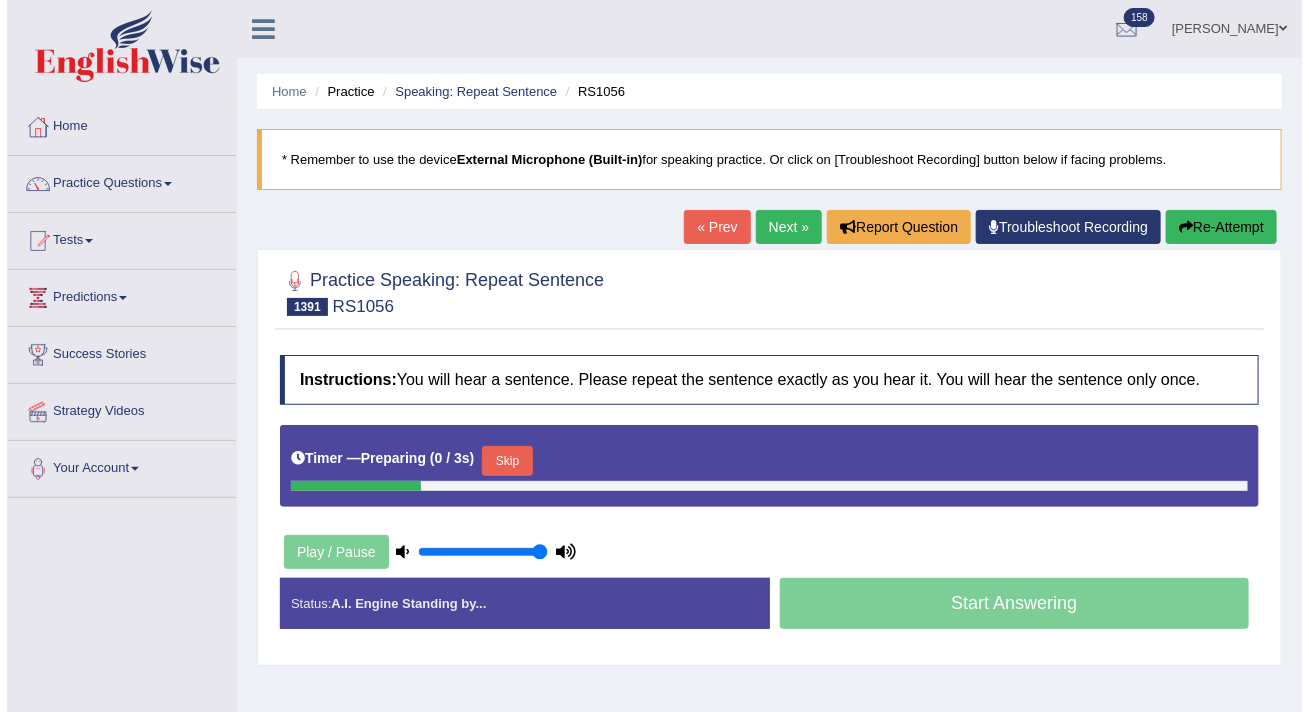 scroll, scrollTop: 0, scrollLeft: 0, axis: both 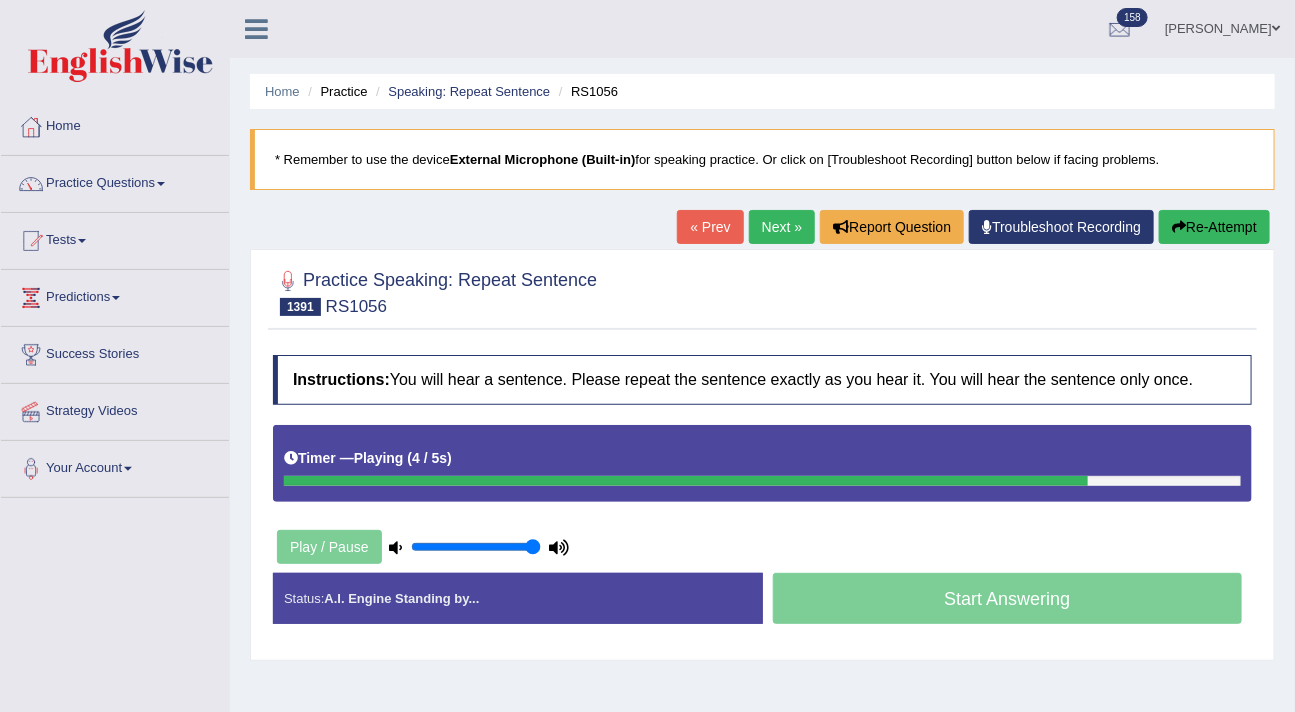click on "Start Answering" at bounding box center [1008, 601] 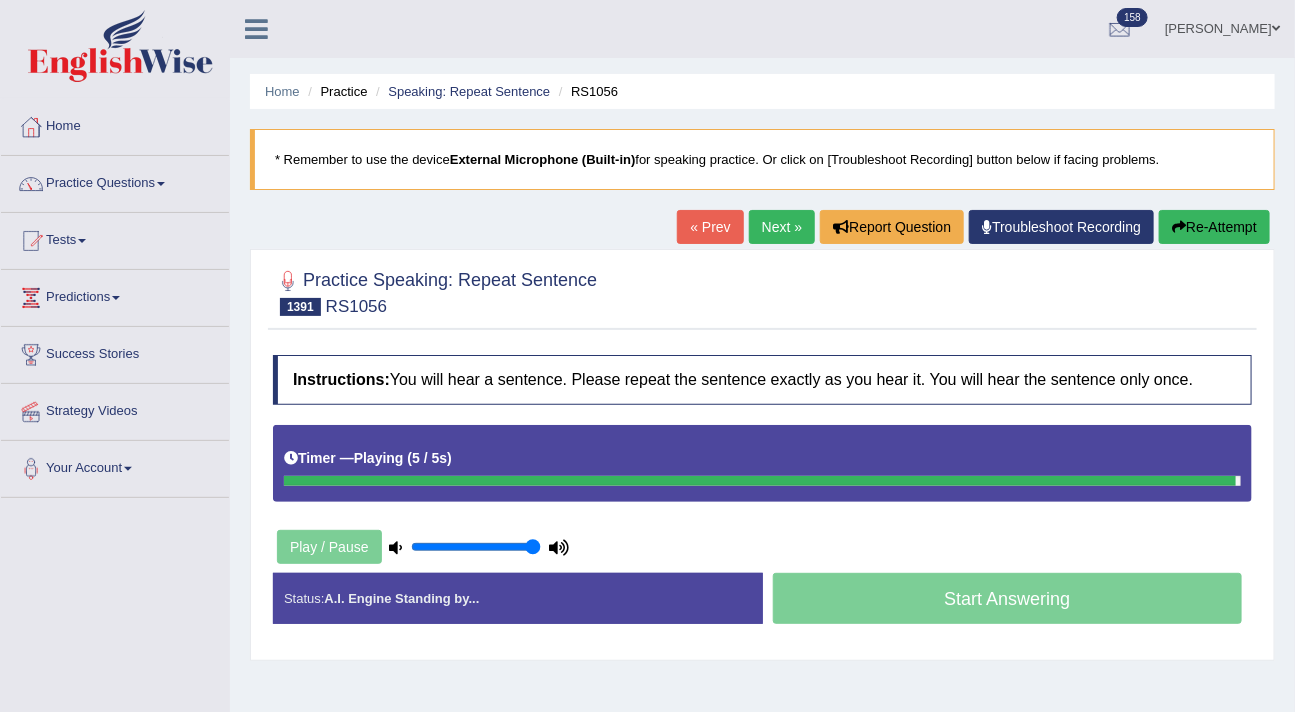 click on "Start Answering" at bounding box center [1008, 601] 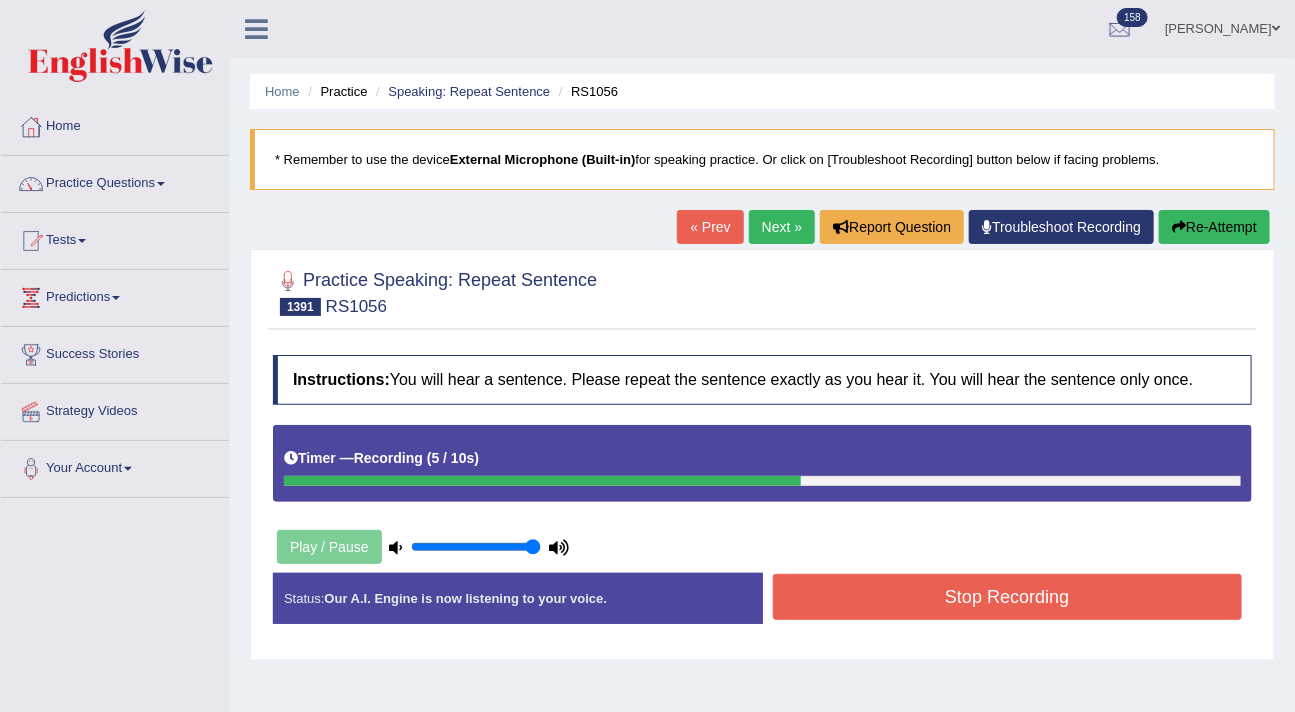 click on "Stop Recording" at bounding box center [1008, 597] 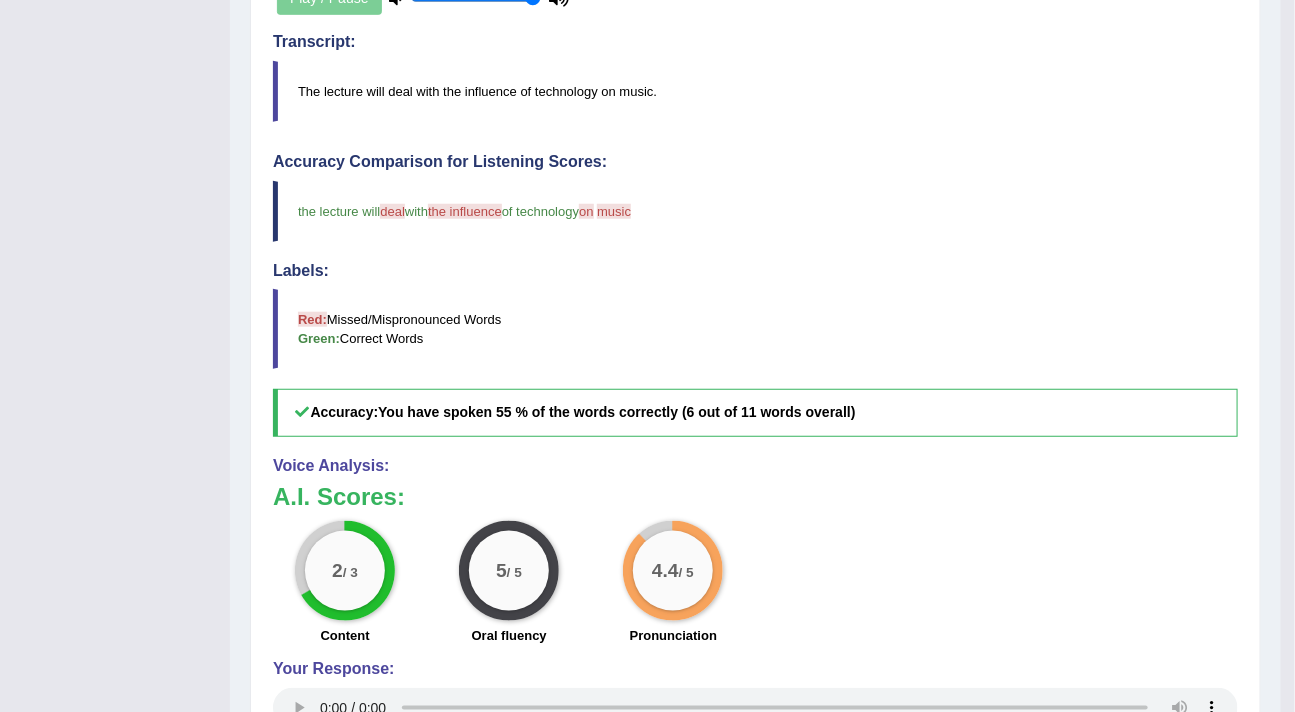 scroll, scrollTop: 0, scrollLeft: 0, axis: both 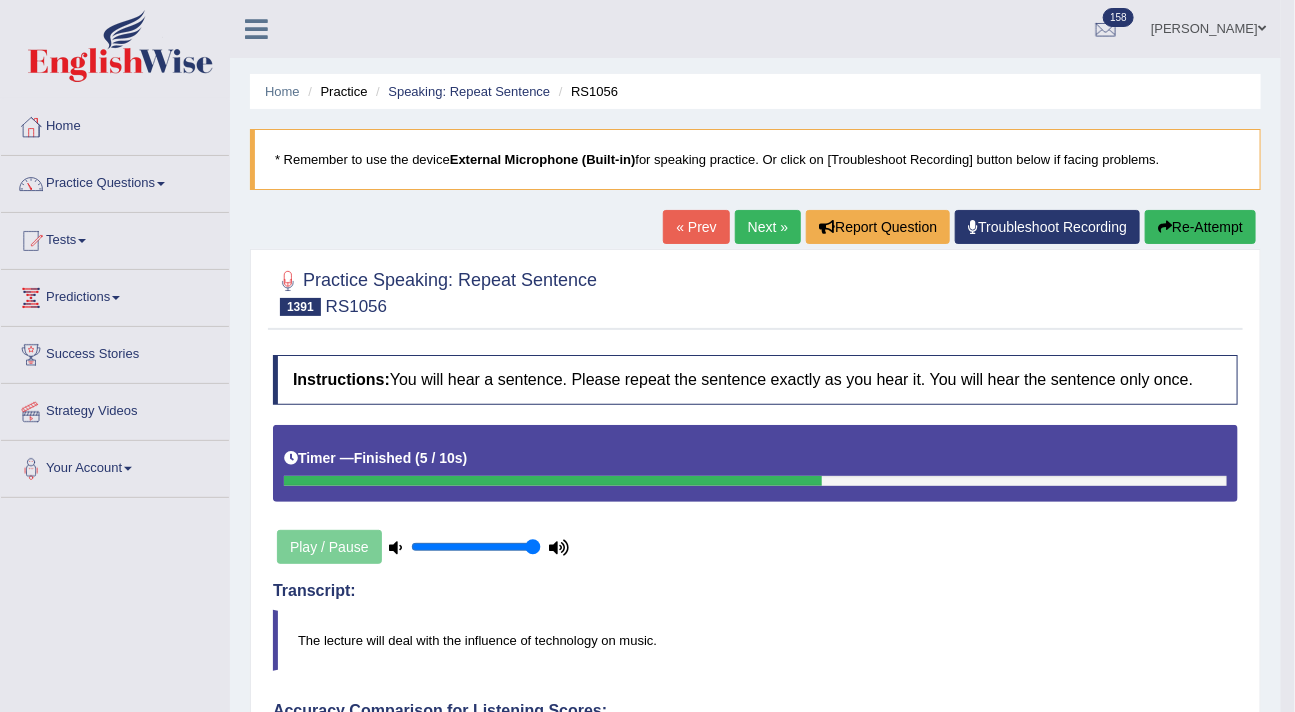 click on "Next »" at bounding box center (768, 227) 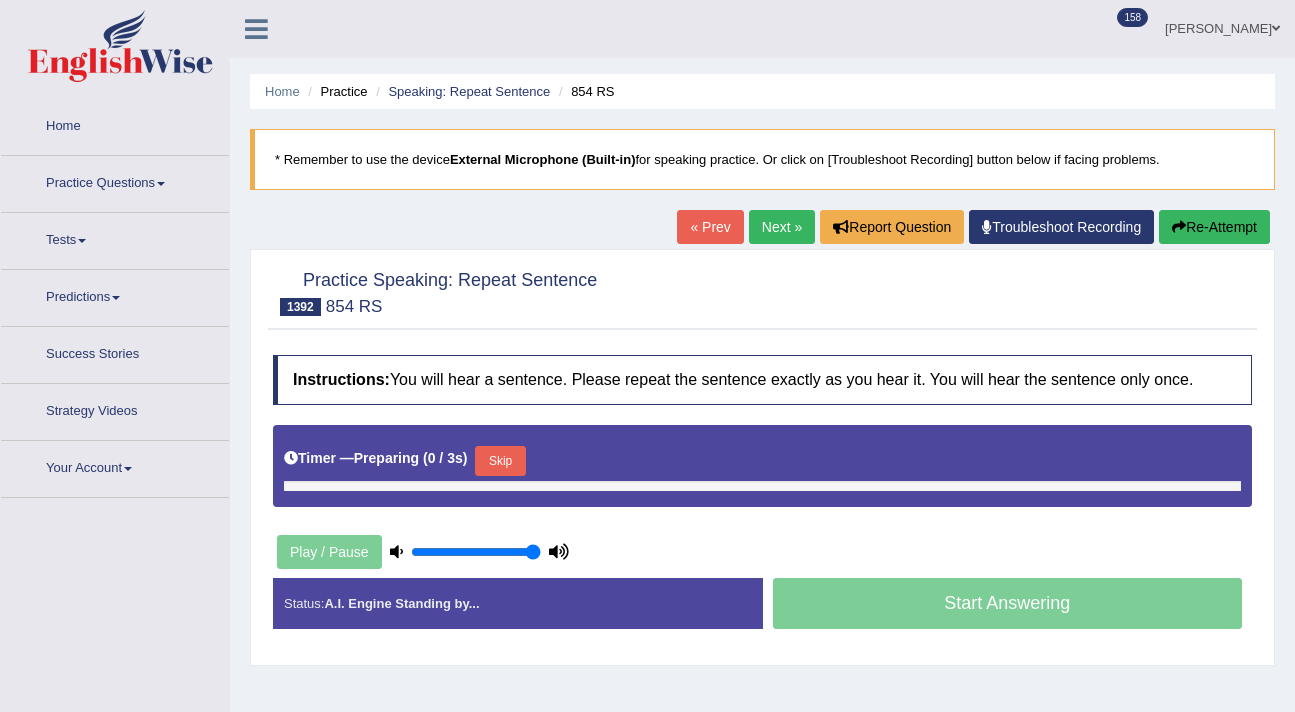 scroll, scrollTop: 0, scrollLeft: 0, axis: both 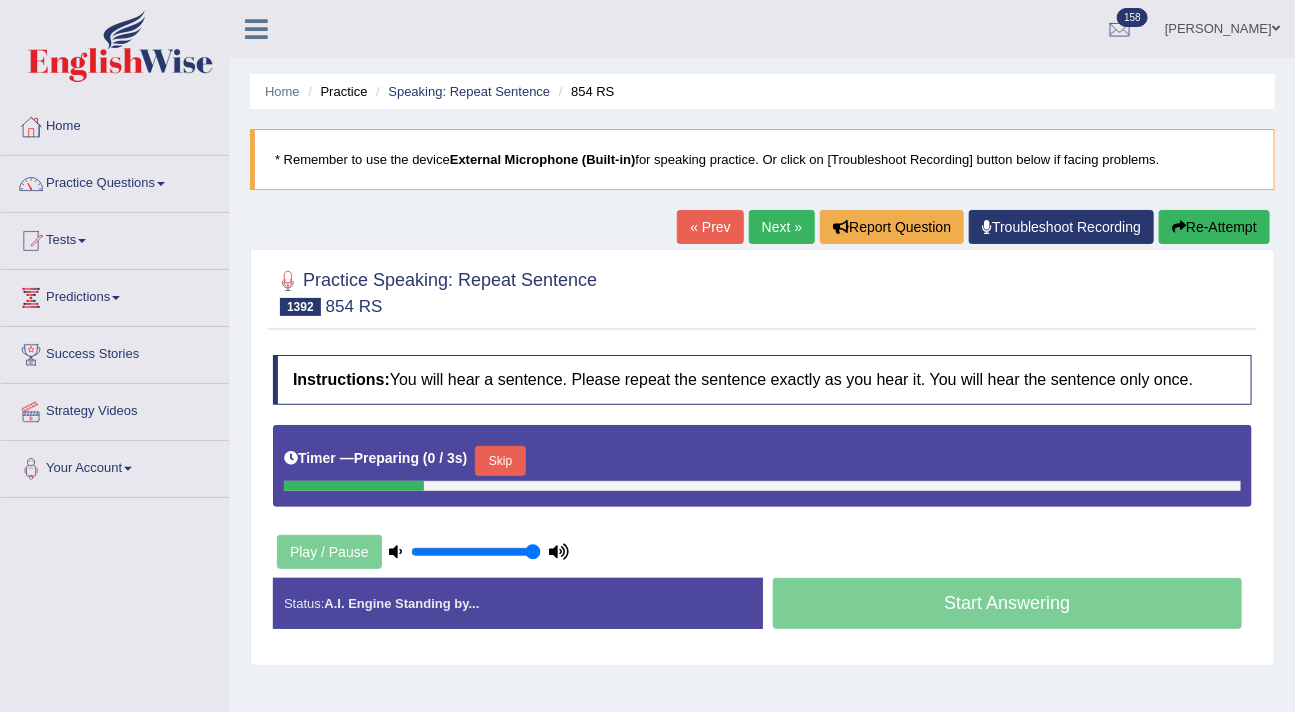 click on "Skip" at bounding box center [500, 461] 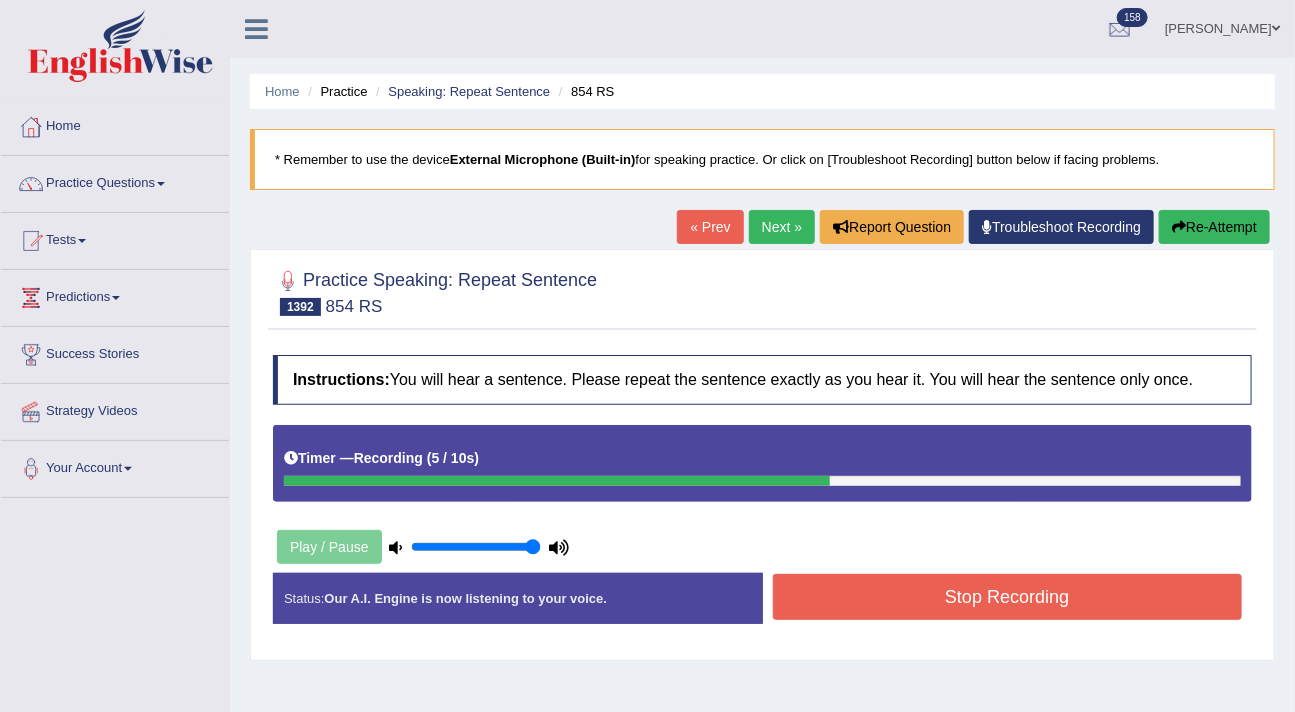 click on "Stop Recording" at bounding box center [1008, 597] 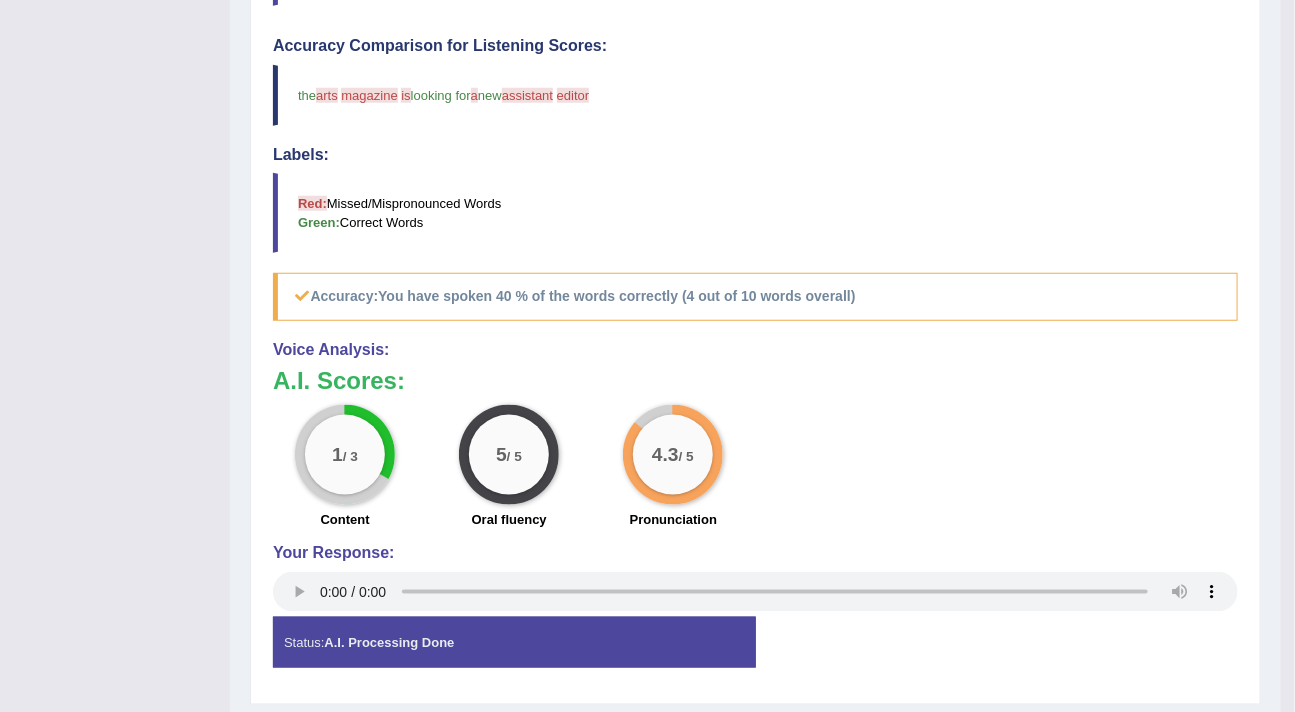 scroll, scrollTop: 663, scrollLeft: 0, axis: vertical 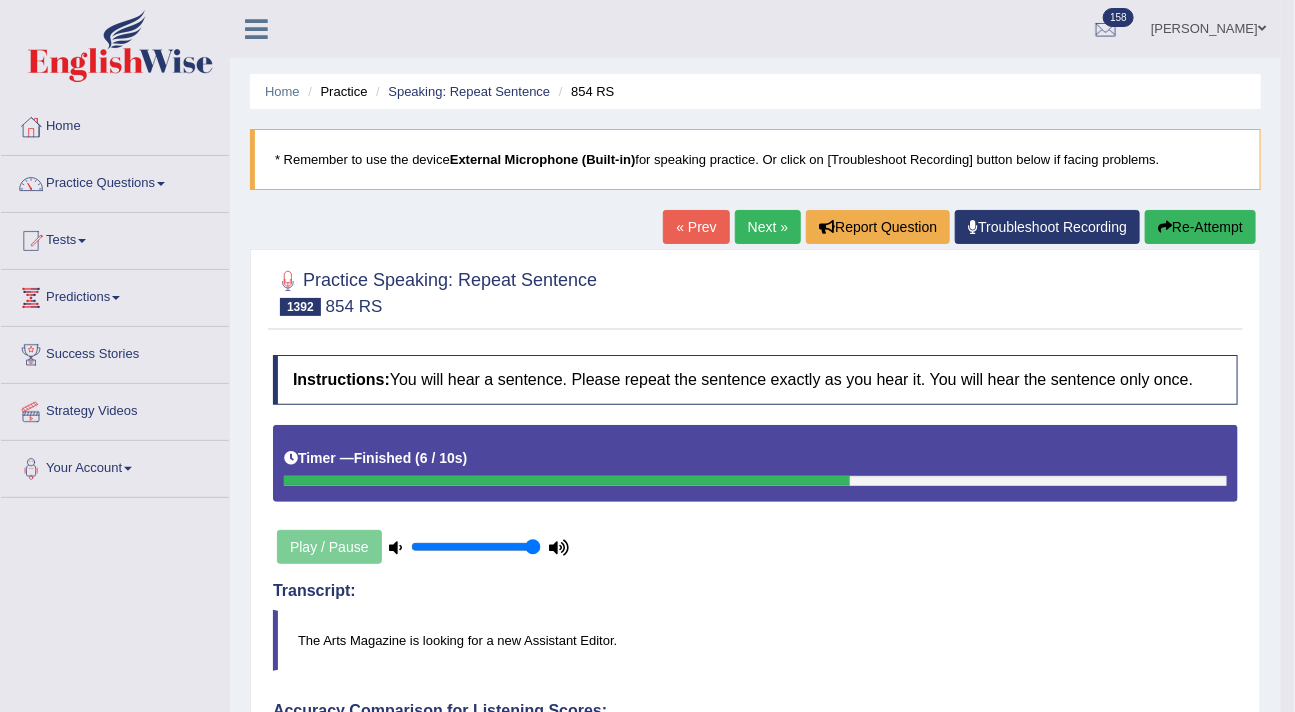 click on "Re-Attempt" at bounding box center (1200, 227) 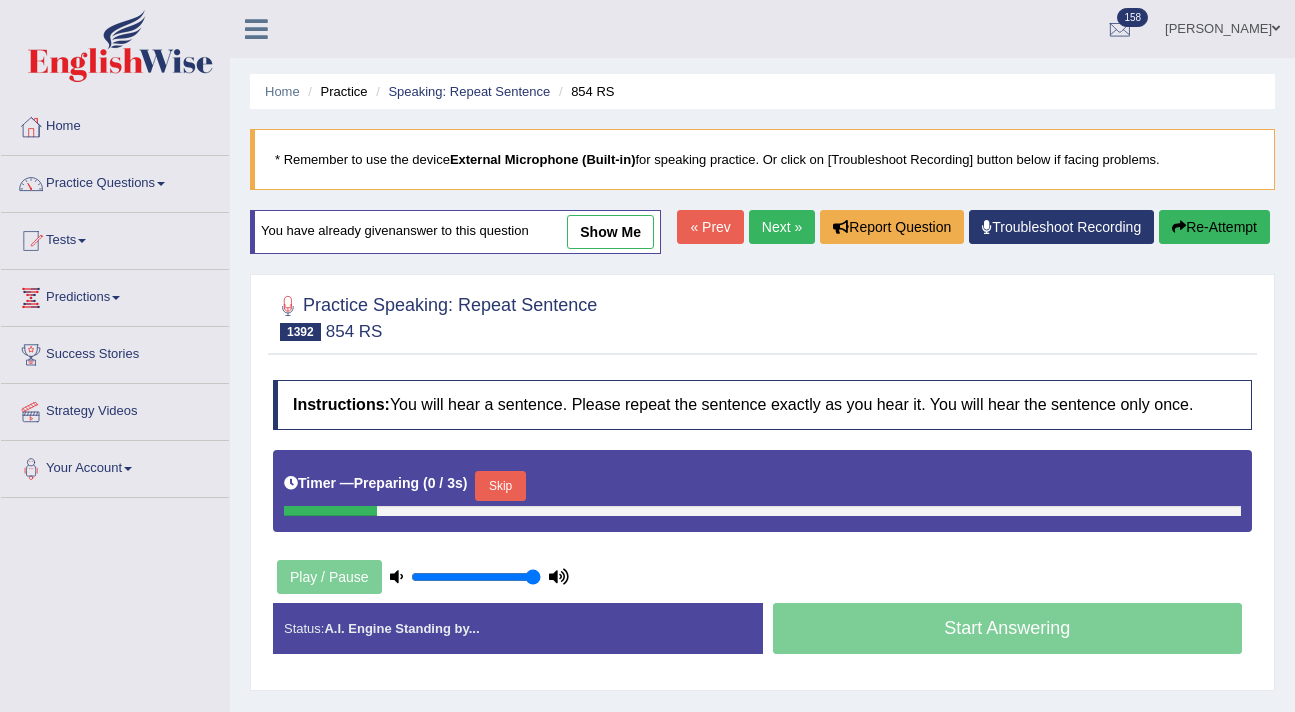 scroll, scrollTop: 0, scrollLeft: 0, axis: both 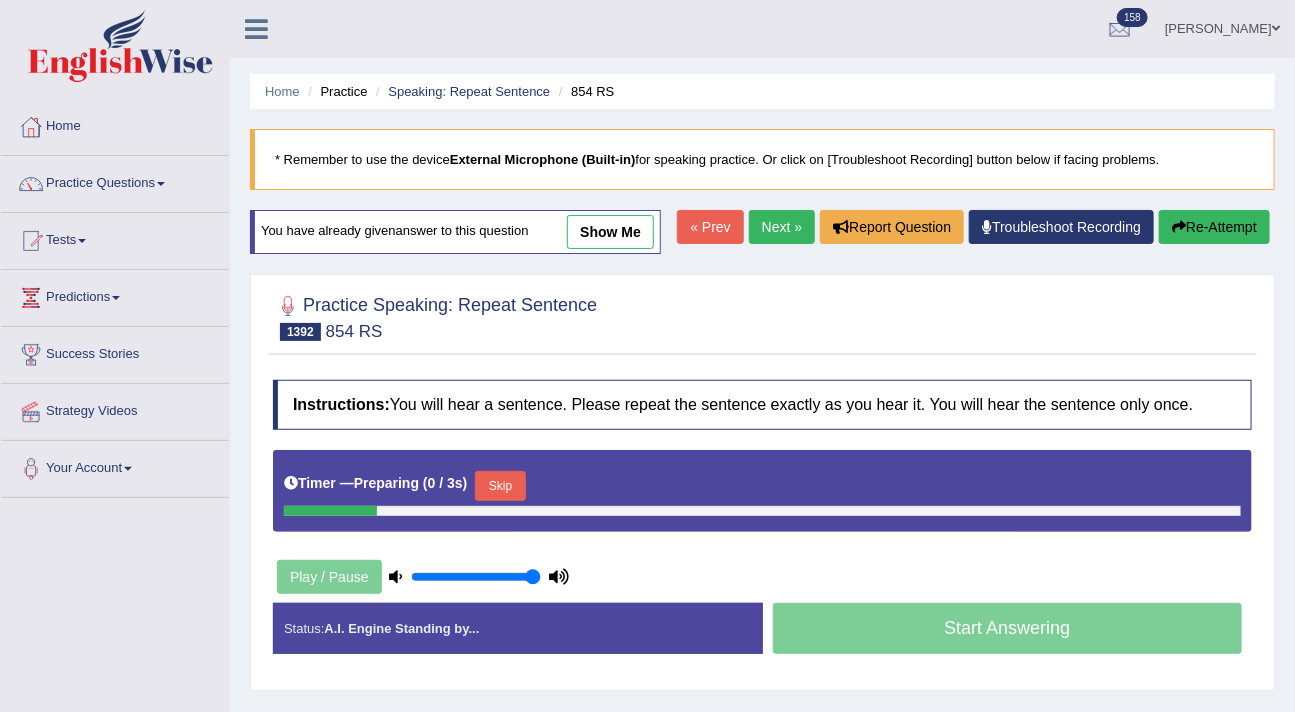 click on "Skip" at bounding box center [500, 486] 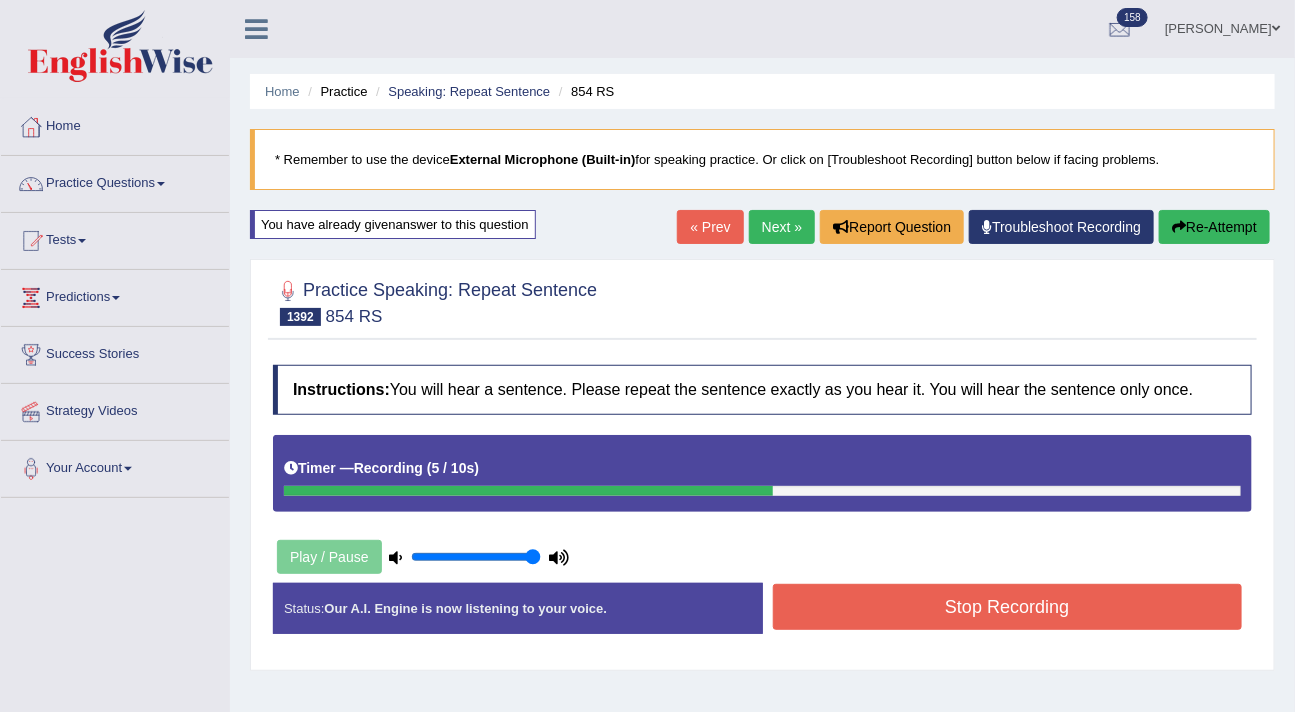 click on "Stop Recording" at bounding box center (1008, 607) 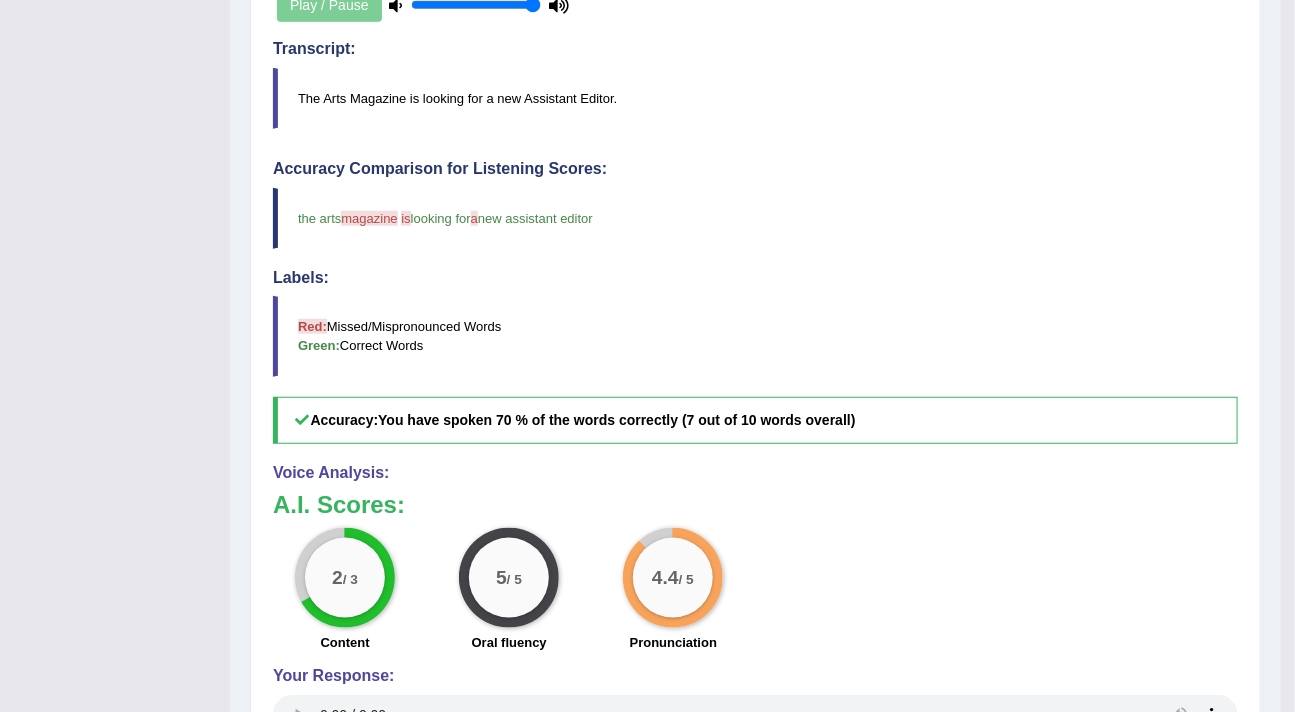 scroll, scrollTop: 580, scrollLeft: 0, axis: vertical 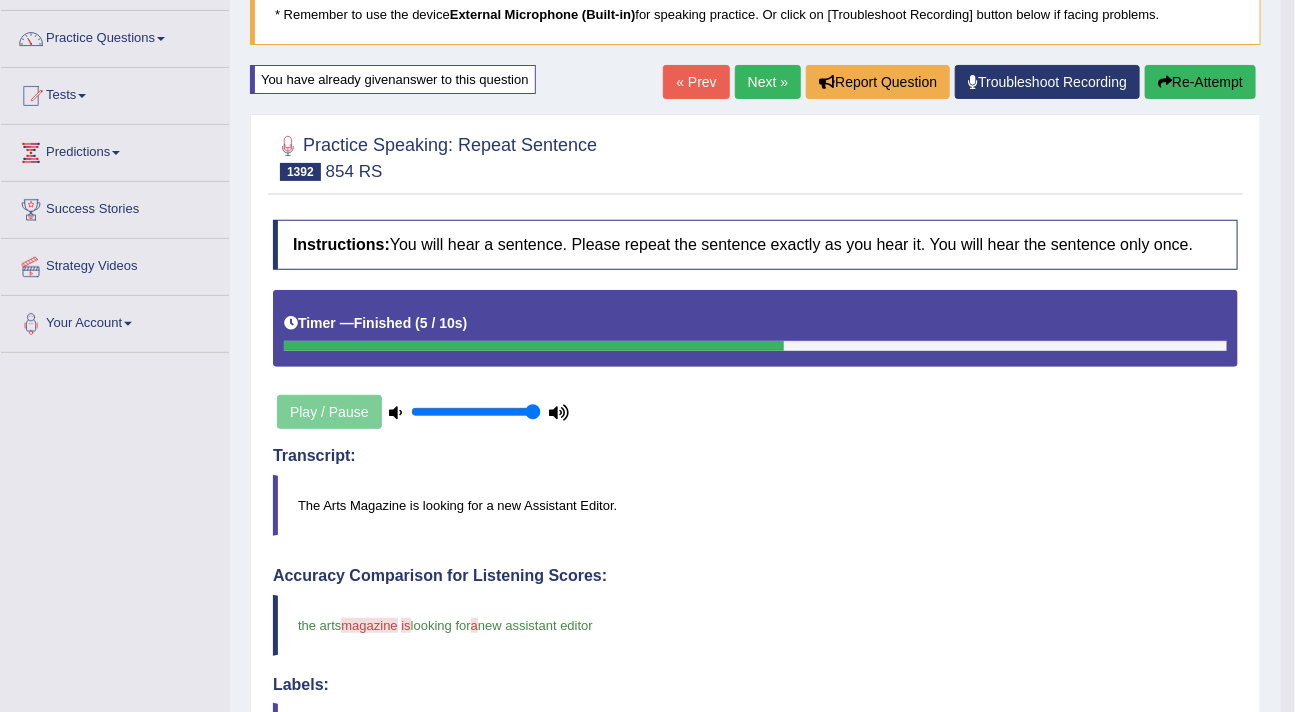click on "Next »" at bounding box center (768, 82) 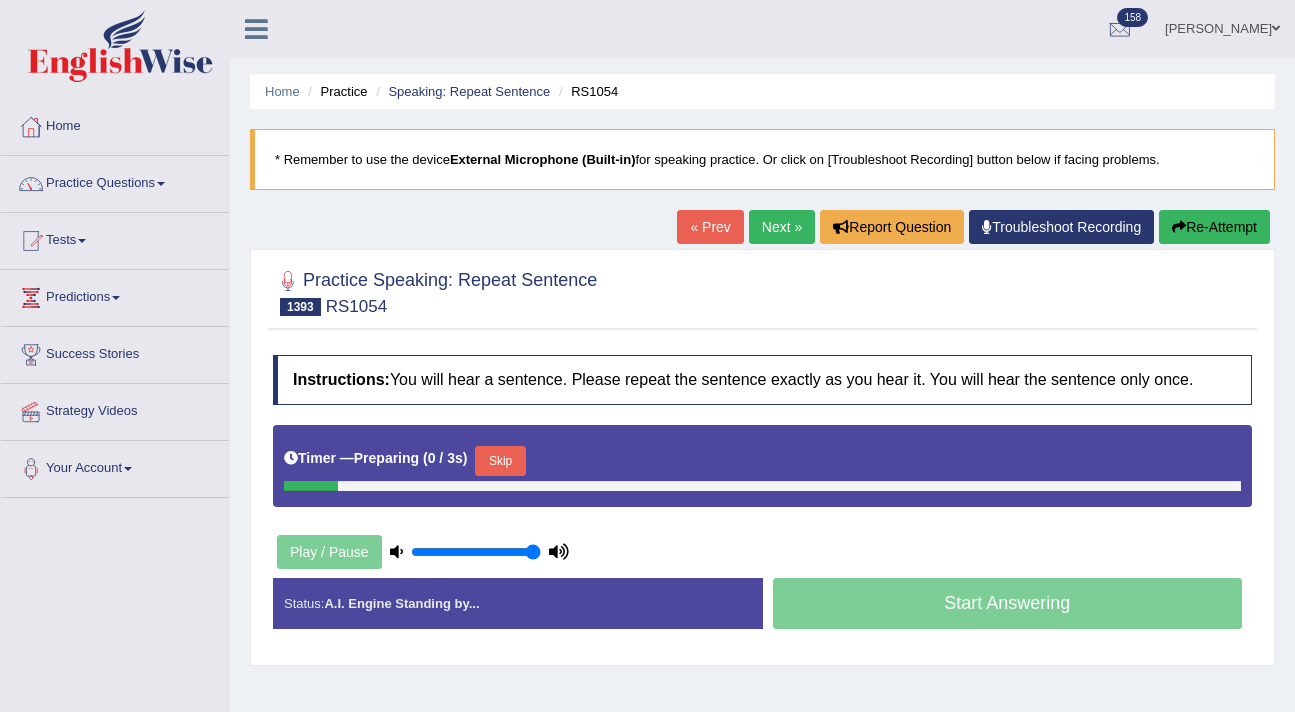 scroll, scrollTop: 0, scrollLeft: 0, axis: both 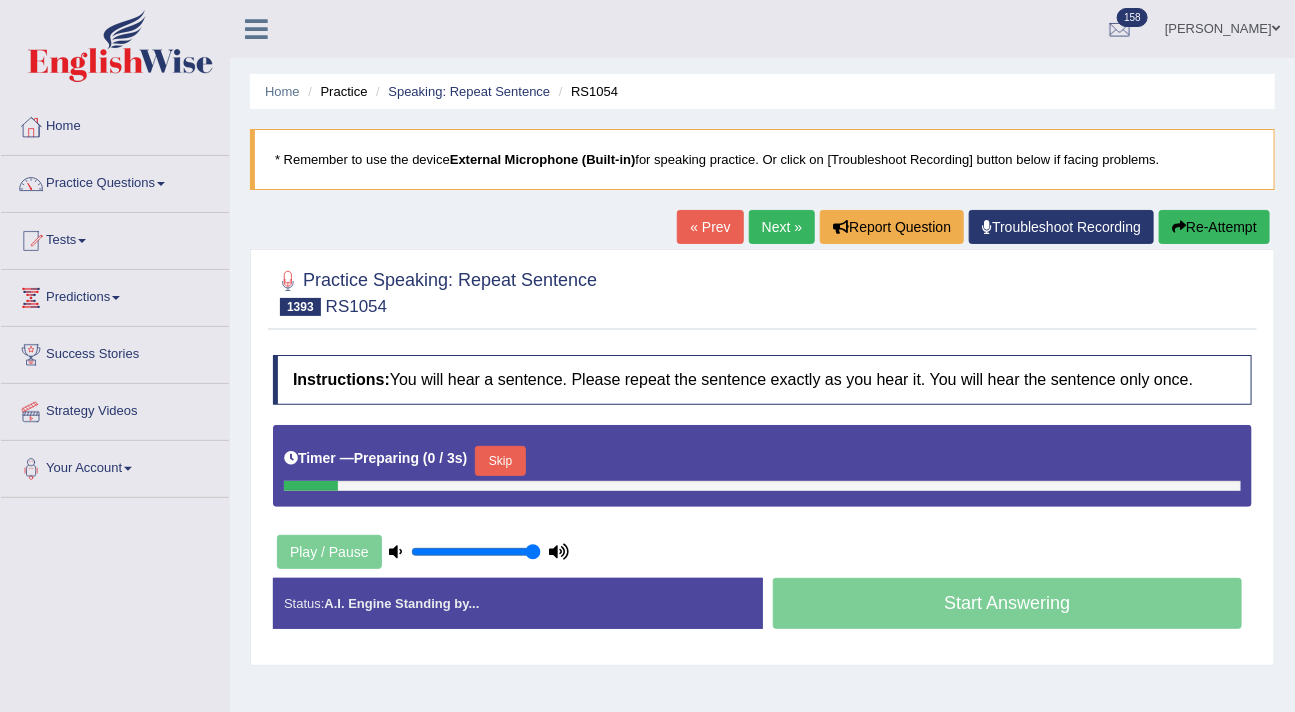 click on "Skip" at bounding box center (500, 461) 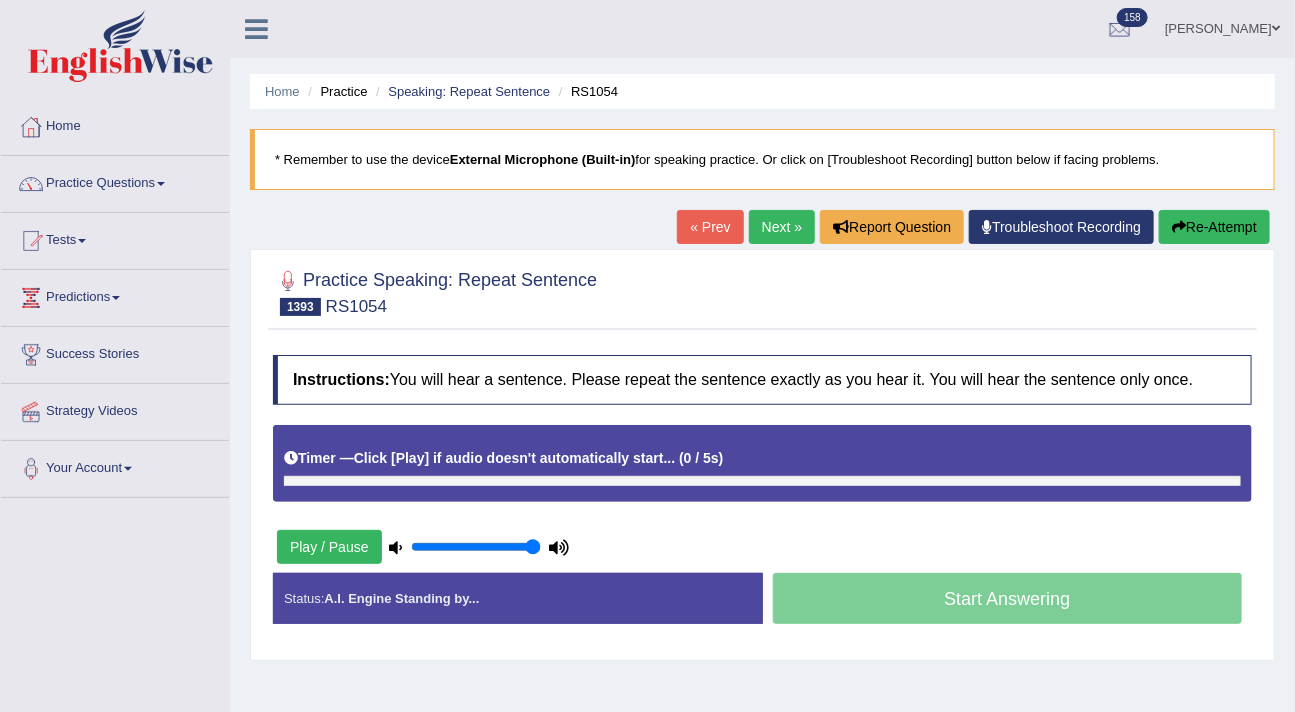 scroll, scrollTop: 0, scrollLeft: 0, axis: both 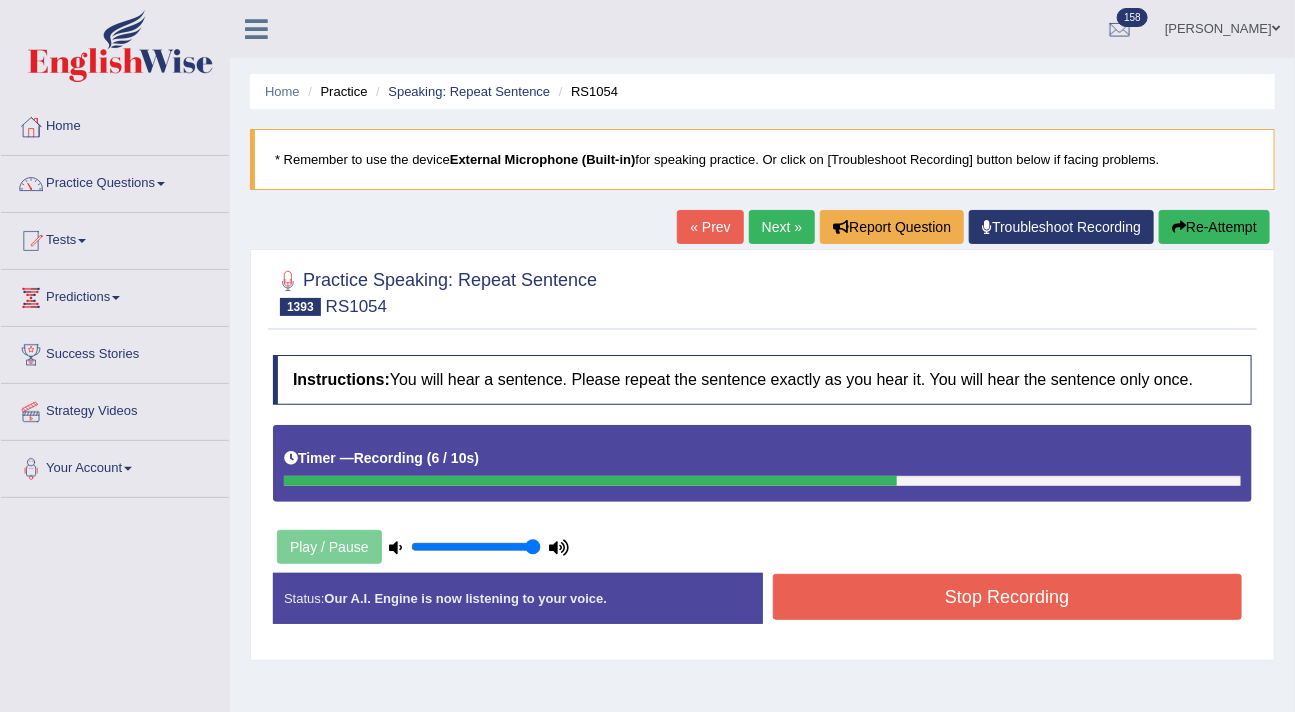 click on "Stop Recording" at bounding box center (1008, 597) 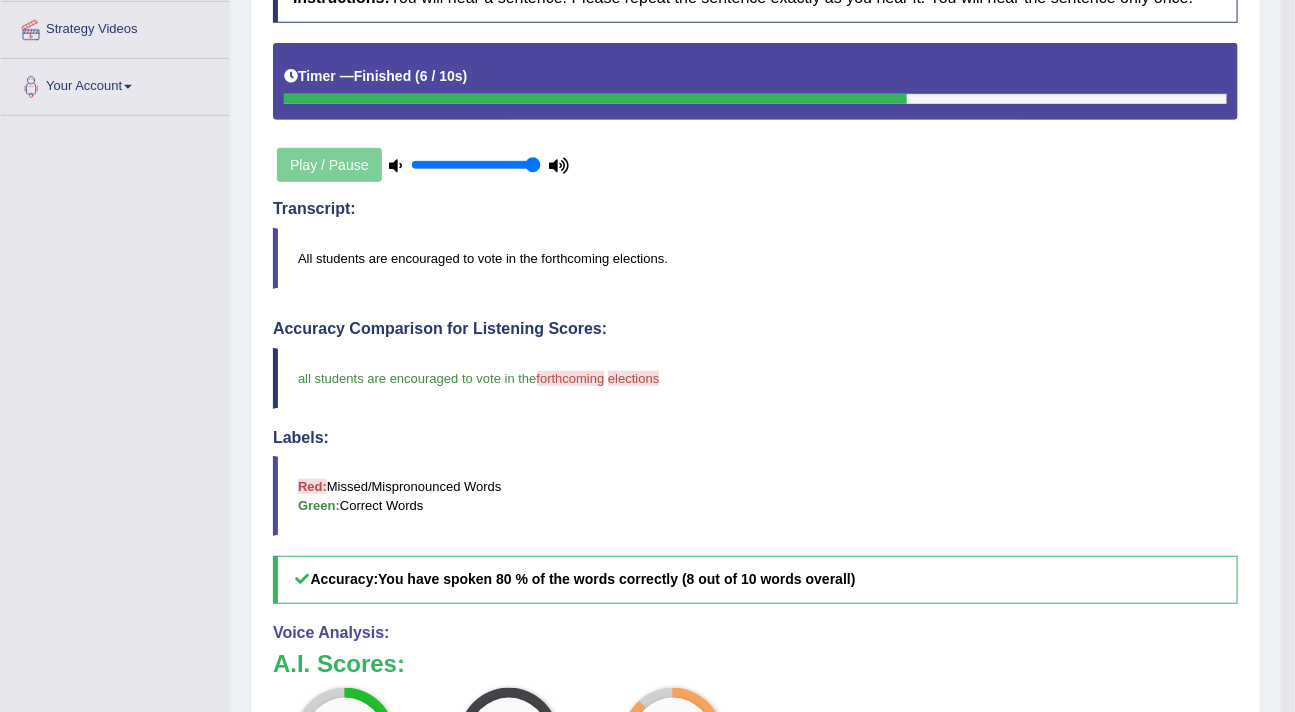 scroll, scrollTop: 0, scrollLeft: 0, axis: both 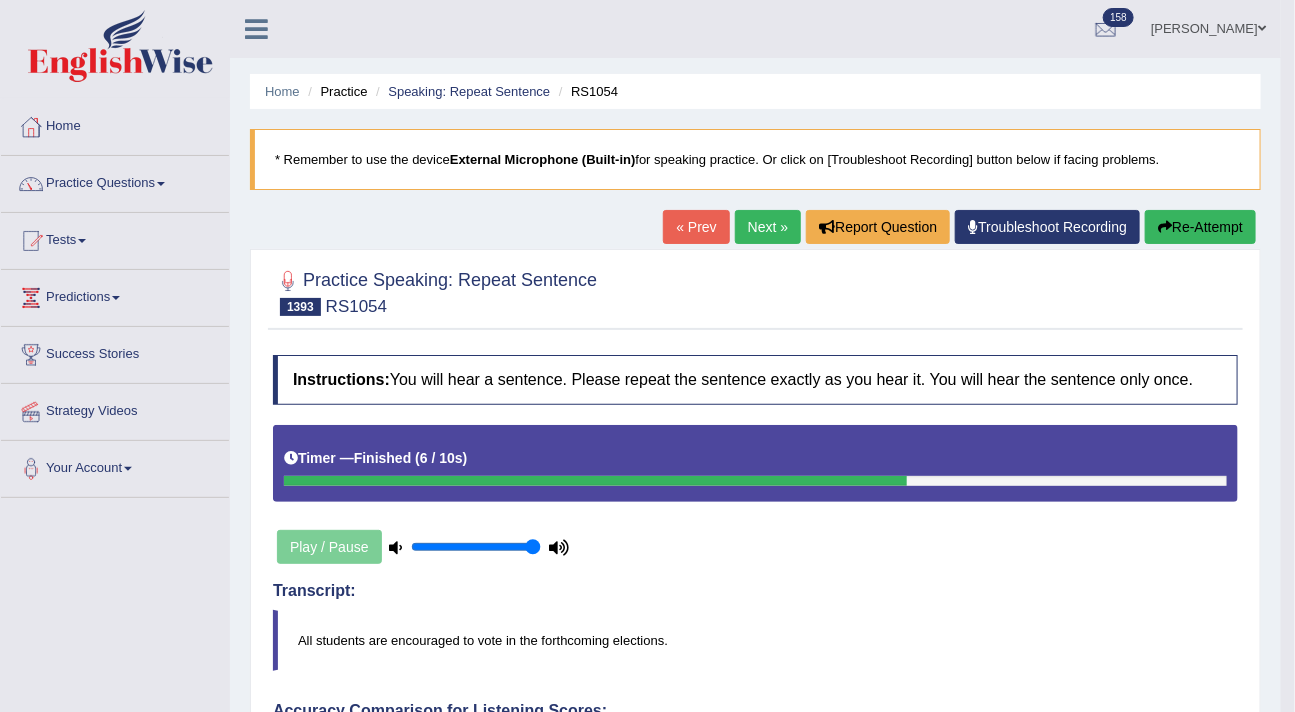 click on "Next »" at bounding box center [768, 227] 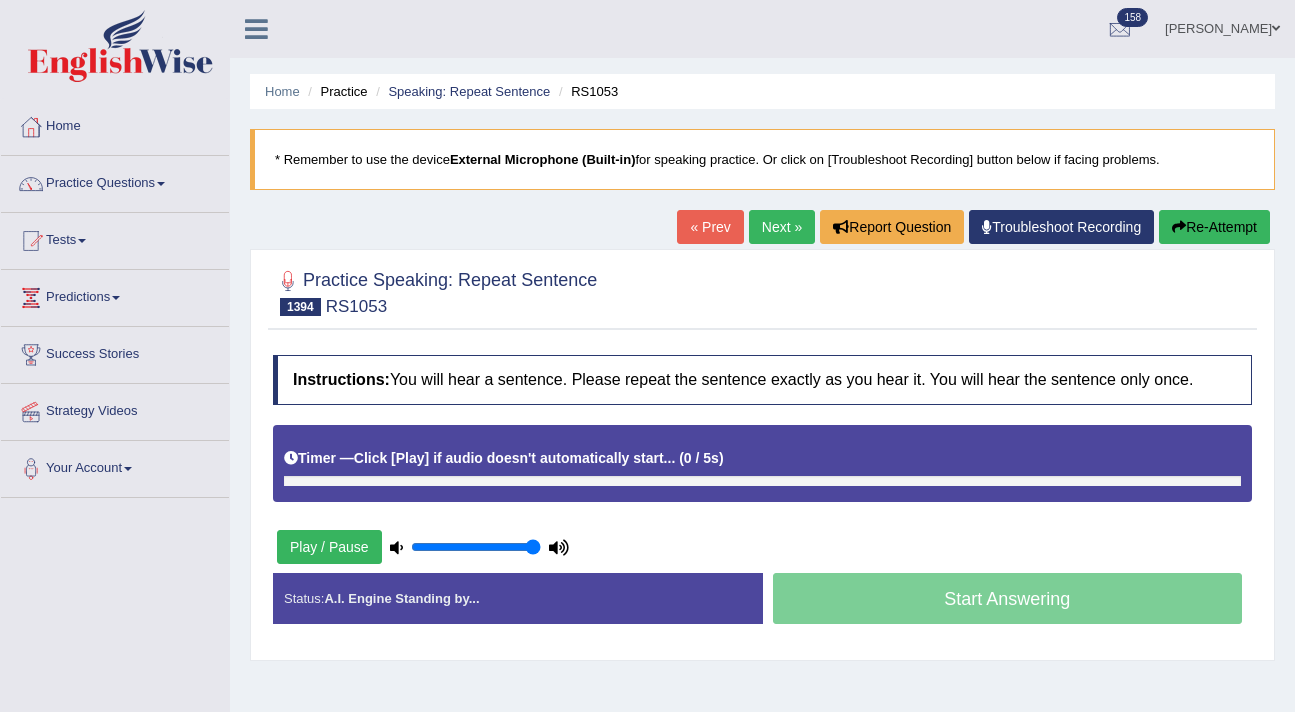 scroll, scrollTop: 0, scrollLeft: 0, axis: both 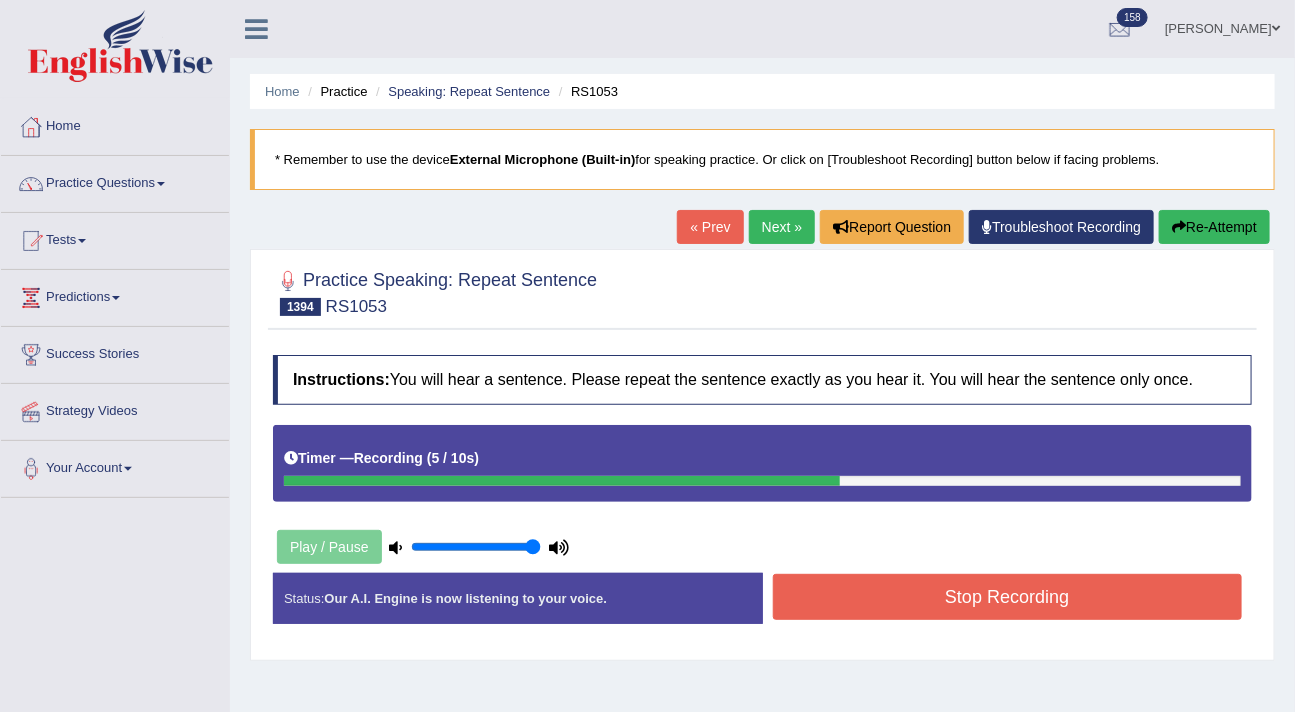 click on "Stop Recording" at bounding box center [1008, 597] 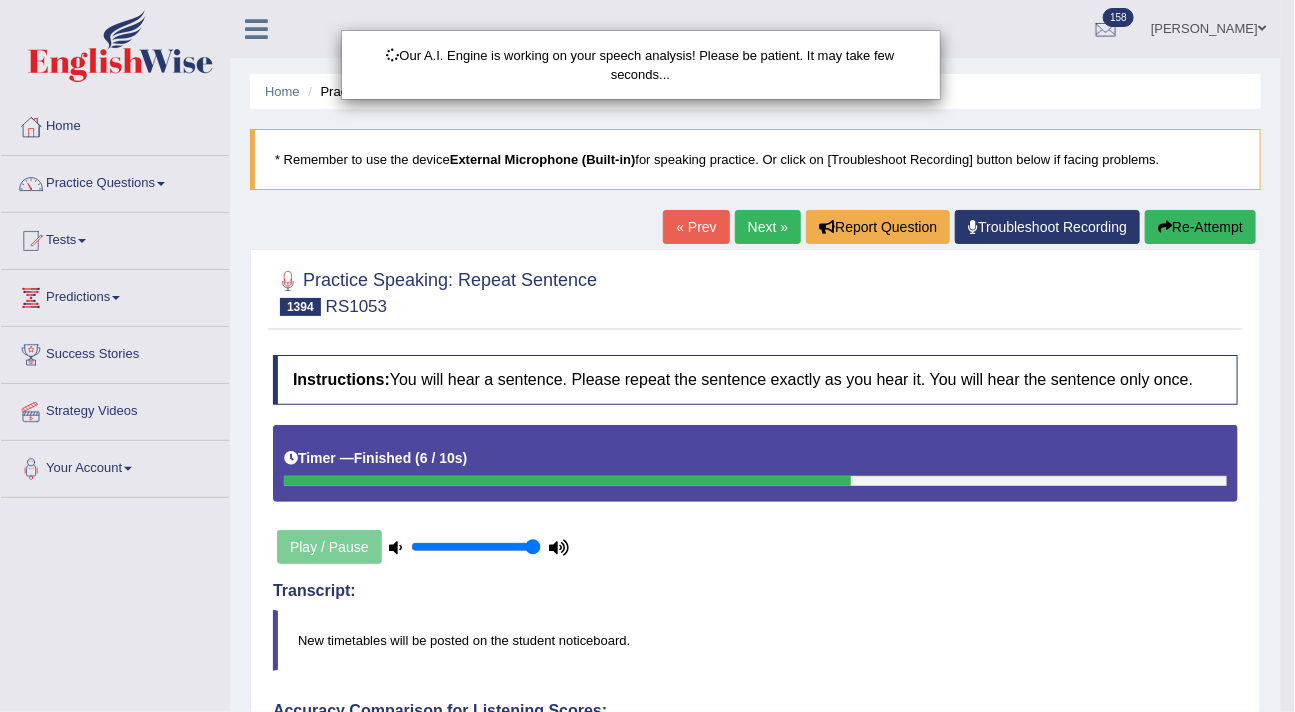 scroll, scrollTop: 0, scrollLeft: 0, axis: both 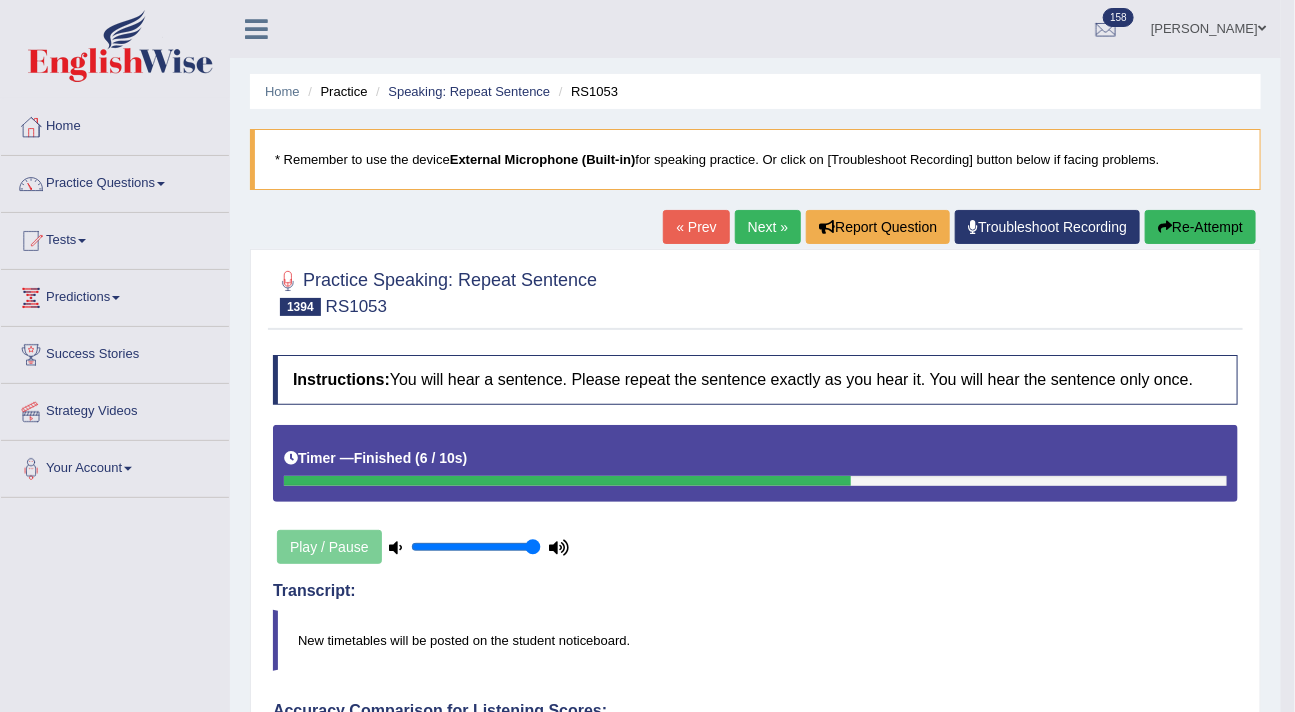 click on "Next »" at bounding box center [768, 227] 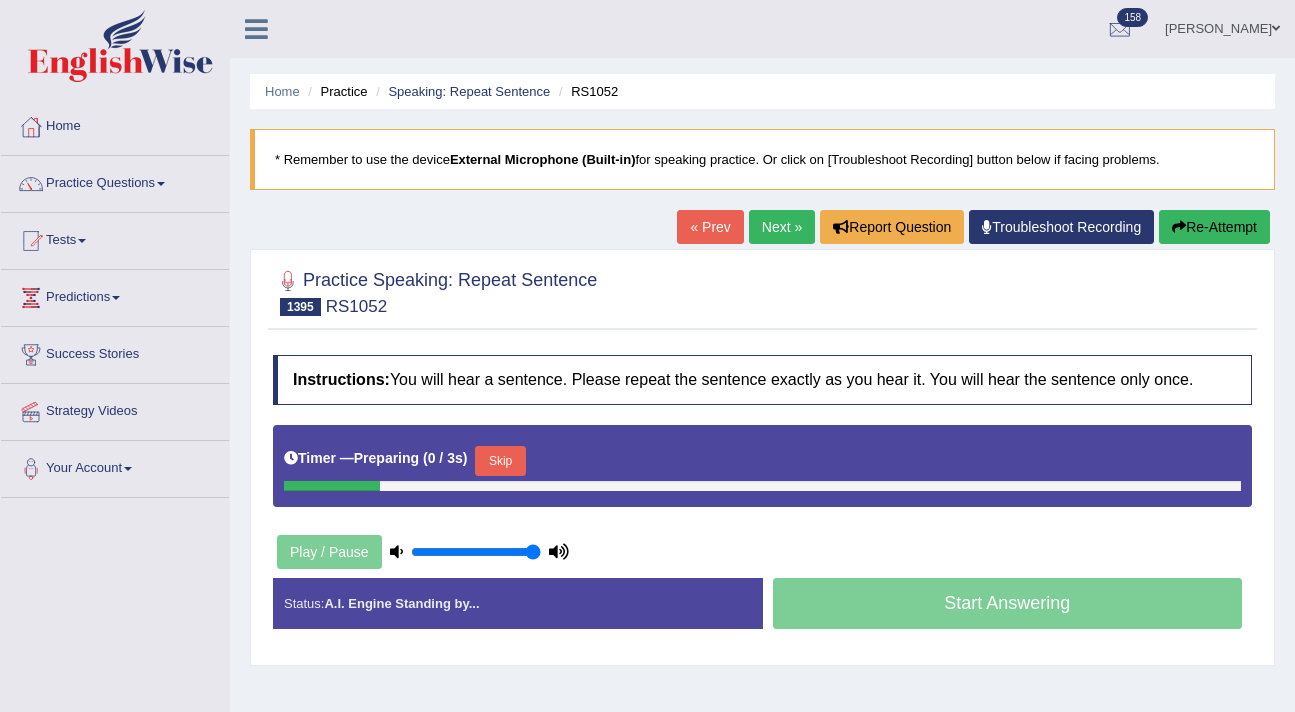 scroll, scrollTop: 0, scrollLeft: 0, axis: both 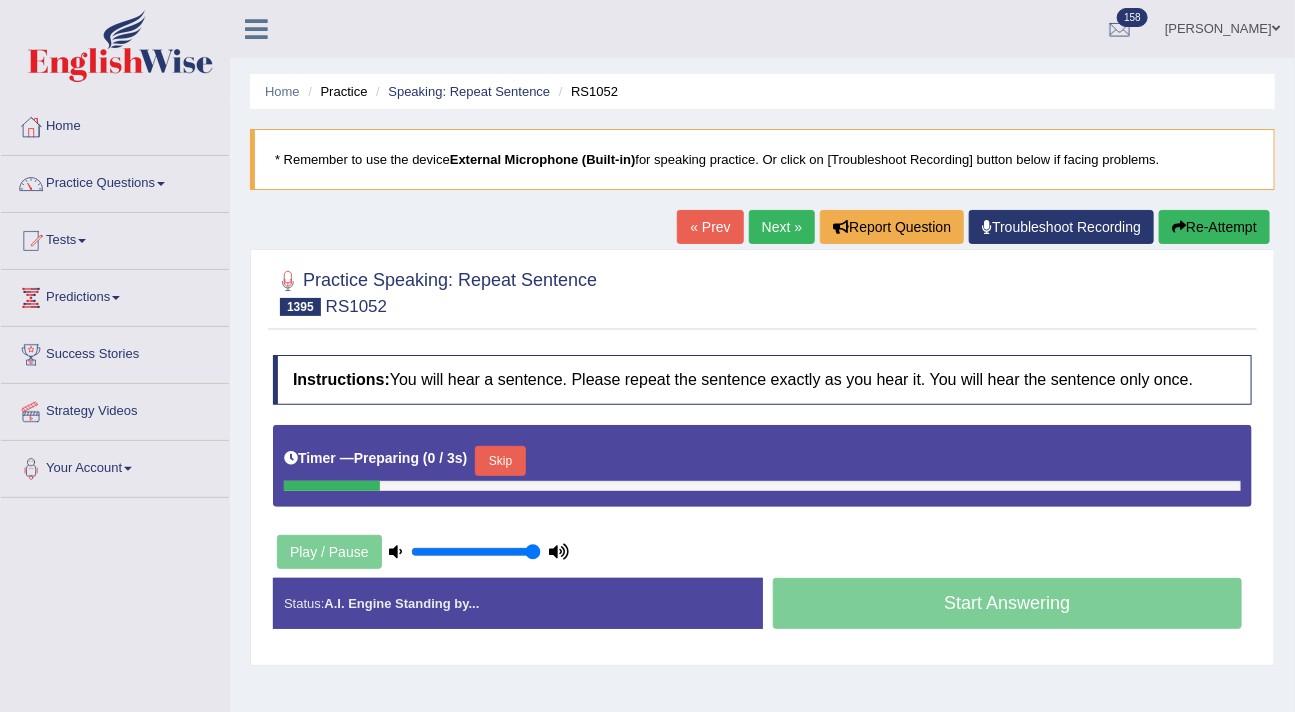 click on "Skip" at bounding box center [500, 461] 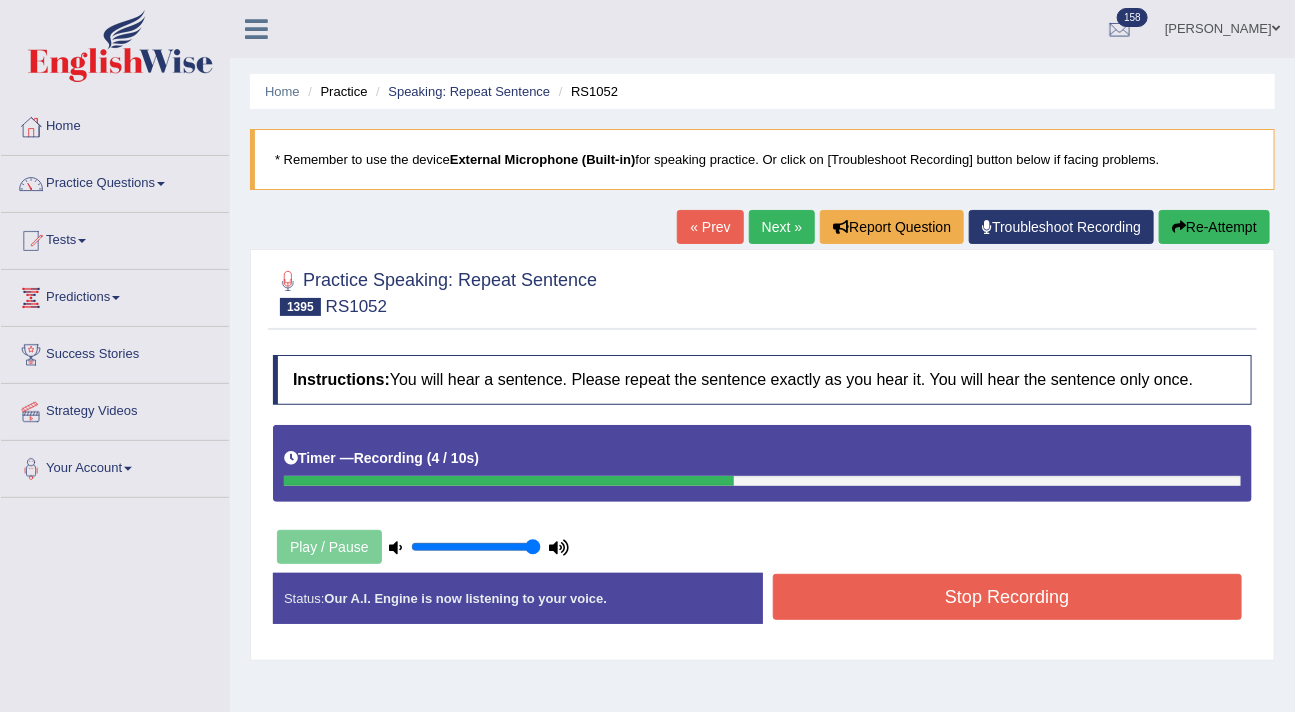 click on "Stop Recording" at bounding box center [1008, 597] 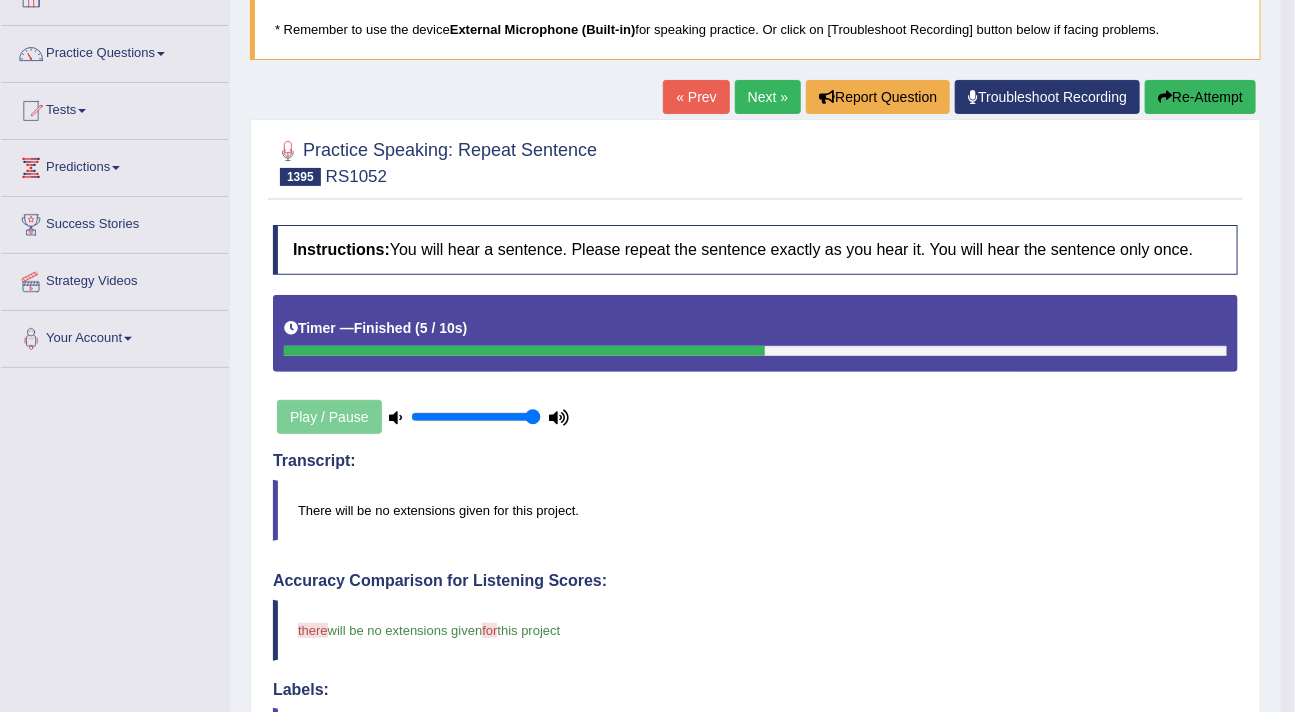 scroll, scrollTop: 0, scrollLeft: 0, axis: both 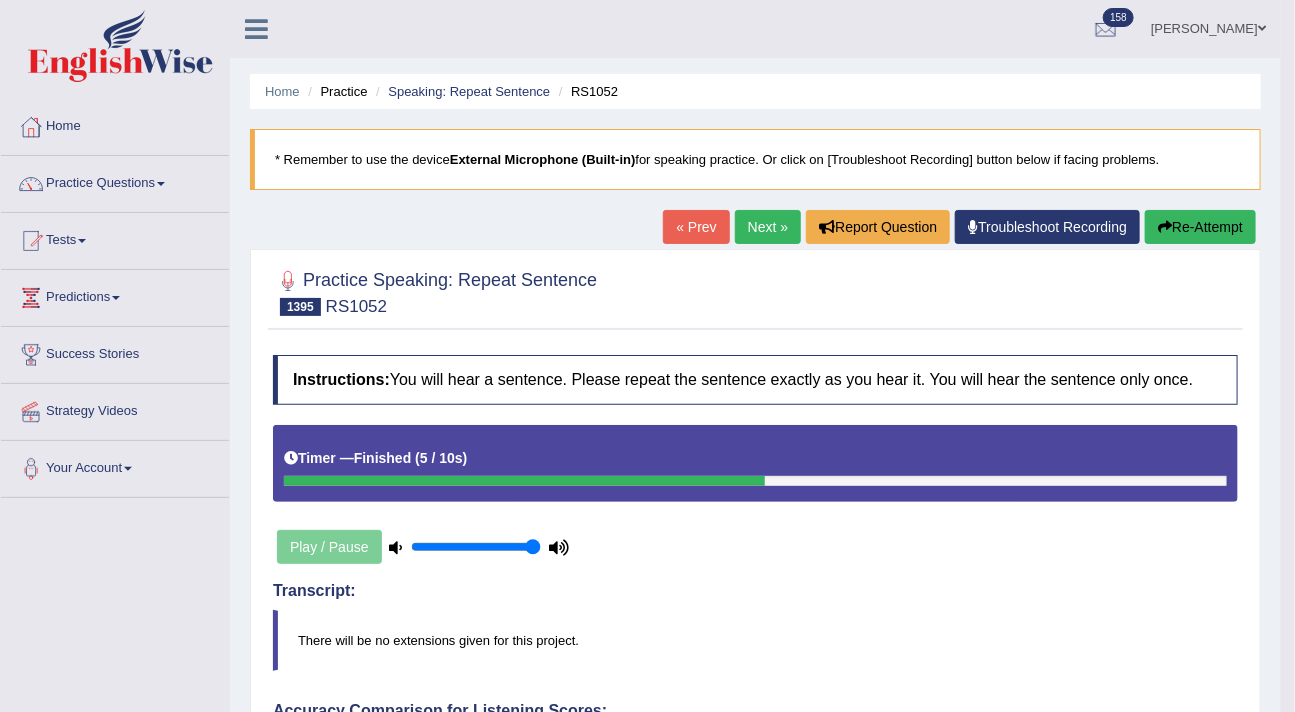 click on "Next »" at bounding box center (768, 227) 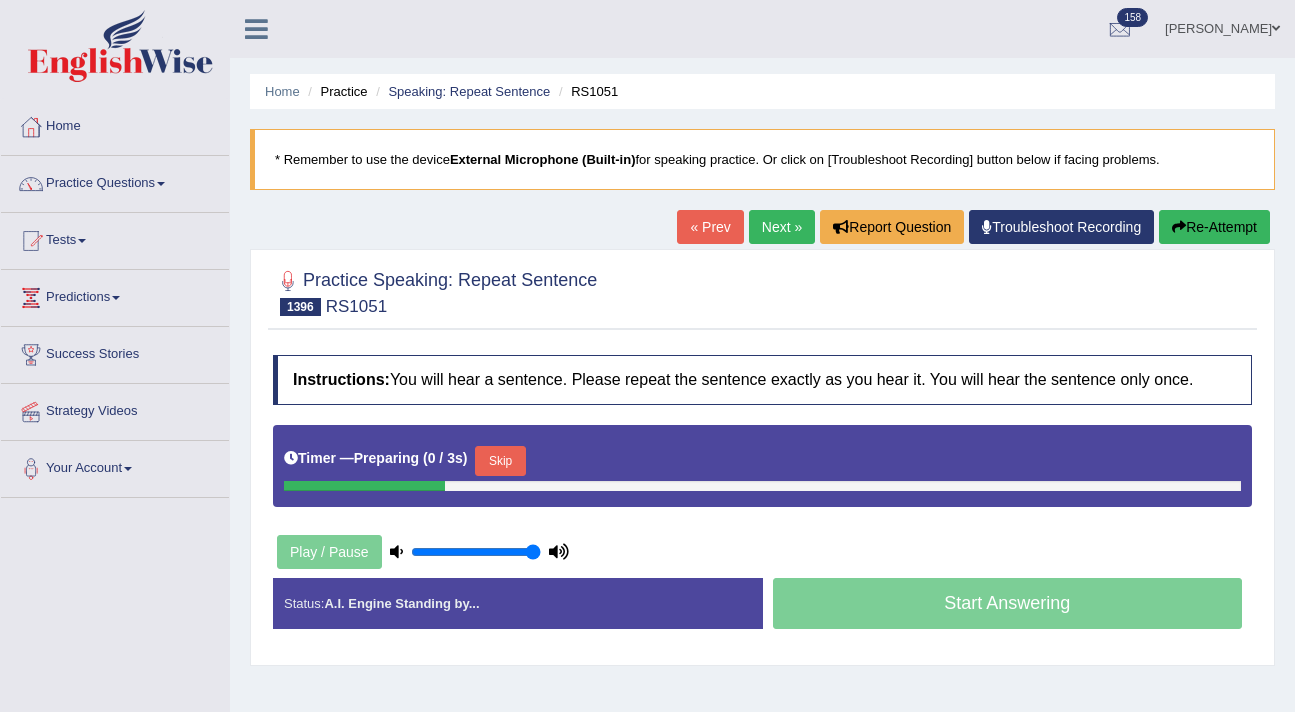 click on "Skip" at bounding box center (500, 461) 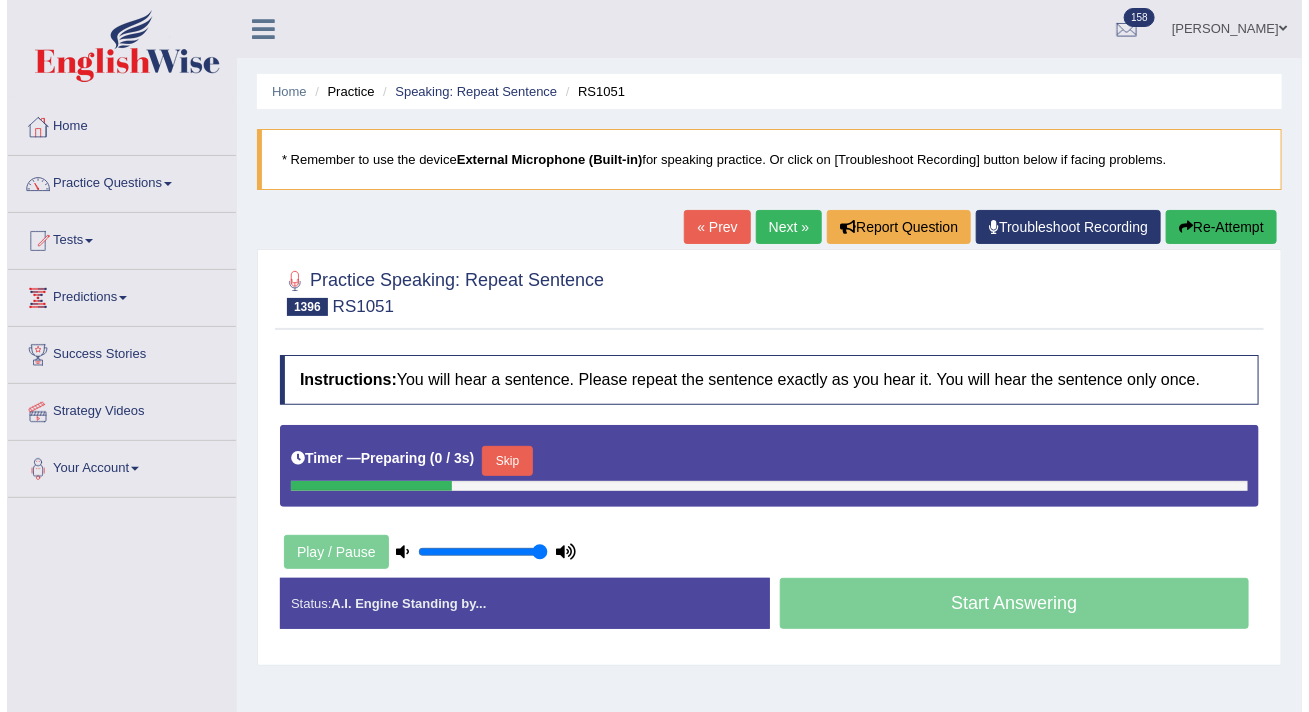 scroll, scrollTop: 0, scrollLeft: 0, axis: both 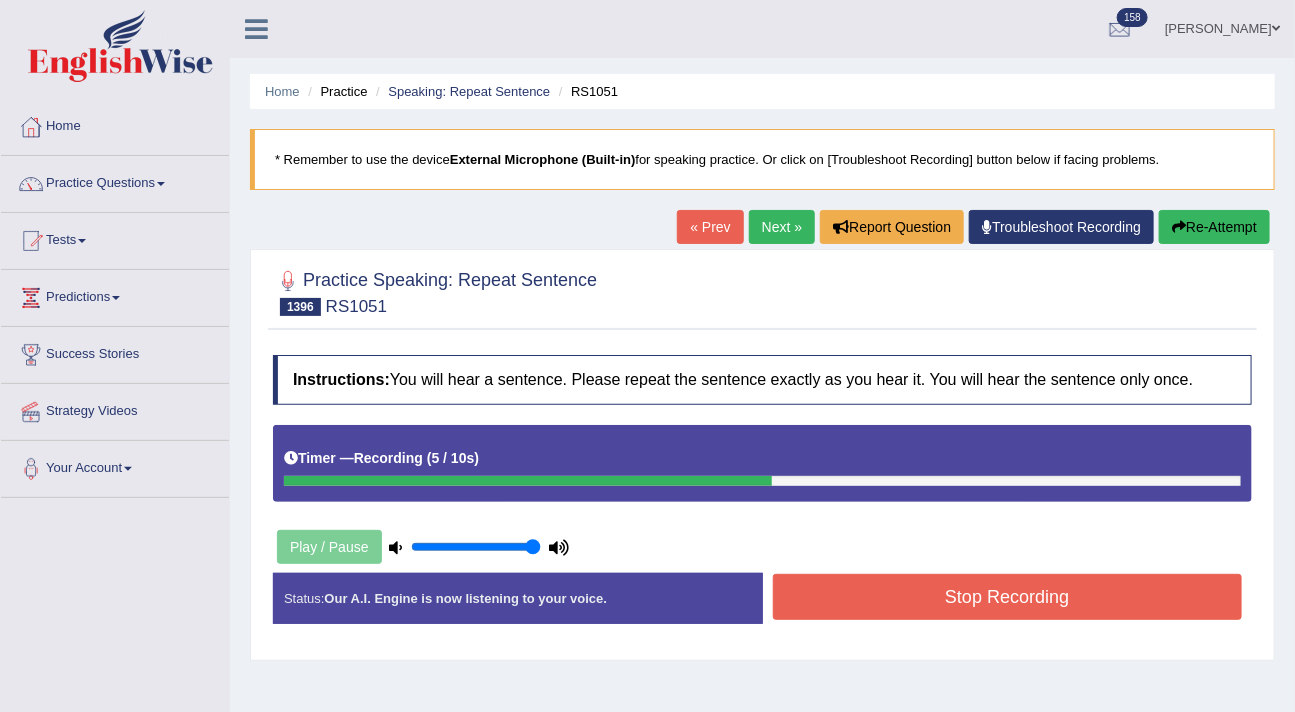 click on "Stop Recording" at bounding box center (1008, 597) 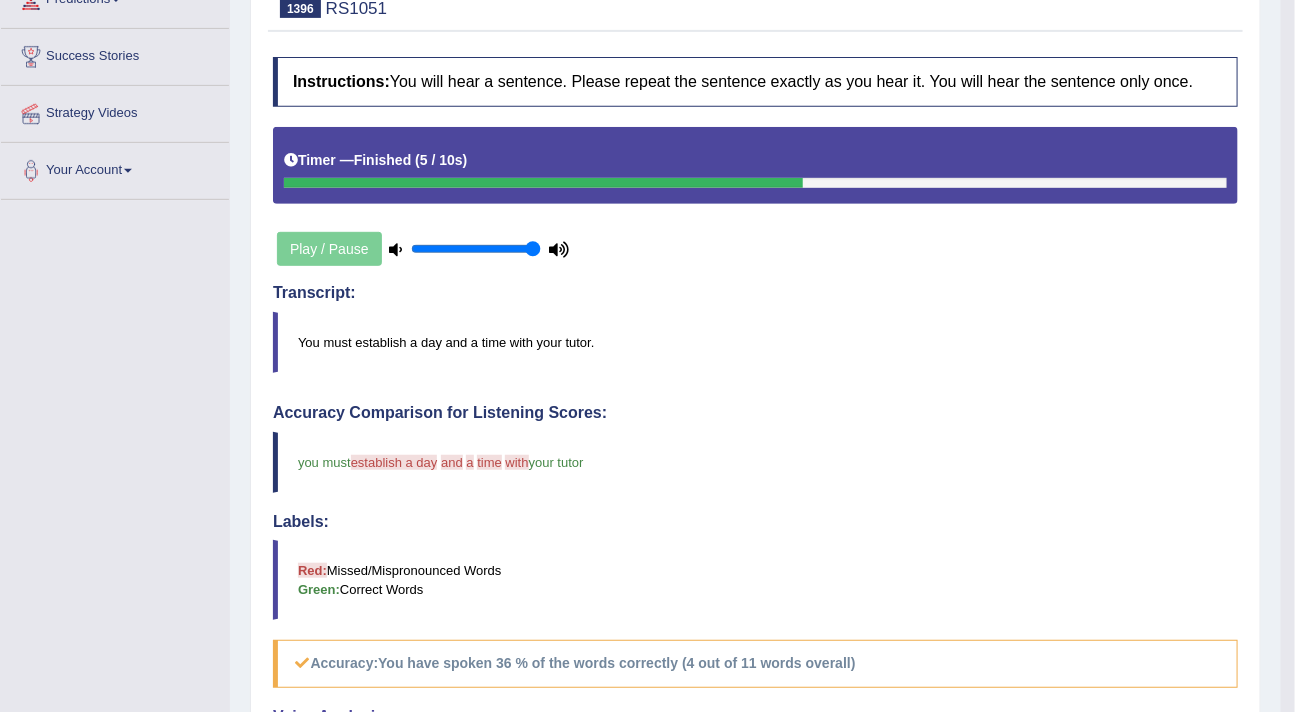 scroll, scrollTop: 0, scrollLeft: 0, axis: both 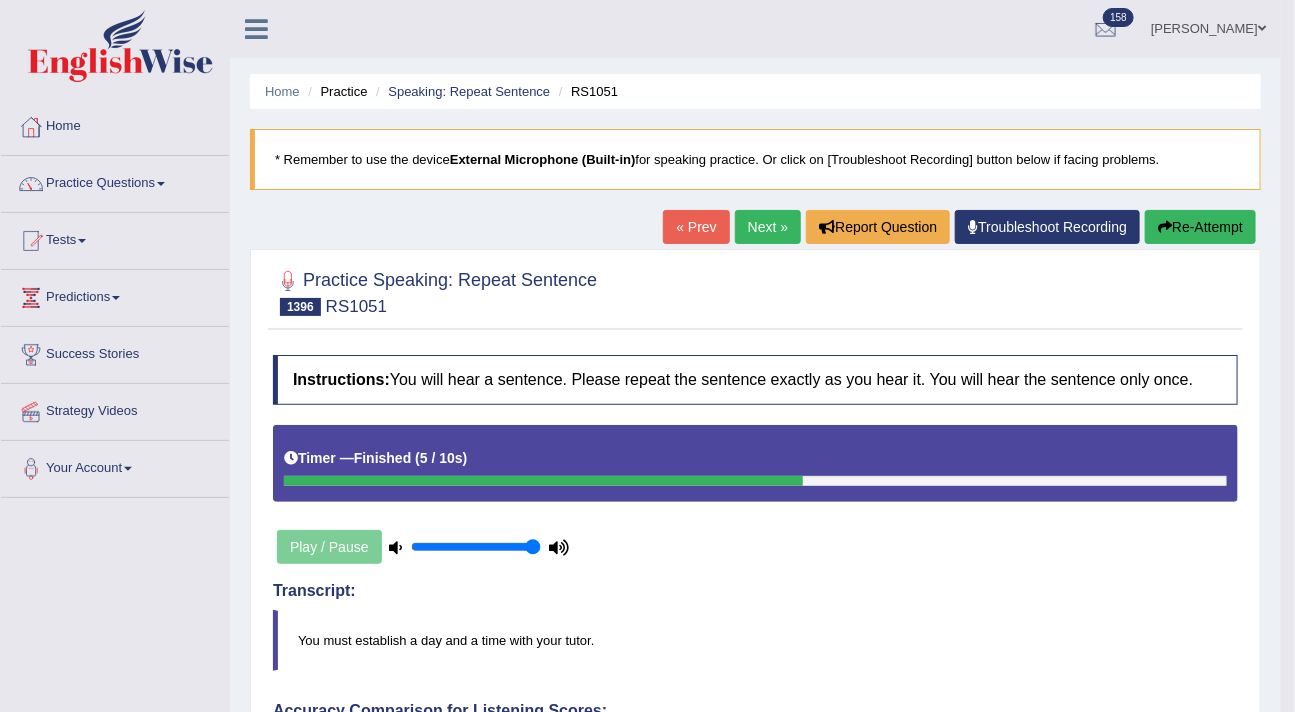 click at bounding box center (1165, 227) 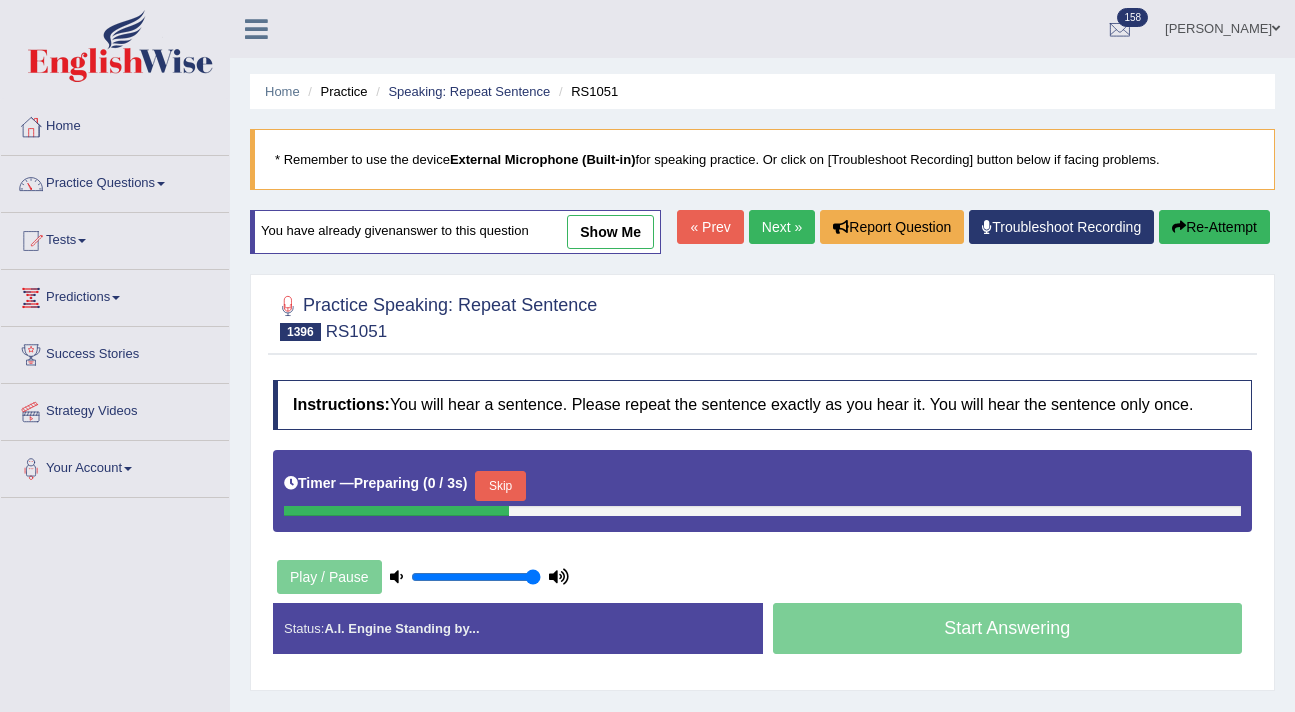scroll, scrollTop: 0, scrollLeft: 0, axis: both 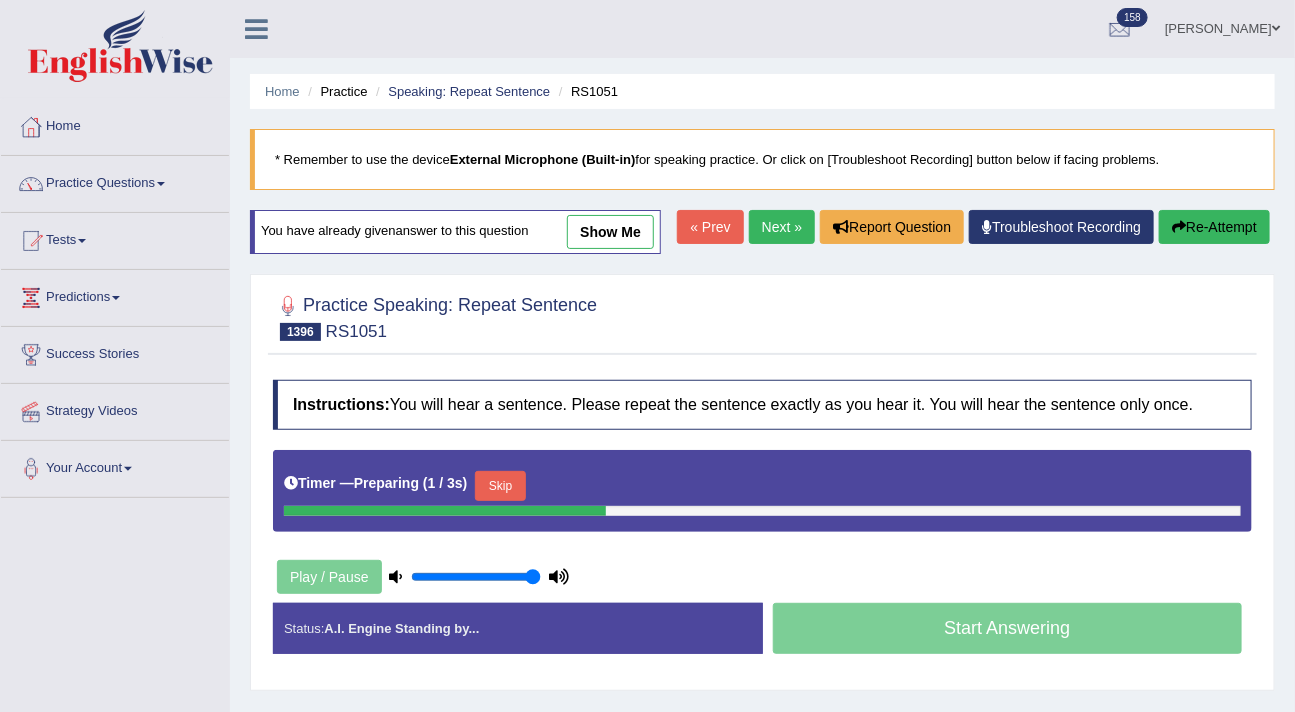 click on "Skip" at bounding box center [500, 486] 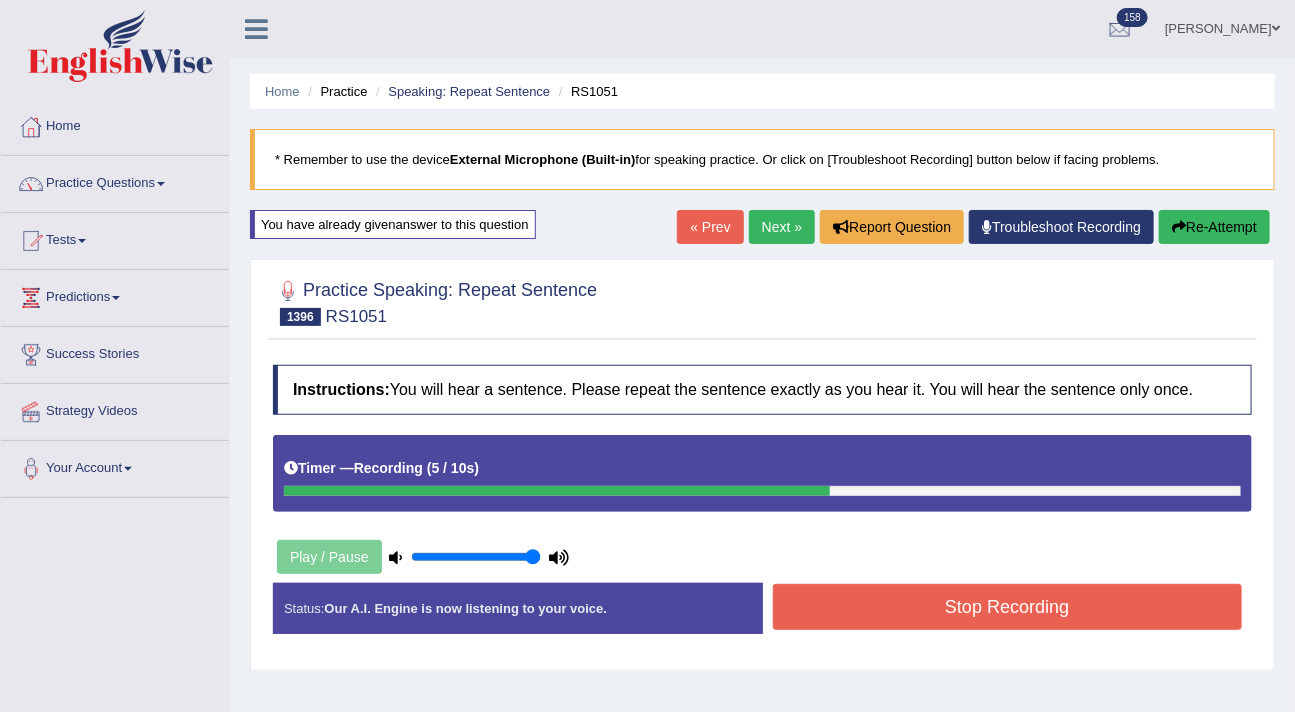 click on "Stop Recording" at bounding box center (1008, 607) 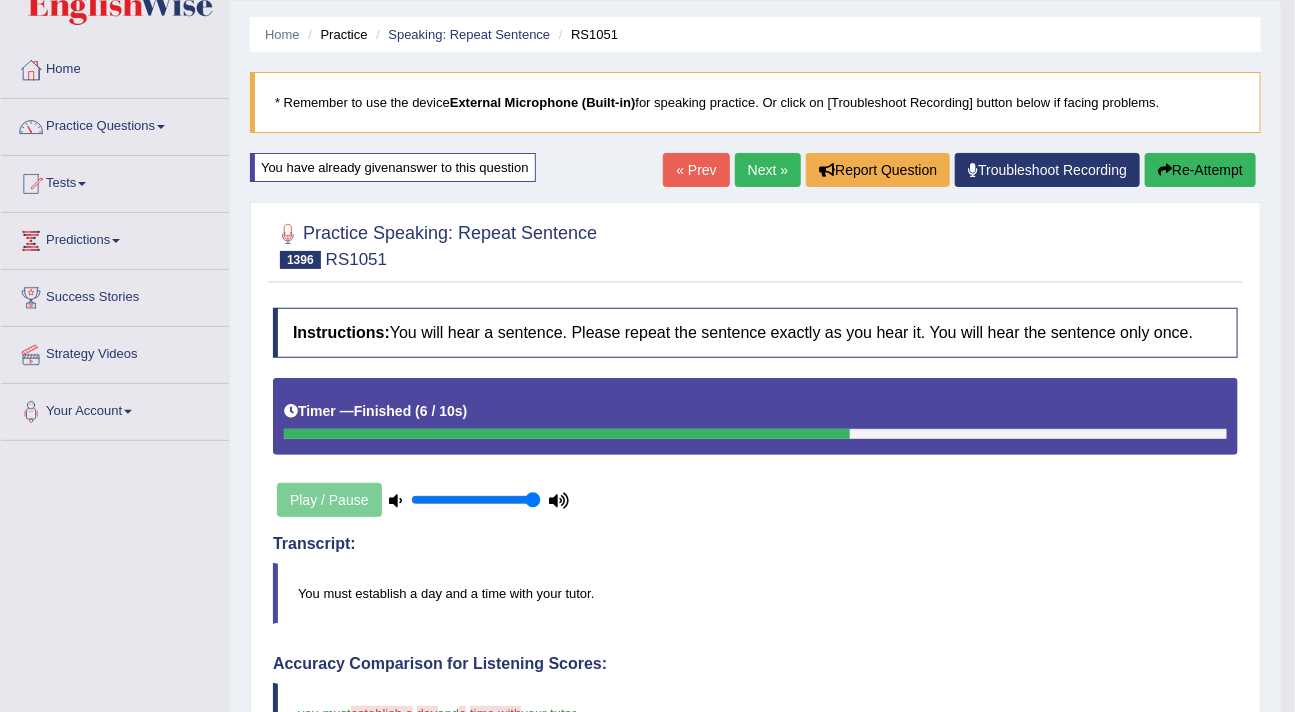 scroll, scrollTop: 0, scrollLeft: 0, axis: both 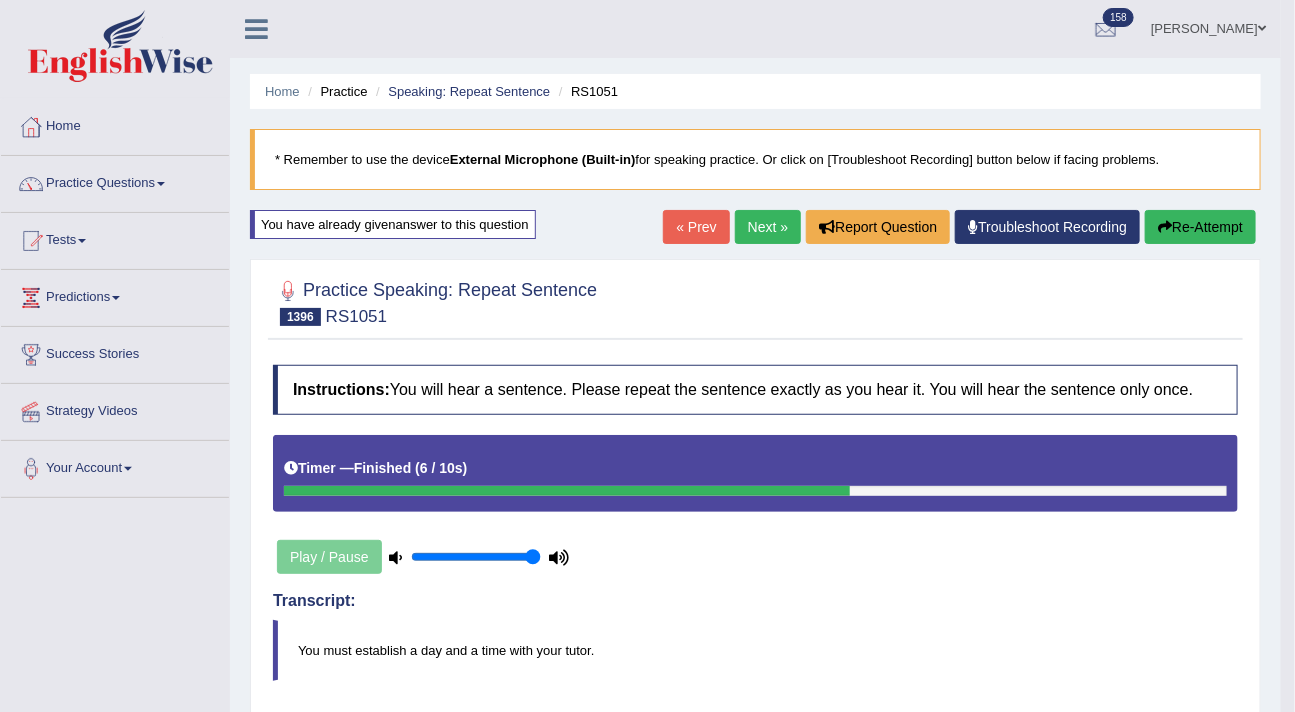 click on "Next »" at bounding box center [768, 227] 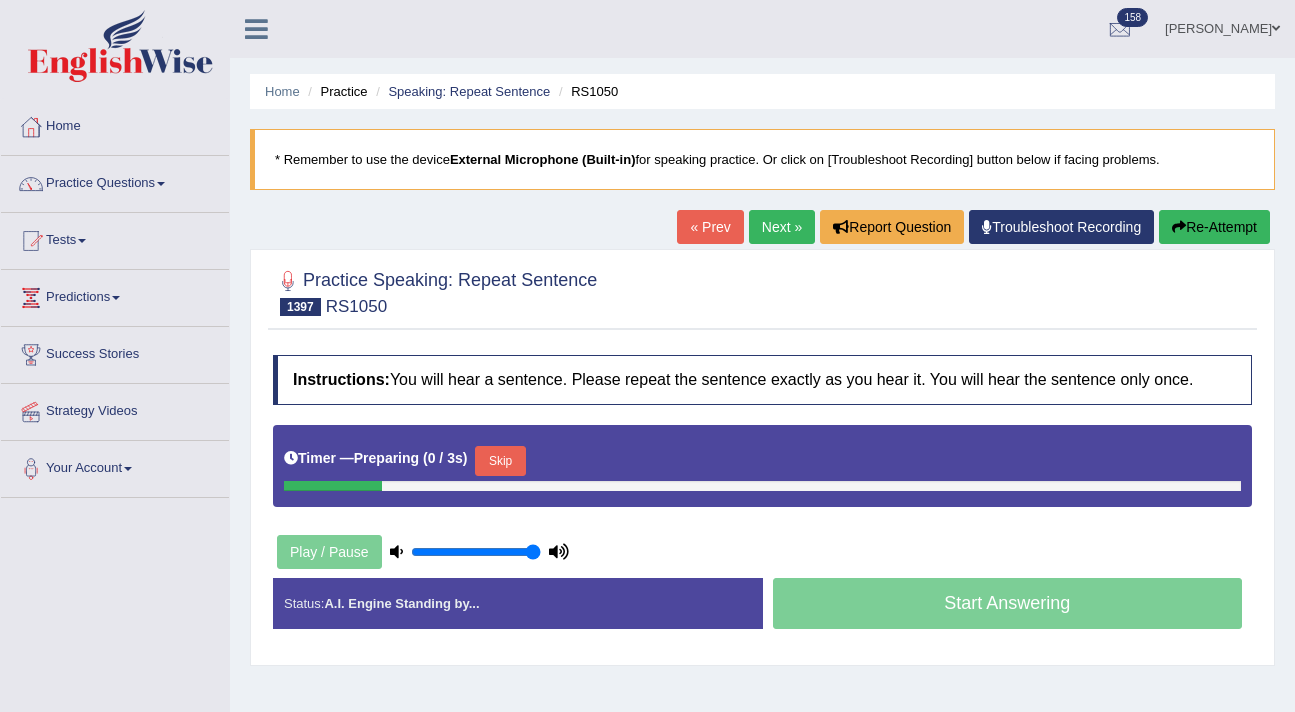scroll, scrollTop: 0, scrollLeft: 0, axis: both 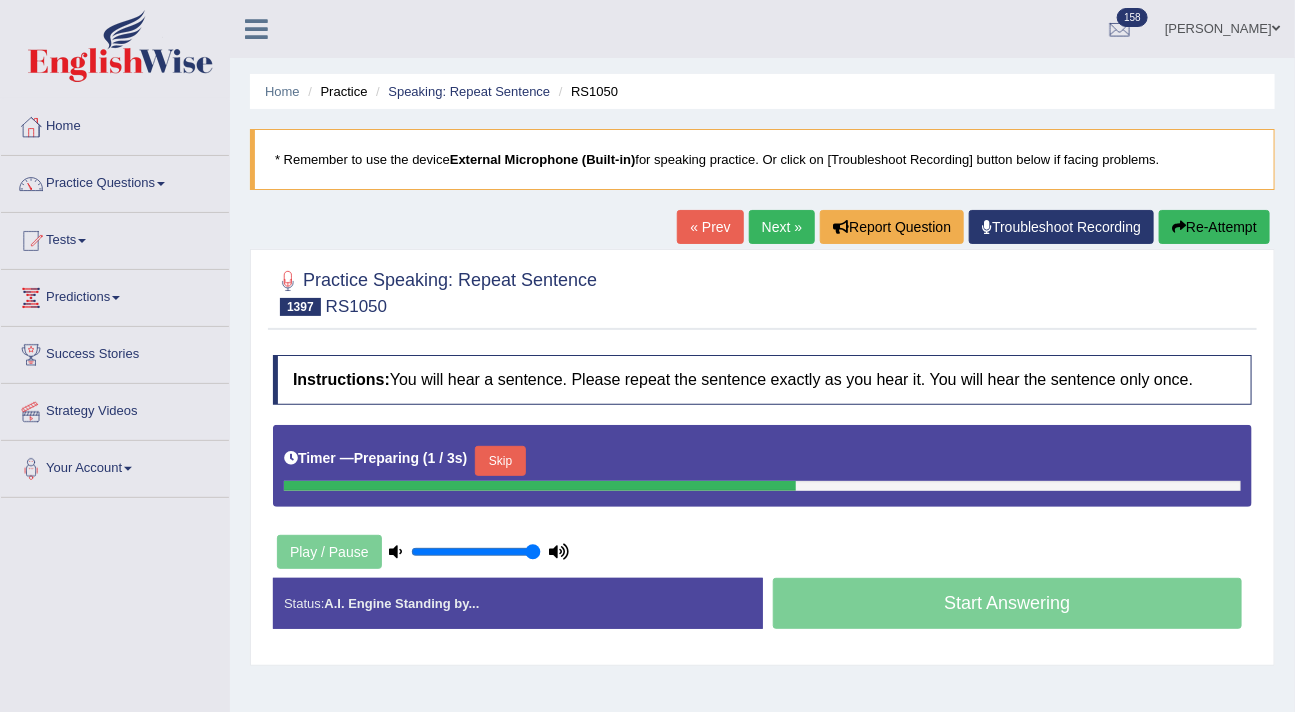 click on "Skip" at bounding box center (500, 461) 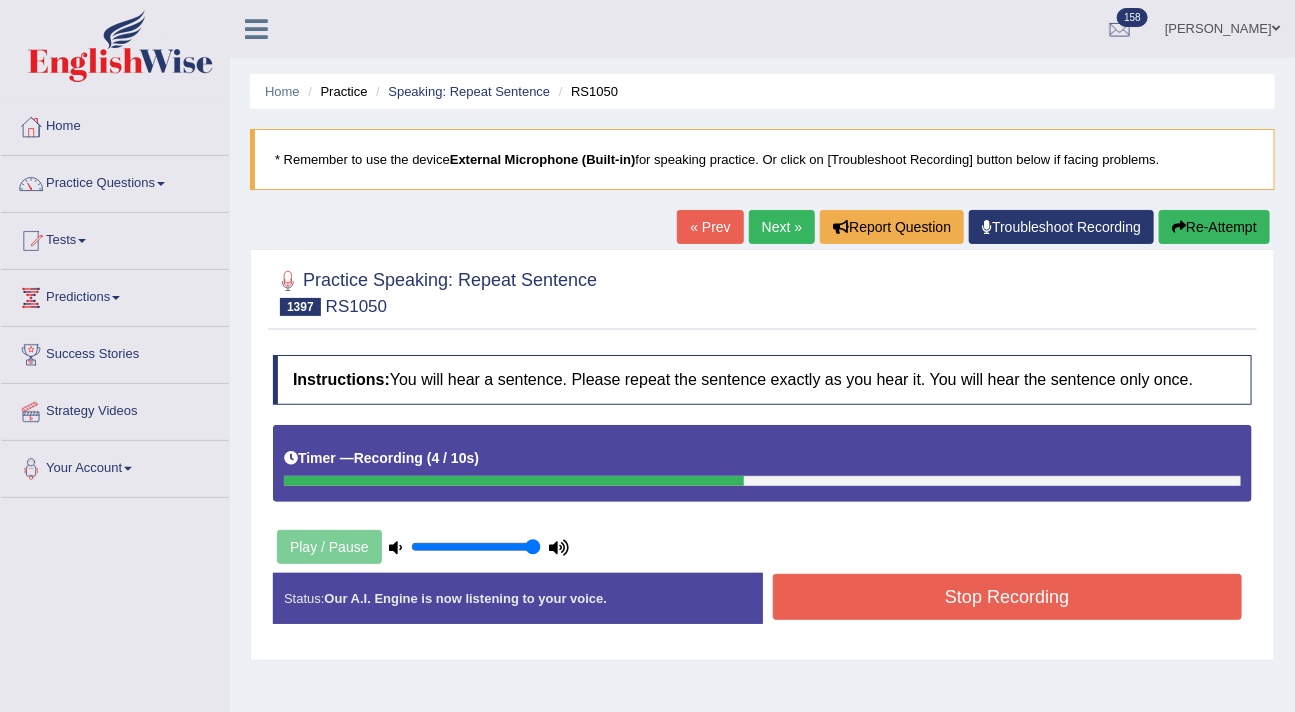 click on "Re-Attempt" at bounding box center (1214, 227) 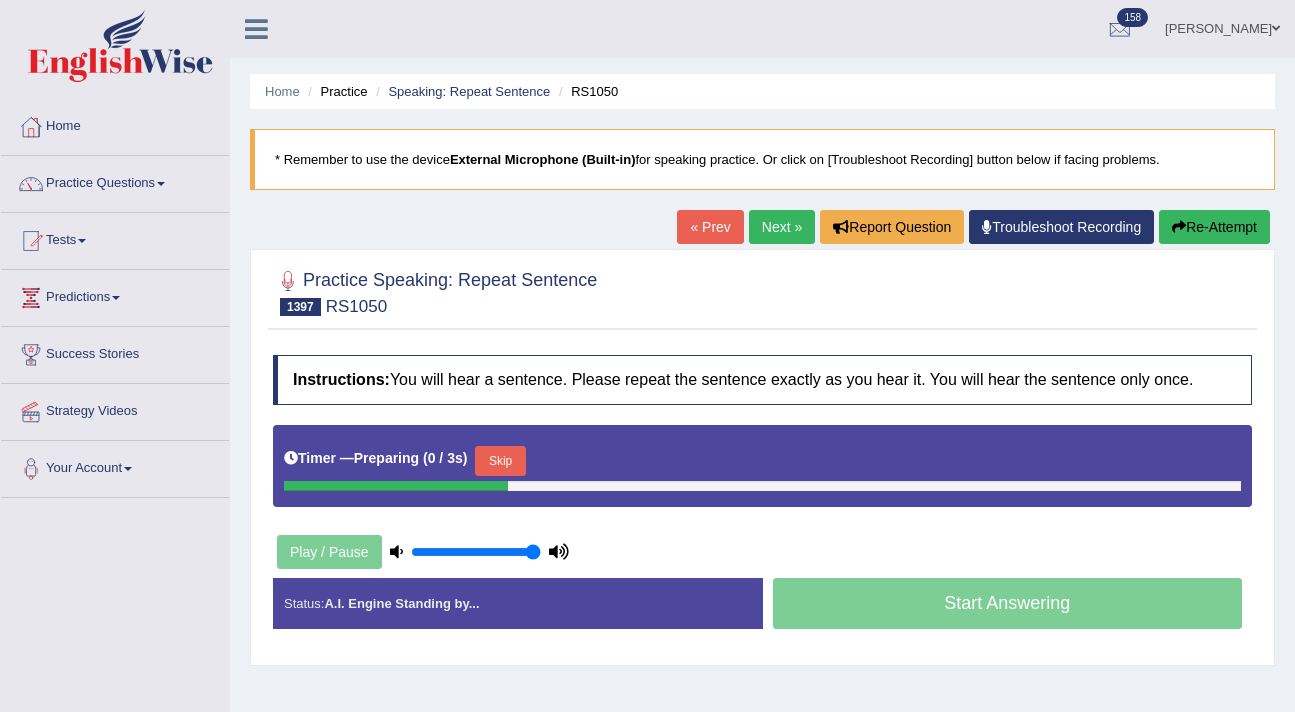 scroll, scrollTop: 0, scrollLeft: 0, axis: both 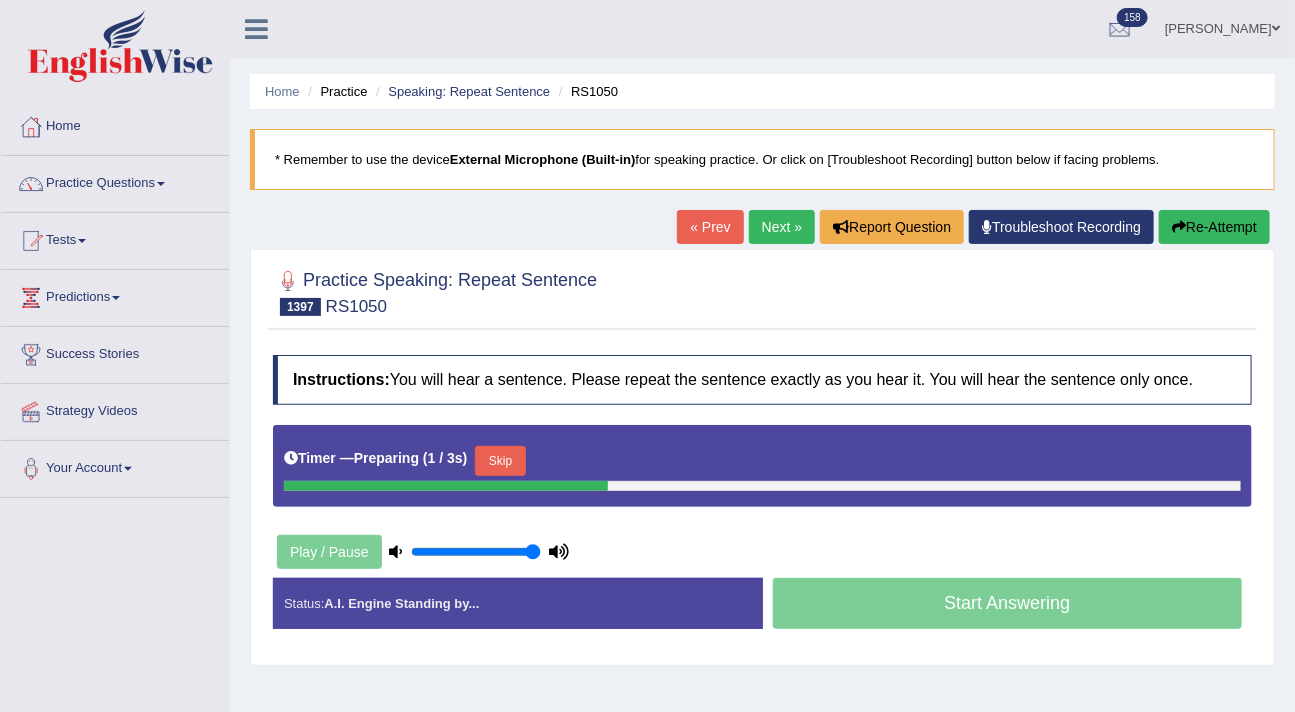 click on "Skip" at bounding box center [500, 461] 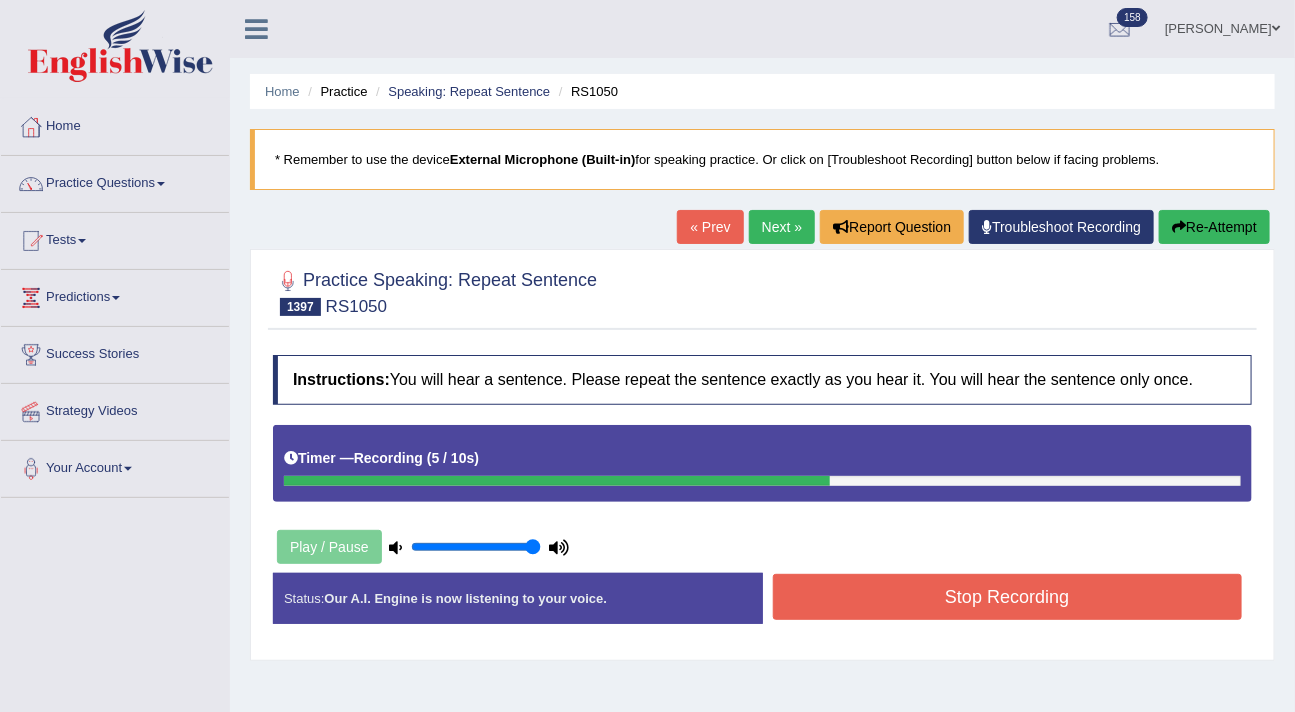 click on "Stop Recording" at bounding box center [1008, 597] 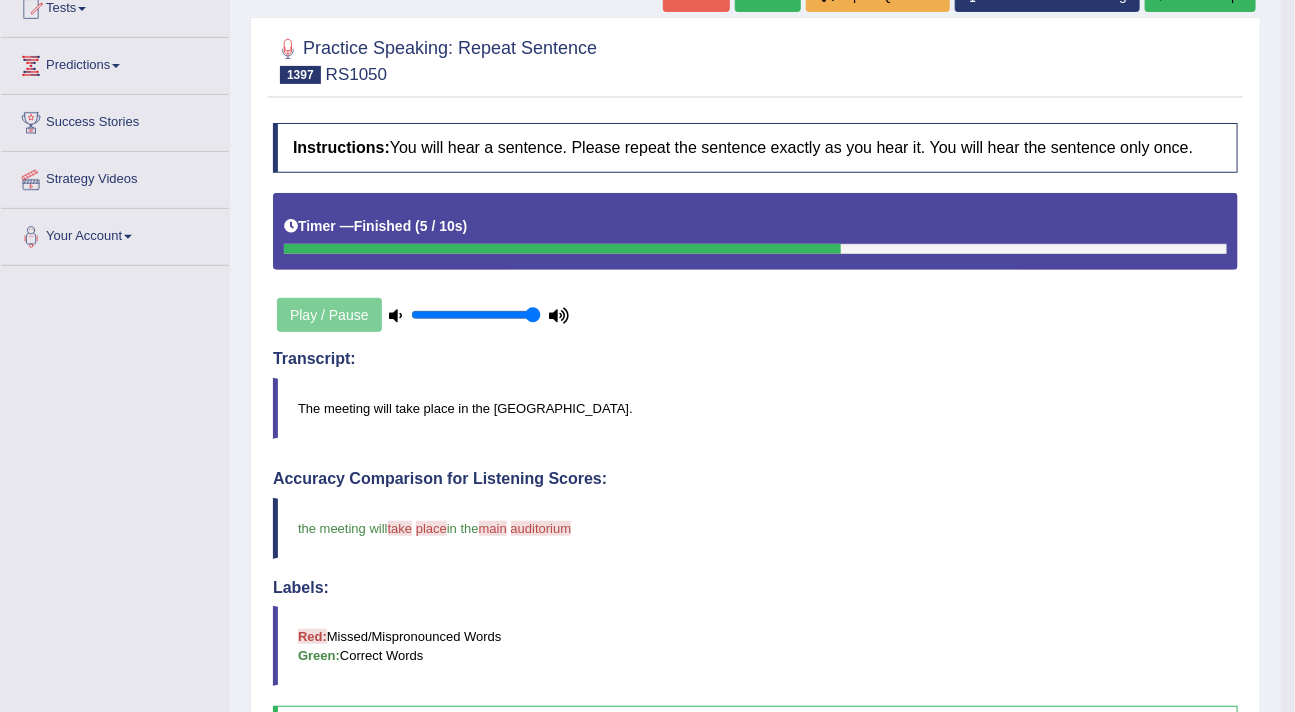 scroll, scrollTop: 0, scrollLeft: 0, axis: both 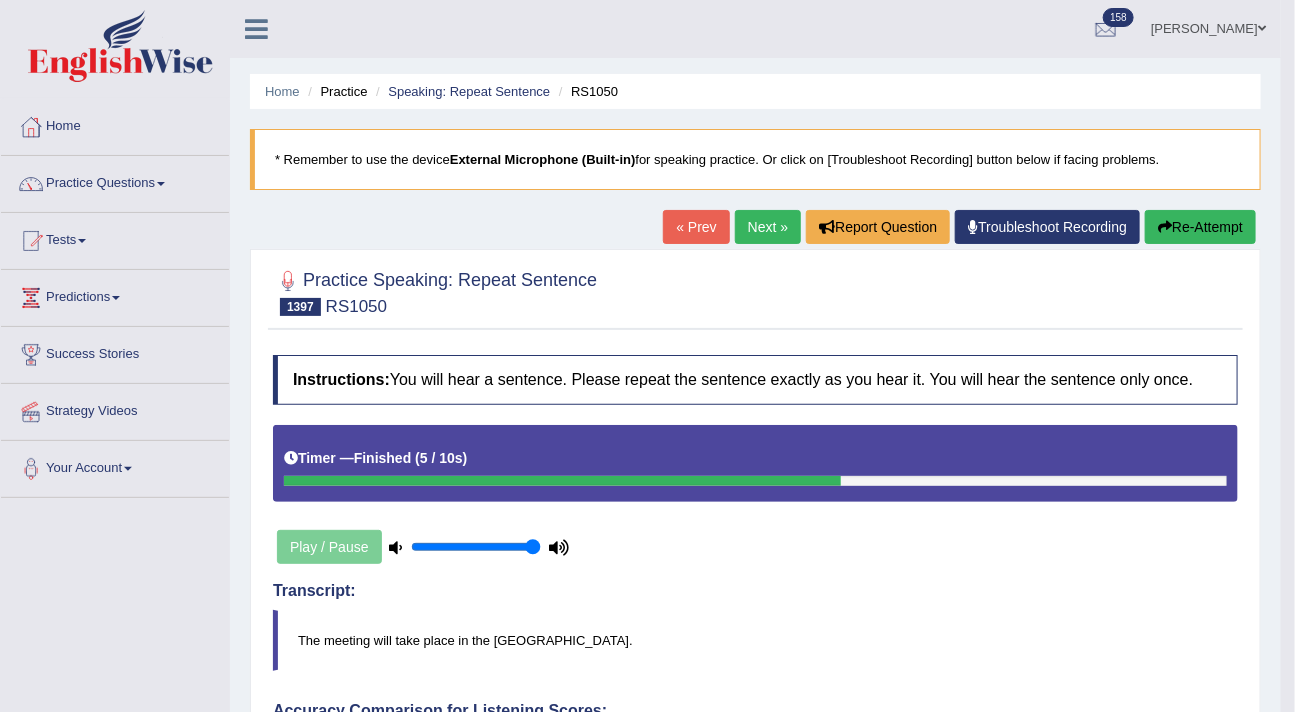 click on "Next »" at bounding box center [768, 227] 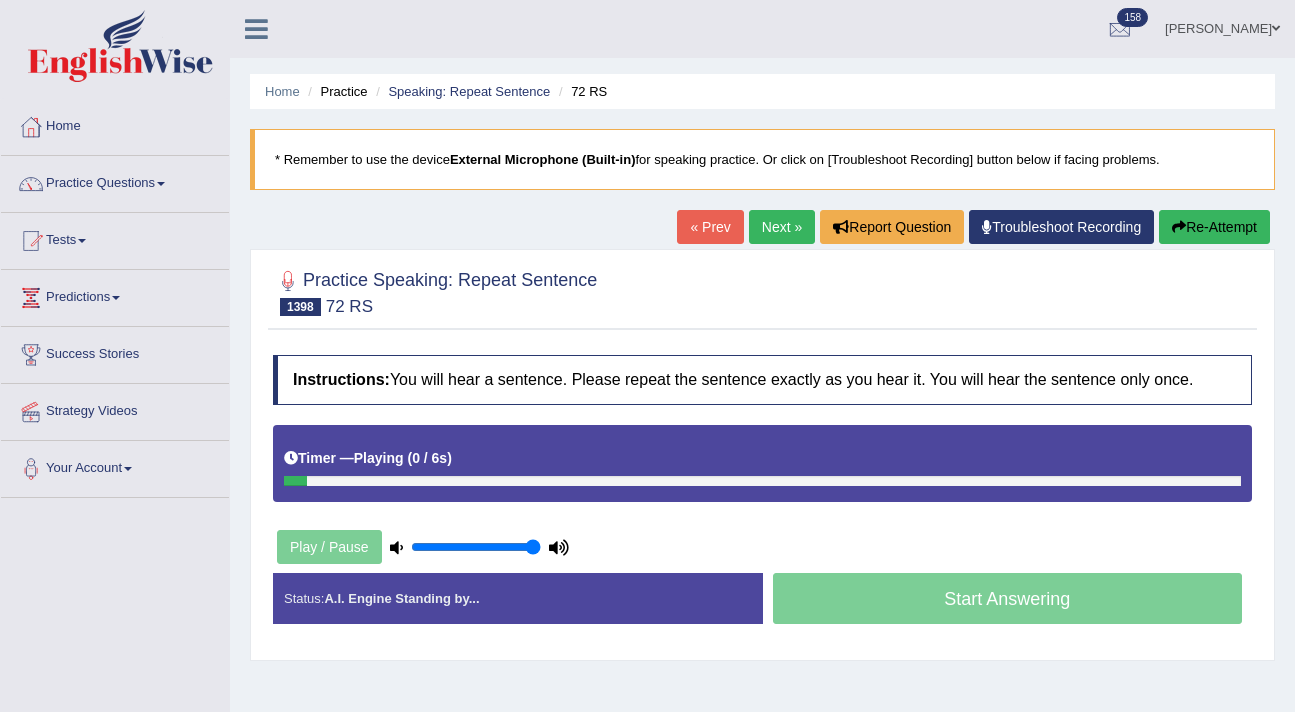 scroll, scrollTop: 0, scrollLeft: 0, axis: both 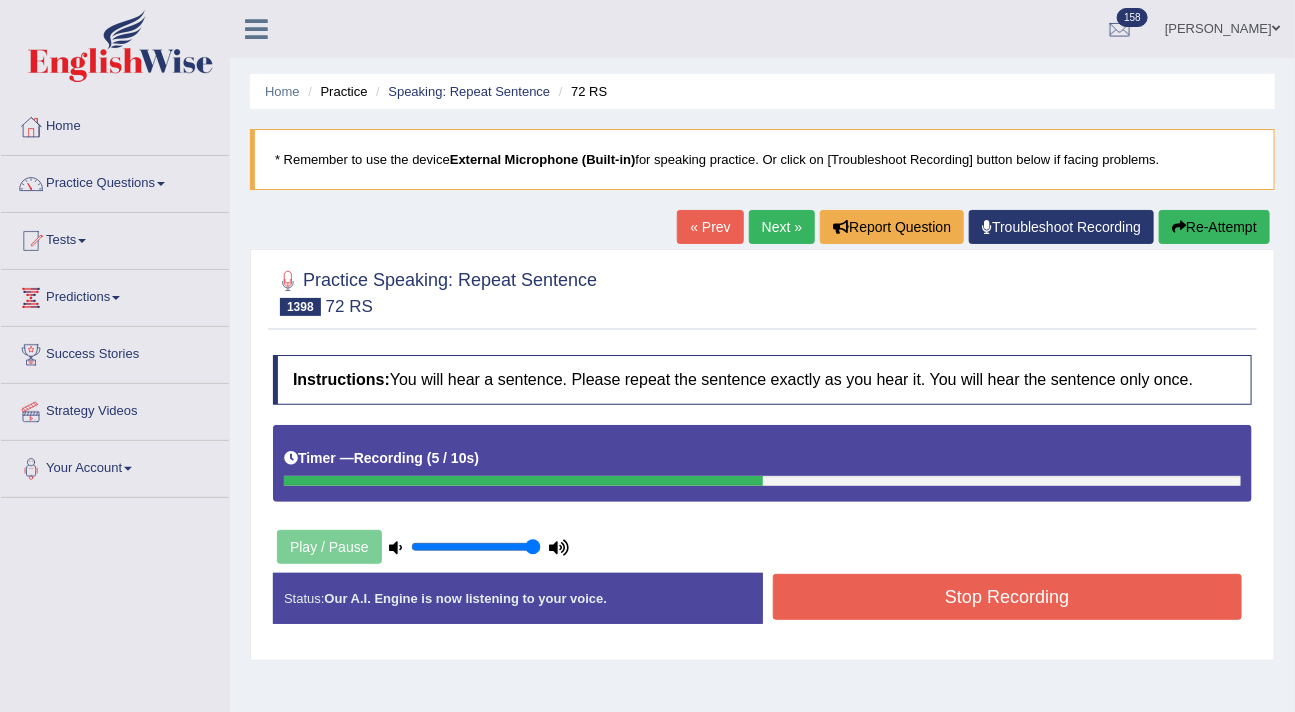 click on "Stop Recording" at bounding box center (1008, 597) 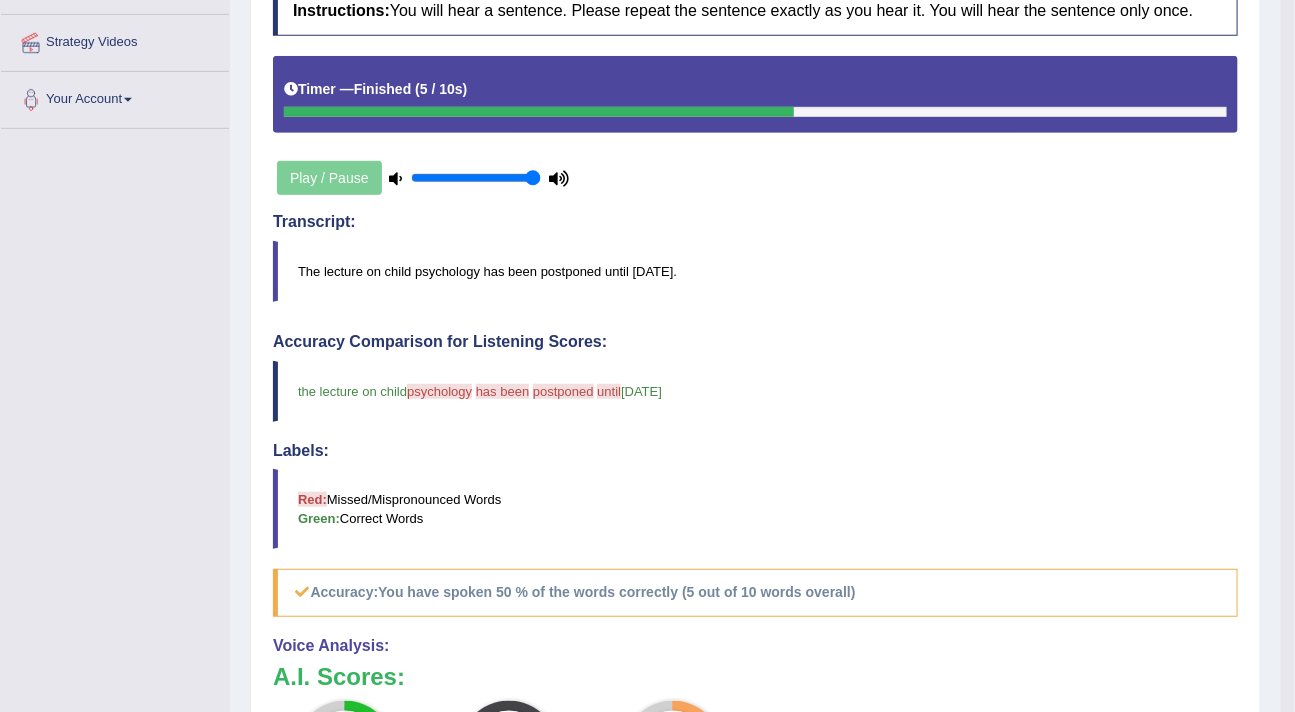 scroll, scrollTop: 0, scrollLeft: 0, axis: both 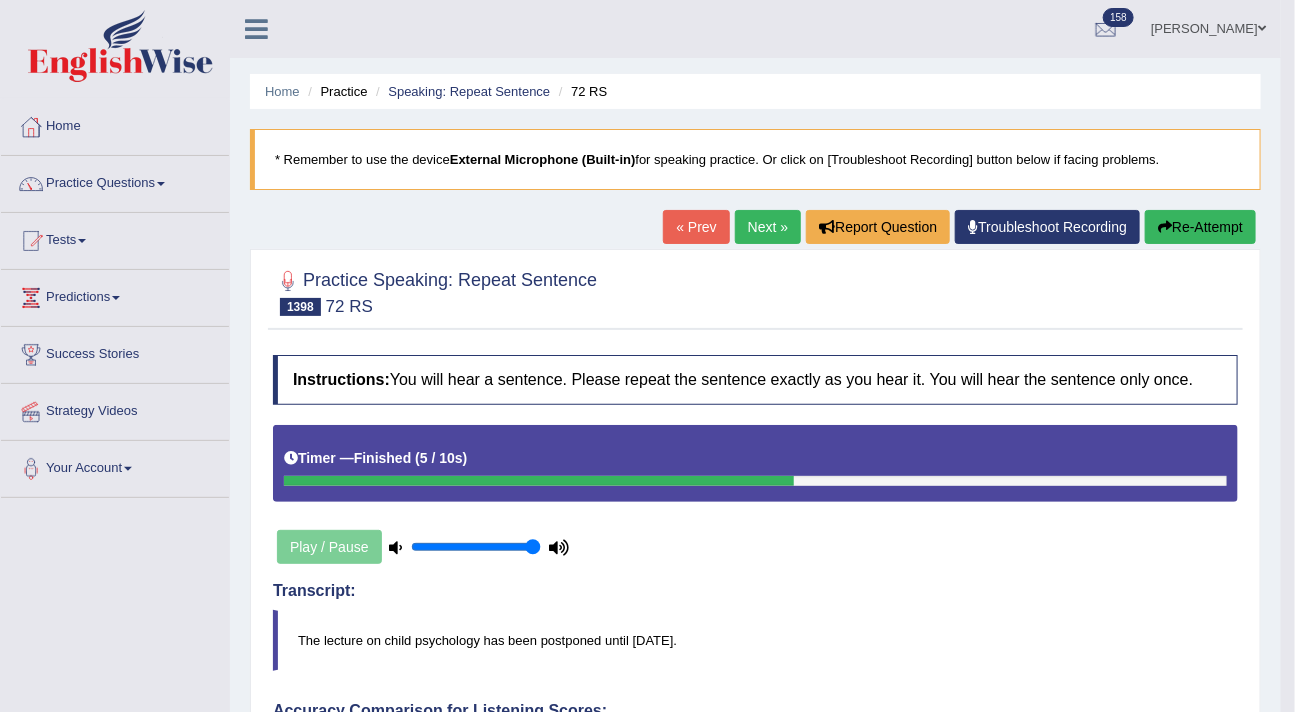 click on "Next »" at bounding box center (768, 227) 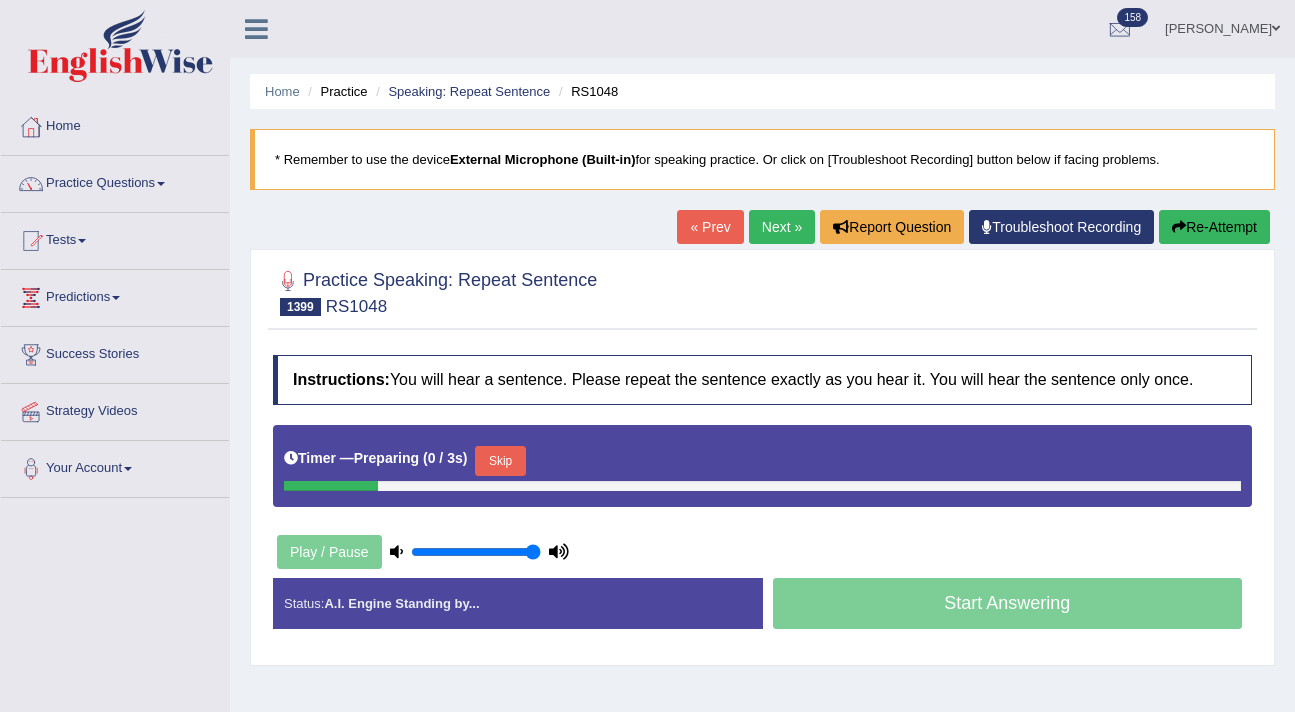 scroll, scrollTop: 0, scrollLeft: 0, axis: both 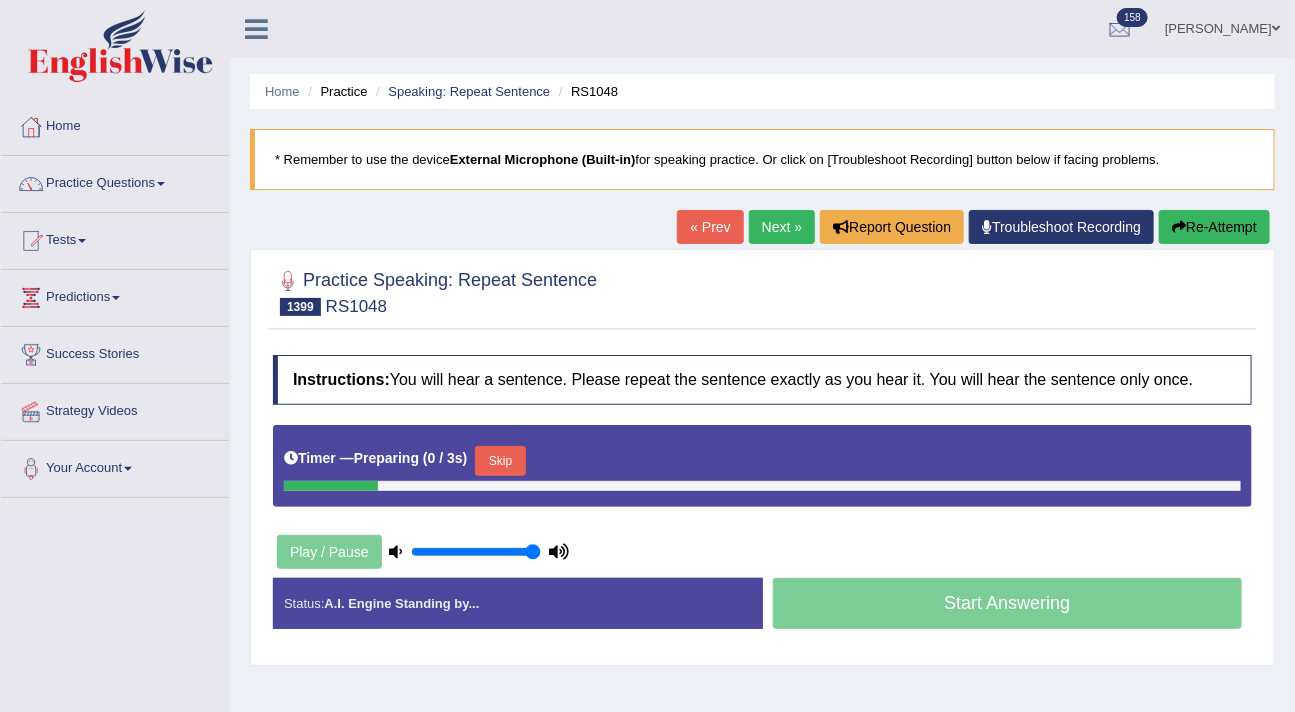 click on "Skip" at bounding box center [500, 461] 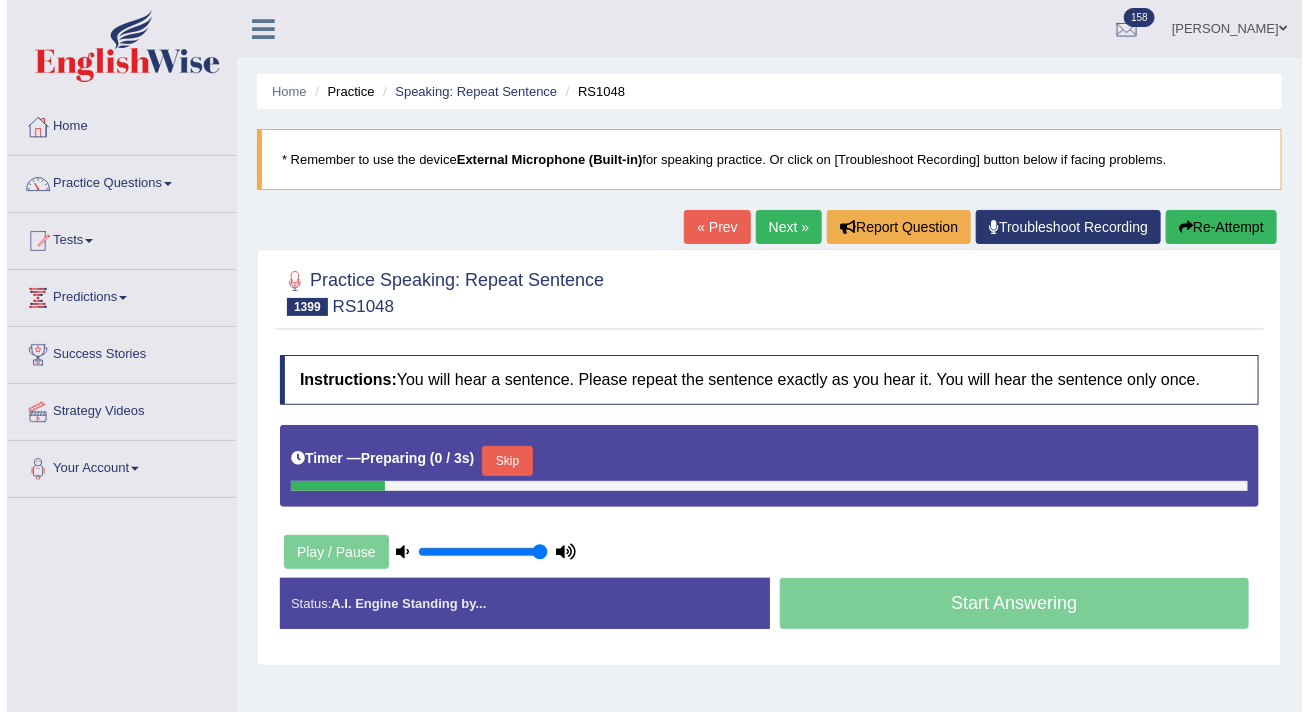 scroll, scrollTop: 0, scrollLeft: 0, axis: both 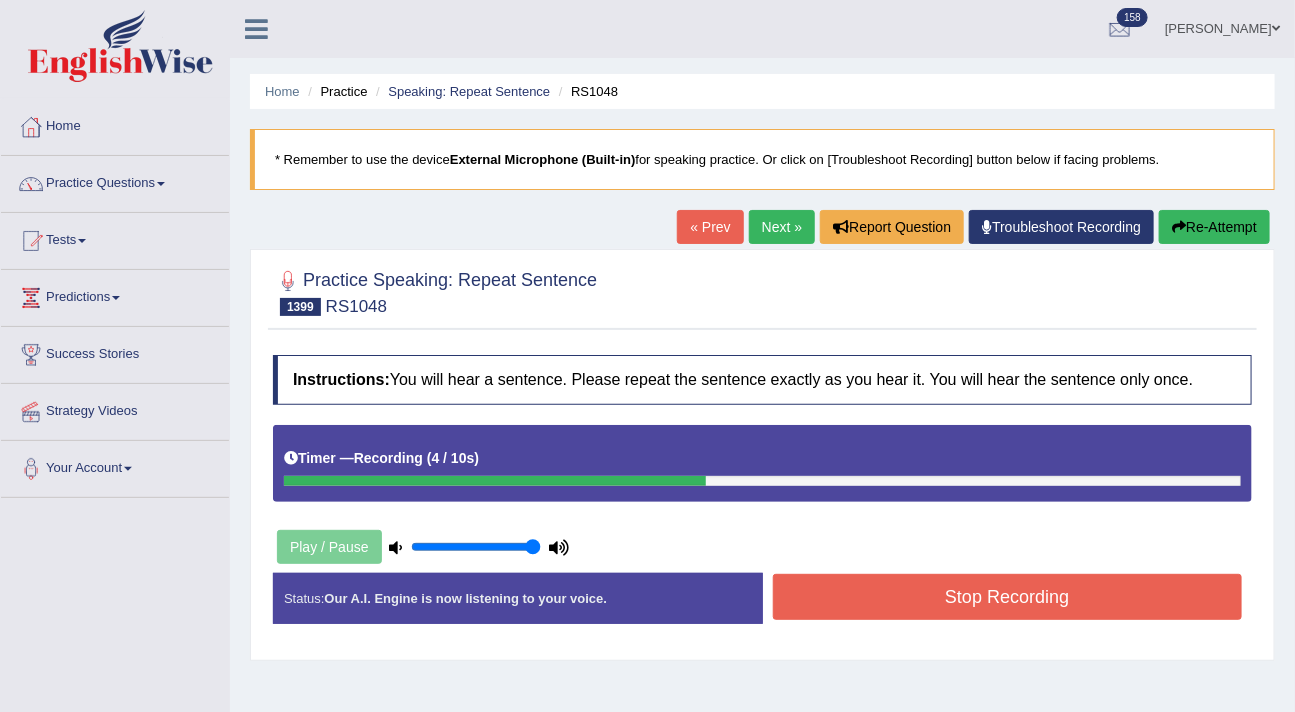 click on "Stop Recording" at bounding box center [1008, 597] 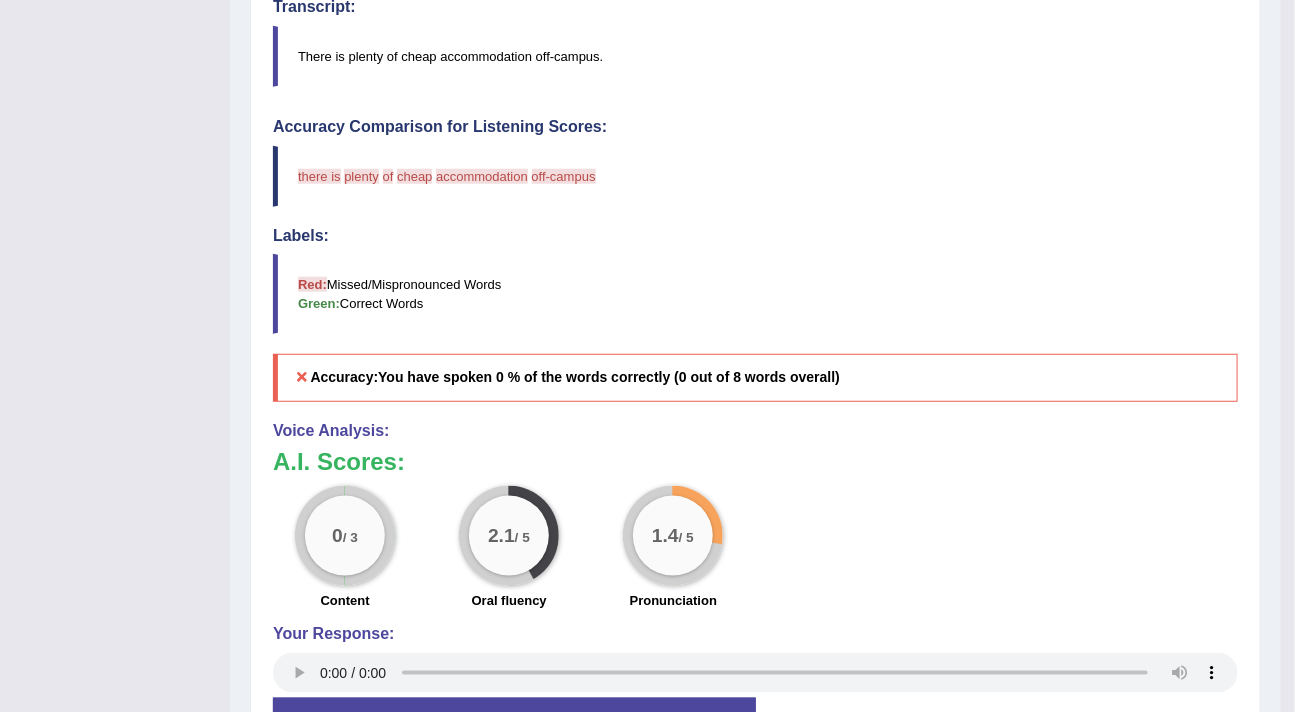 scroll, scrollTop: 0, scrollLeft: 0, axis: both 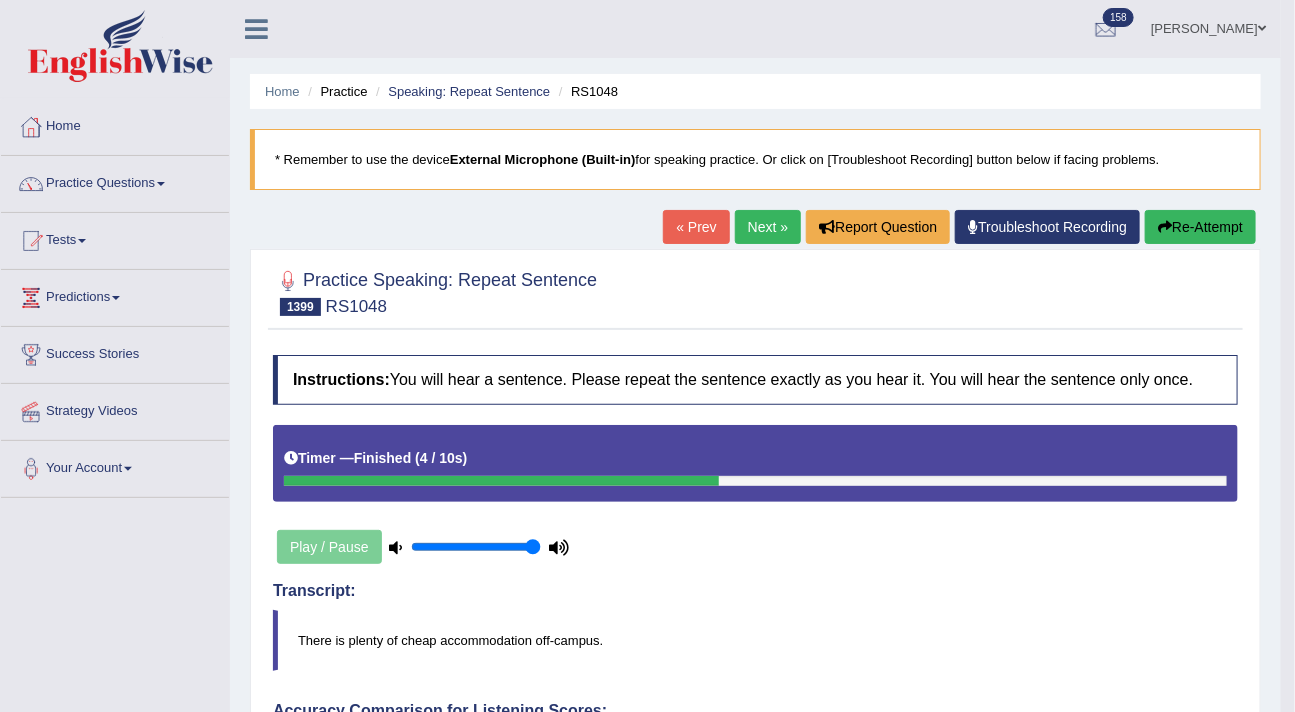 click on "Re-Attempt" at bounding box center (1200, 227) 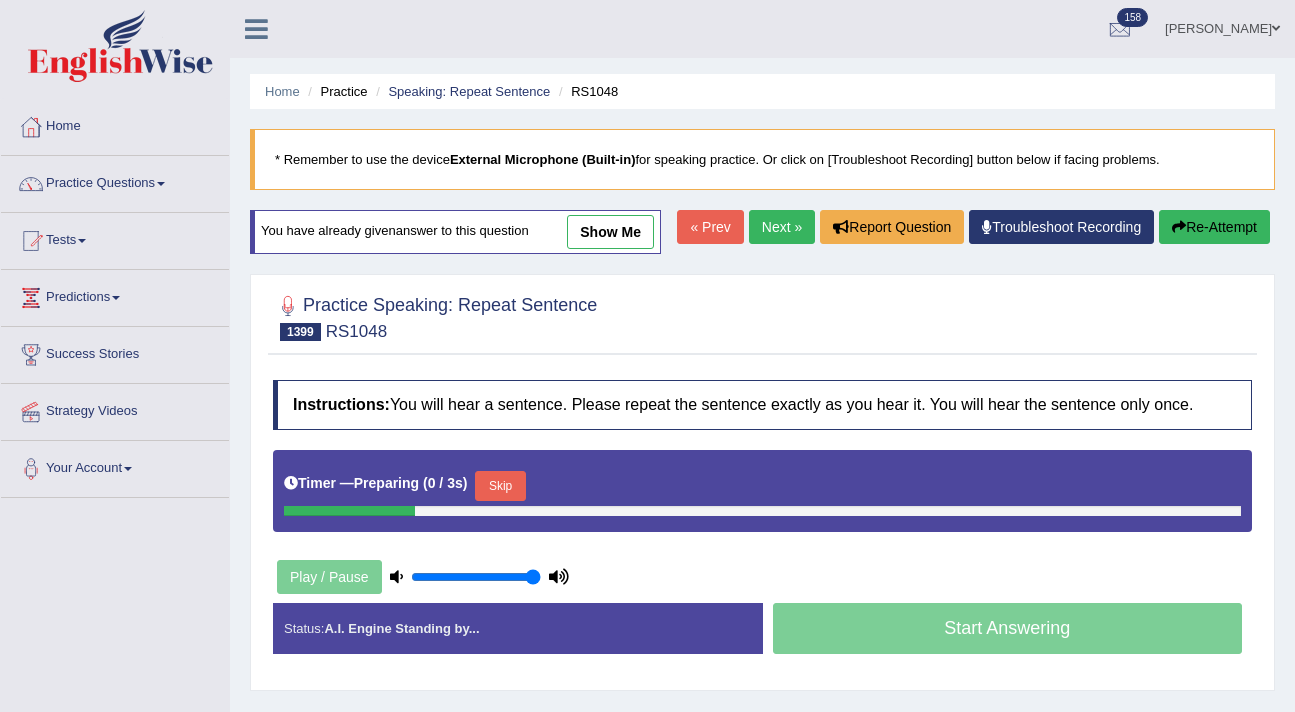 scroll, scrollTop: 0, scrollLeft: 0, axis: both 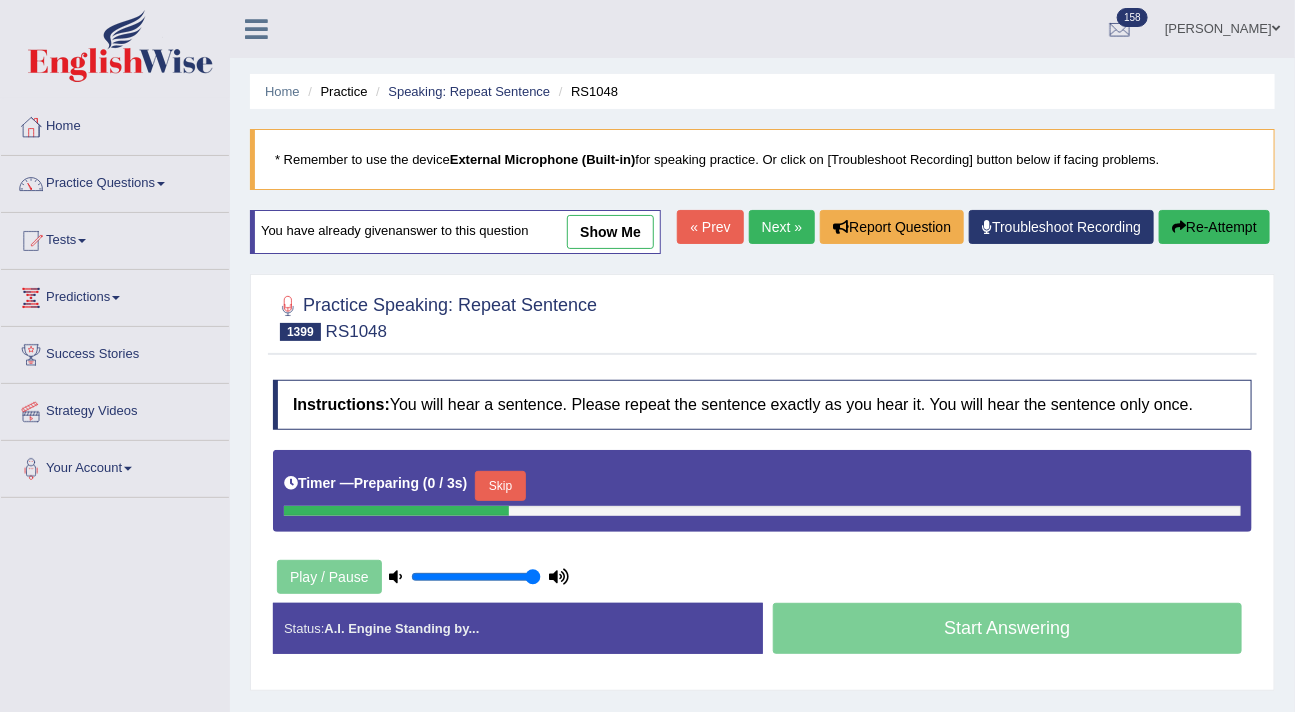 click on "Skip" at bounding box center [500, 486] 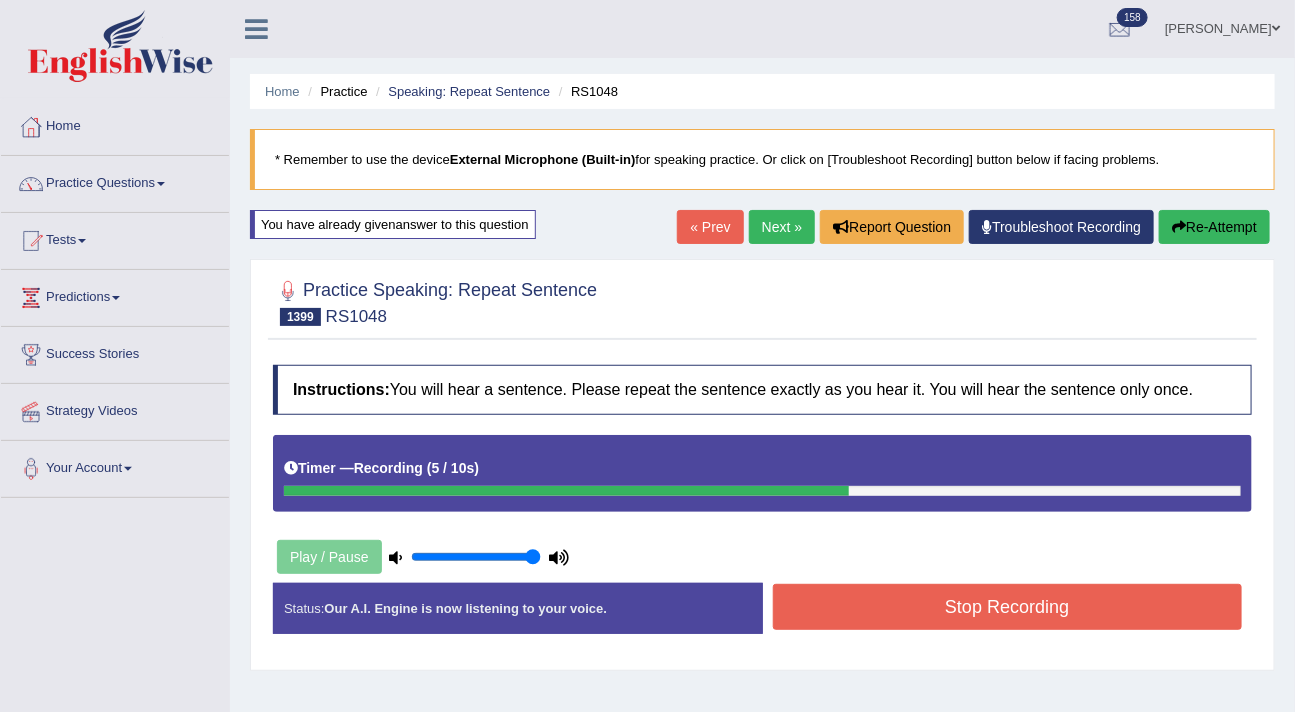 click on "Stop Recording" at bounding box center [1008, 607] 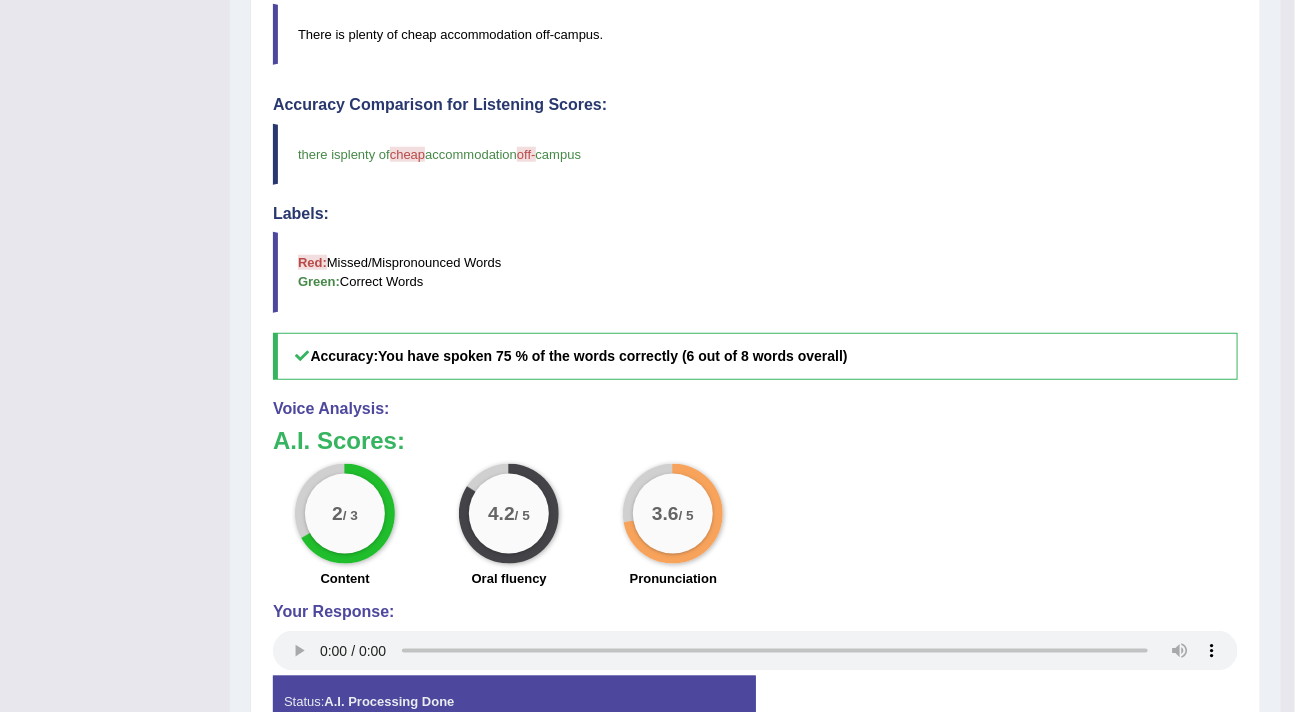 scroll, scrollTop: 681, scrollLeft: 0, axis: vertical 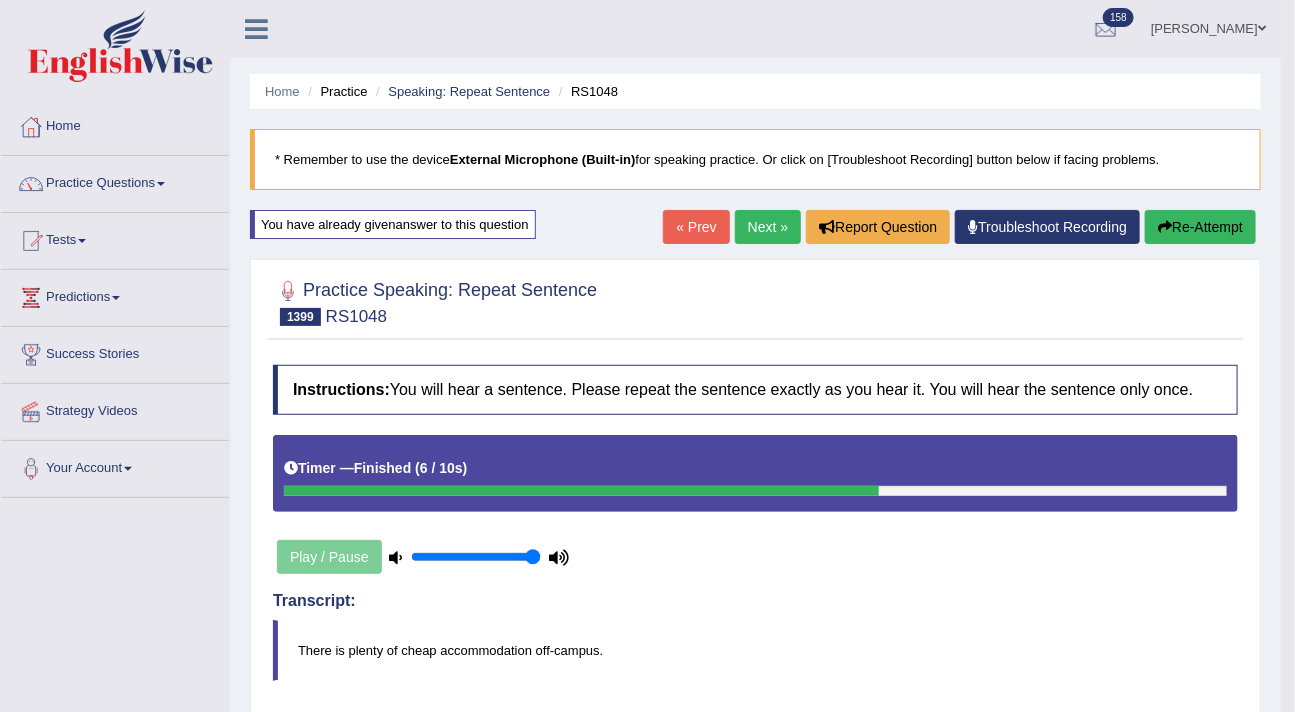 click on "Next »" at bounding box center [768, 227] 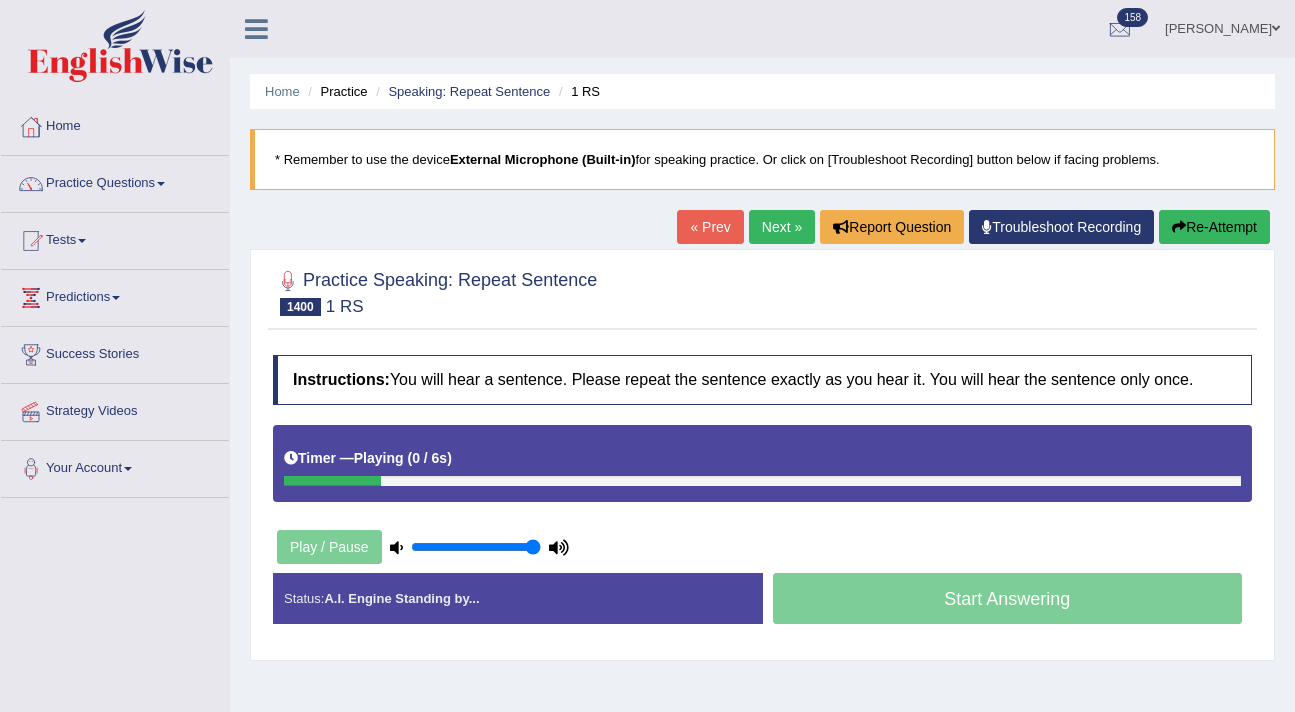scroll, scrollTop: 0, scrollLeft: 0, axis: both 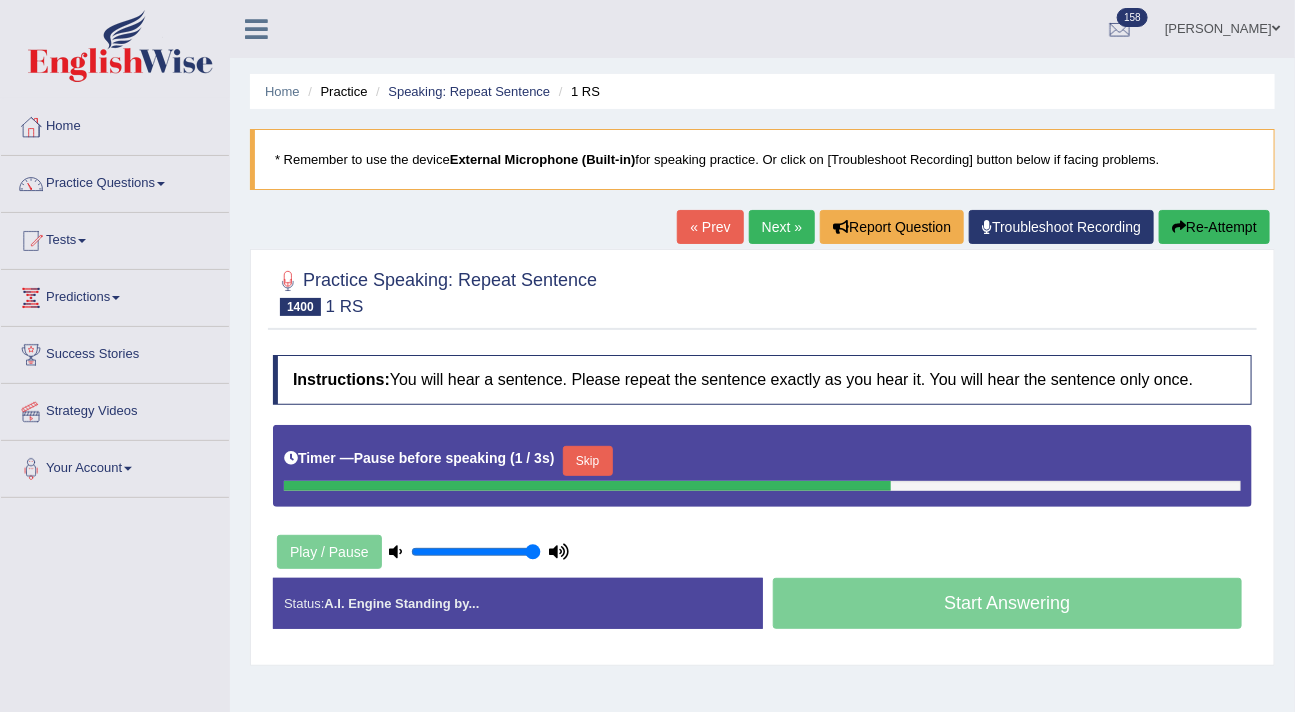 click on "Skip" at bounding box center [588, 461] 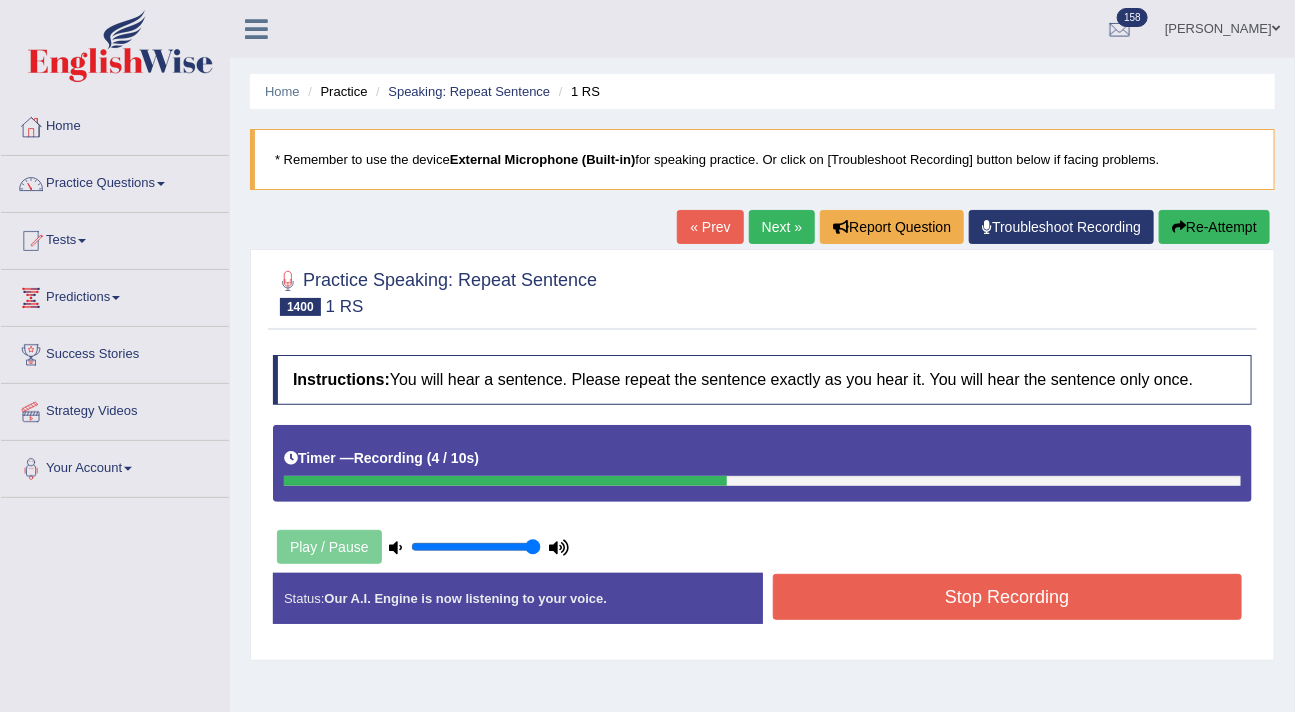 click on "Stop Recording" at bounding box center (1008, 597) 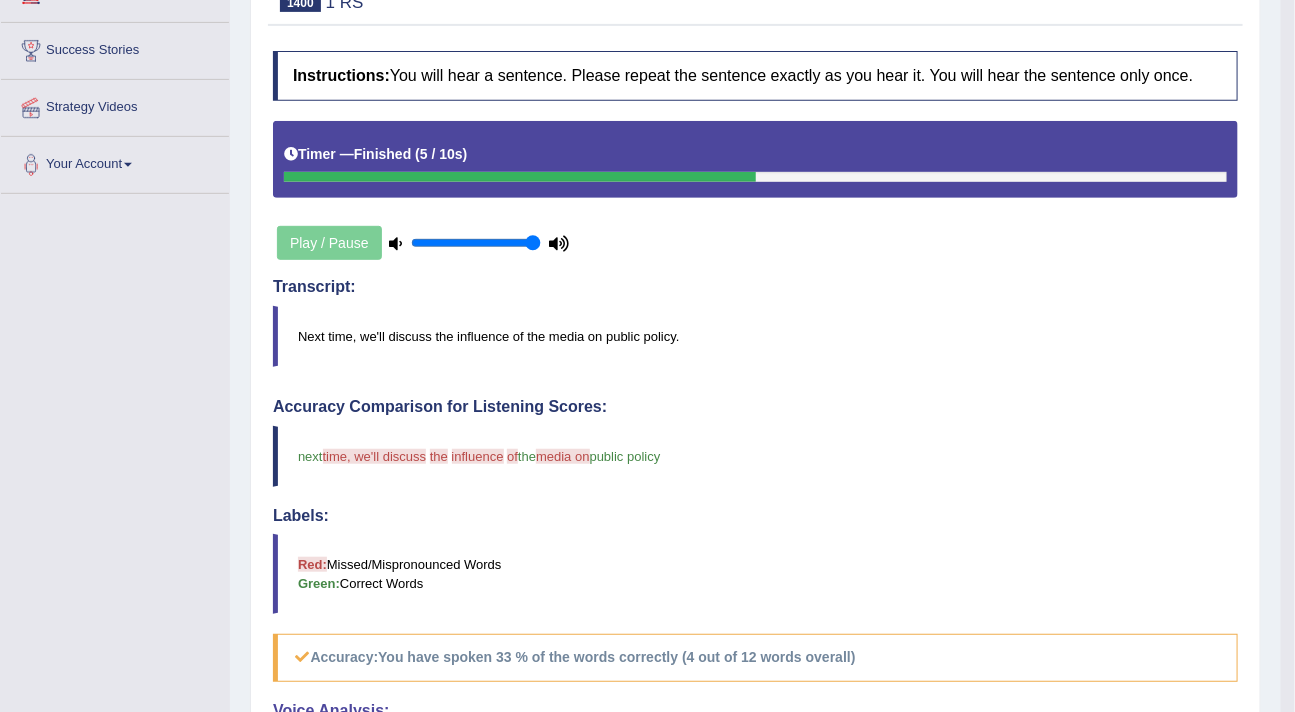 scroll, scrollTop: 0, scrollLeft: 0, axis: both 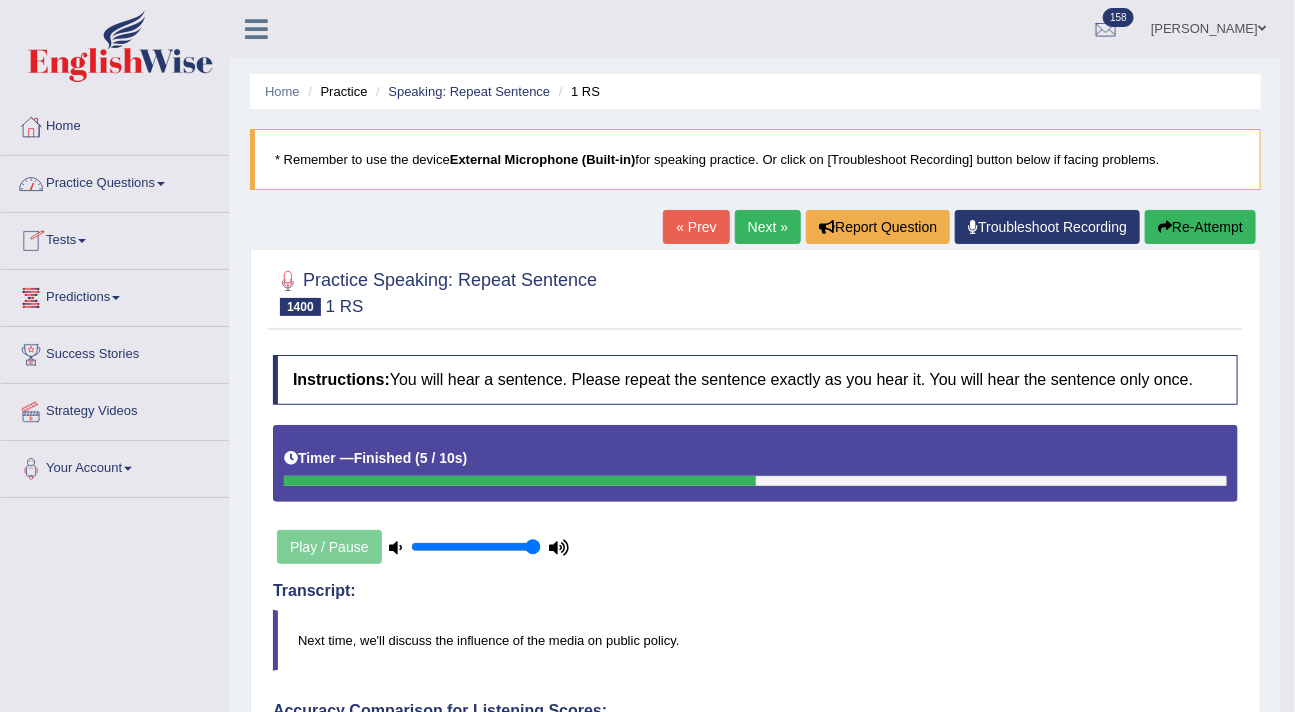click on "Practice Questions" at bounding box center (115, 181) 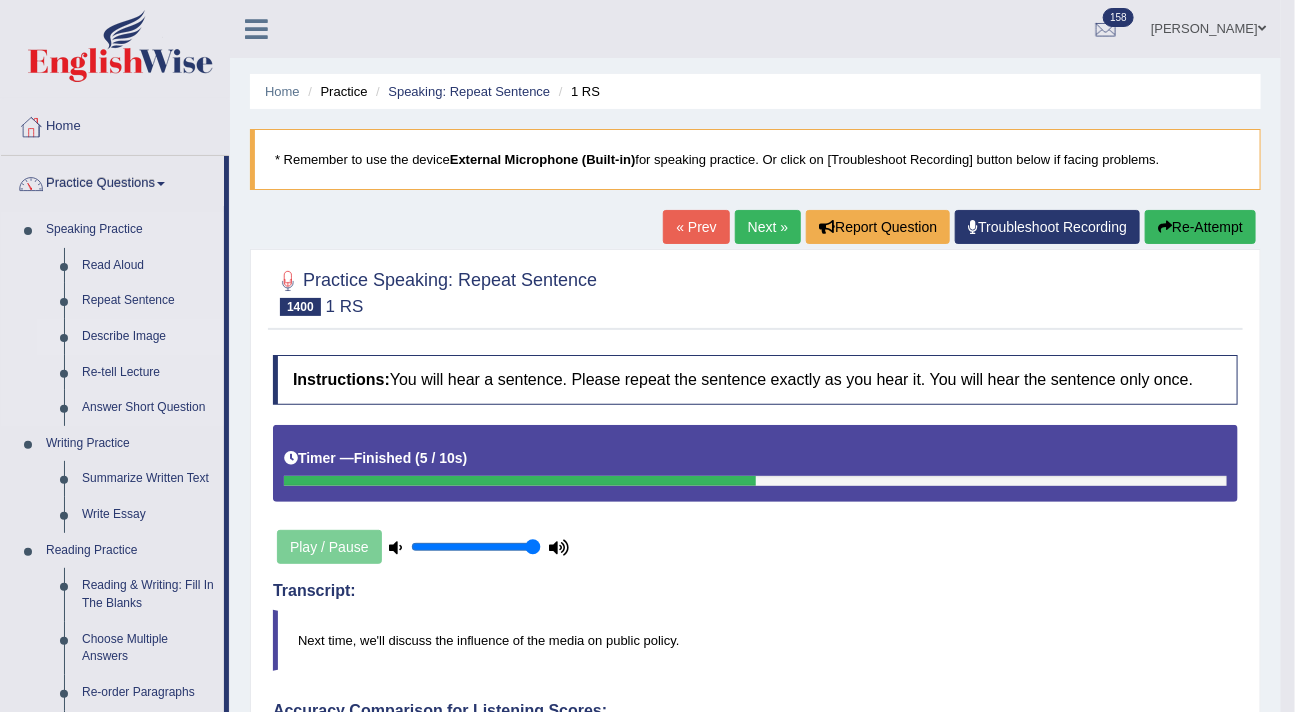 click on "Describe Image" at bounding box center [148, 337] 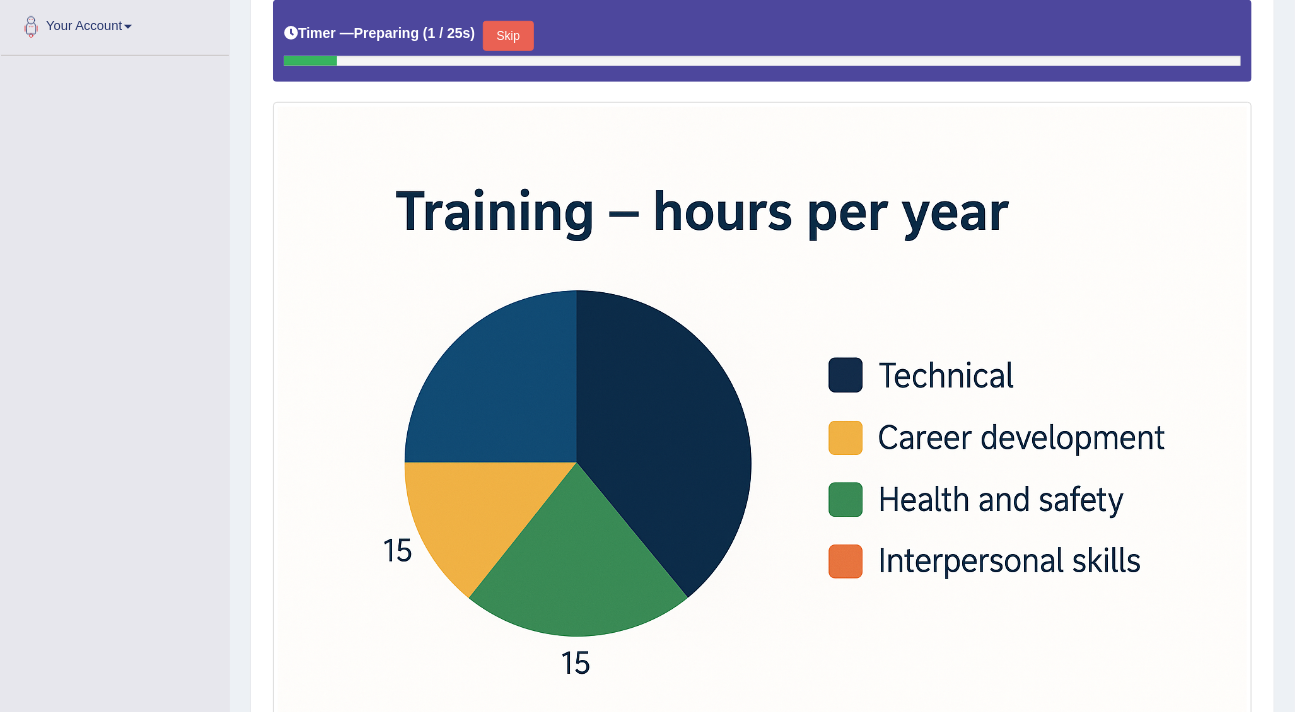 scroll, scrollTop: 442, scrollLeft: 0, axis: vertical 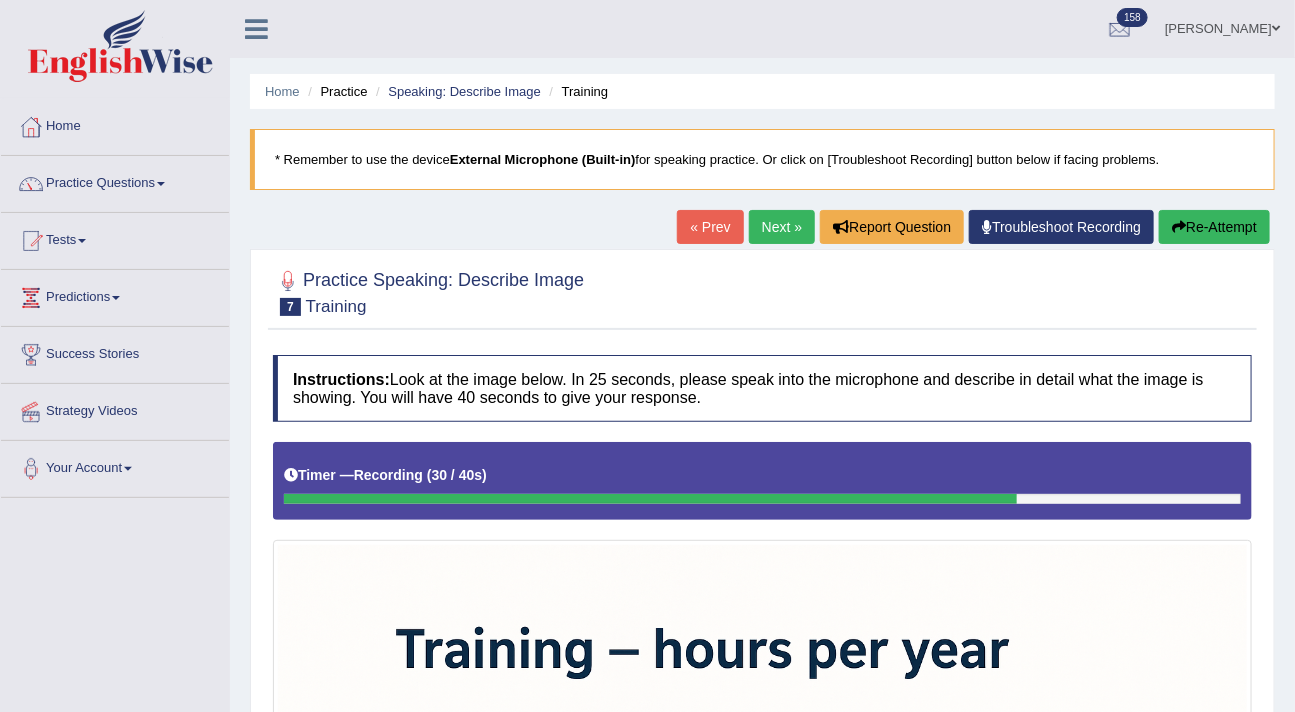 click on "Re-Attempt" at bounding box center [1214, 227] 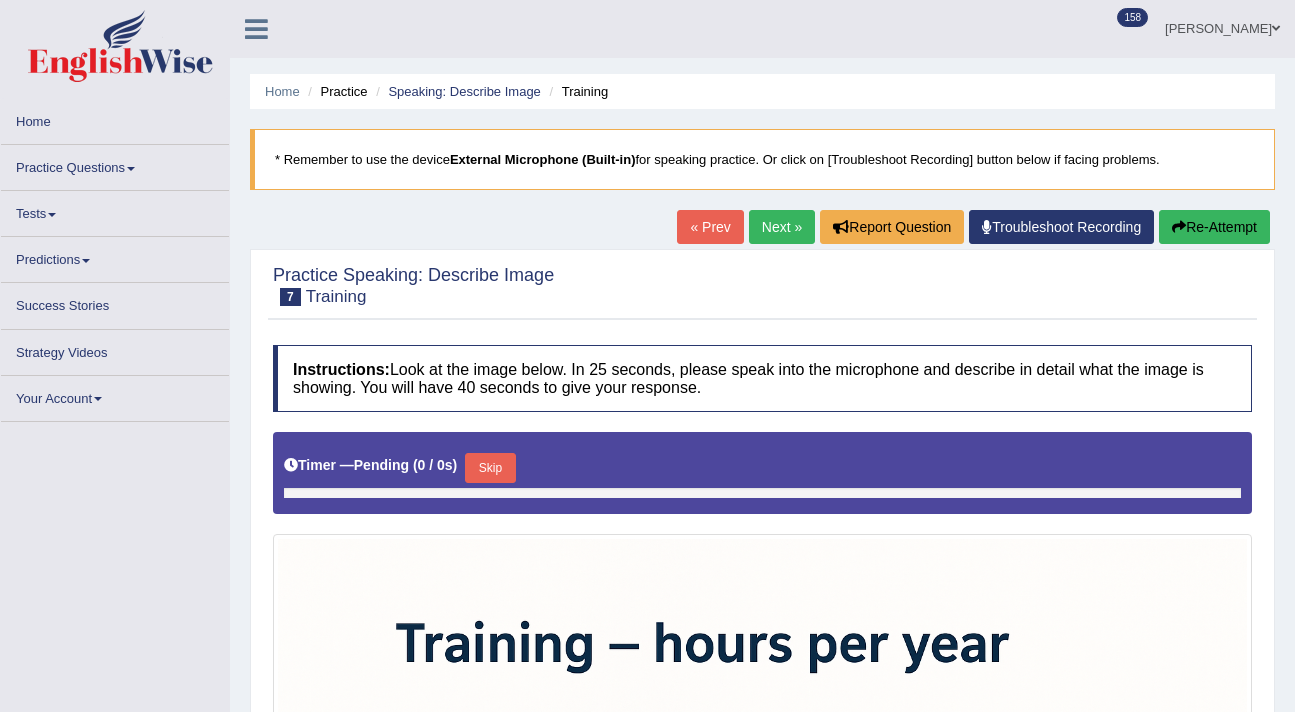 click on "Timer —  Pending   ( 0 / 0s ) Skip" at bounding box center [762, 473] 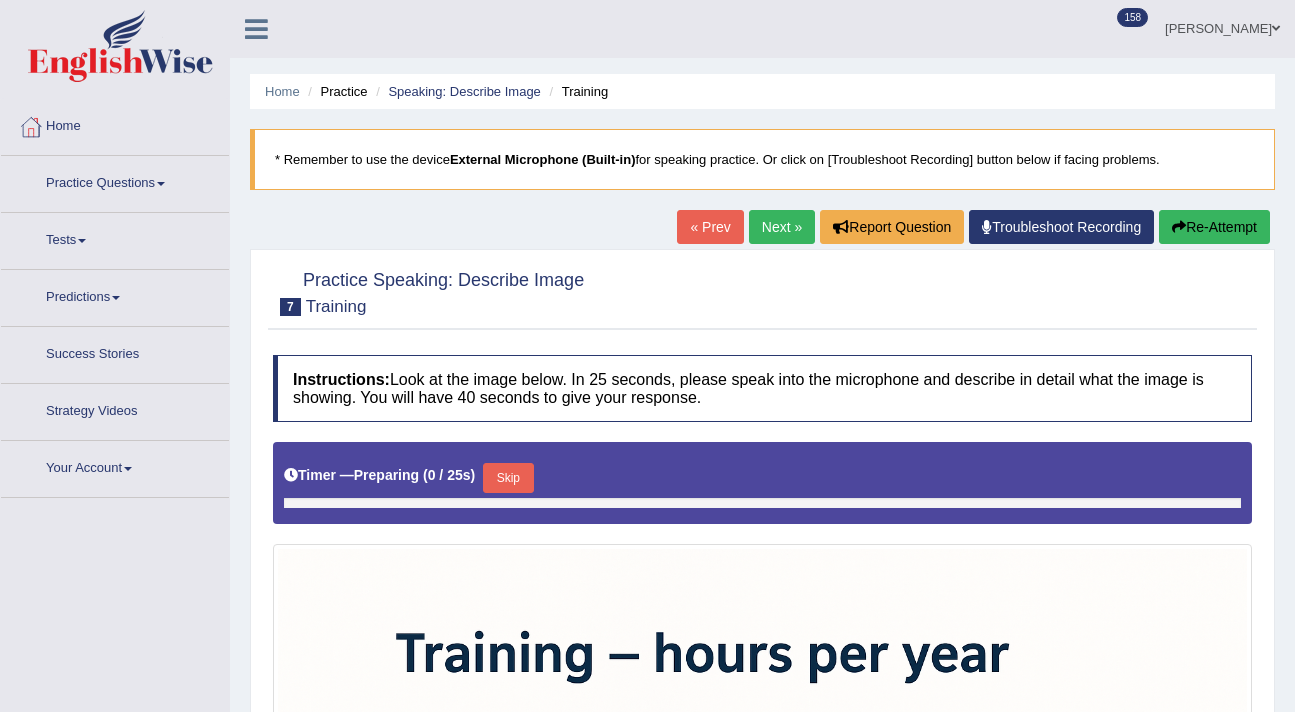 scroll, scrollTop: 341, scrollLeft: 0, axis: vertical 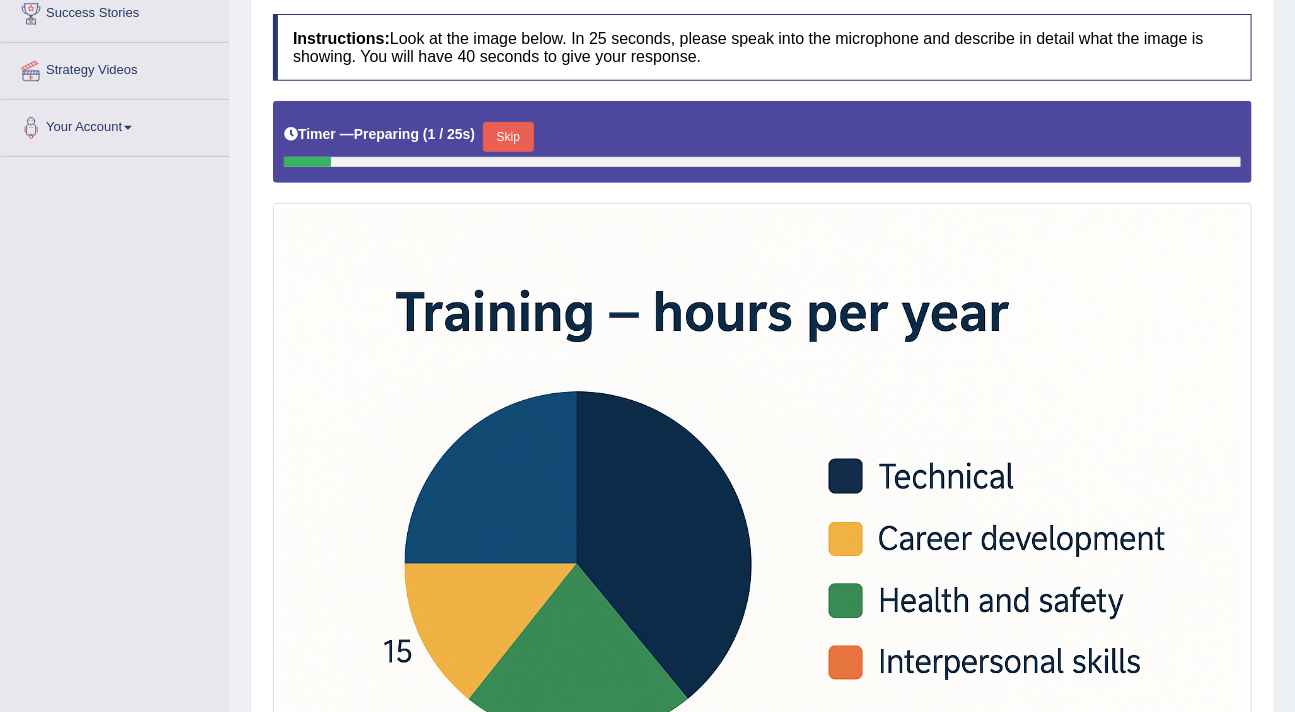 click on "Skip" at bounding box center [508, 137] 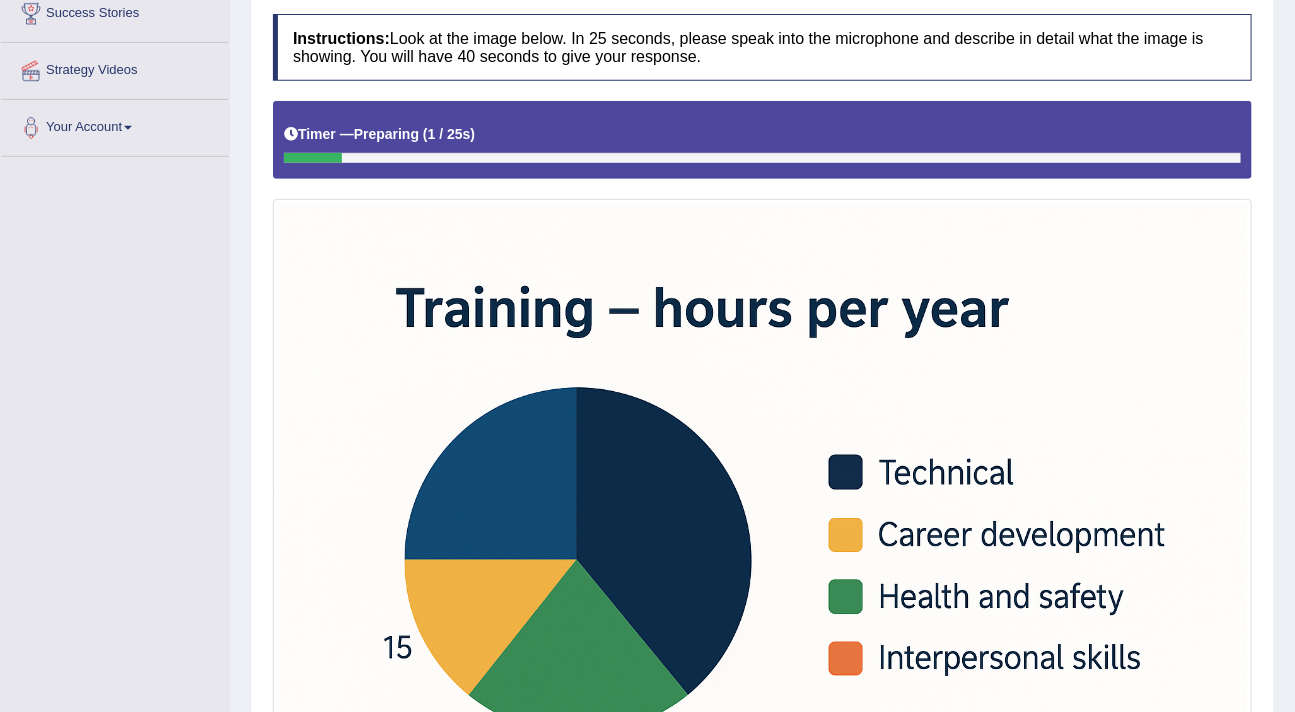 scroll, scrollTop: 341, scrollLeft: 0, axis: vertical 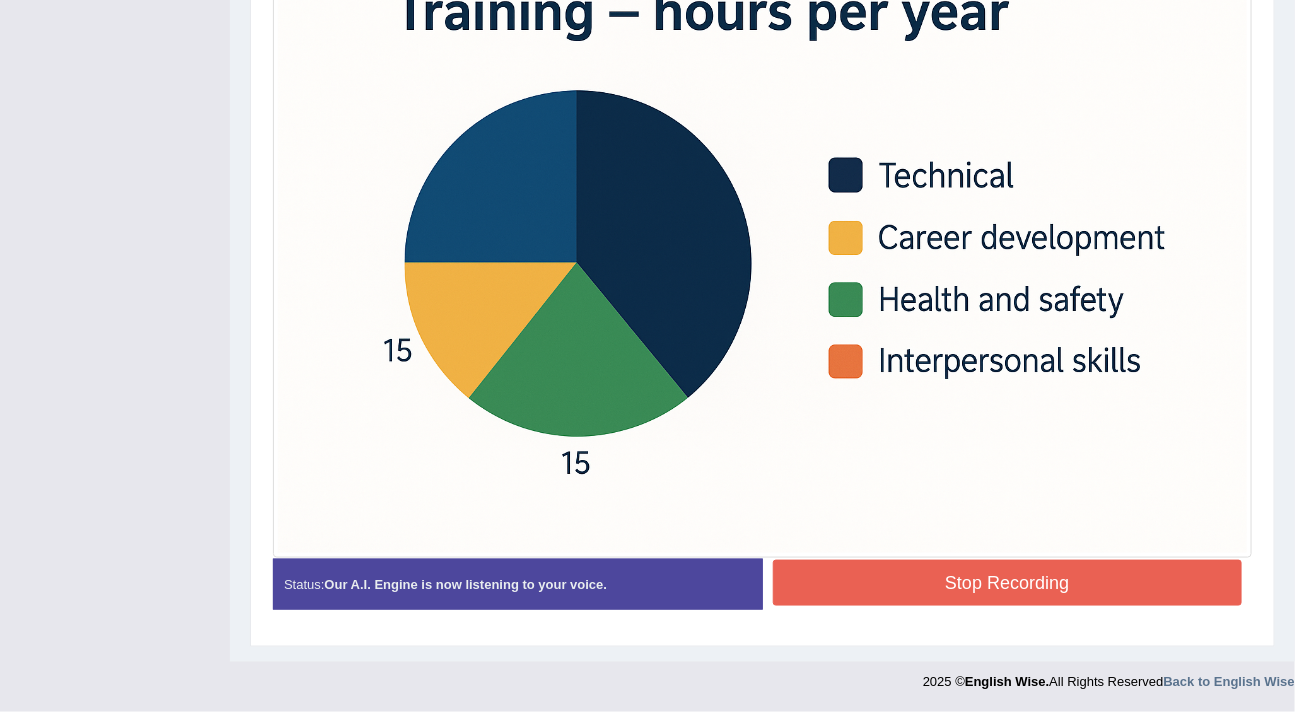 click on "Stop Recording" at bounding box center [1008, 583] 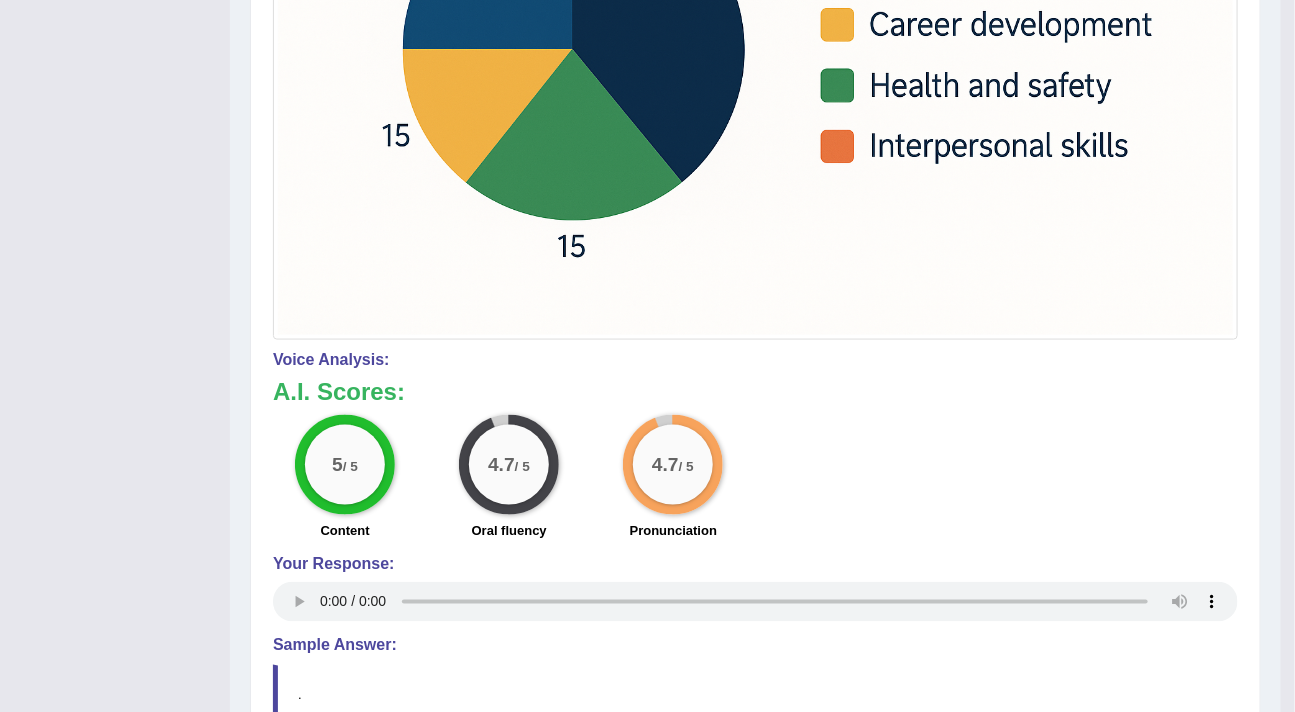 scroll, scrollTop: 999, scrollLeft: 0, axis: vertical 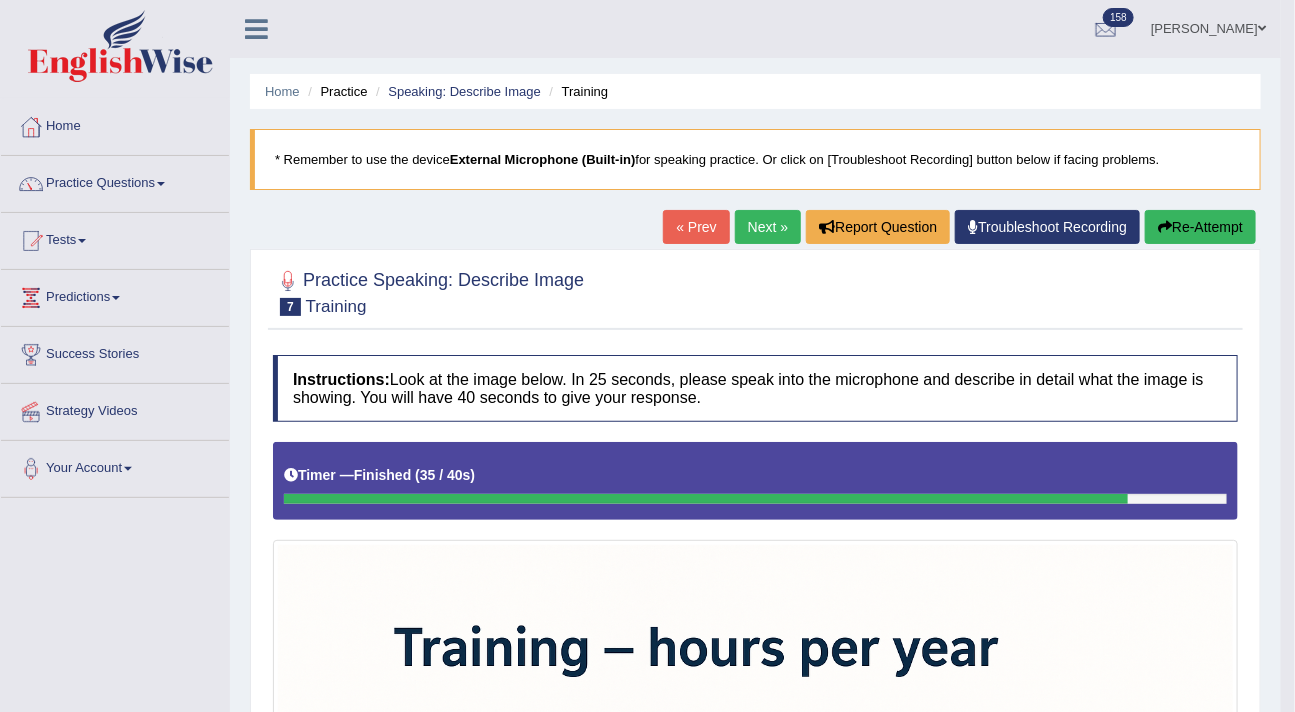 click on "Next »" at bounding box center [768, 227] 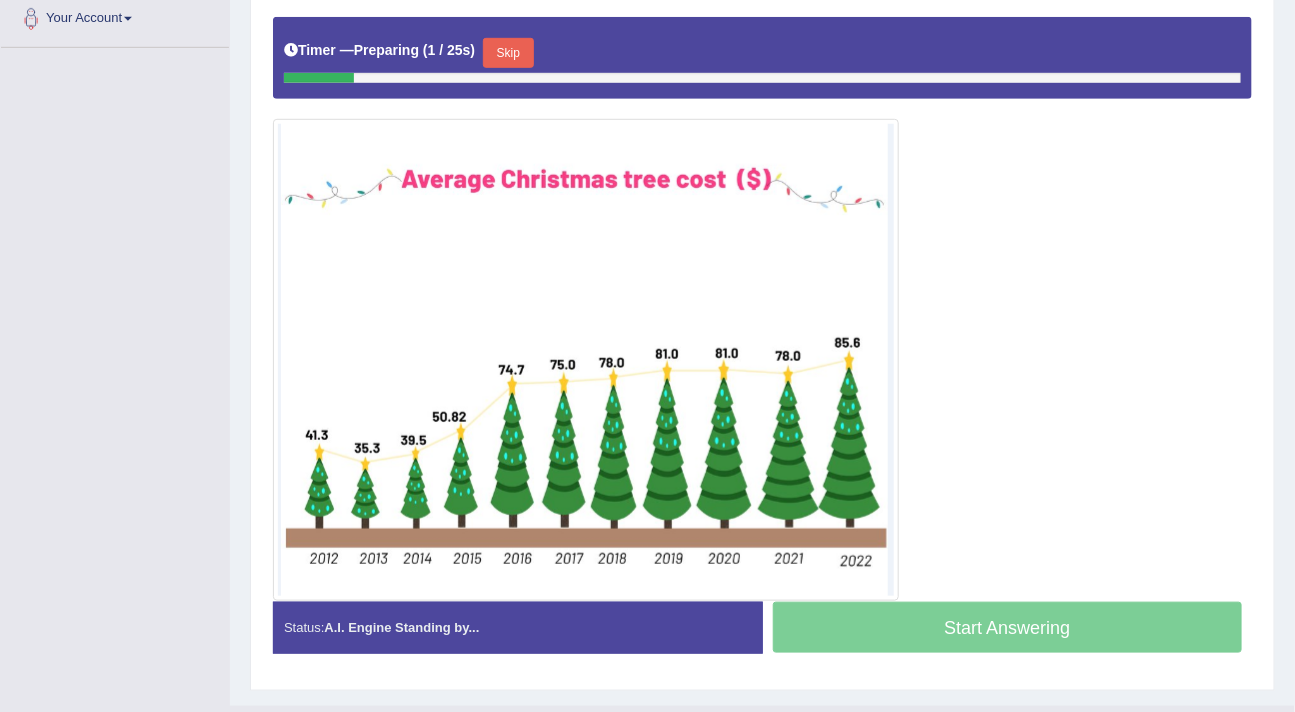 scroll, scrollTop: 450, scrollLeft: 0, axis: vertical 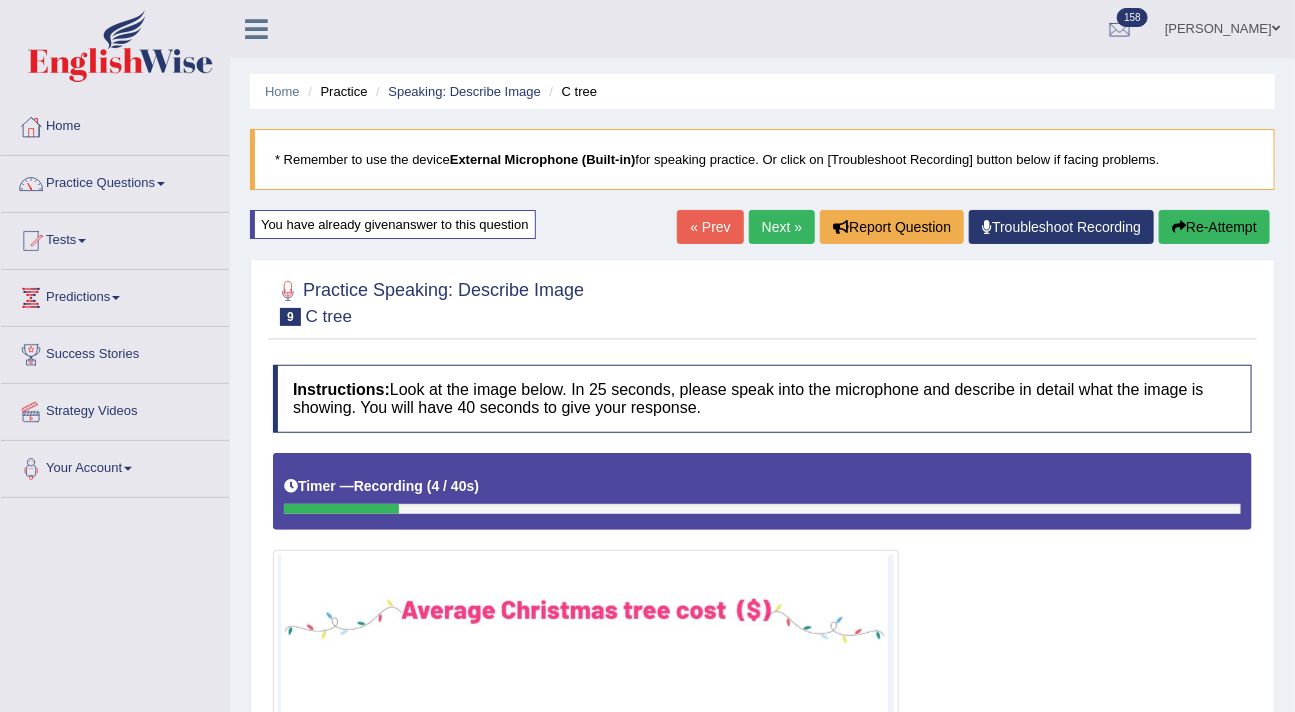click on "Re-Attempt" at bounding box center (1214, 227) 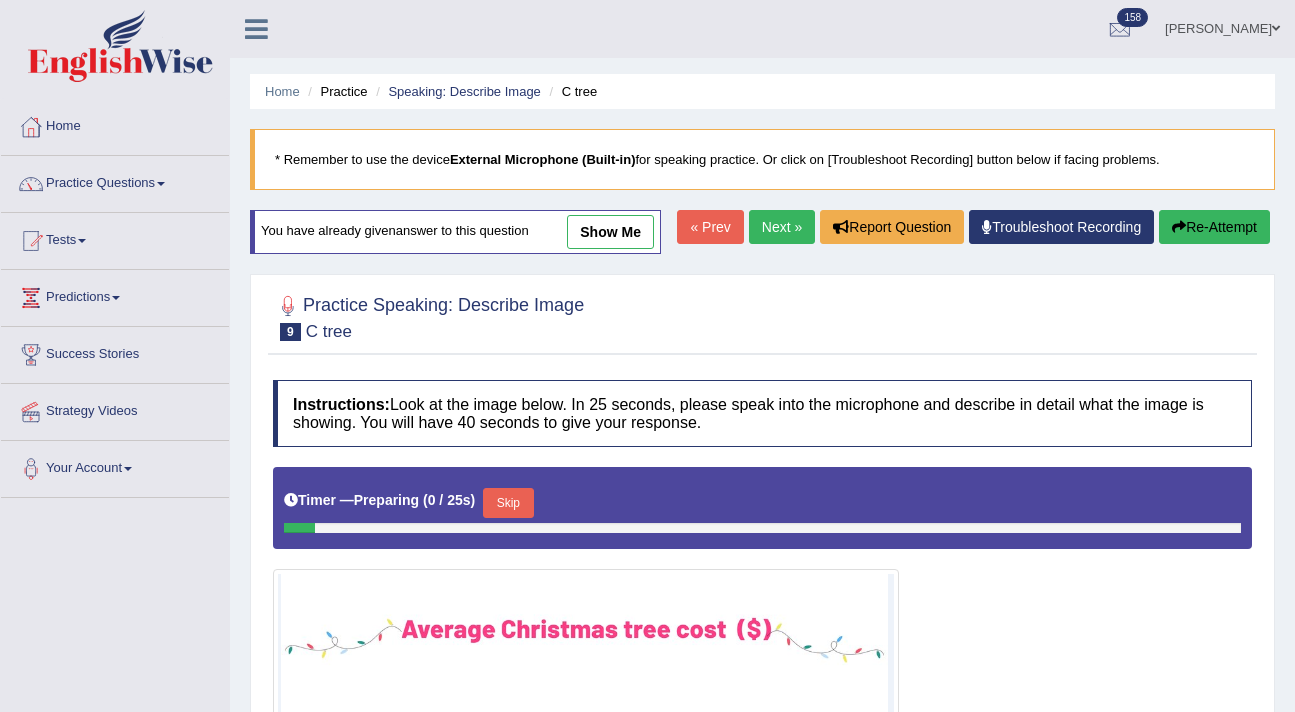 click at bounding box center (762, 759) 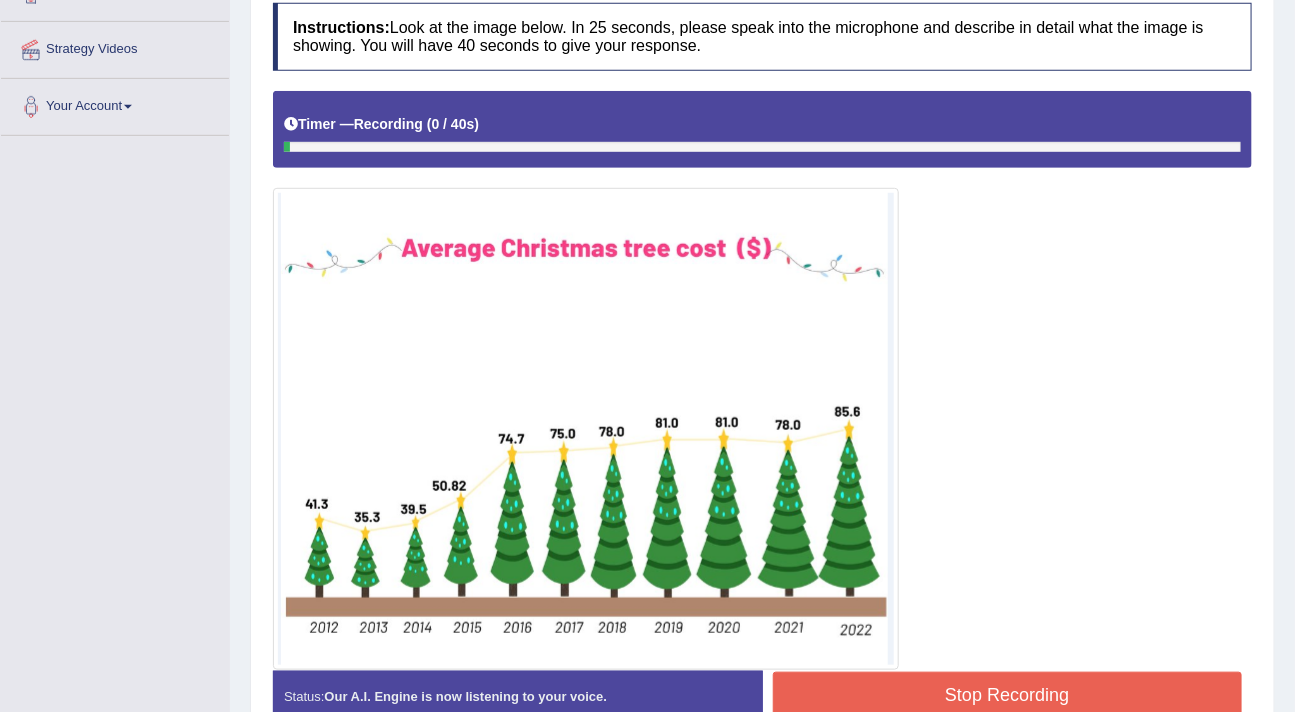 scroll, scrollTop: 362, scrollLeft: 0, axis: vertical 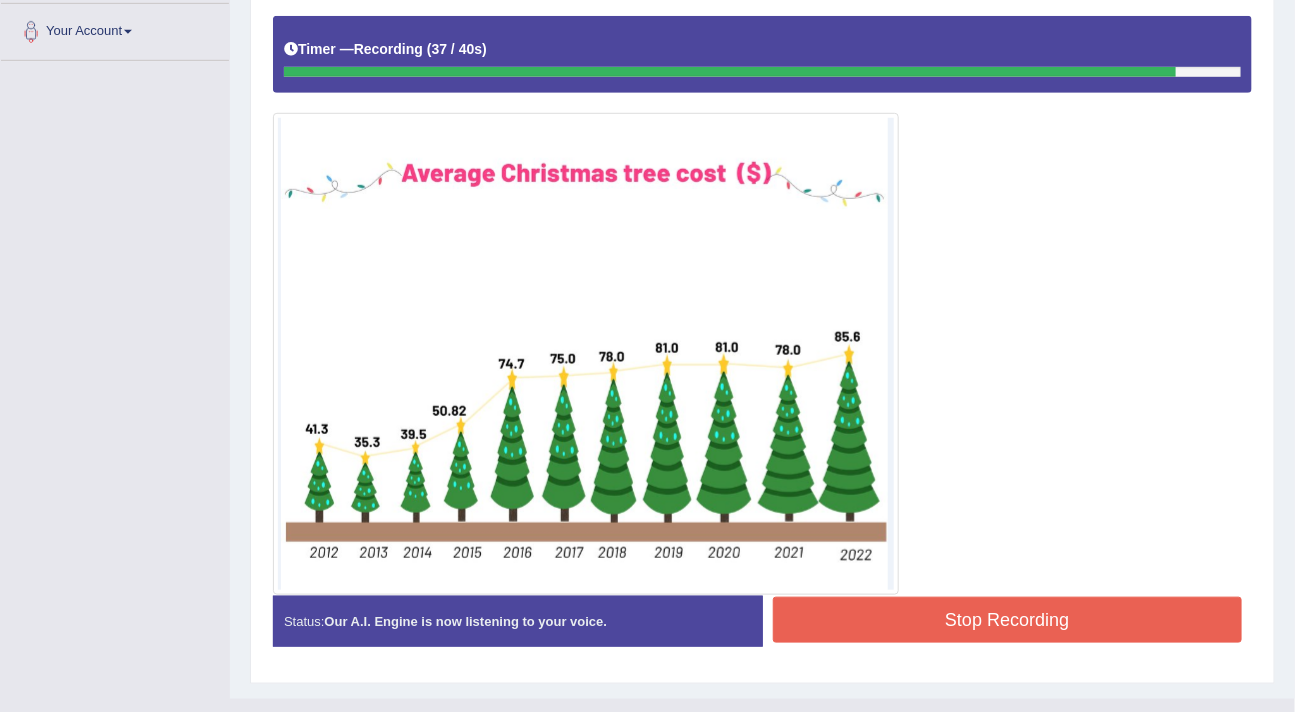 click on "Stop Recording" at bounding box center (1008, 620) 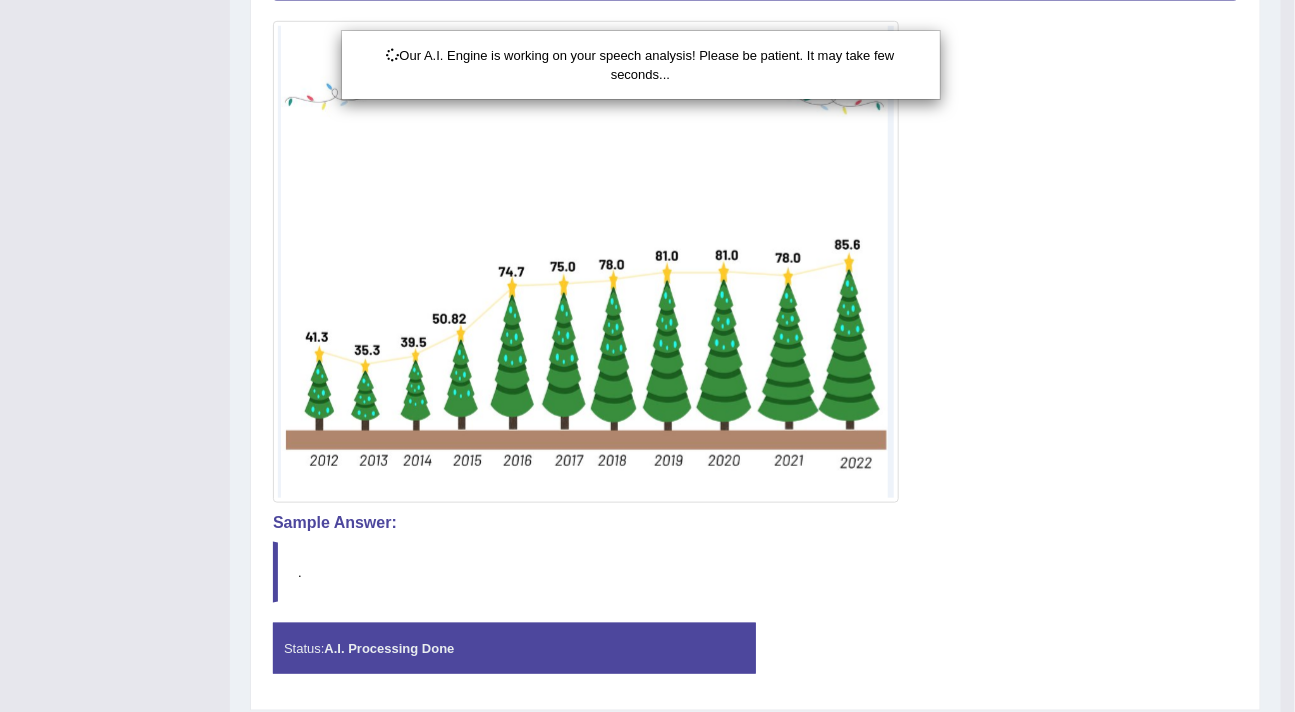 scroll, scrollTop: 591, scrollLeft: 0, axis: vertical 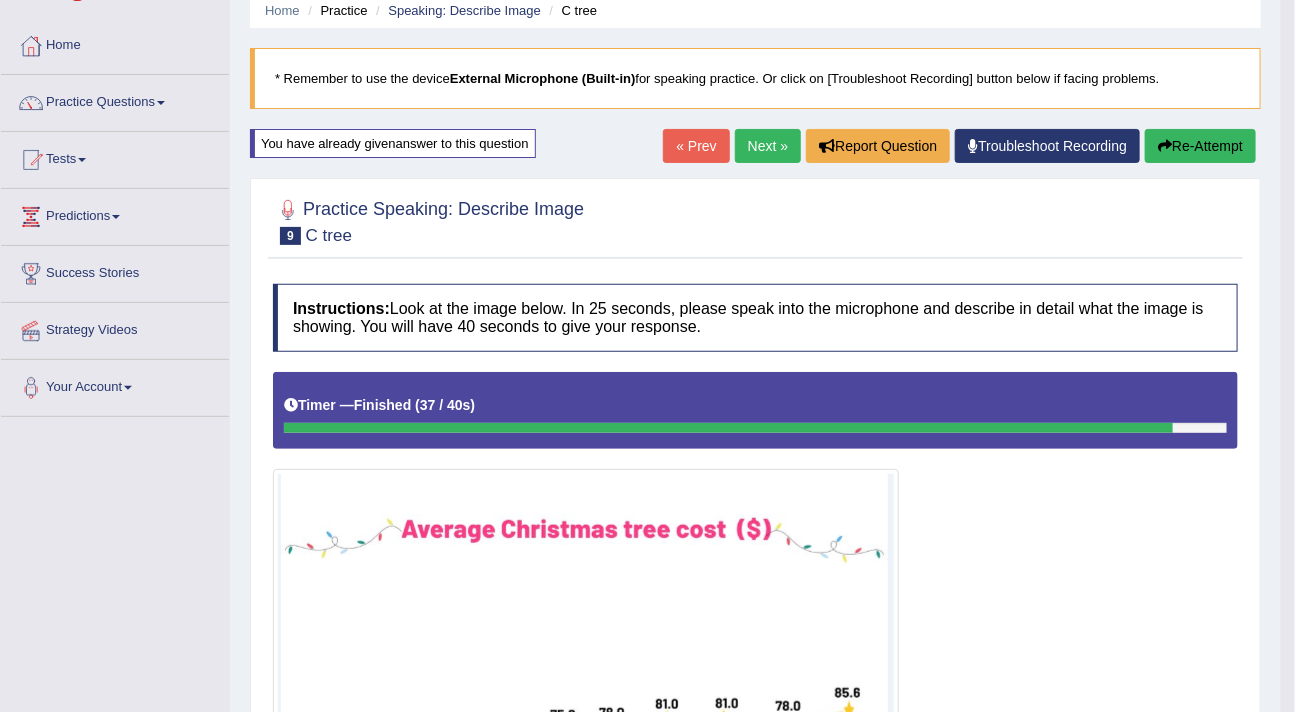click at bounding box center [1165, 146] 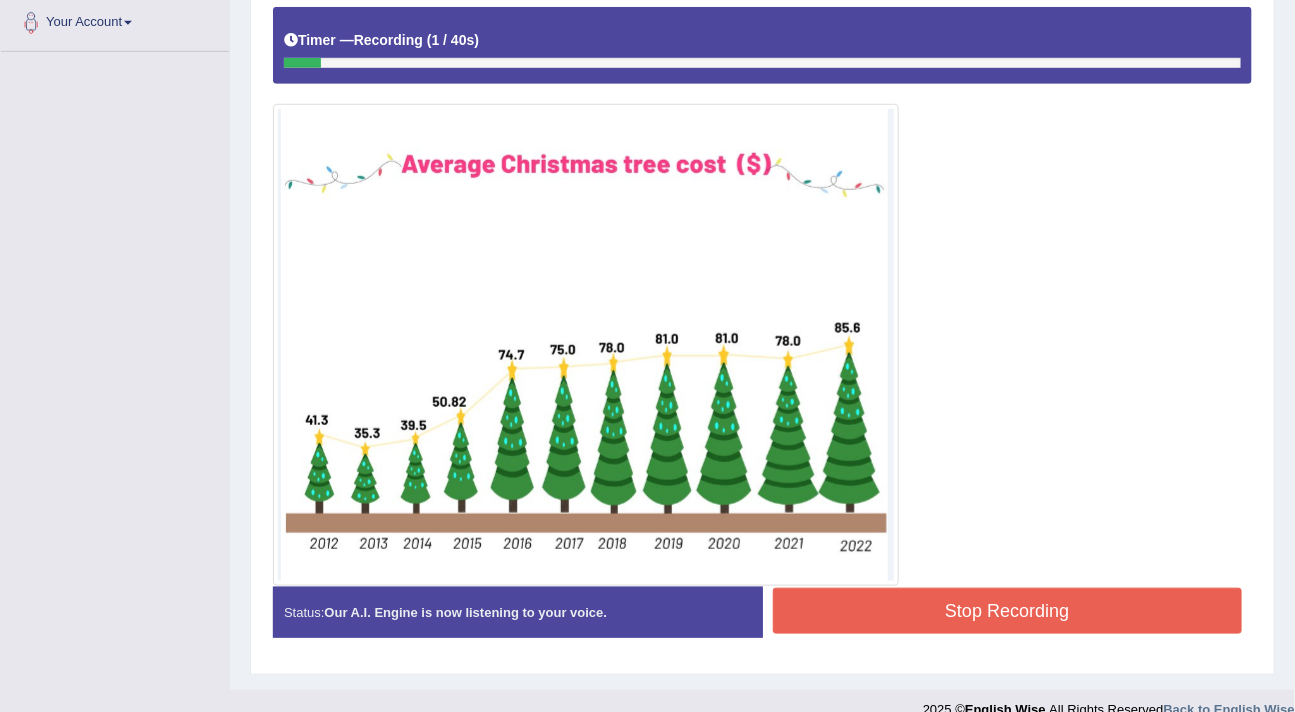 scroll, scrollTop: 446, scrollLeft: 0, axis: vertical 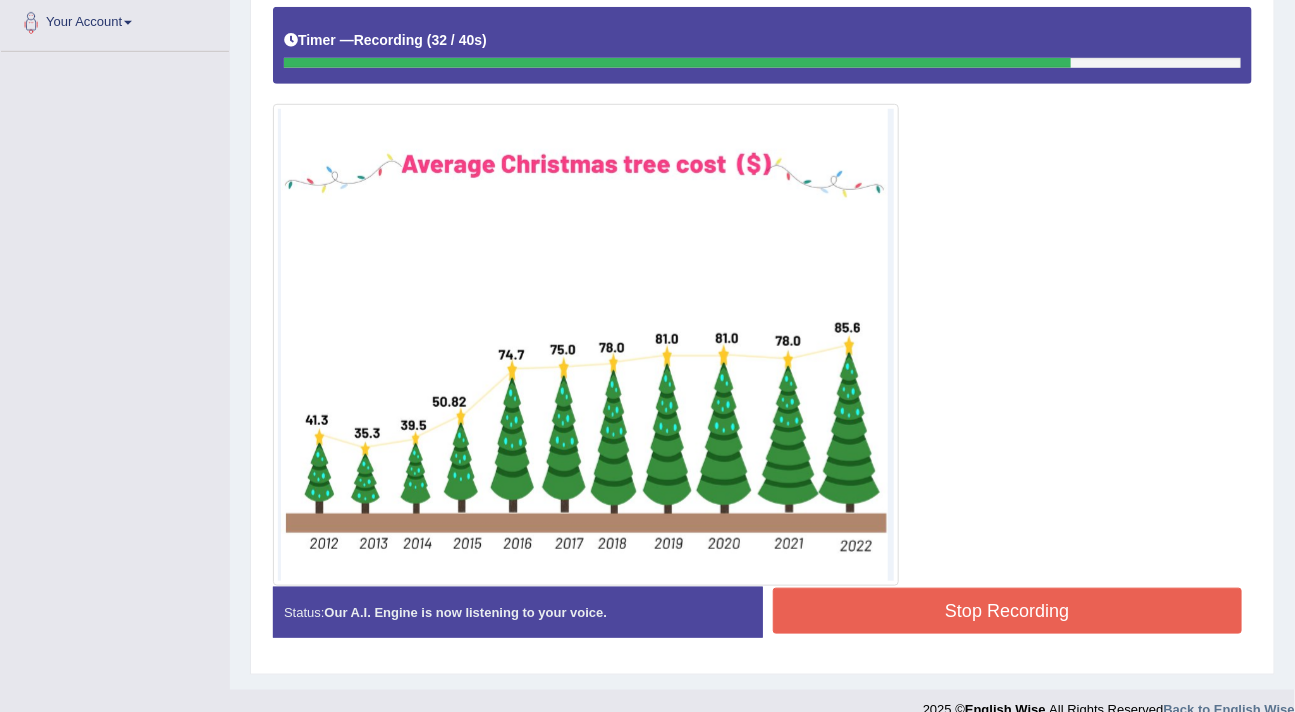 click on "Stop Recording" at bounding box center (1008, 611) 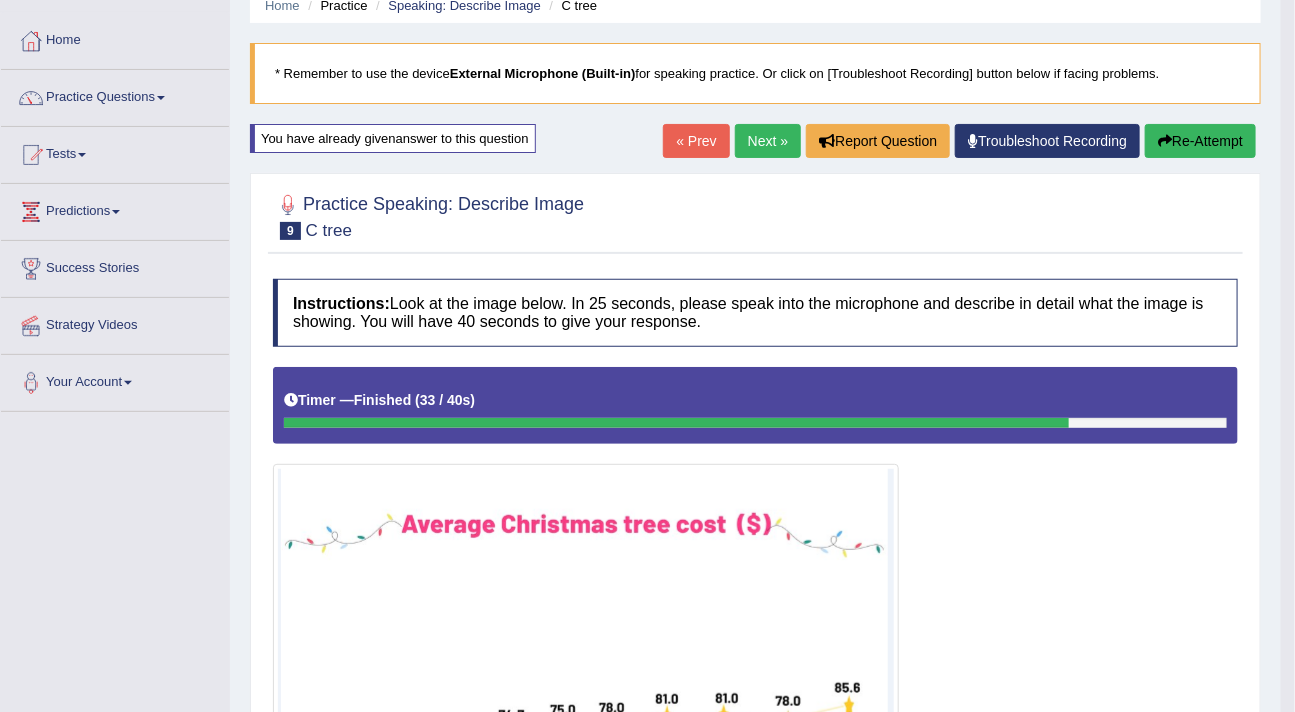 scroll, scrollTop: 65, scrollLeft: 0, axis: vertical 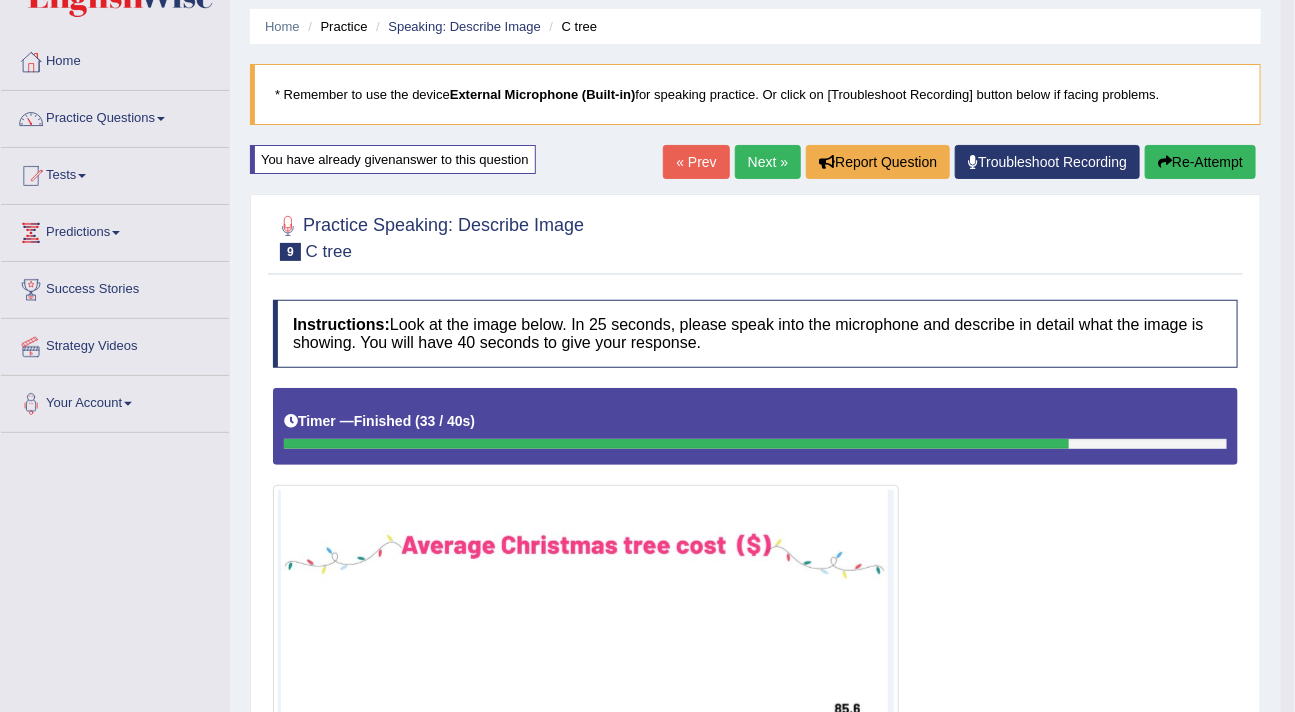 click at bounding box center [1165, 162] 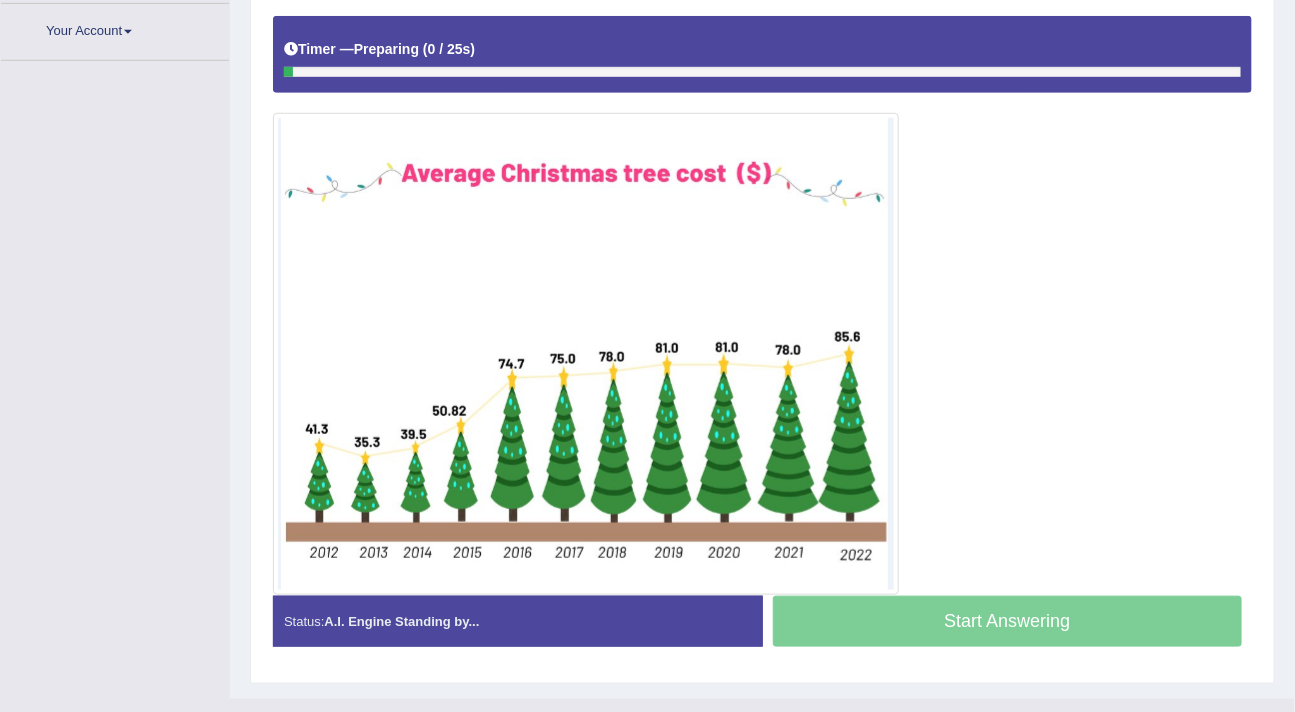 scroll, scrollTop: 437, scrollLeft: 0, axis: vertical 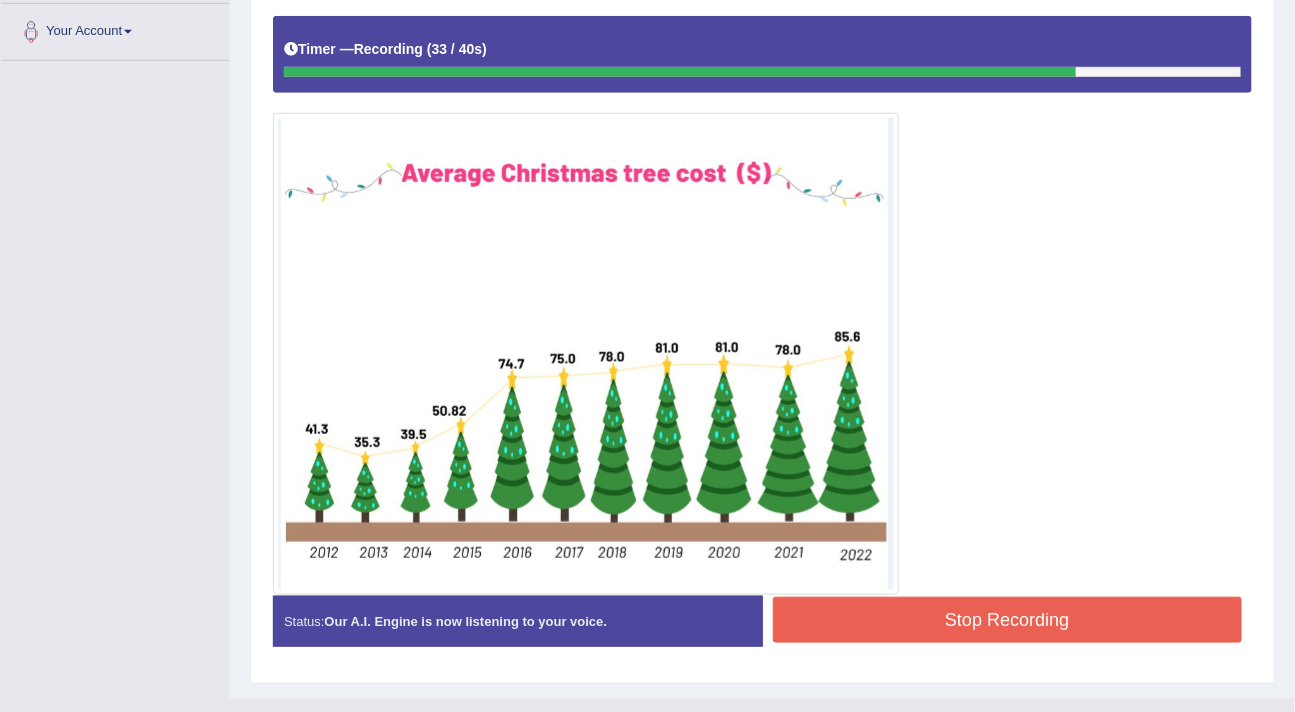 click on "Stop Recording" at bounding box center (1008, 622) 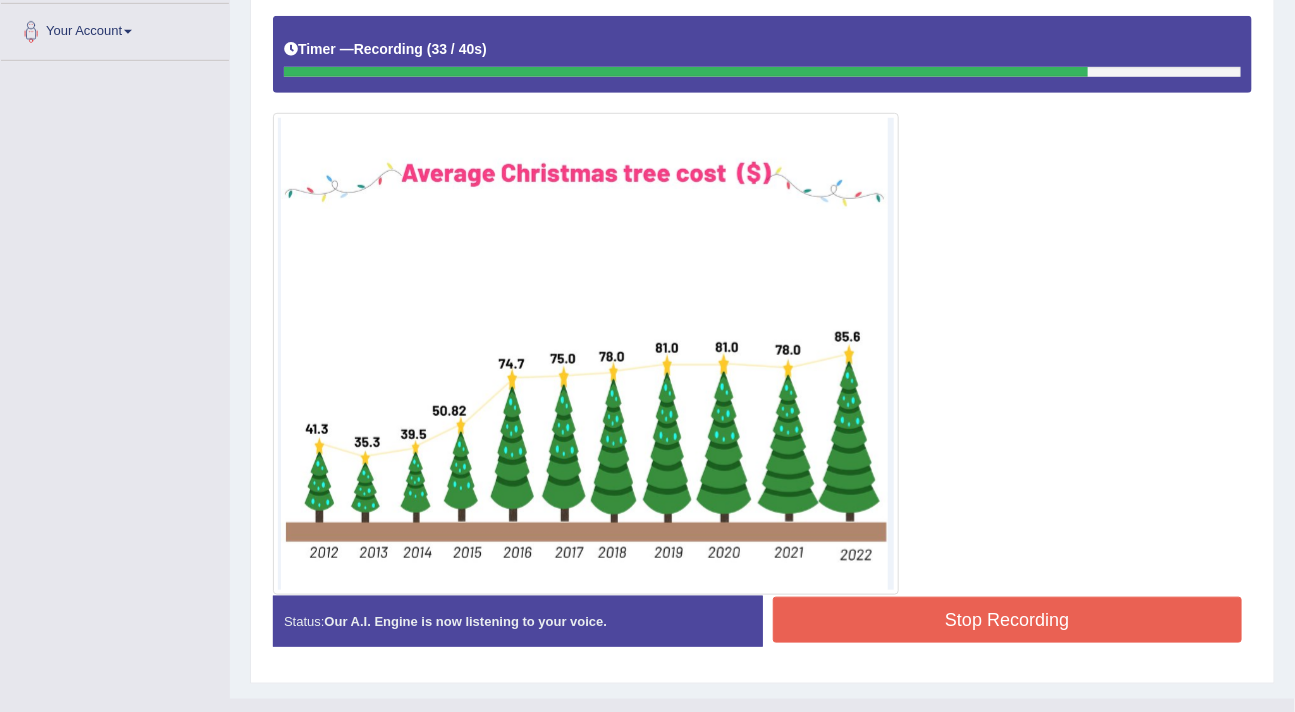 click on "Stop Recording" at bounding box center [1008, 620] 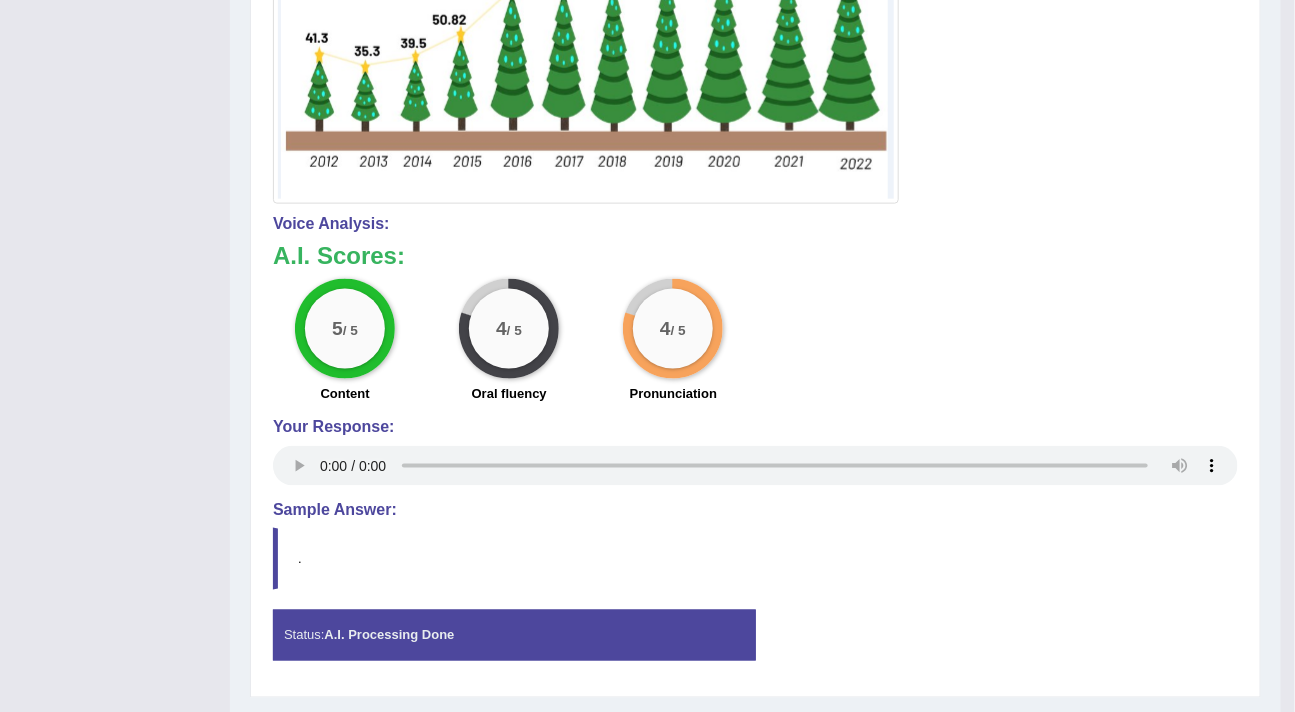 scroll, scrollTop: 829, scrollLeft: 0, axis: vertical 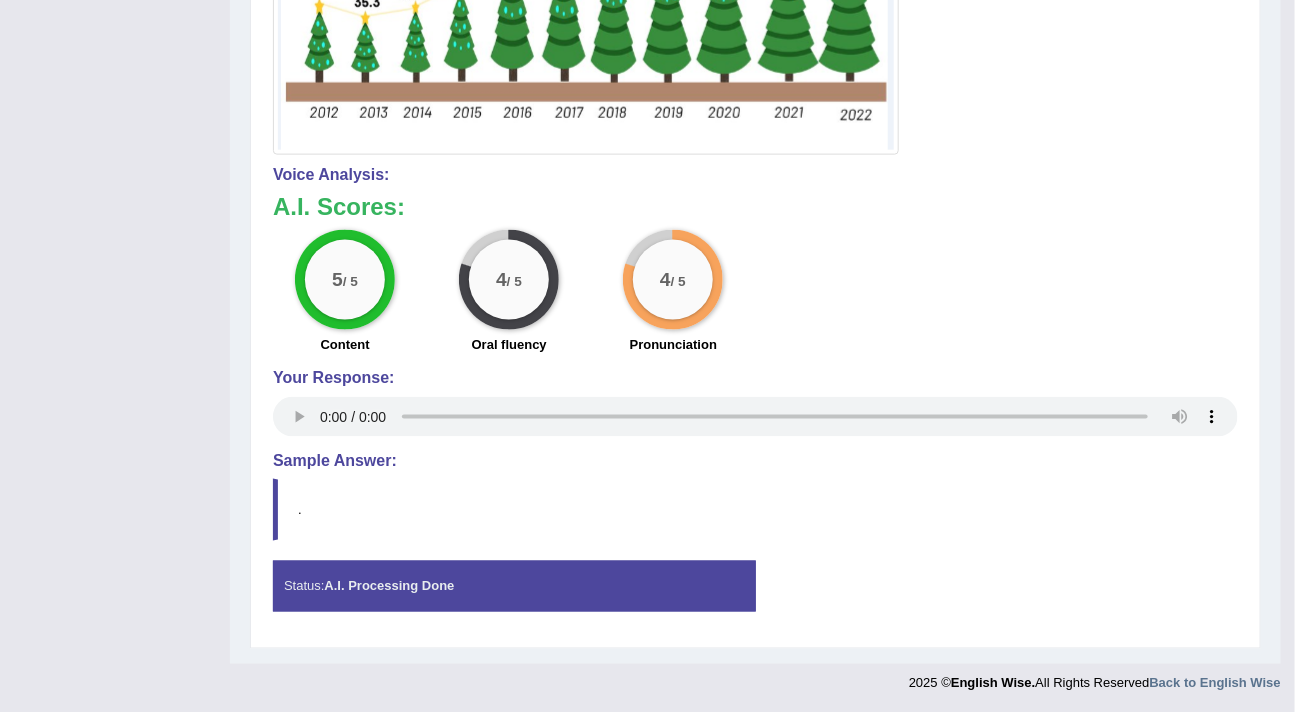 click at bounding box center [755, -135] 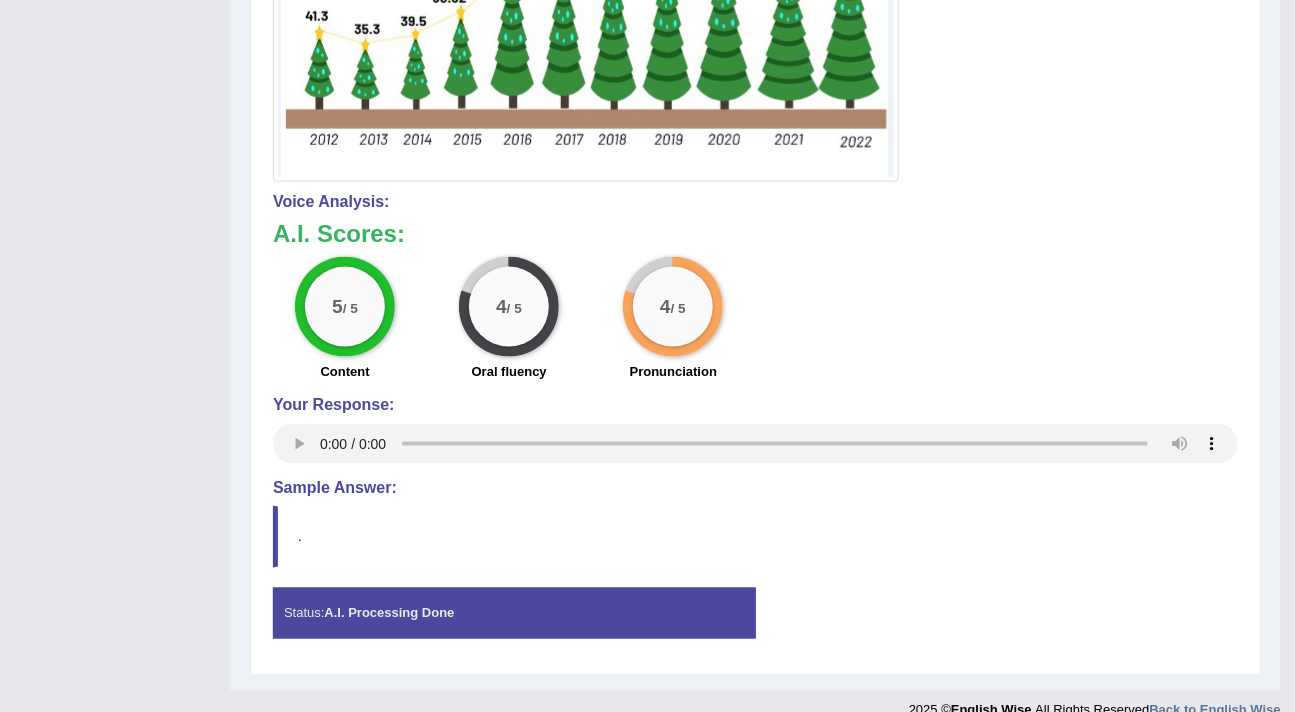 scroll, scrollTop: 877, scrollLeft: 0, axis: vertical 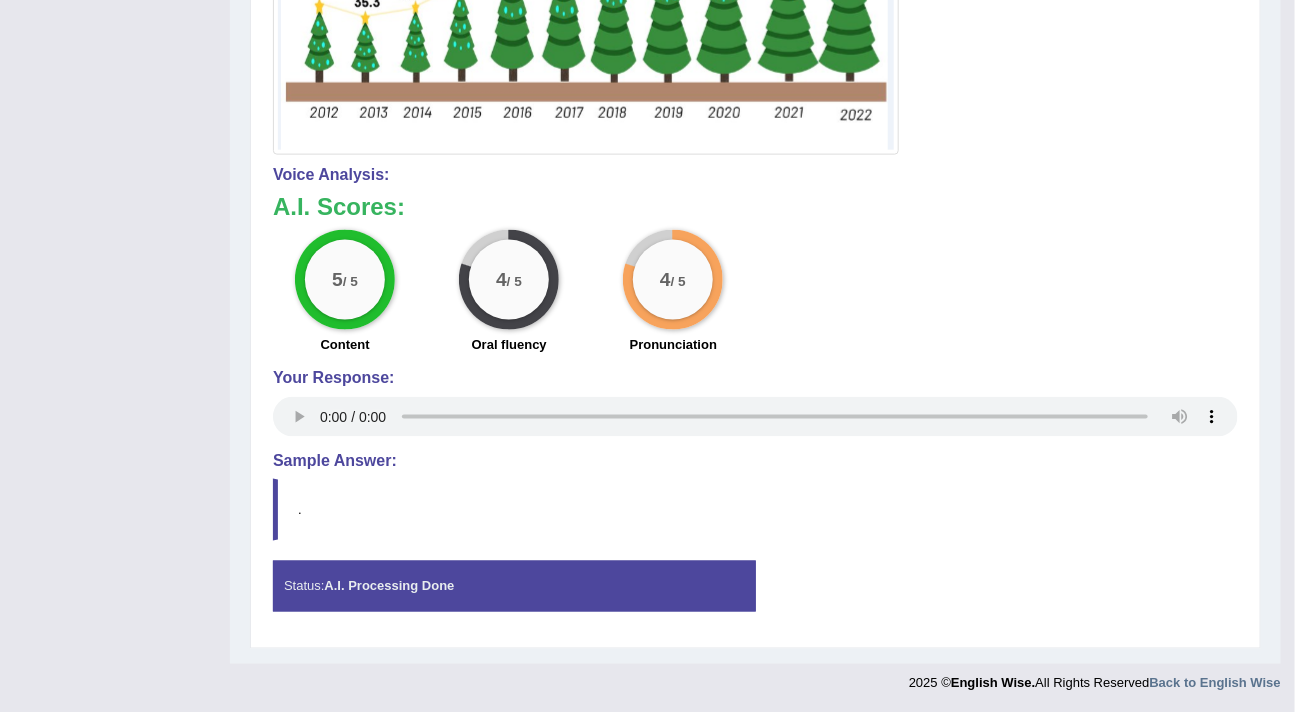 click on "Your Response:" at bounding box center (755, 405) 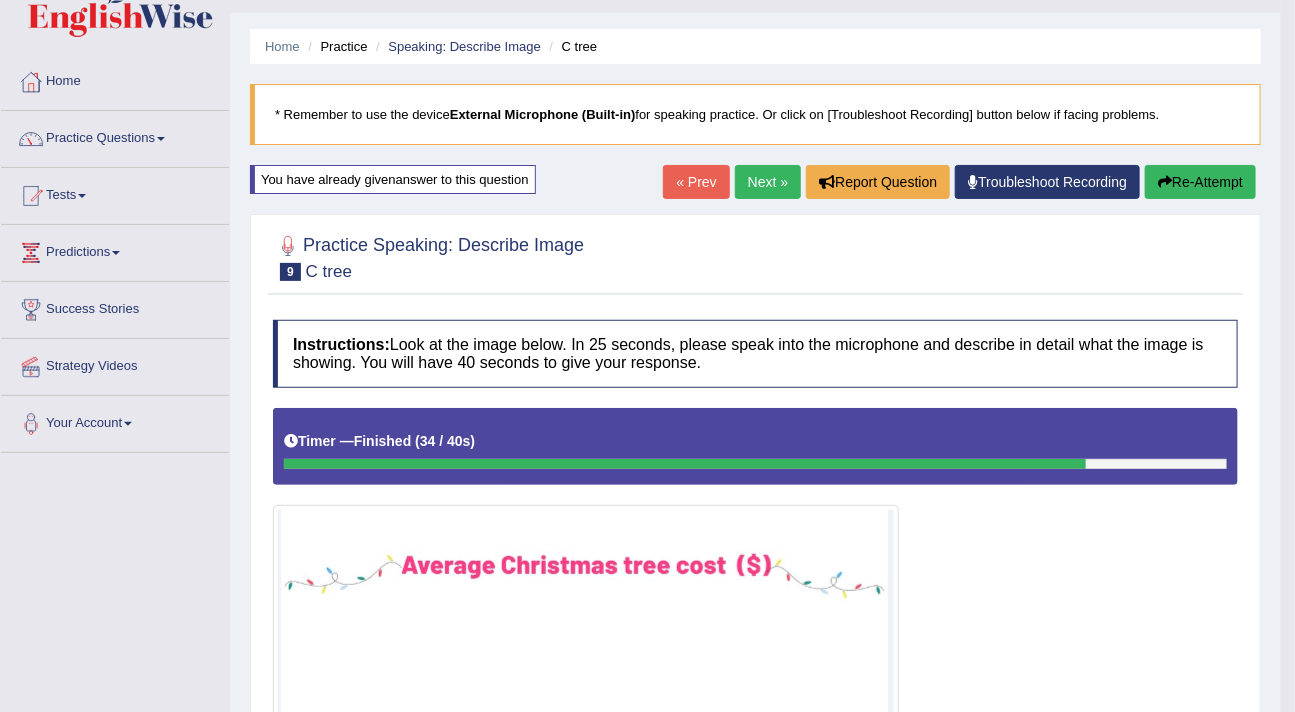 scroll, scrollTop: 0, scrollLeft: 0, axis: both 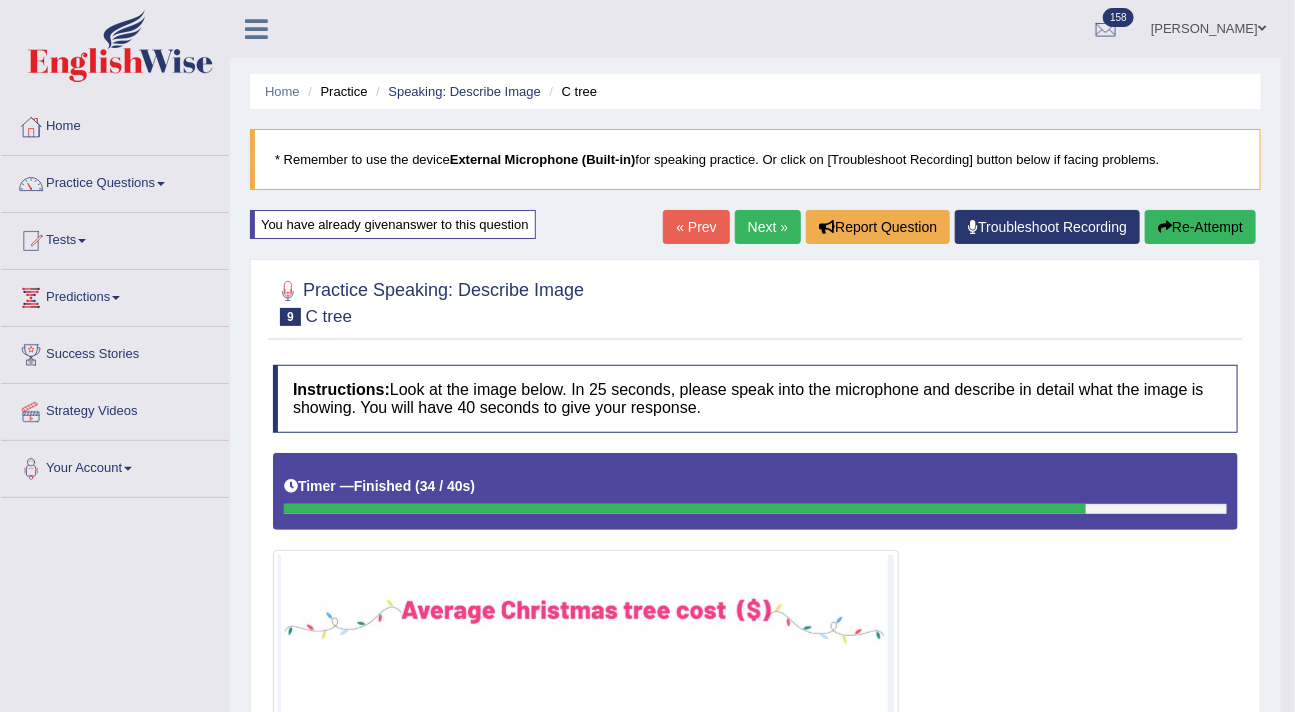 click on "Kalsang Dolker" at bounding box center (1208, 26) 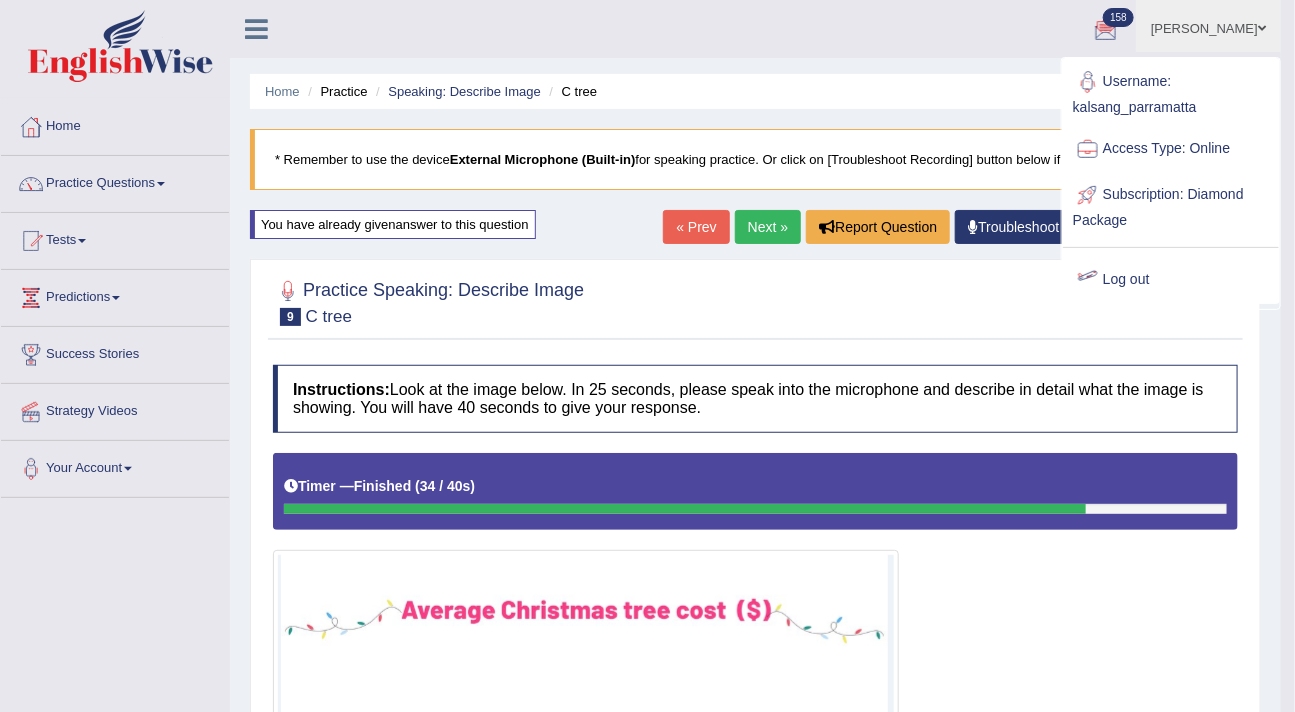 click on "Log out" at bounding box center [1171, 280] 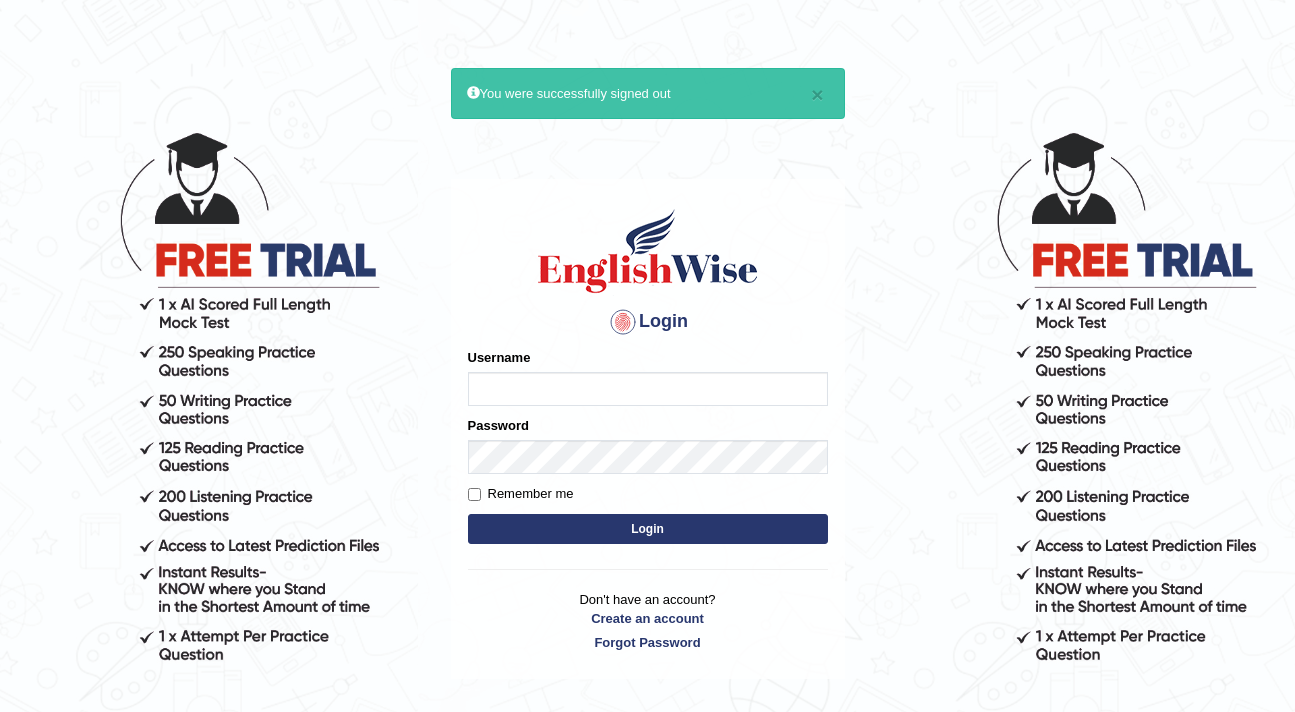 scroll, scrollTop: 0, scrollLeft: 0, axis: both 